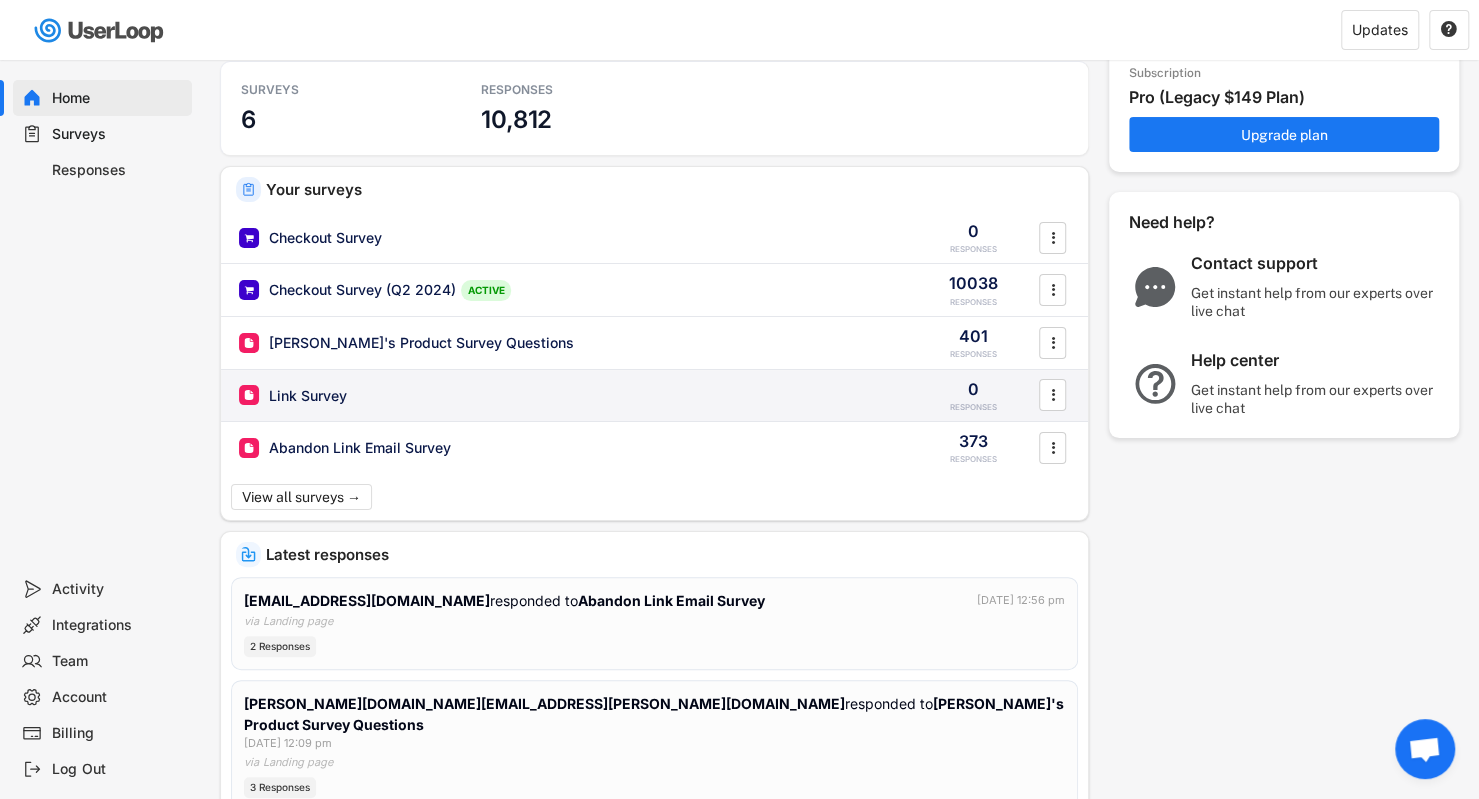 scroll, scrollTop: 0, scrollLeft: 0, axis: both 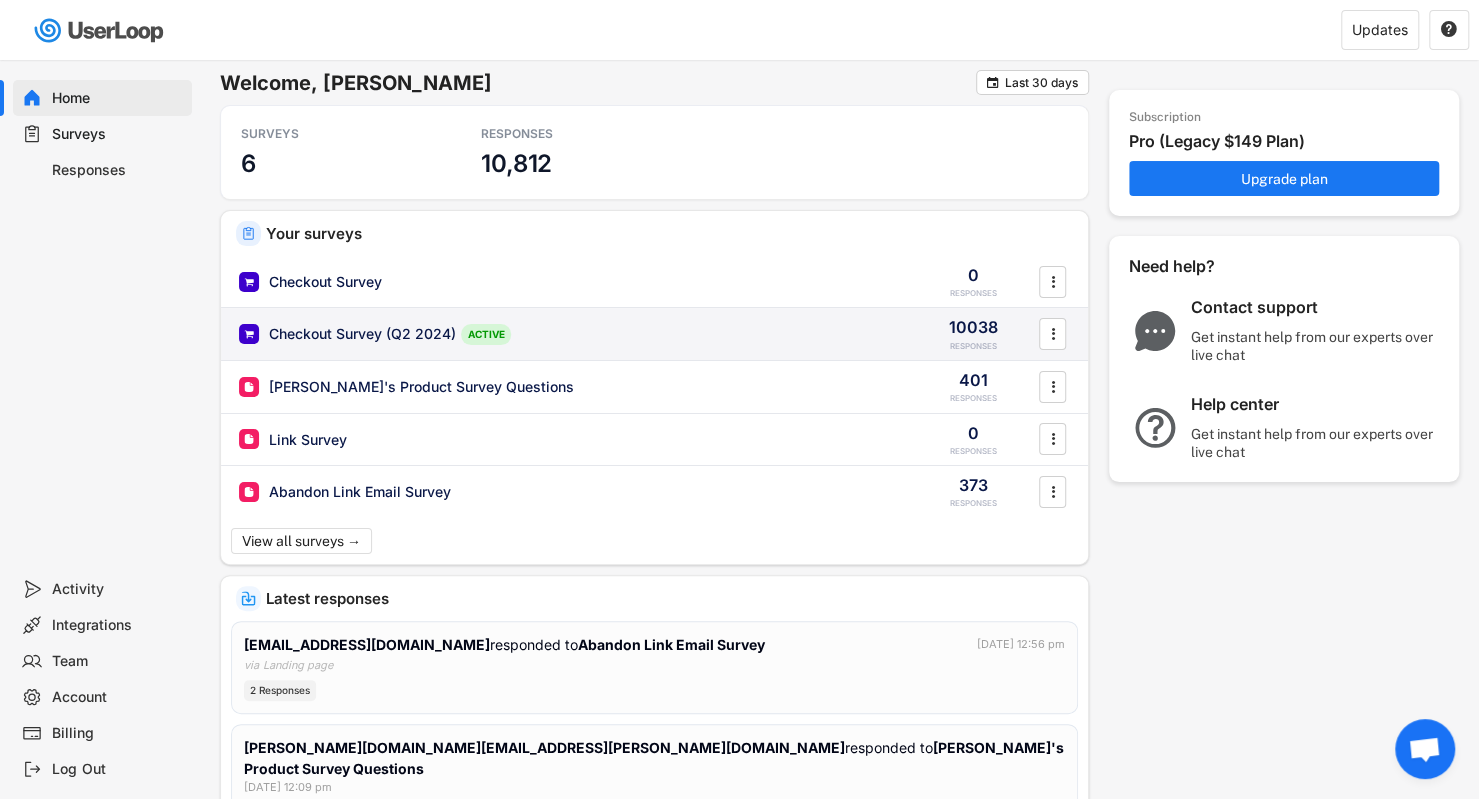 click on "Checkout Survey (Q2 2024)  ACTIVE" at bounding box center [570, 334] 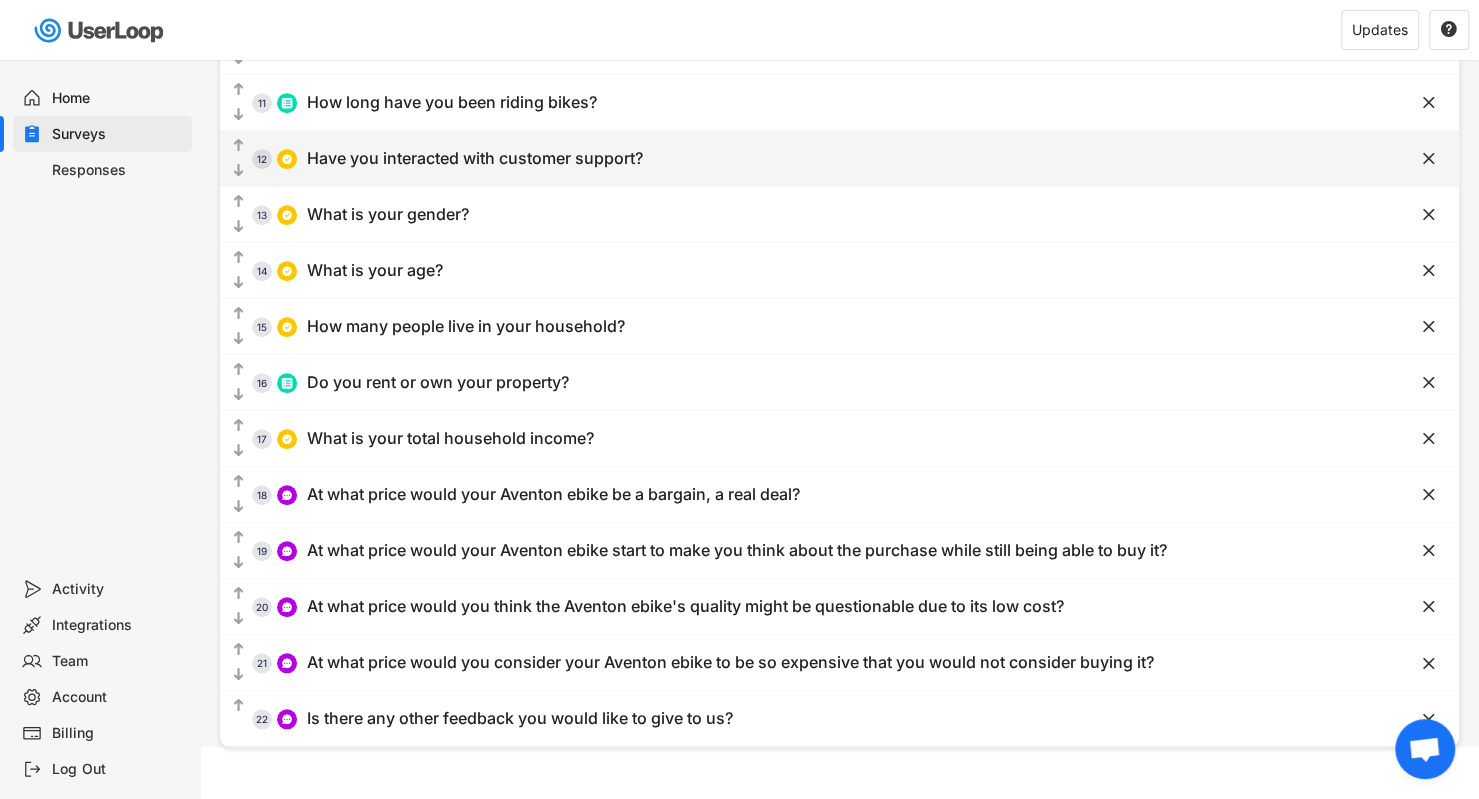 scroll, scrollTop: 0, scrollLeft: 0, axis: both 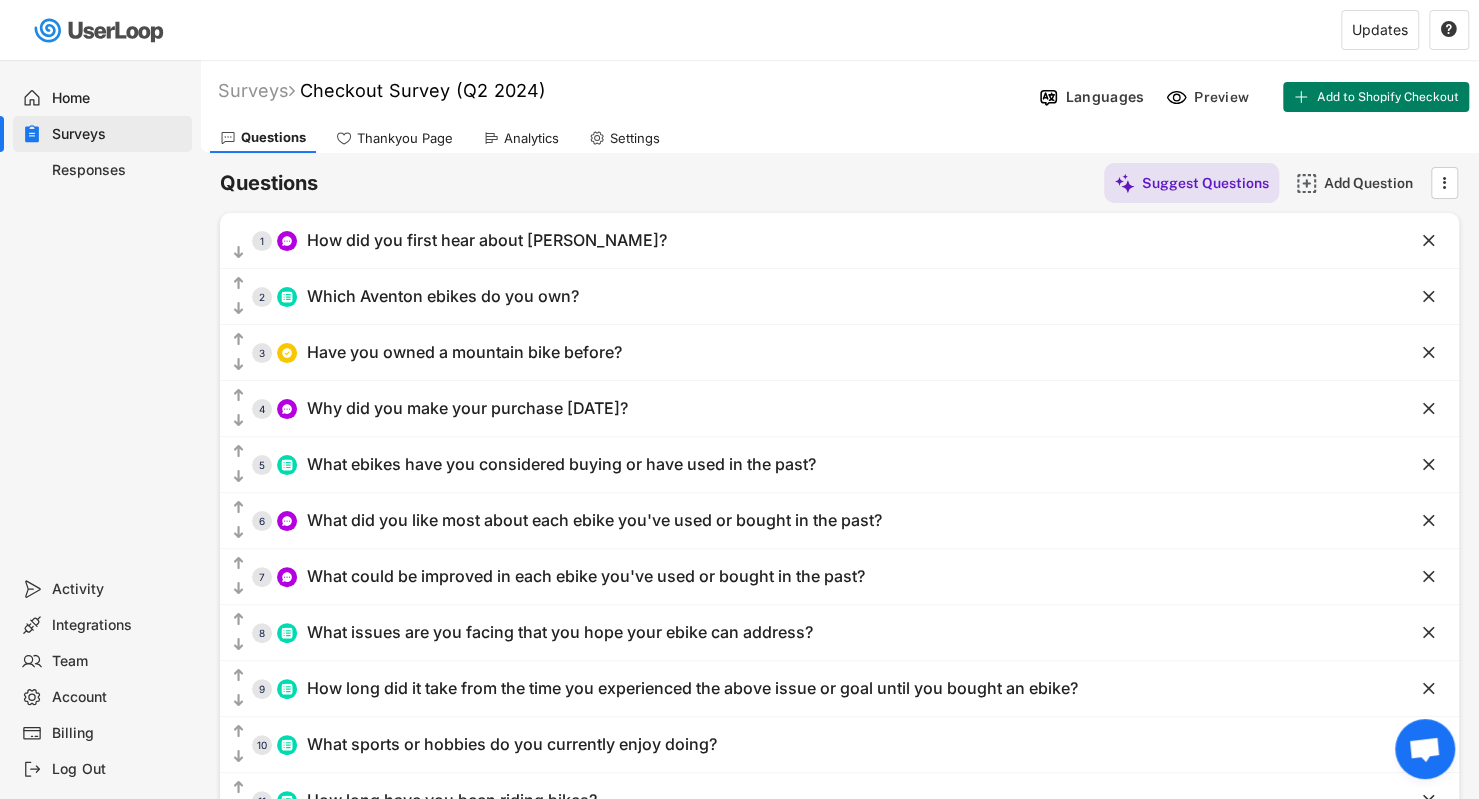 click on "Analytics" at bounding box center (531, 138) 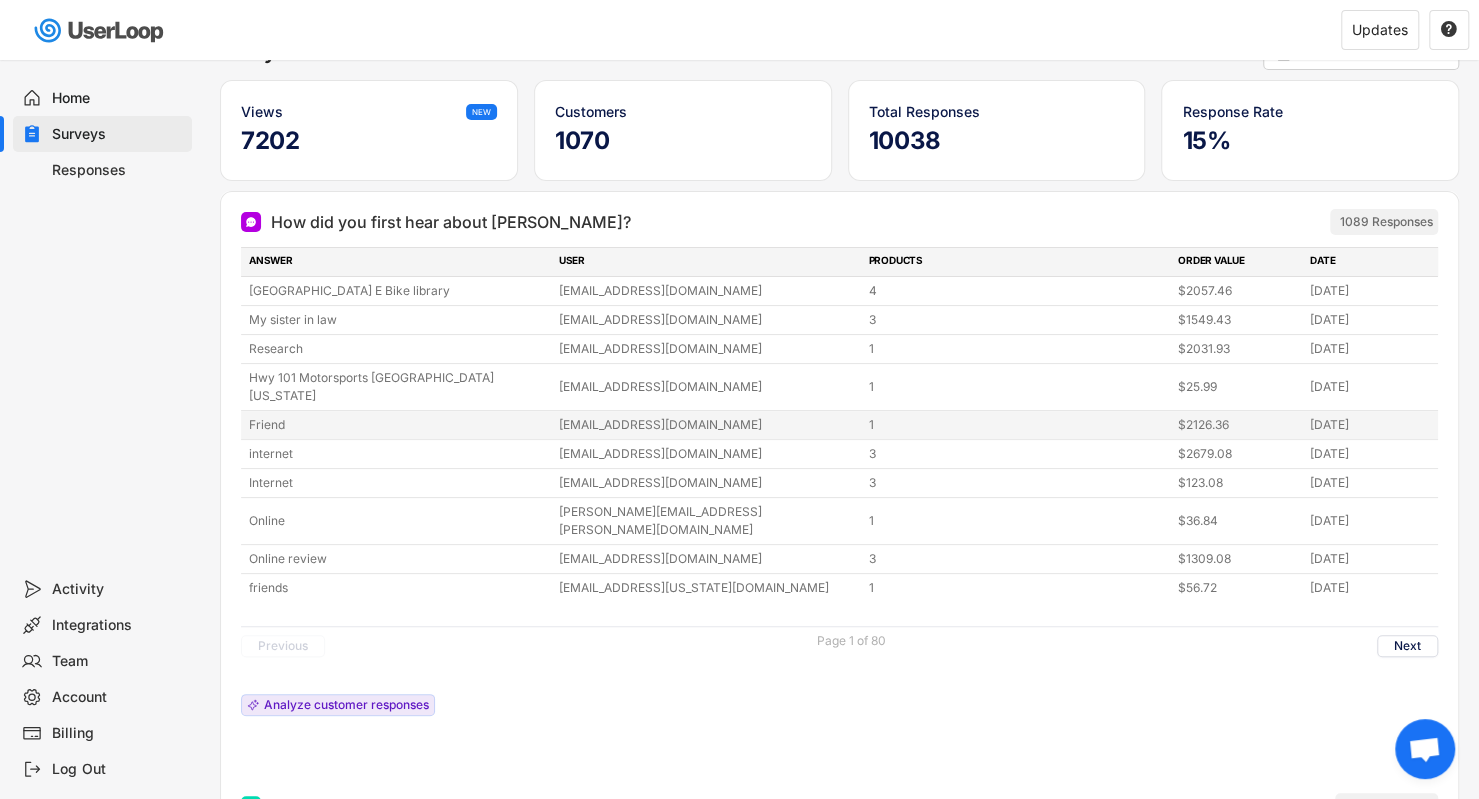 scroll, scrollTop: 121, scrollLeft: 0, axis: vertical 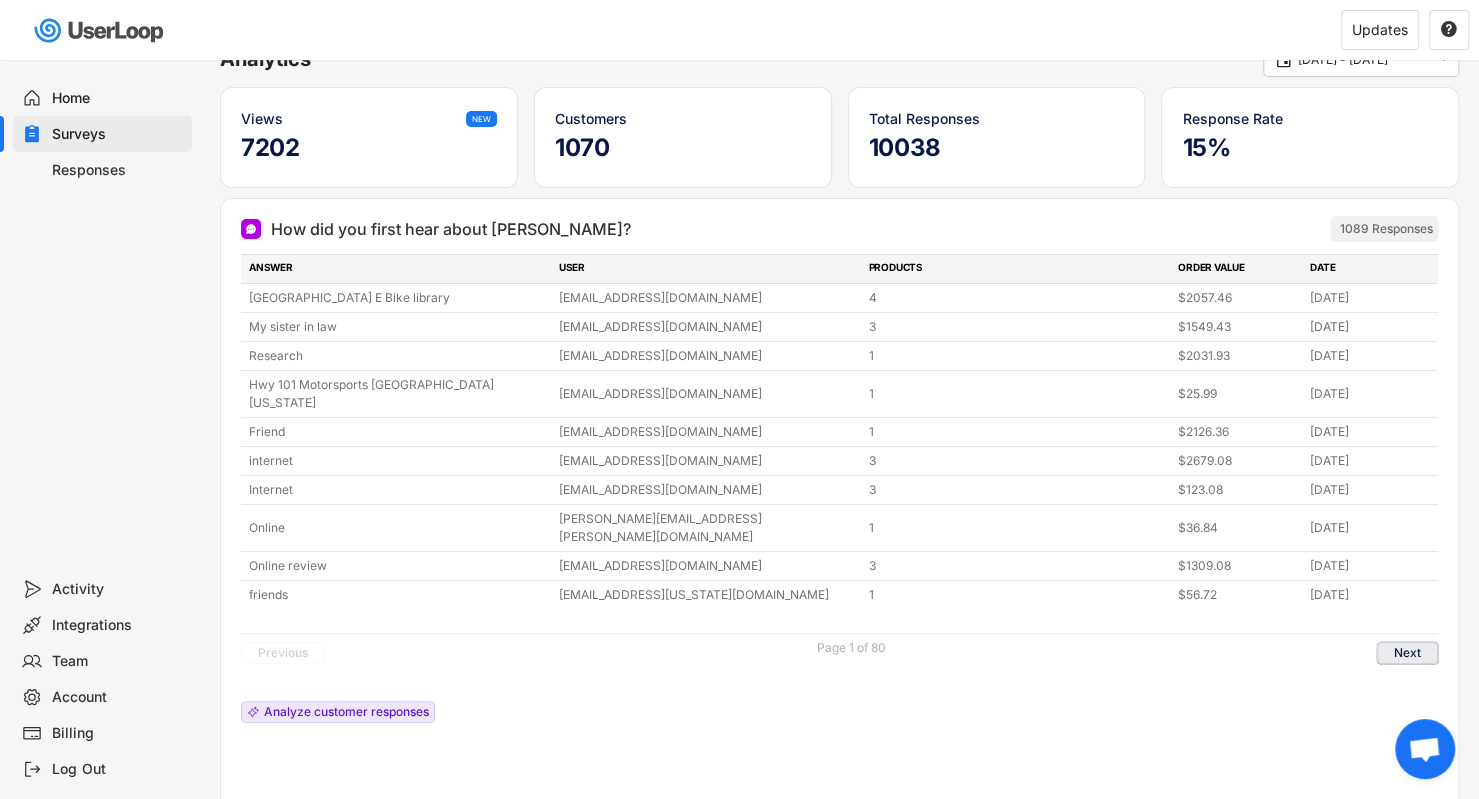 click on "Next" at bounding box center [1407, 653] 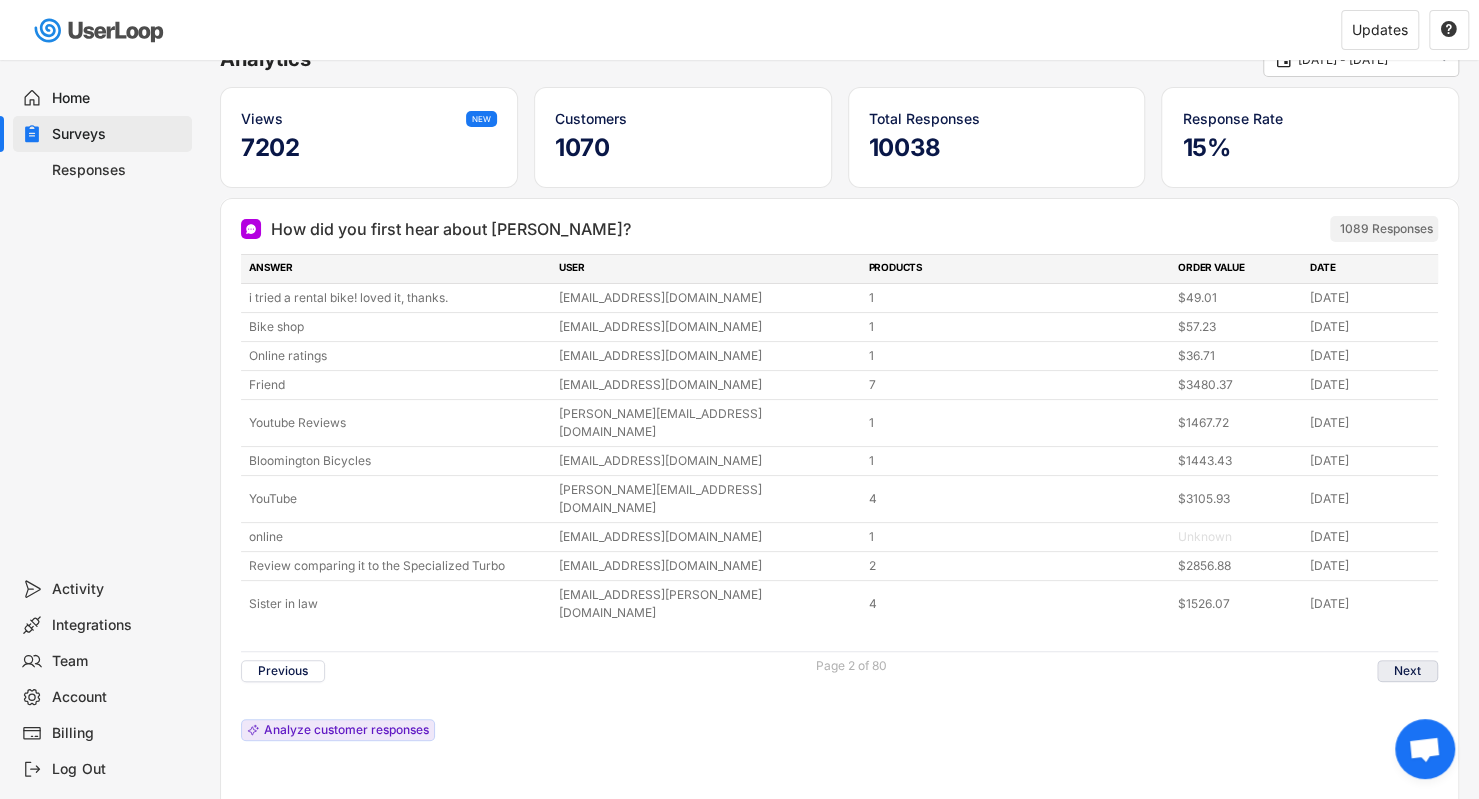 click on "Next" at bounding box center [1407, 671] 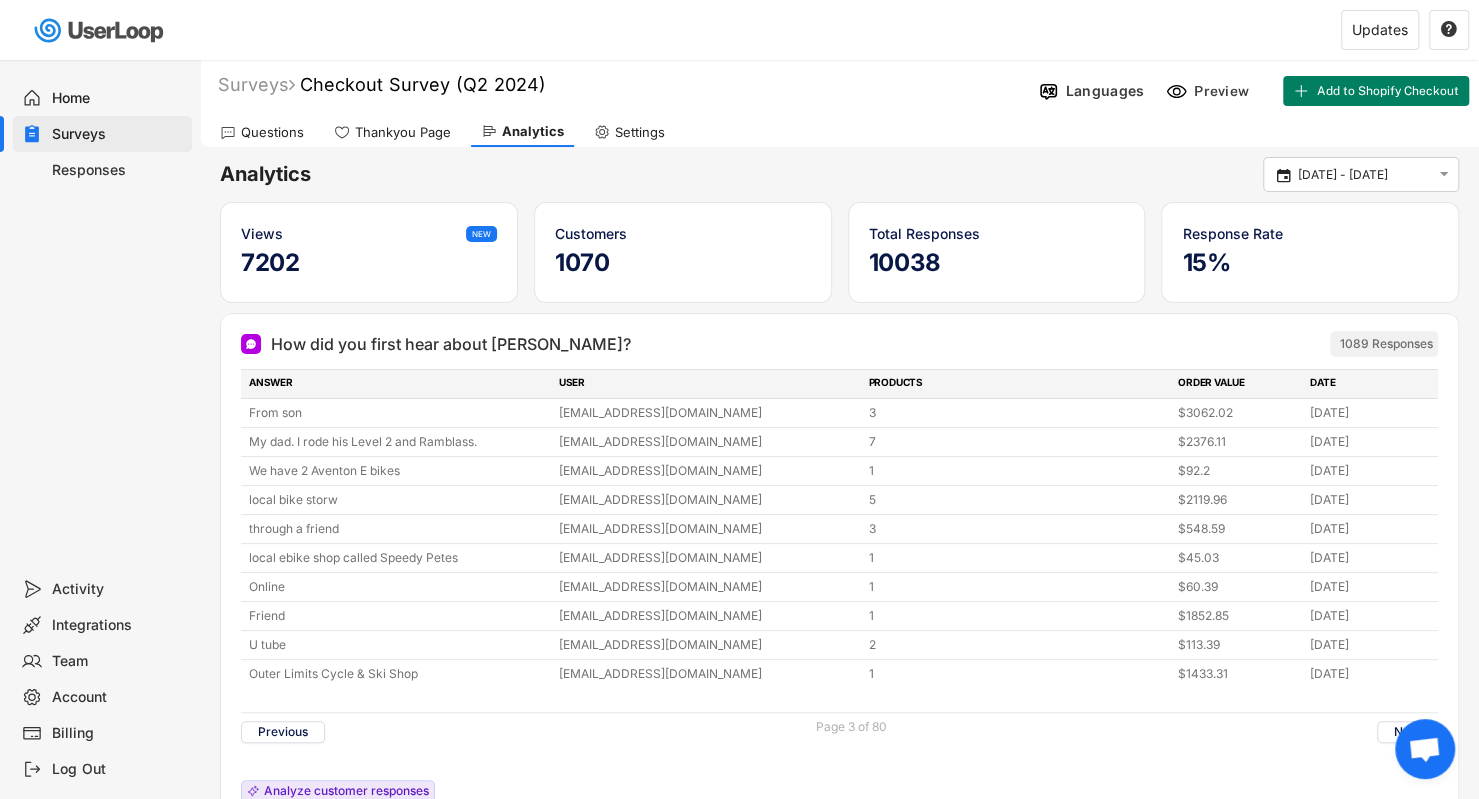 scroll, scrollTop: 0, scrollLeft: 0, axis: both 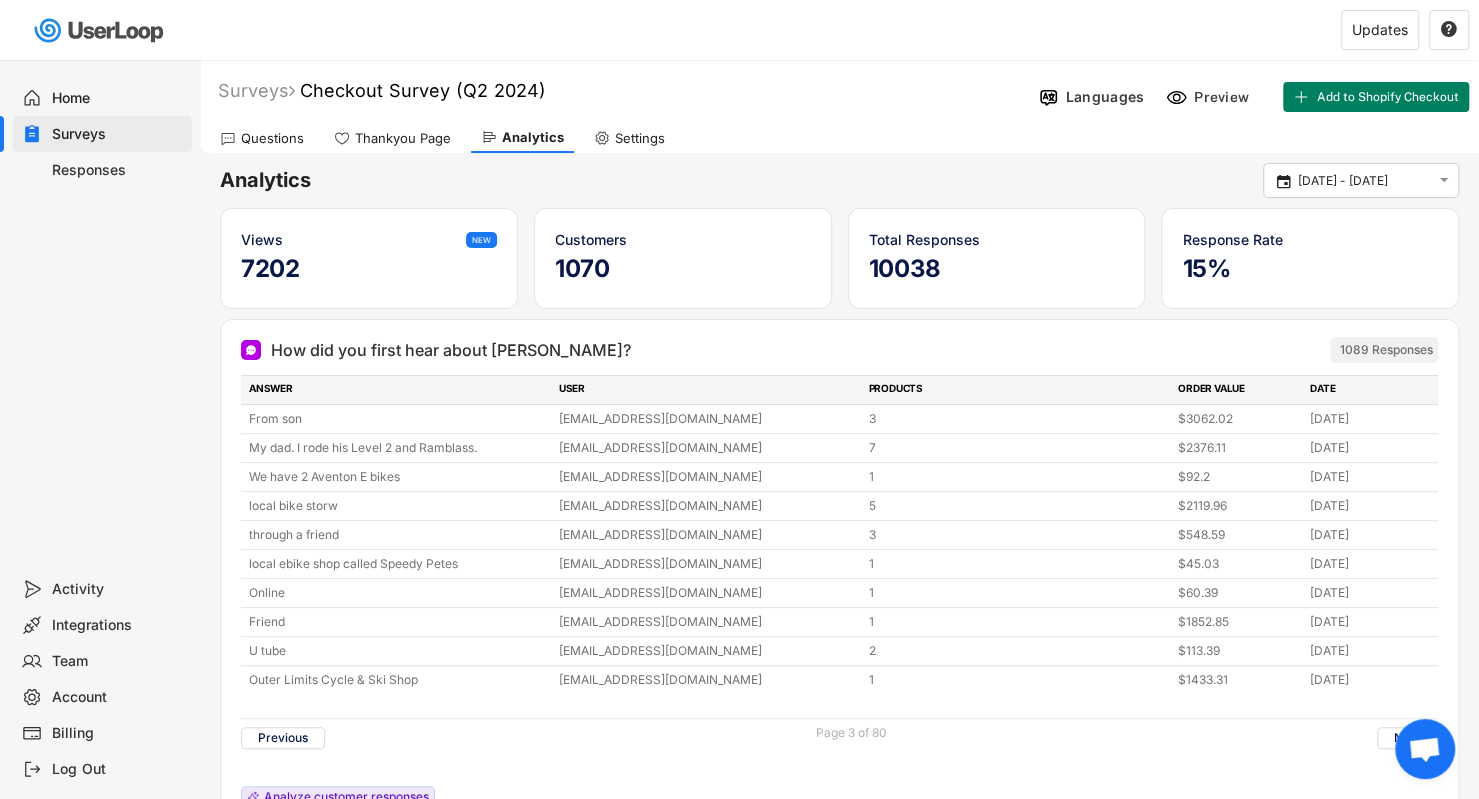 click on "Responses" at bounding box center (102, 170) 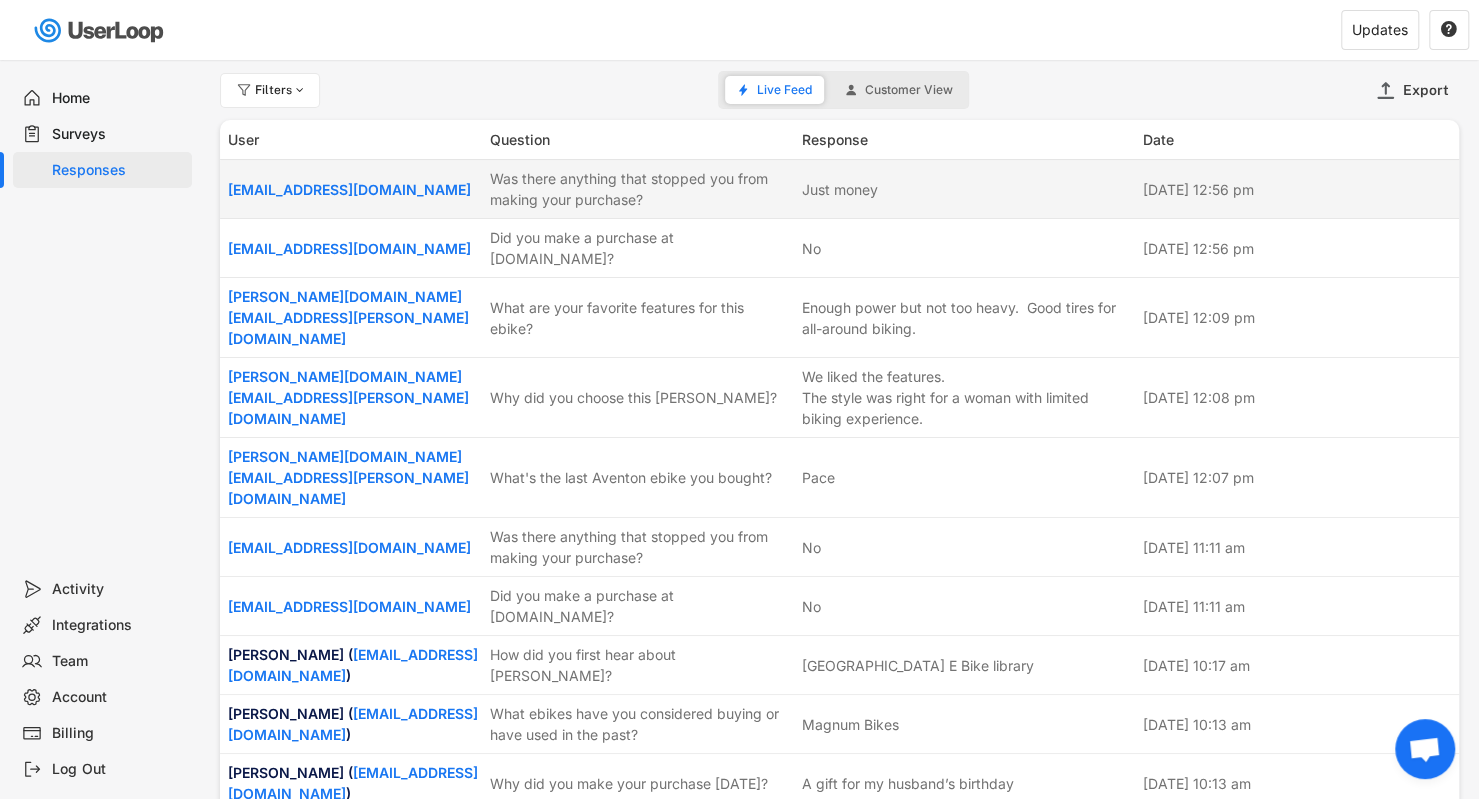 click on "Was there anything that stopped you from making your purchase?" at bounding box center (640, 189) 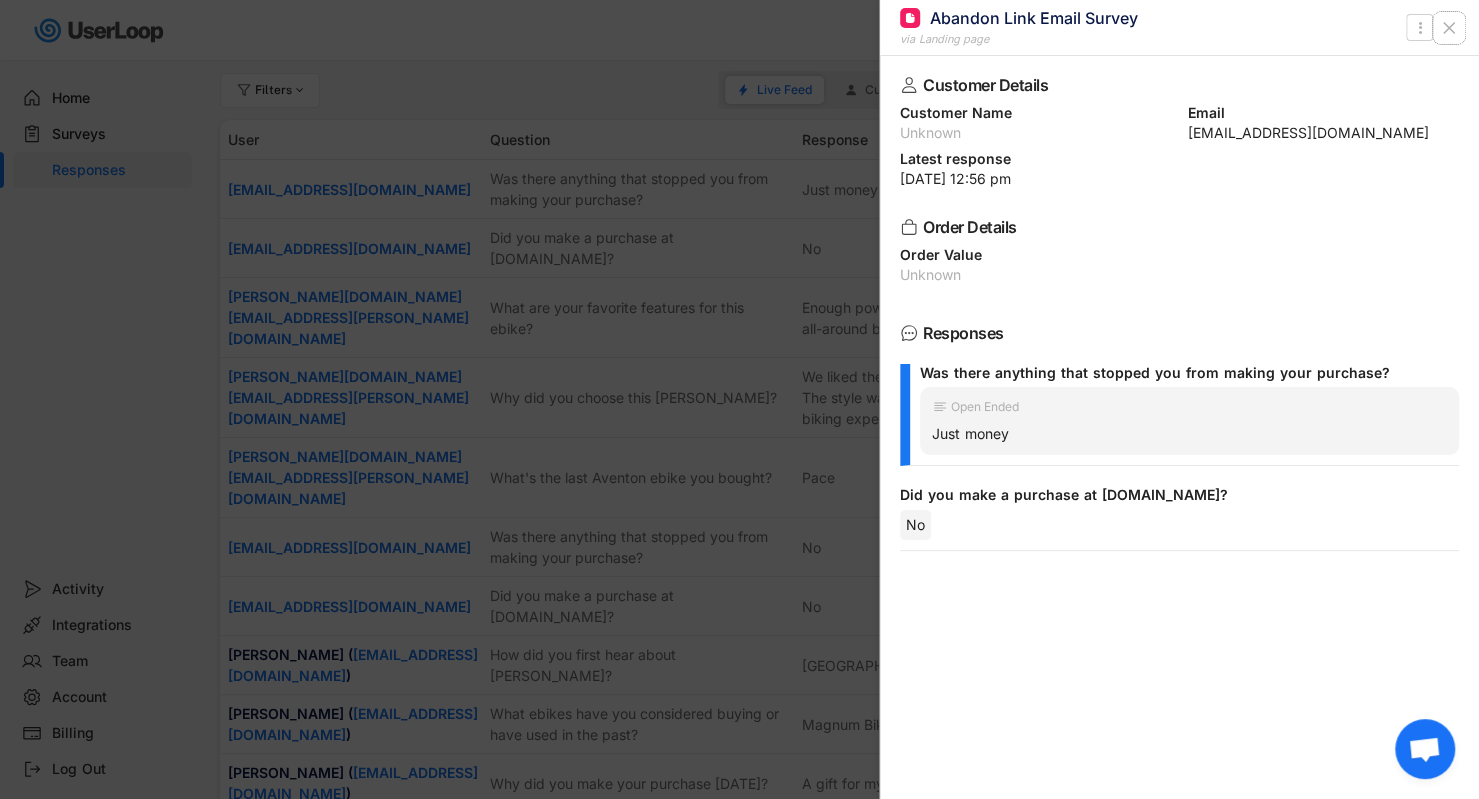 click 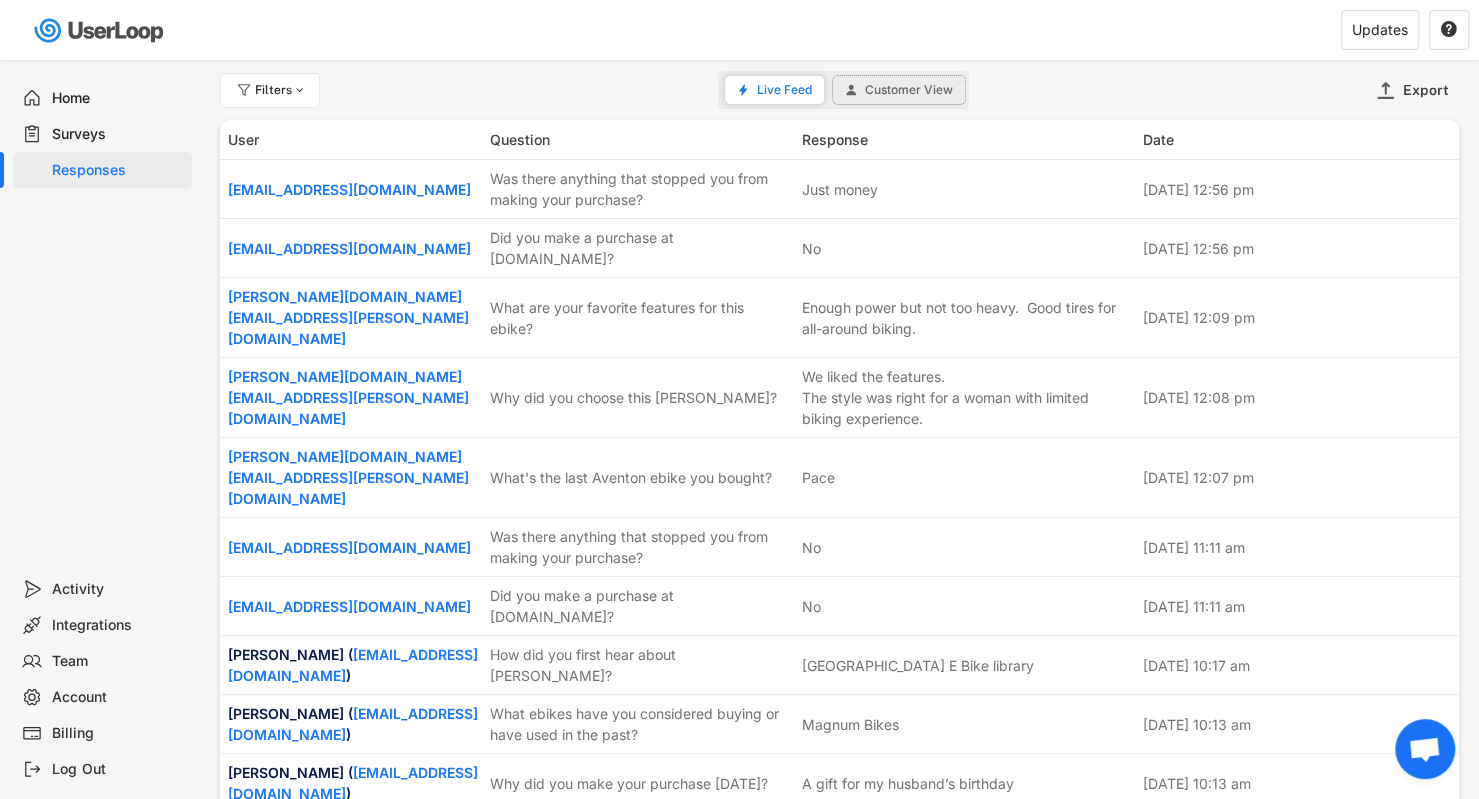 click on "Customer View" at bounding box center (899, 90) 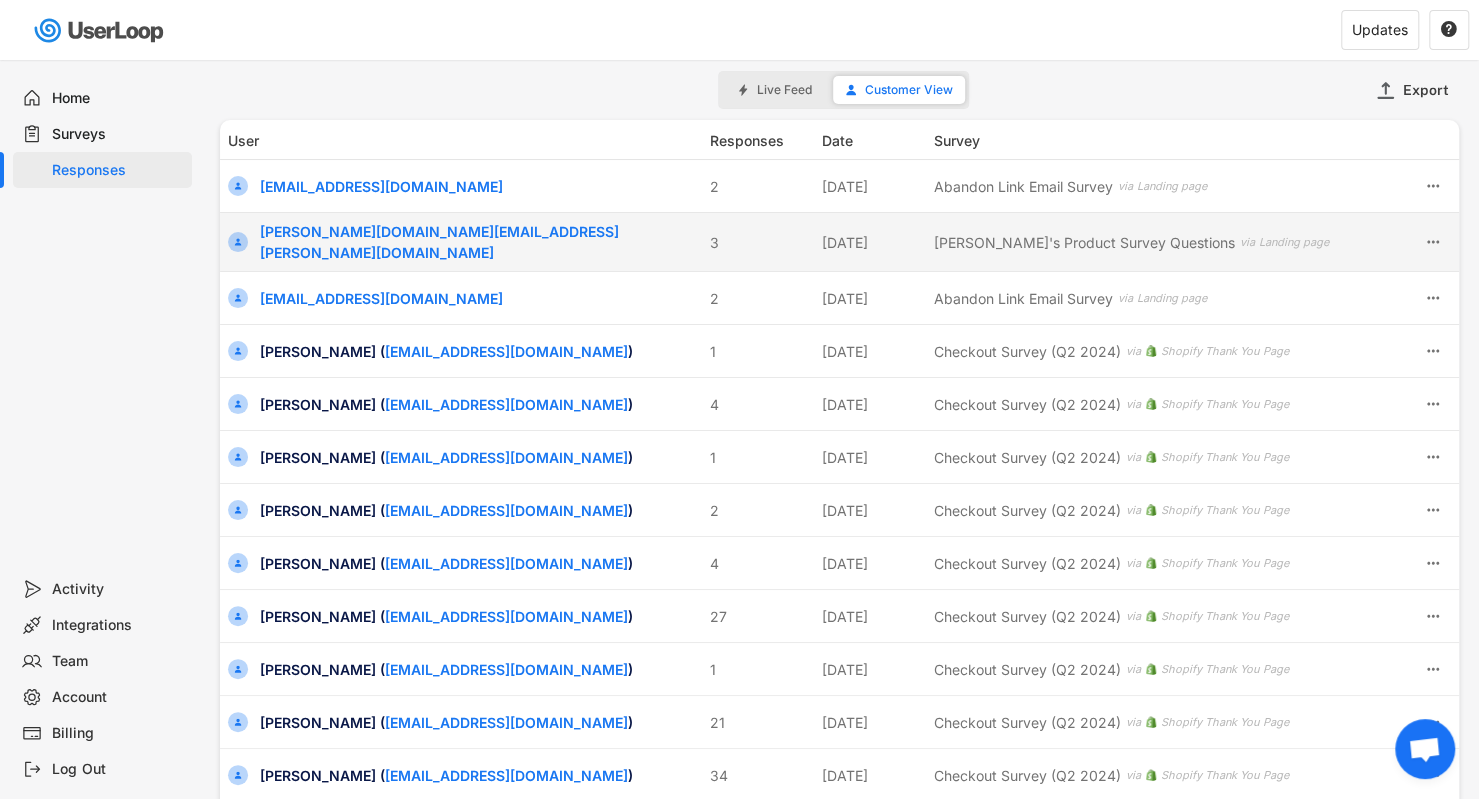 click on "[PERSON_NAME]'s Product Survey Questions" at bounding box center [1084, 242] 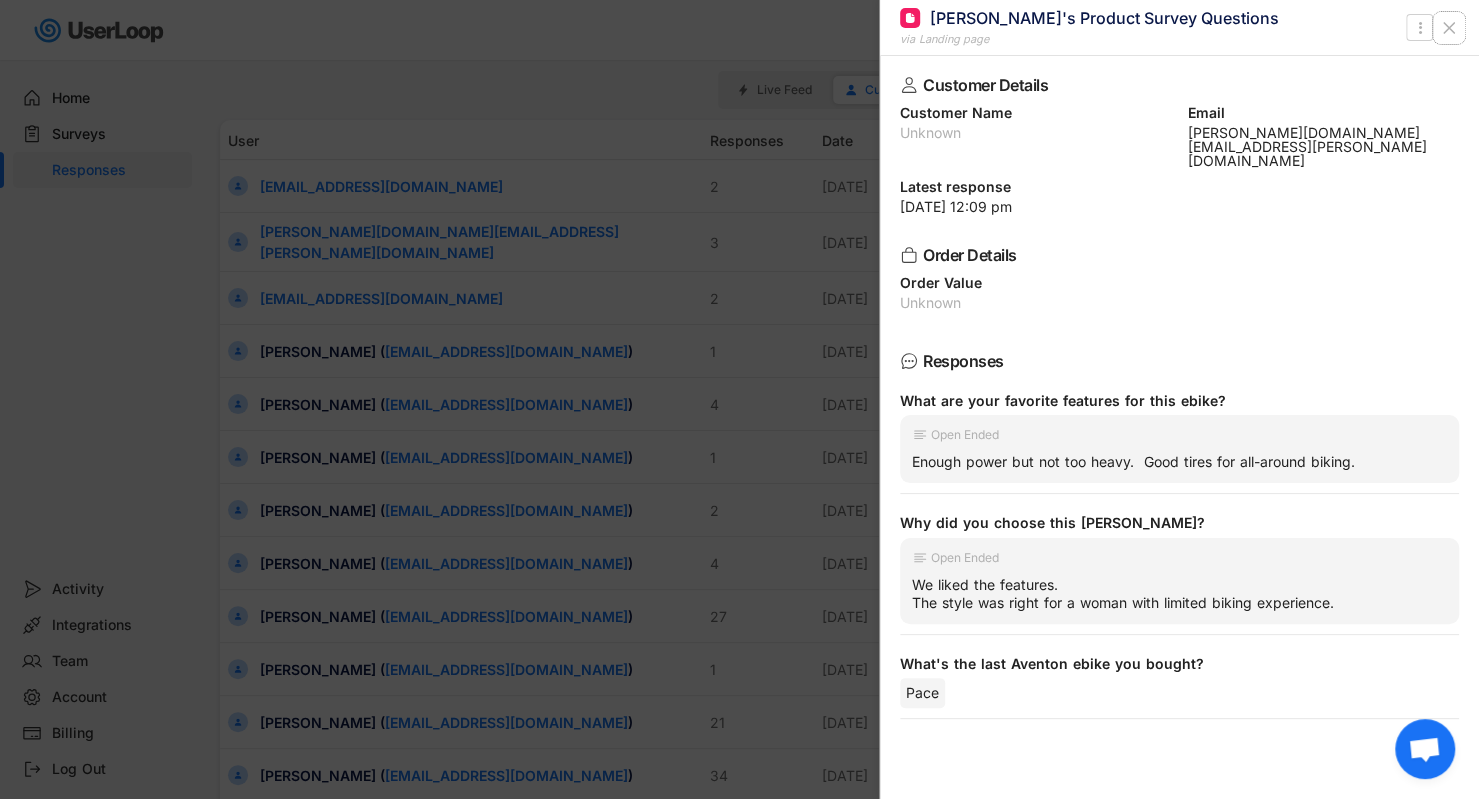 click 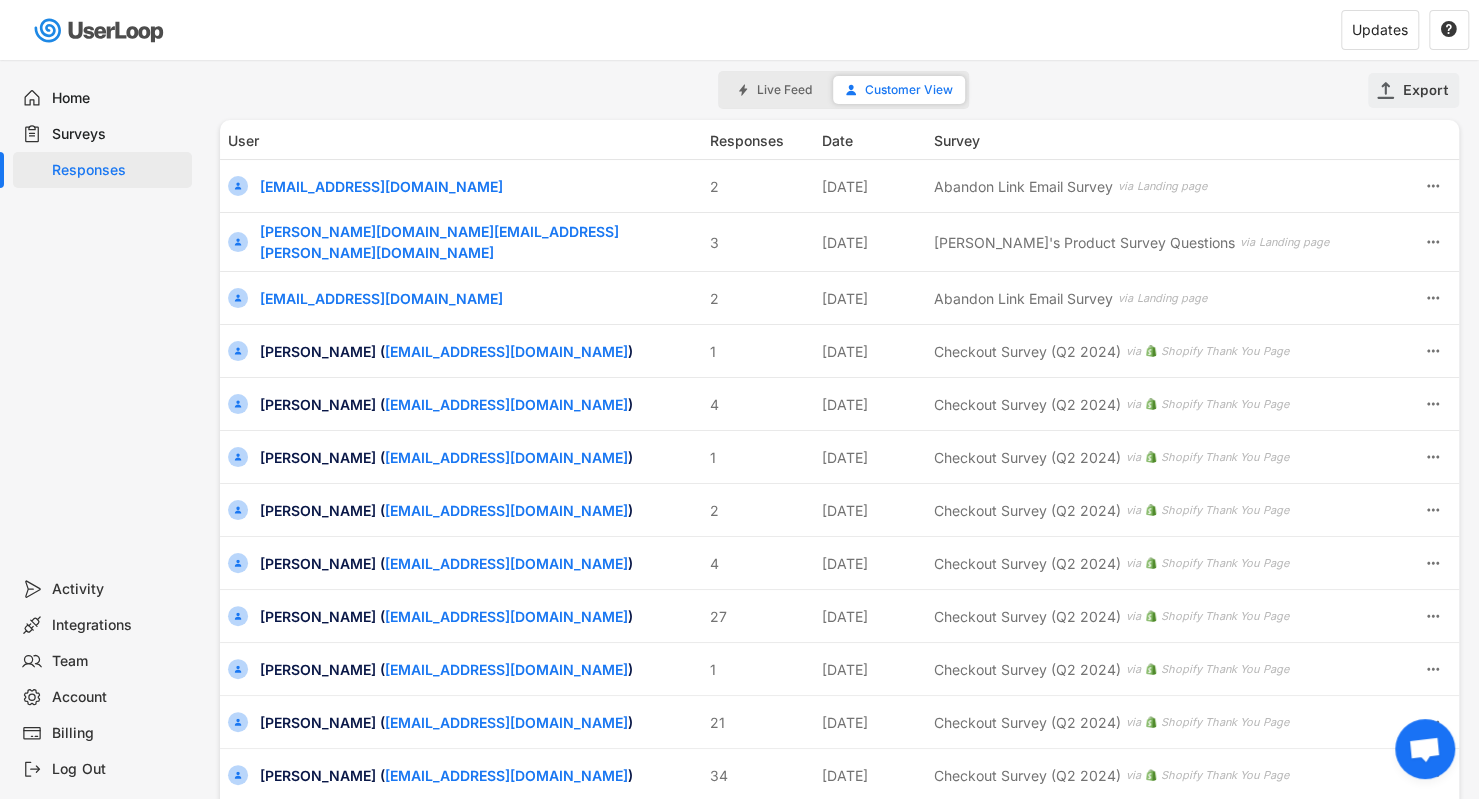 click on "Export" at bounding box center (1426, 90) 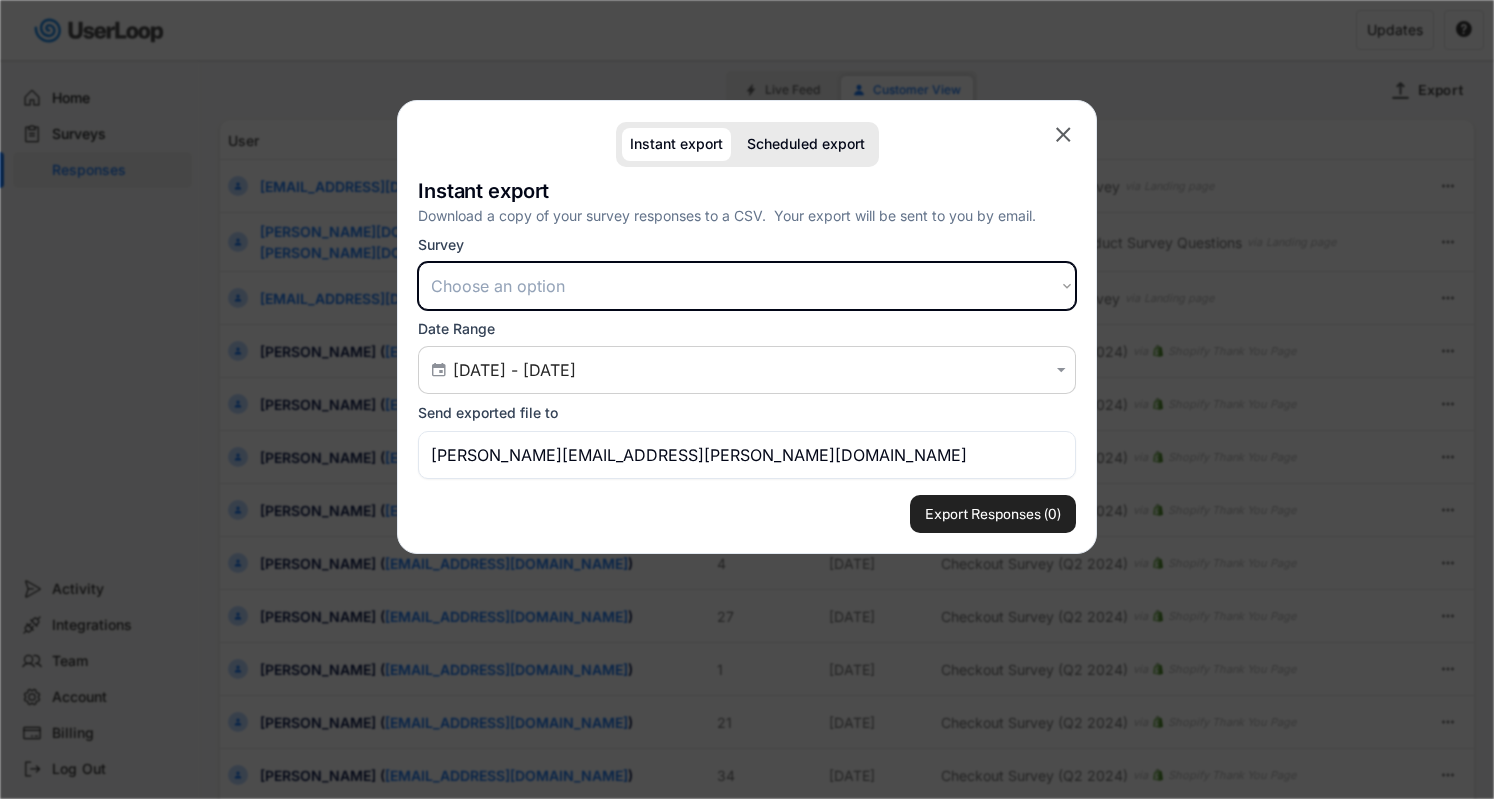 click on "Choose an option Post Purchase Checkout Survey Post Purchase Email Survey Post Purchase #2 Open Ended, How Did You Hear About Aventon Post-Purchase Checkout Survey ([PERSON_NAME]'s) Post Purchase Link Survey ([PERSON_NAME]'s) Link Survey Email Survey Email Survey Checkout Survey (Q2 2024) Email Survey Link Survey Abandon Link Email Survey Link Survey [PERSON_NAME]'s Product Survey Questions Checkout Survey" at bounding box center (747, 286) 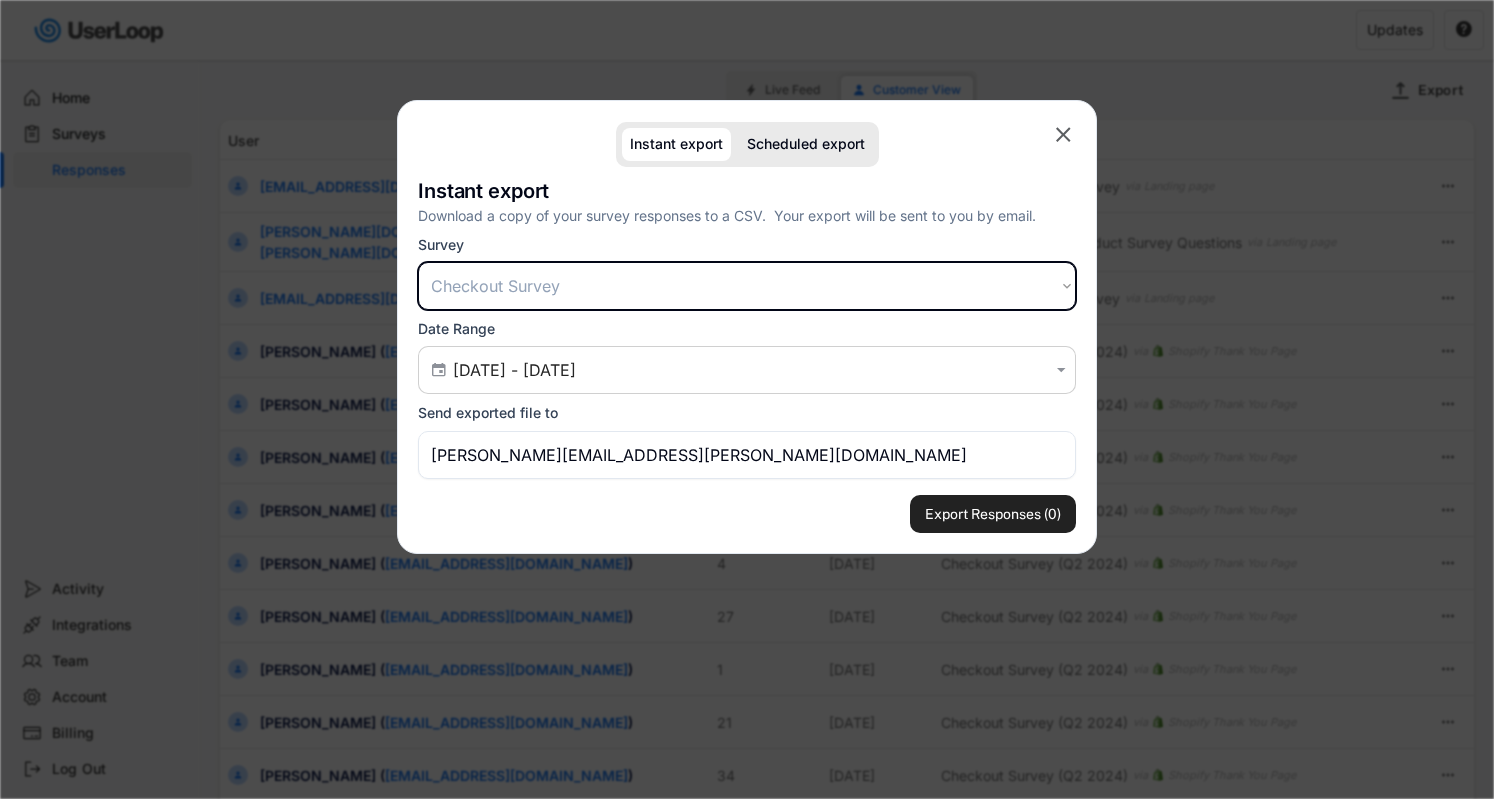 click on "Choose an option Post Purchase Checkout Survey Post Purchase Email Survey Post Purchase #2 Open Ended, How Did You Hear About Aventon Post-Purchase Checkout Survey ([PERSON_NAME]'s) Post Purchase Link Survey ([PERSON_NAME]'s) Link Survey Email Survey Email Survey Checkout Survey (Q2 2024) Email Survey Link Survey Abandon Link Email Survey Link Survey [PERSON_NAME]'s Product Survey Questions Checkout Survey" at bounding box center (747, 286) 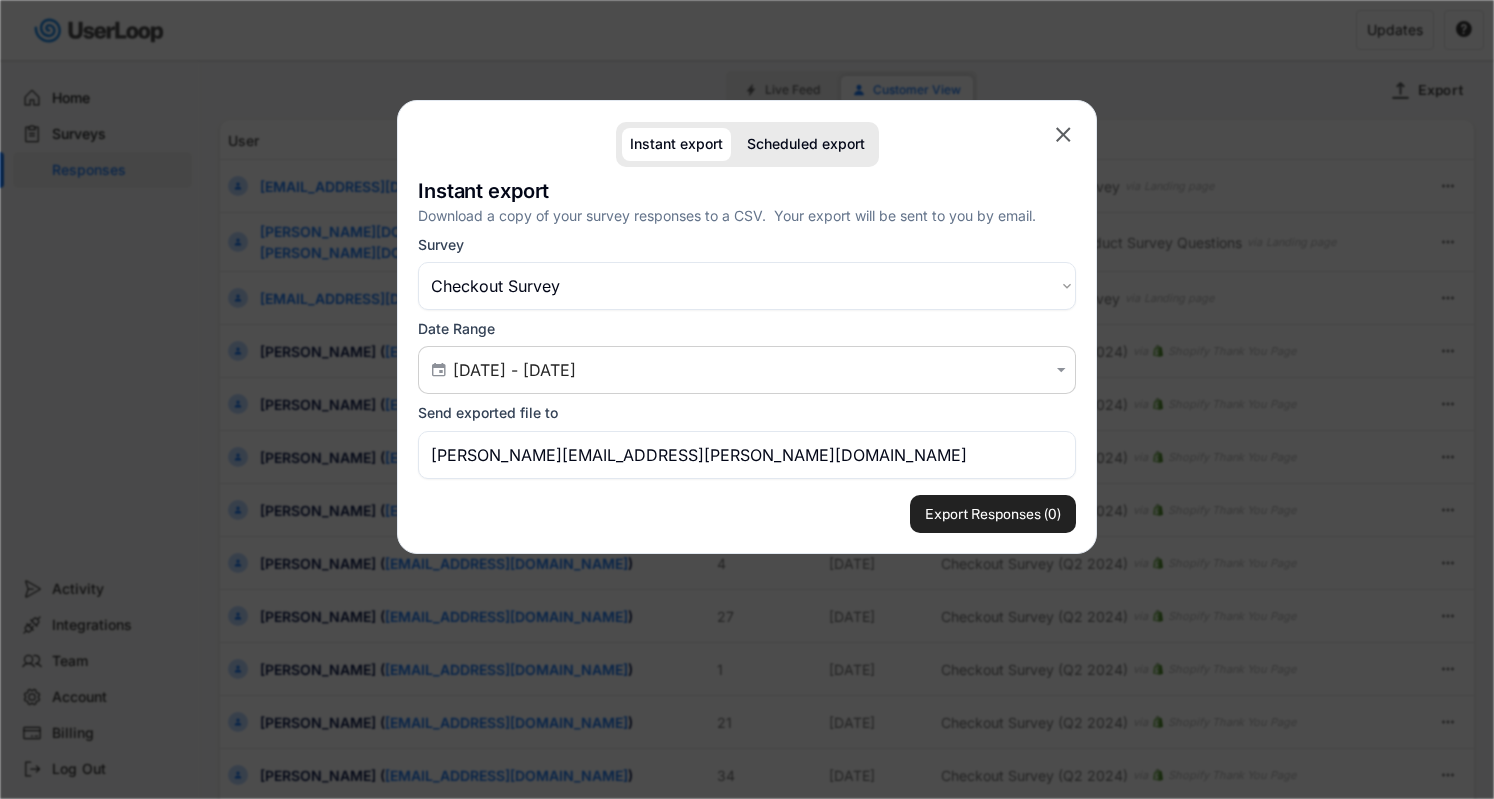 click on "Survey Choose an option Post Purchase Checkout Survey Post Purchase Email Survey Post Purchase #2 Open Ended, How Did You Hear About Aventon Post-Purchase Checkout Survey ([PERSON_NAME]'s) Post Purchase Link Survey ([PERSON_NAME]'s) Link Survey Email Survey Email Survey Checkout Survey (Q2 2024) Email Survey Link Survey Abandon Link Email Survey Link Survey [PERSON_NAME]'s Product Survey Questions Checkout Survey" at bounding box center [747, 273] 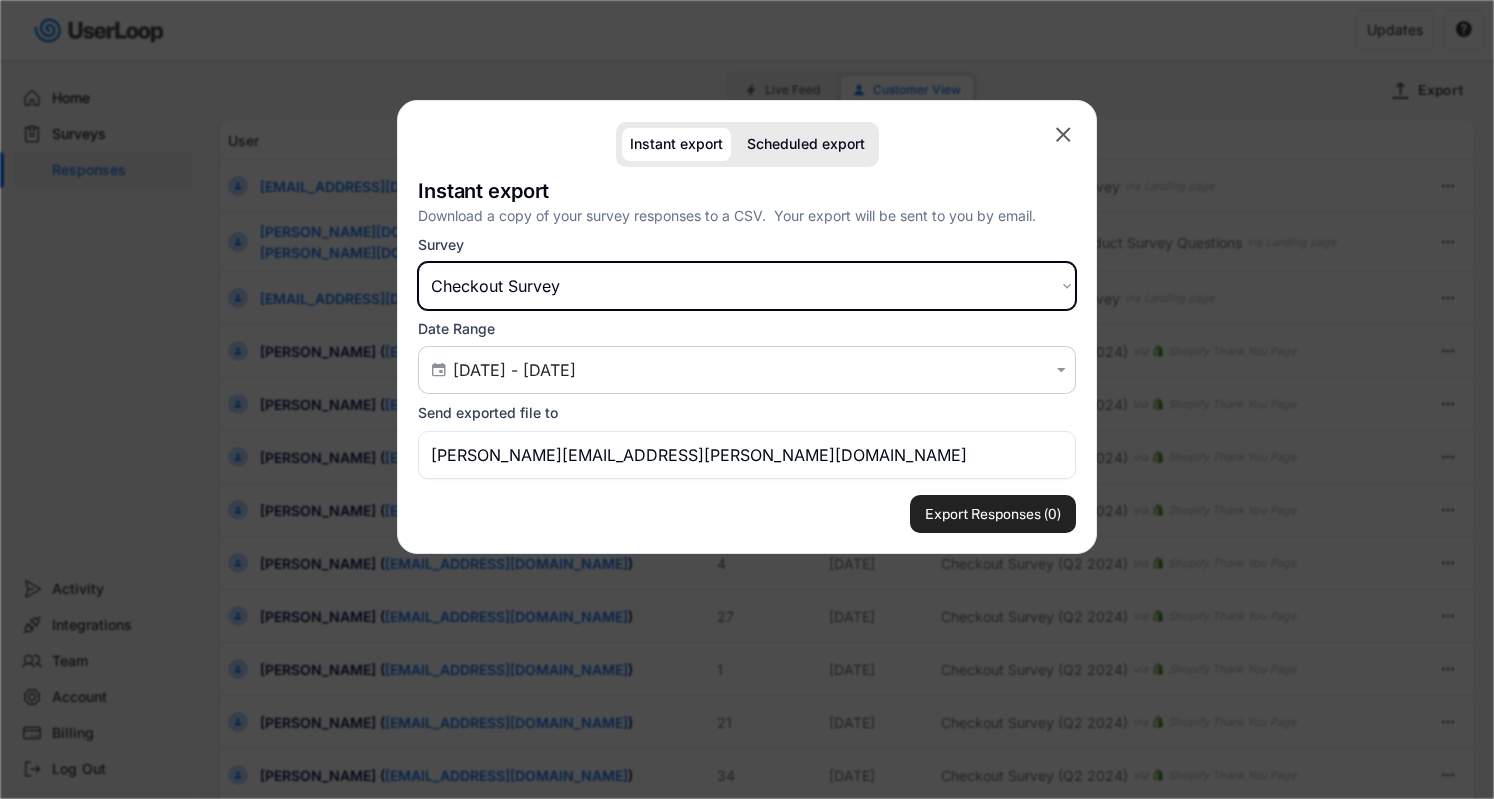 click on "Choose an option Post Purchase Checkout Survey Post Purchase Email Survey Post Purchase #2 Open Ended, How Did You Hear About Aventon Post-Purchase Checkout Survey ([PERSON_NAME]'s) Post Purchase Link Survey ([PERSON_NAME]'s) Link Survey Email Survey Email Survey Checkout Survey (Q2 2024) Email Survey Link Survey Abandon Link Email Survey Link Survey [PERSON_NAME]'s Product Survey Questions Checkout Survey" at bounding box center (747, 286) 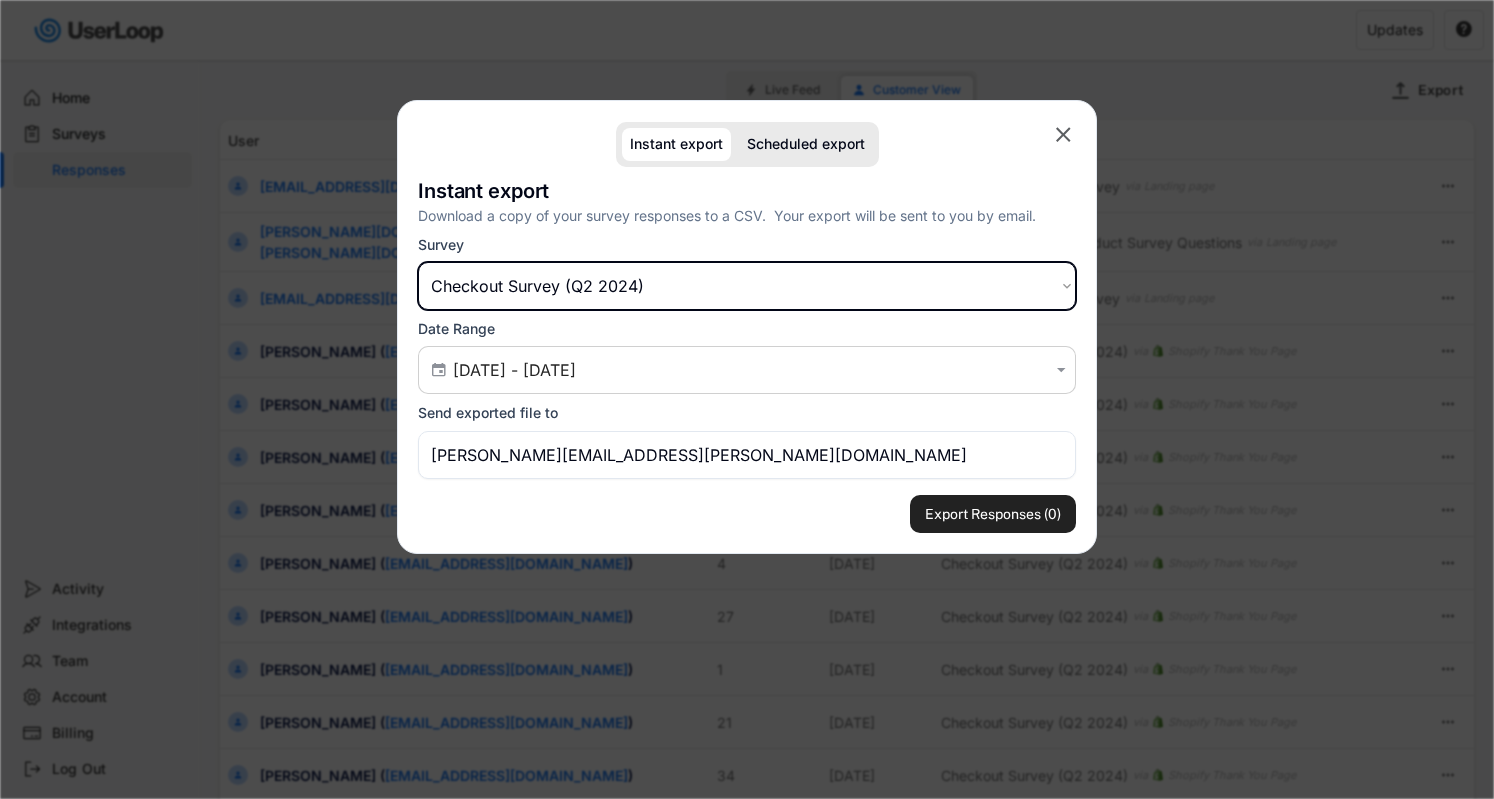 click on "Choose an option Post Purchase Checkout Survey Post Purchase Email Survey Post Purchase #2 Open Ended, How Did You Hear About Aventon Post-Purchase Checkout Survey ([PERSON_NAME]'s) Post Purchase Link Survey ([PERSON_NAME]'s) Link Survey Email Survey Email Survey Checkout Survey (Q2 2024) Email Survey Link Survey Abandon Link Email Survey Link Survey [PERSON_NAME]'s Product Survey Questions Checkout Survey" at bounding box center [747, 286] 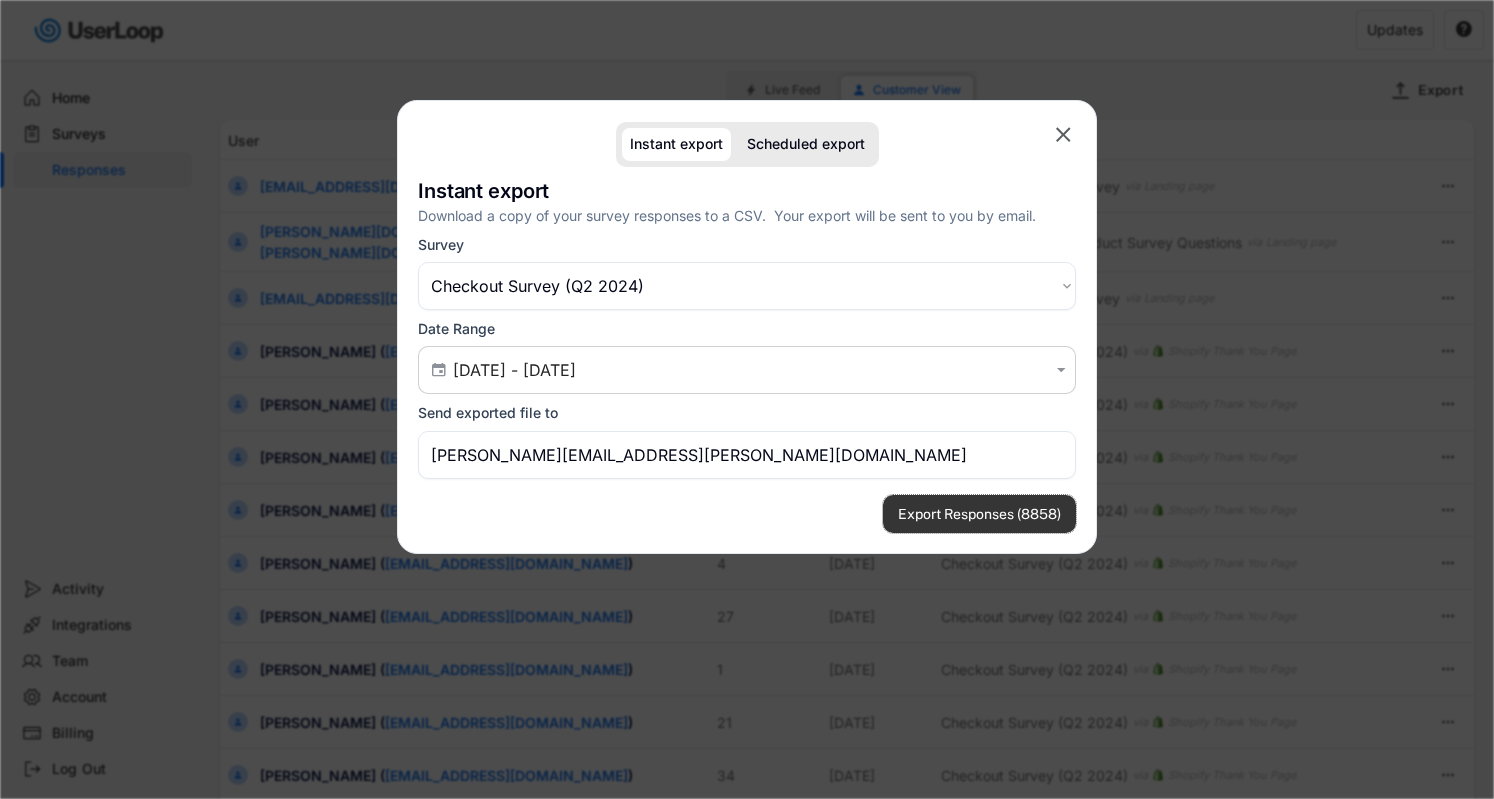click on "Export Responses (8858)" at bounding box center (979, 514) 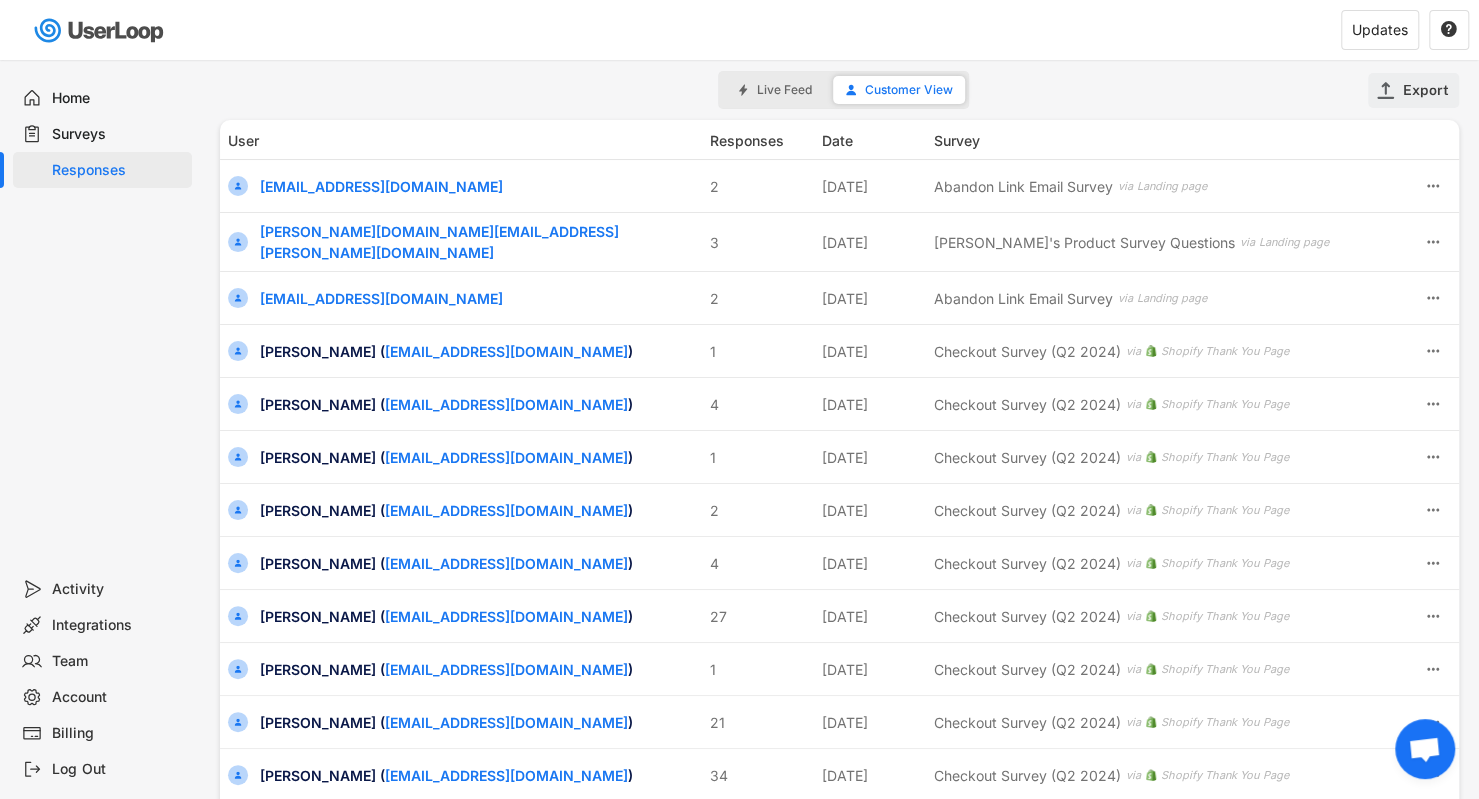 click on "Export" at bounding box center [1426, 90] 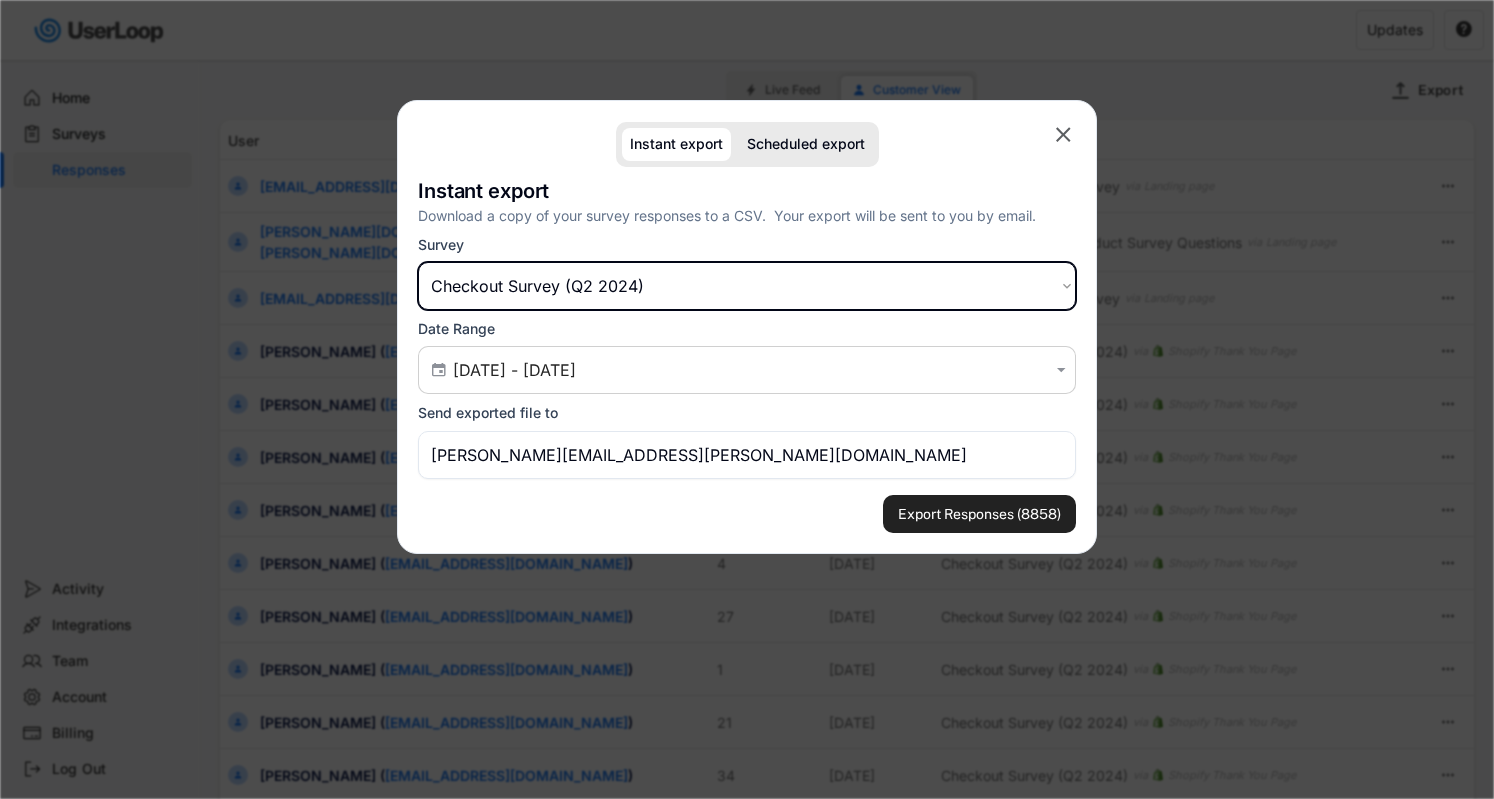 click on "Choose an option Post Purchase Checkout Survey Post Purchase Email Survey Post Purchase #2 Open Ended, How Did You Hear About Aventon Post-Purchase Checkout Survey ([PERSON_NAME]'s) Post Purchase Link Survey ([PERSON_NAME]'s) Link Survey Email Survey Email Survey Checkout Survey (Q2 2024) Email Survey Link Survey Abandon Link Email Survey Link Survey [PERSON_NAME]'s Product Survey Questions Checkout Survey" at bounding box center [747, 286] 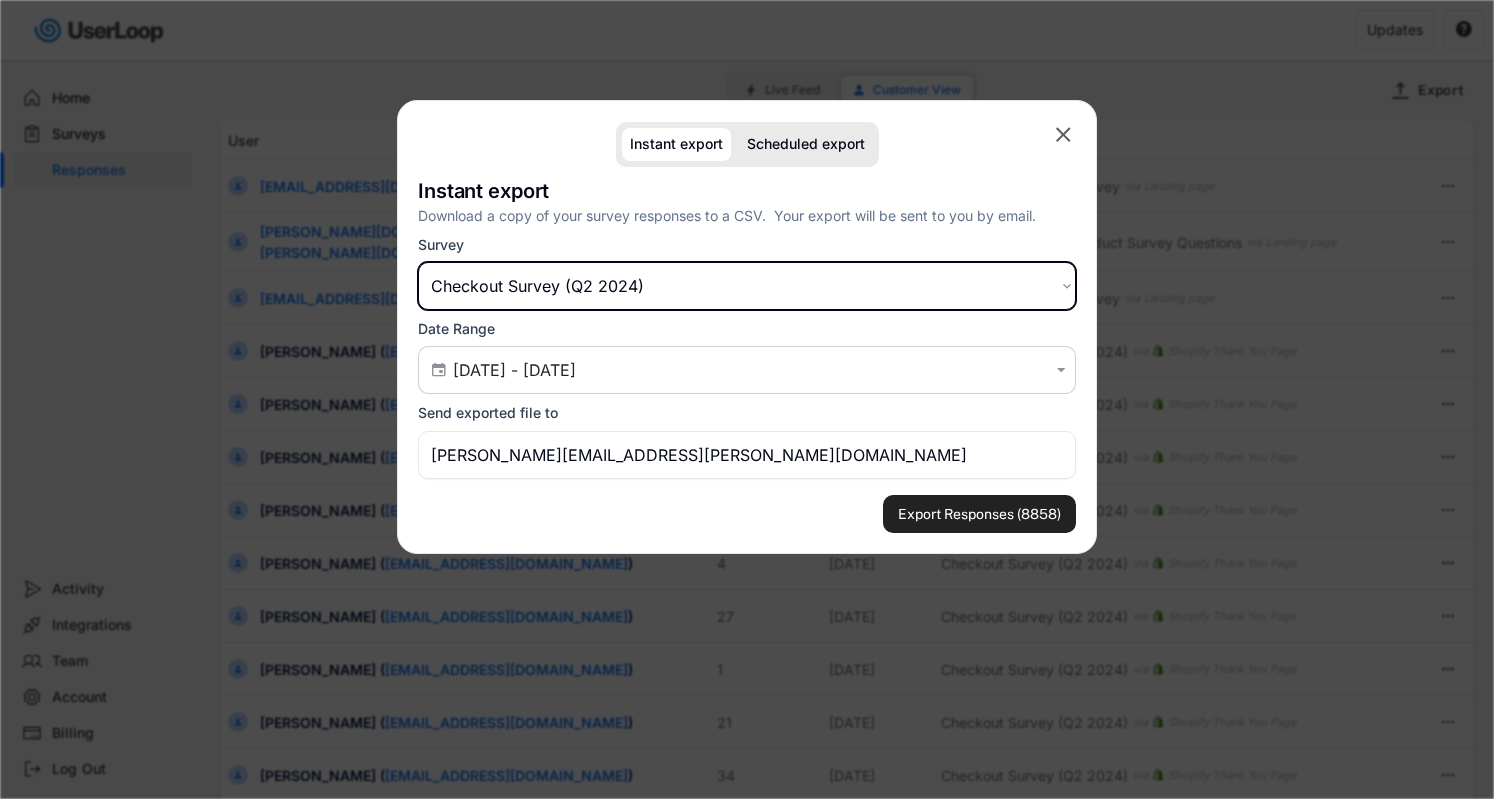 select on ""1348695171700984260__LOOKUP__1711726952917x126297939925532670"" 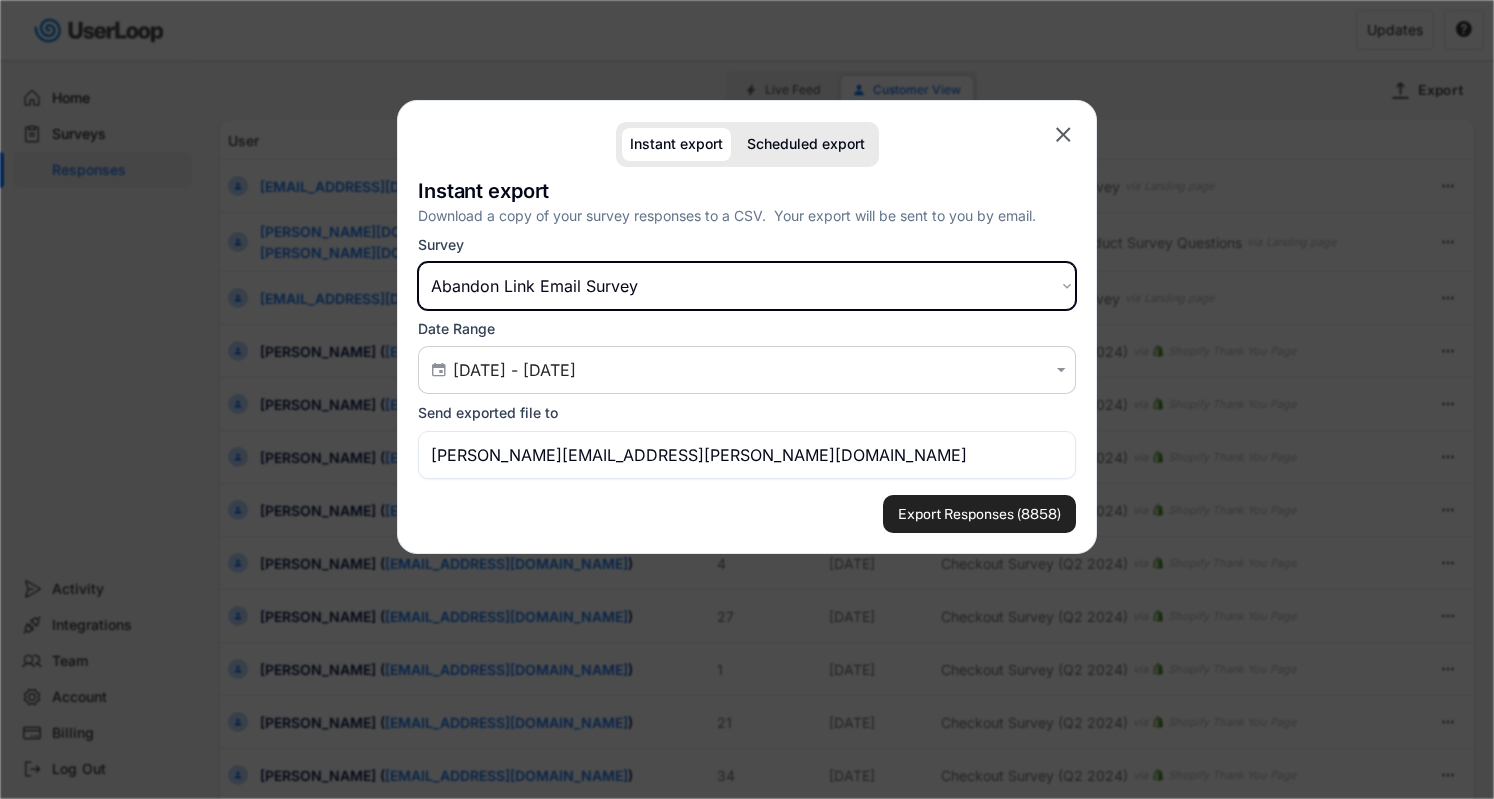 click on "Choose an option Post Purchase Checkout Survey Post Purchase Email Survey Post Purchase #2 Open Ended, How Did You Hear About Aventon Post-Purchase Checkout Survey ([PERSON_NAME]'s) Post Purchase Link Survey ([PERSON_NAME]'s) Link Survey Email Survey Email Survey Checkout Survey (Q2 2024) Email Survey Link Survey Abandon Link Email Survey Link Survey [PERSON_NAME]'s Product Survey Questions Checkout Survey" at bounding box center [747, 286] 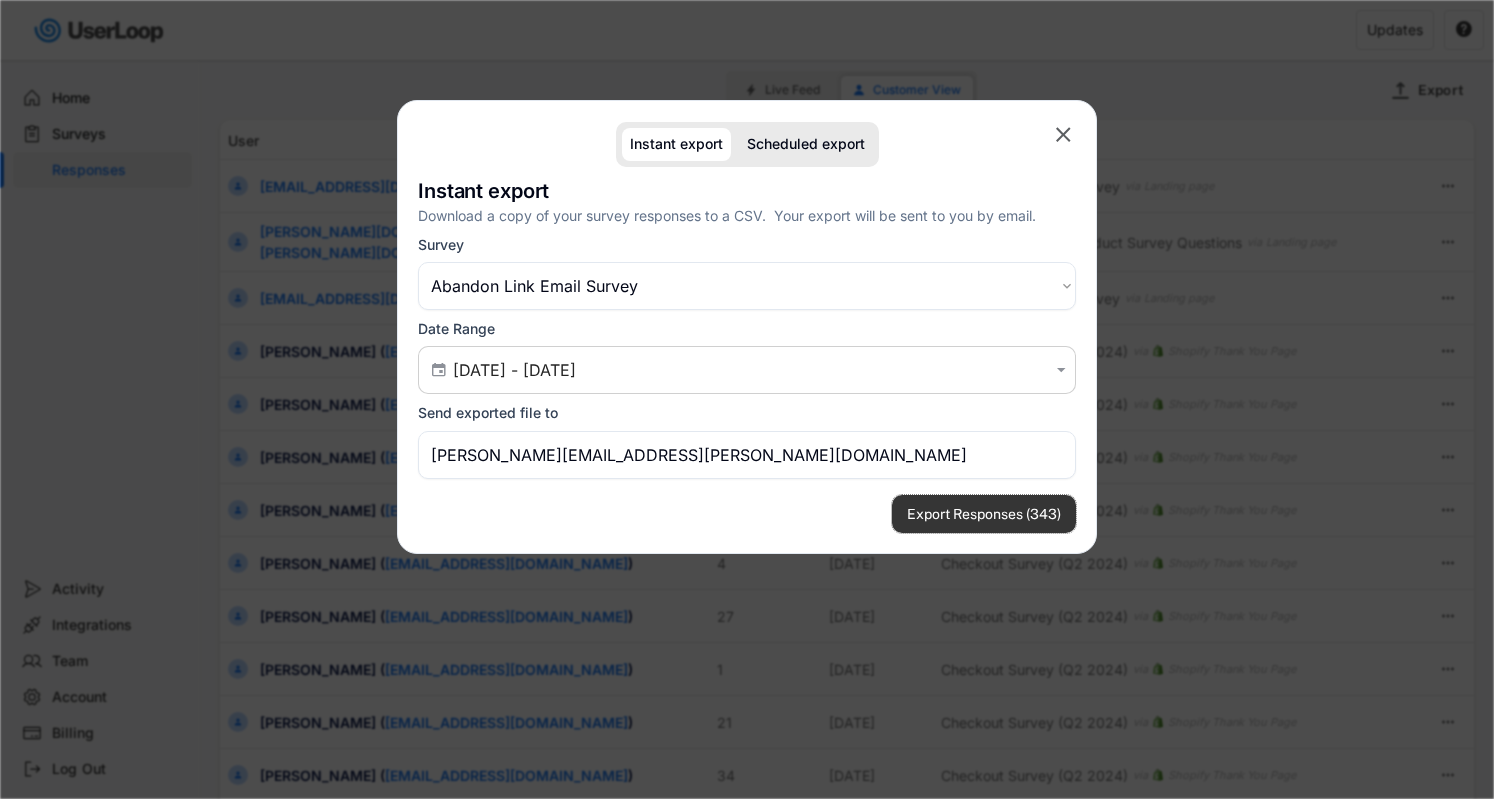 click on "Export Responses (343)" at bounding box center [984, 514] 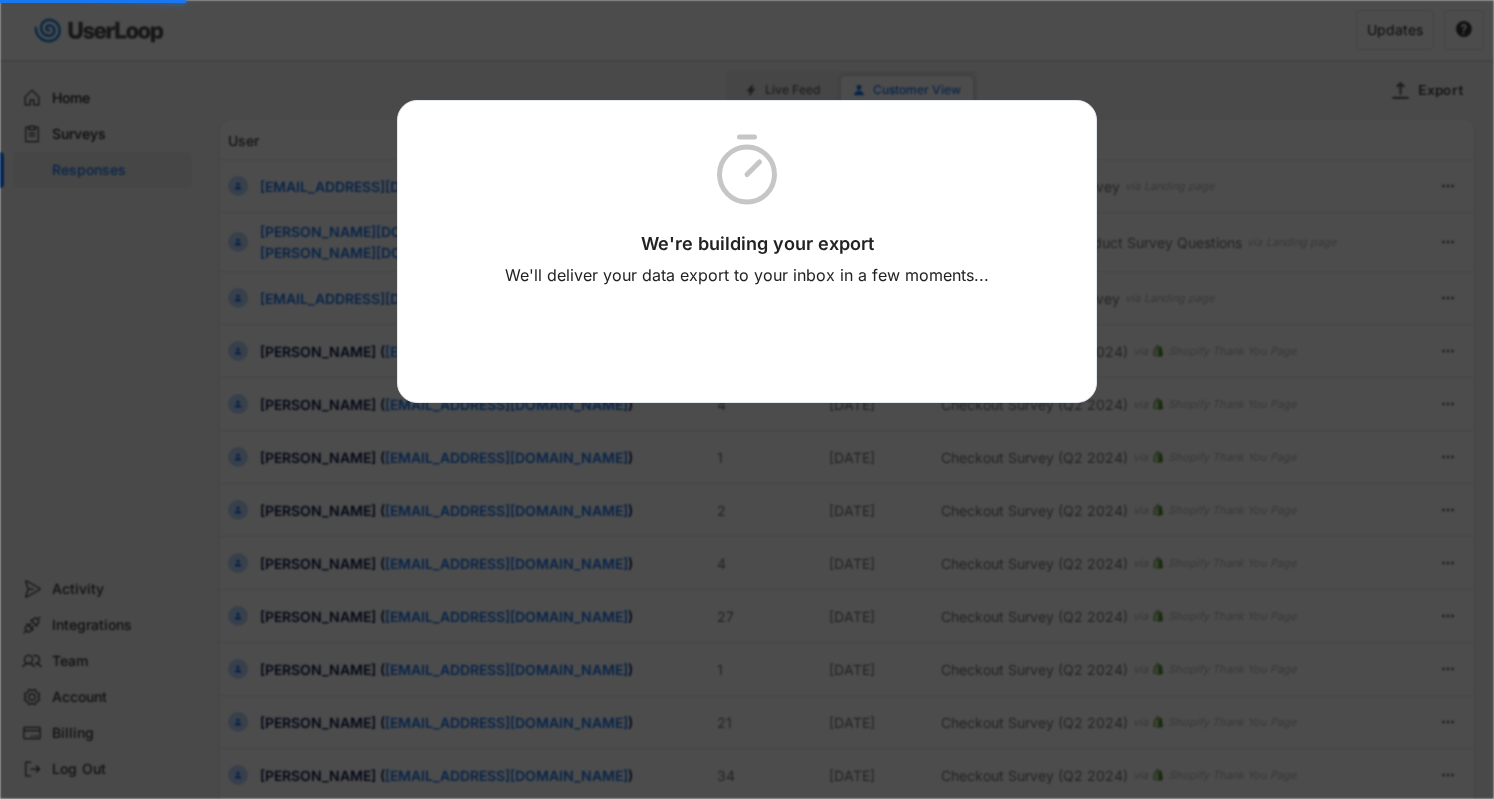 click at bounding box center (747, 399) 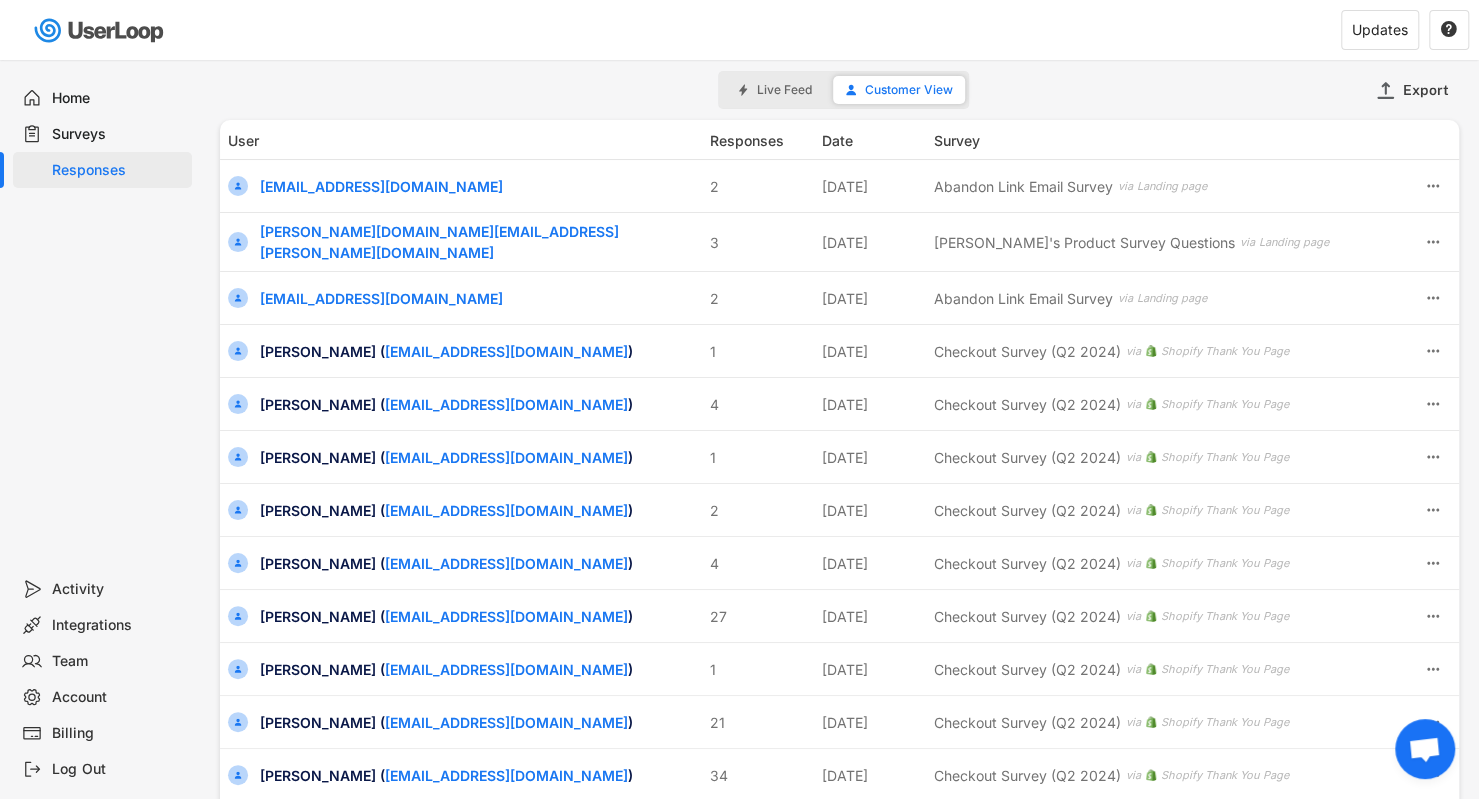 click on "Surveys" at bounding box center [118, 134] 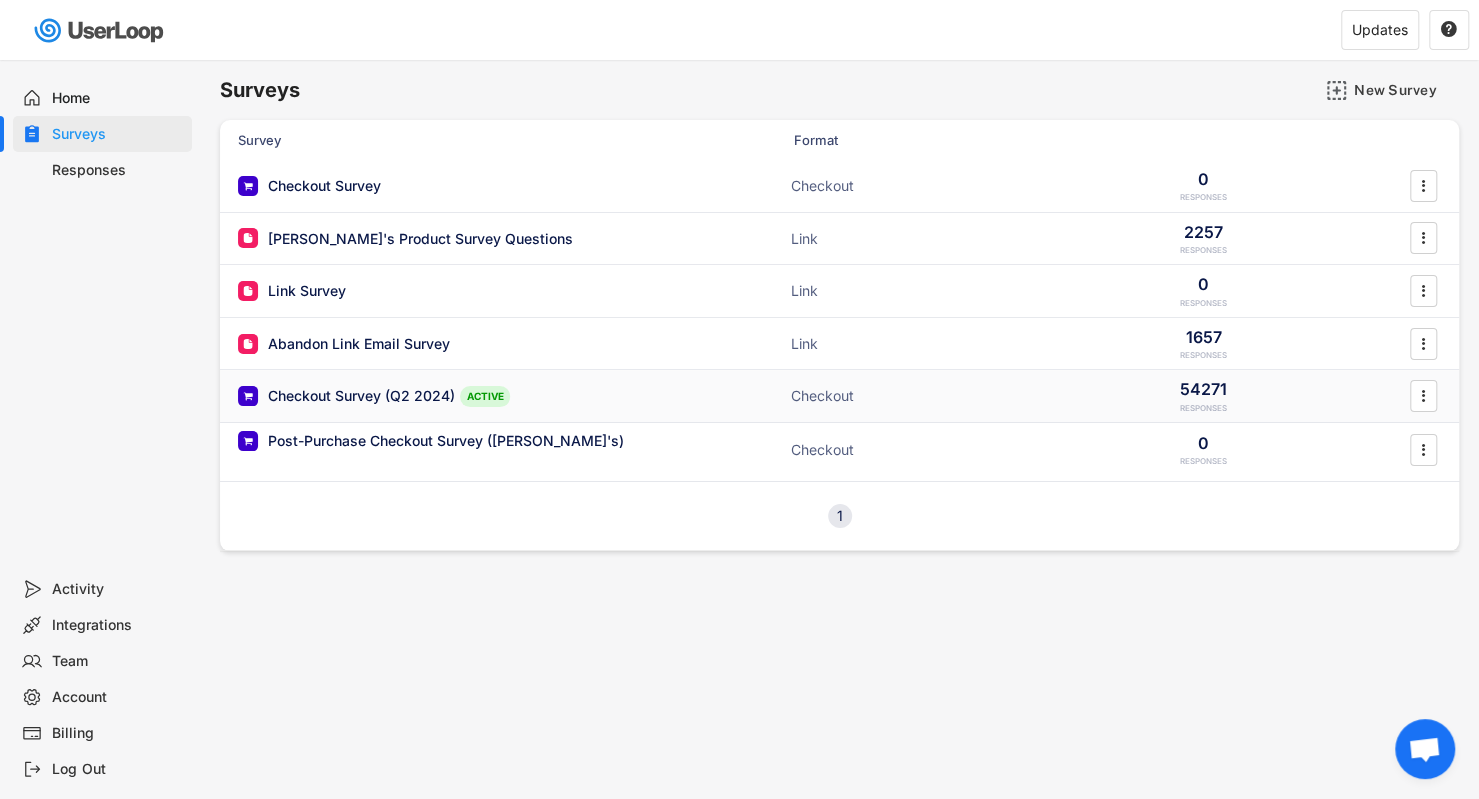 click on "Checkout Survey (Q2 2024)  ACTIVE  Checkout 54271 RESPONSES
" at bounding box center (839, 396) 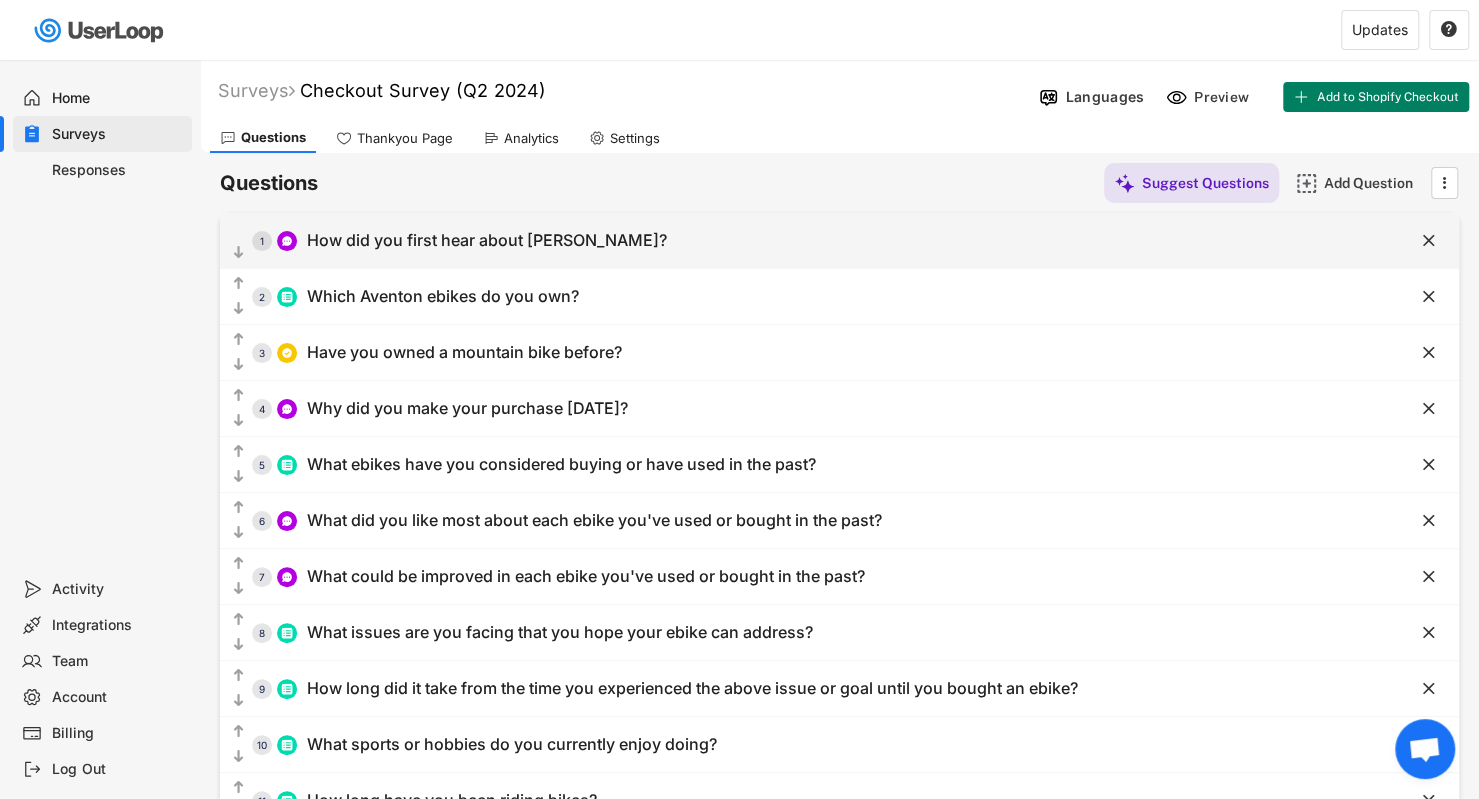 click on "

1 How did you first hear about [GEOGRAPHIC_DATA]?" at bounding box center [789, 240] 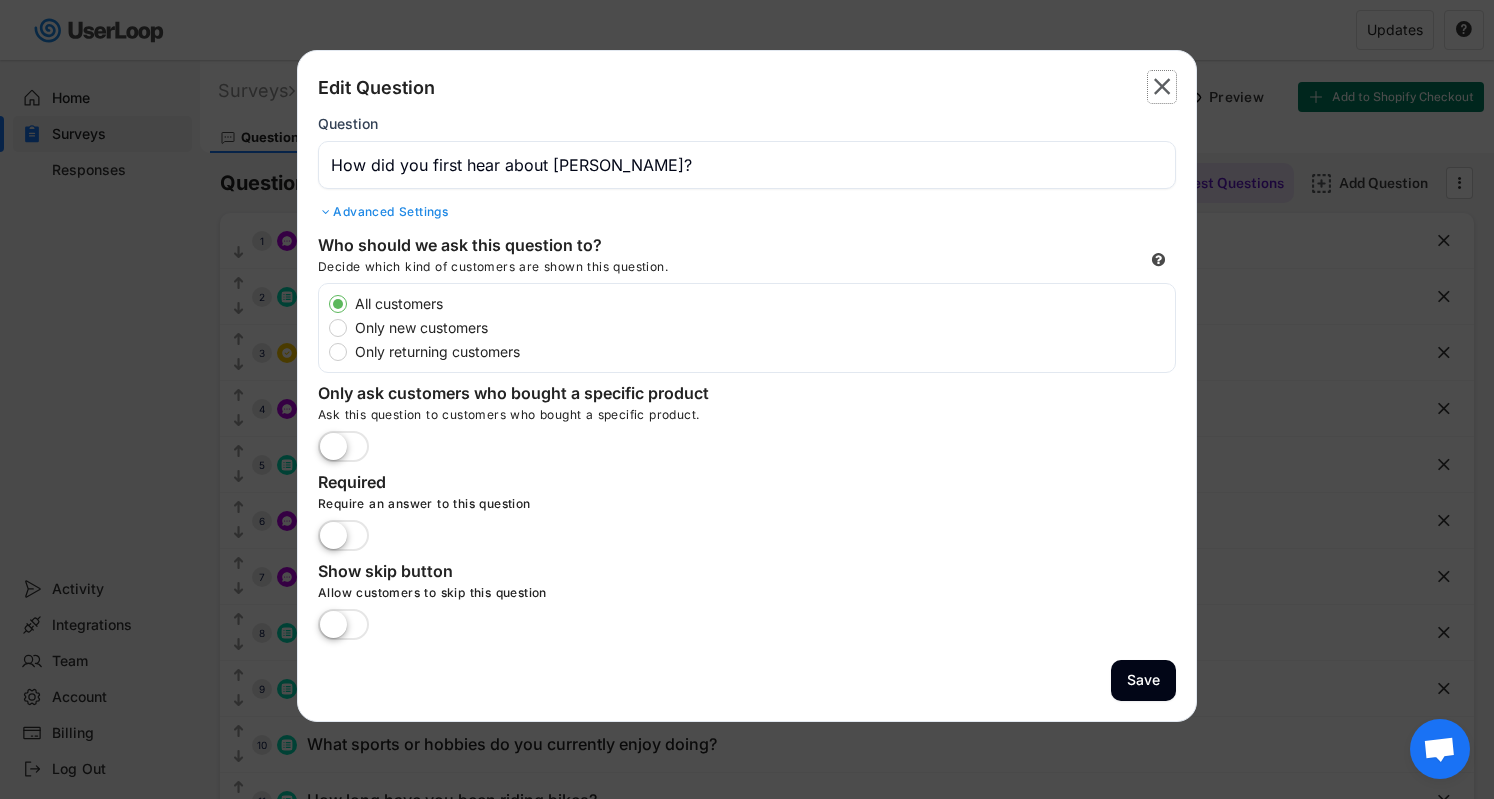 click on "" 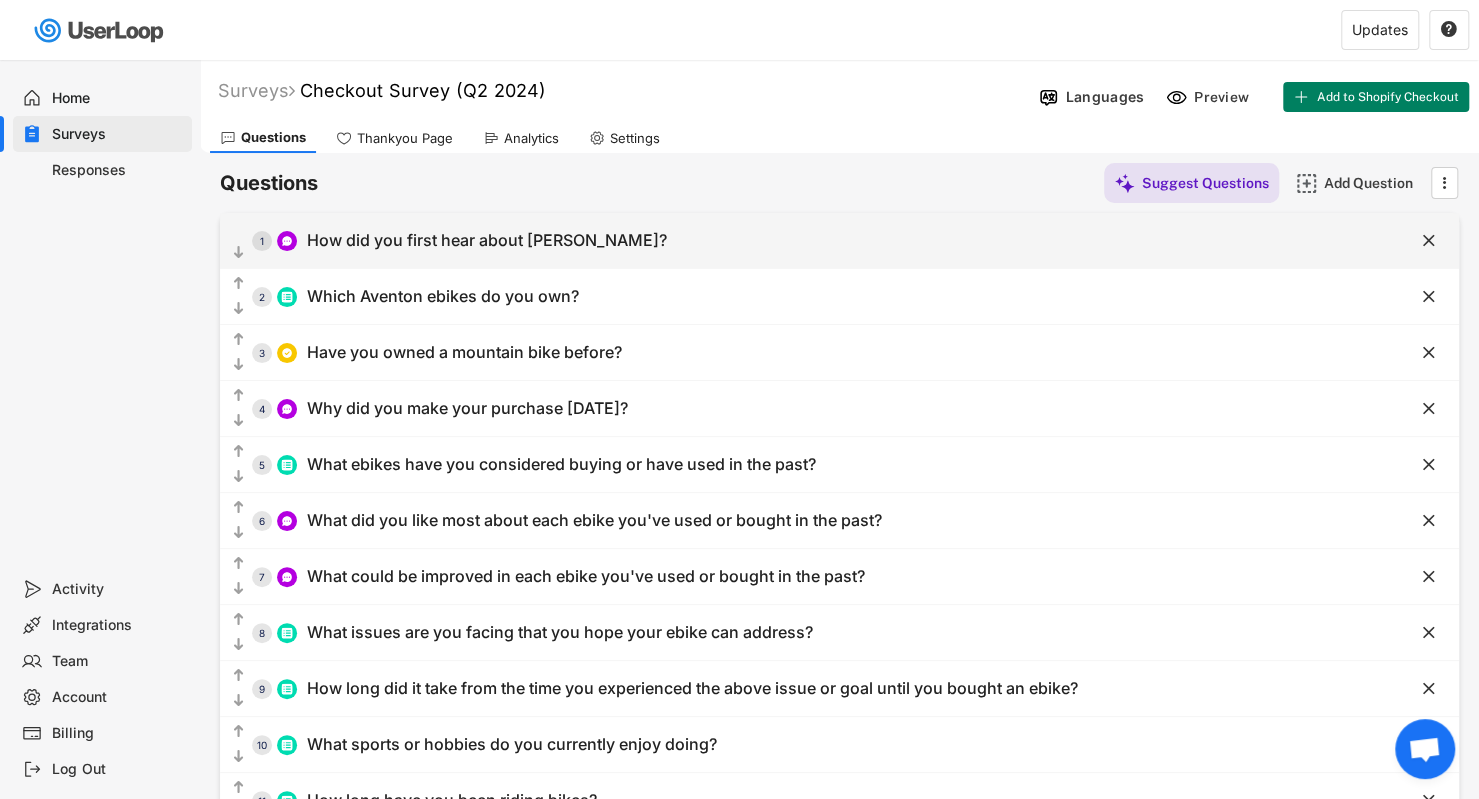 click on "

1 How did you first hear about [GEOGRAPHIC_DATA]?" at bounding box center (789, 240) 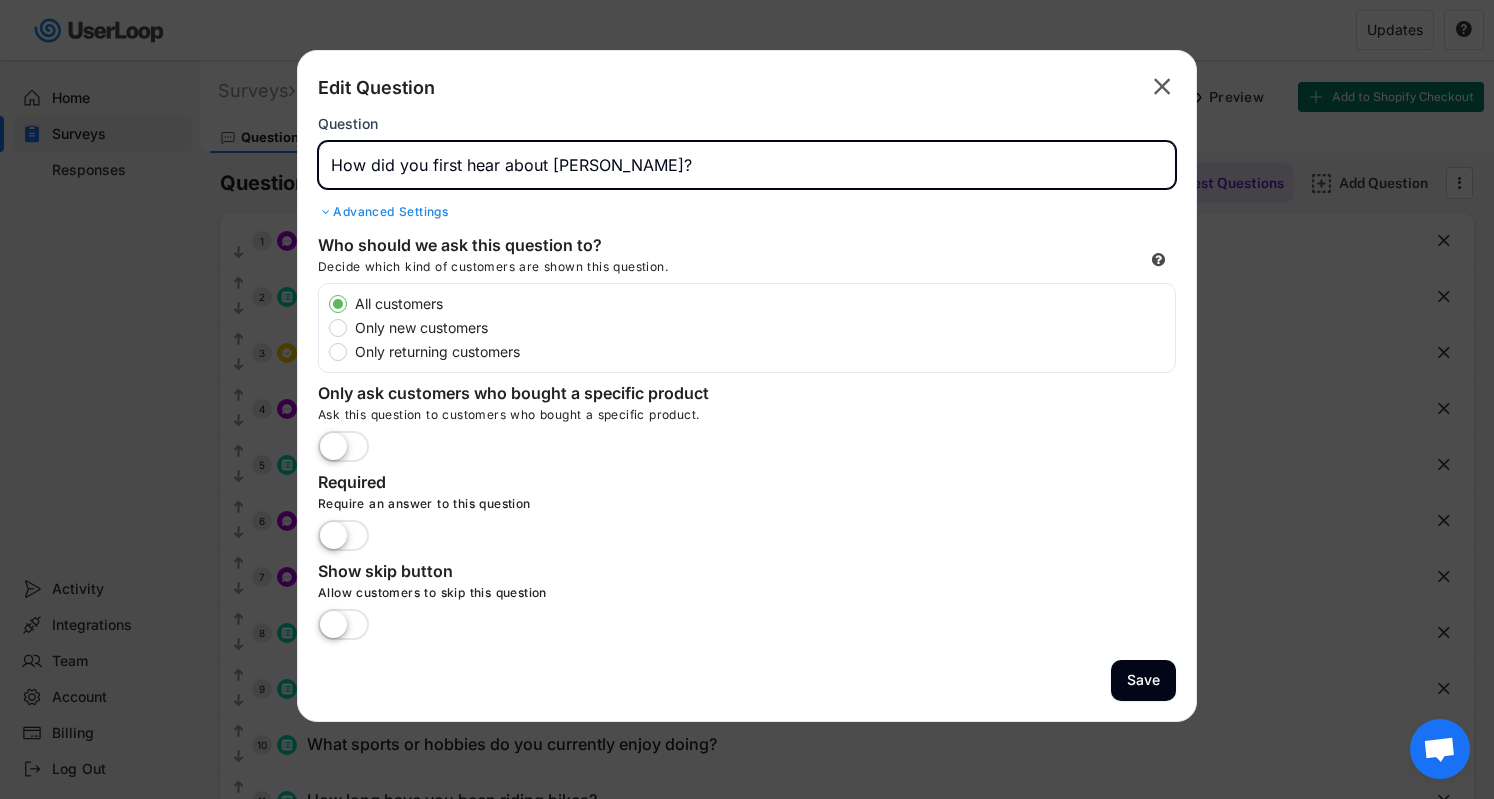 click at bounding box center (747, 165) 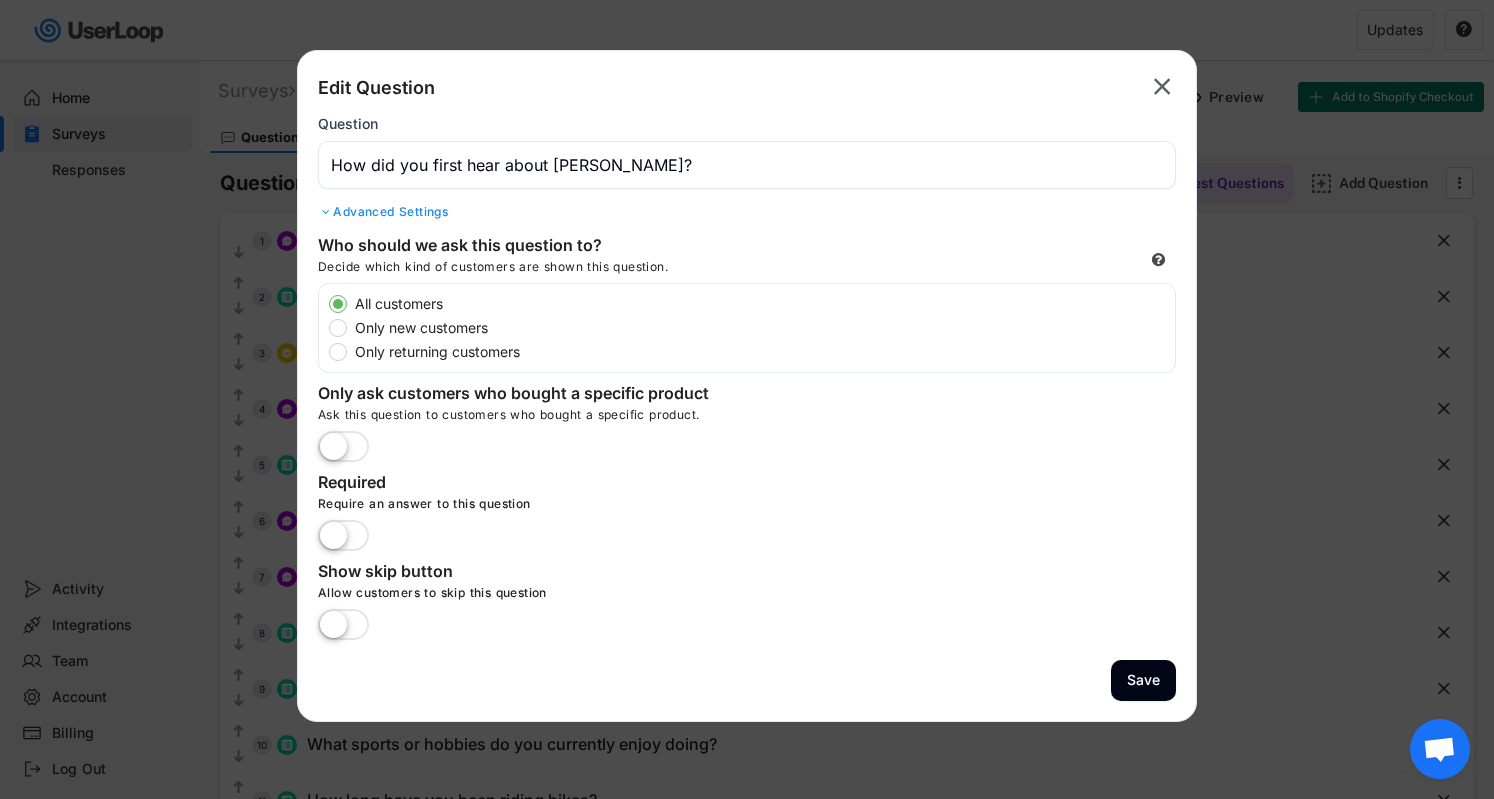 click on "Advanced Settings" at bounding box center (747, 212) 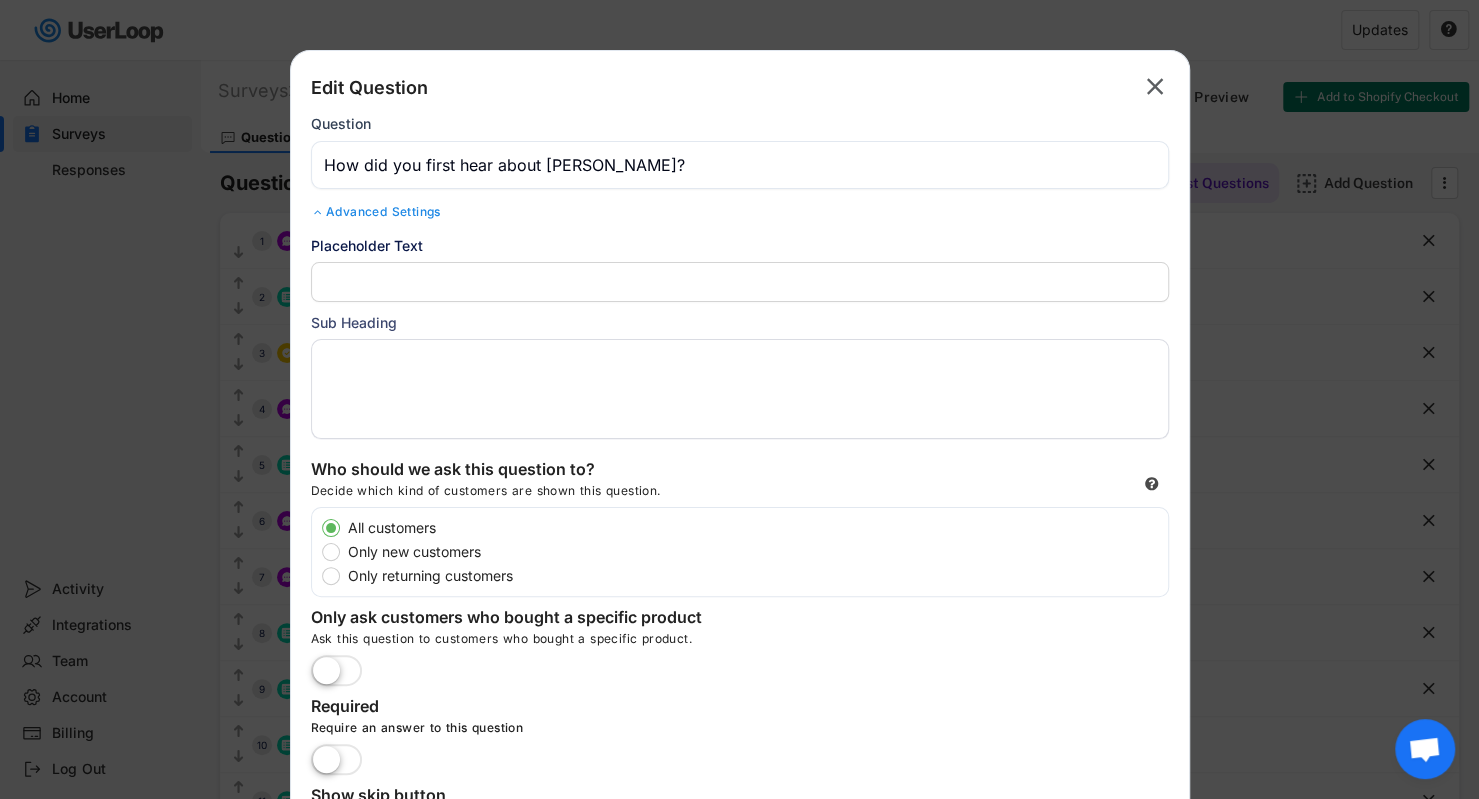 click on "Advanced Settings" at bounding box center (740, 212) 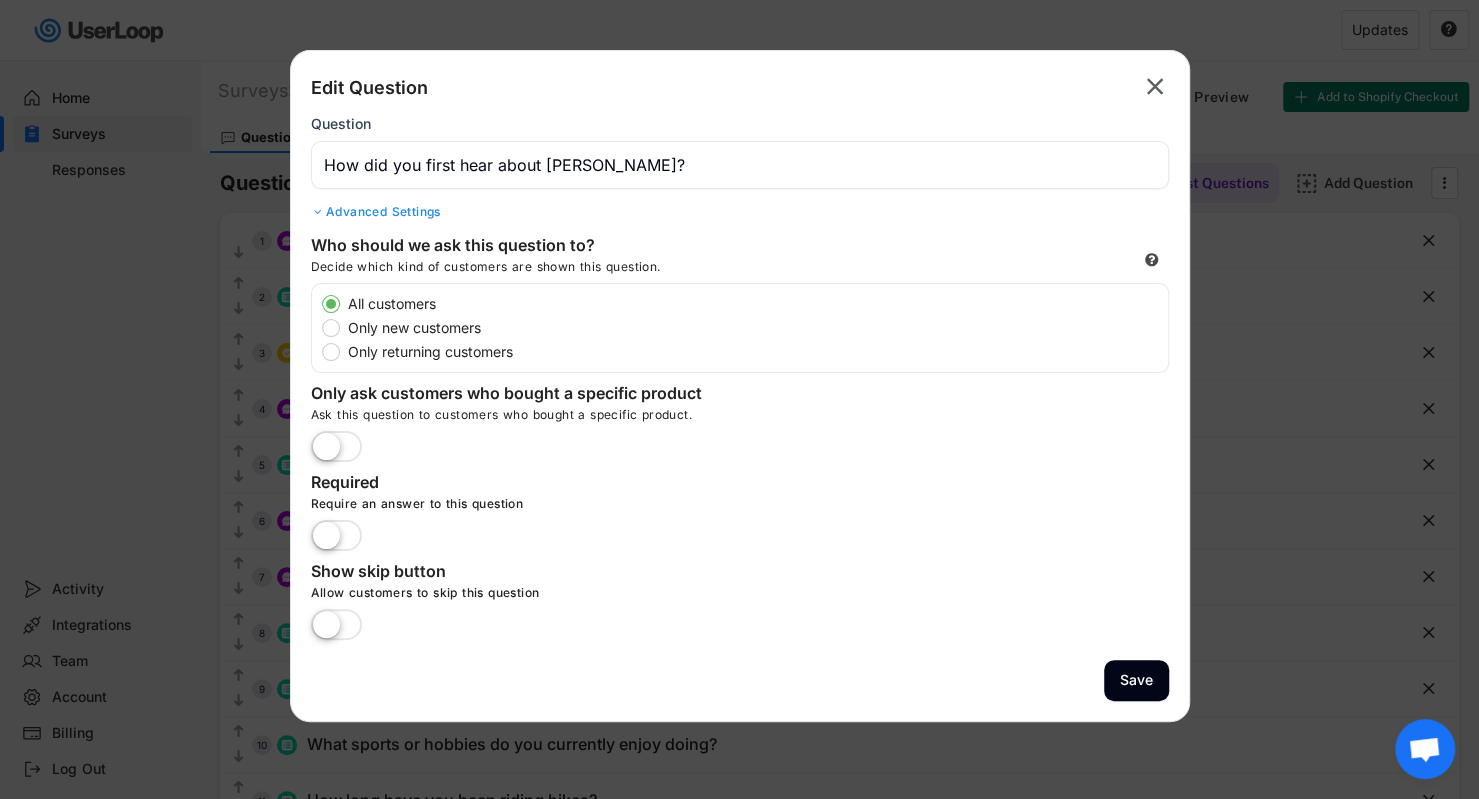 click on "" 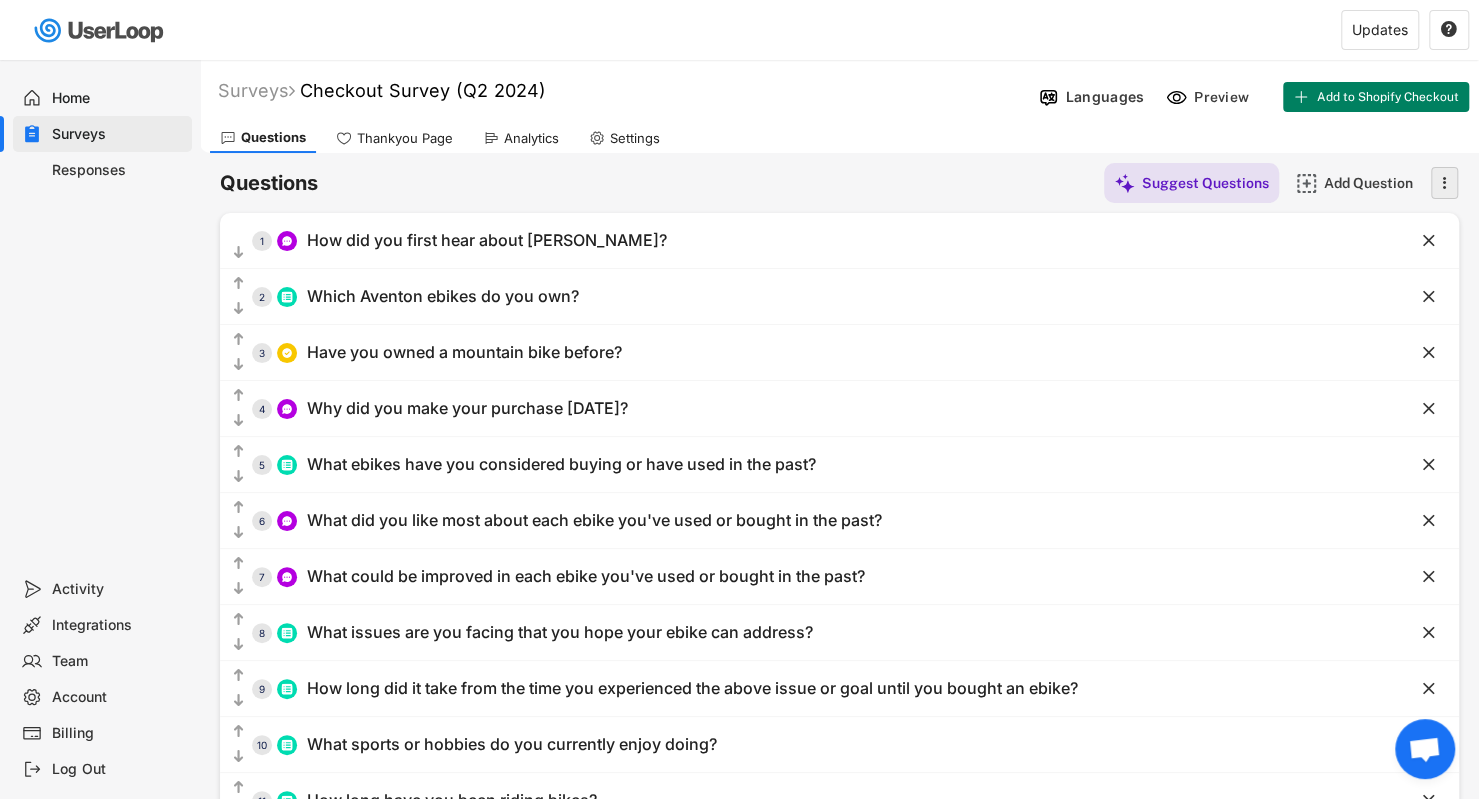 click on "" 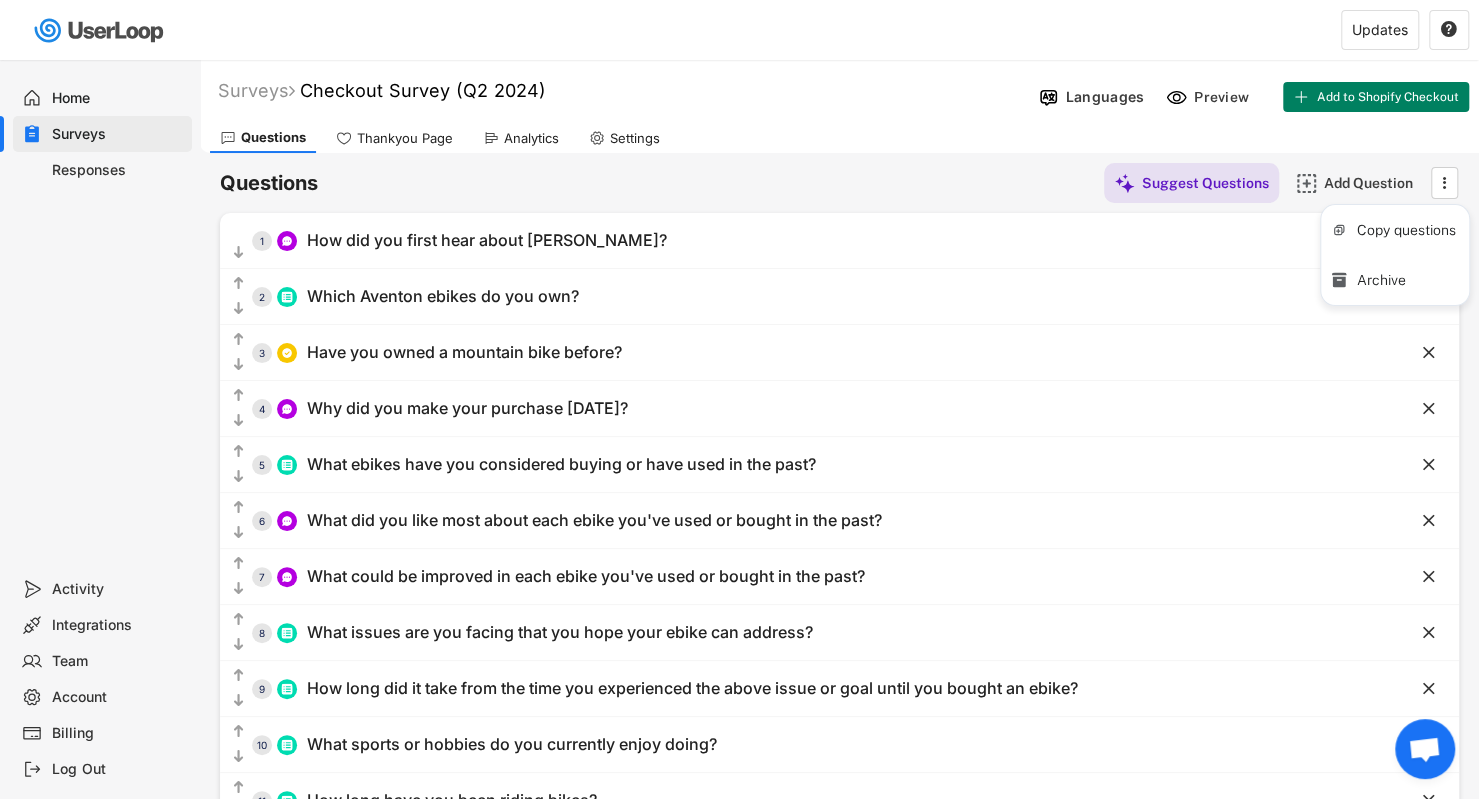 click on "Questions Thankyou Page Analytics Settings" 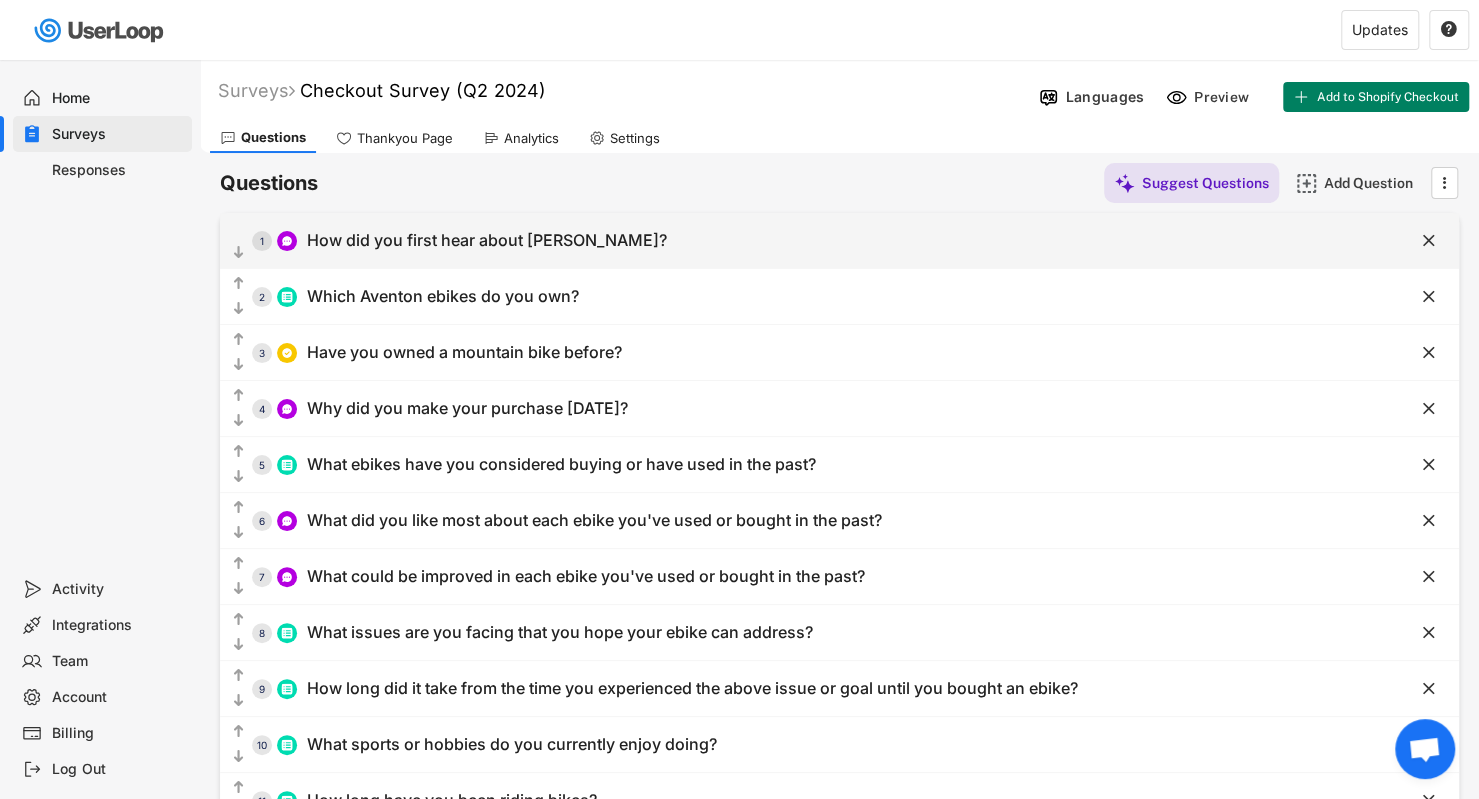 click 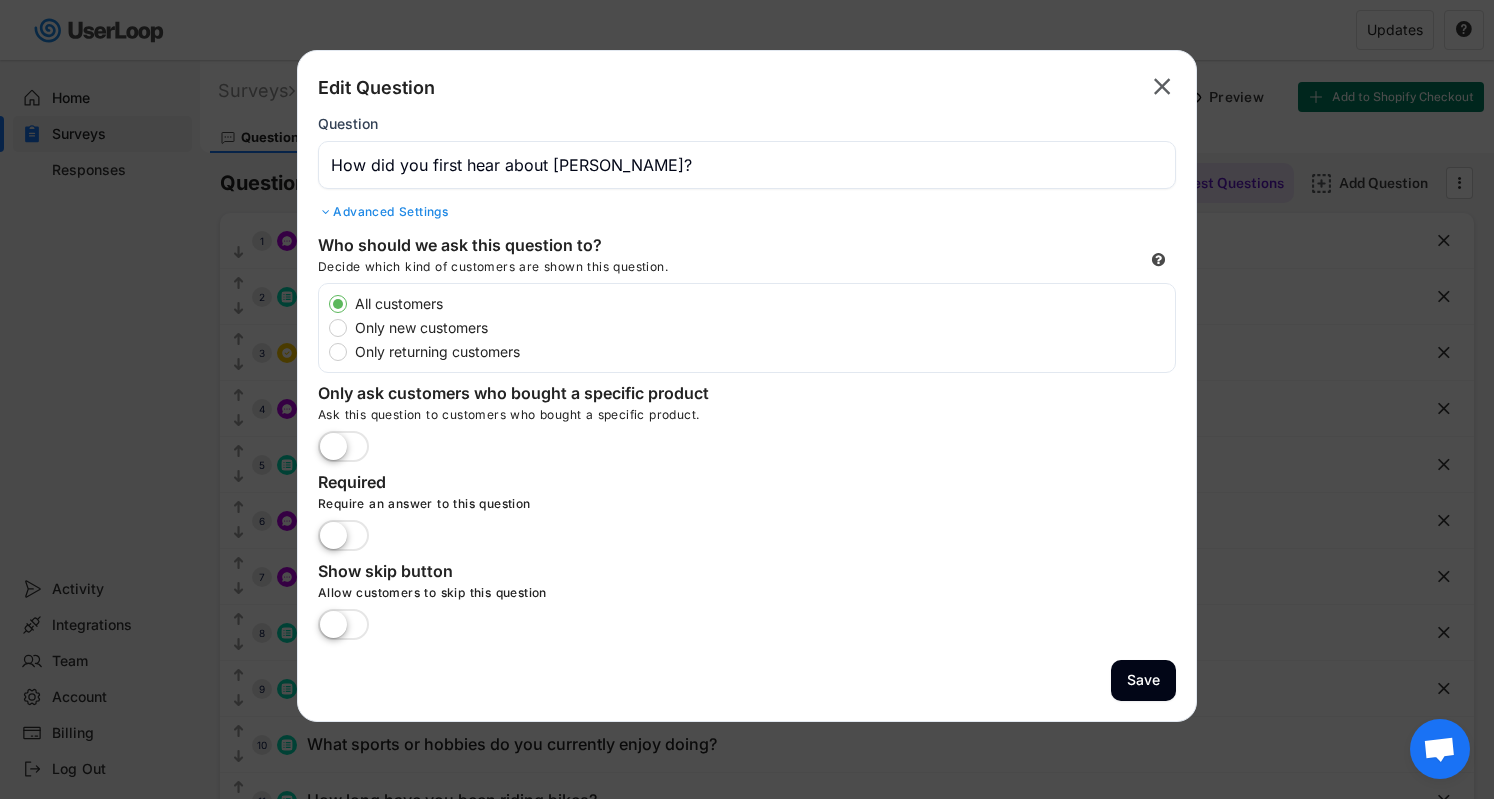 click on "Question" at bounding box center (348, 124) 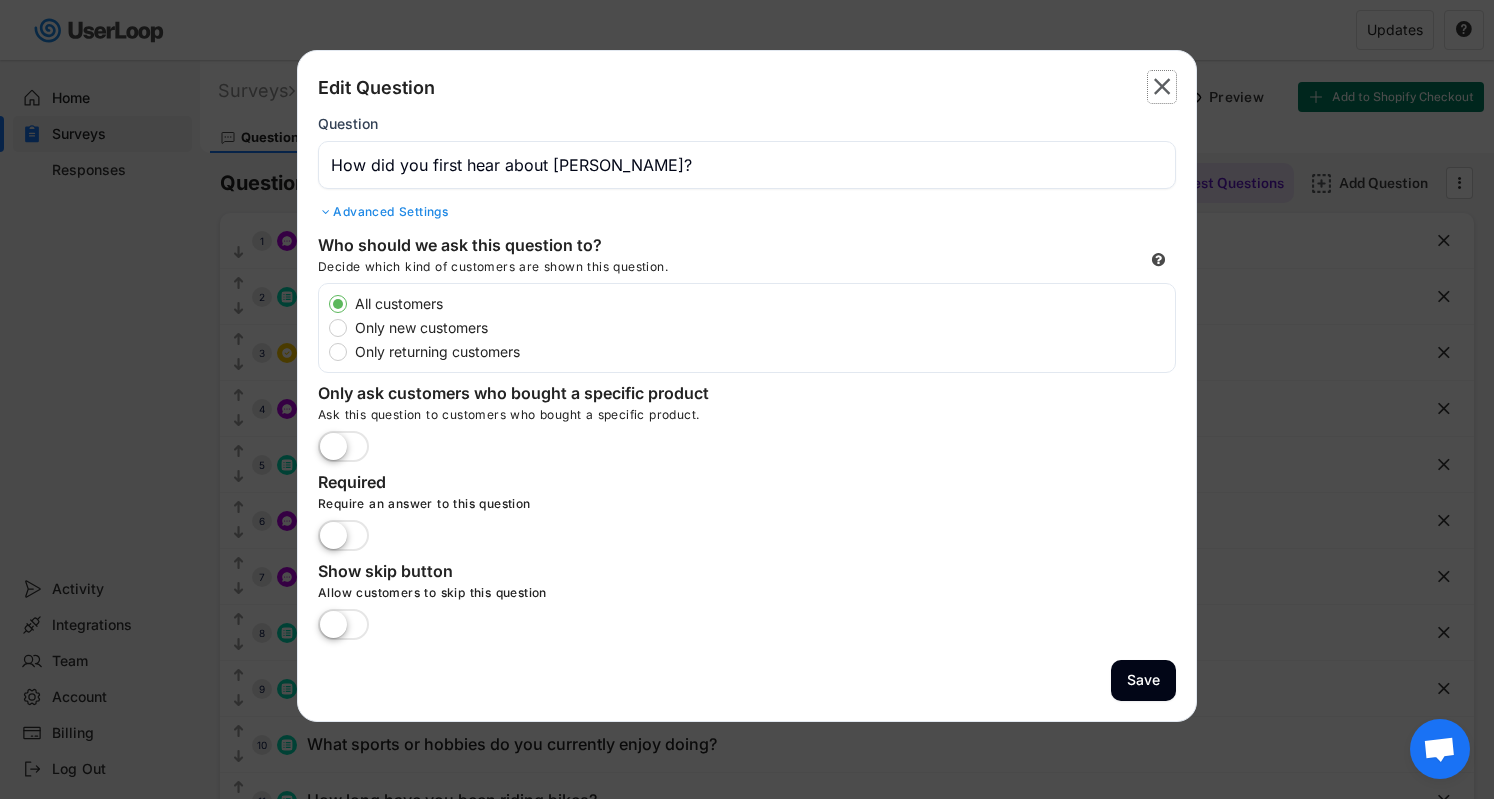 click on "" 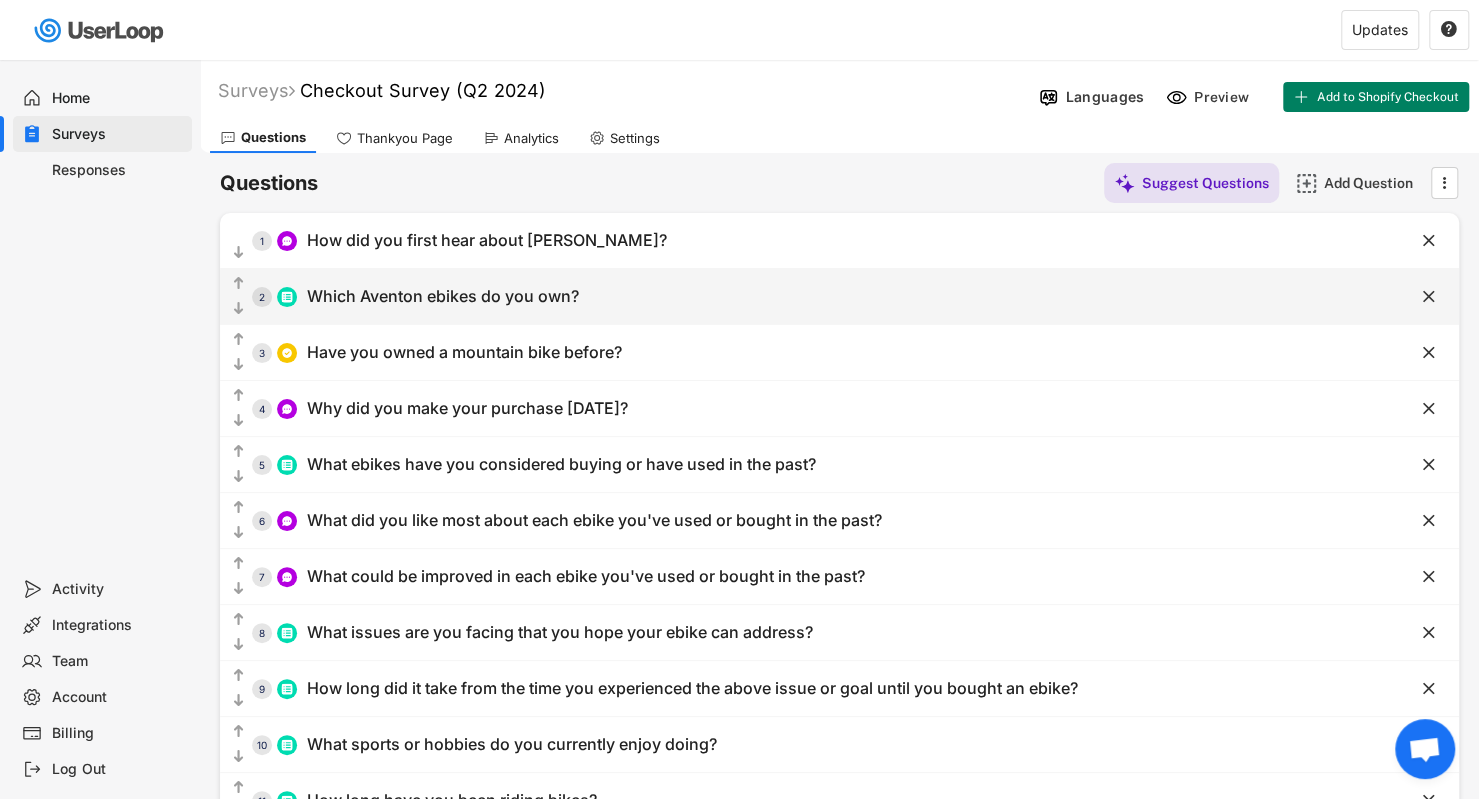 click at bounding box center [287, 297] 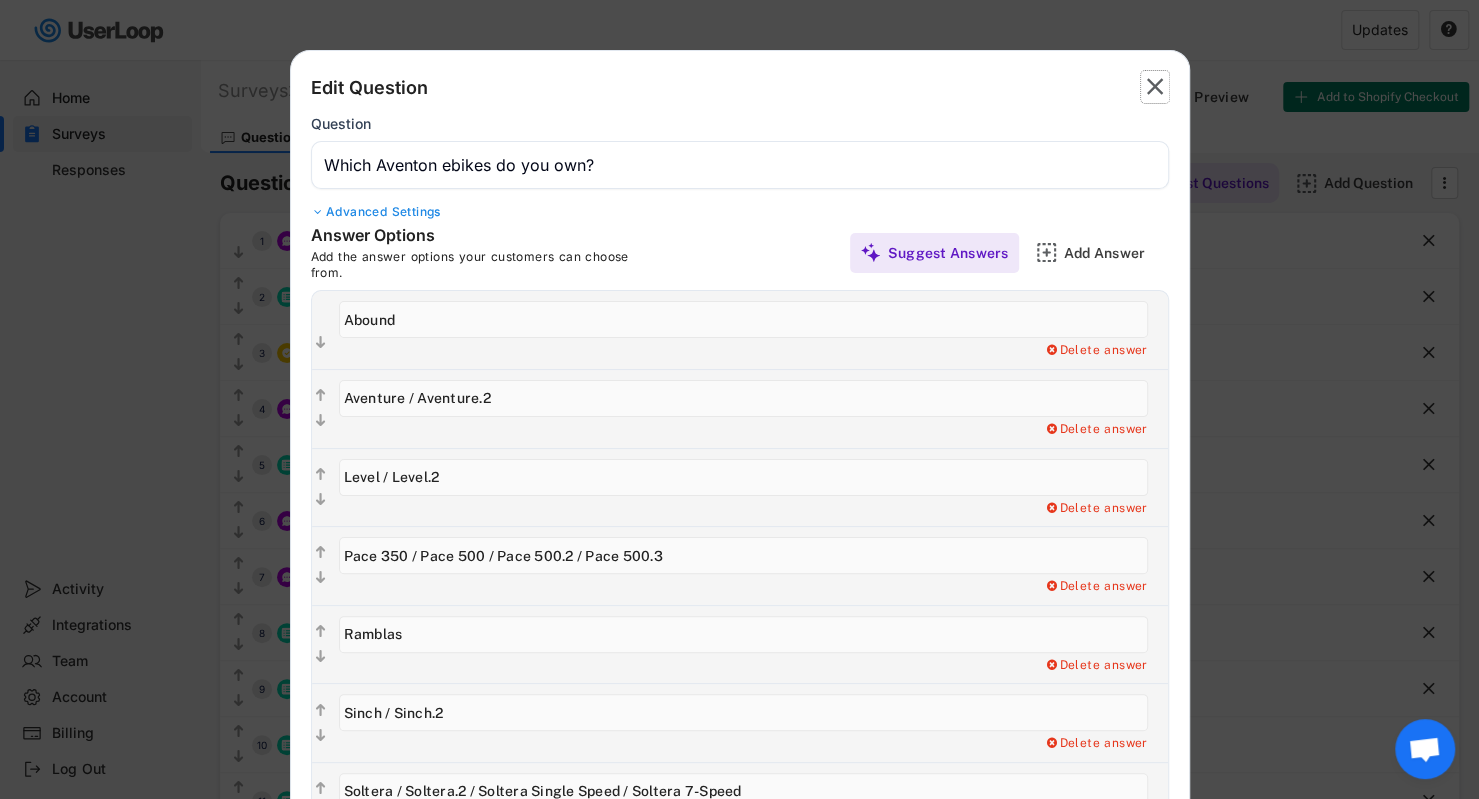click on "" 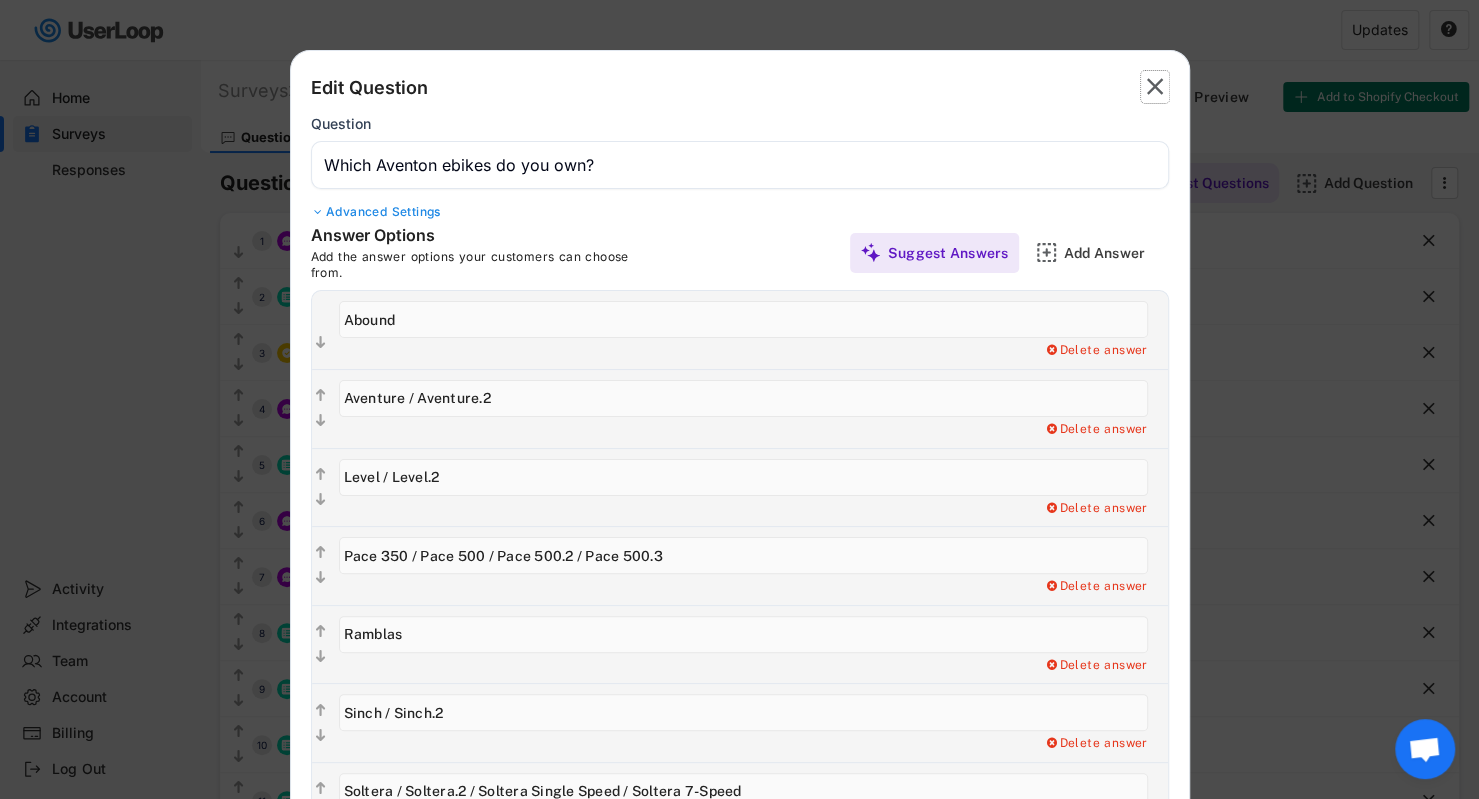 type 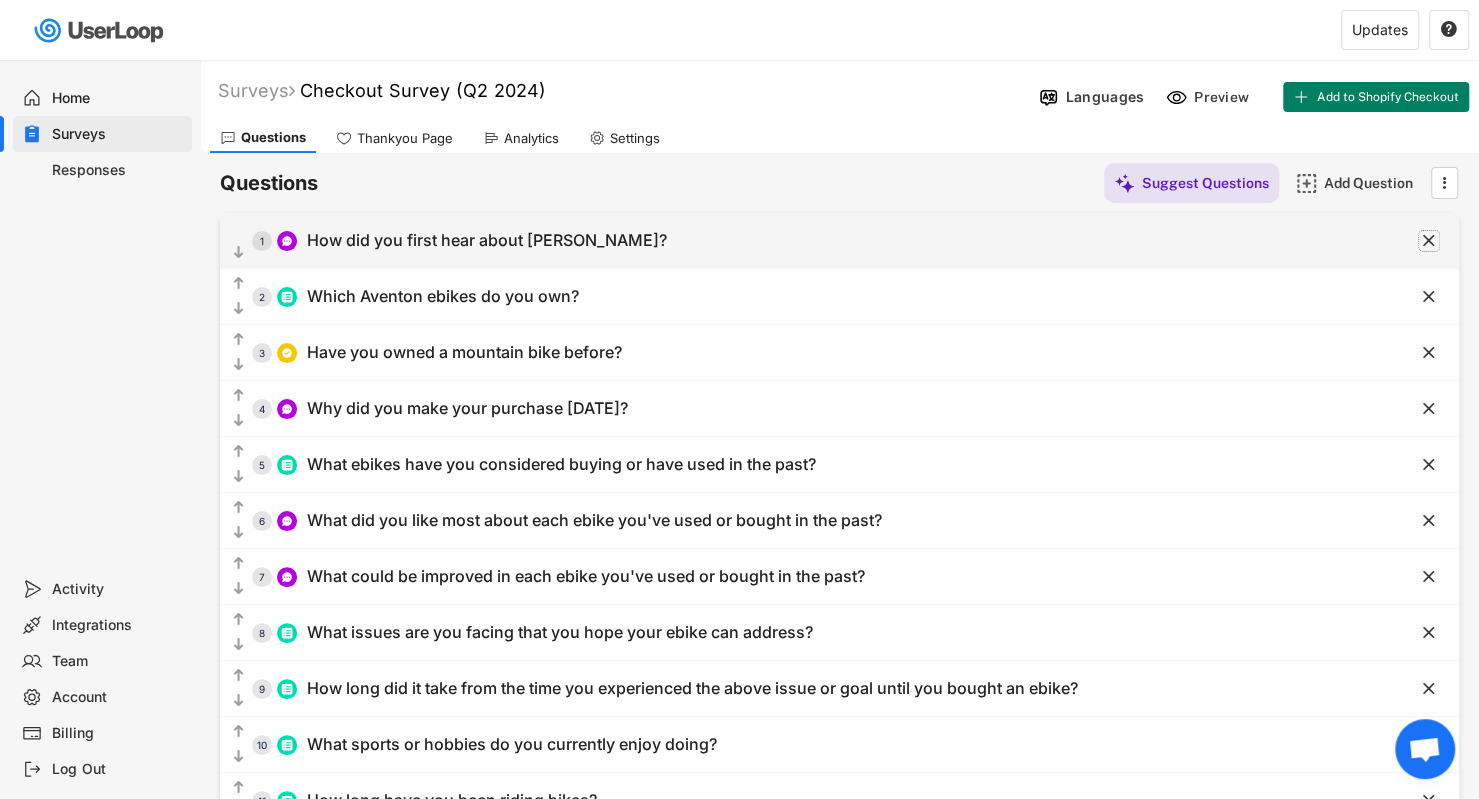 click on "" 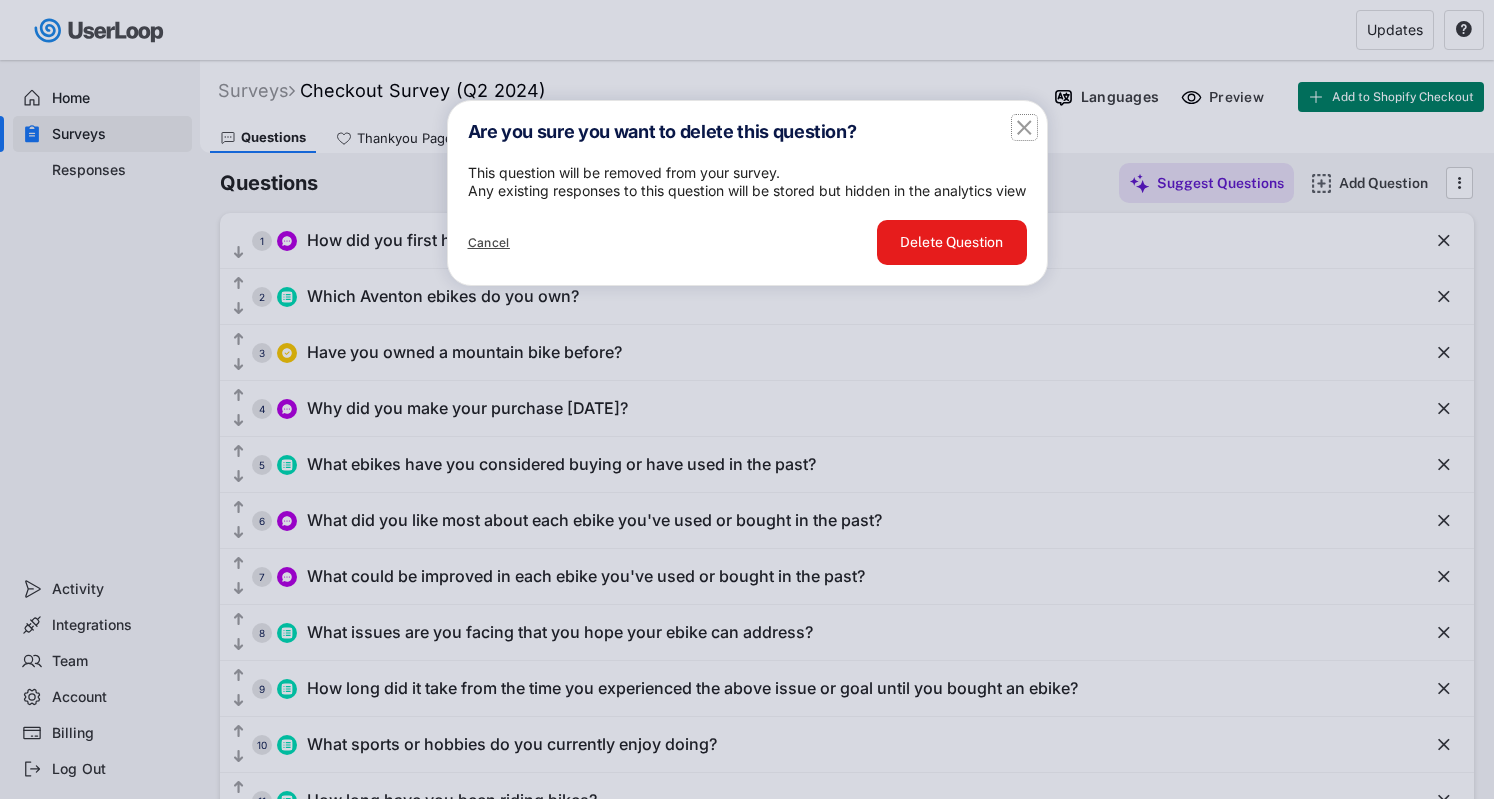 click on "" 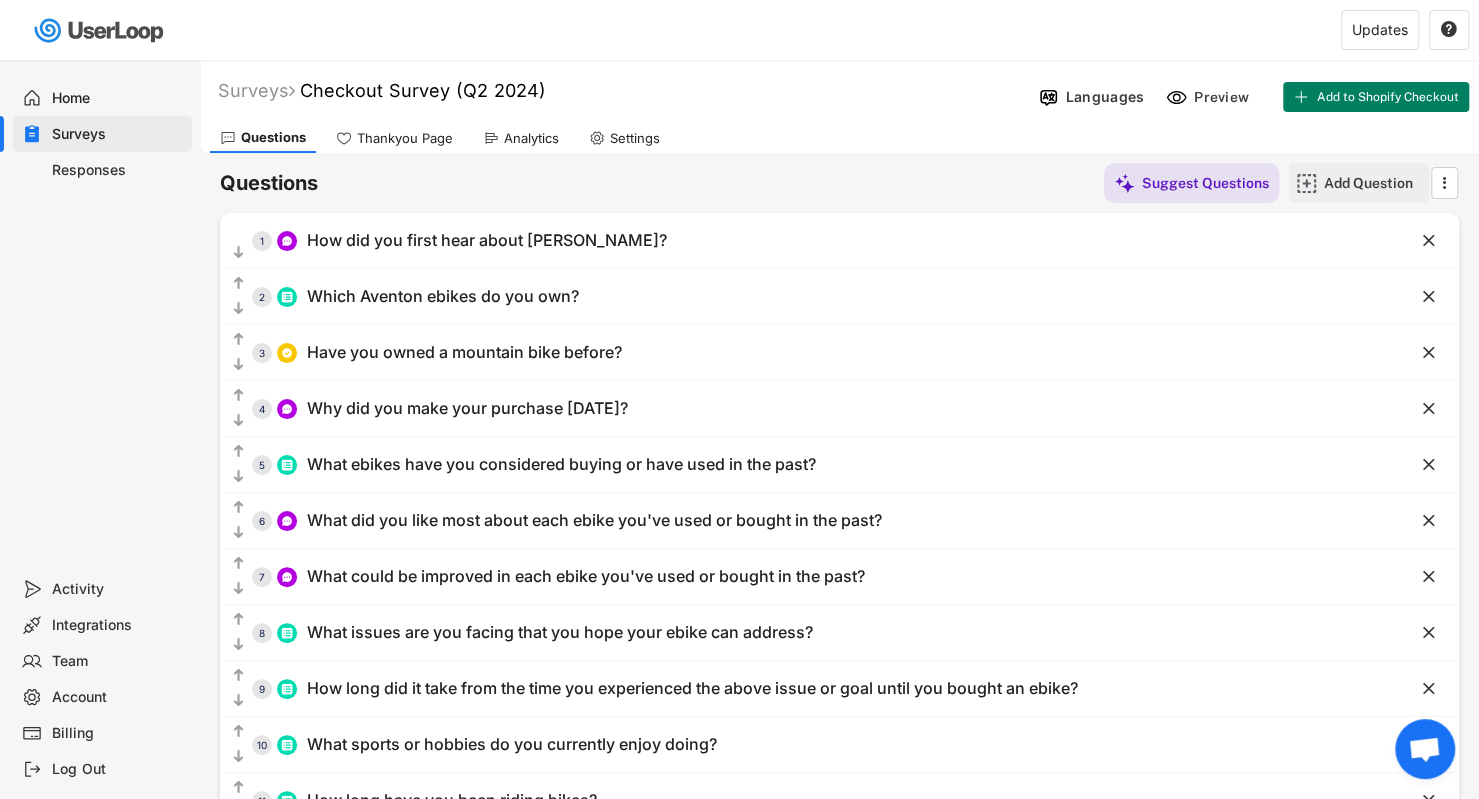 click 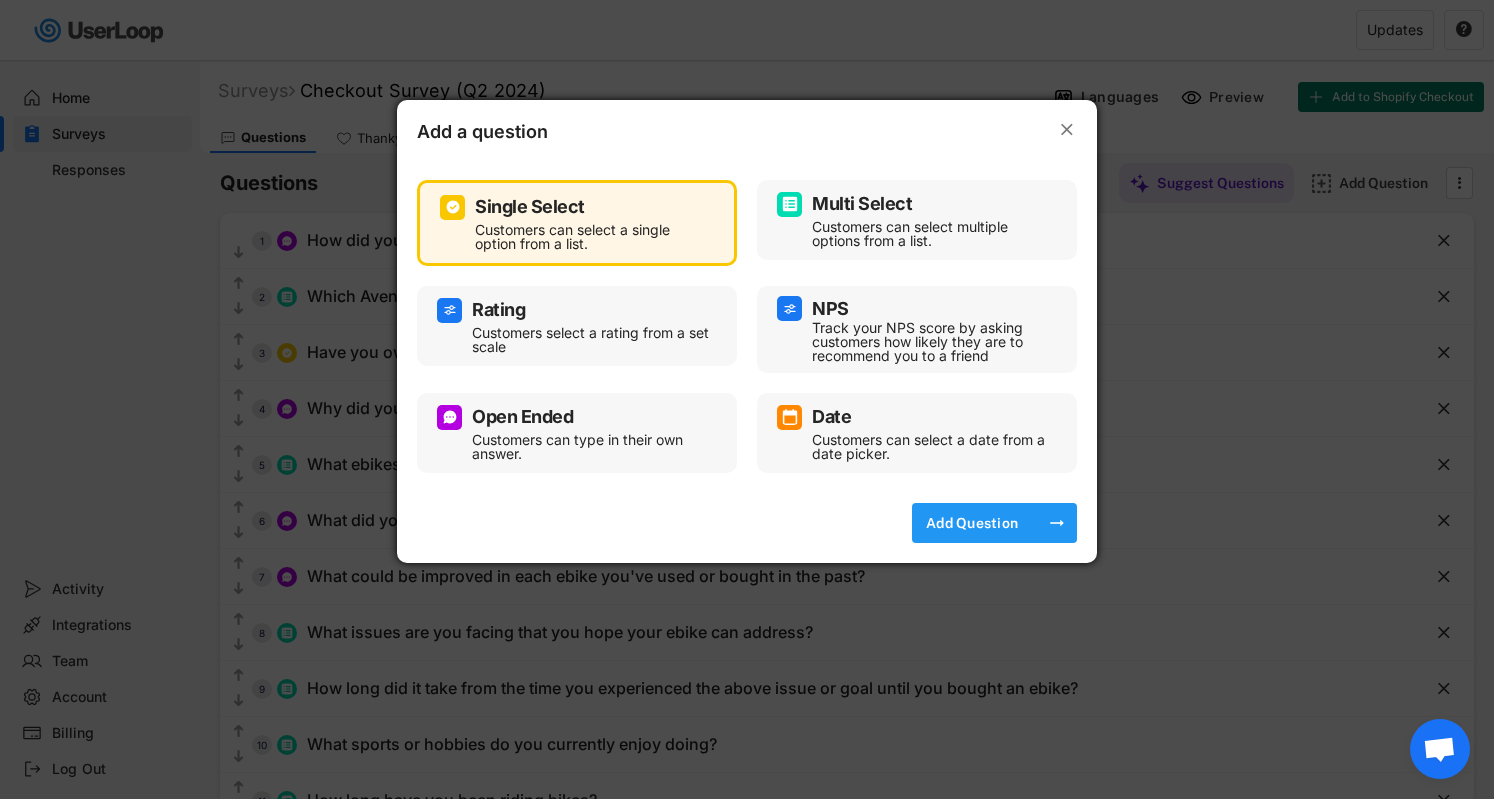 click on "Add Question" at bounding box center [972, 523] 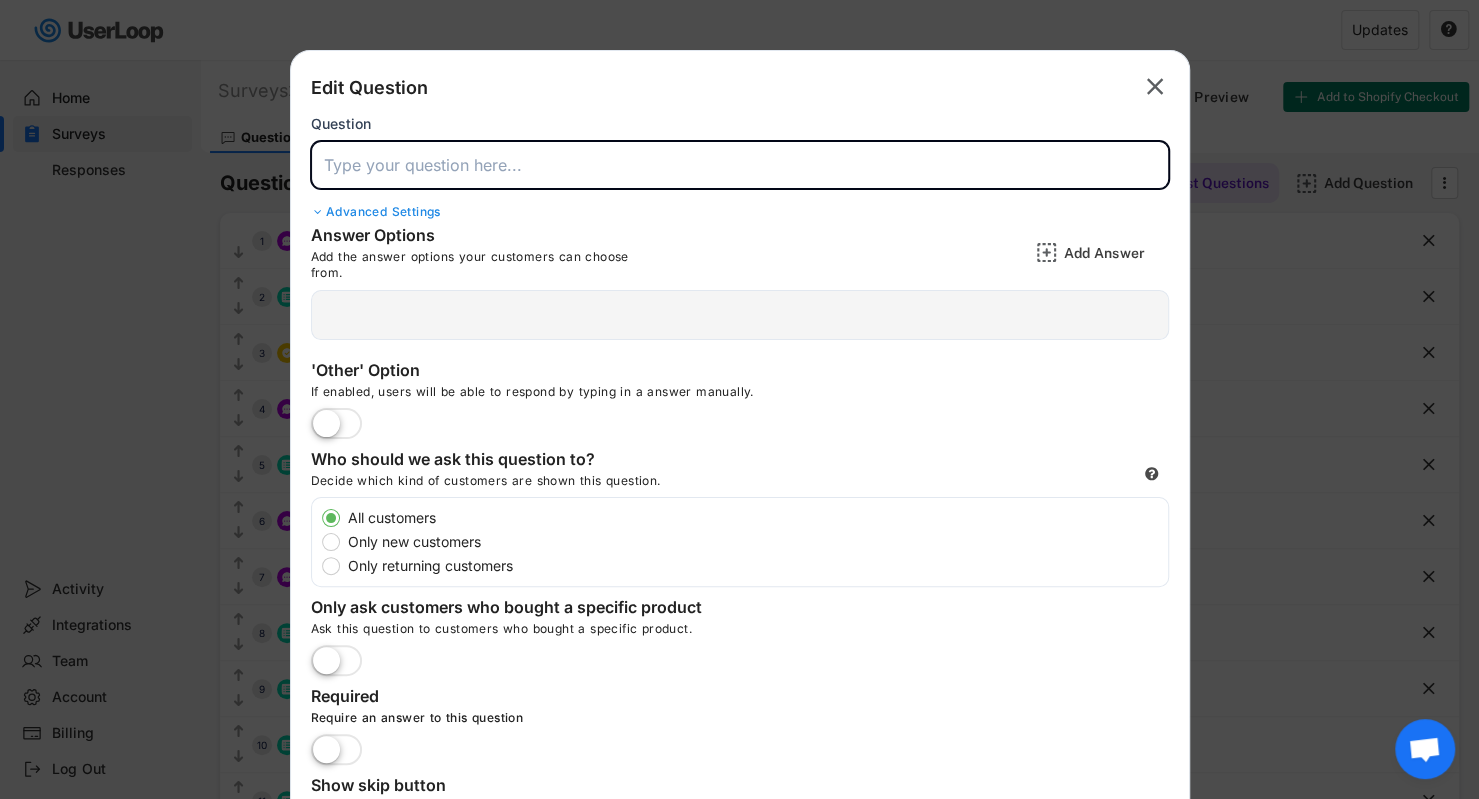 click at bounding box center [740, 165] 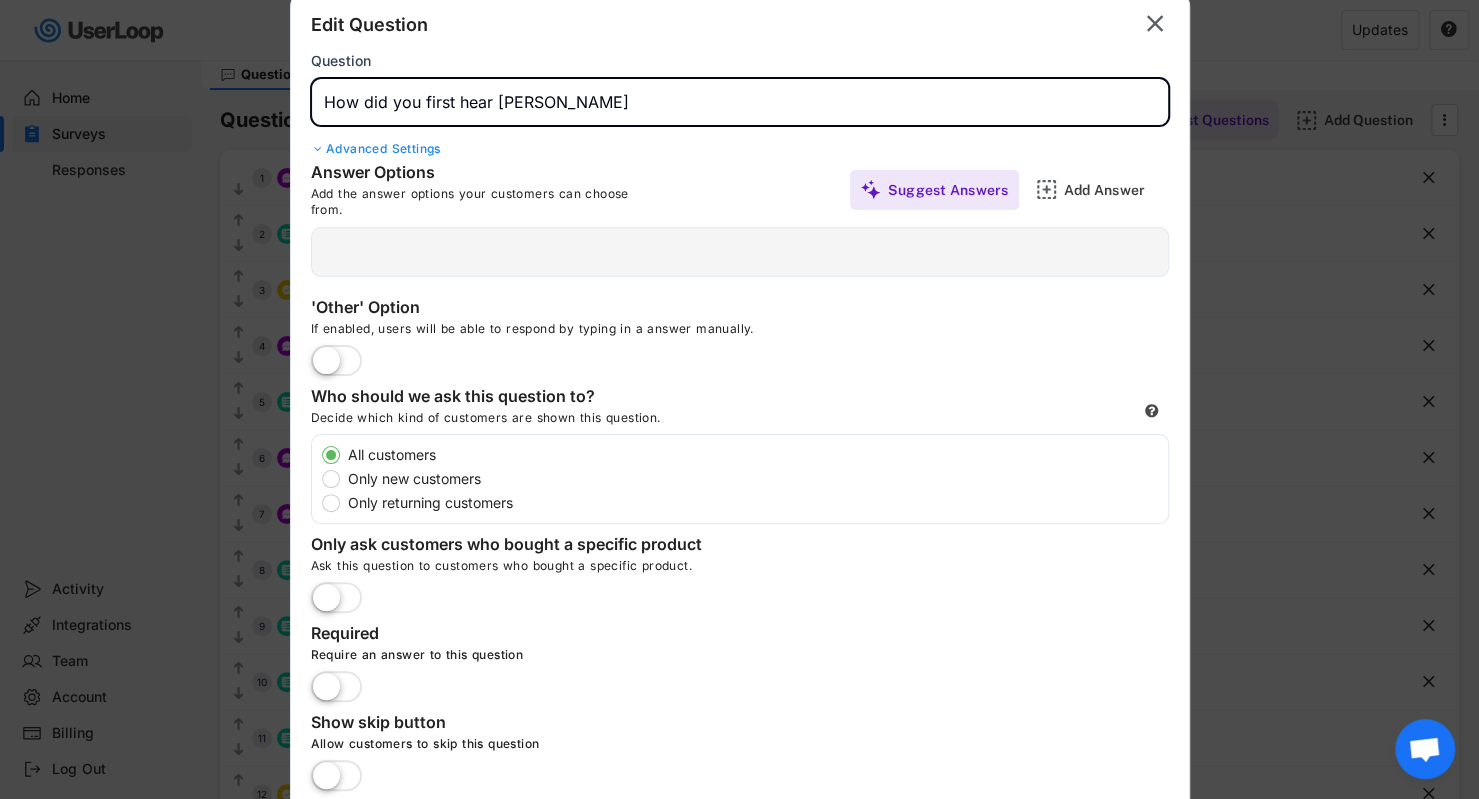 scroll, scrollTop: 58, scrollLeft: 0, axis: vertical 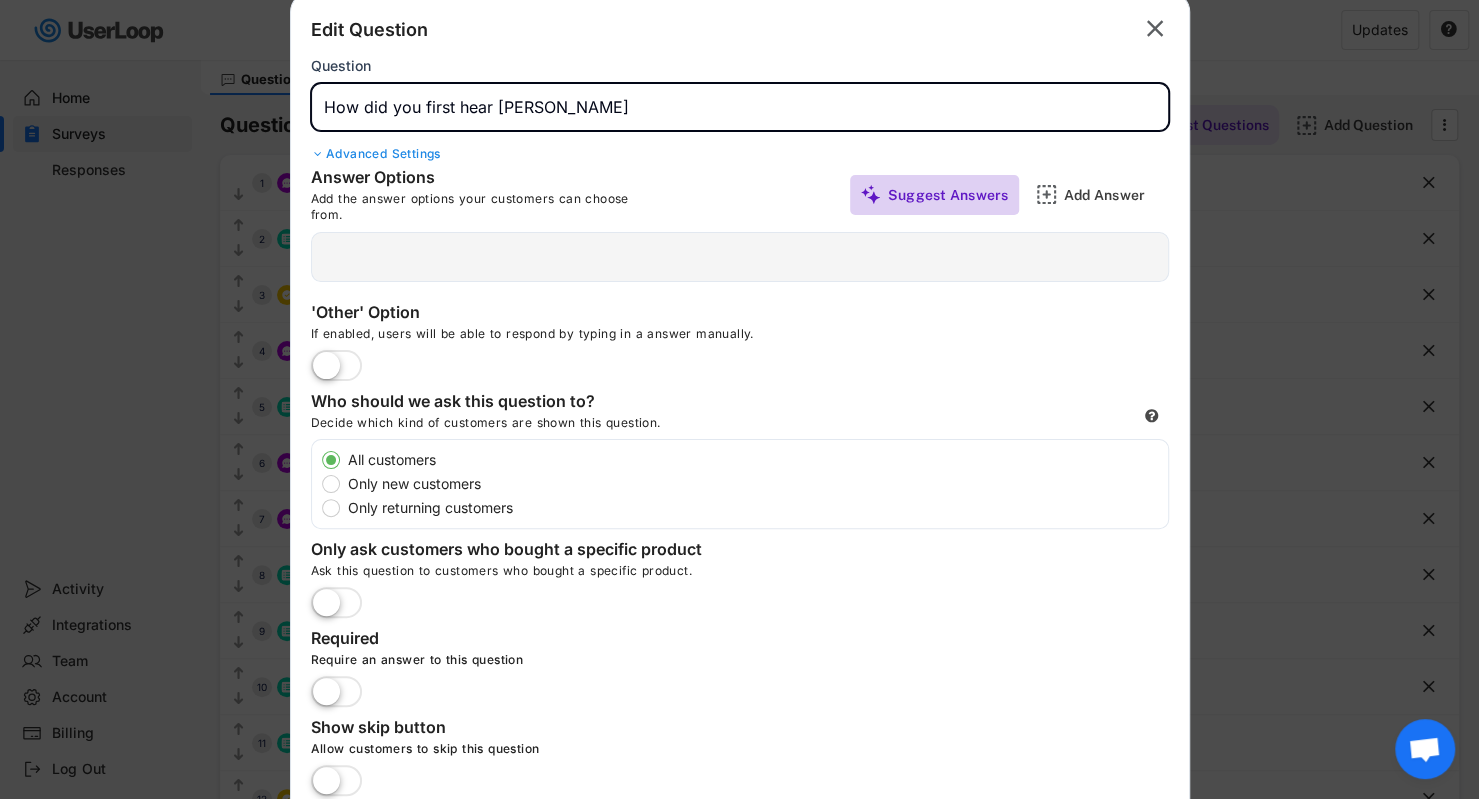 click on "Suggest Answers" at bounding box center [948, 195] 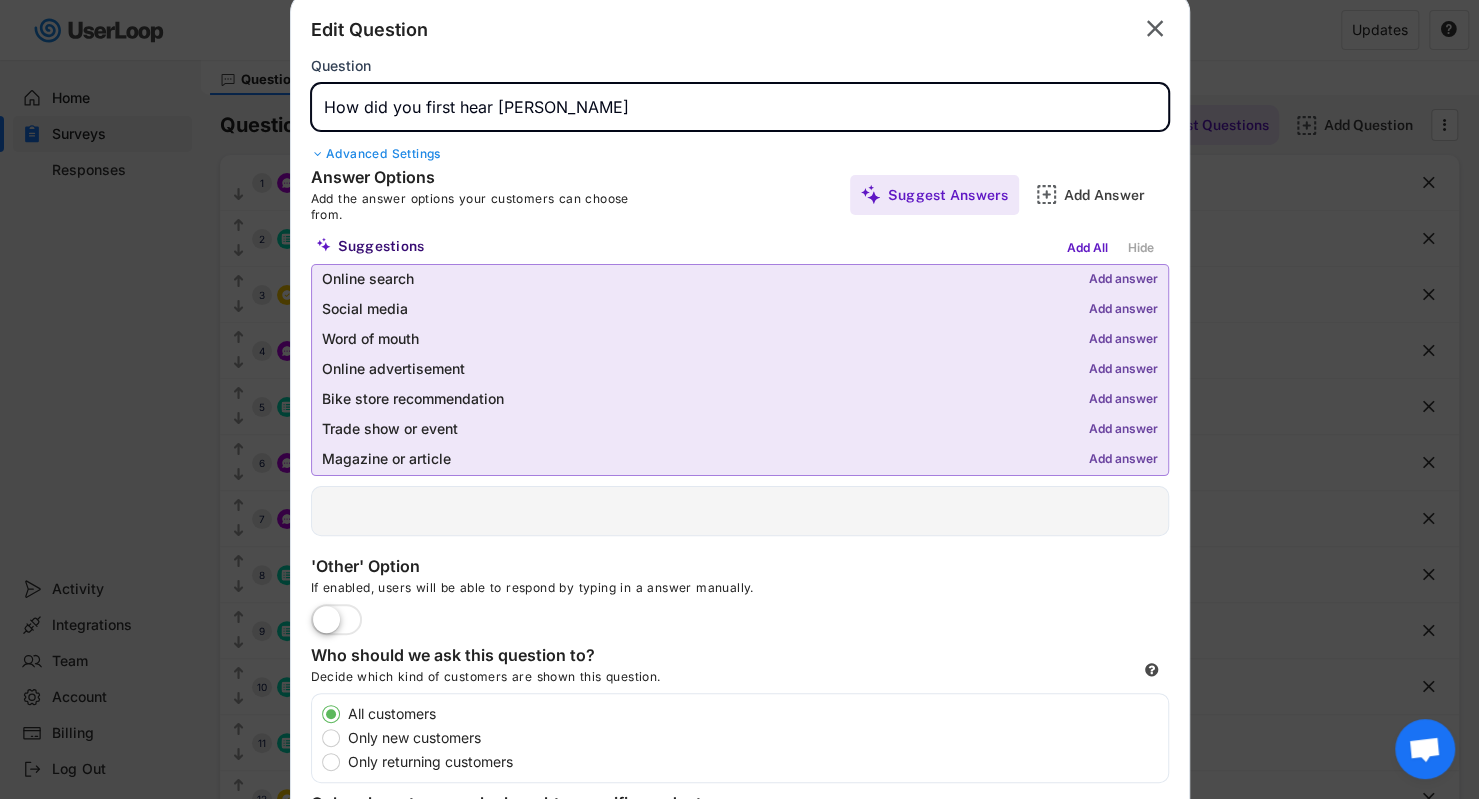 click at bounding box center [740, 107] 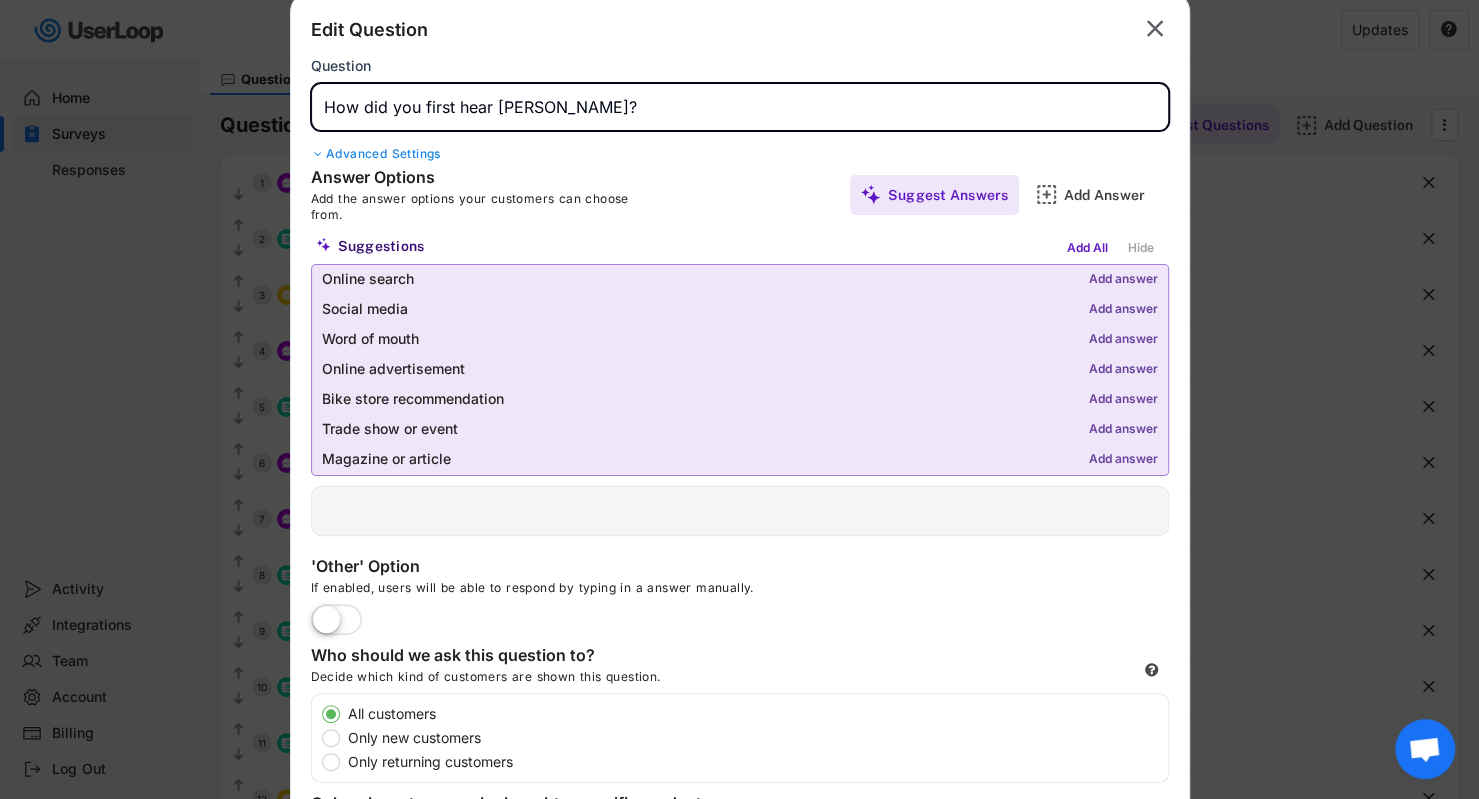 type on "How did you first hear [PERSON_NAME]?" 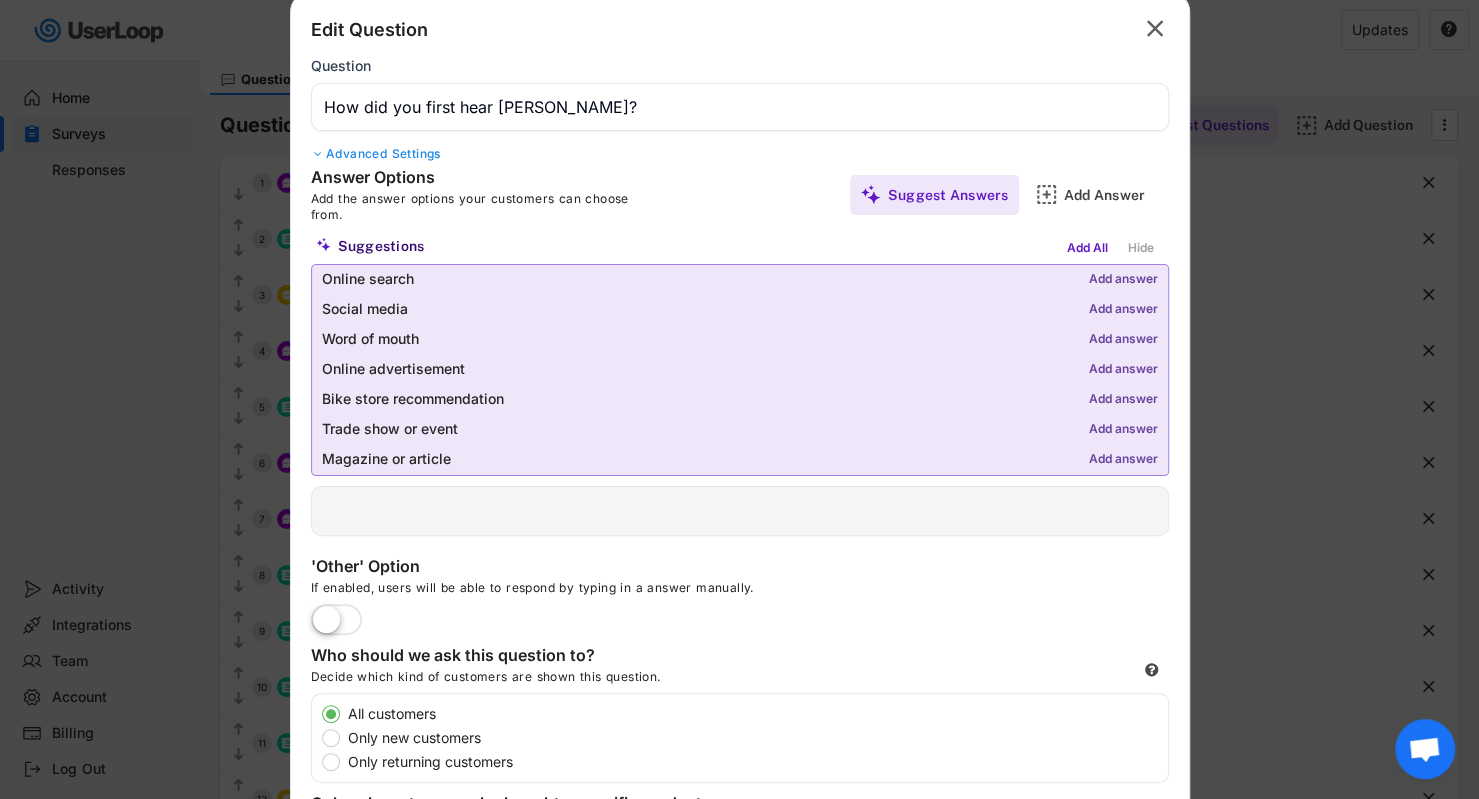 click on "Add answer" at bounding box center [1123, 280] 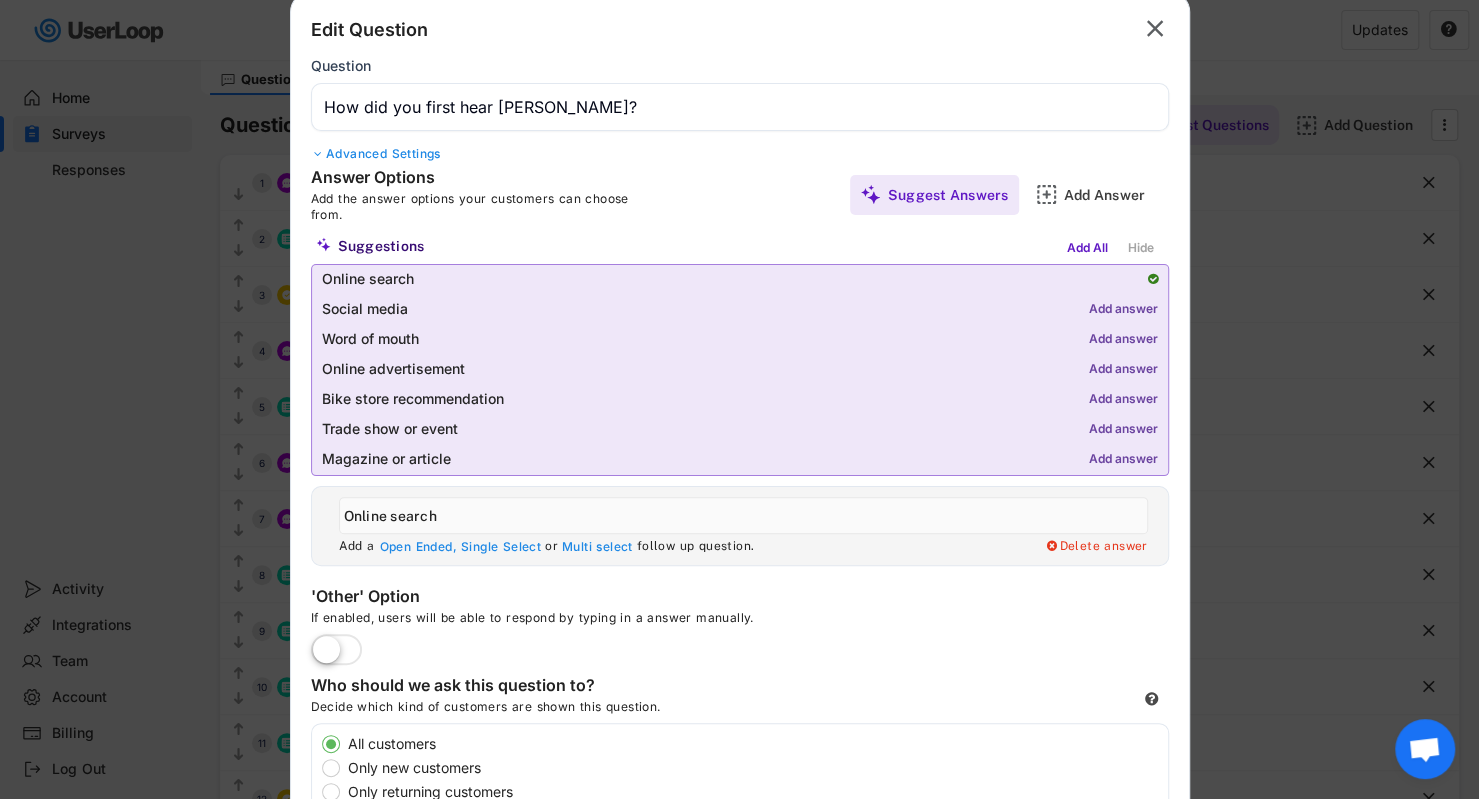 click on "Add answer" at bounding box center [1123, 310] 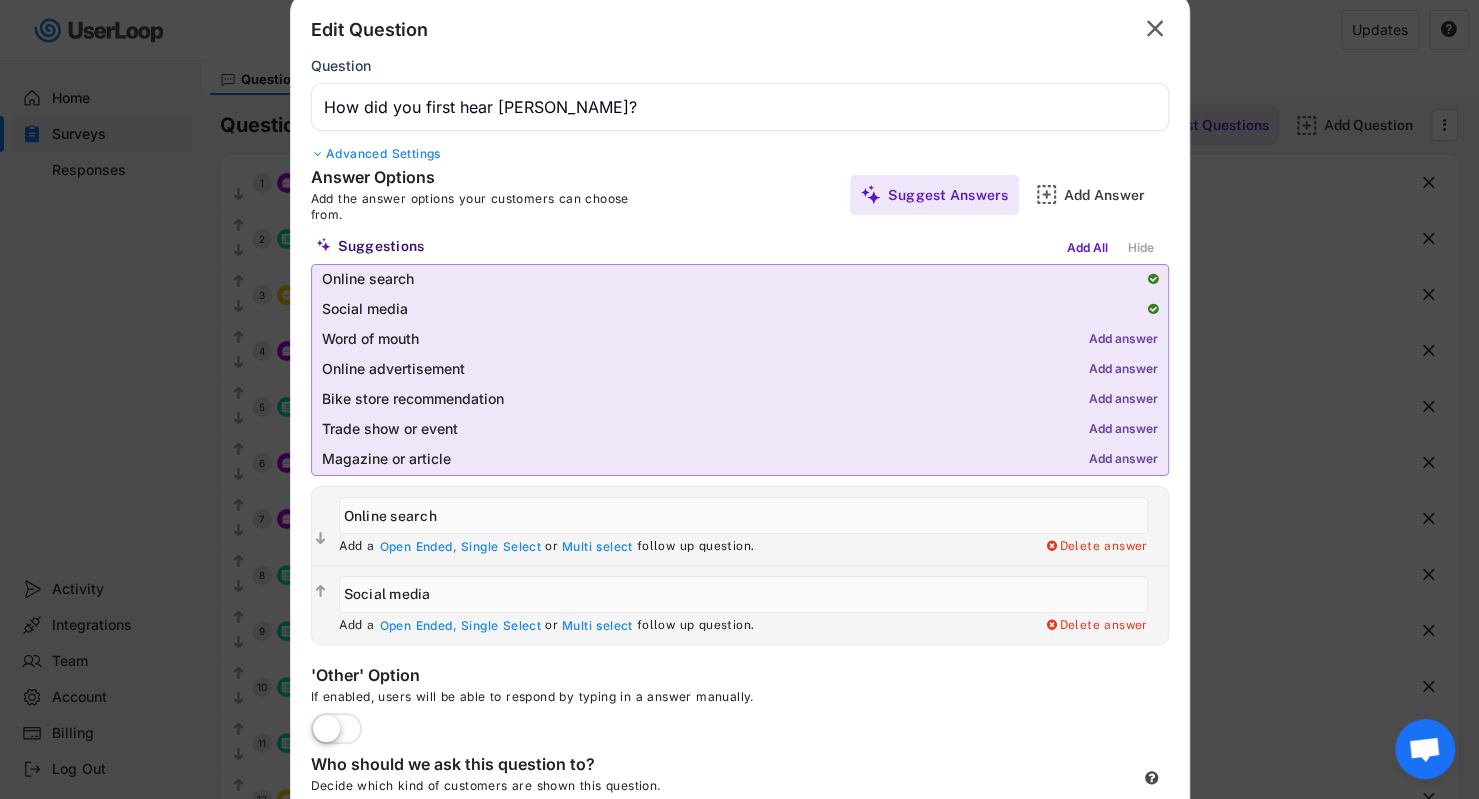 click on "Add answer" at bounding box center [1123, 340] 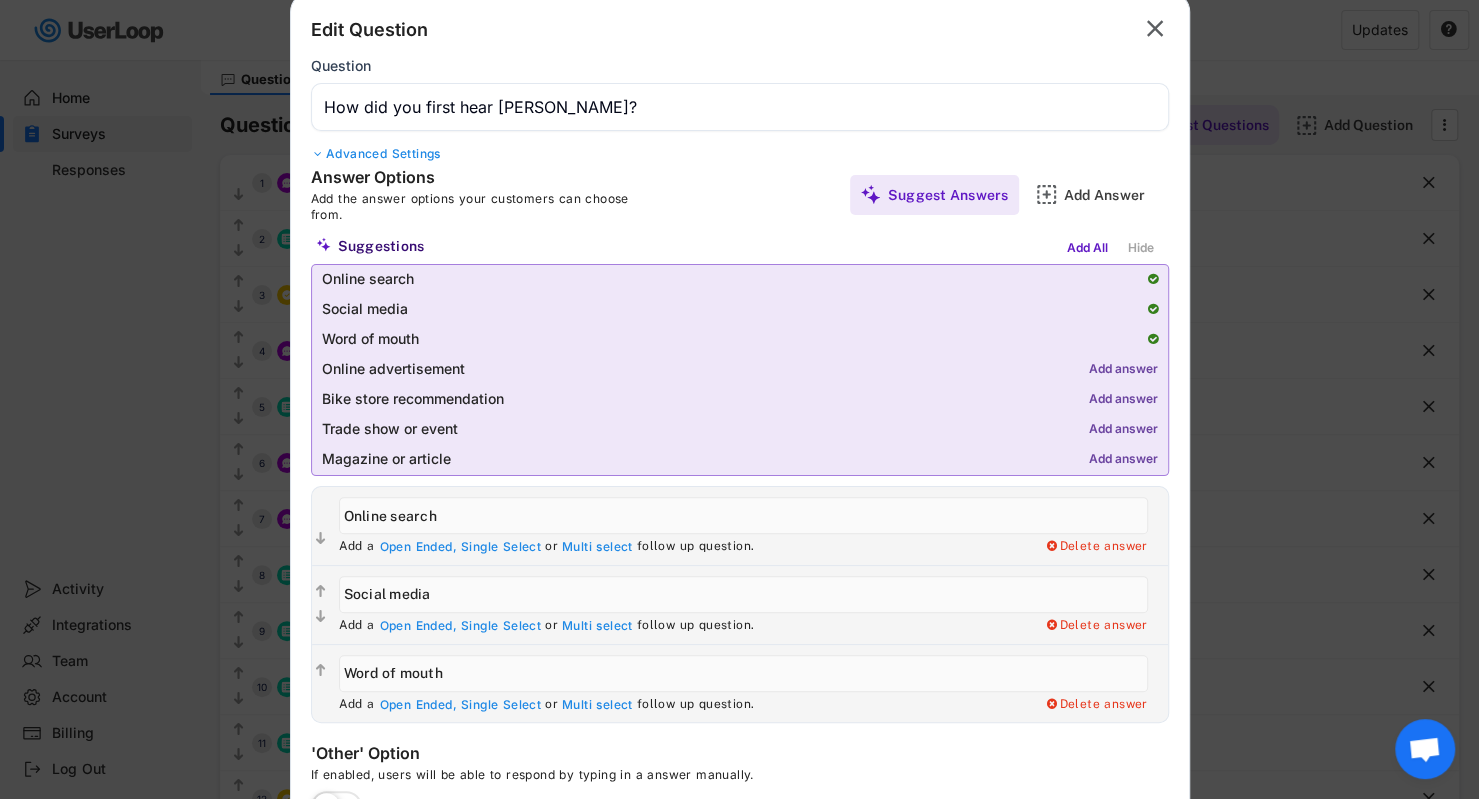 click on "Add answer" at bounding box center (1123, 370) 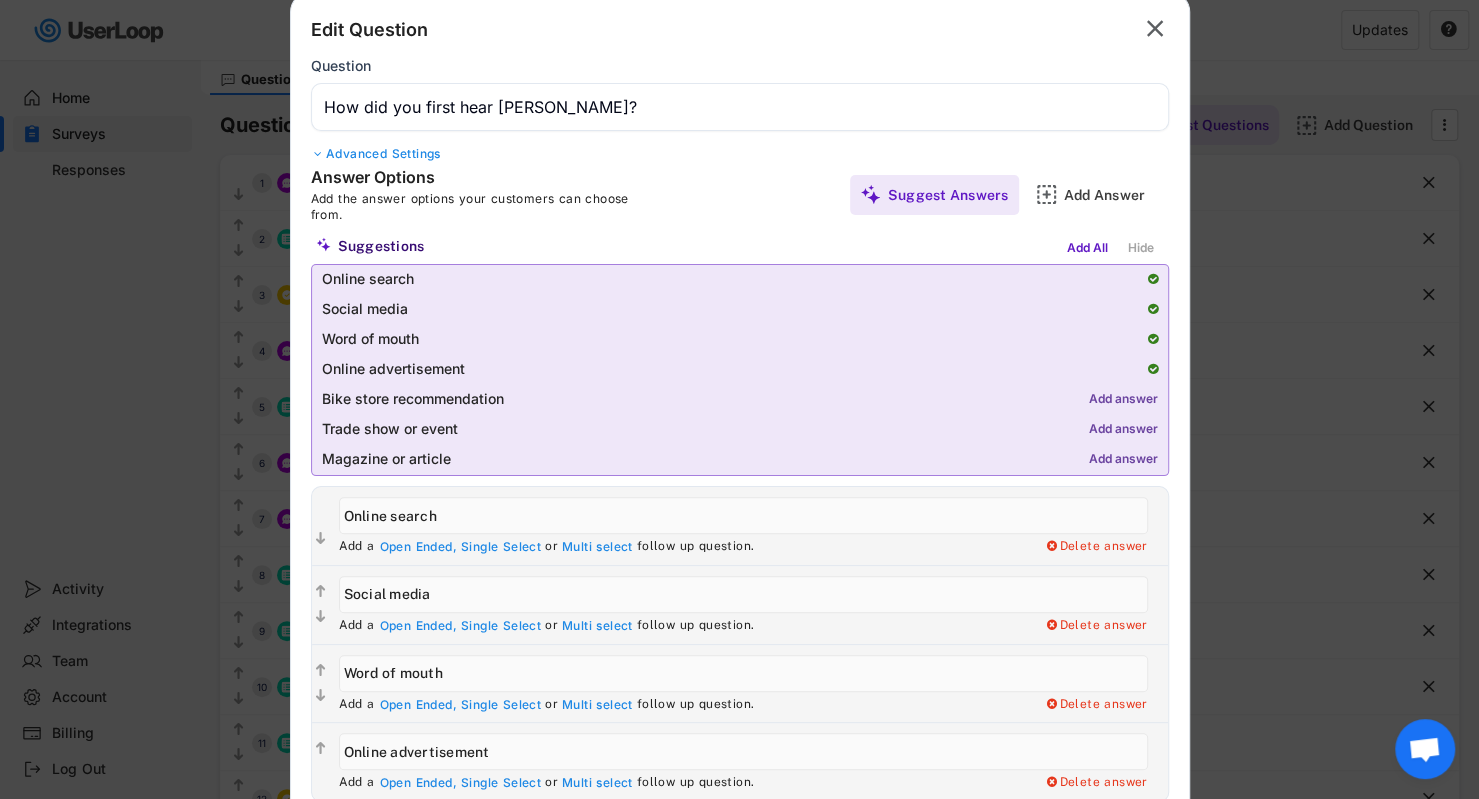 click on "Add answer" at bounding box center (1123, 400) 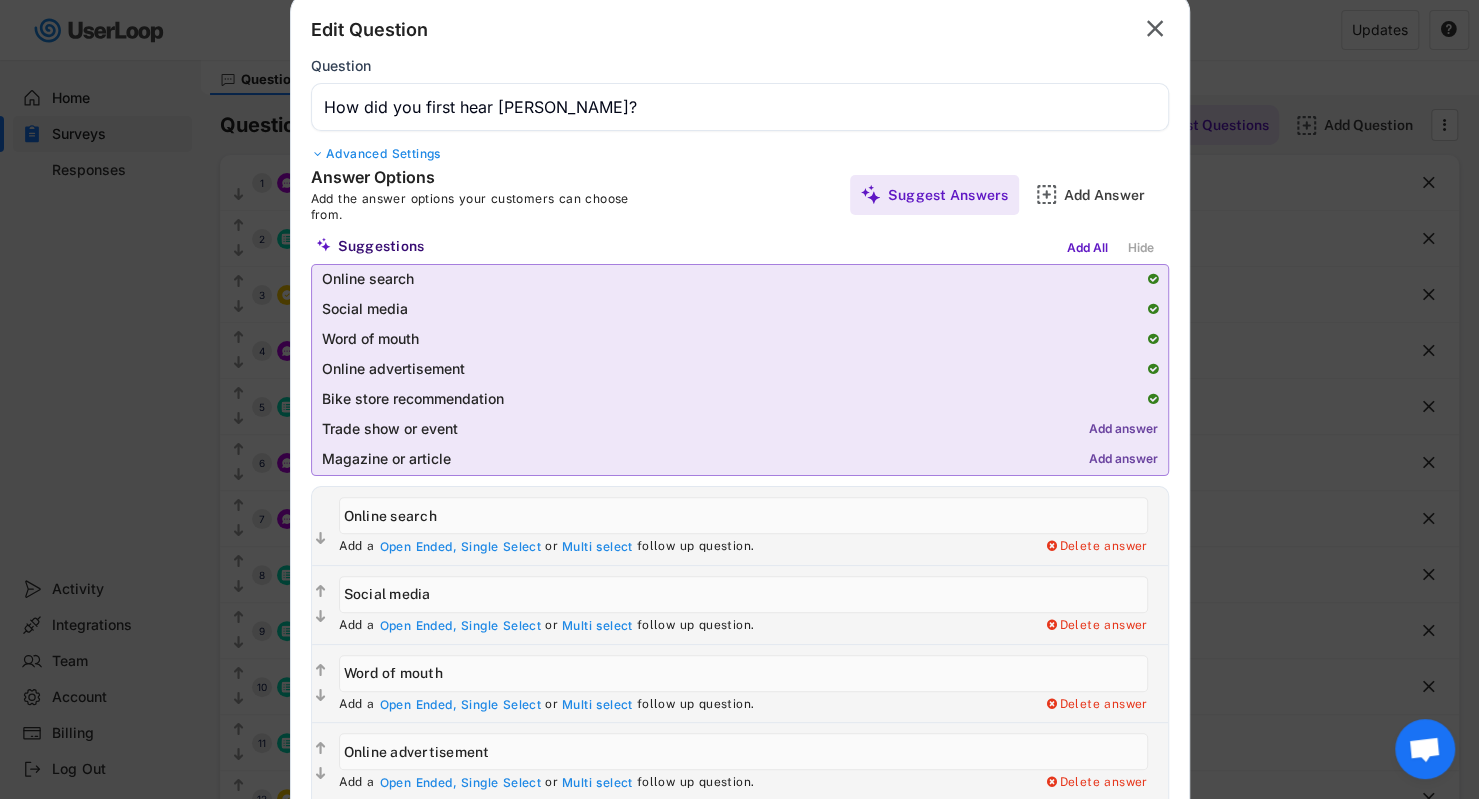 click on "Add answer" at bounding box center [1123, 430] 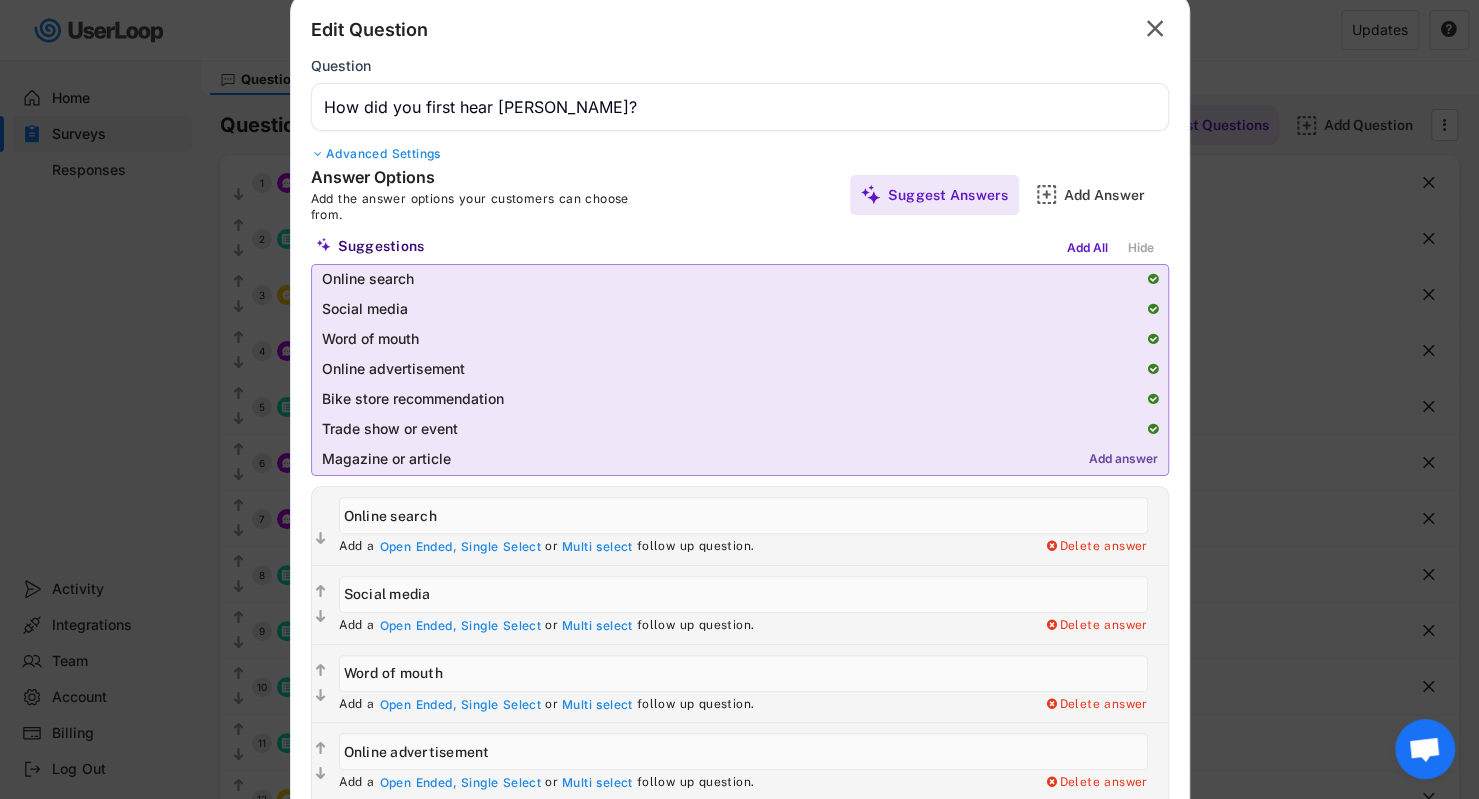 click on "Add answer" at bounding box center (1123, 460) 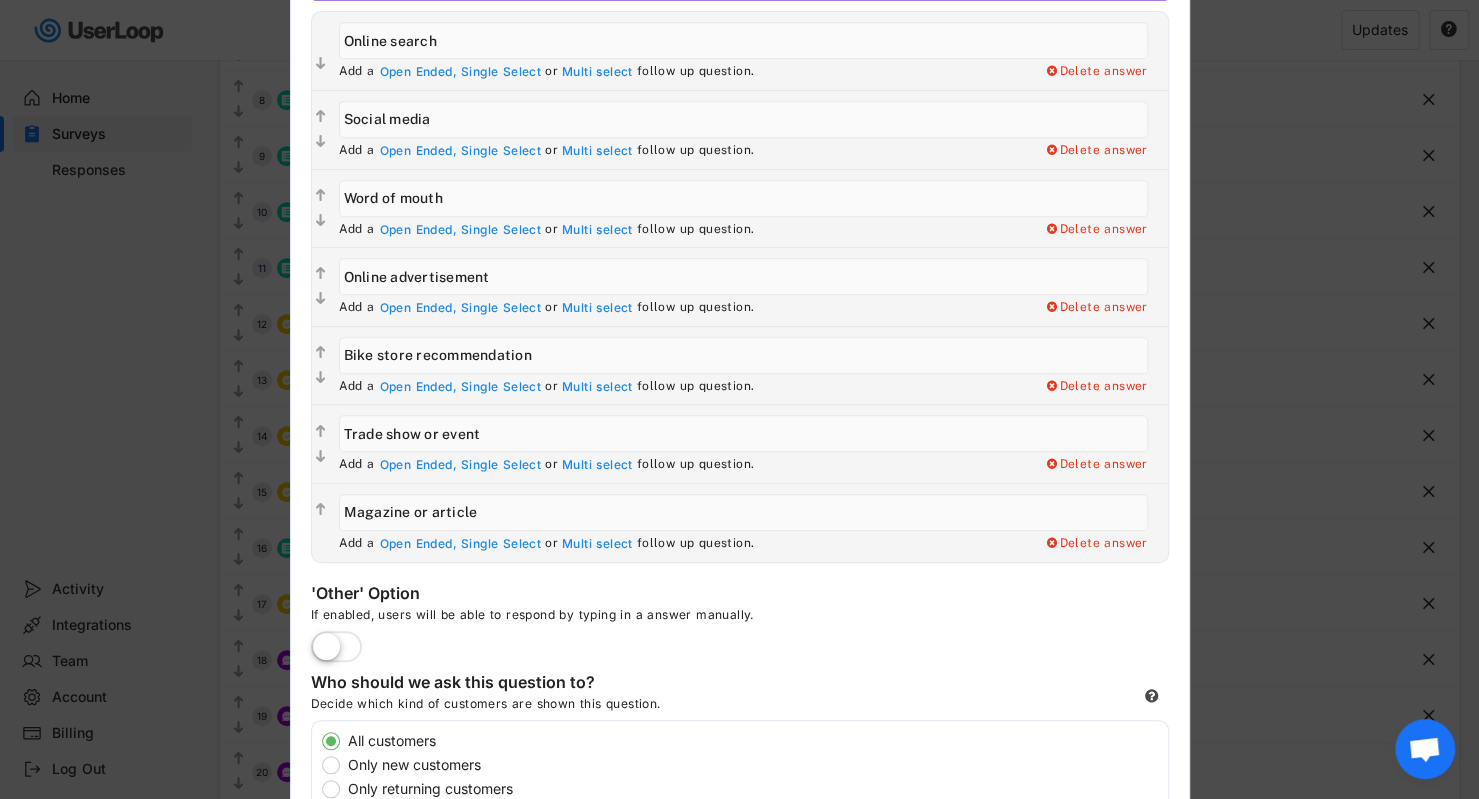 scroll, scrollTop: 624, scrollLeft: 0, axis: vertical 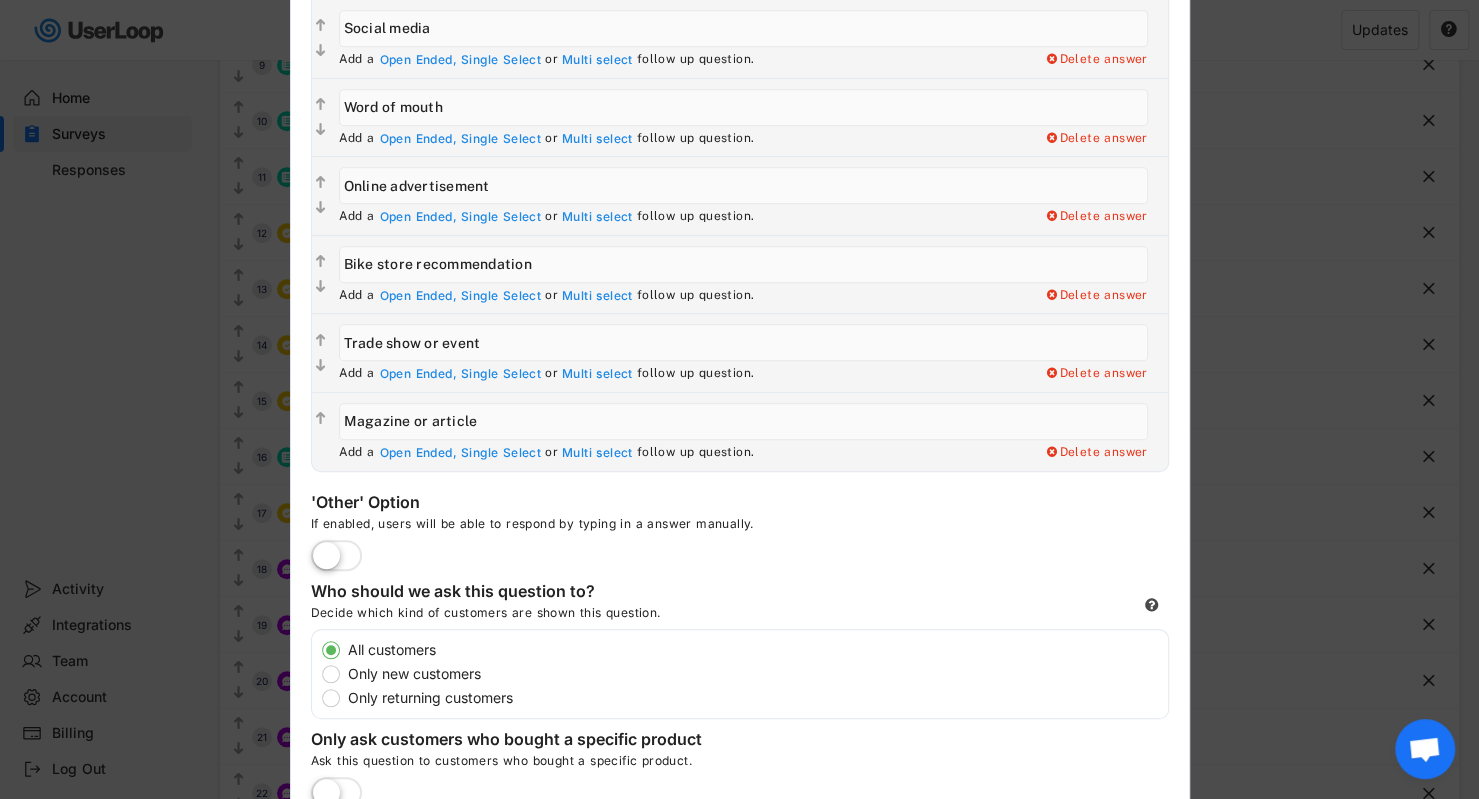 click at bounding box center (743, 421) 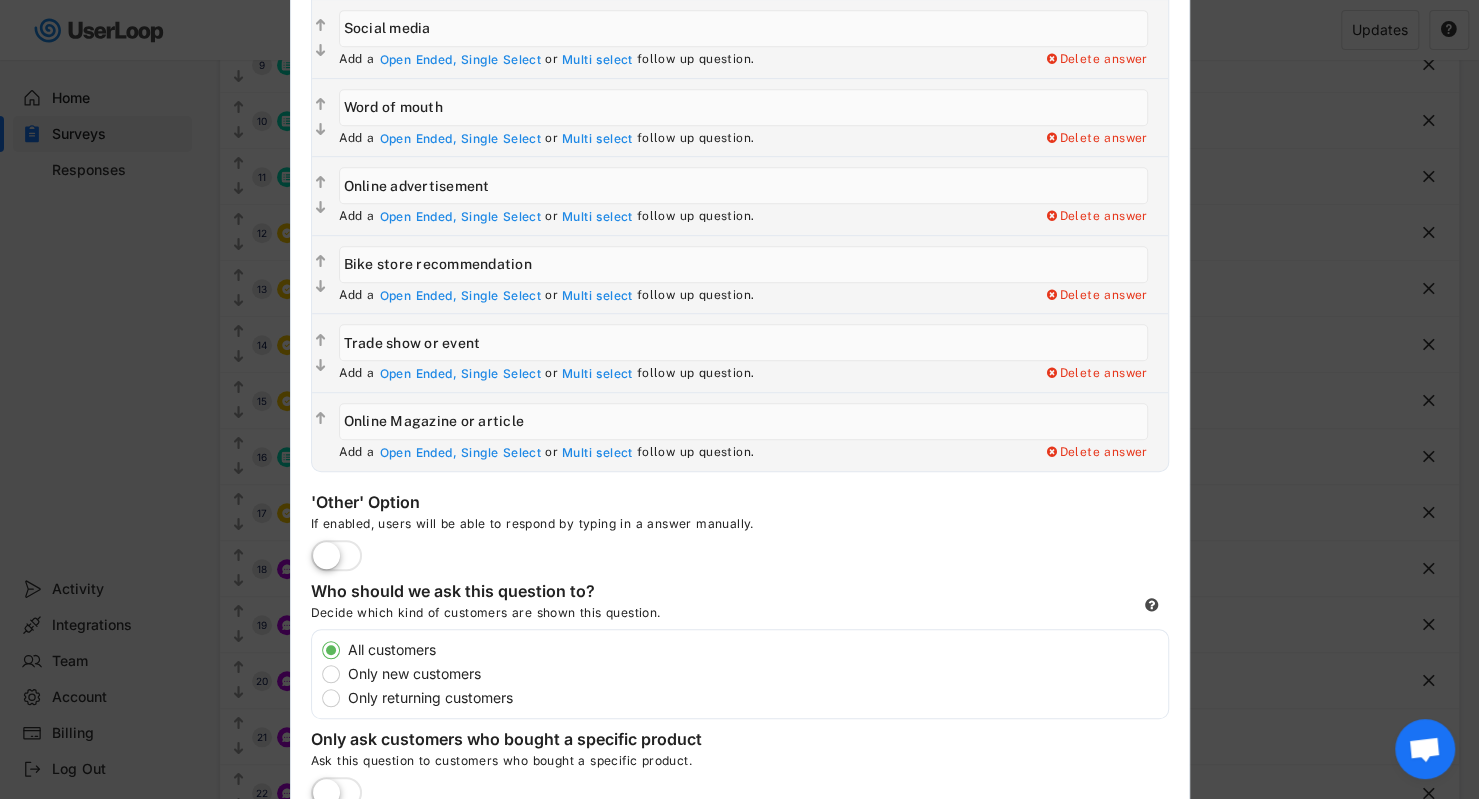 click at bounding box center (336, 557) 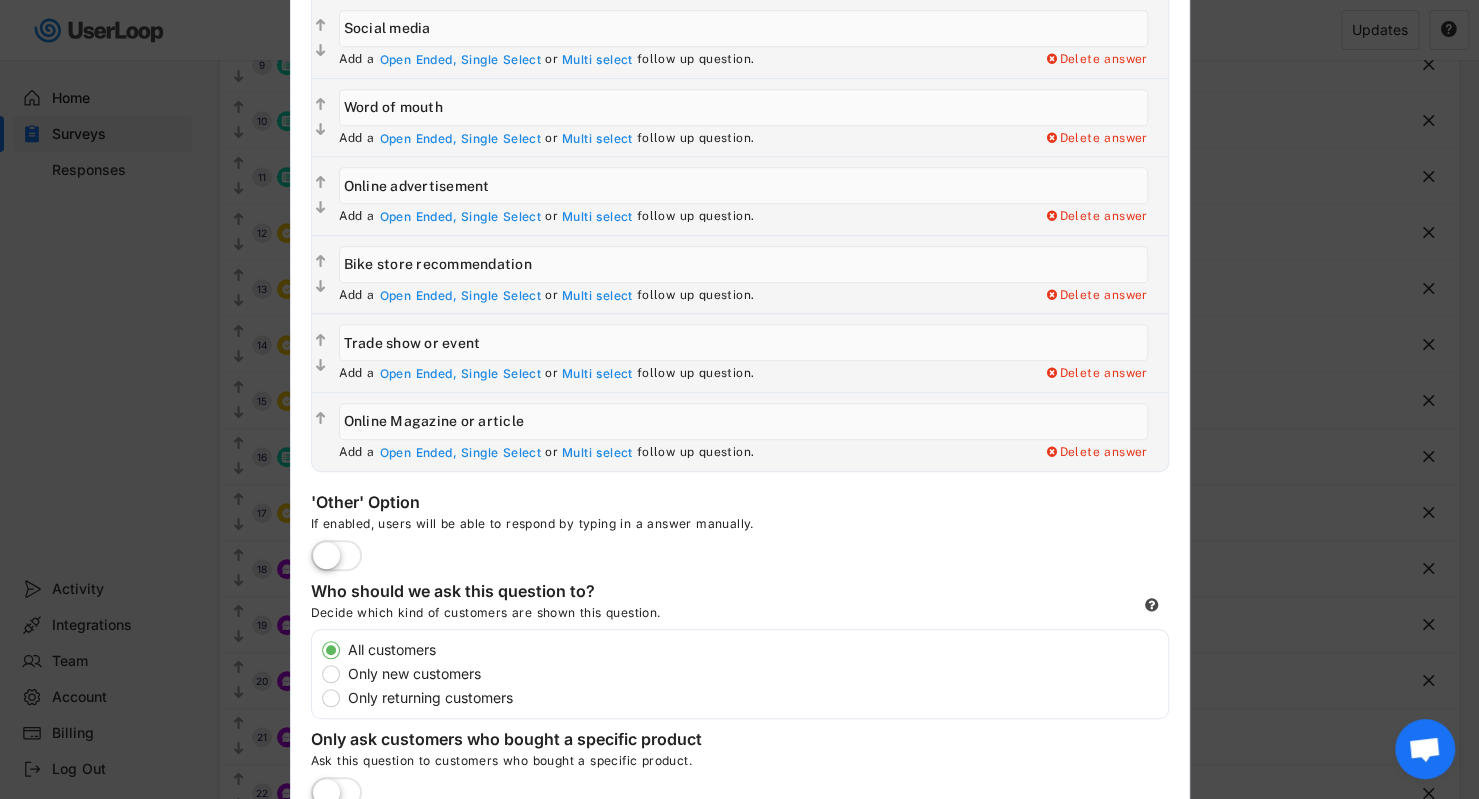 click at bounding box center (0, 0) 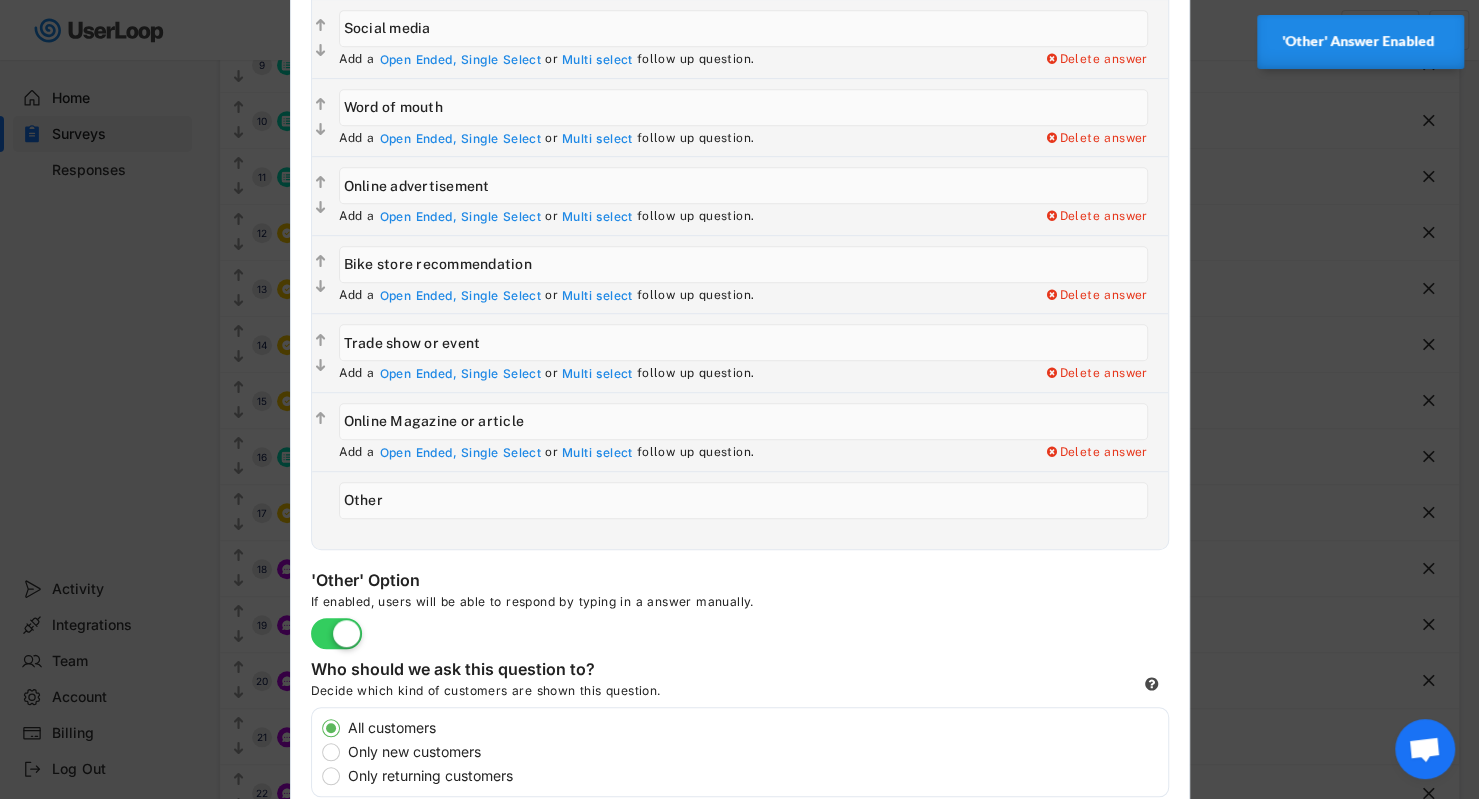 click at bounding box center [743, 421] 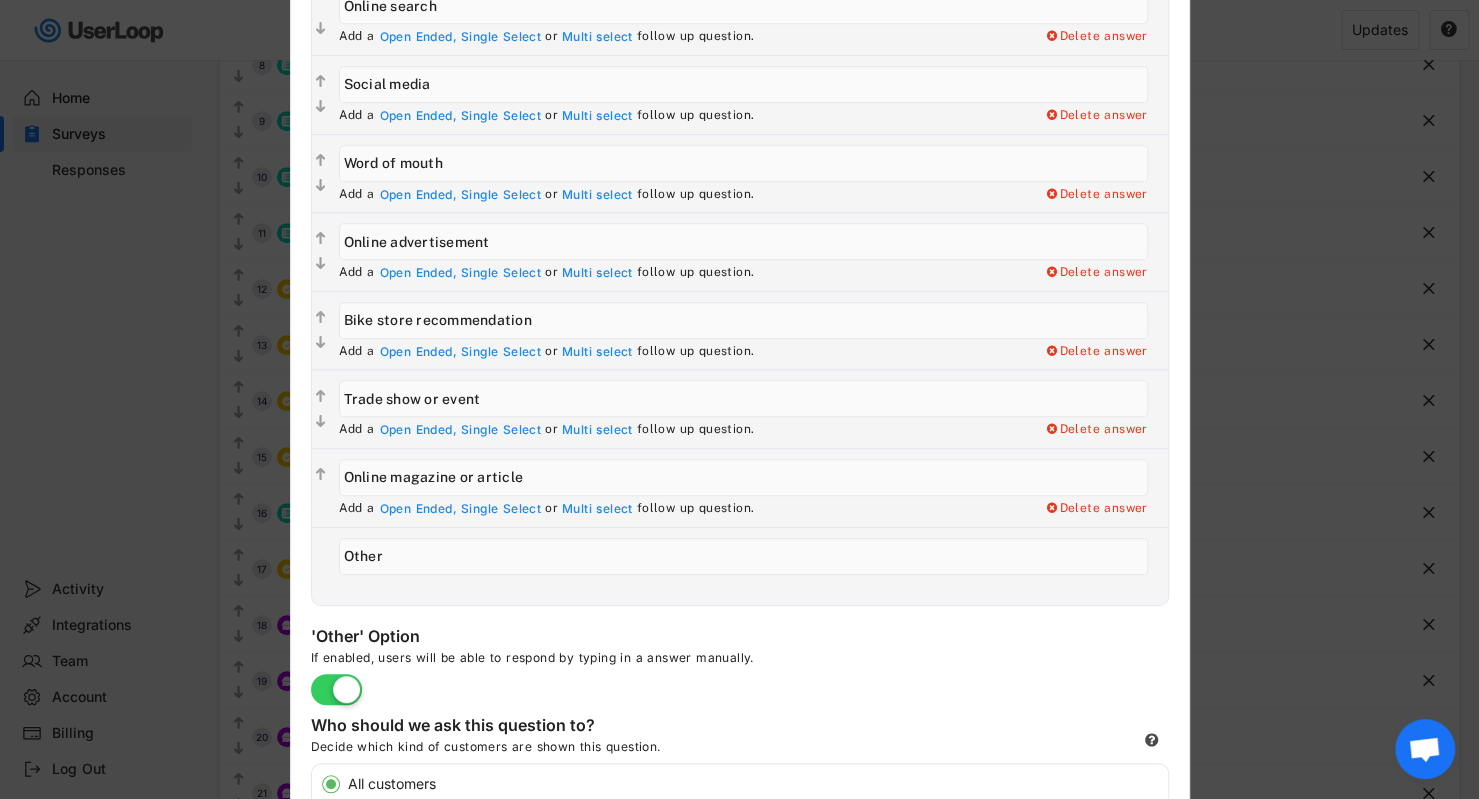 scroll, scrollTop: 421, scrollLeft: 0, axis: vertical 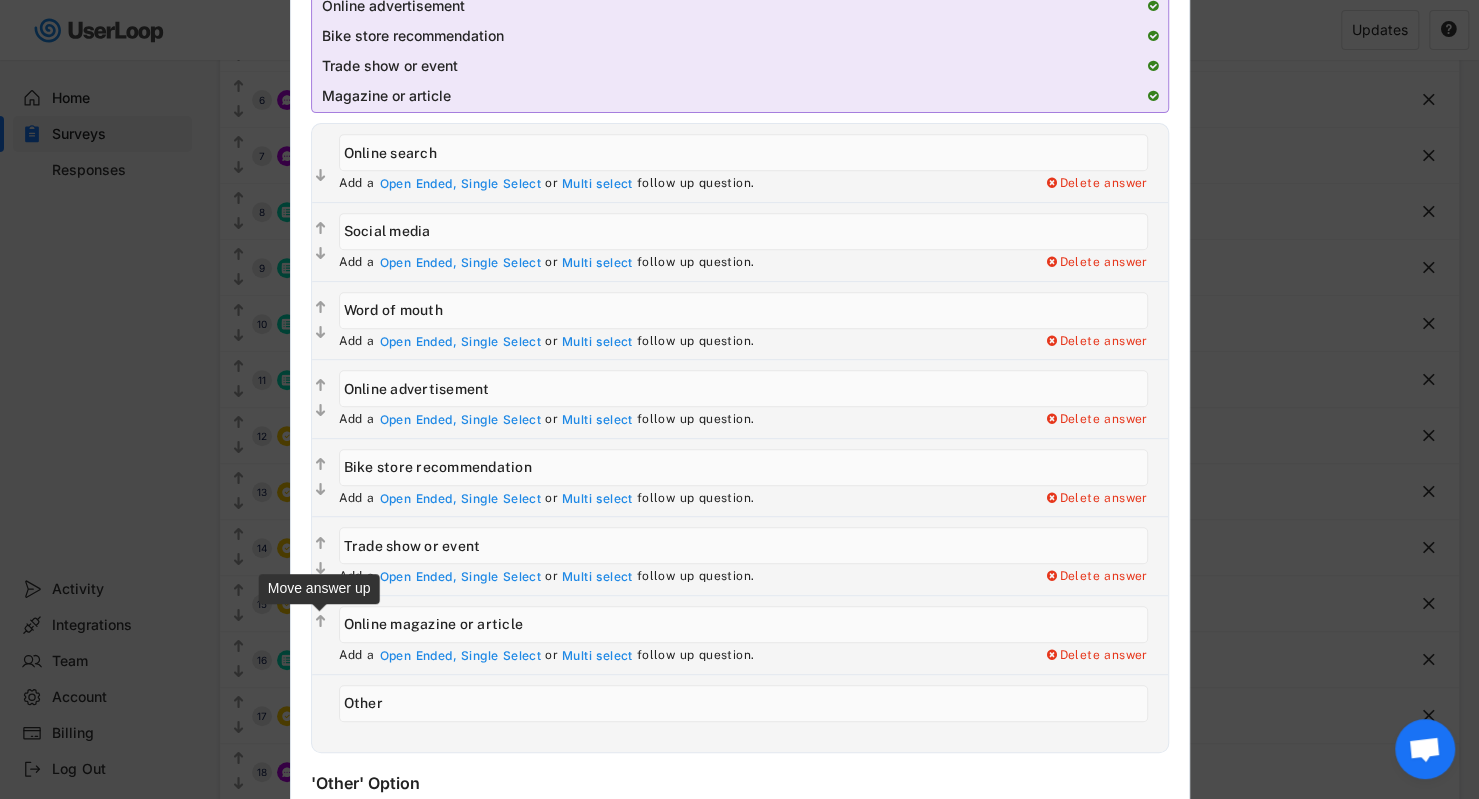 type on "Online magazine or article" 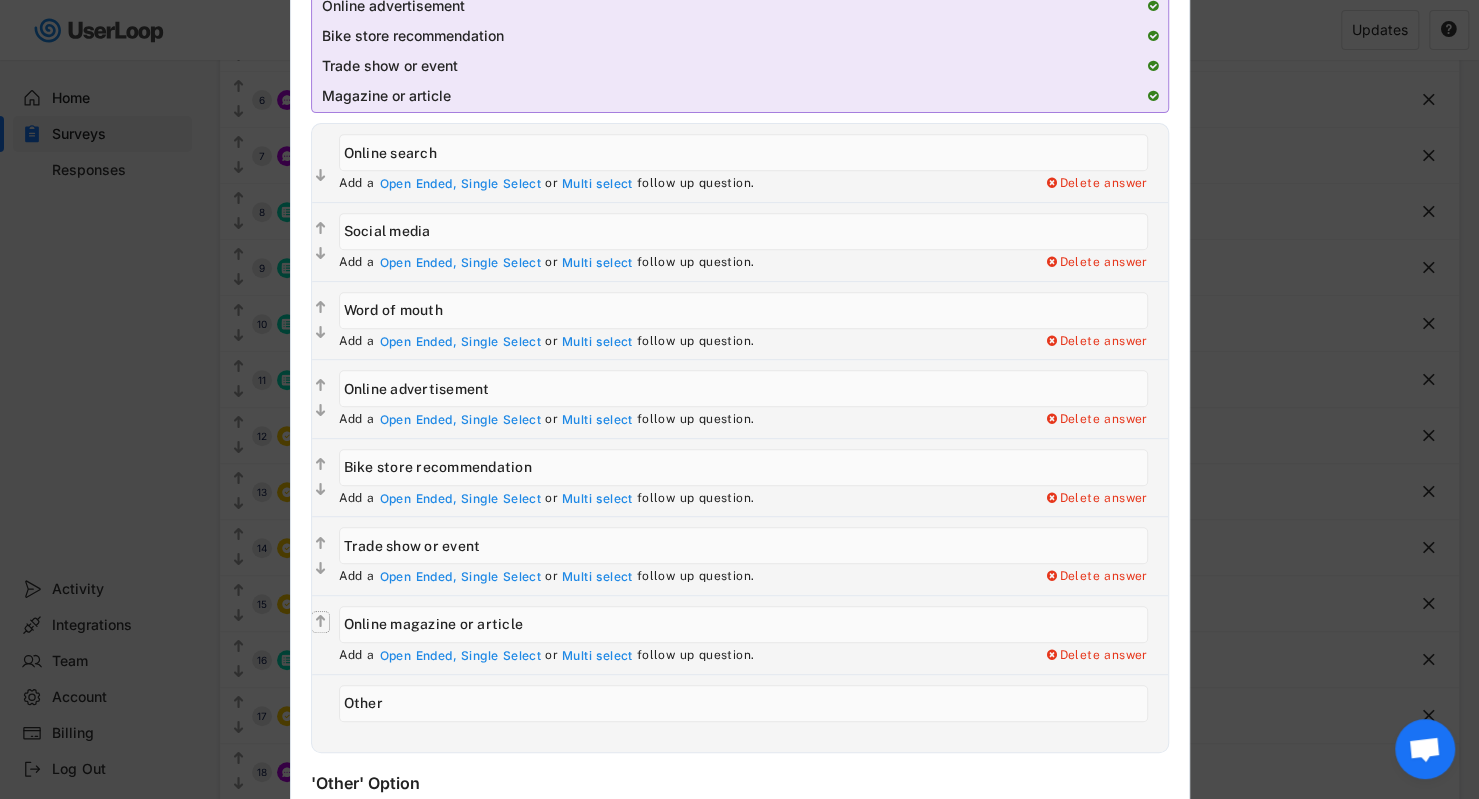 click on "" 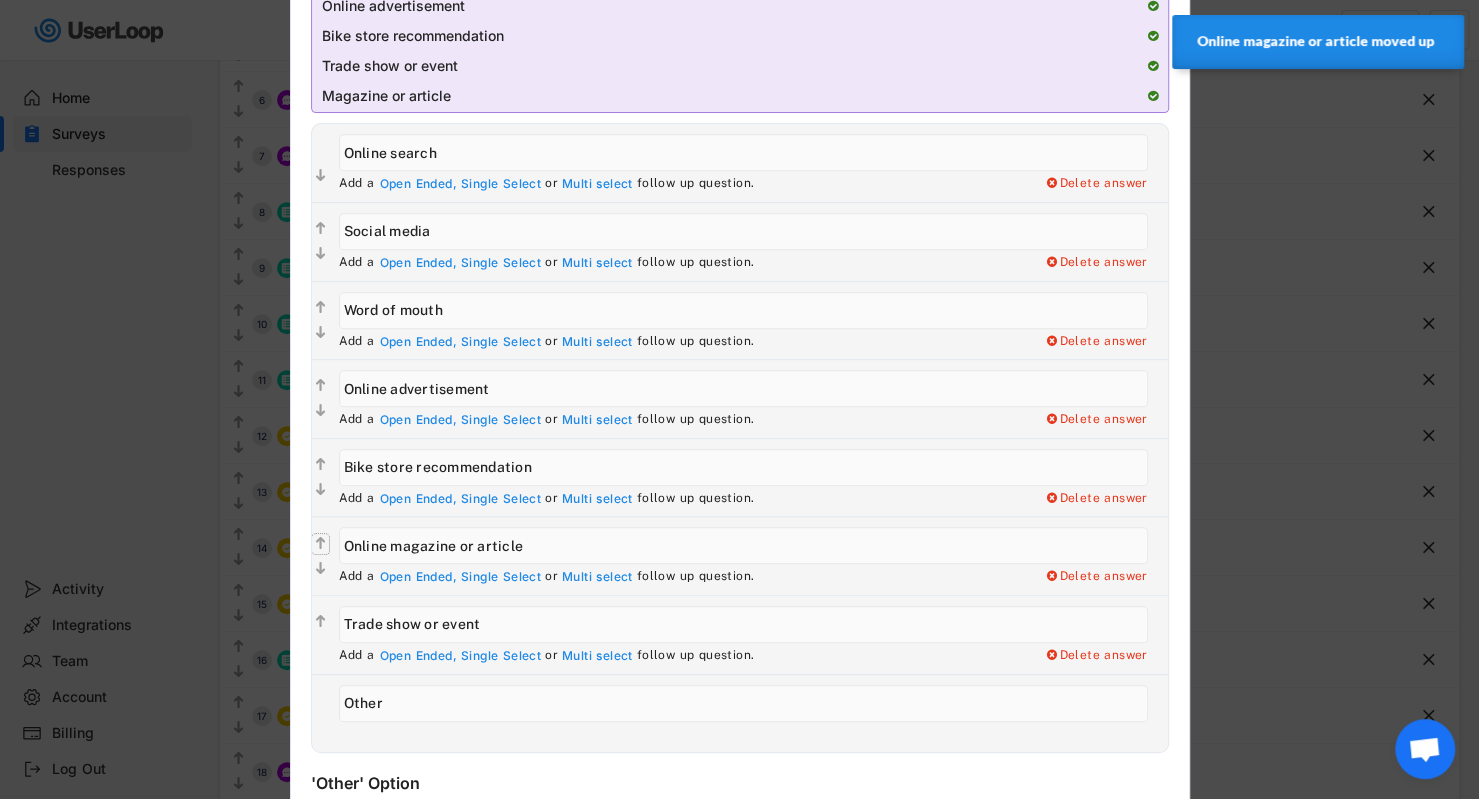 click on "" 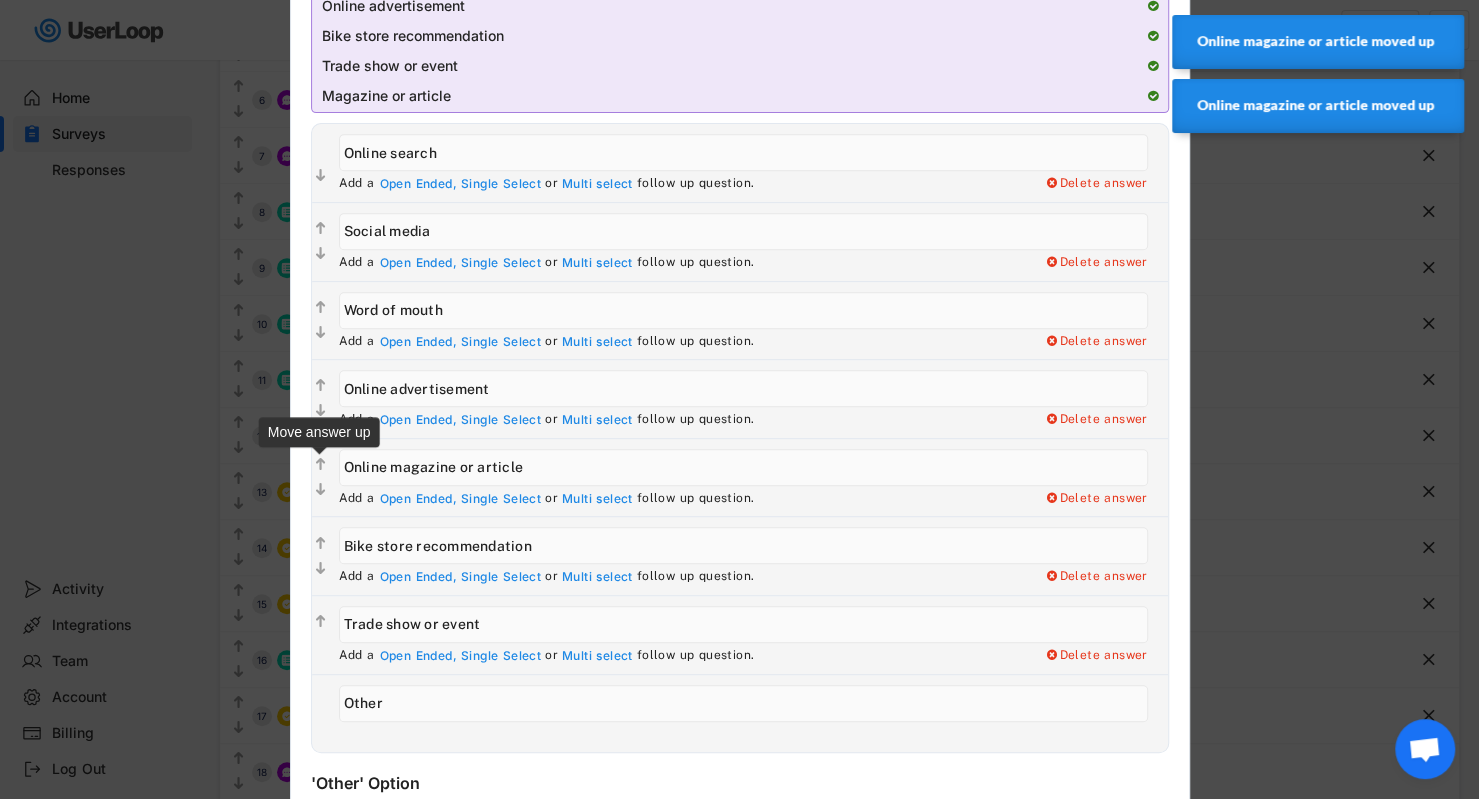 click on "" 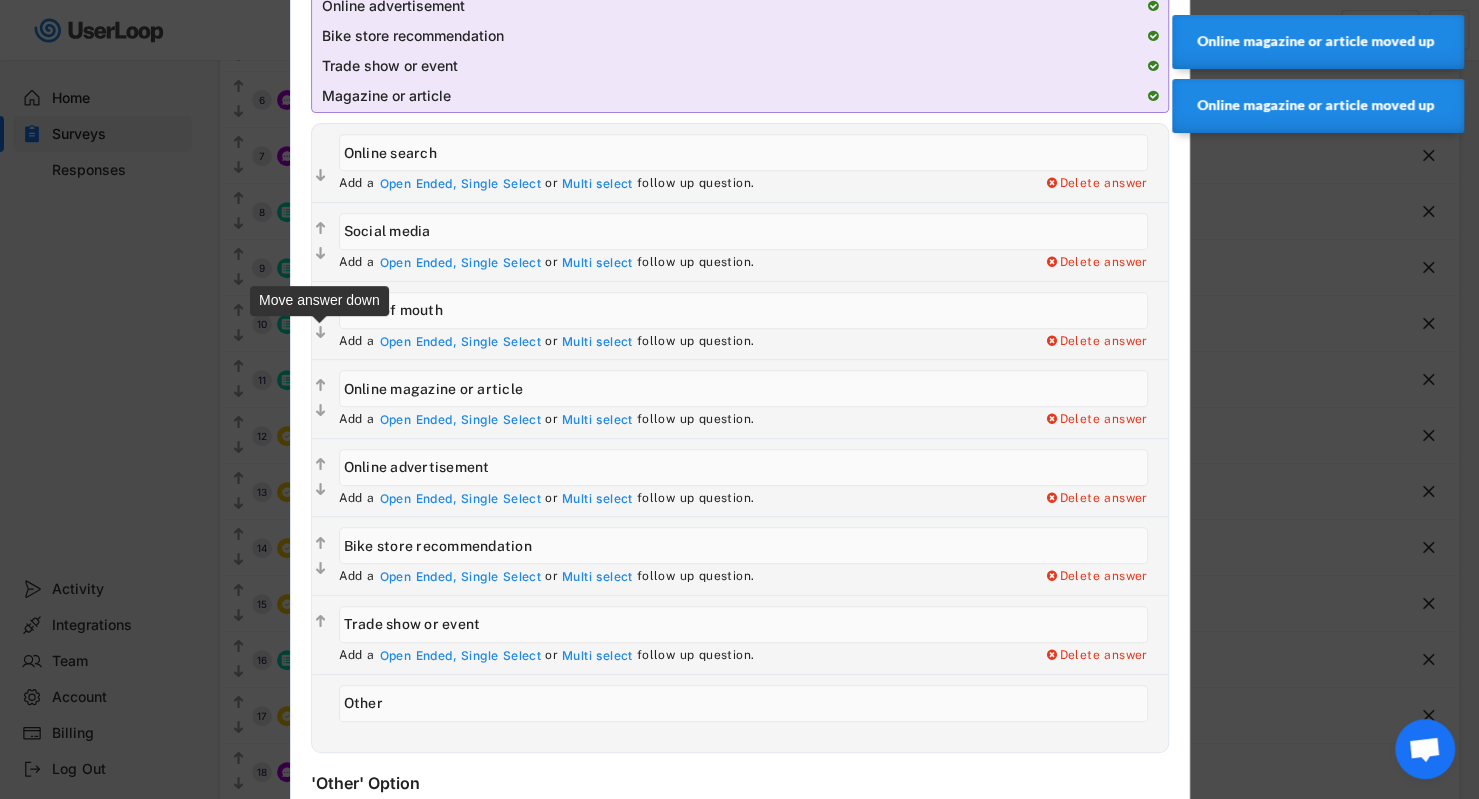 click on "" 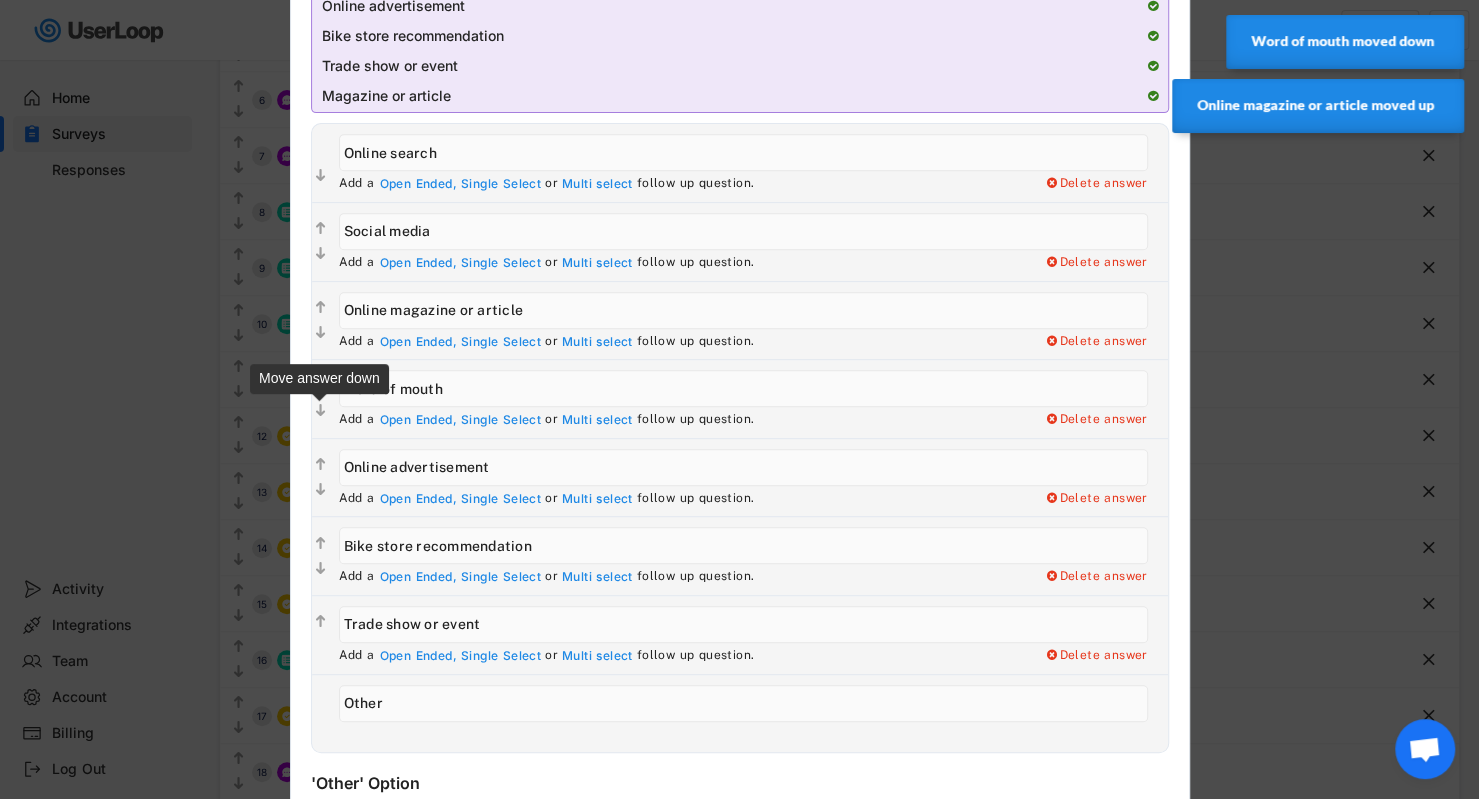 click on "" 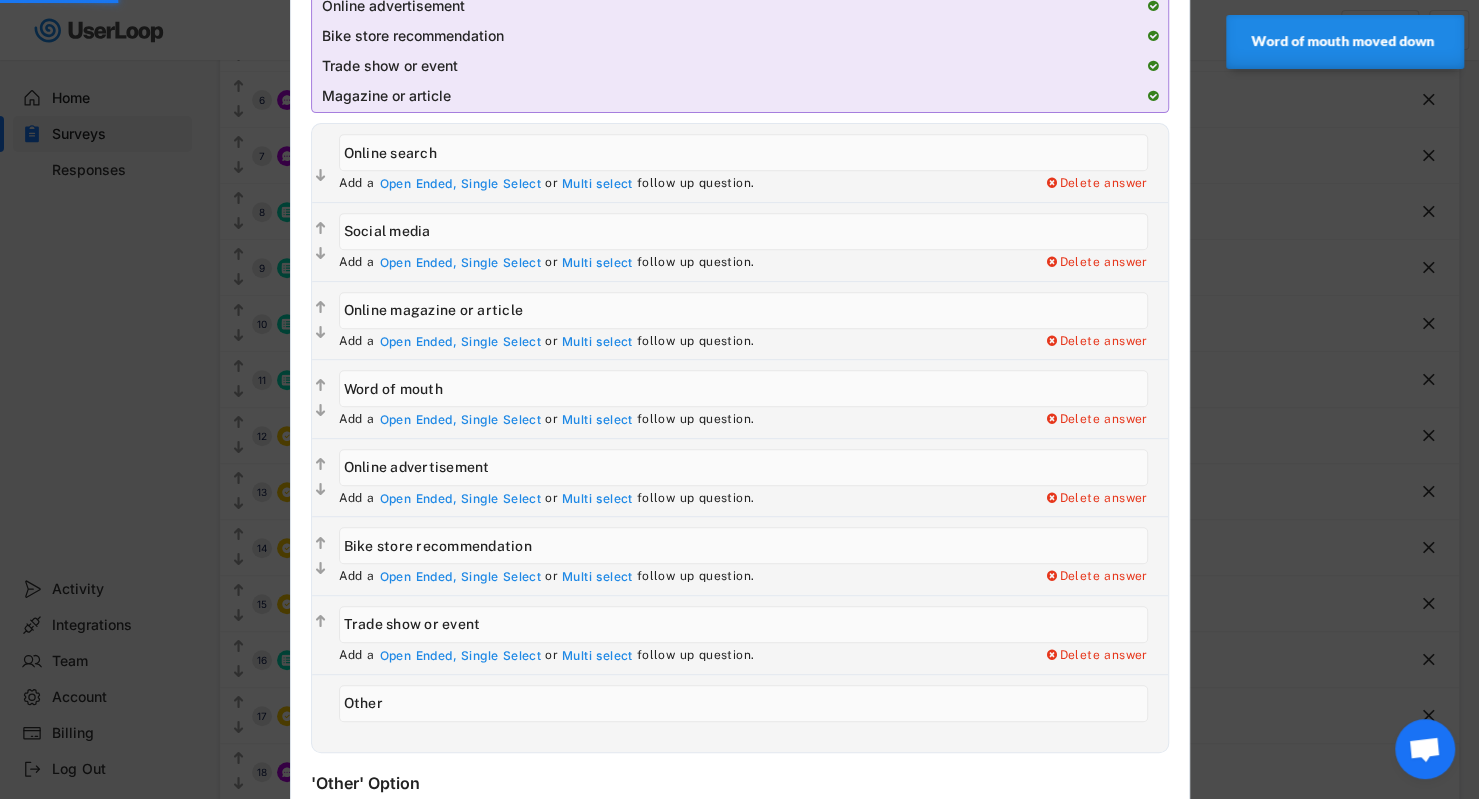type on "Online advertisement" 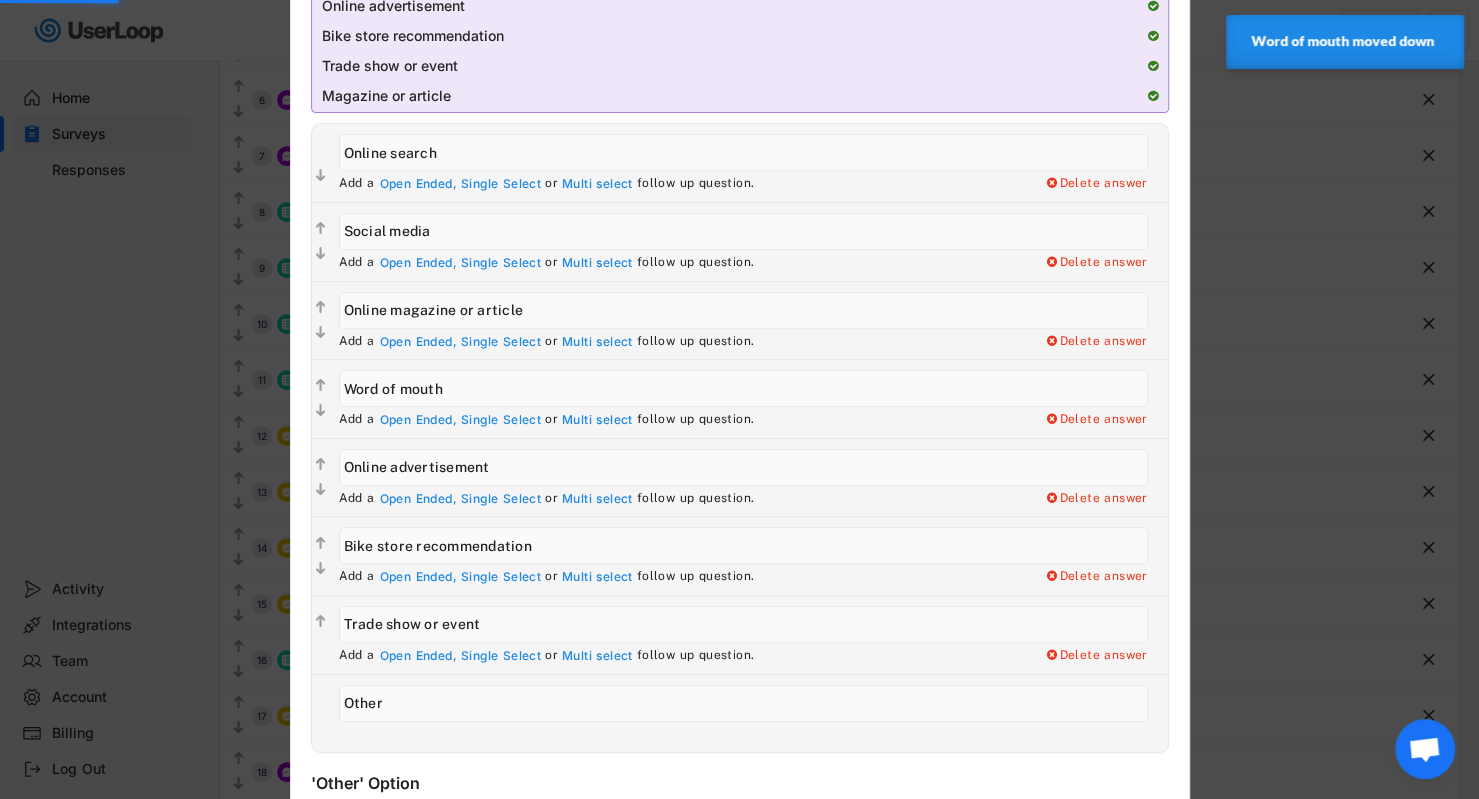 type on "Word of mouth" 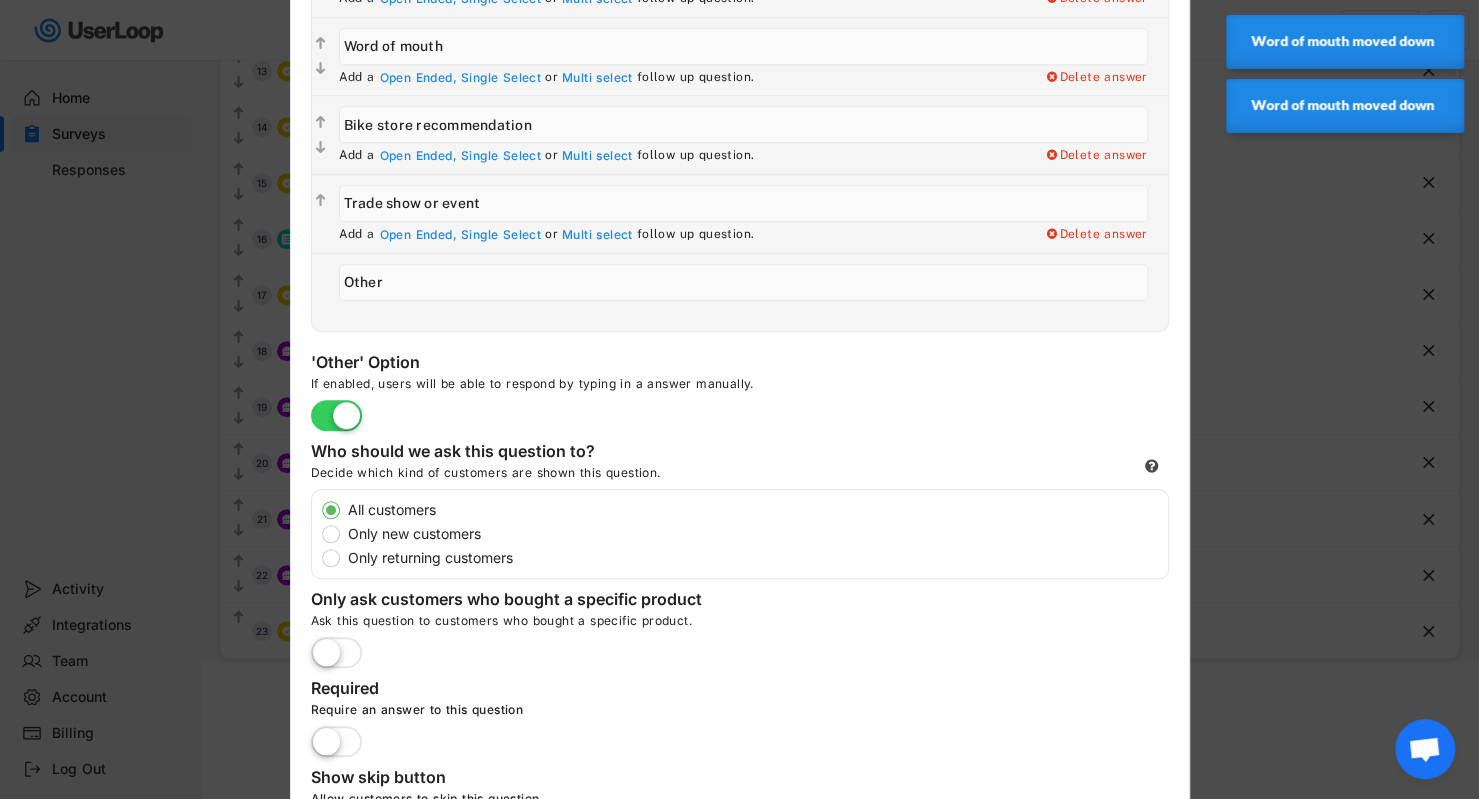 scroll, scrollTop: 965, scrollLeft: 0, axis: vertical 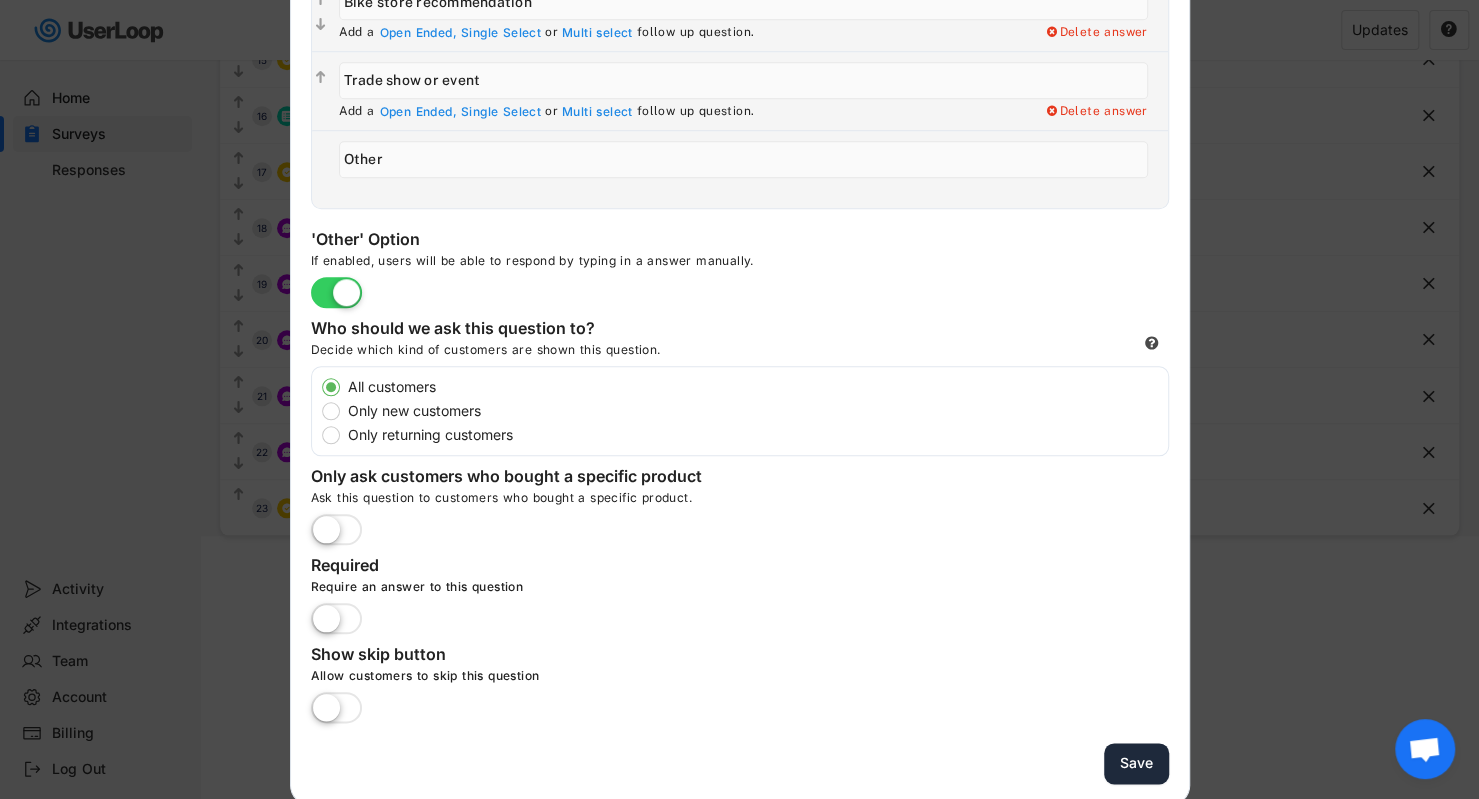 click on "Save" at bounding box center [1136, 763] 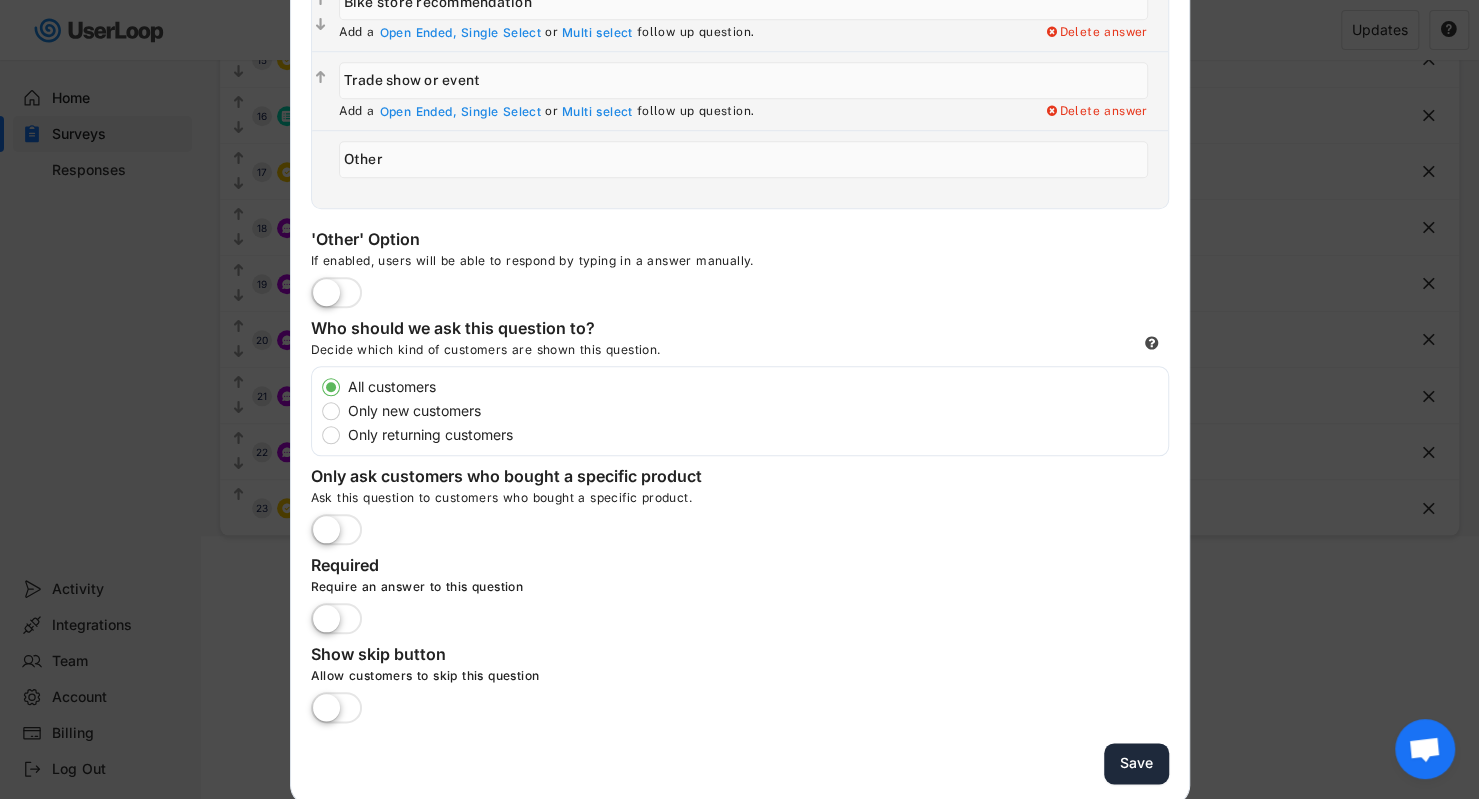 type 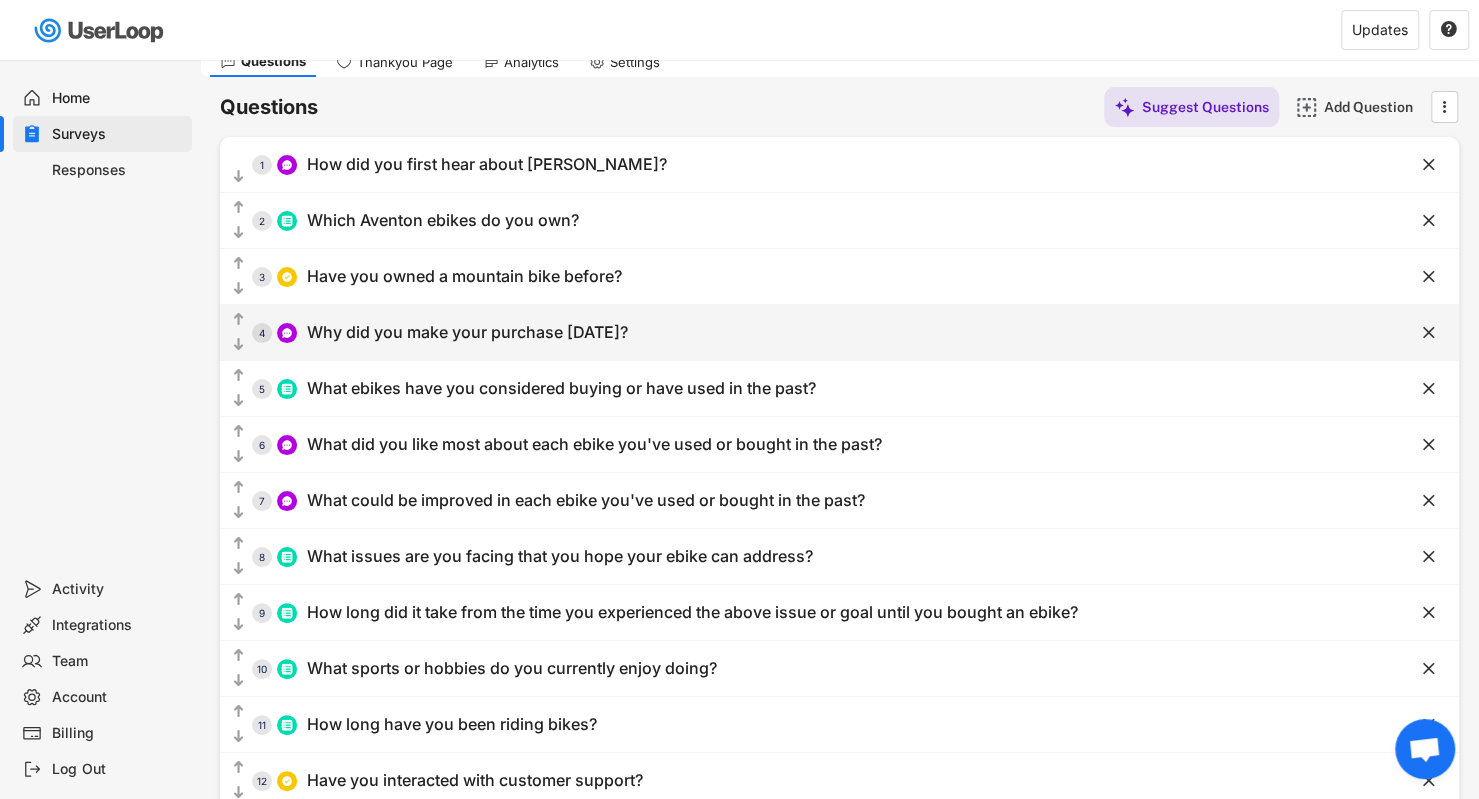 scroll, scrollTop: 0, scrollLeft: 0, axis: both 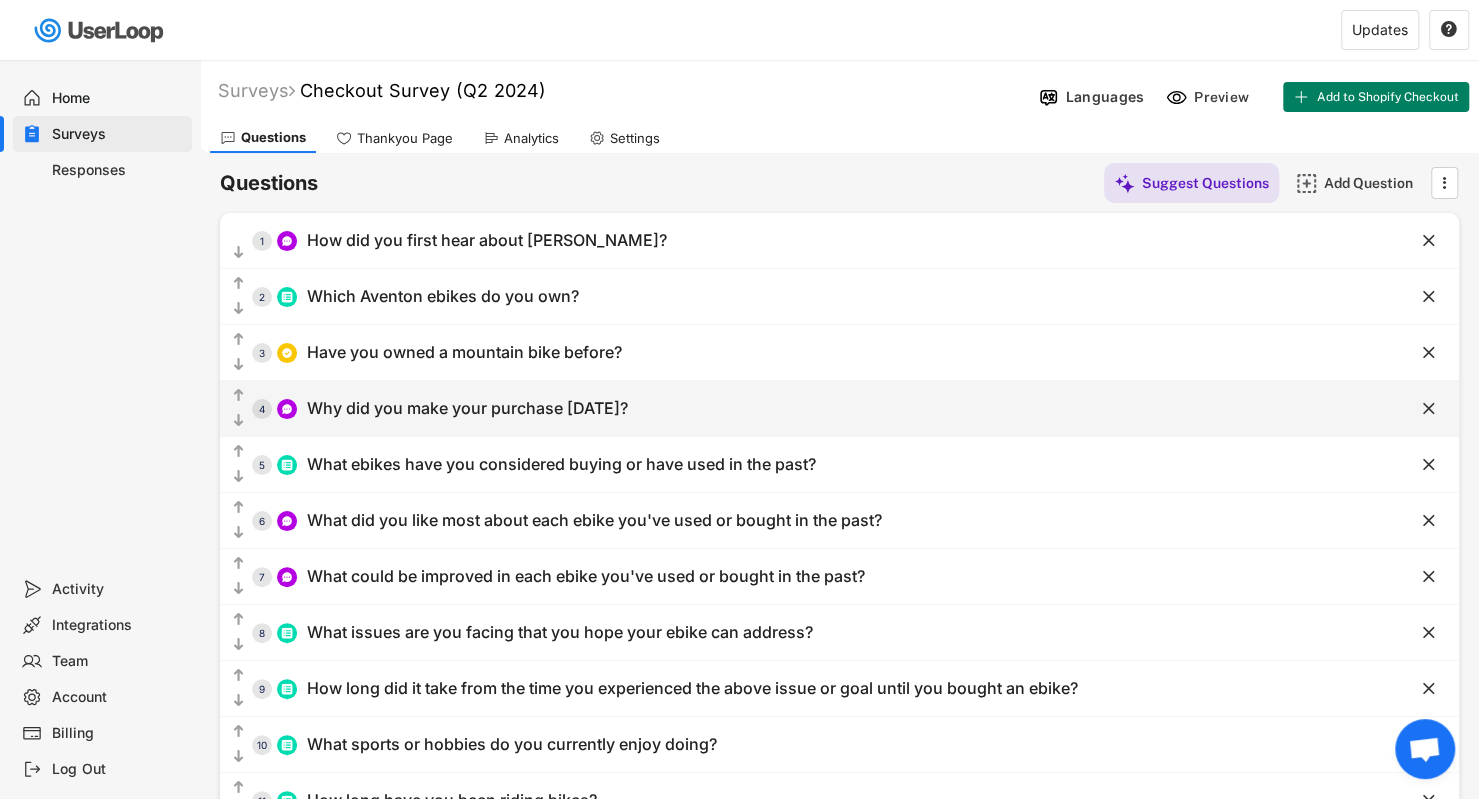click on "

4 Why did you make your purchase [DATE]?" at bounding box center [789, 408] 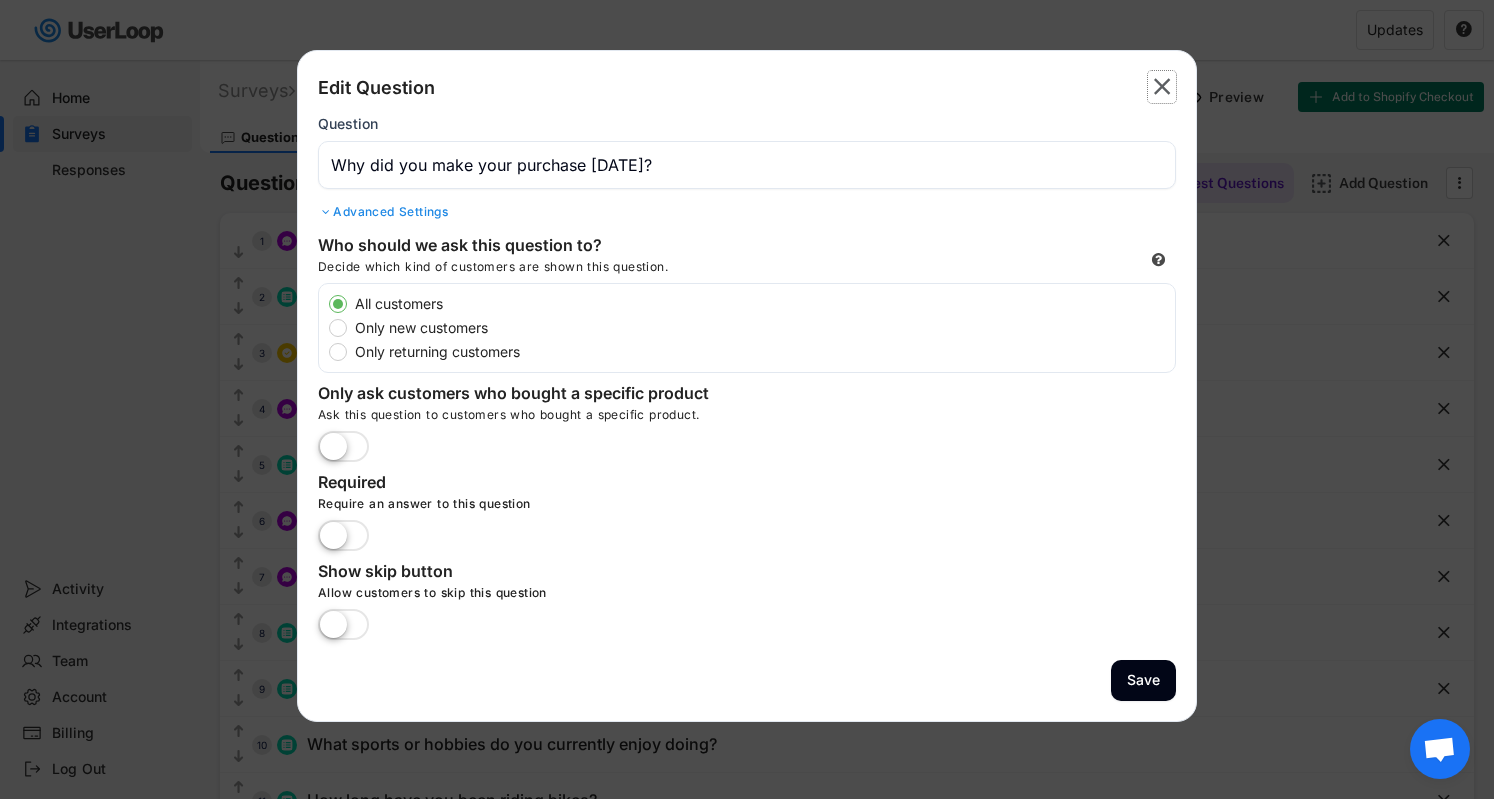 click on "" 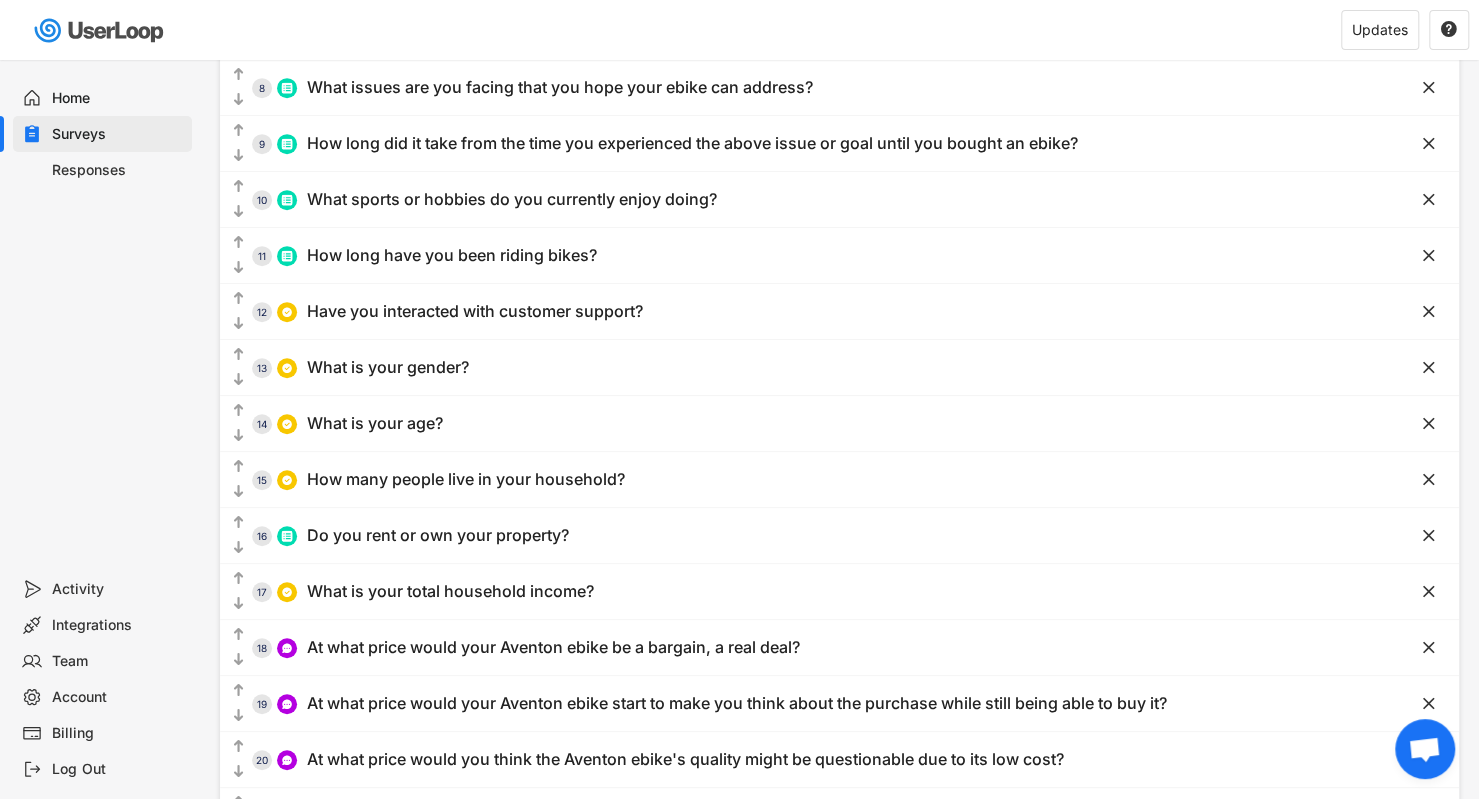 scroll, scrollTop: 754, scrollLeft: 0, axis: vertical 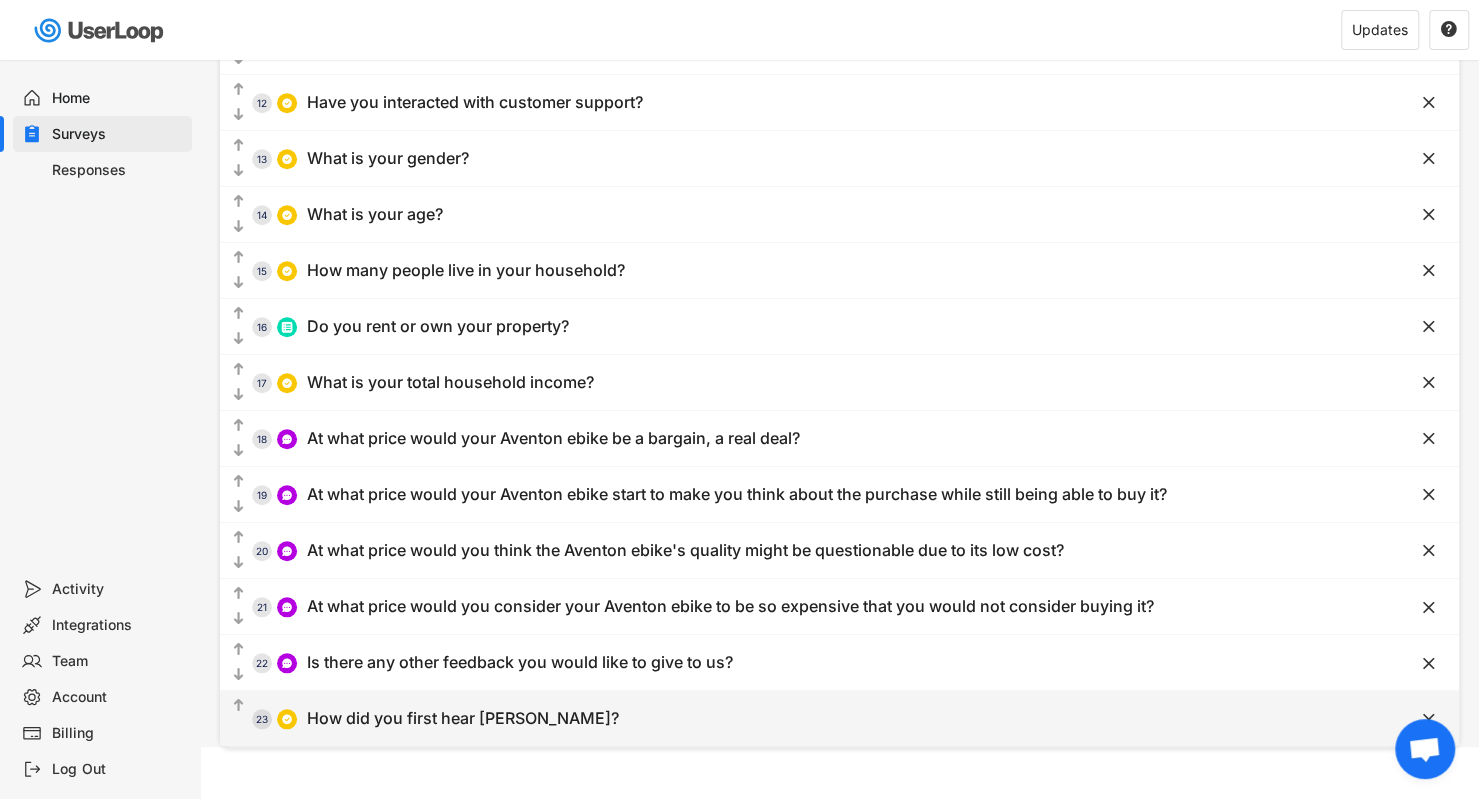 click on "23" at bounding box center (262, 719) 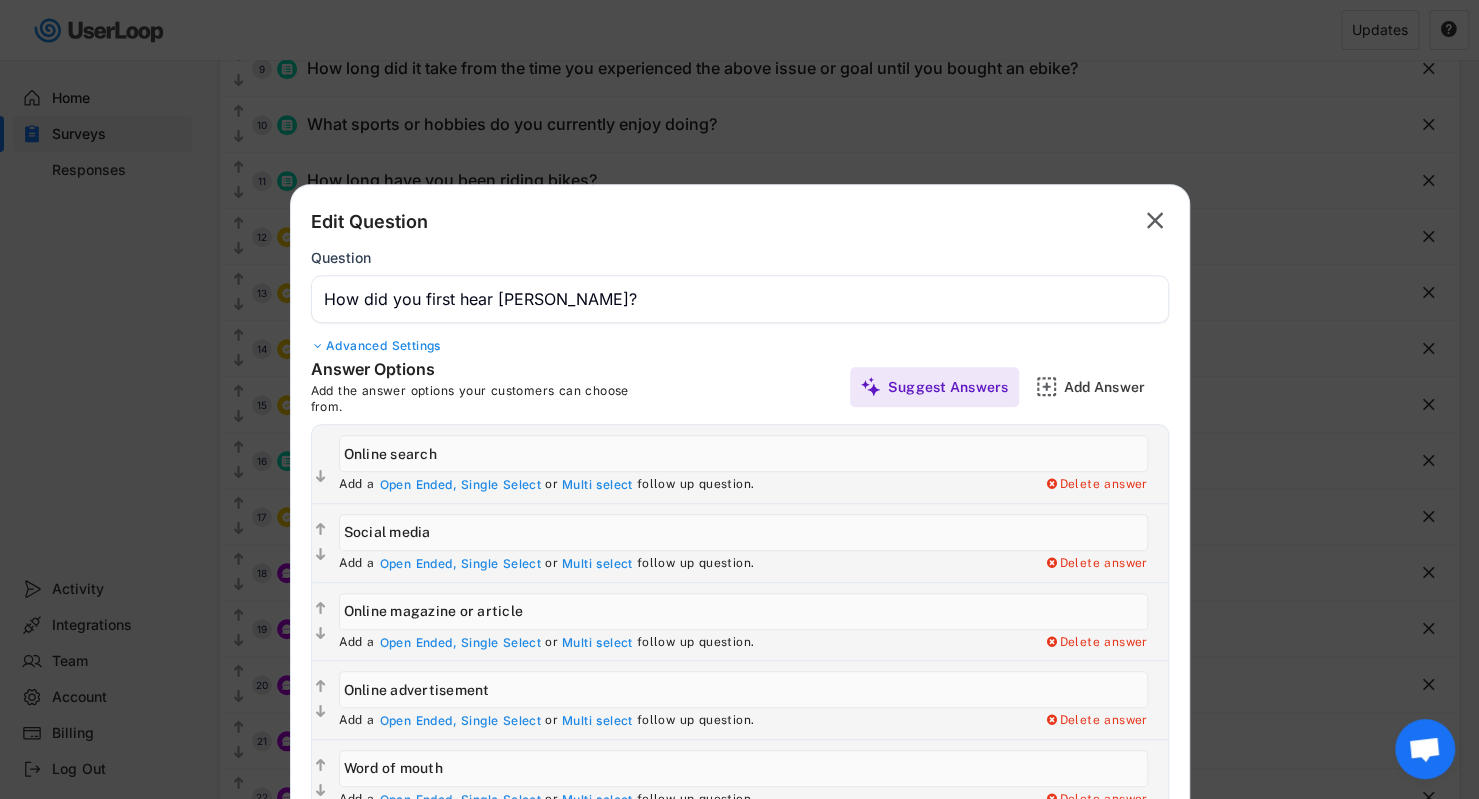 scroll, scrollTop: 500, scrollLeft: 0, axis: vertical 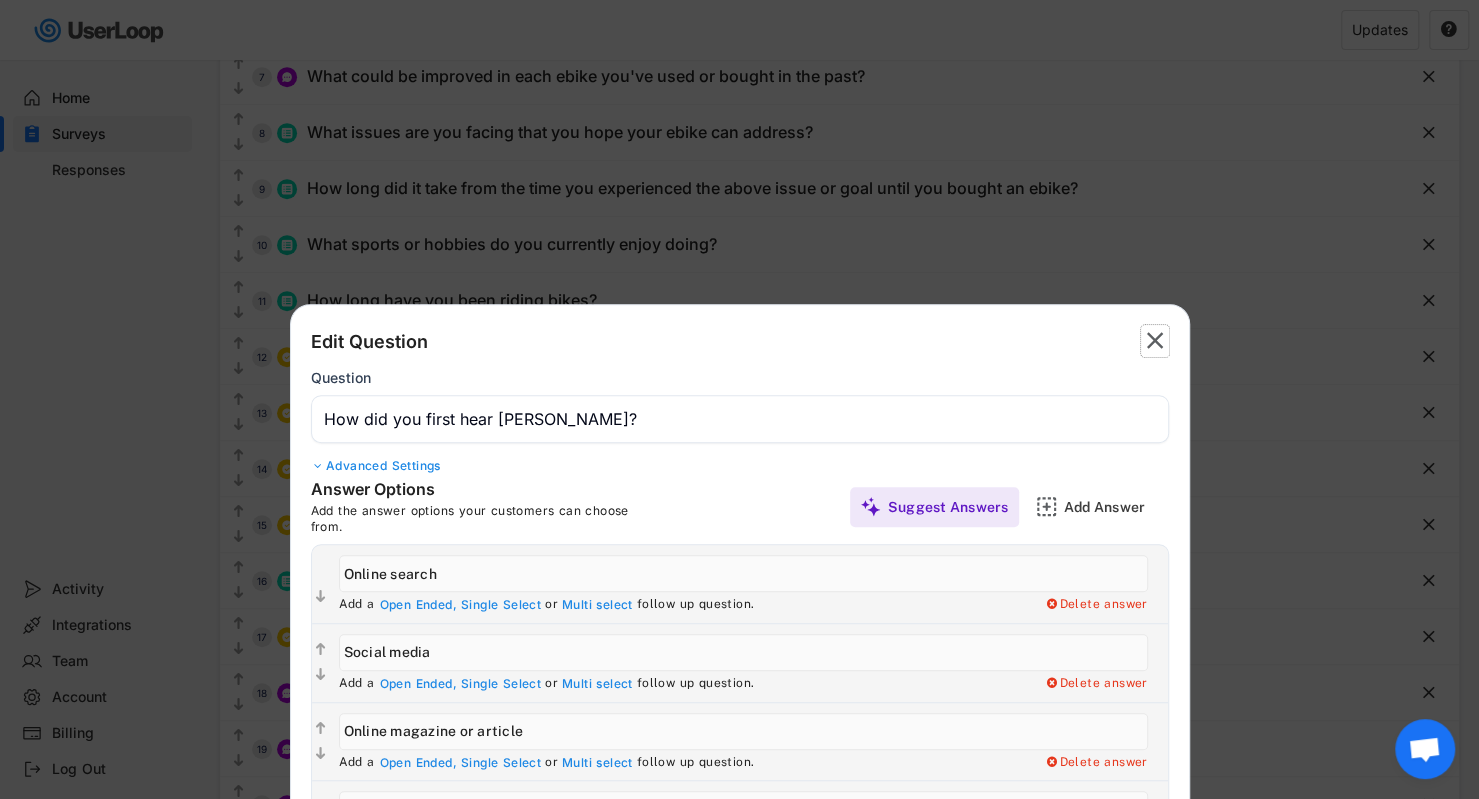 click on "" 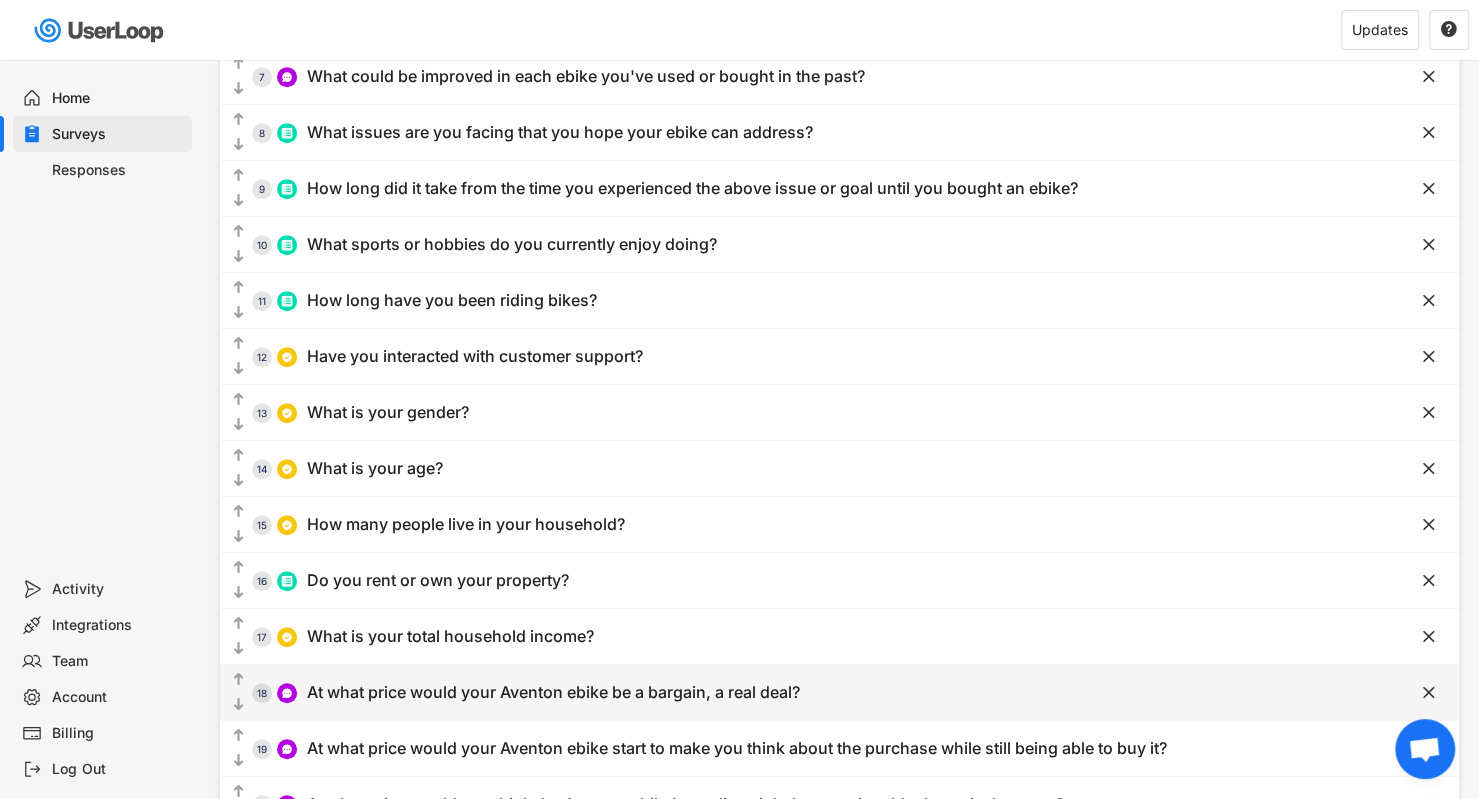 scroll, scrollTop: 754, scrollLeft: 0, axis: vertical 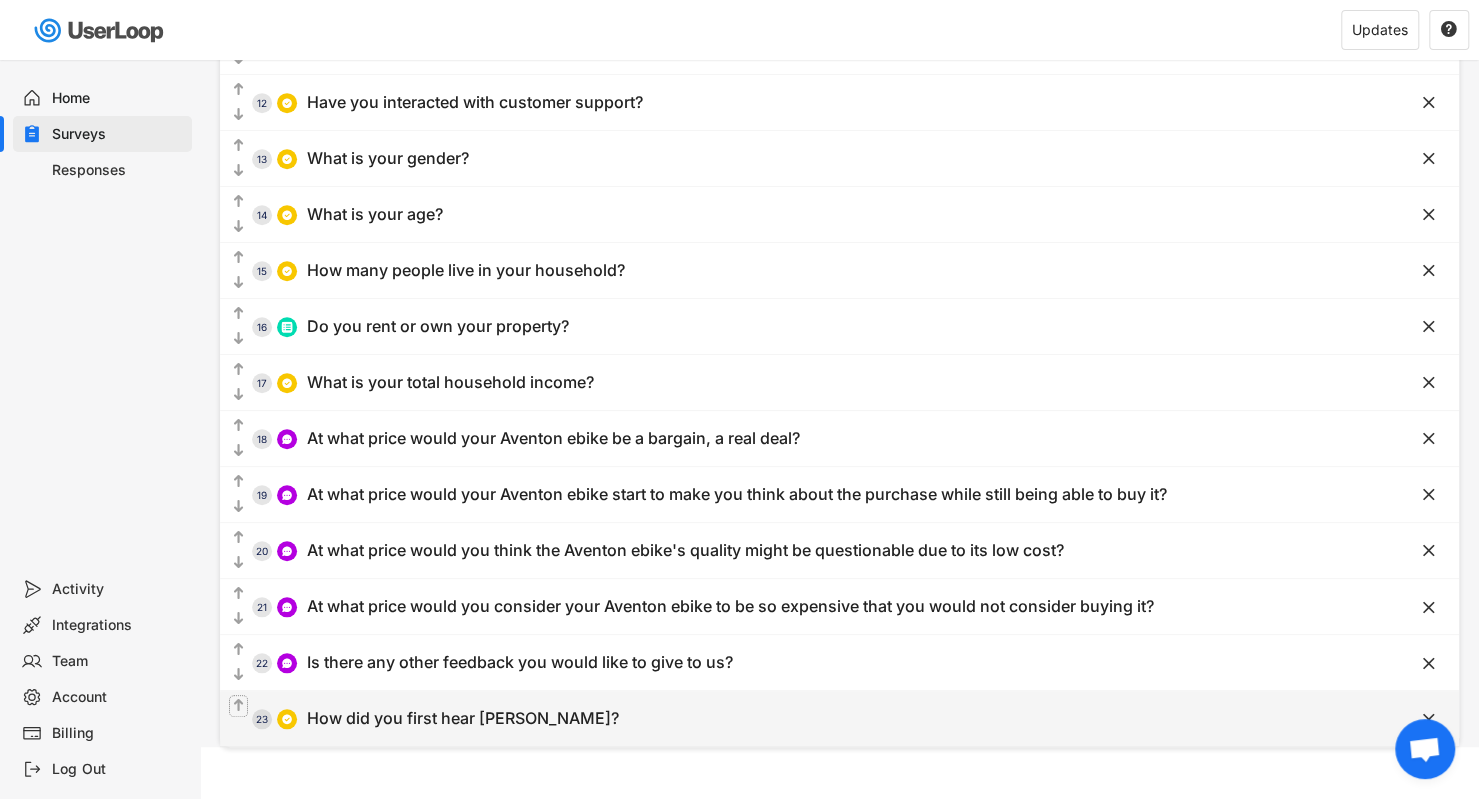click on "" 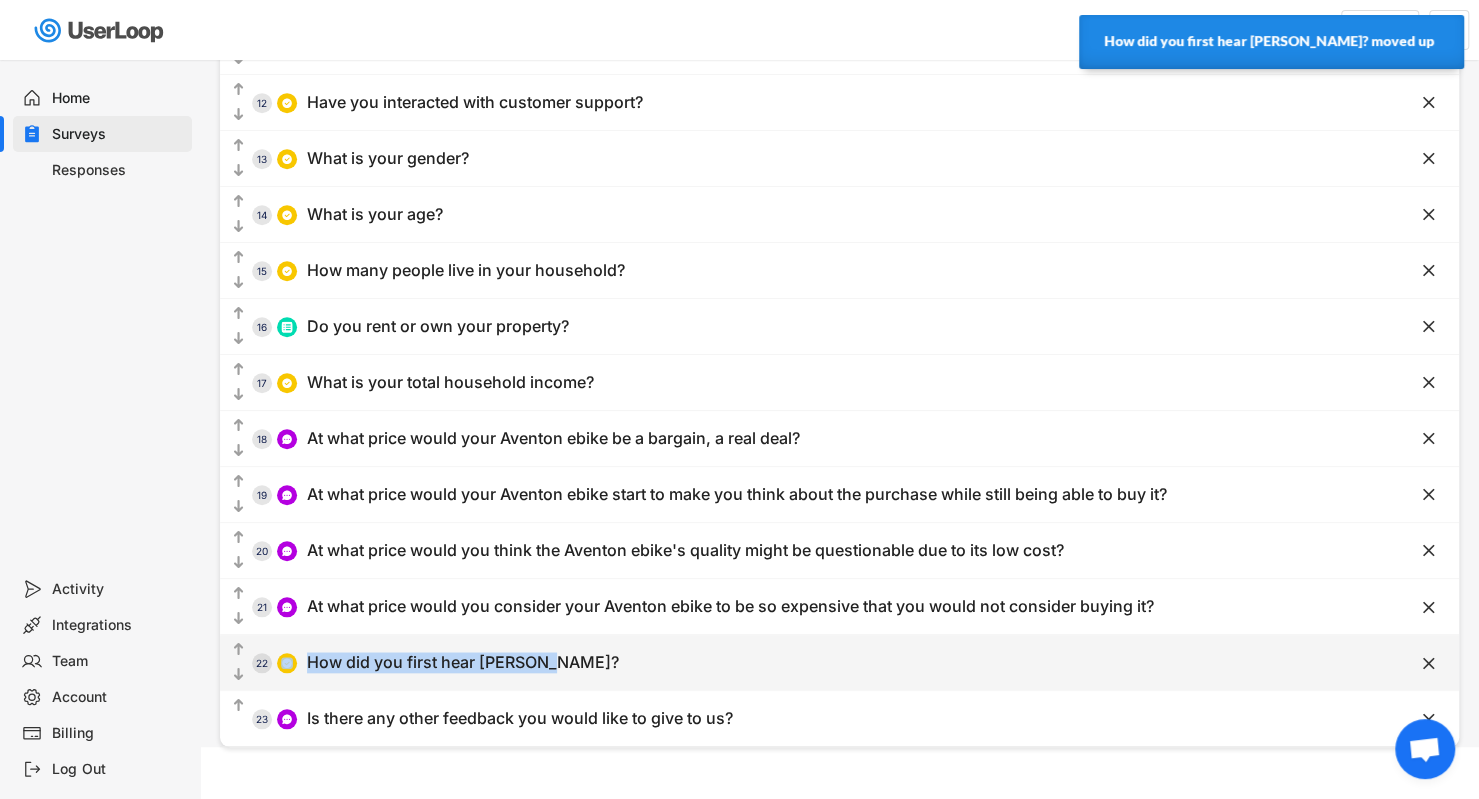 drag, startPoint x: 608, startPoint y: 648, endPoint x: 264, endPoint y: 676, distance: 345.13766 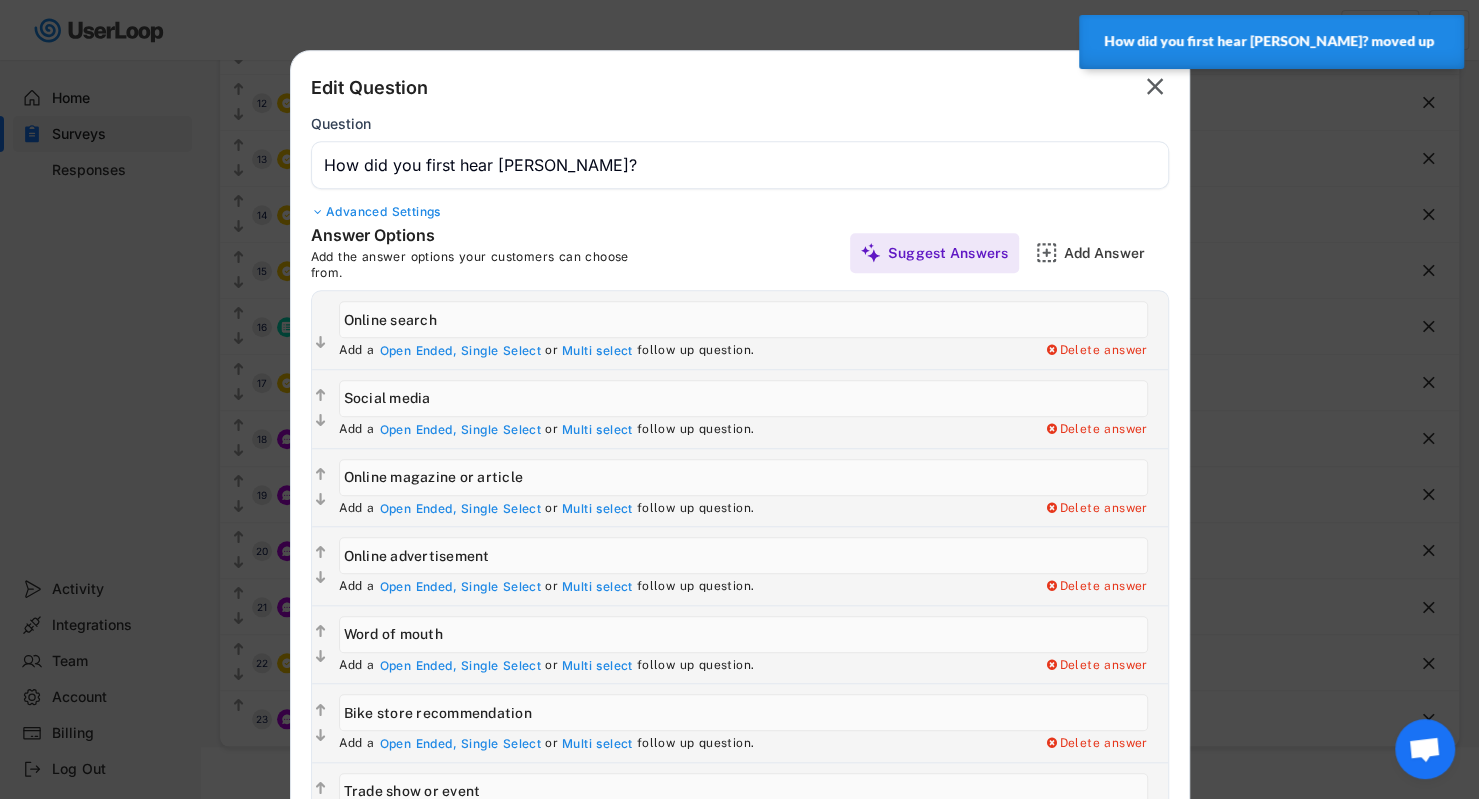 click at bounding box center [739, 399] 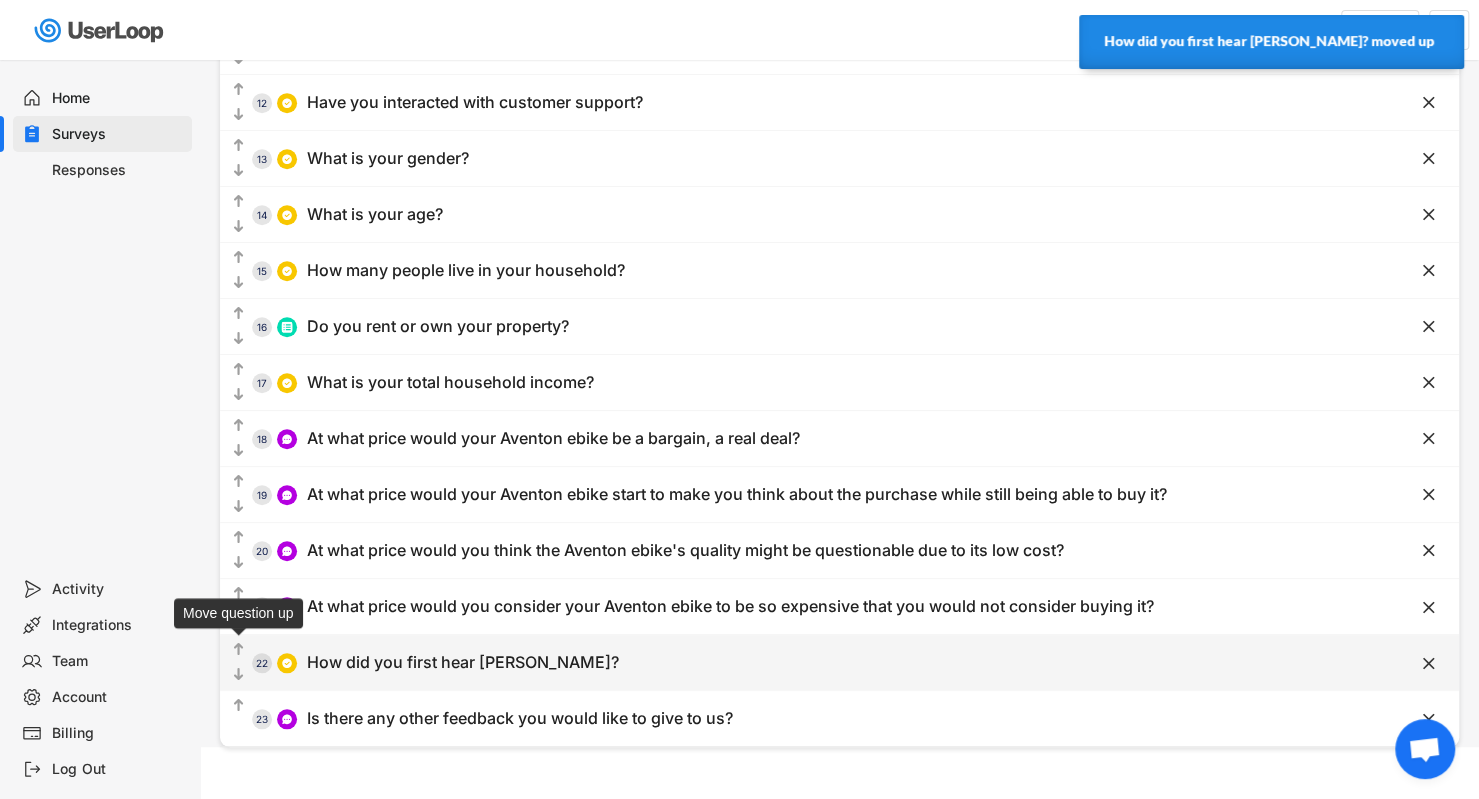 click on "" 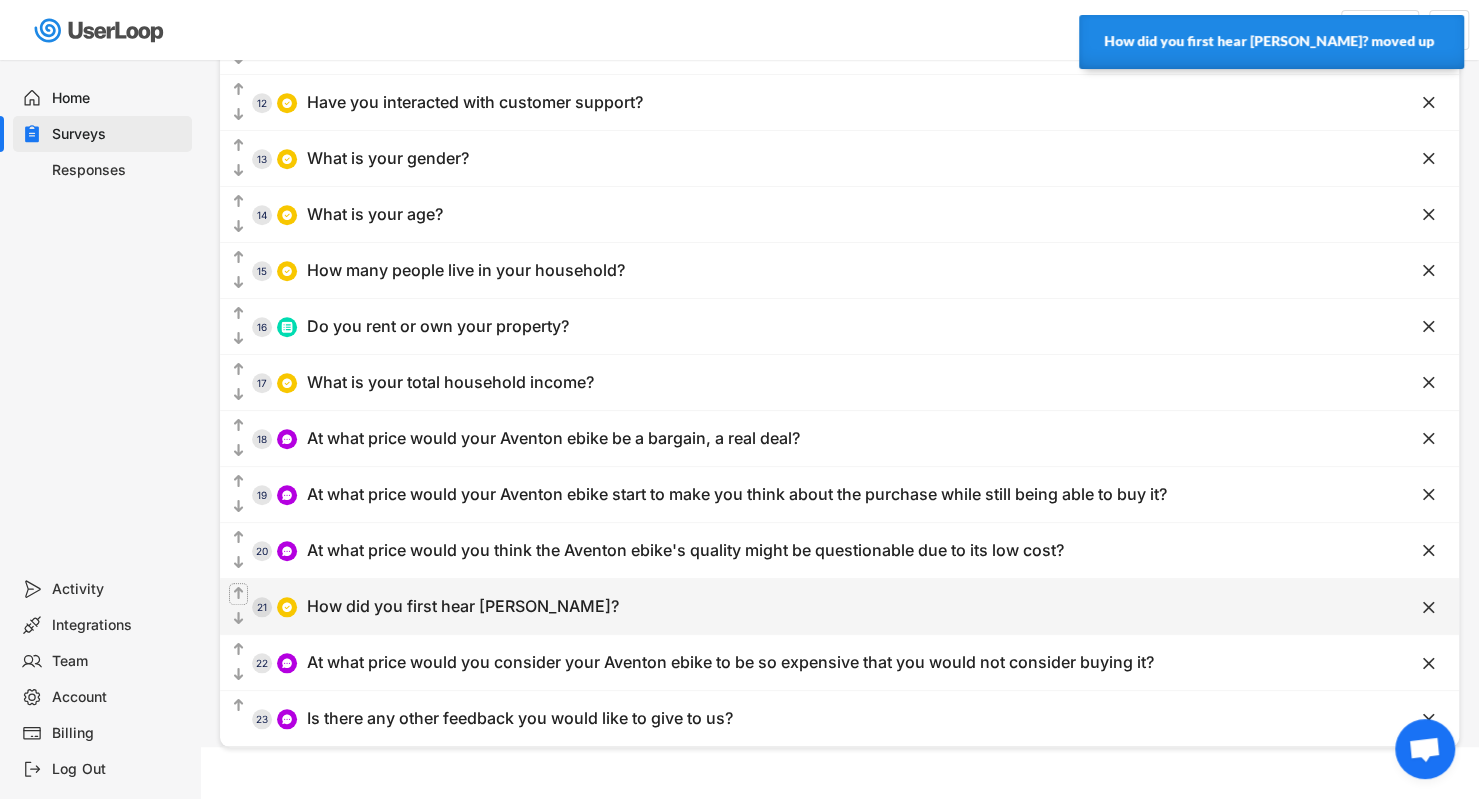 click on "" 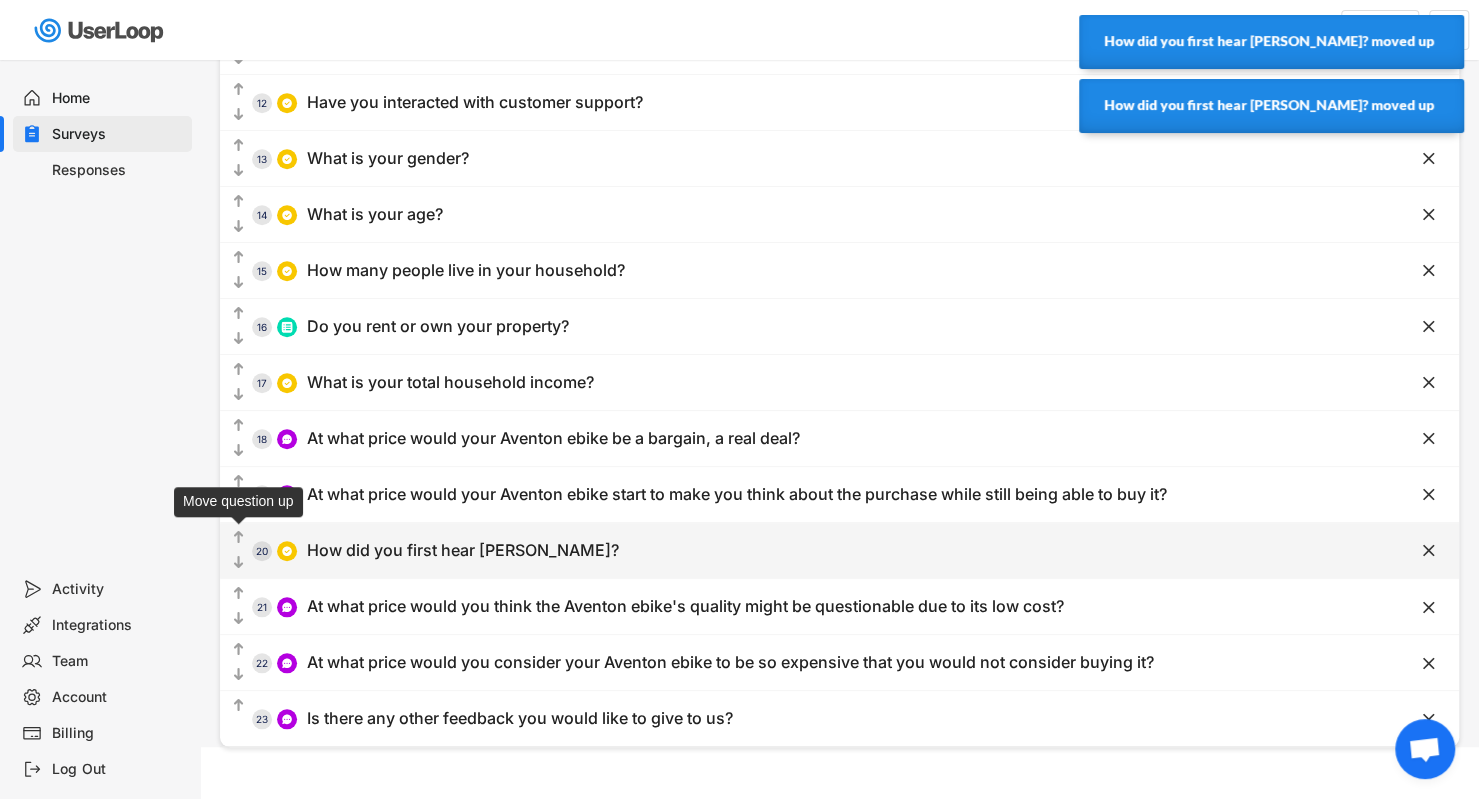 click on "" 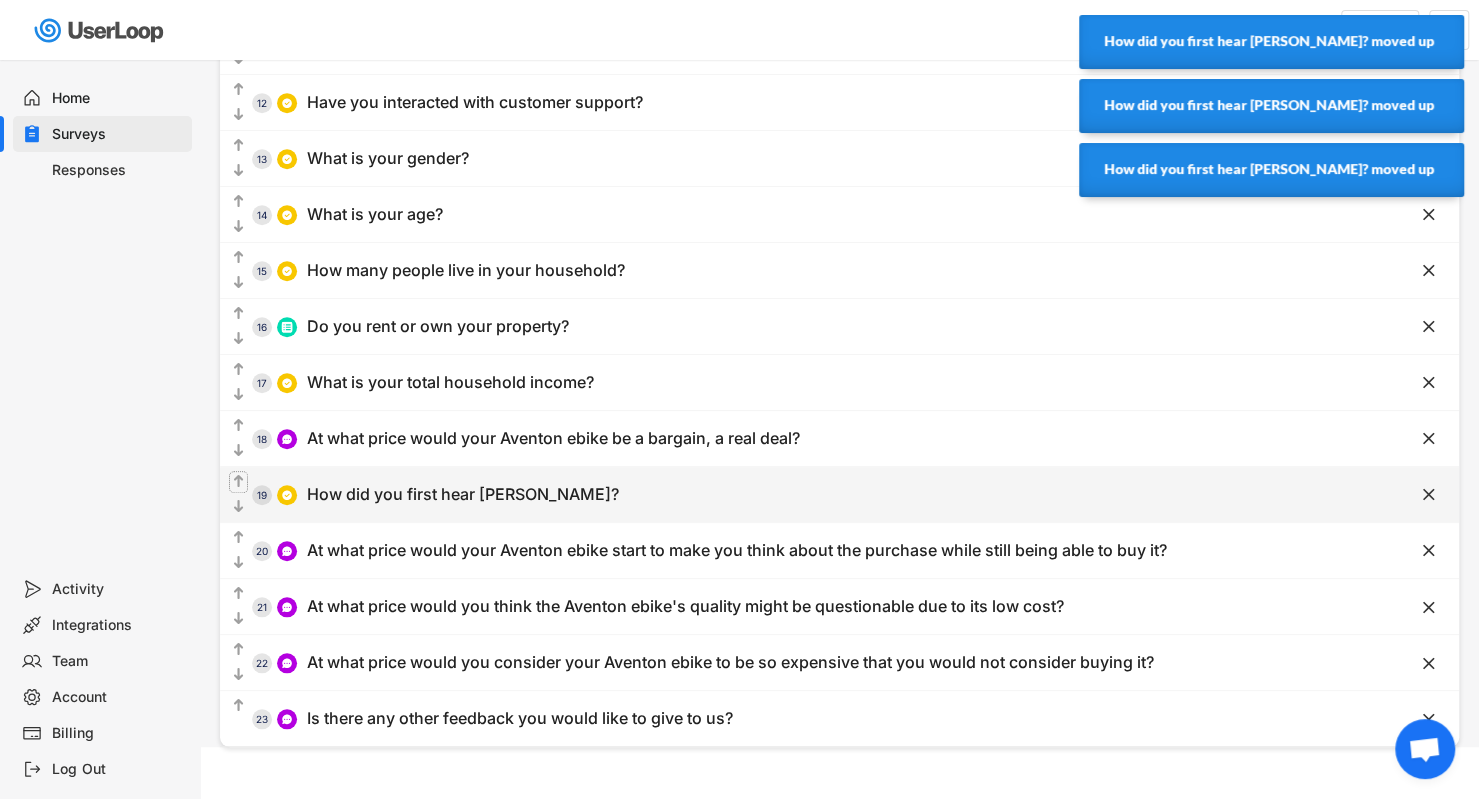 click on "" 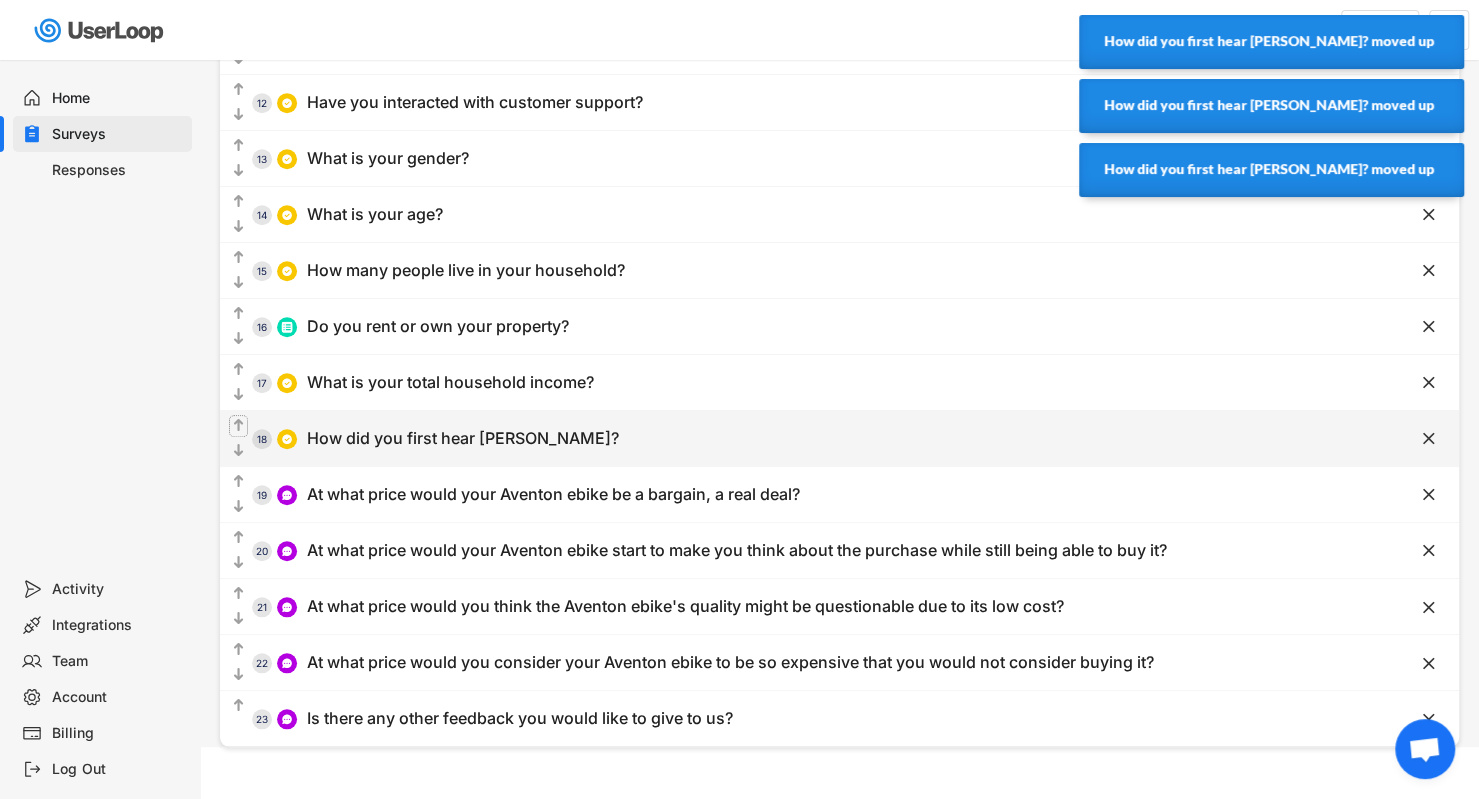 click on "" 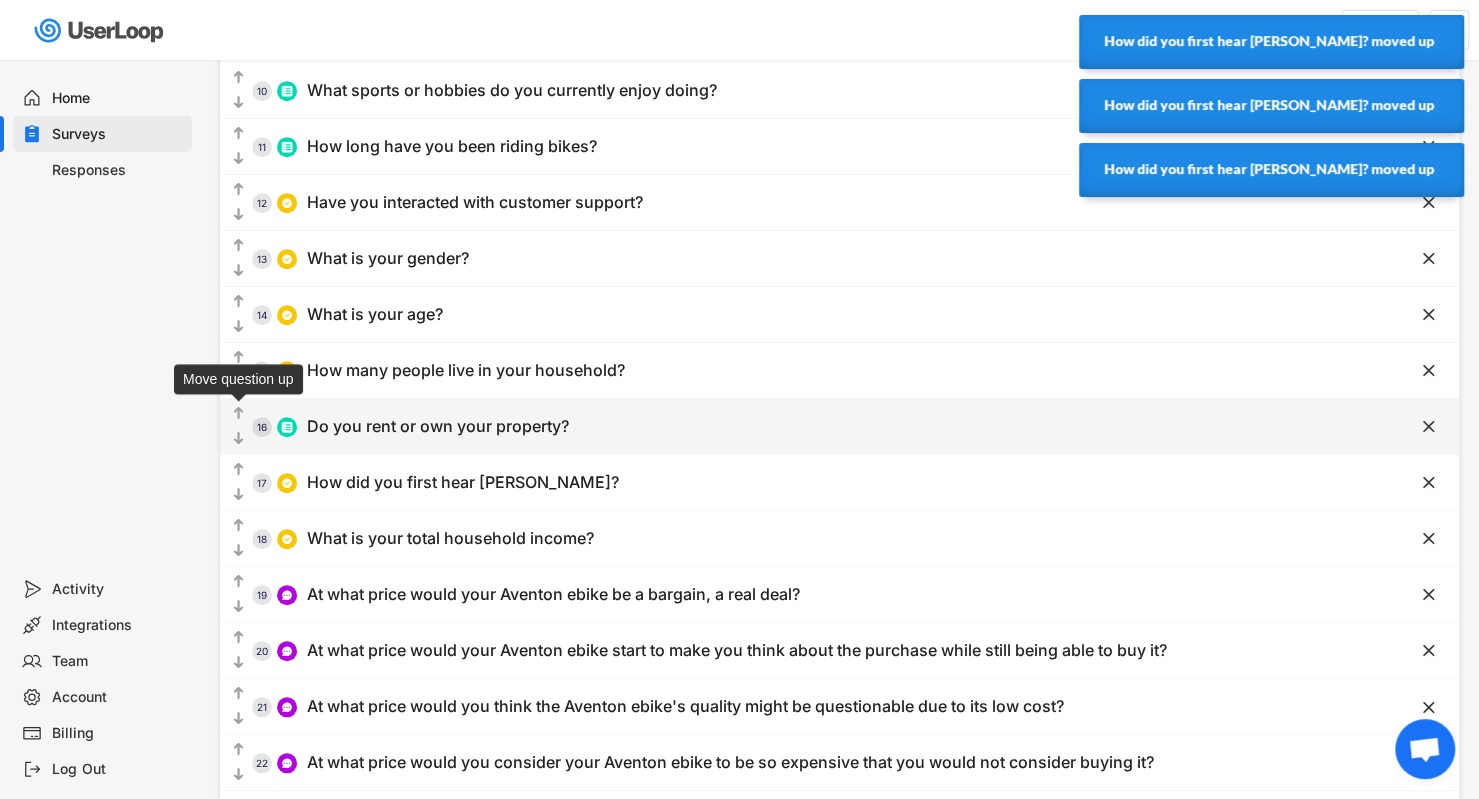 scroll, scrollTop: 653, scrollLeft: 0, axis: vertical 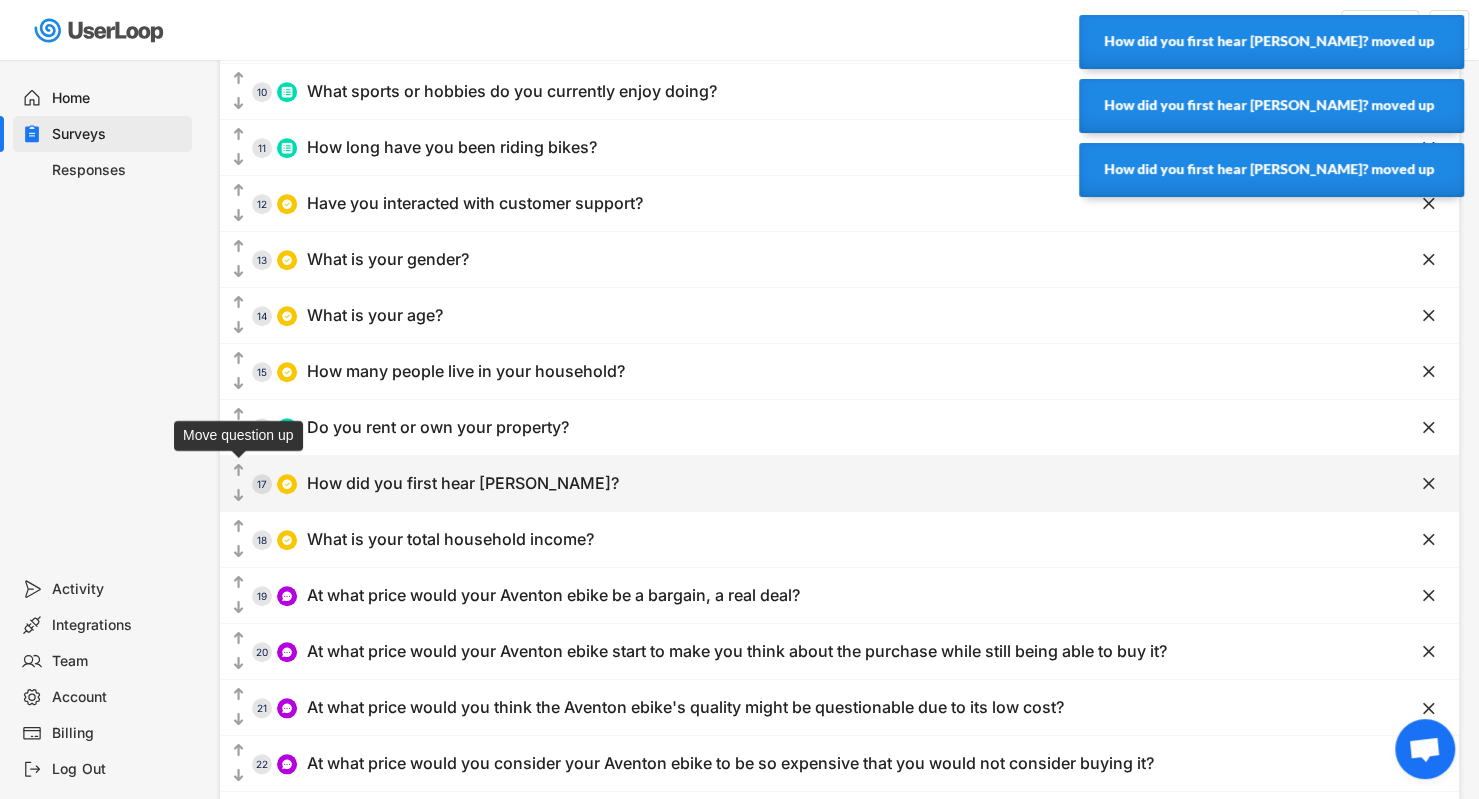 click on "" 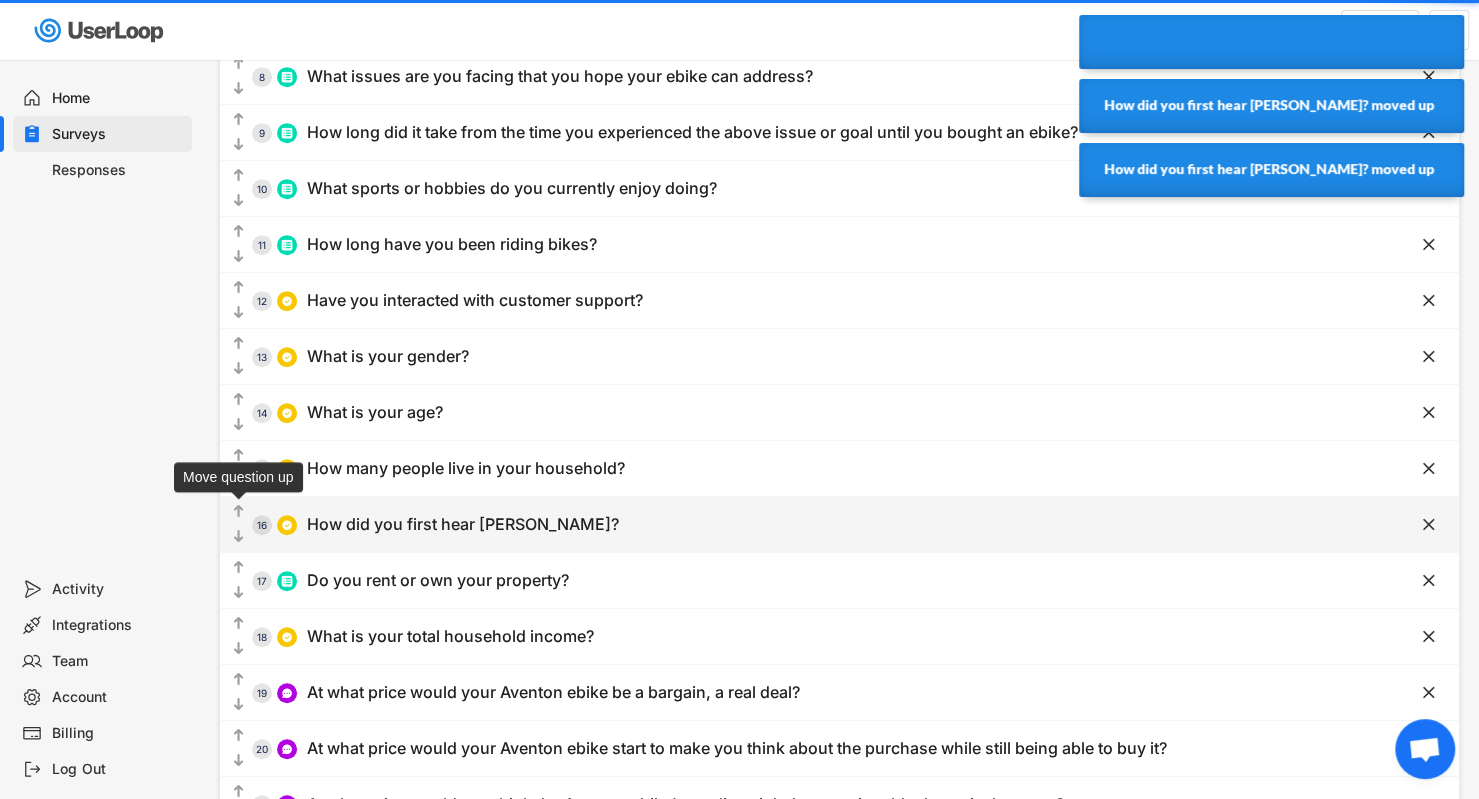 scroll, scrollTop: 555, scrollLeft: 0, axis: vertical 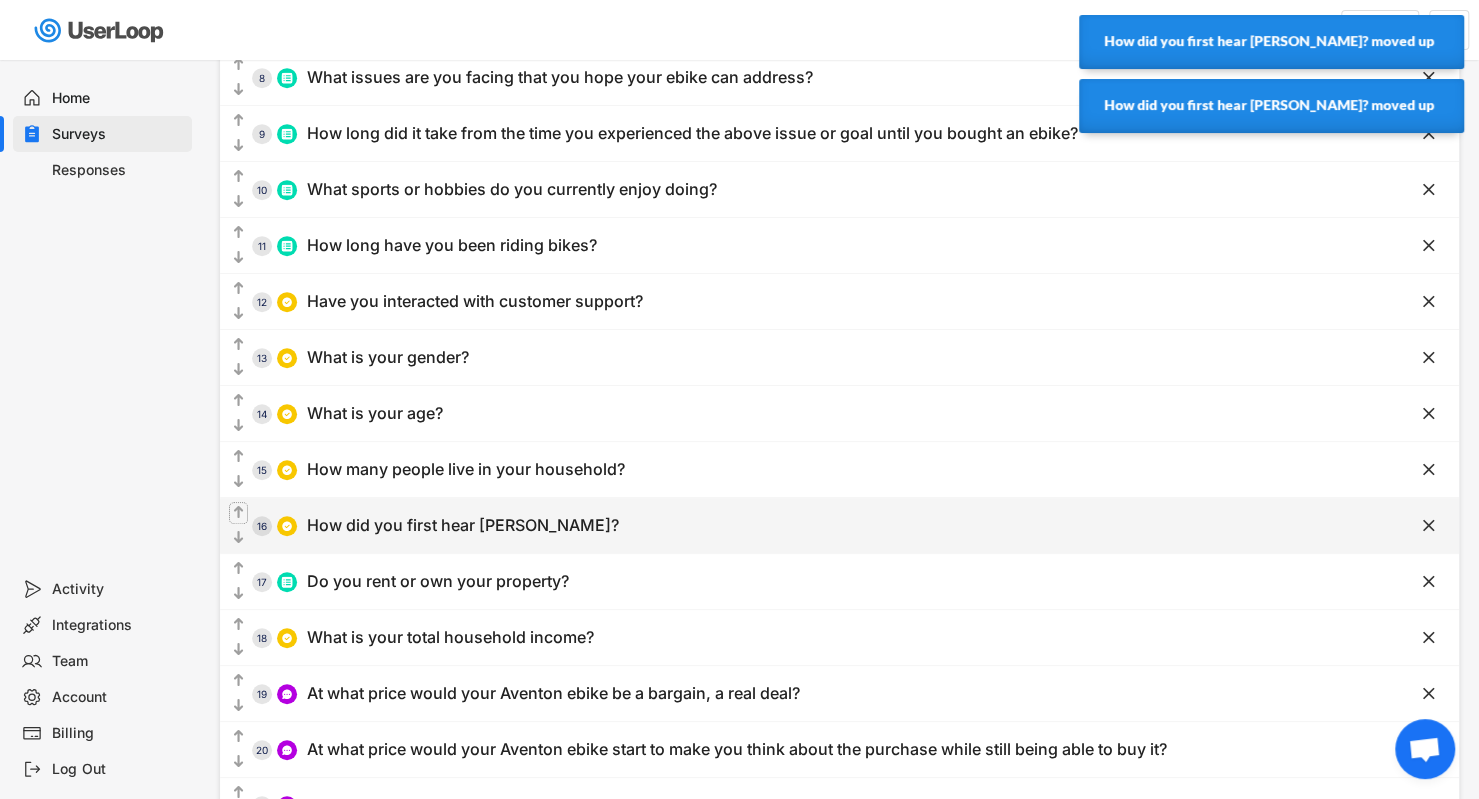 click on "" 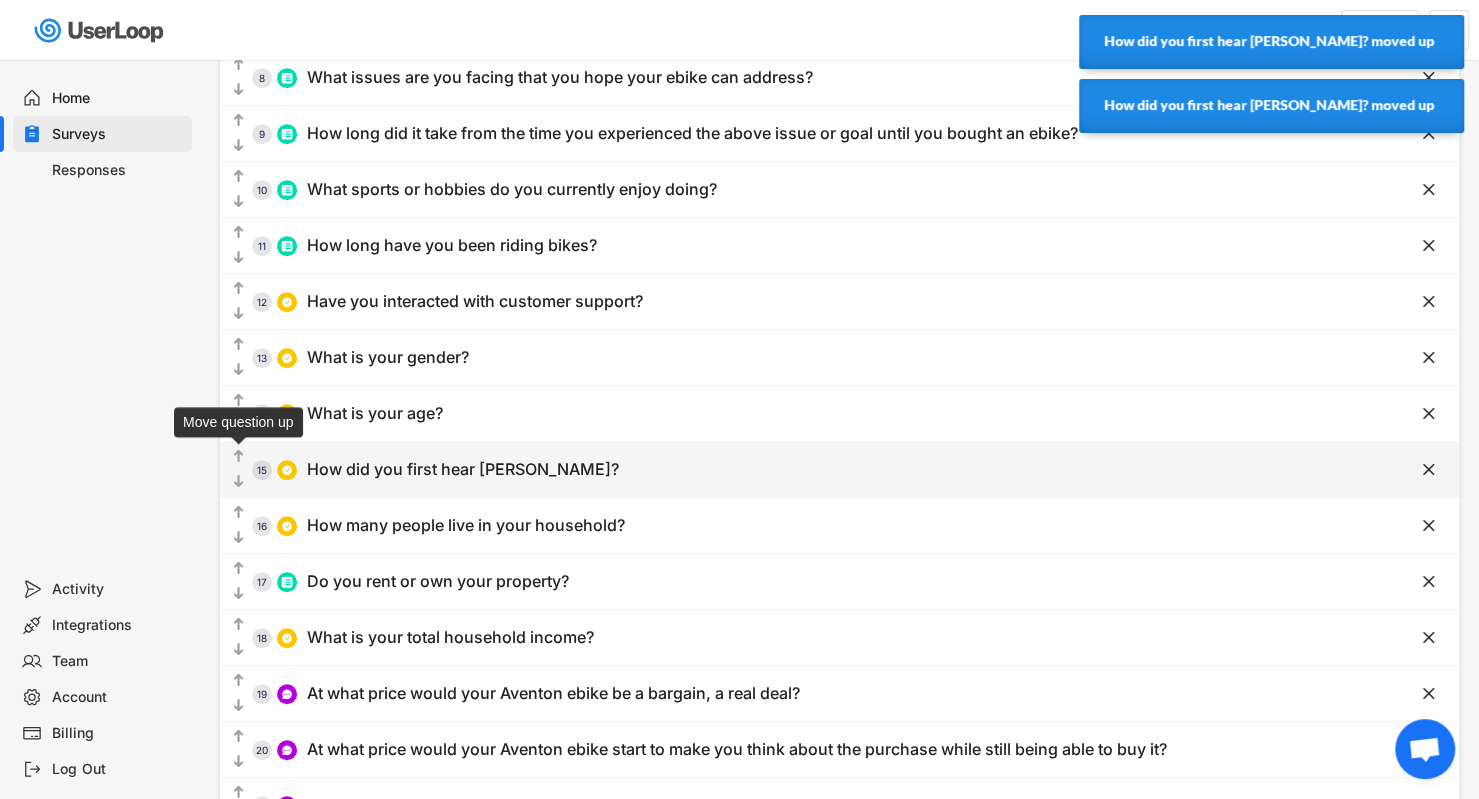 click on "" 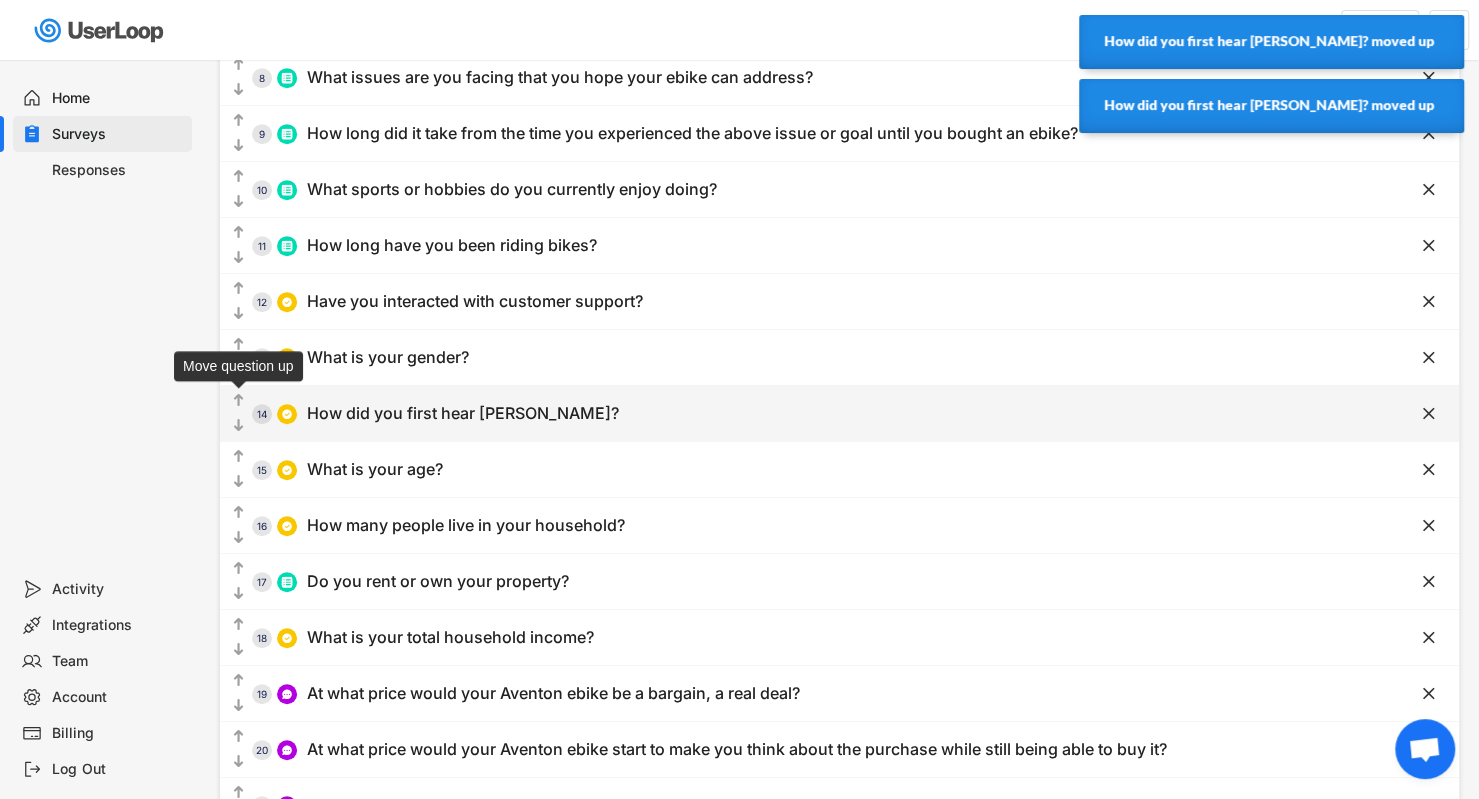 click on "" 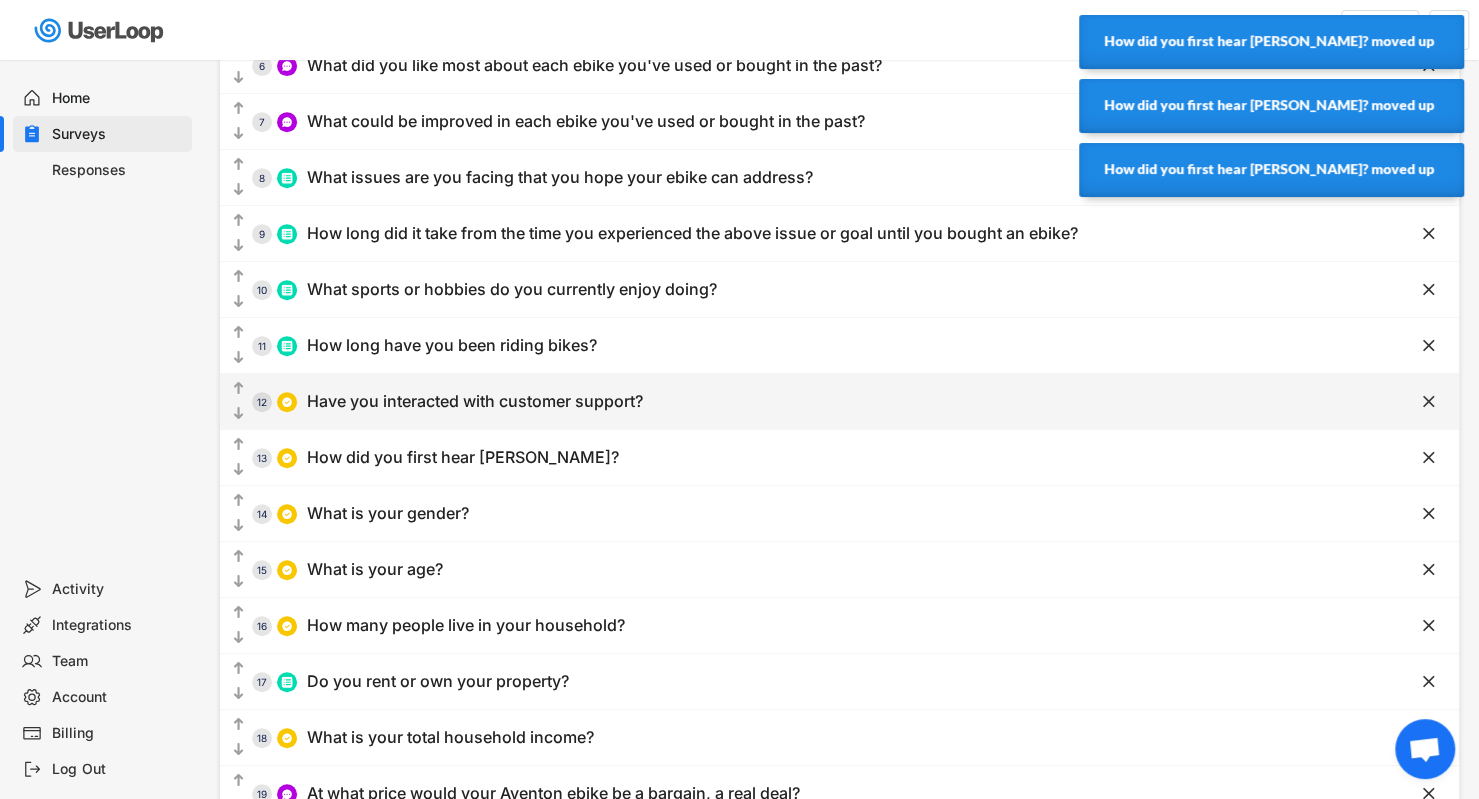 scroll, scrollTop: 454, scrollLeft: 0, axis: vertical 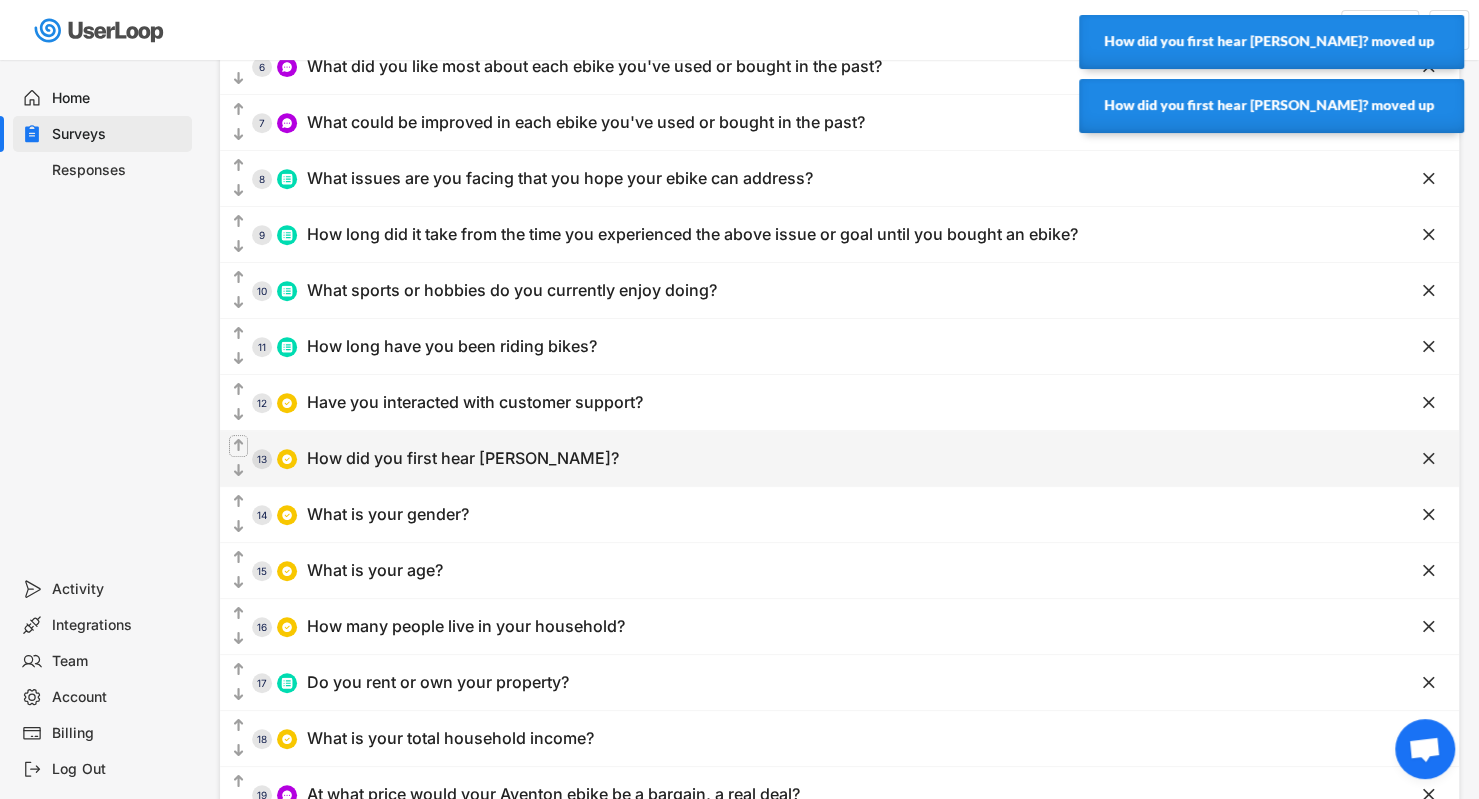 click on "" 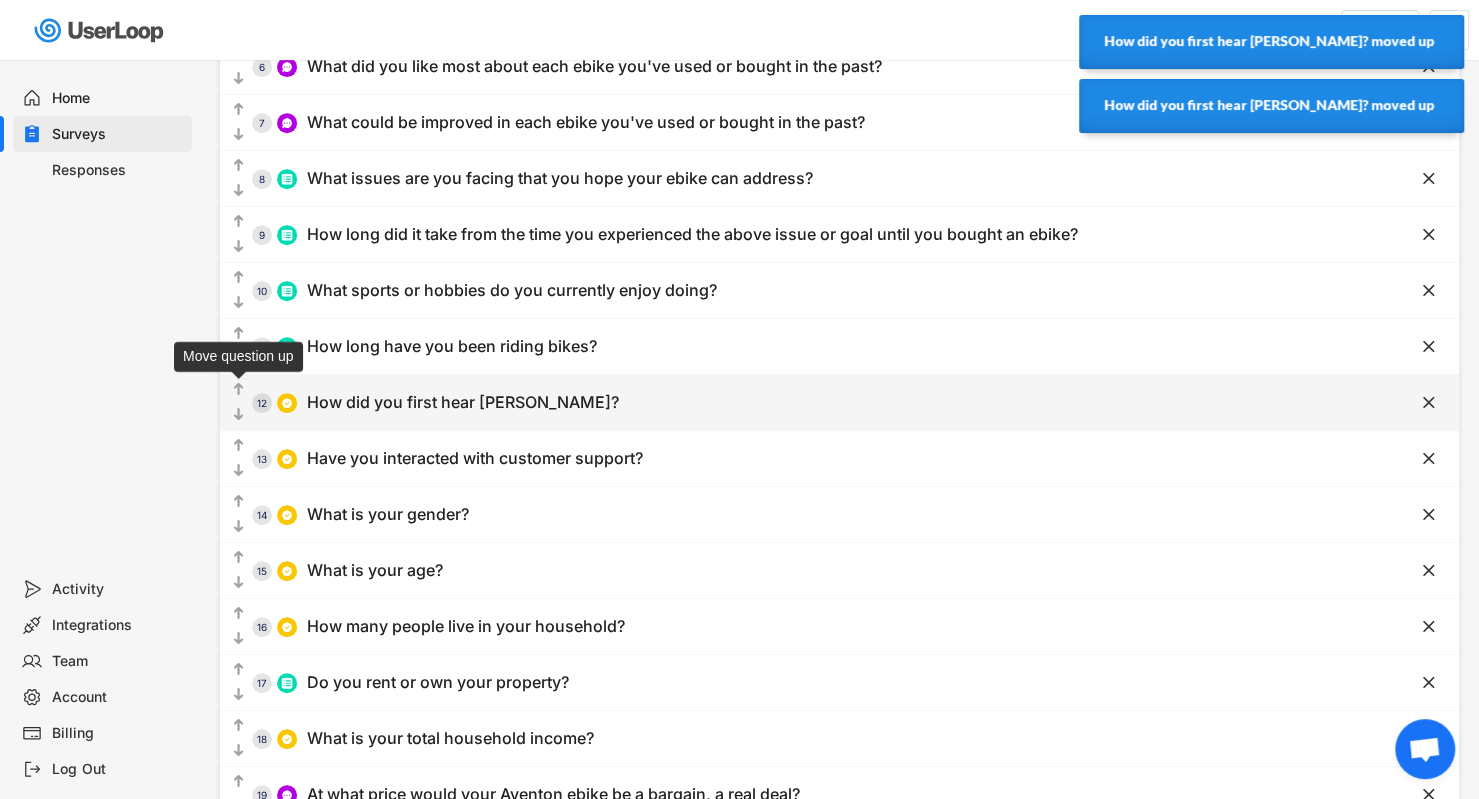 click on "" 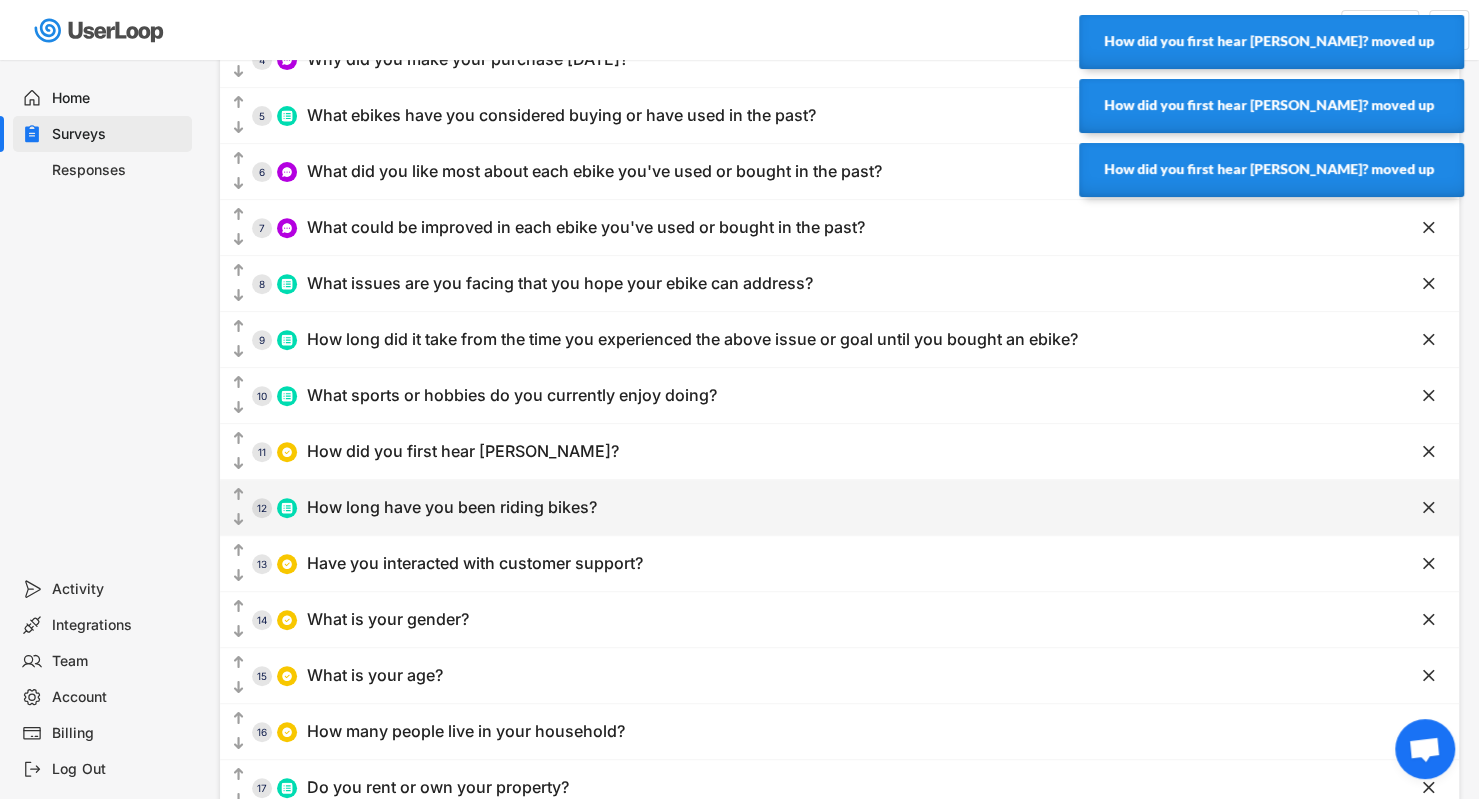 scroll, scrollTop: 338, scrollLeft: 0, axis: vertical 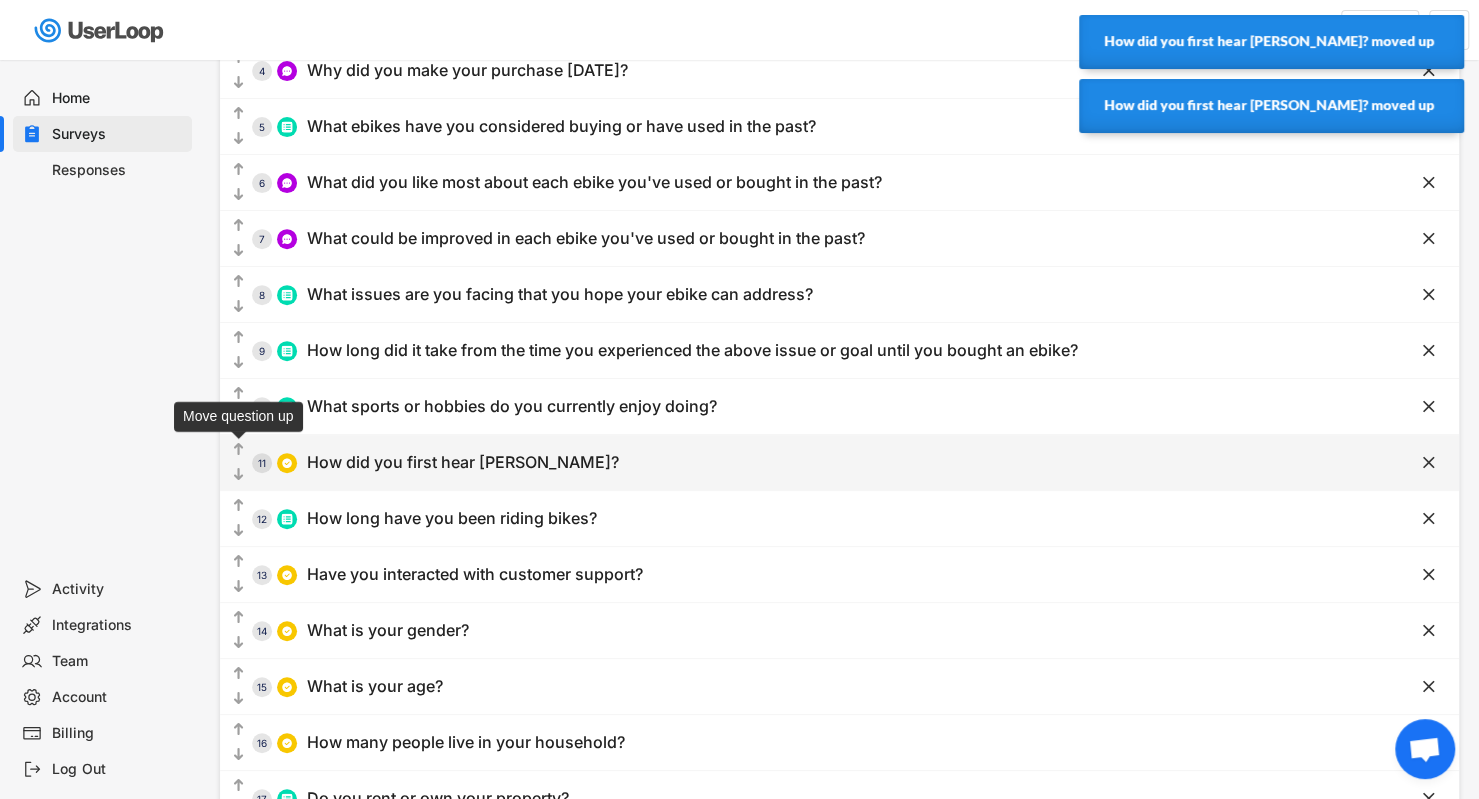 click on "" 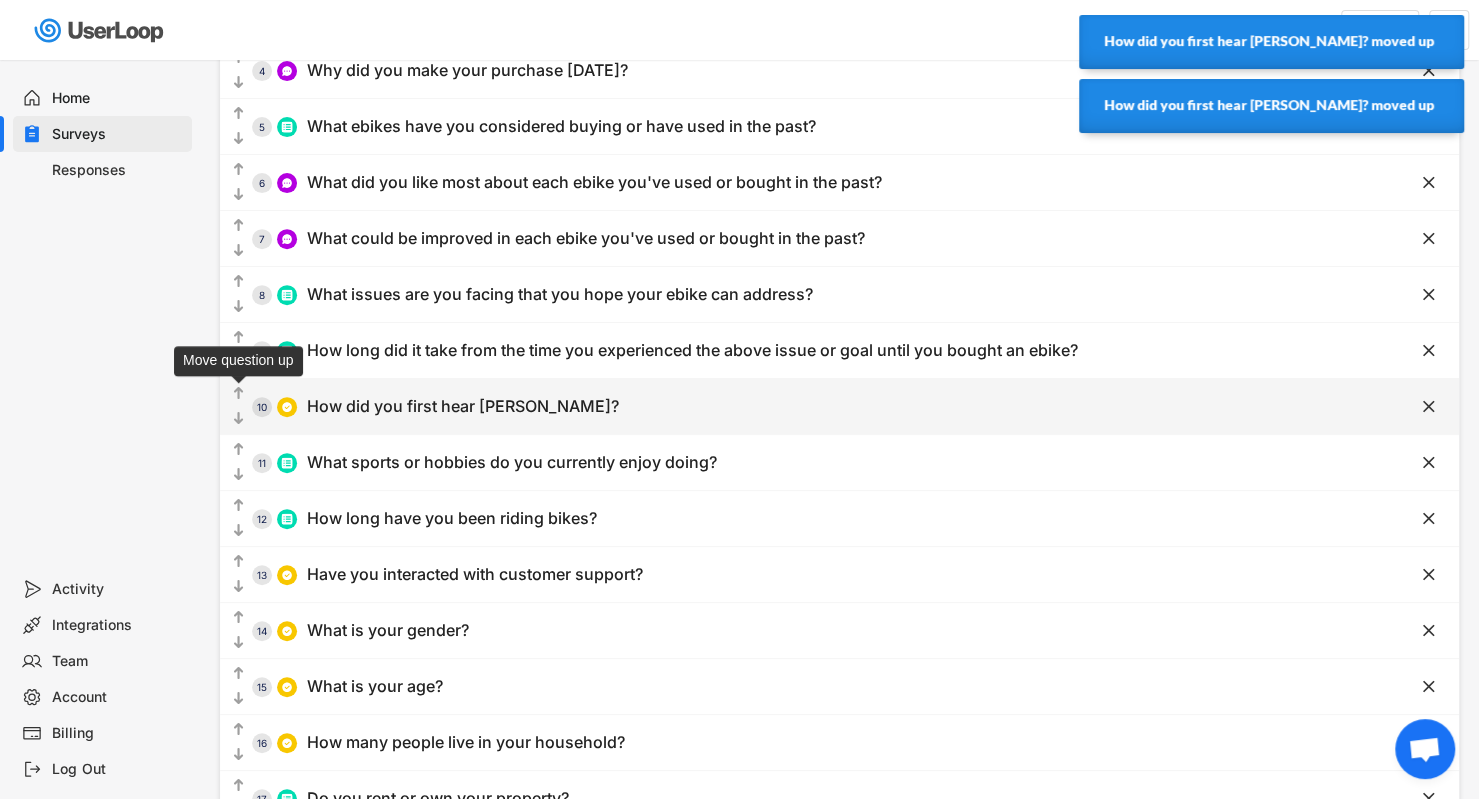 click on "" 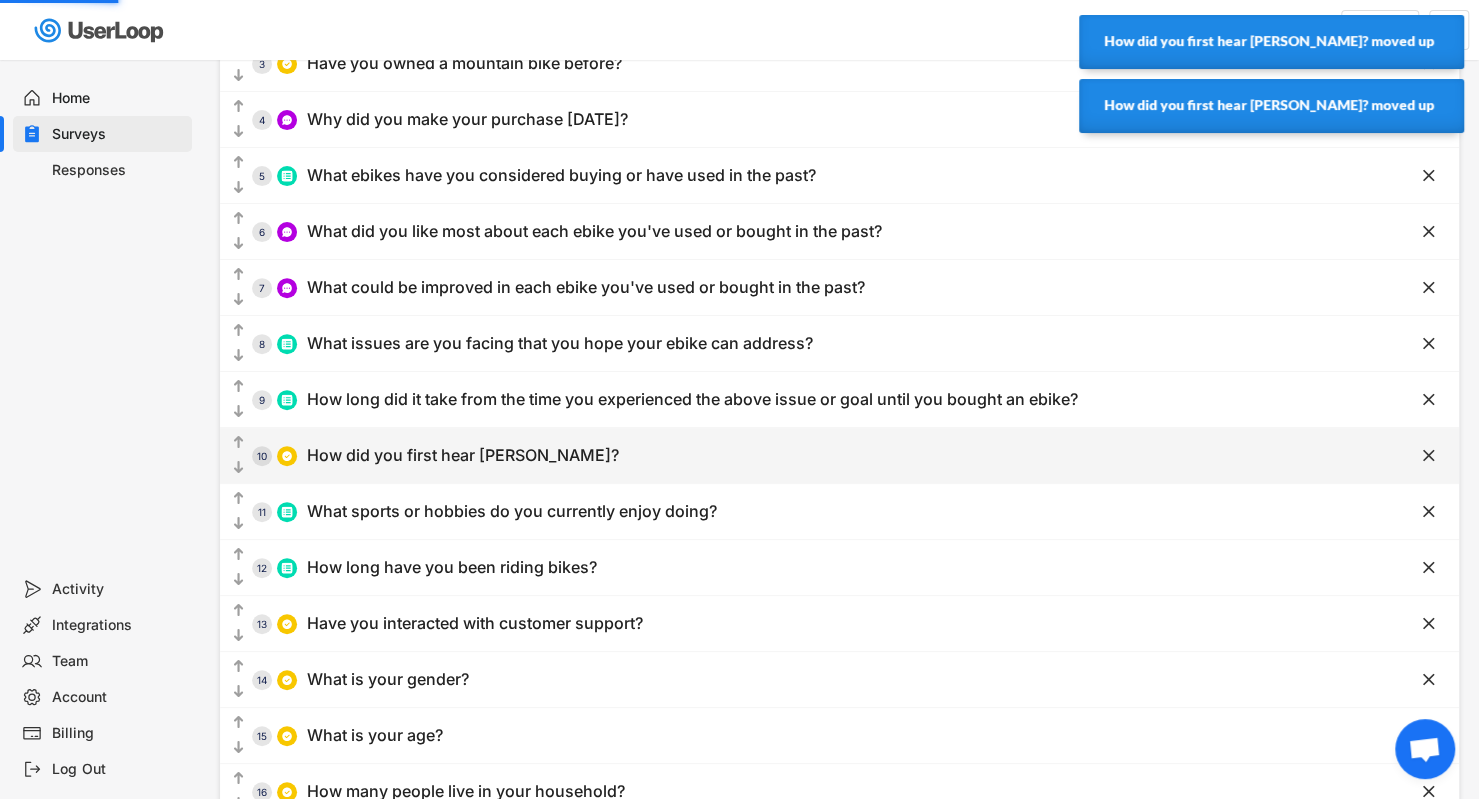scroll, scrollTop: 288, scrollLeft: 0, axis: vertical 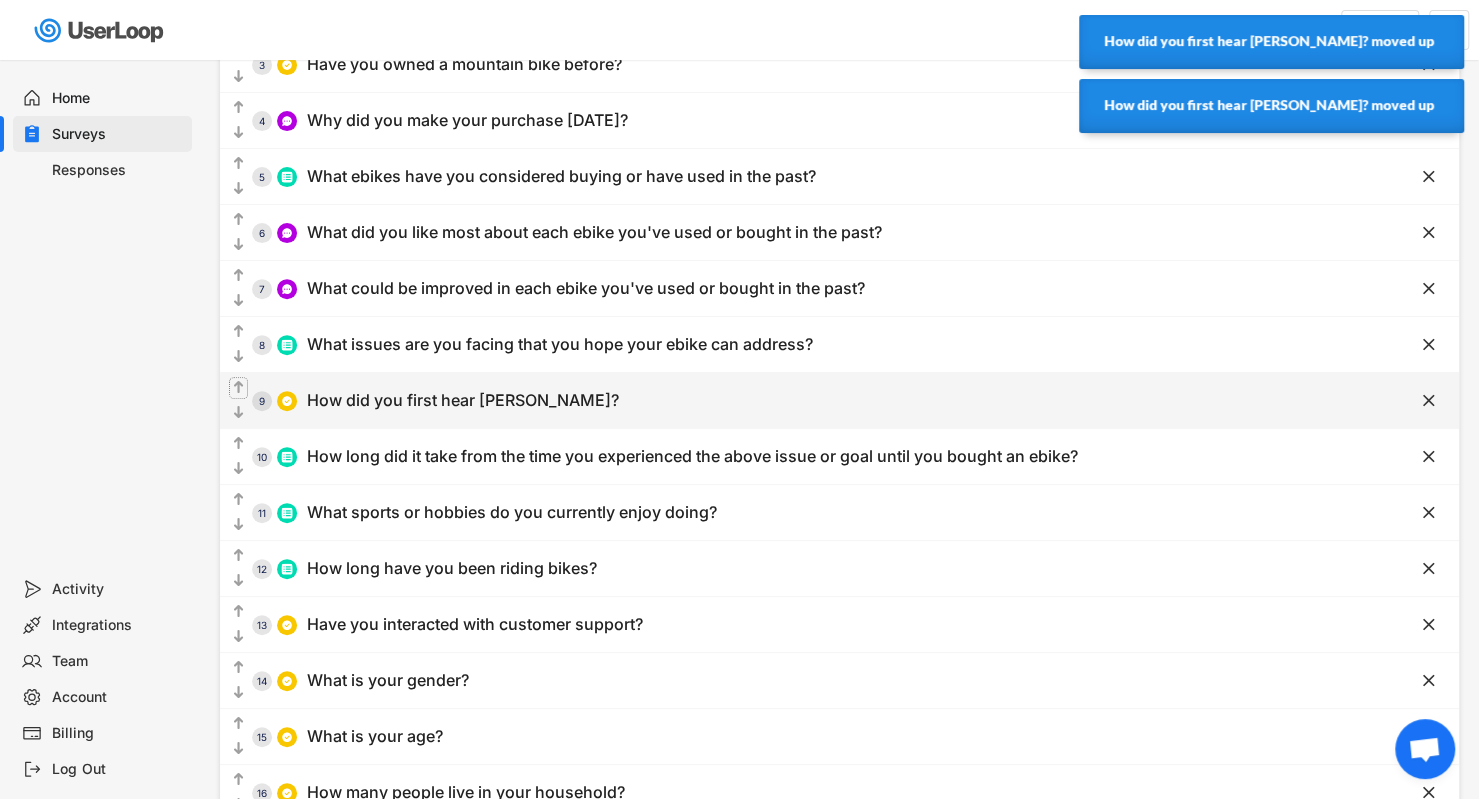 click on "" 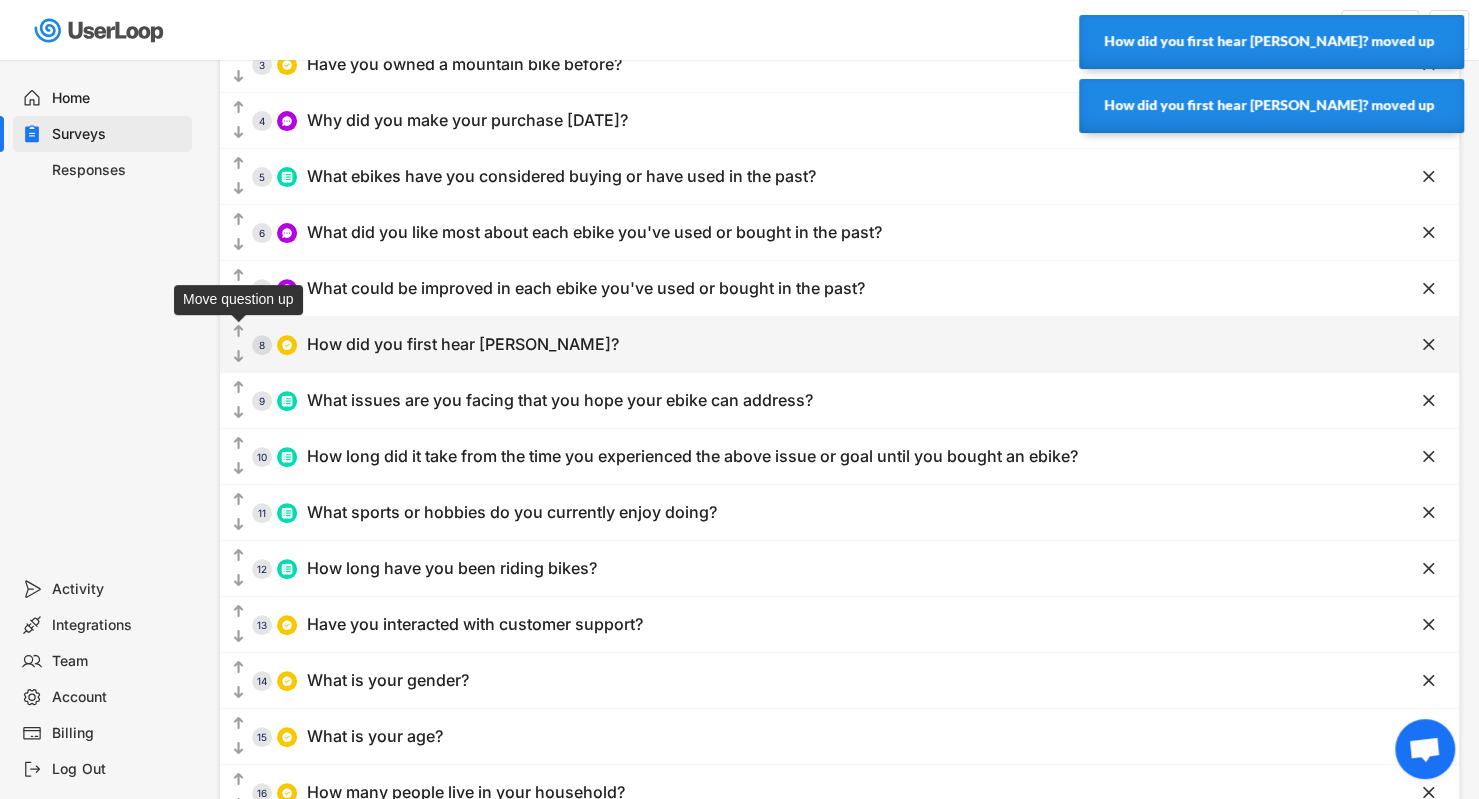 click on "" 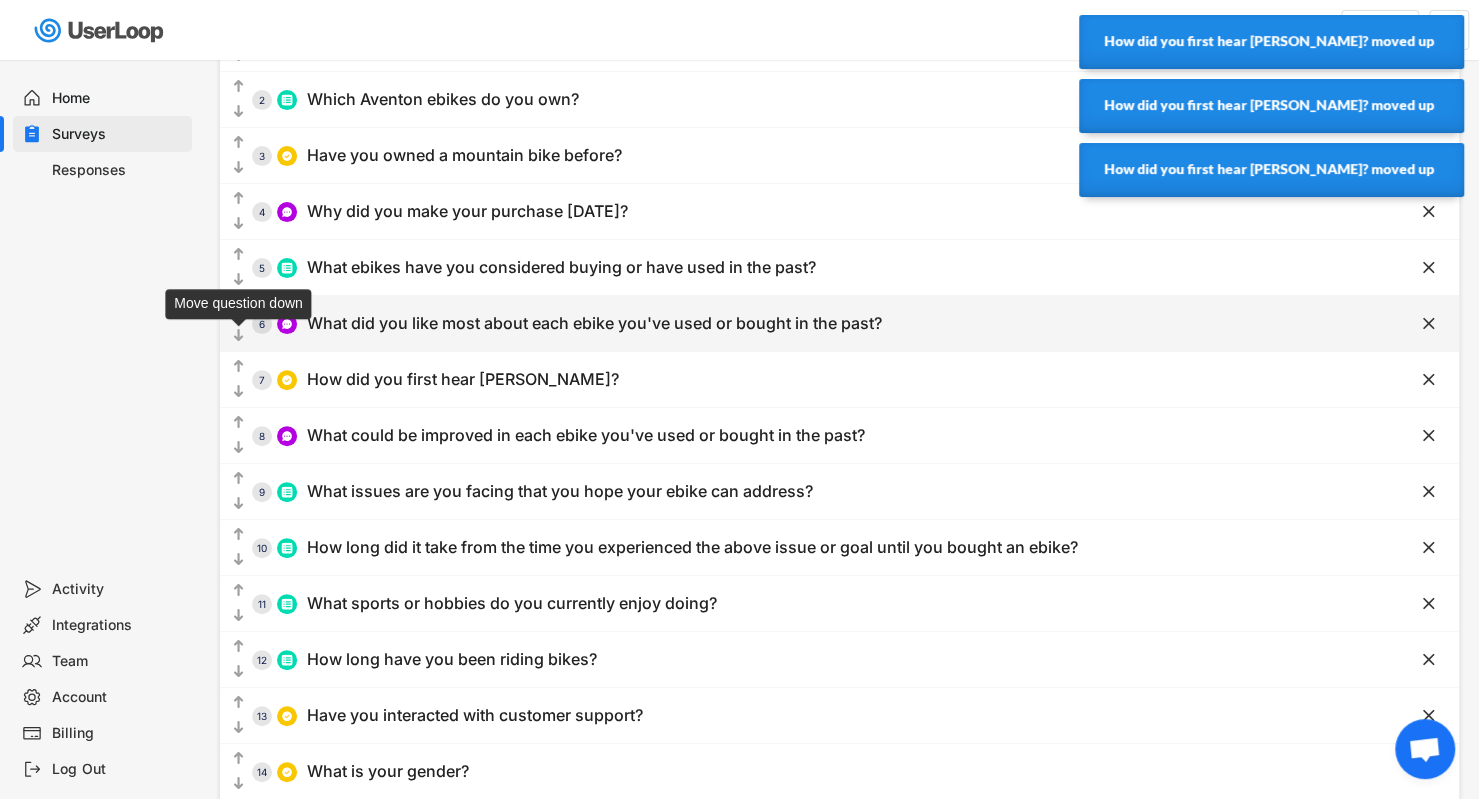 scroll, scrollTop: 196, scrollLeft: 0, axis: vertical 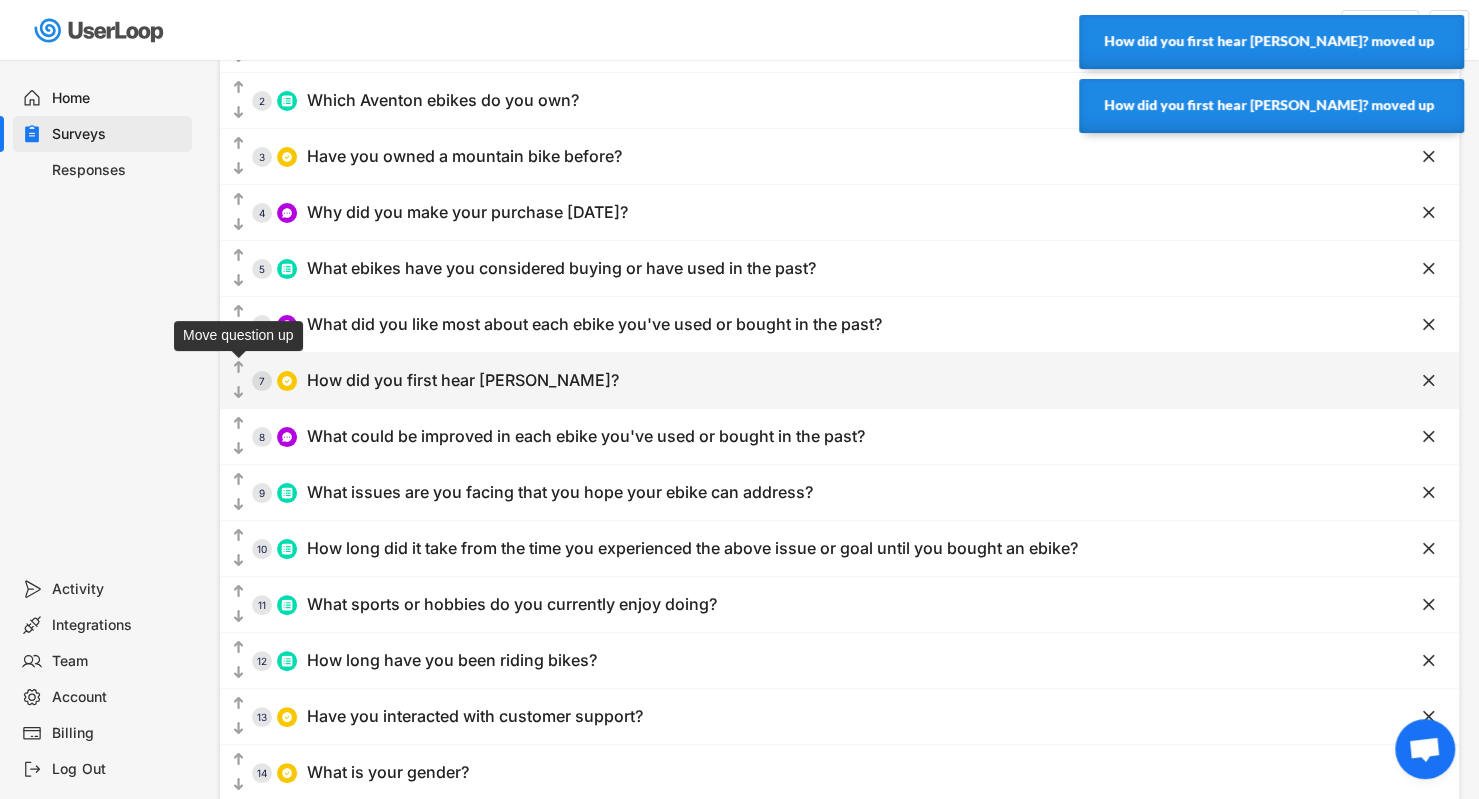 click on "" 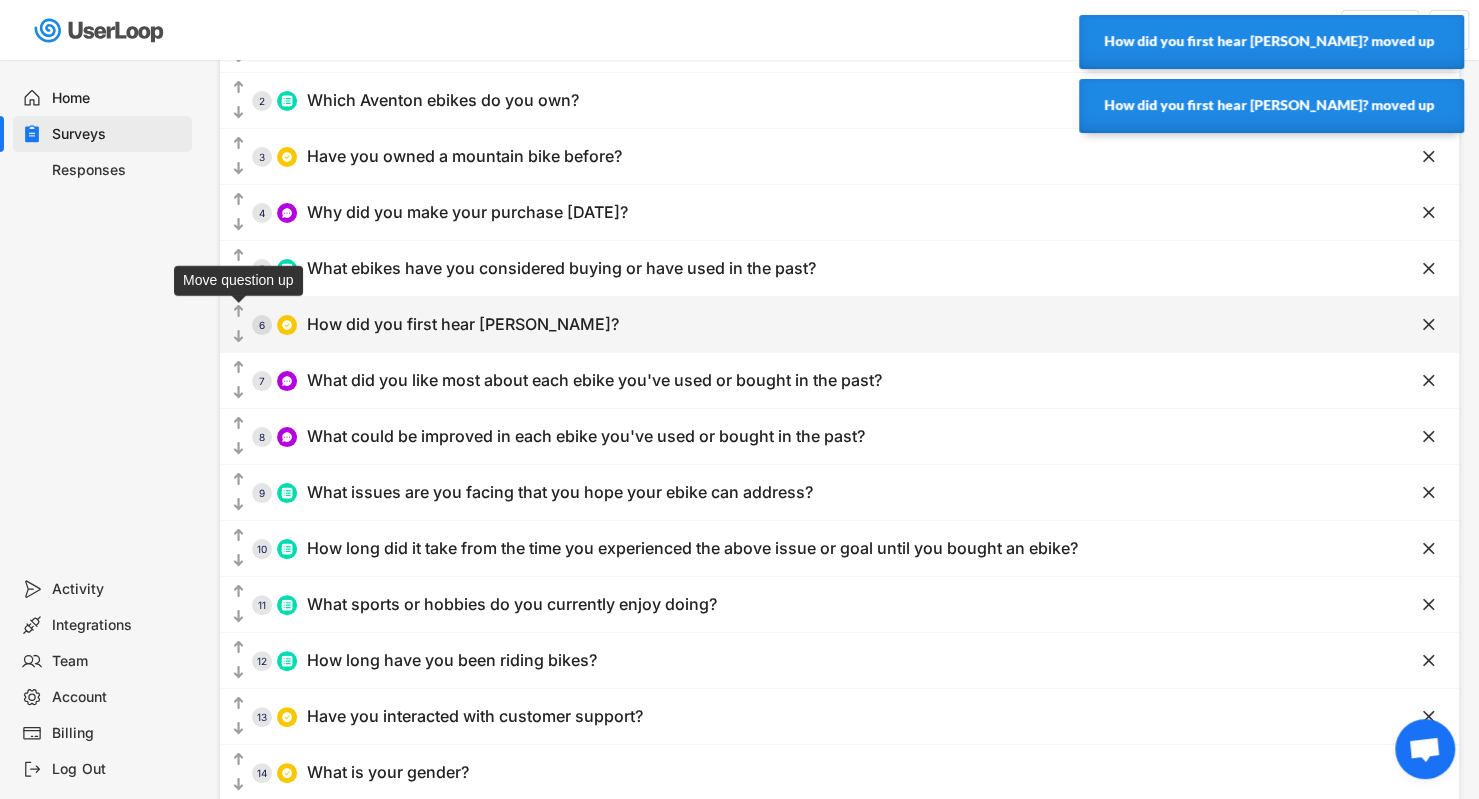 click on "" 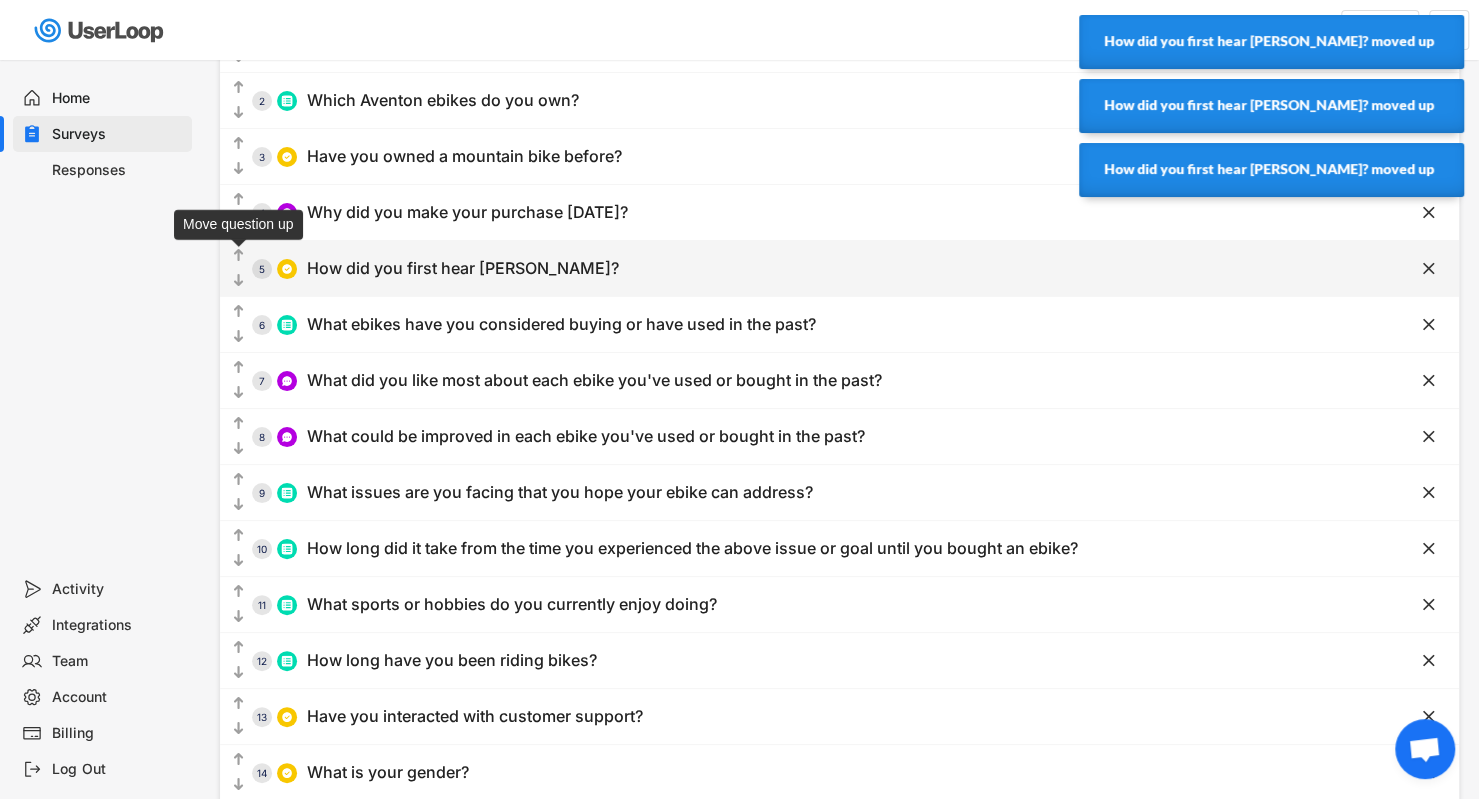 click on "" 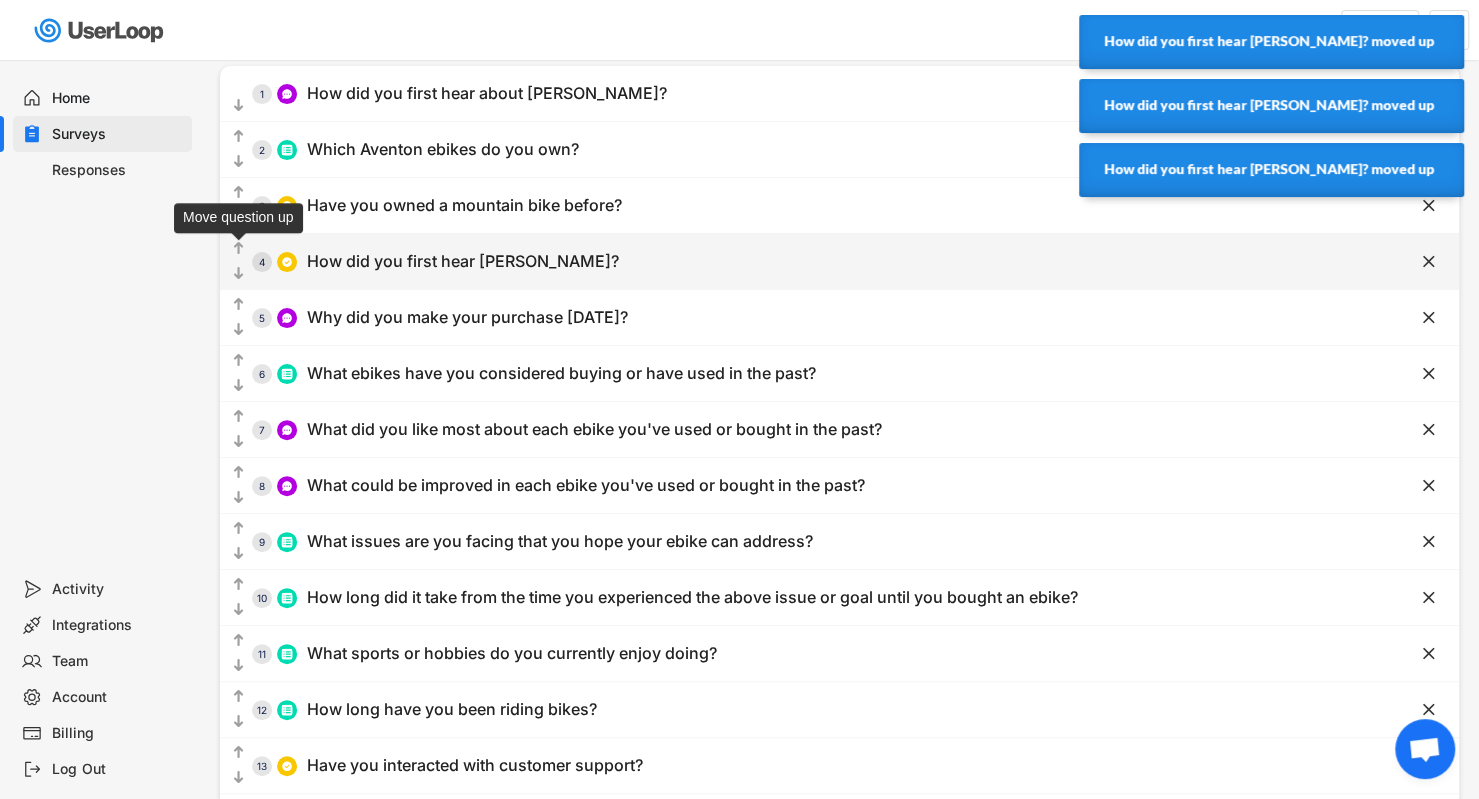 scroll, scrollTop: 130, scrollLeft: 0, axis: vertical 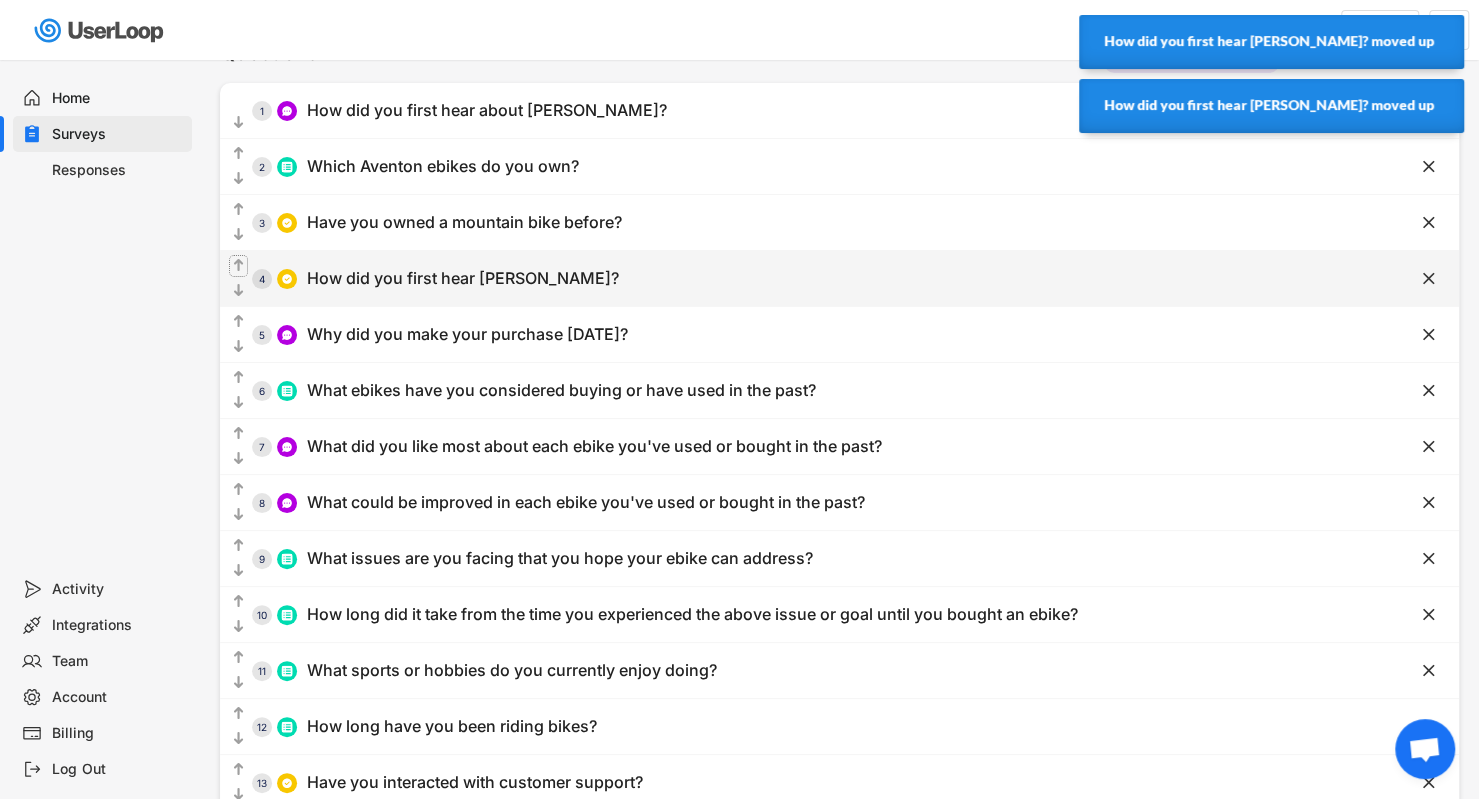 click on "" 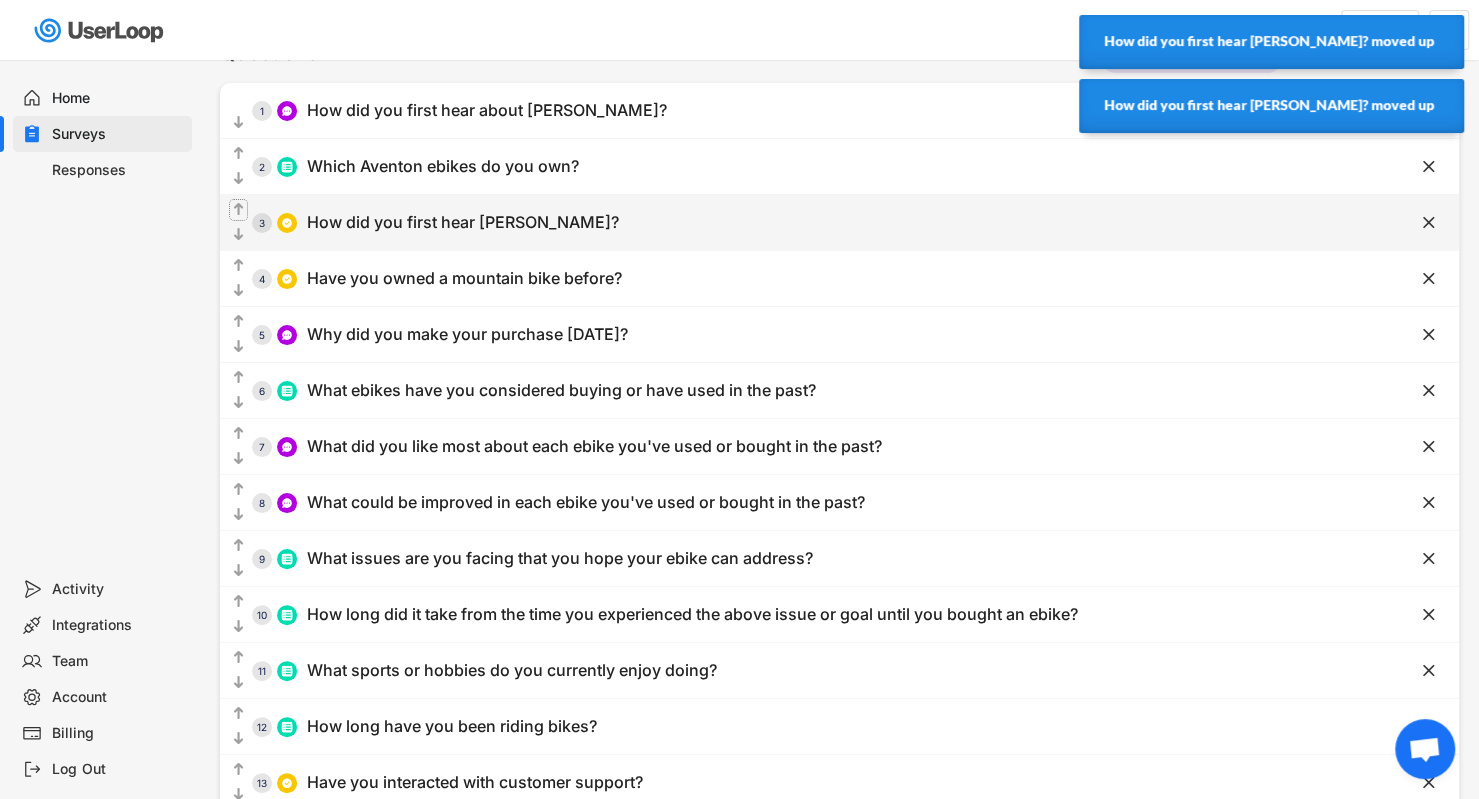 click on "" 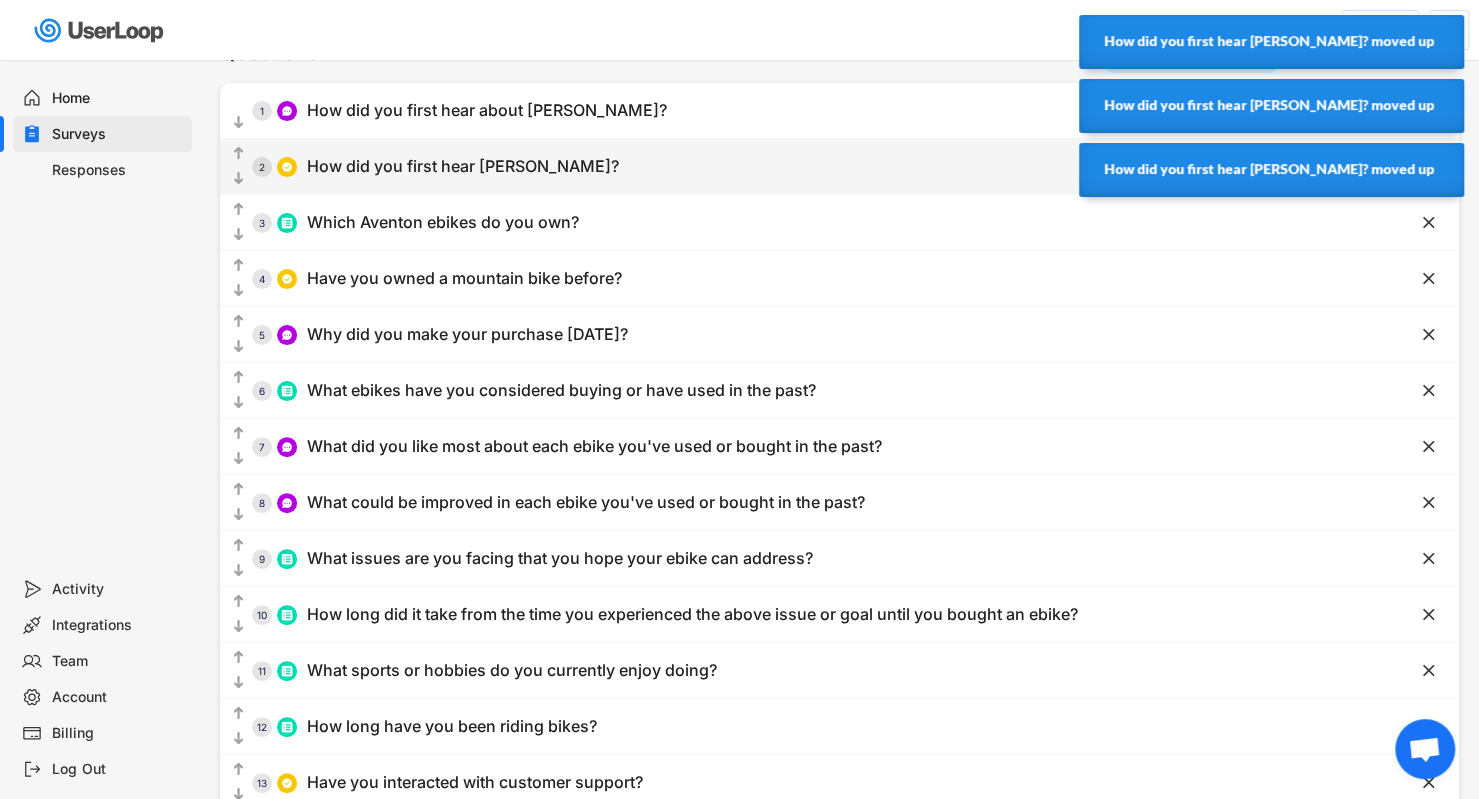 scroll, scrollTop: 62, scrollLeft: 0, axis: vertical 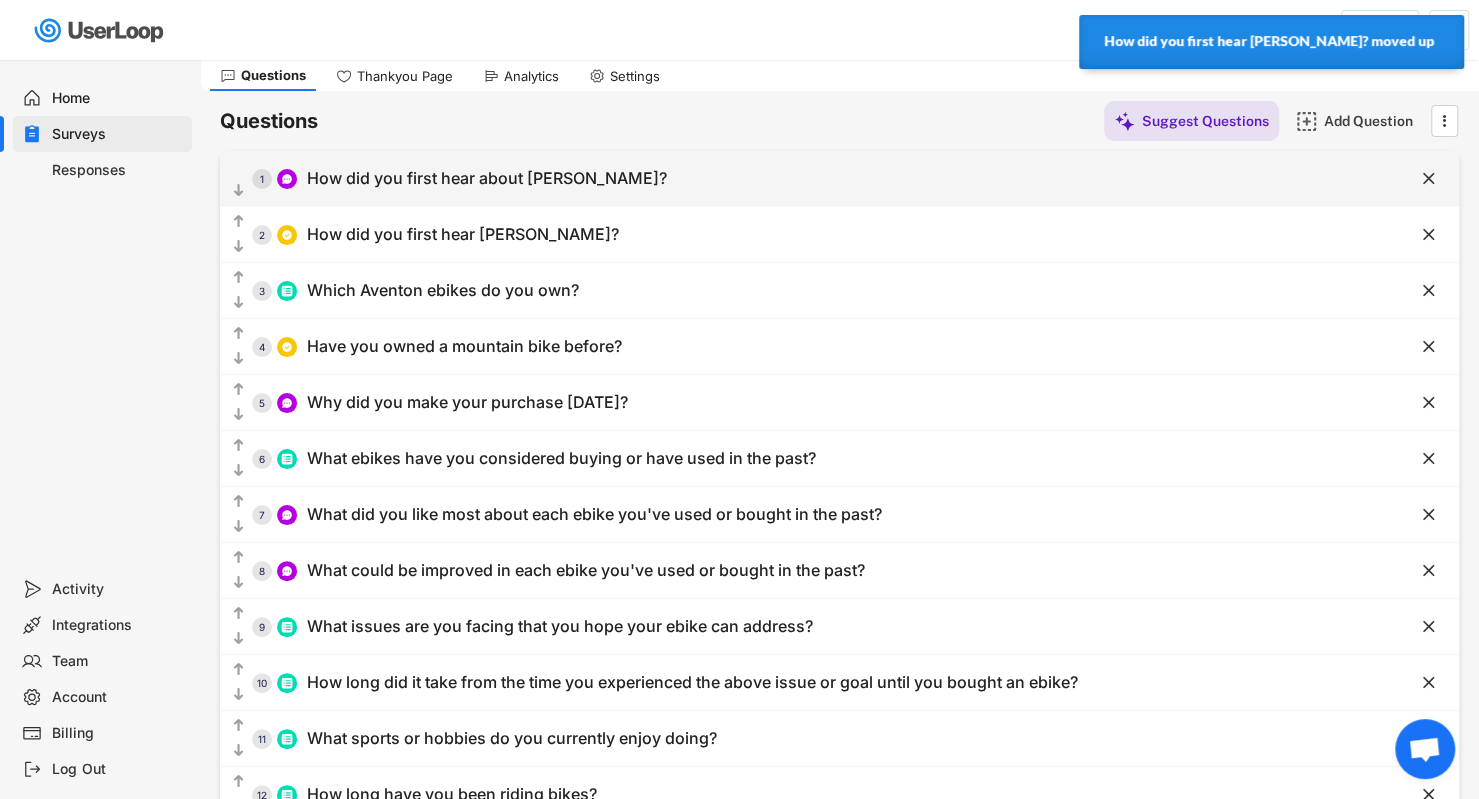 click on "" at bounding box center [1409, 179] 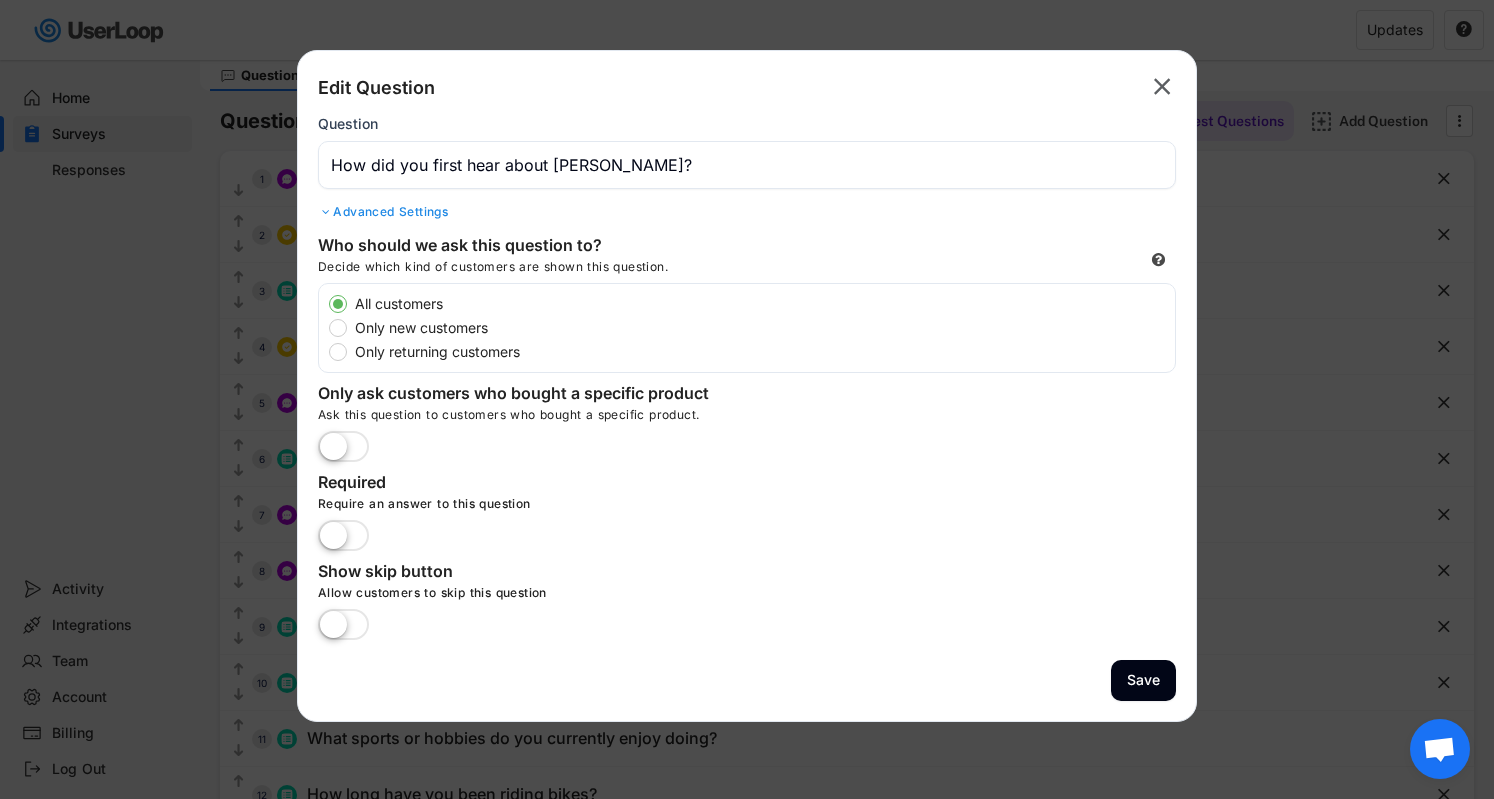 drag, startPoint x: 1154, startPoint y: 109, endPoint x: 1159, endPoint y: 93, distance: 16.763054 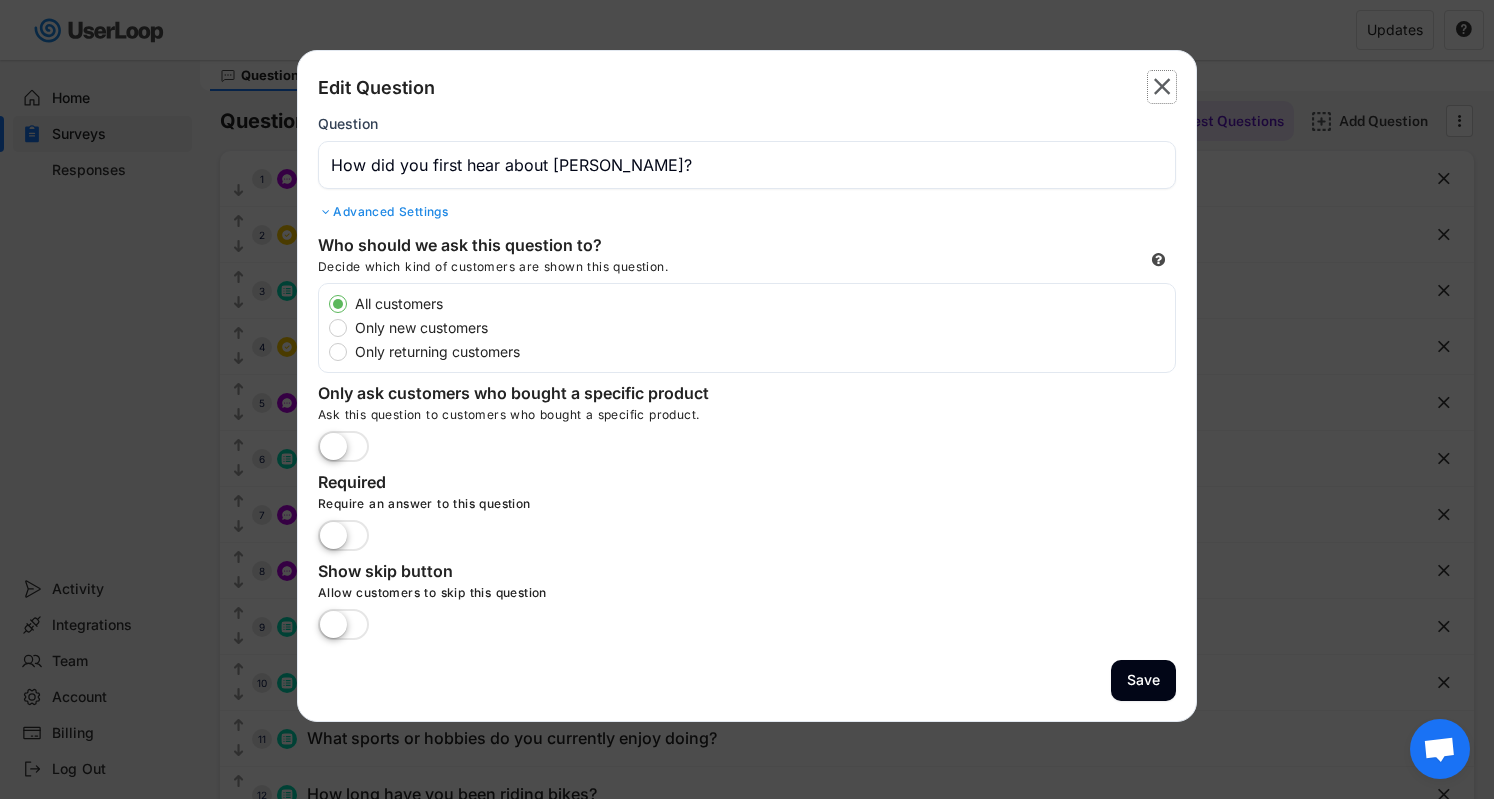 click on "" 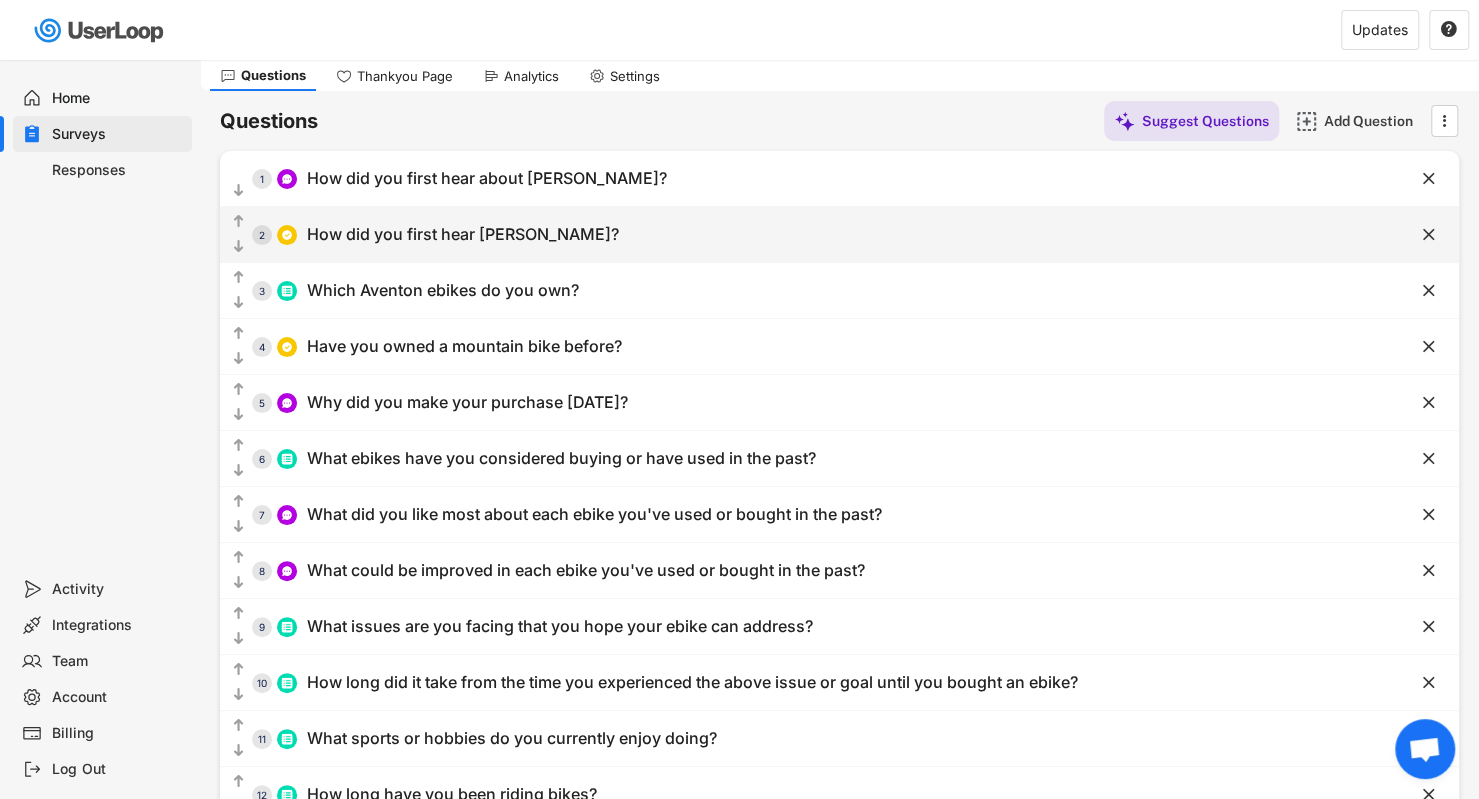 click on "How did you first hear [PERSON_NAME]?" at bounding box center [463, 234] 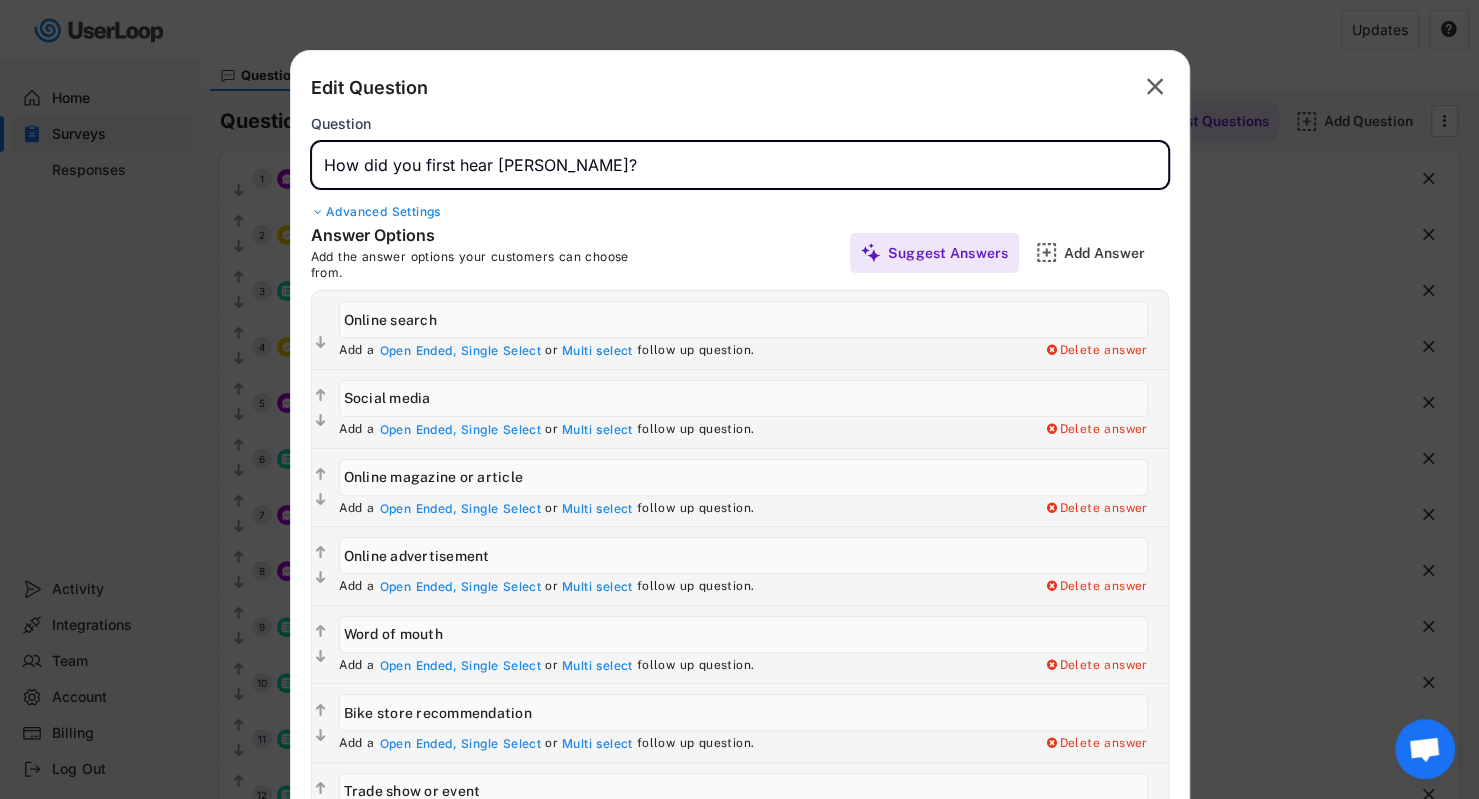 click at bounding box center (740, 165) 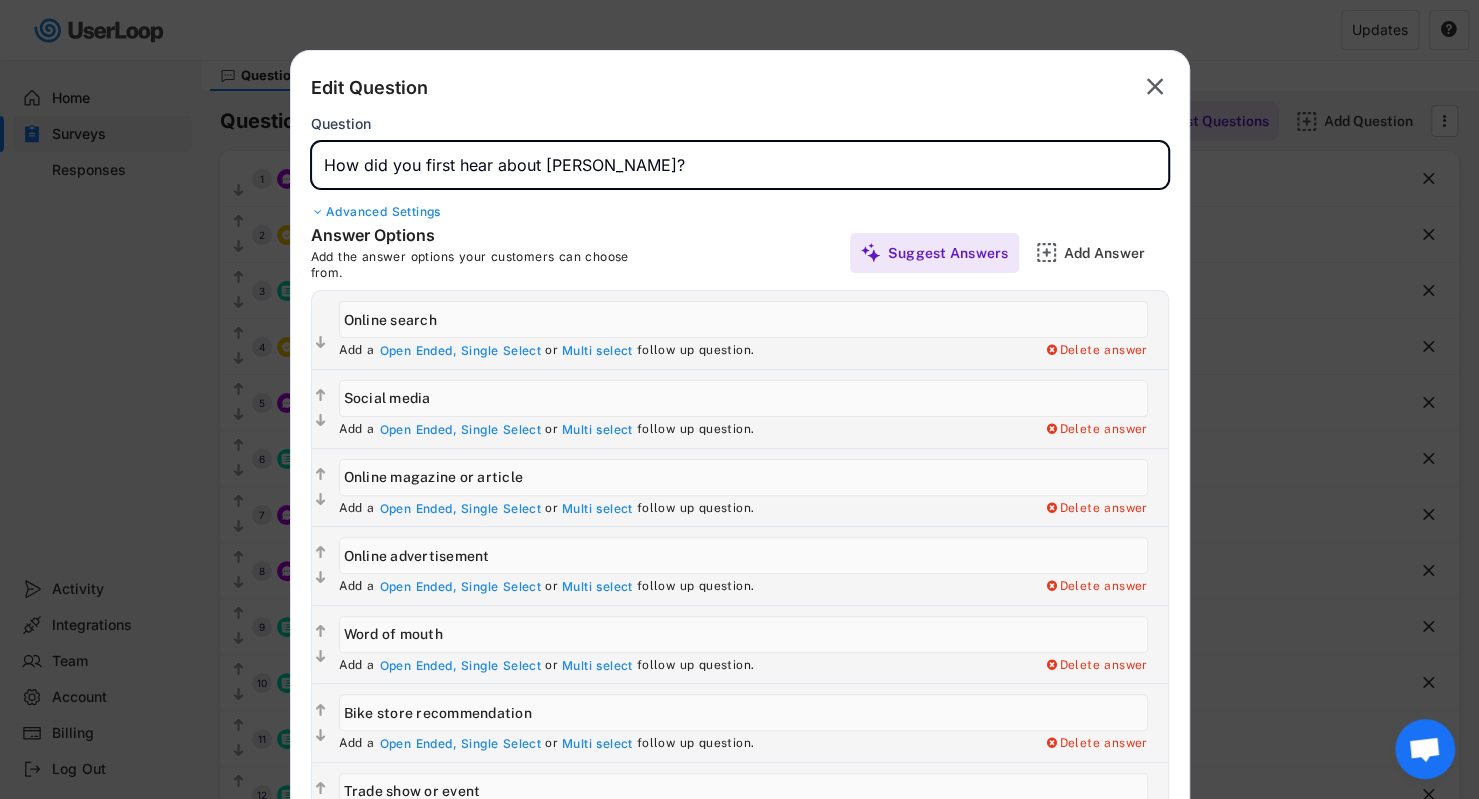 type on "How did you first hear about [PERSON_NAME]?" 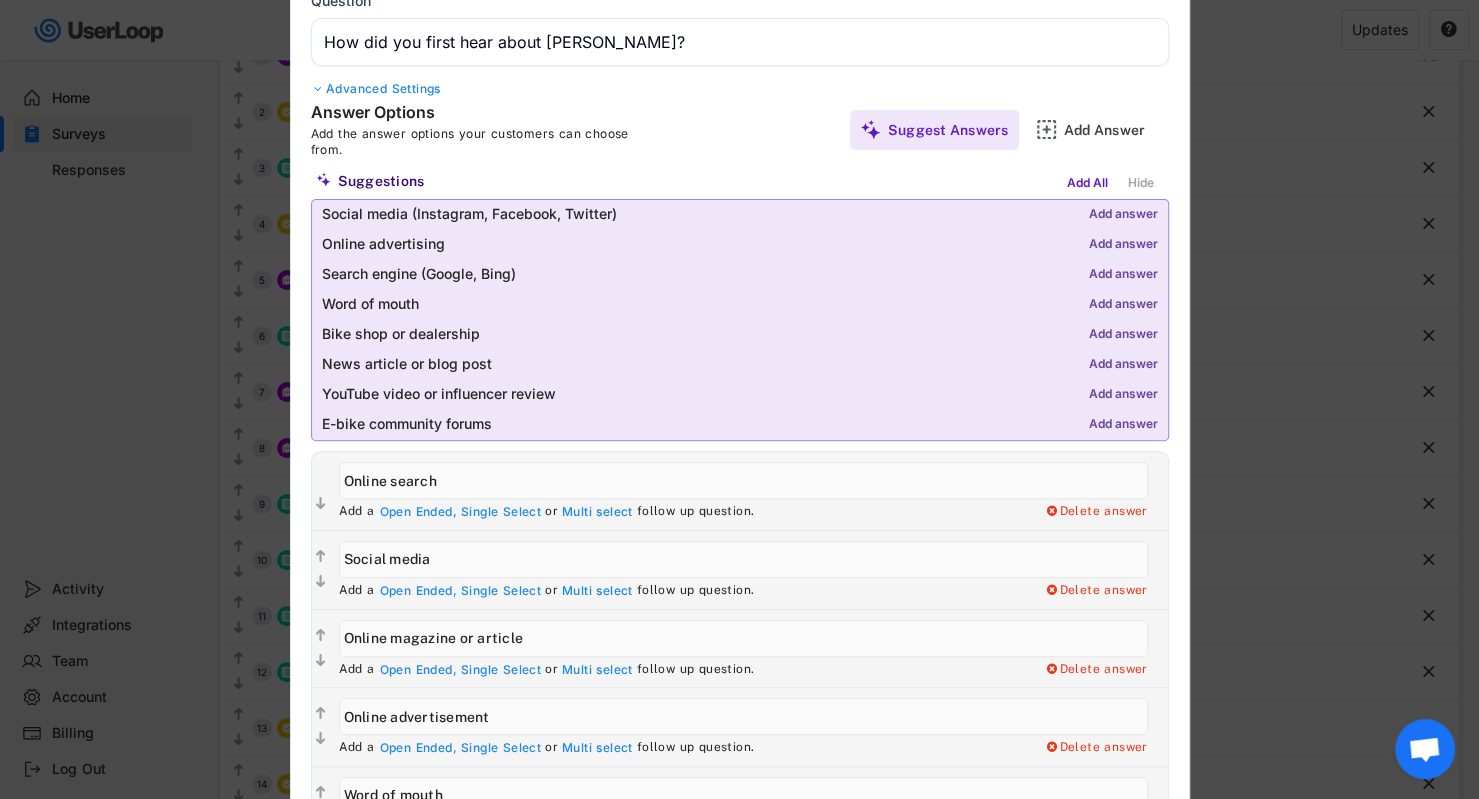 scroll, scrollTop: 186, scrollLeft: 0, axis: vertical 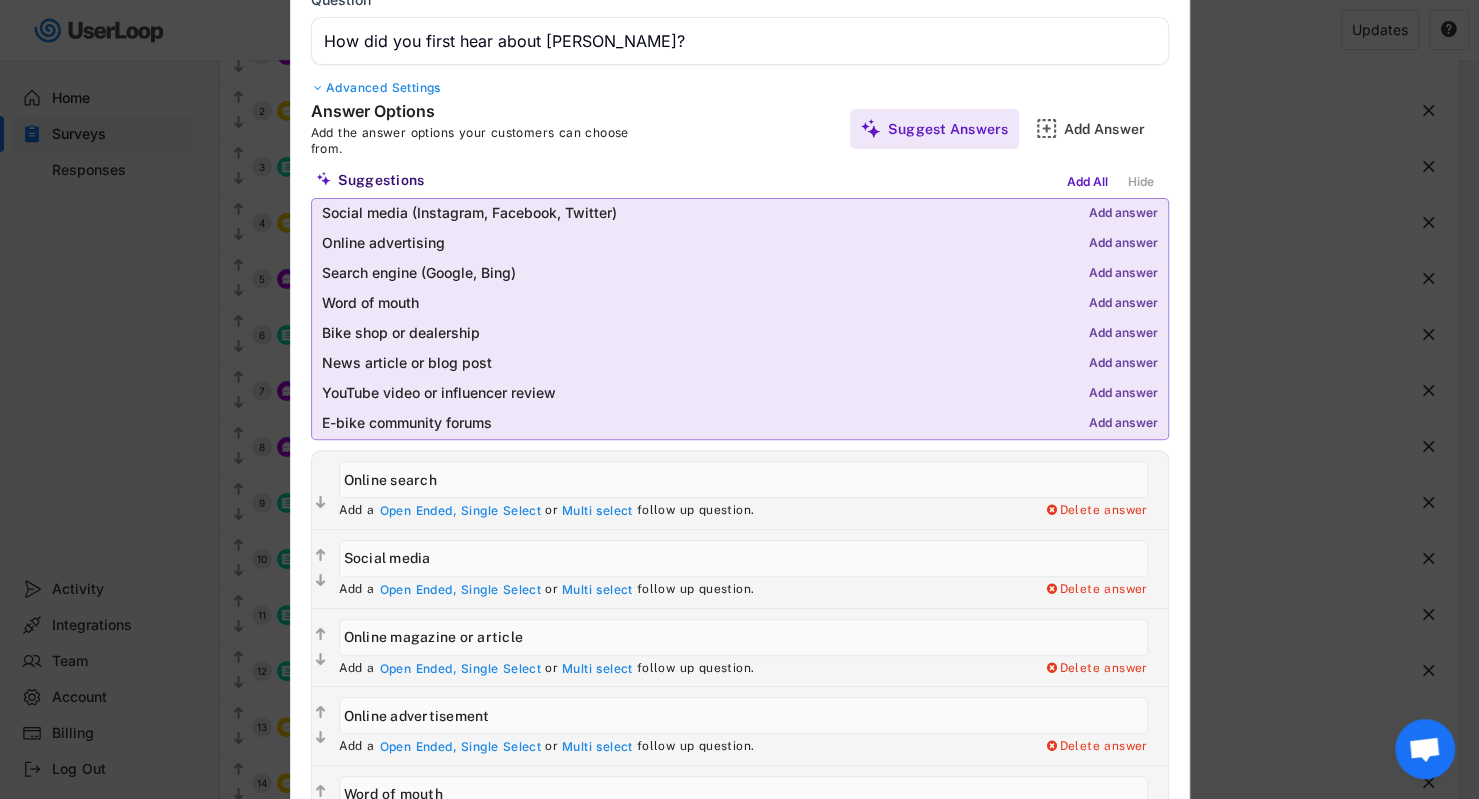 click on "Add answer" at bounding box center (1123, 424) 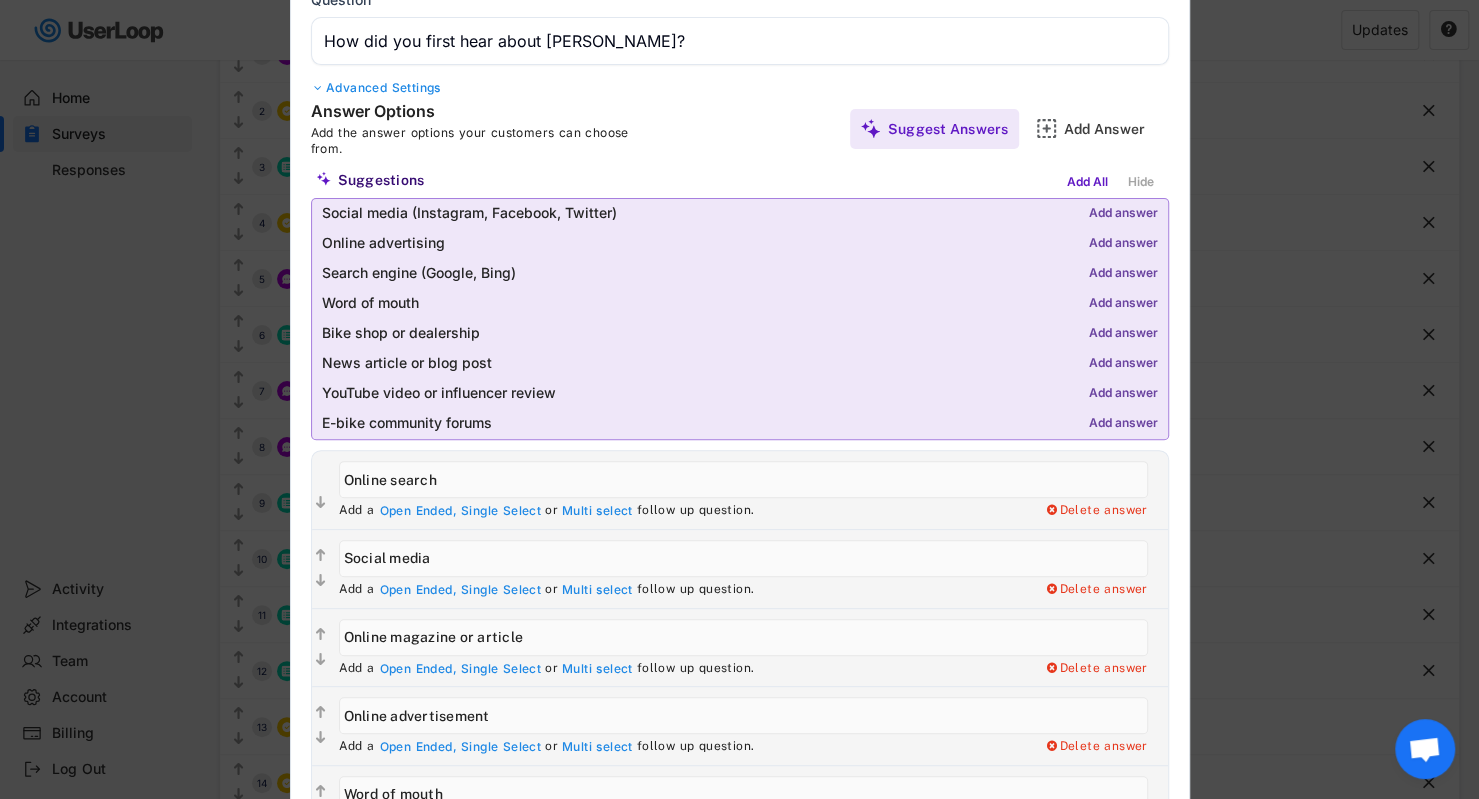 type on "E-bike community forums" 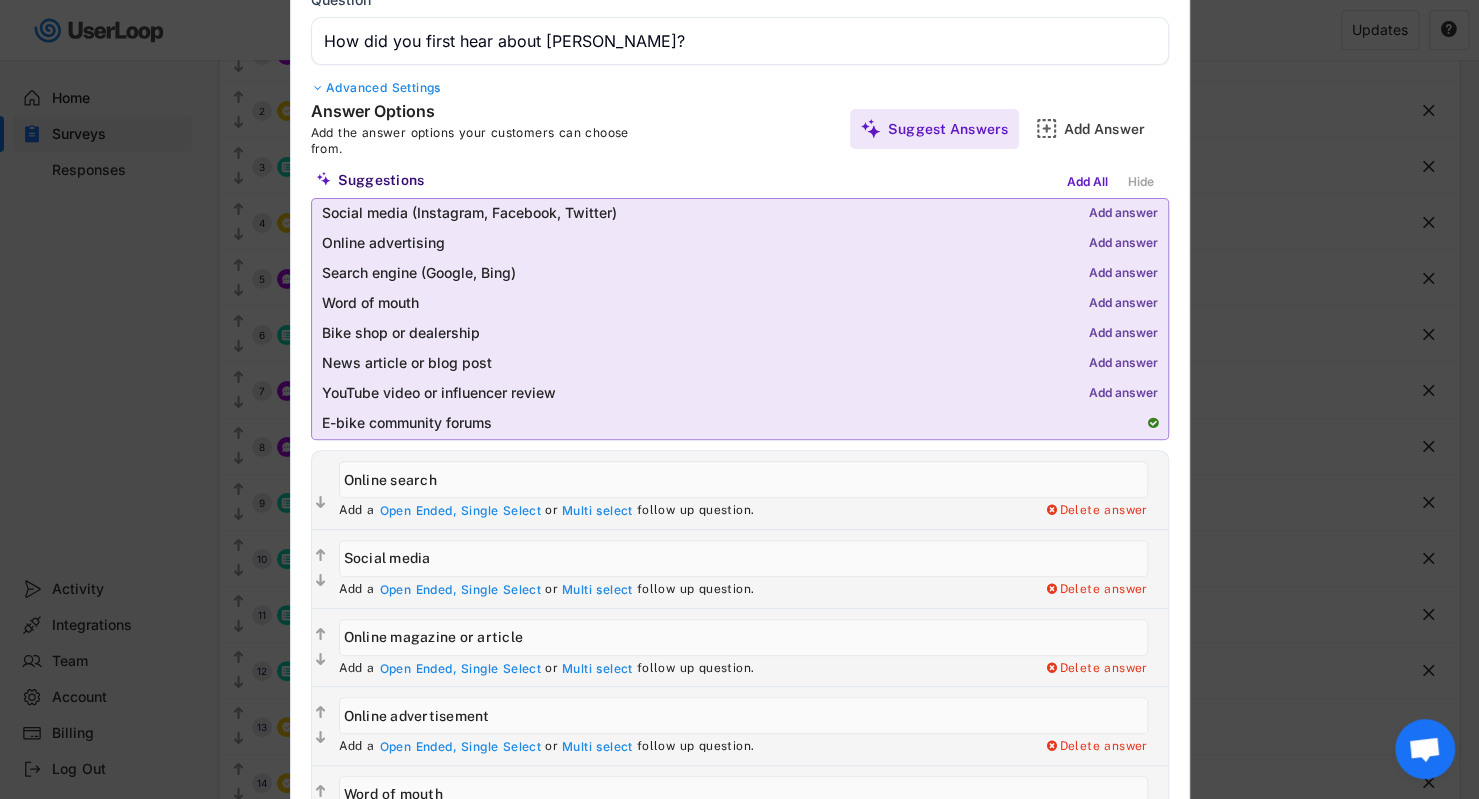 click on "Add answer" at bounding box center [1123, 394] 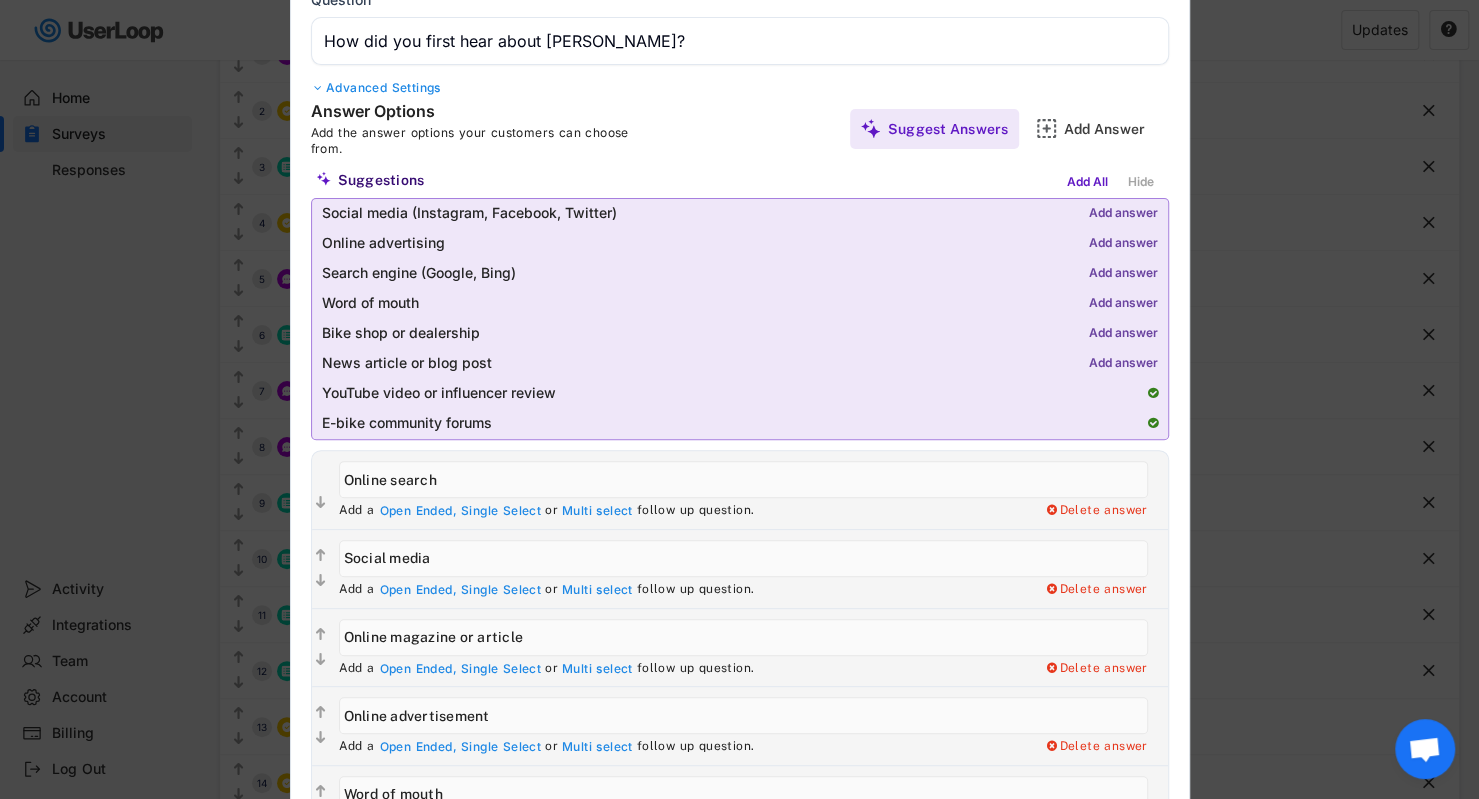 type on "YouTube video or influencer review" 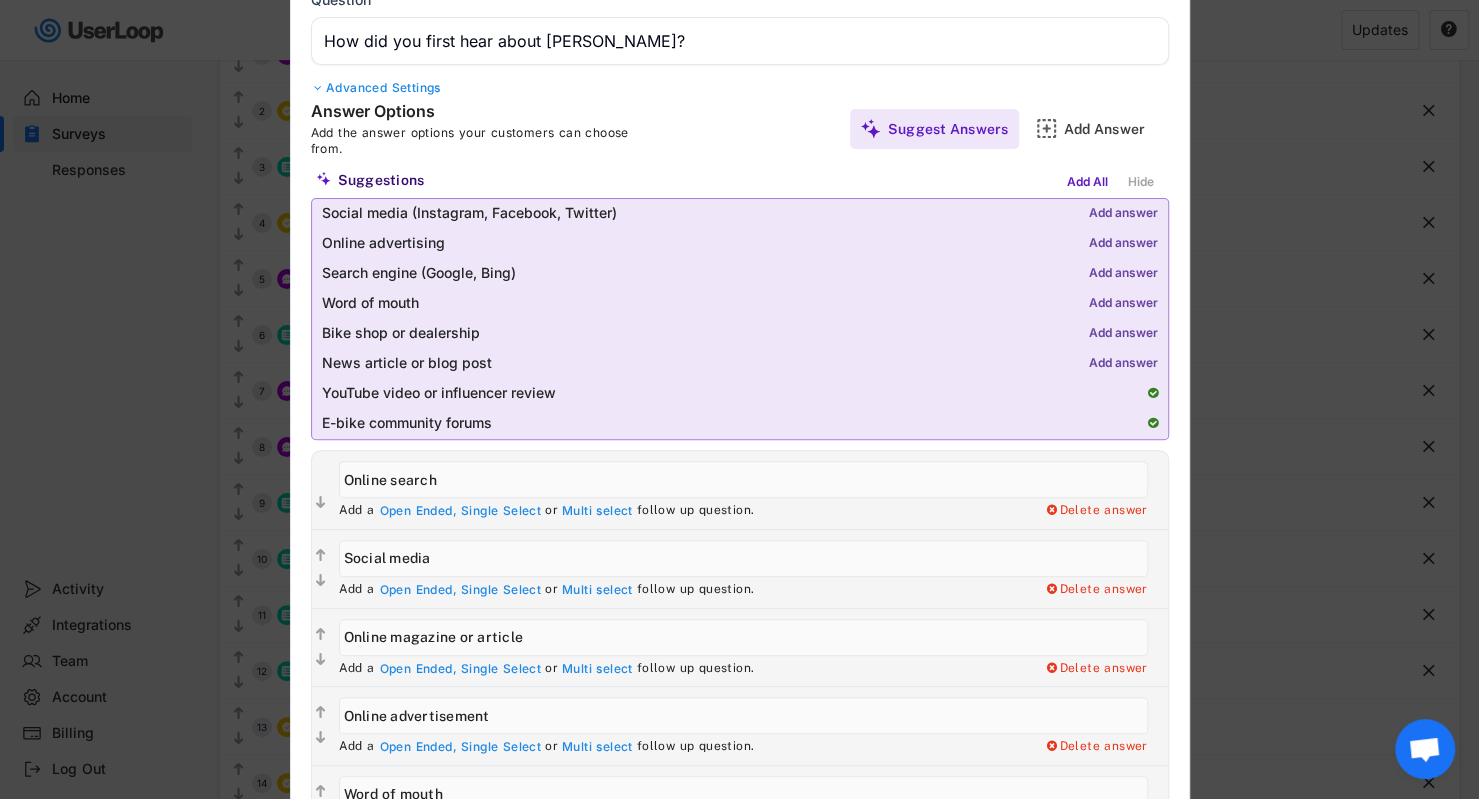 click on "Add answer" at bounding box center [1123, 274] 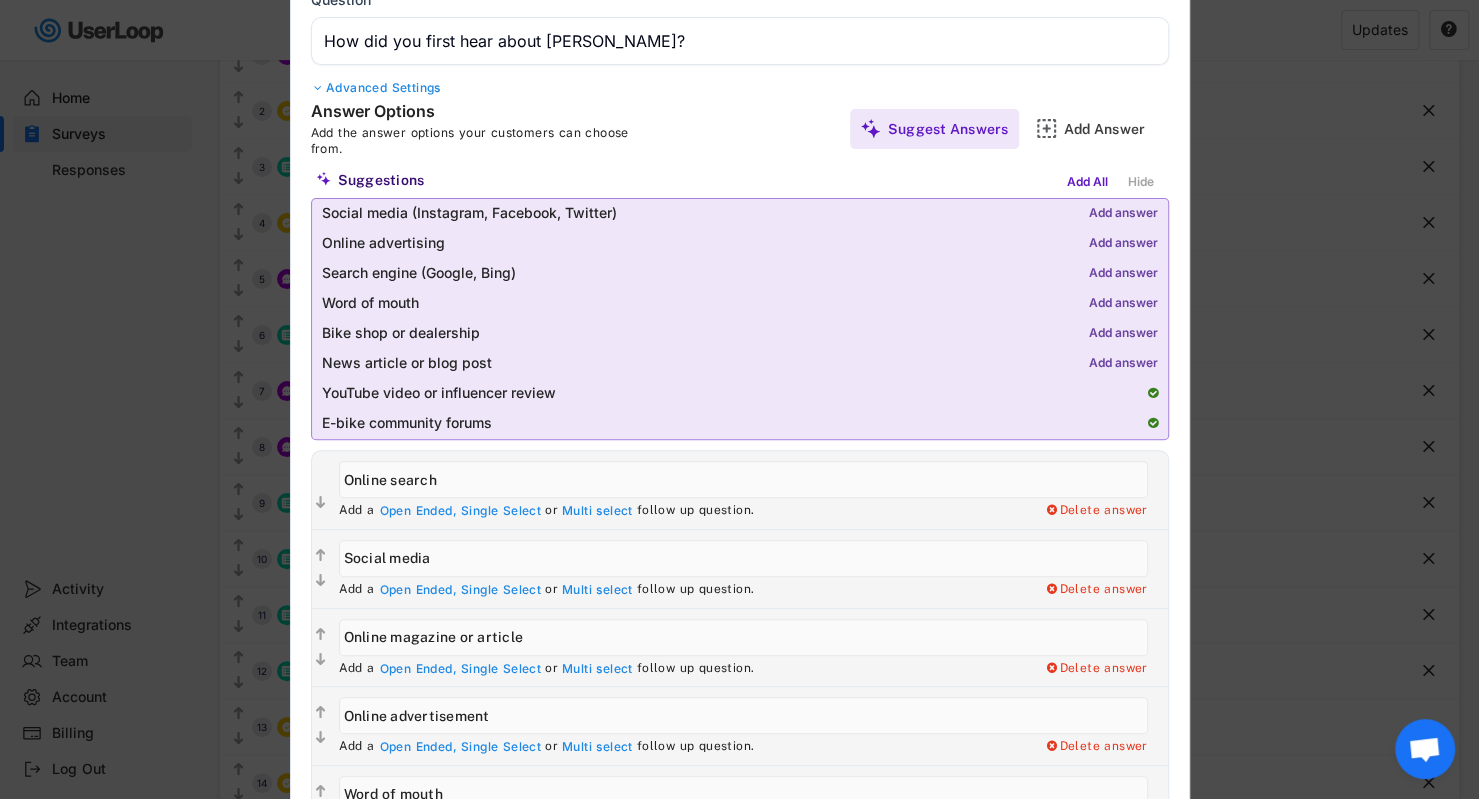 type on "Search engine (Google, Bing)" 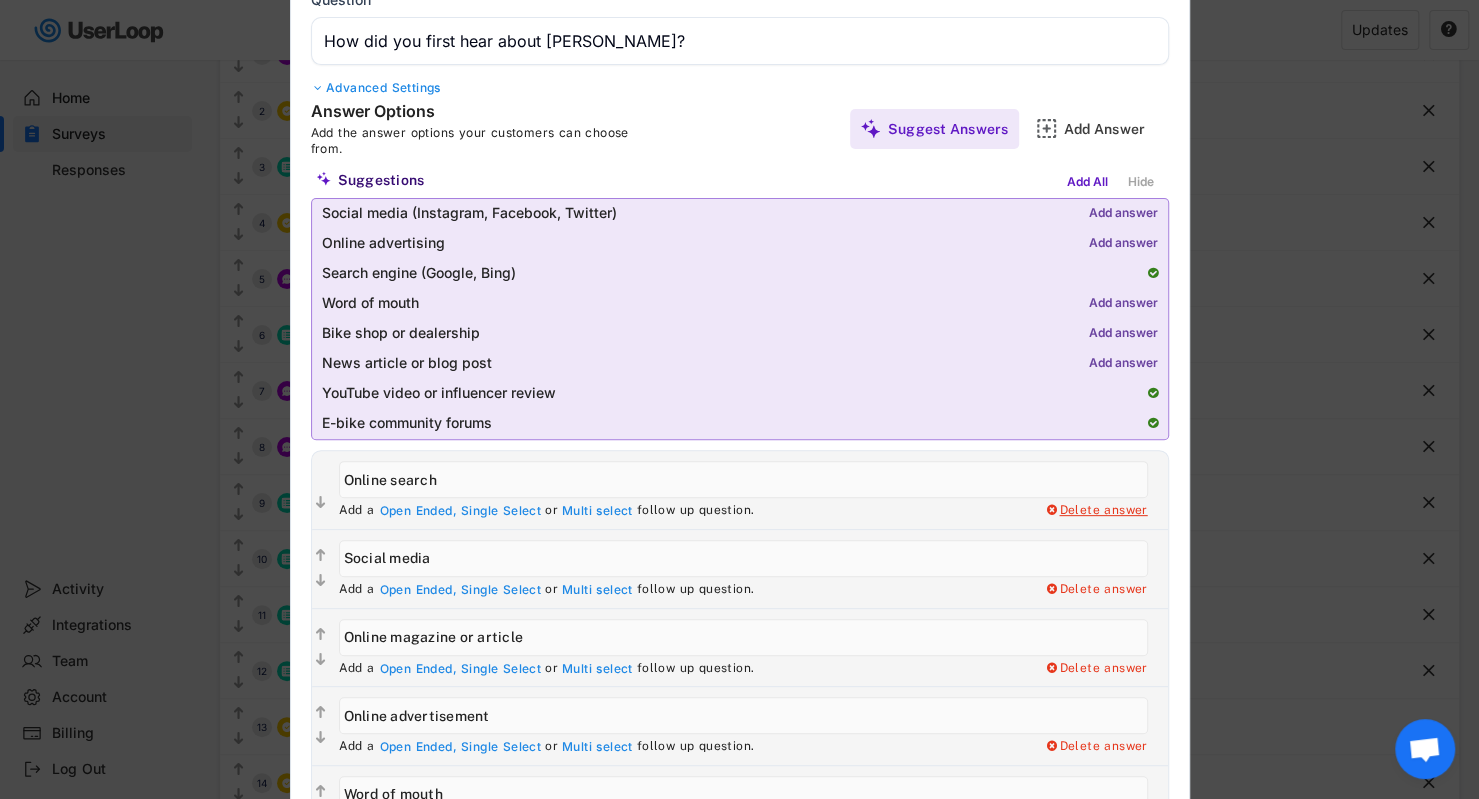 click on "Delete answer" at bounding box center (1096, 511) 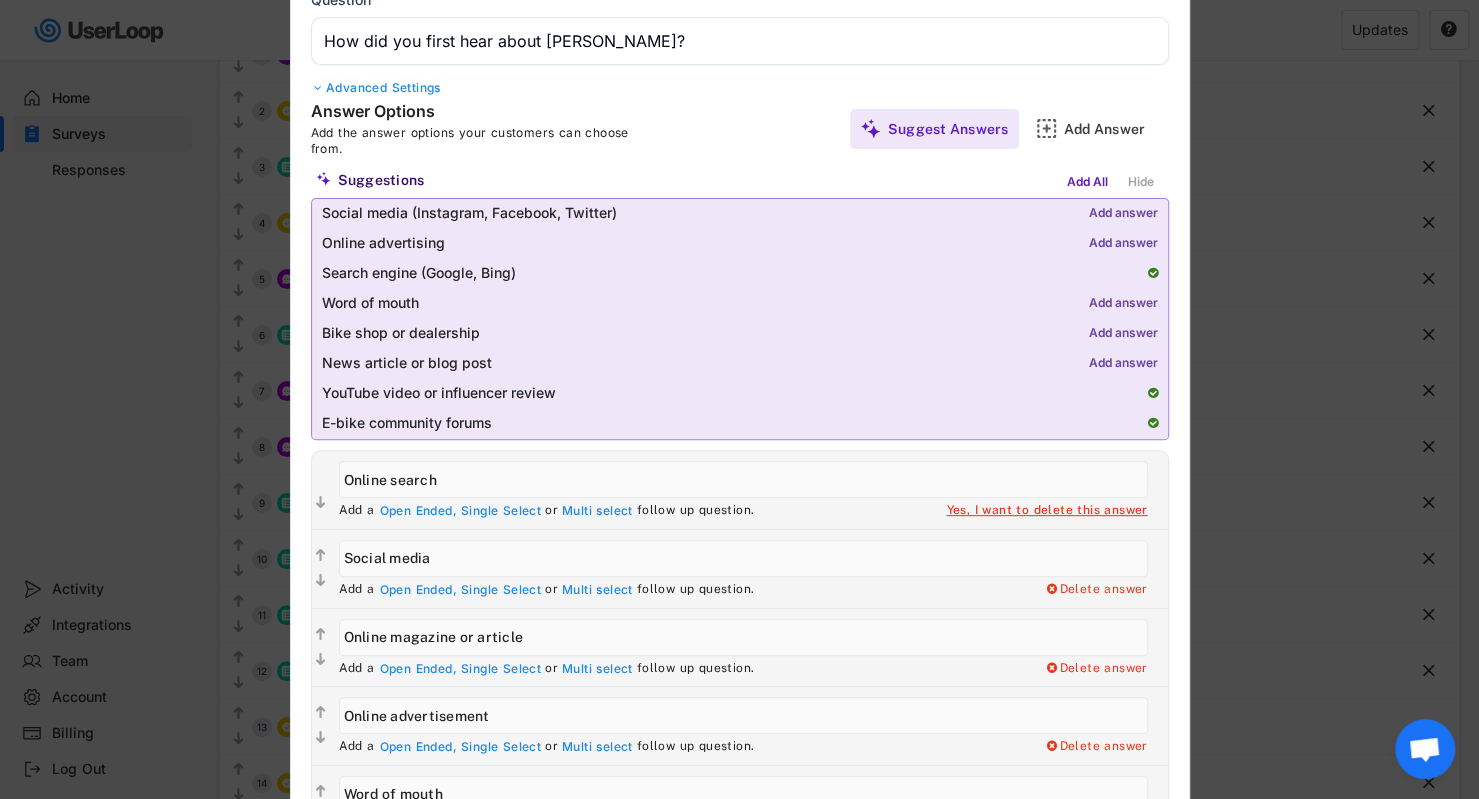 click on "Yes, I want to delete this answer" at bounding box center [1046, 511] 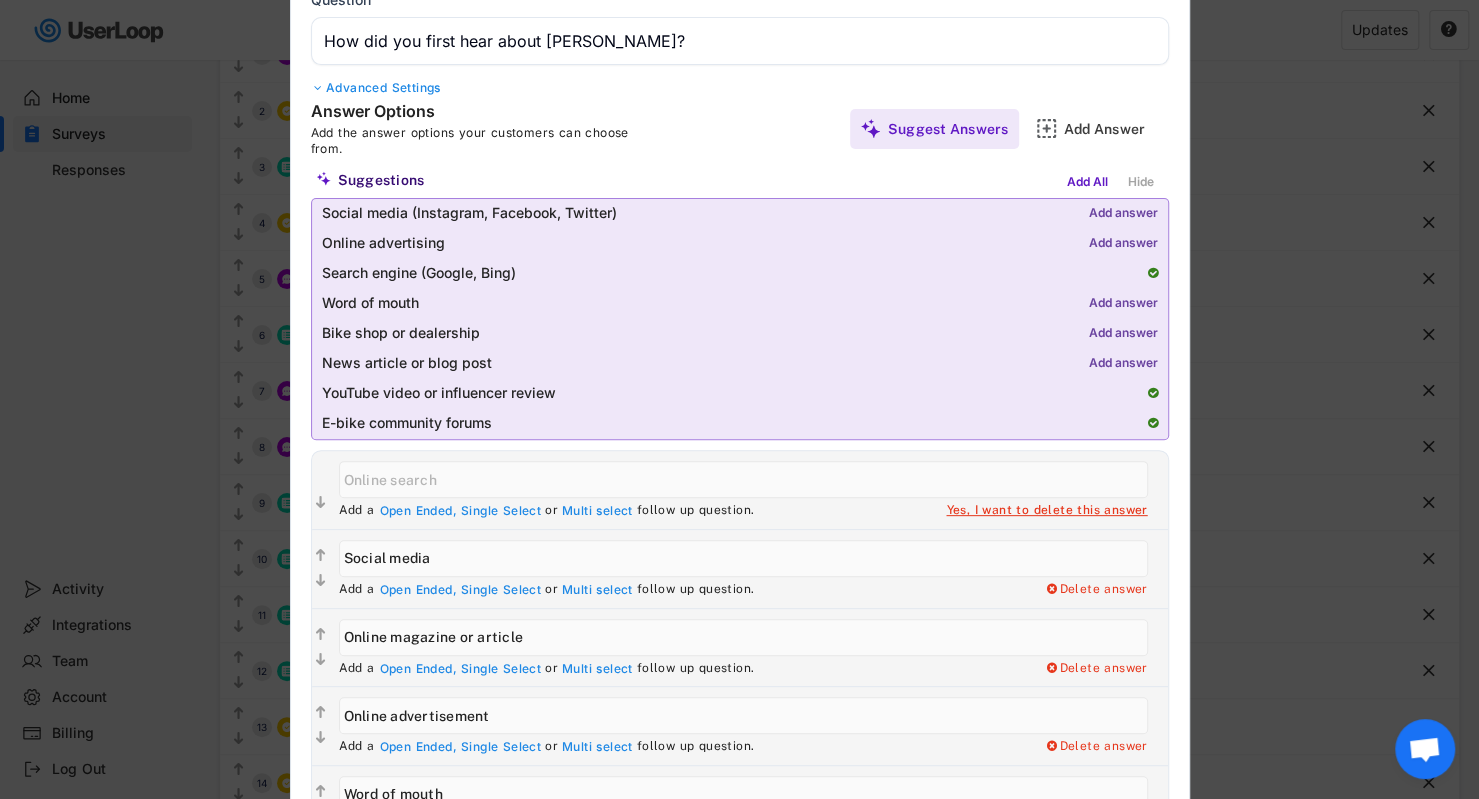 type on "Social media" 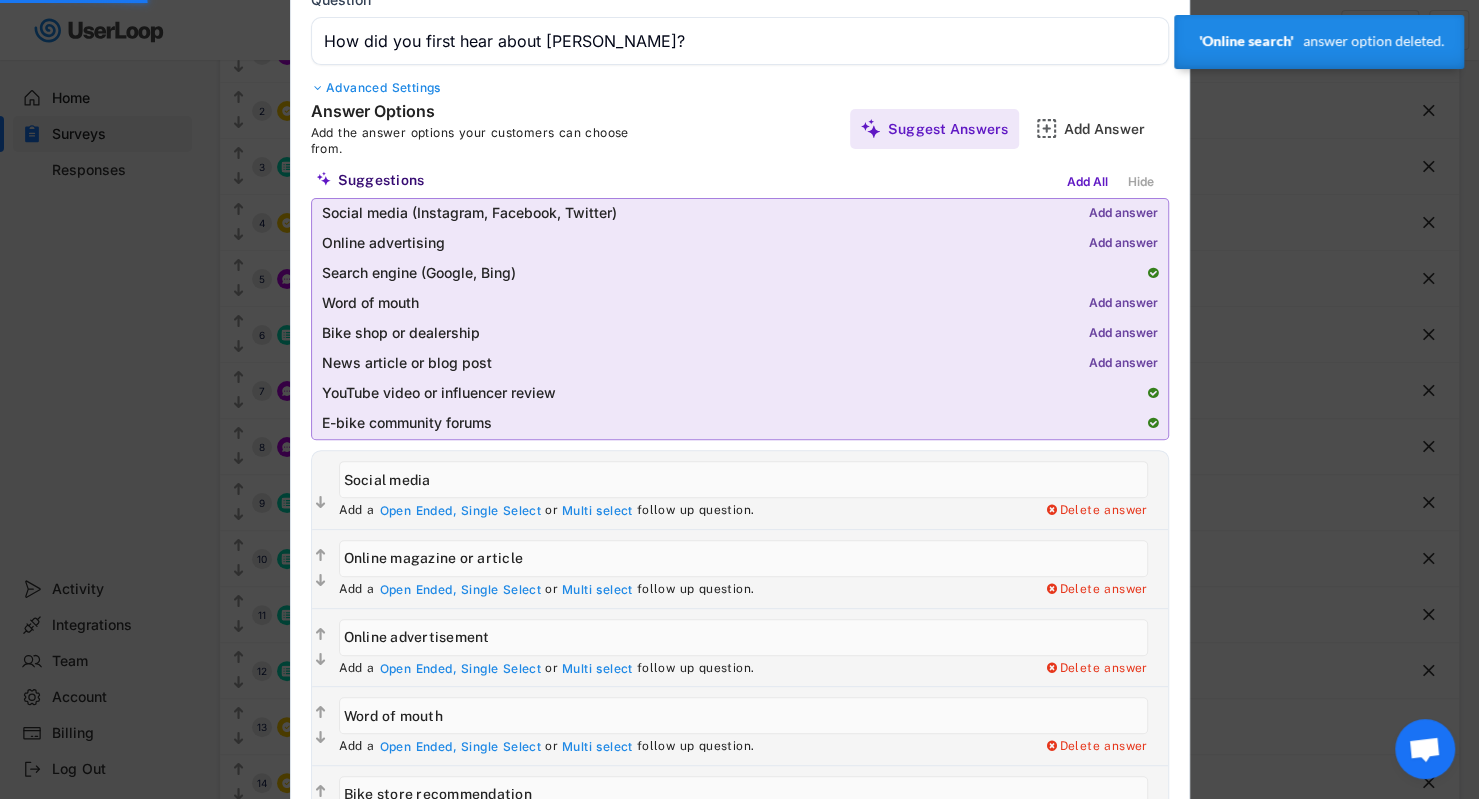 click on "Add answer" at bounding box center [1123, 214] 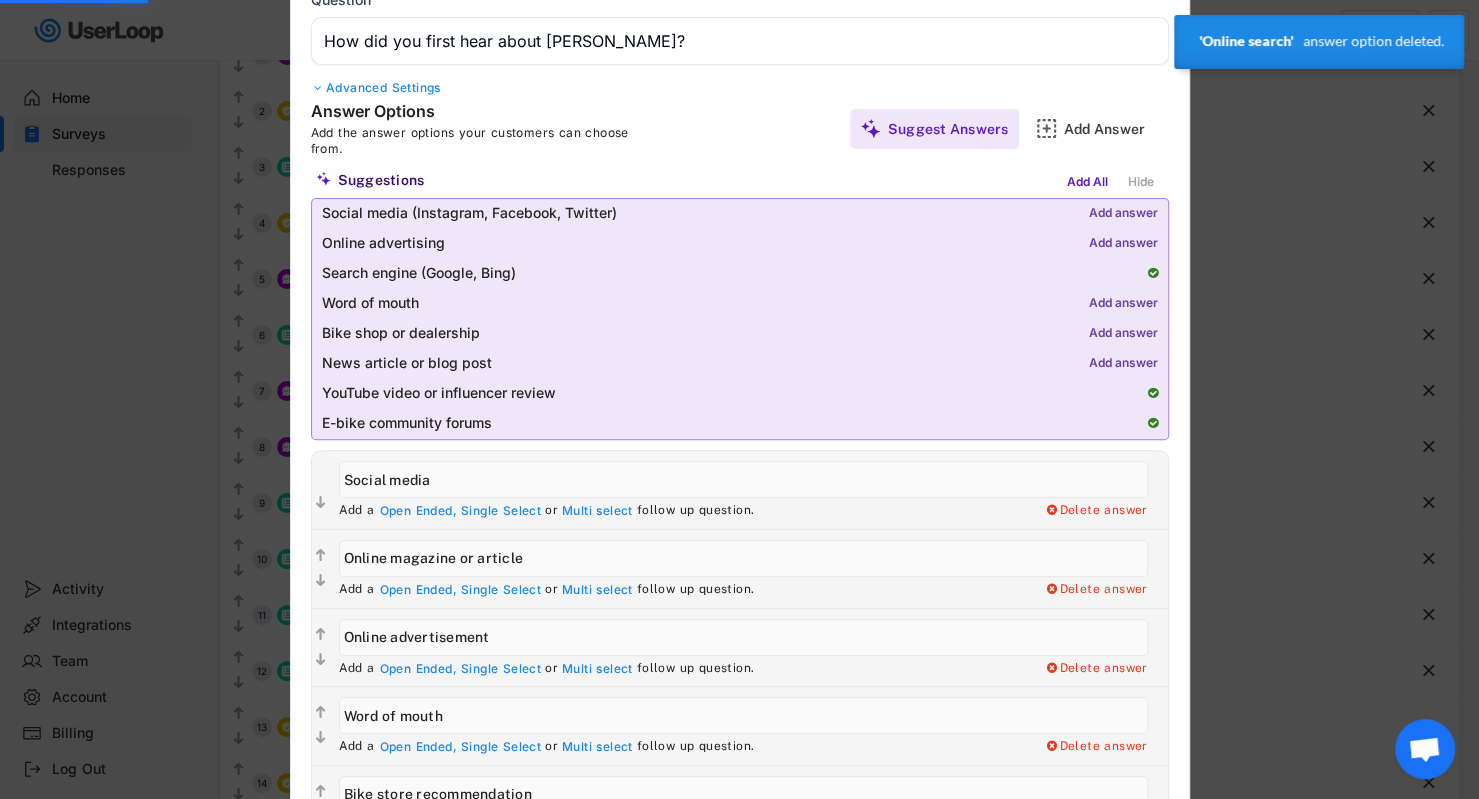 type on "Social media (Instagram, Facebook, Twitter)" 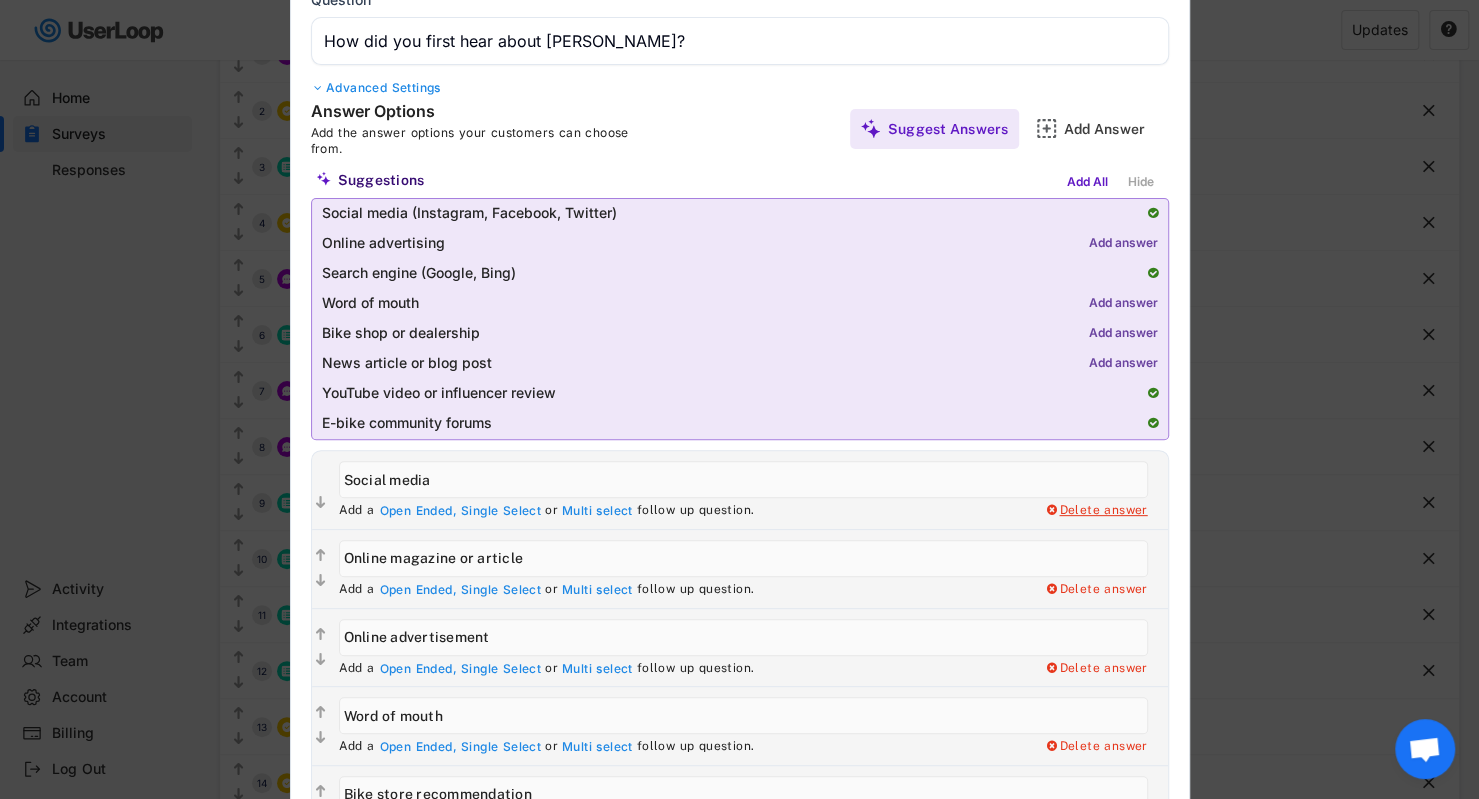 click on "Delete answer" at bounding box center [1096, 511] 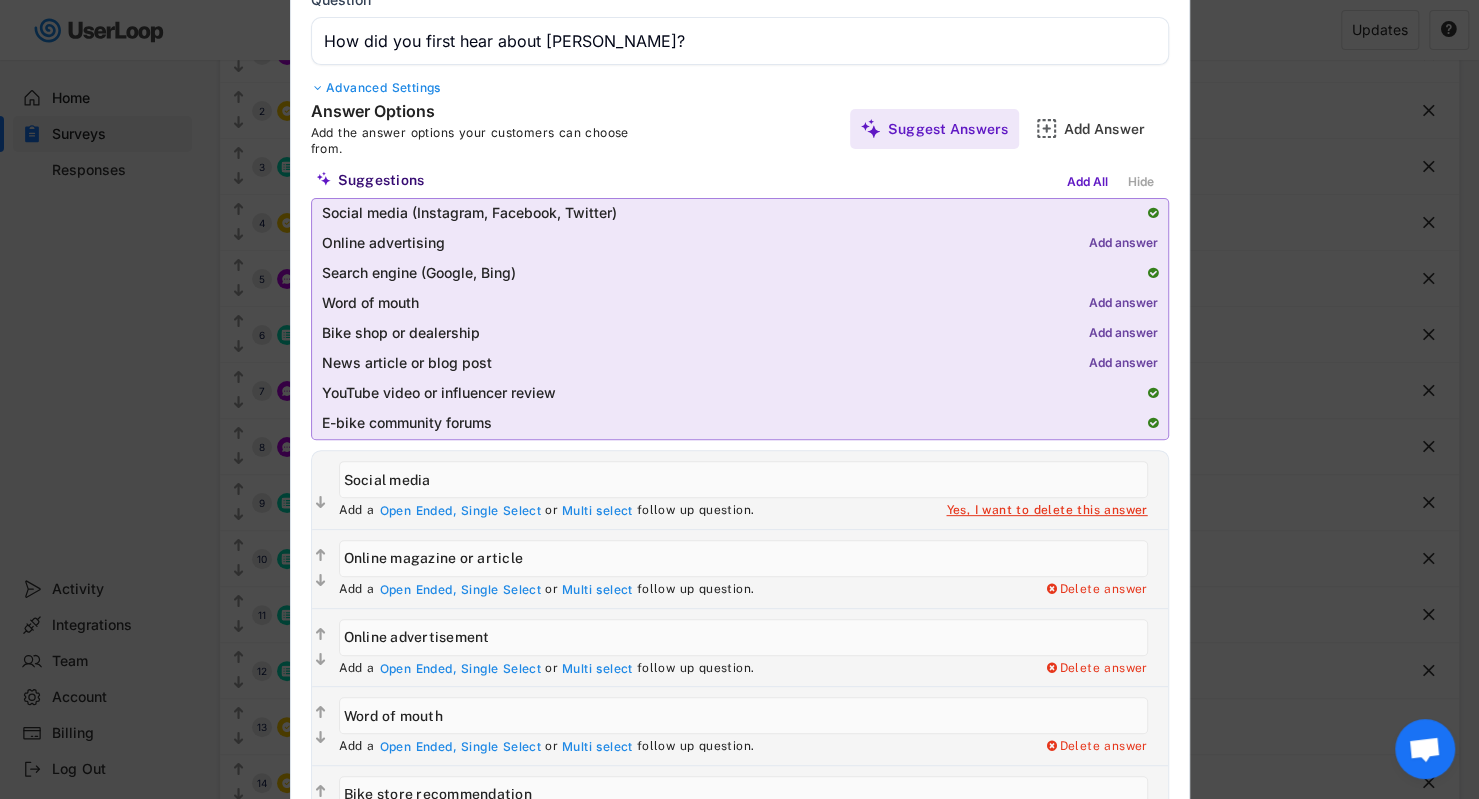 click on "Yes, I want to delete this answer" at bounding box center (1046, 511) 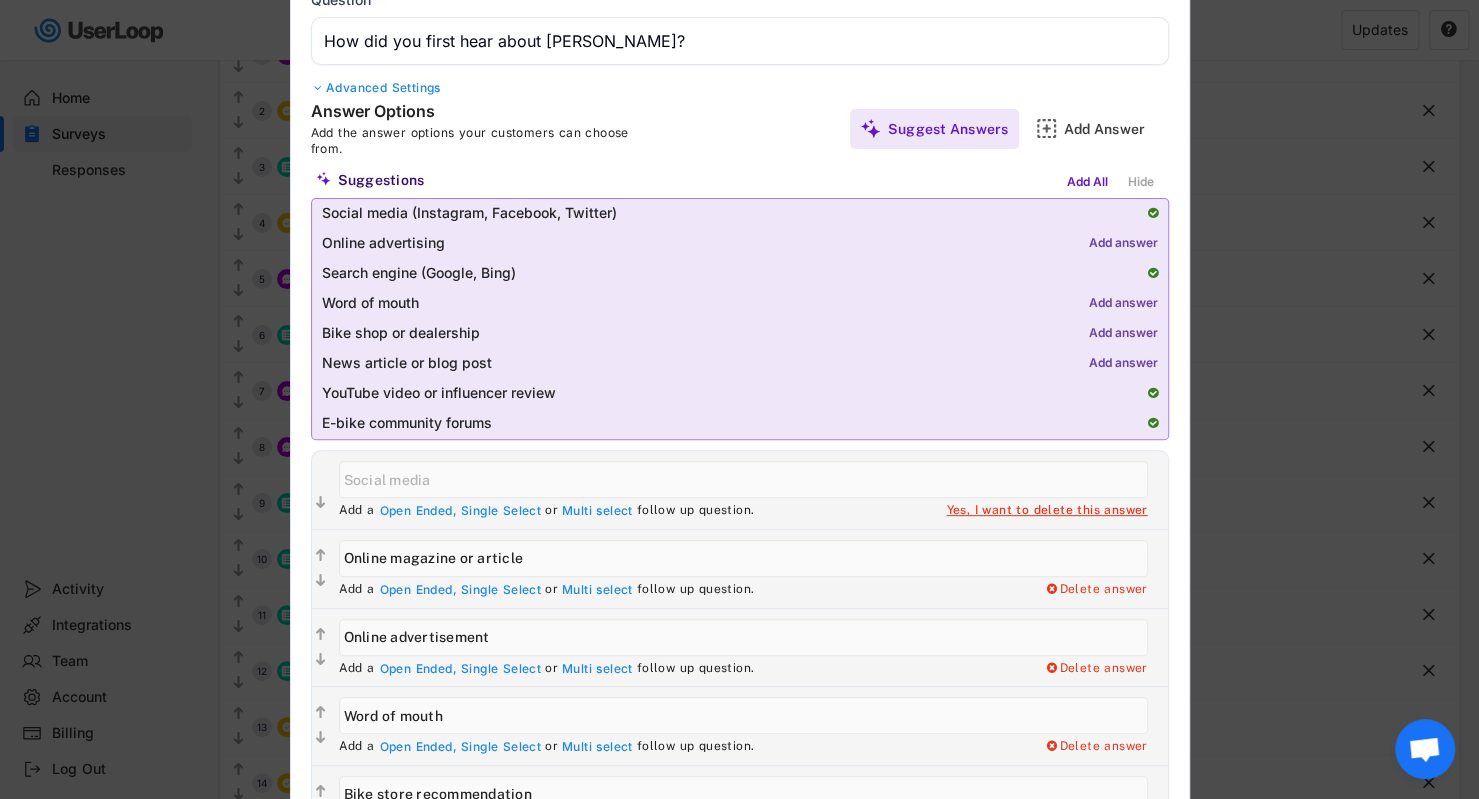 type on "Online magazine or article" 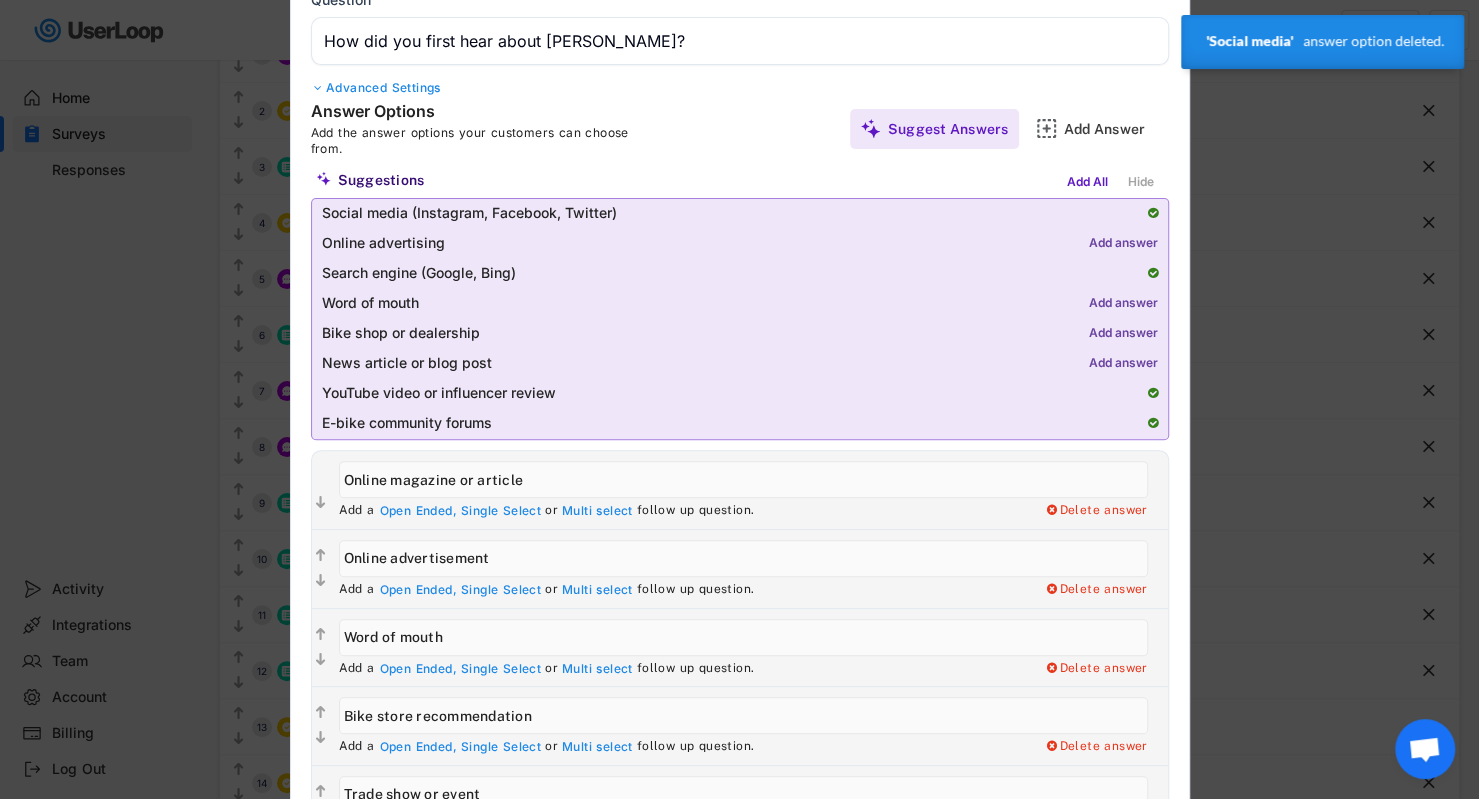 click at bounding box center (743, 479) 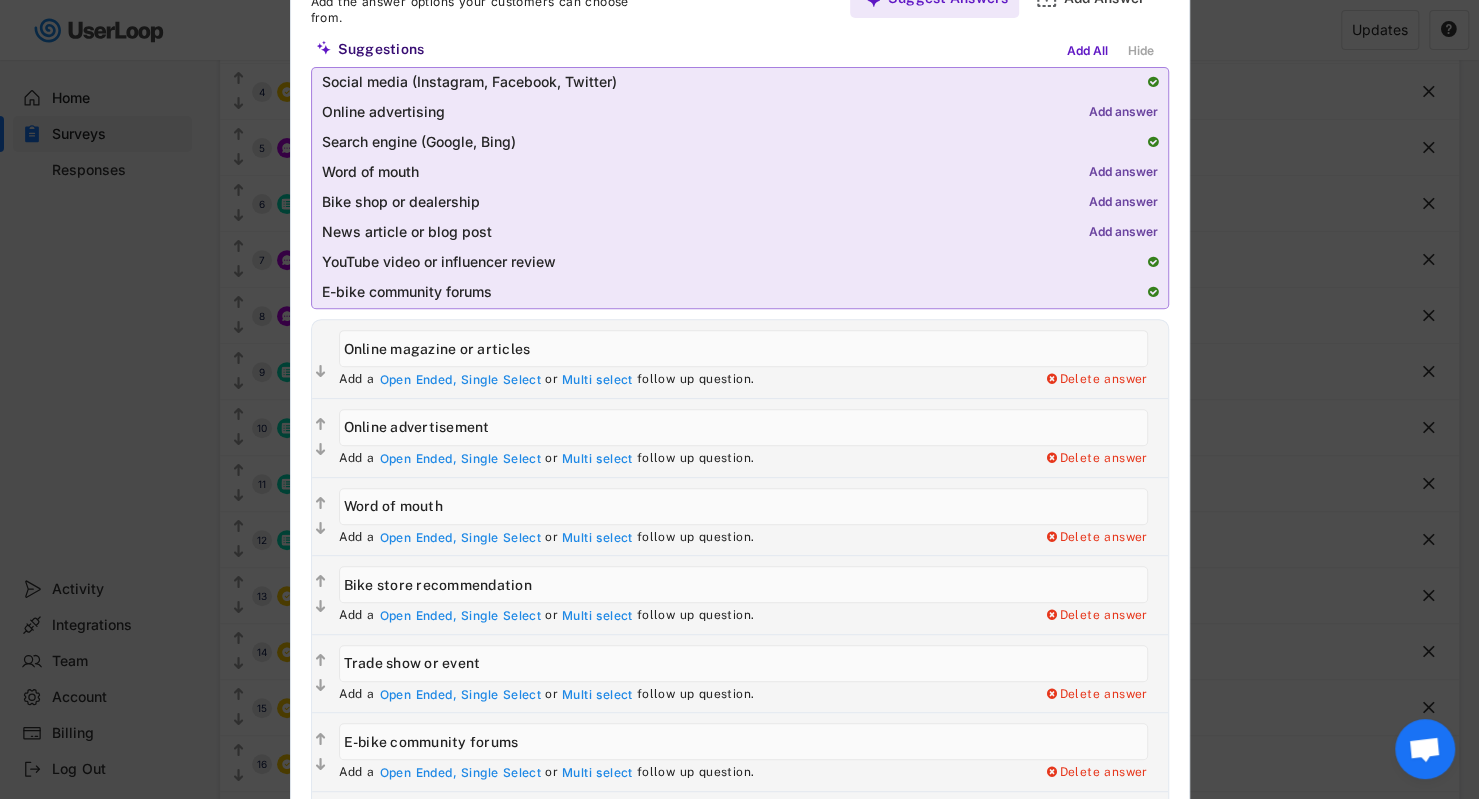scroll, scrollTop: 315, scrollLeft: 0, axis: vertical 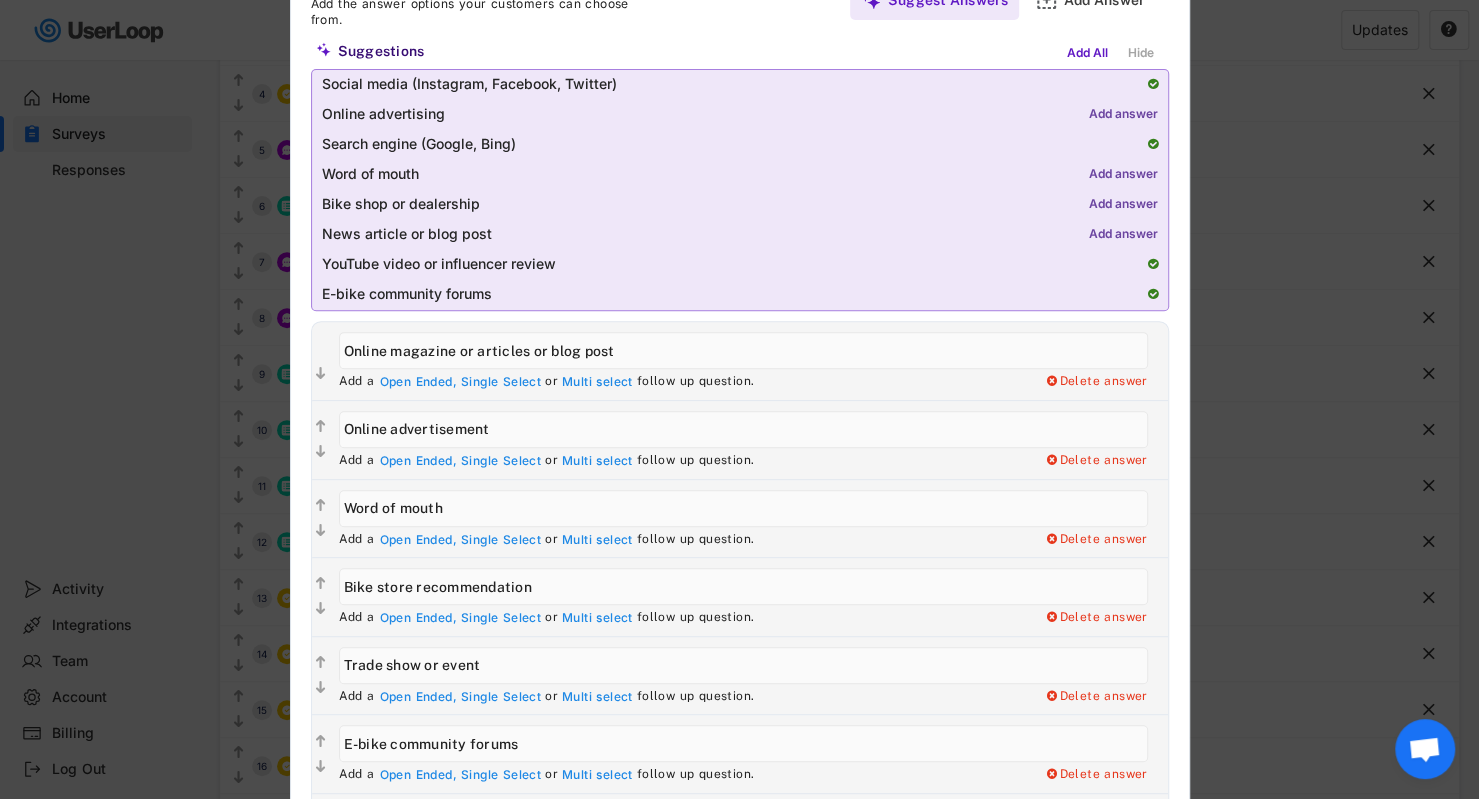 click at bounding box center (743, 350) 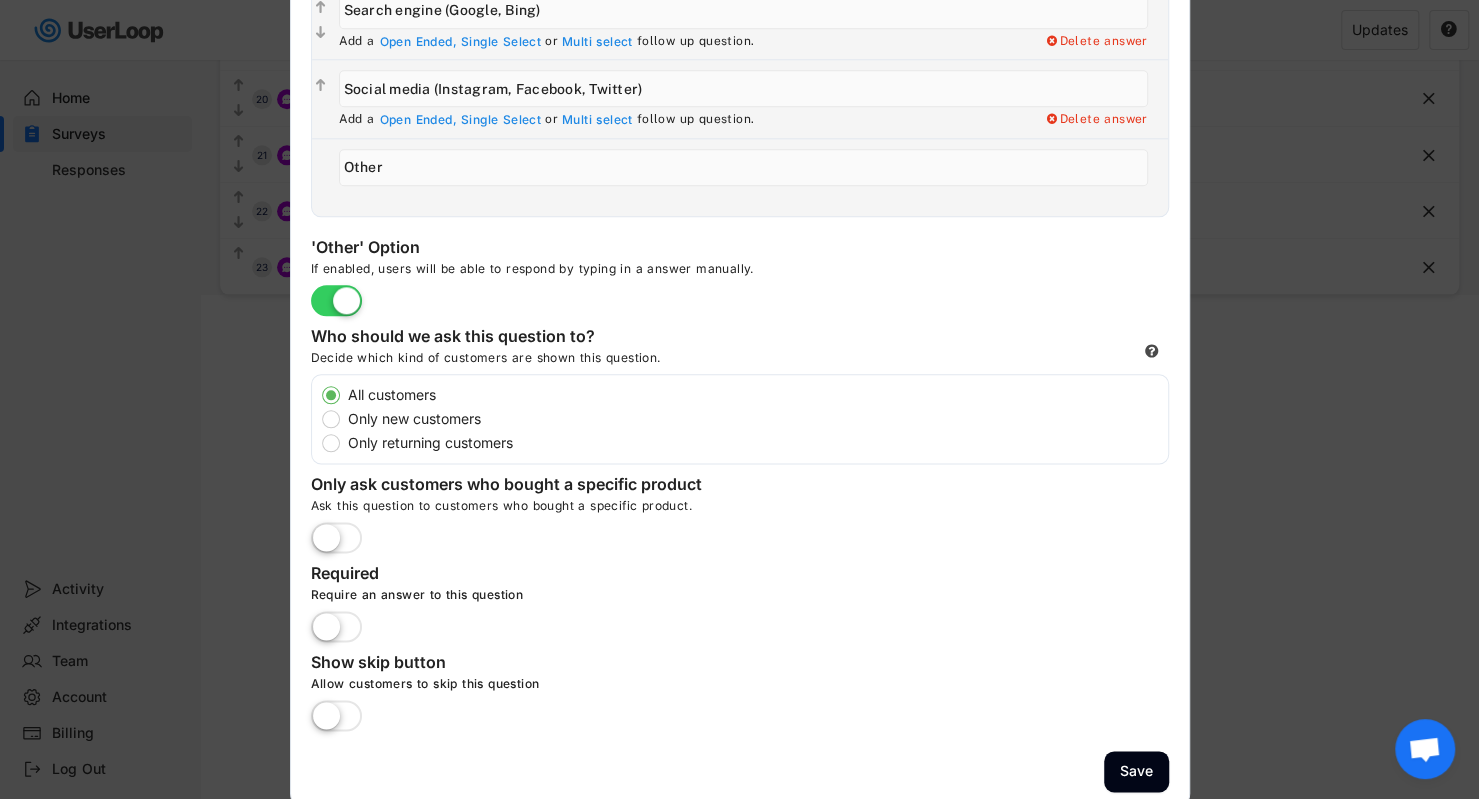 scroll, scrollTop: 1214, scrollLeft: 0, axis: vertical 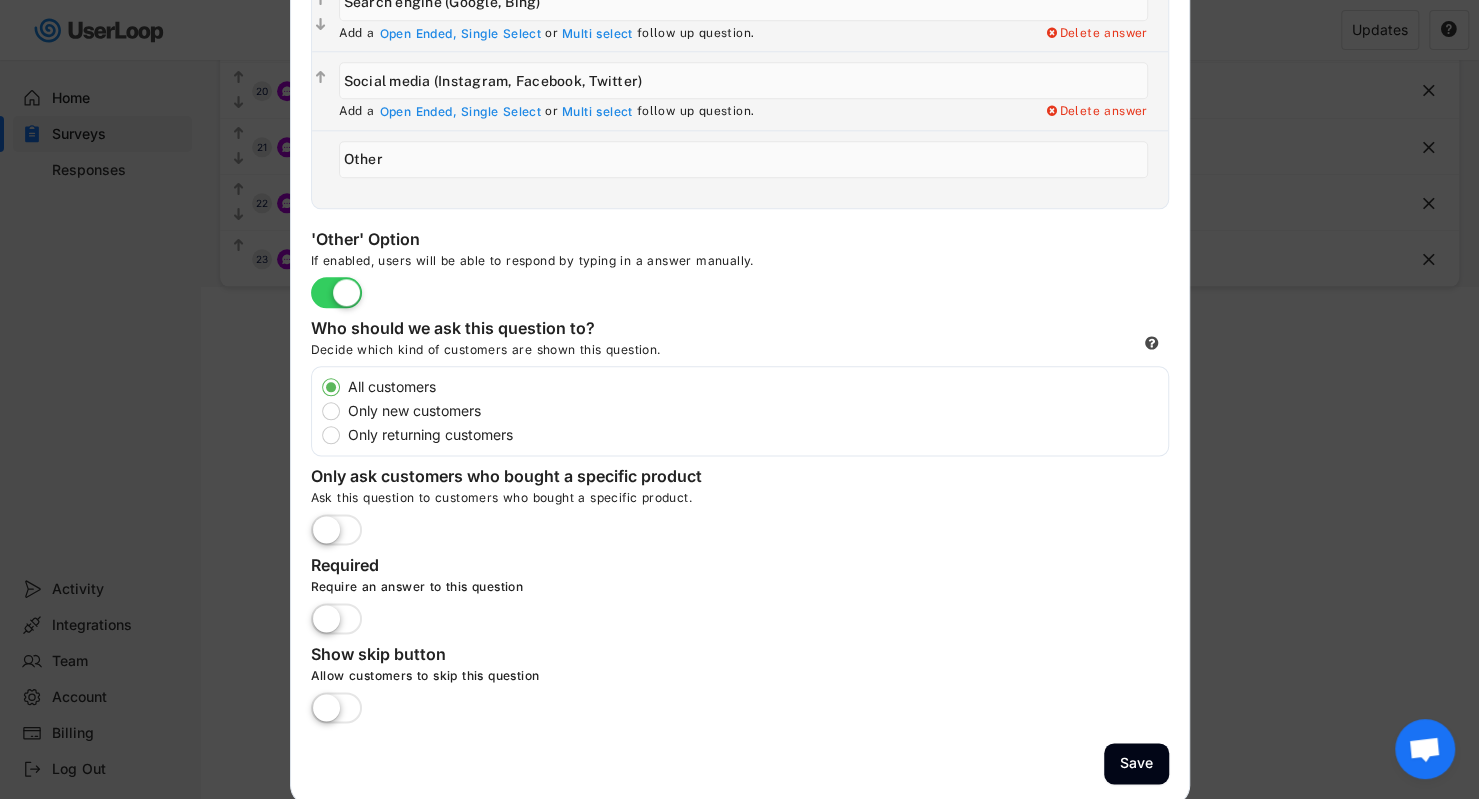 type on "Online magazine or article or blog post" 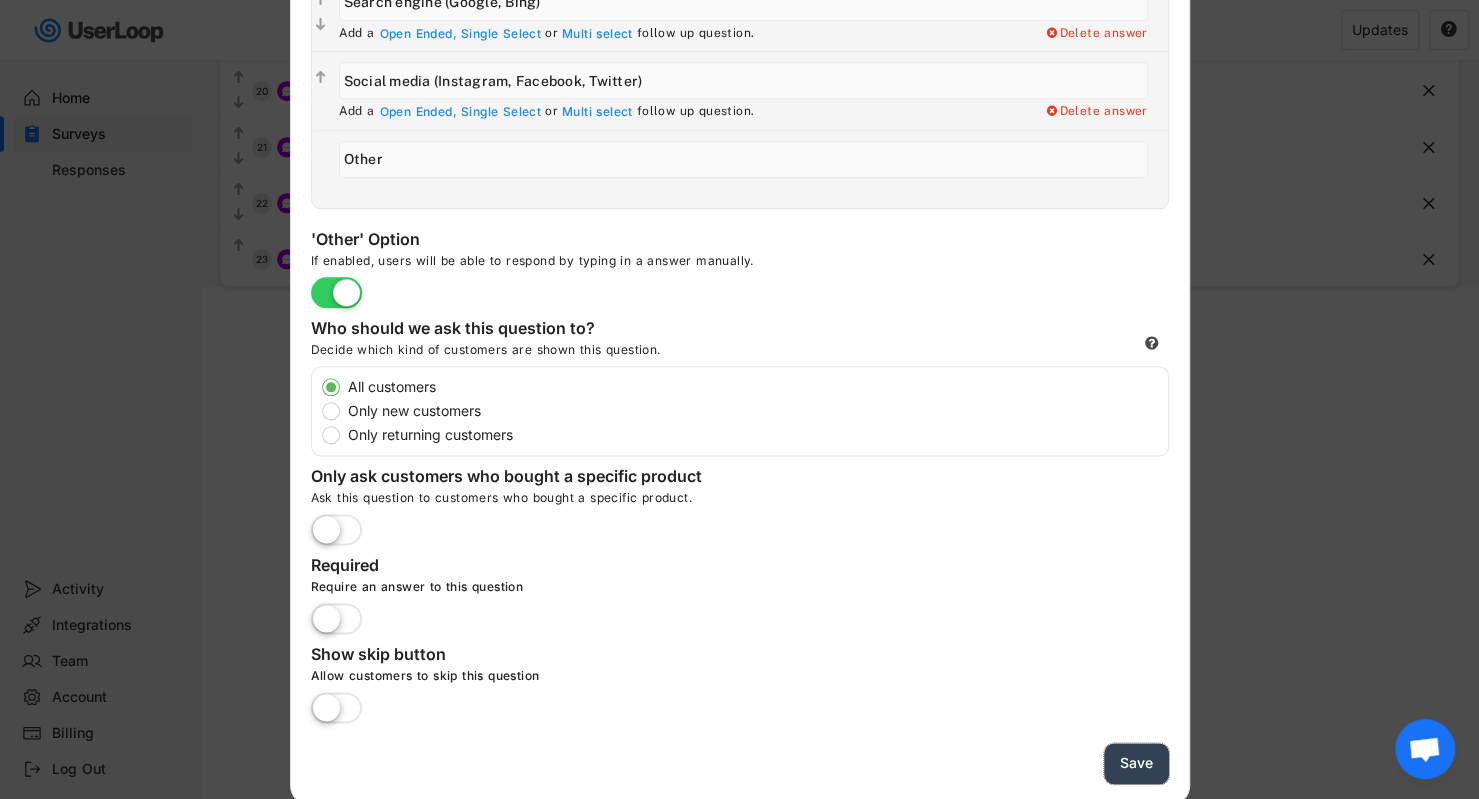 click on "Save" at bounding box center (1136, 763) 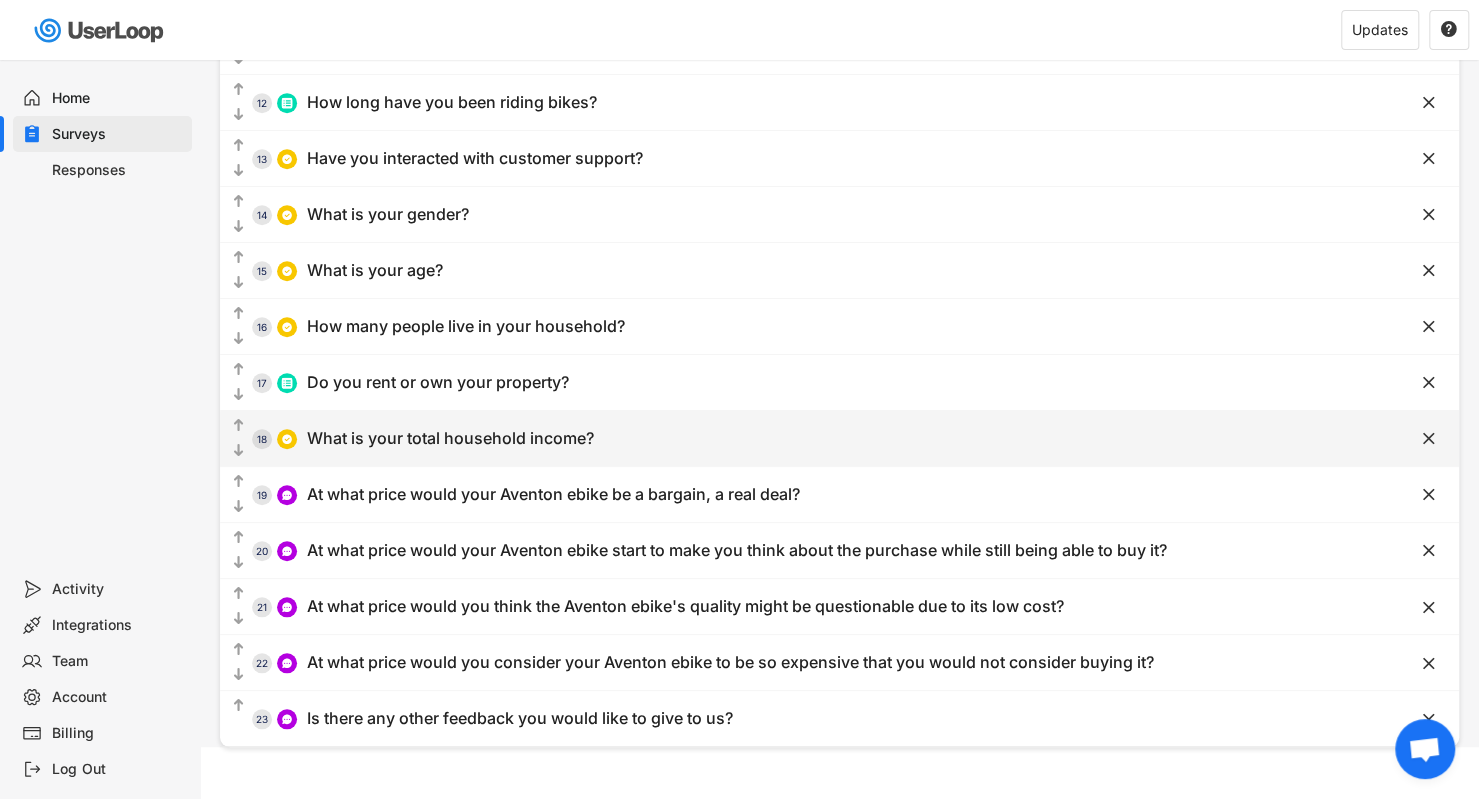 scroll, scrollTop: 0, scrollLeft: 0, axis: both 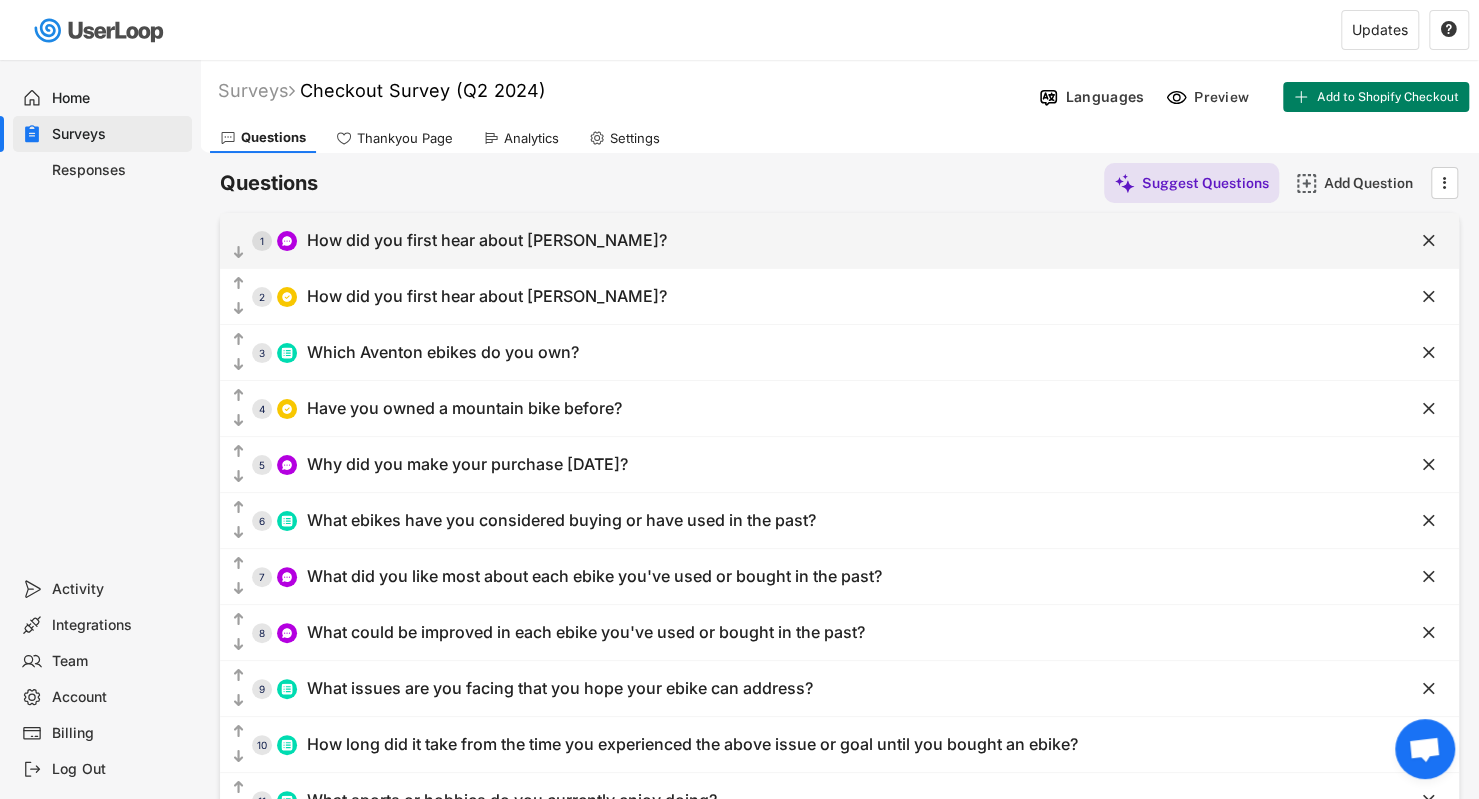 click on "" at bounding box center [1409, 241] 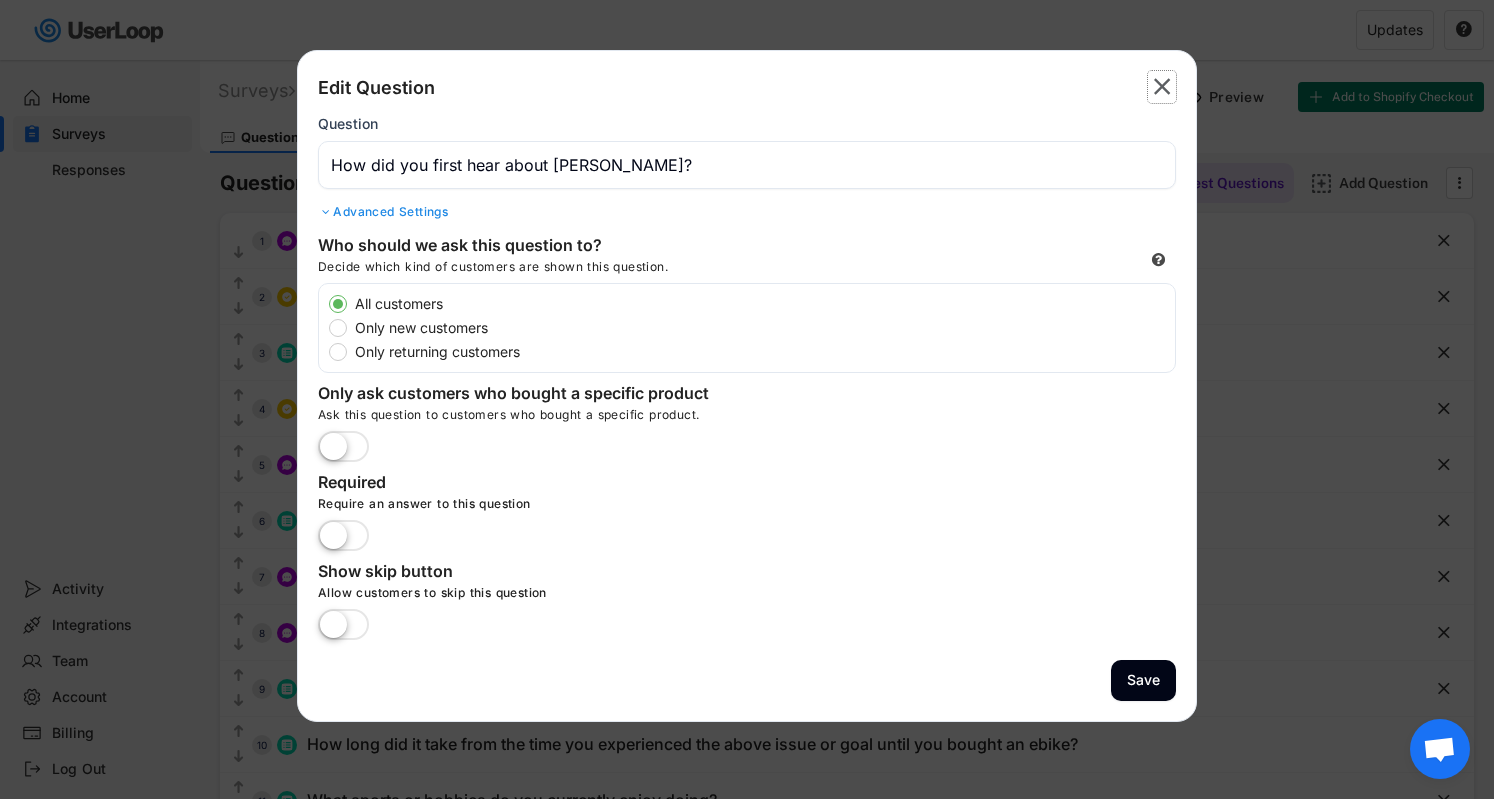 click on "" 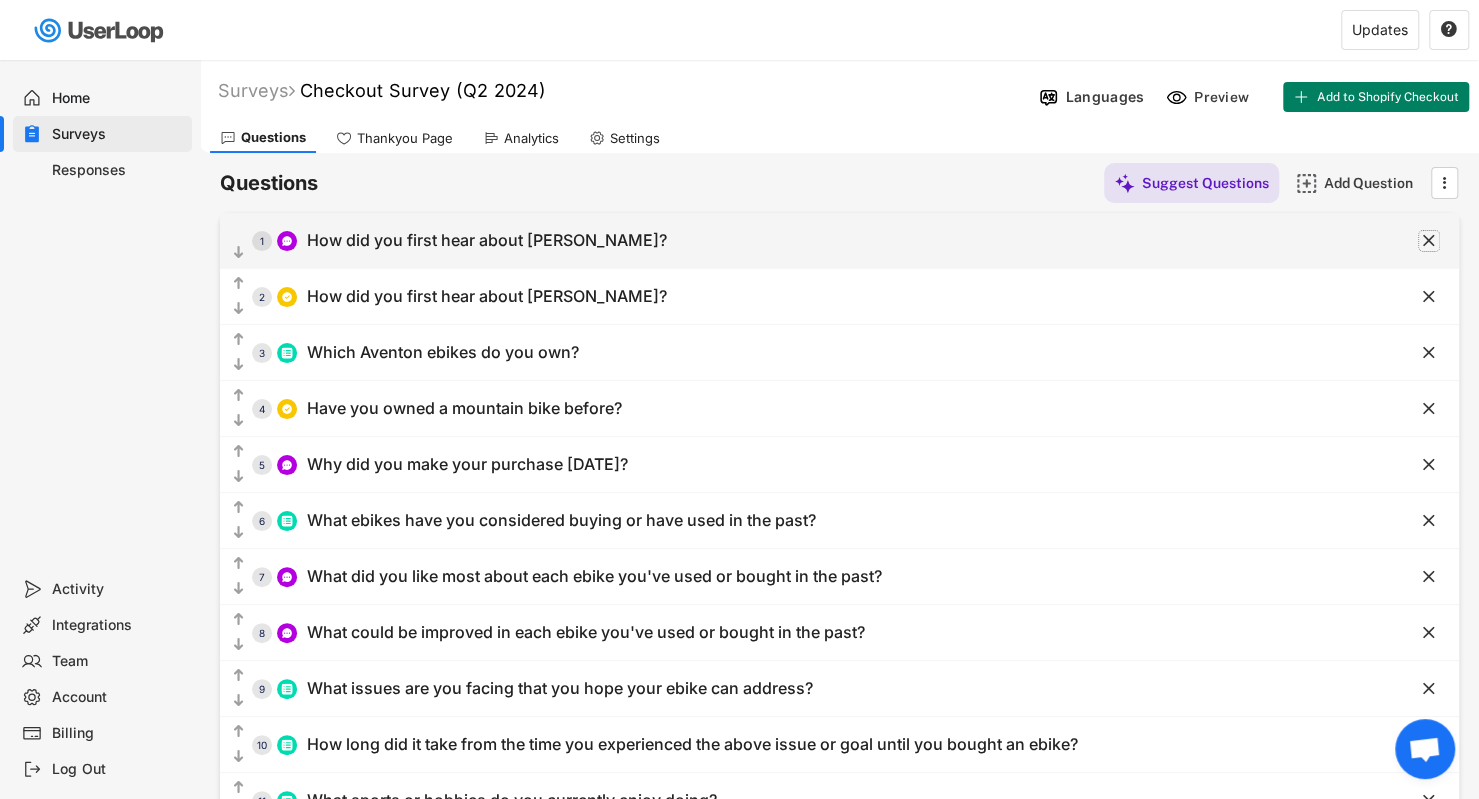 click on "" 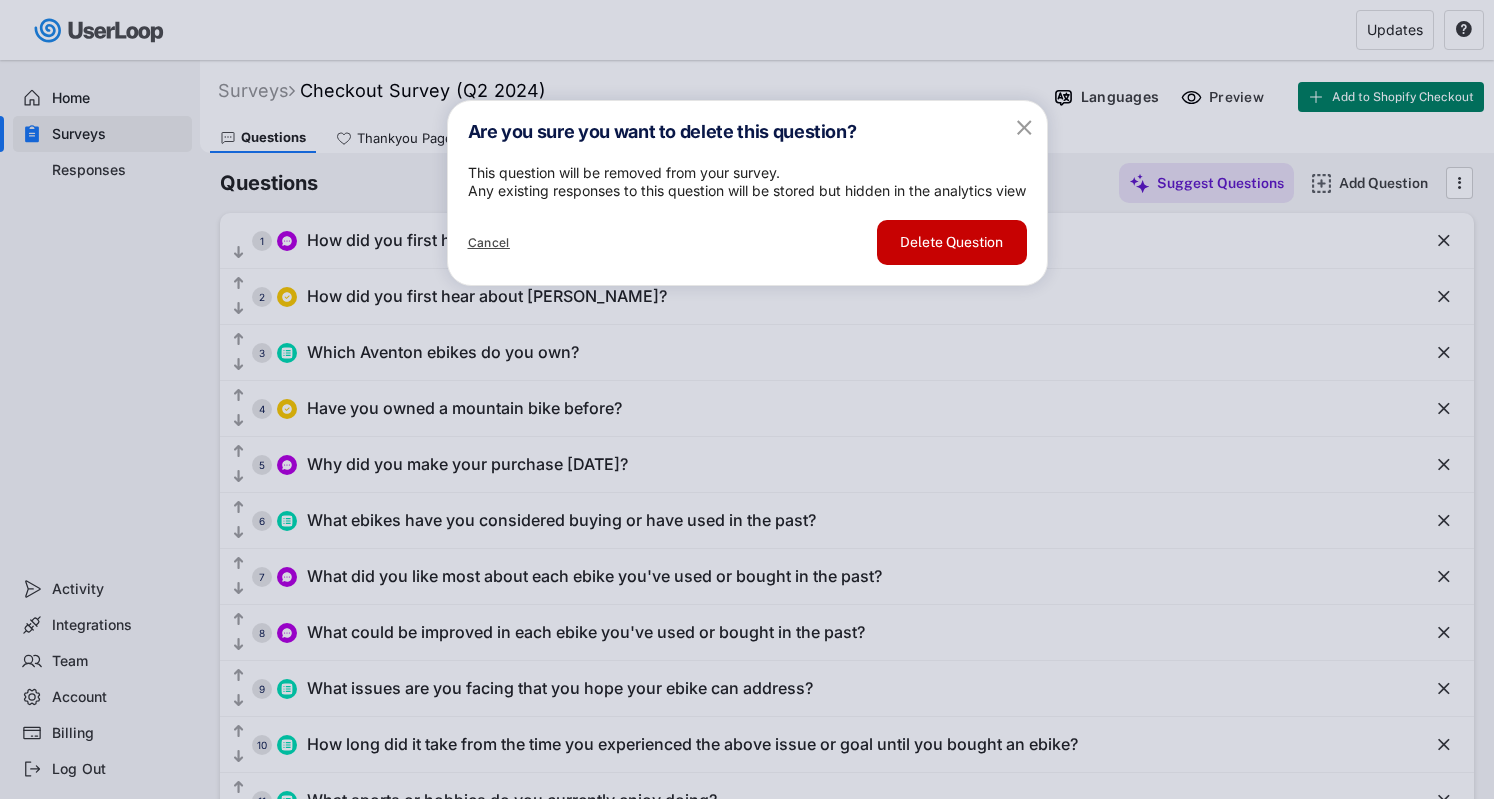click on "Delete Question" at bounding box center [952, 242] 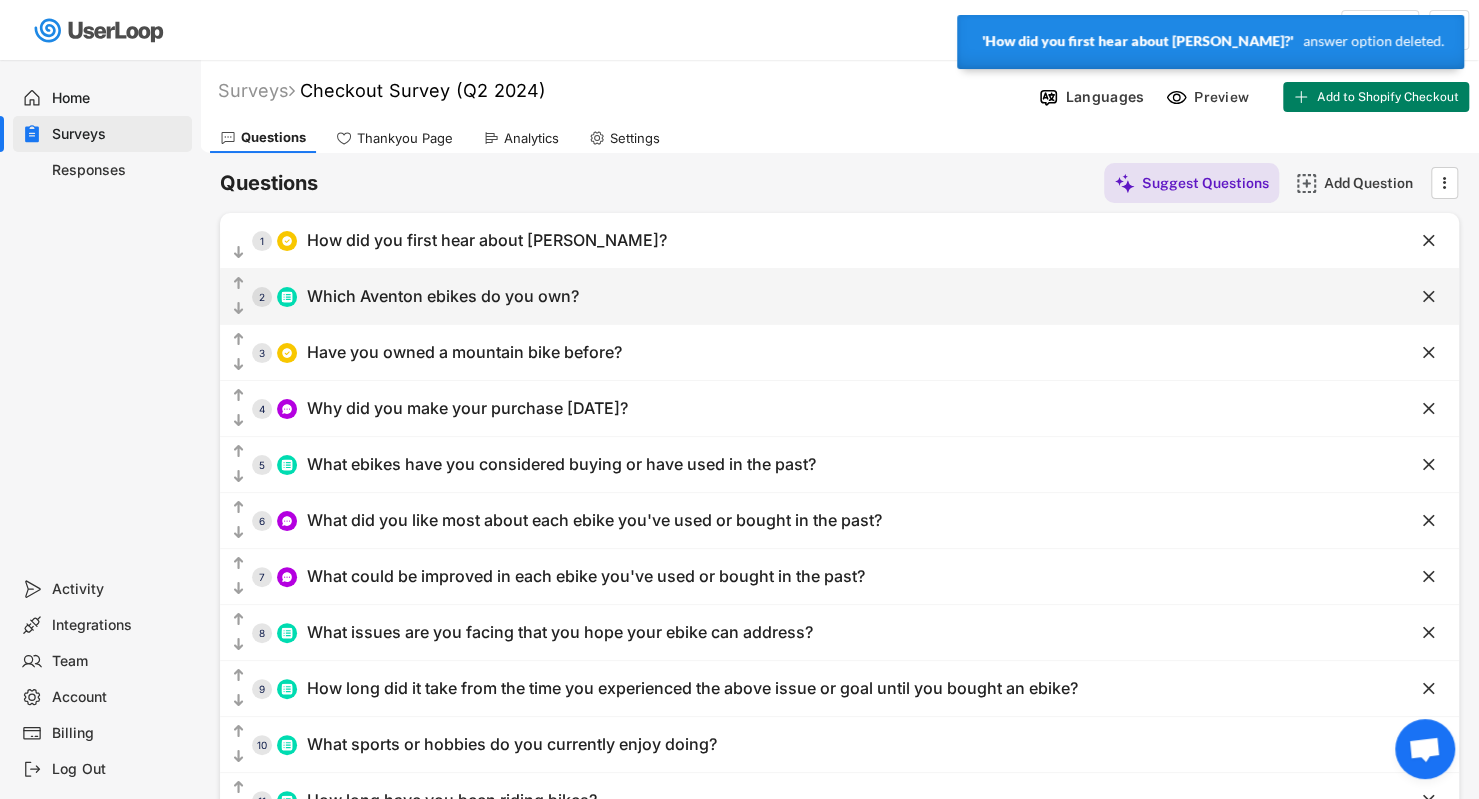 click on "

2 Which Aventon ebikes do you own?" at bounding box center [789, 296] 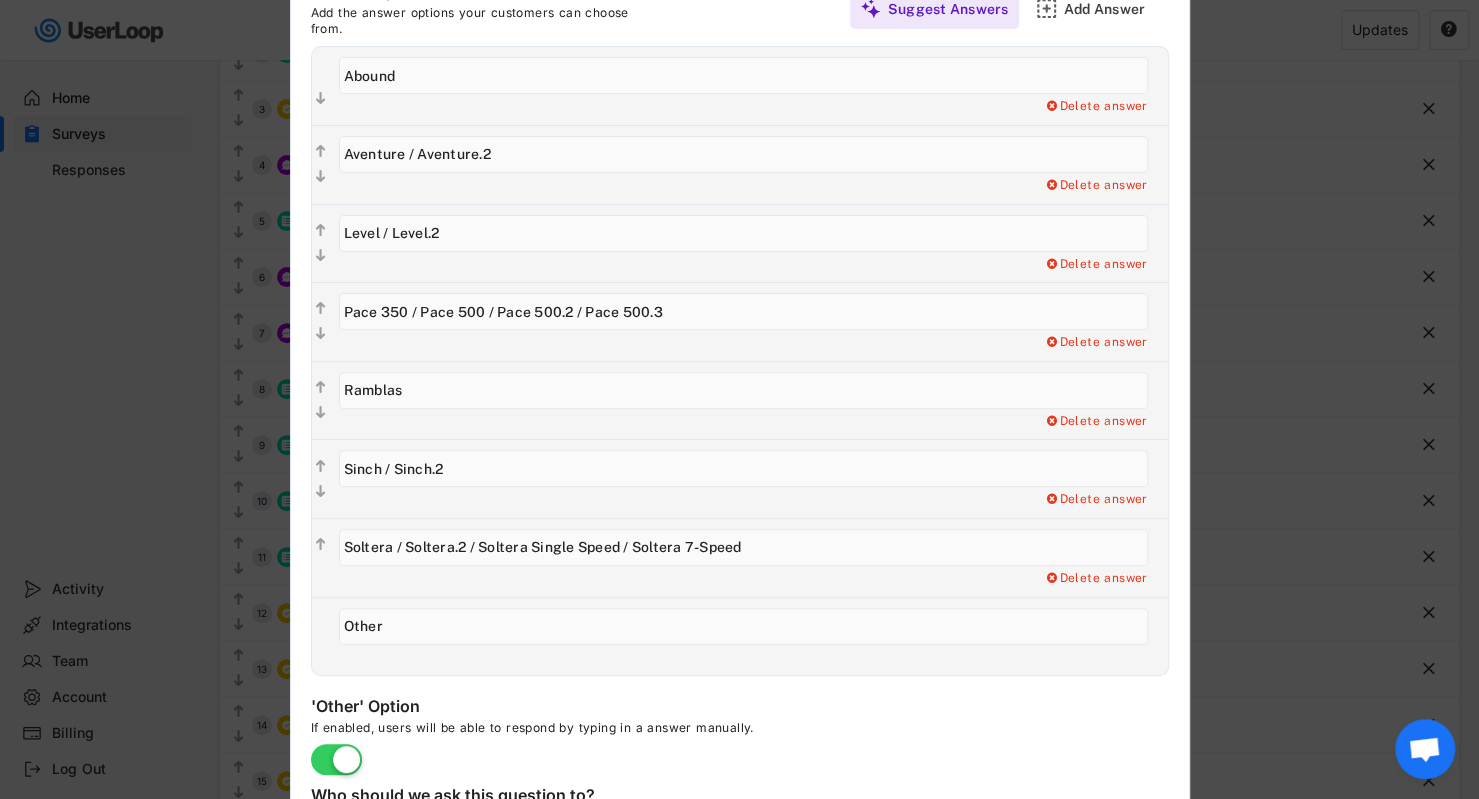 scroll, scrollTop: 139, scrollLeft: 0, axis: vertical 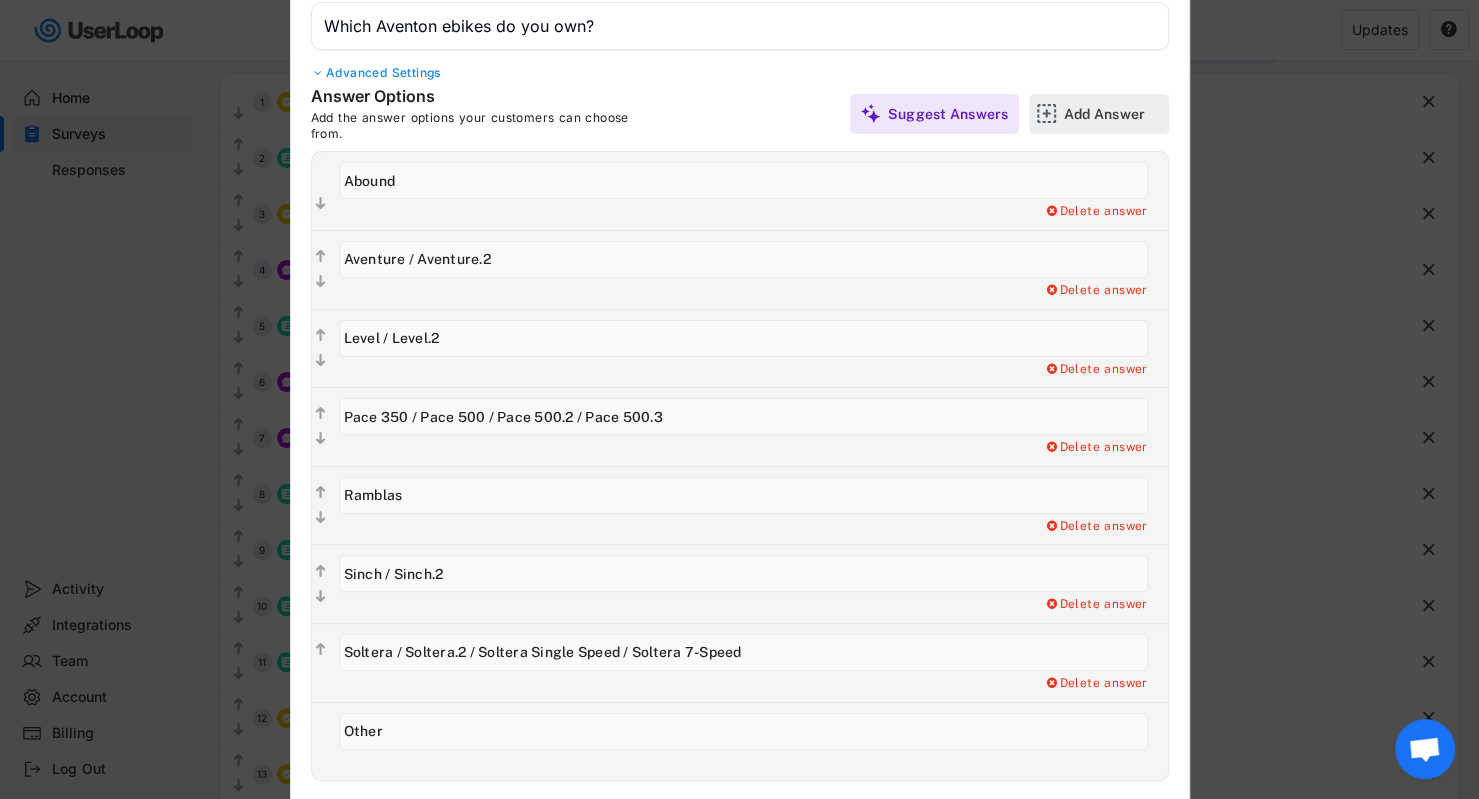 click 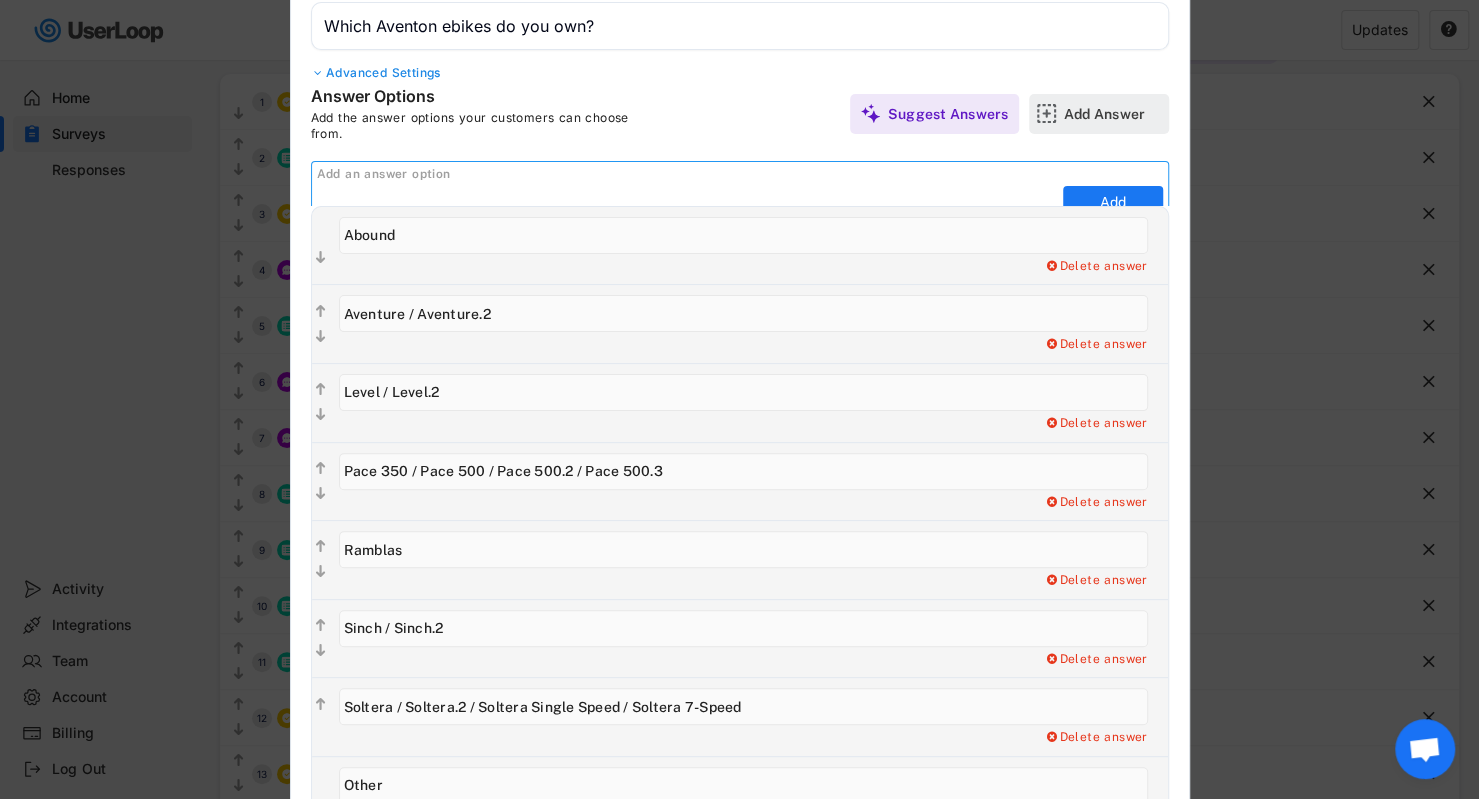 scroll, scrollTop: 0, scrollLeft: 0, axis: both 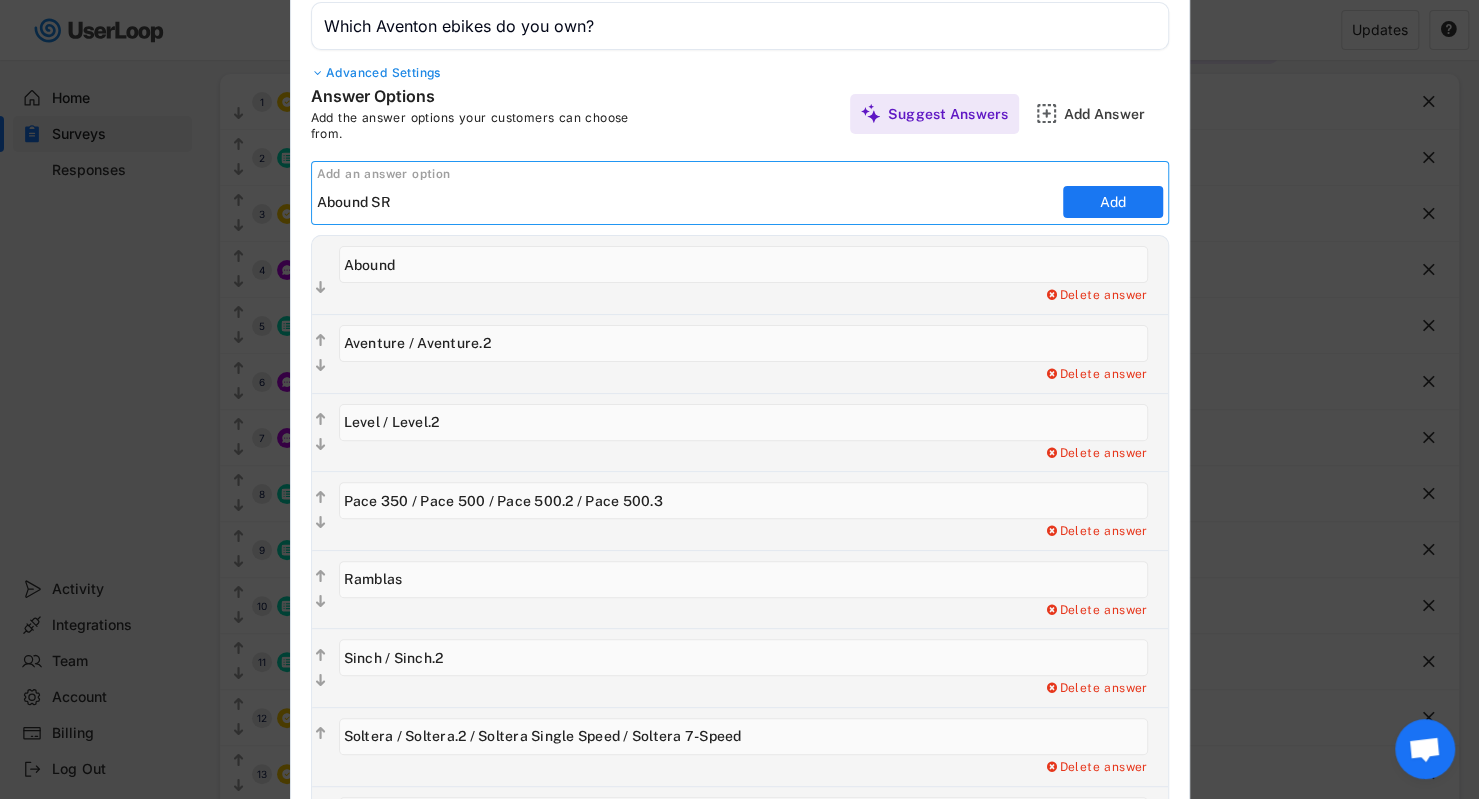 type on "Abound SR" 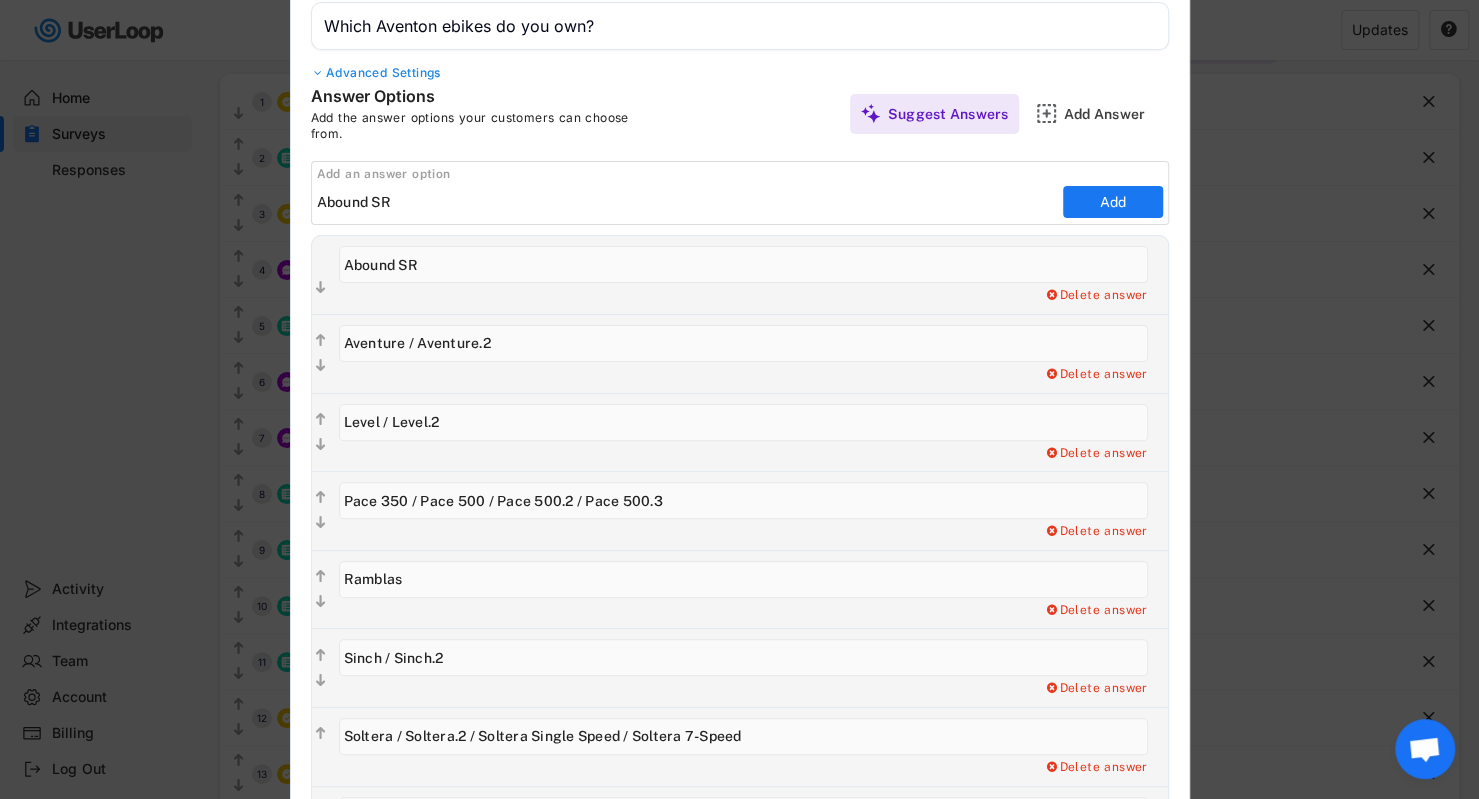 type on "Abound SR" 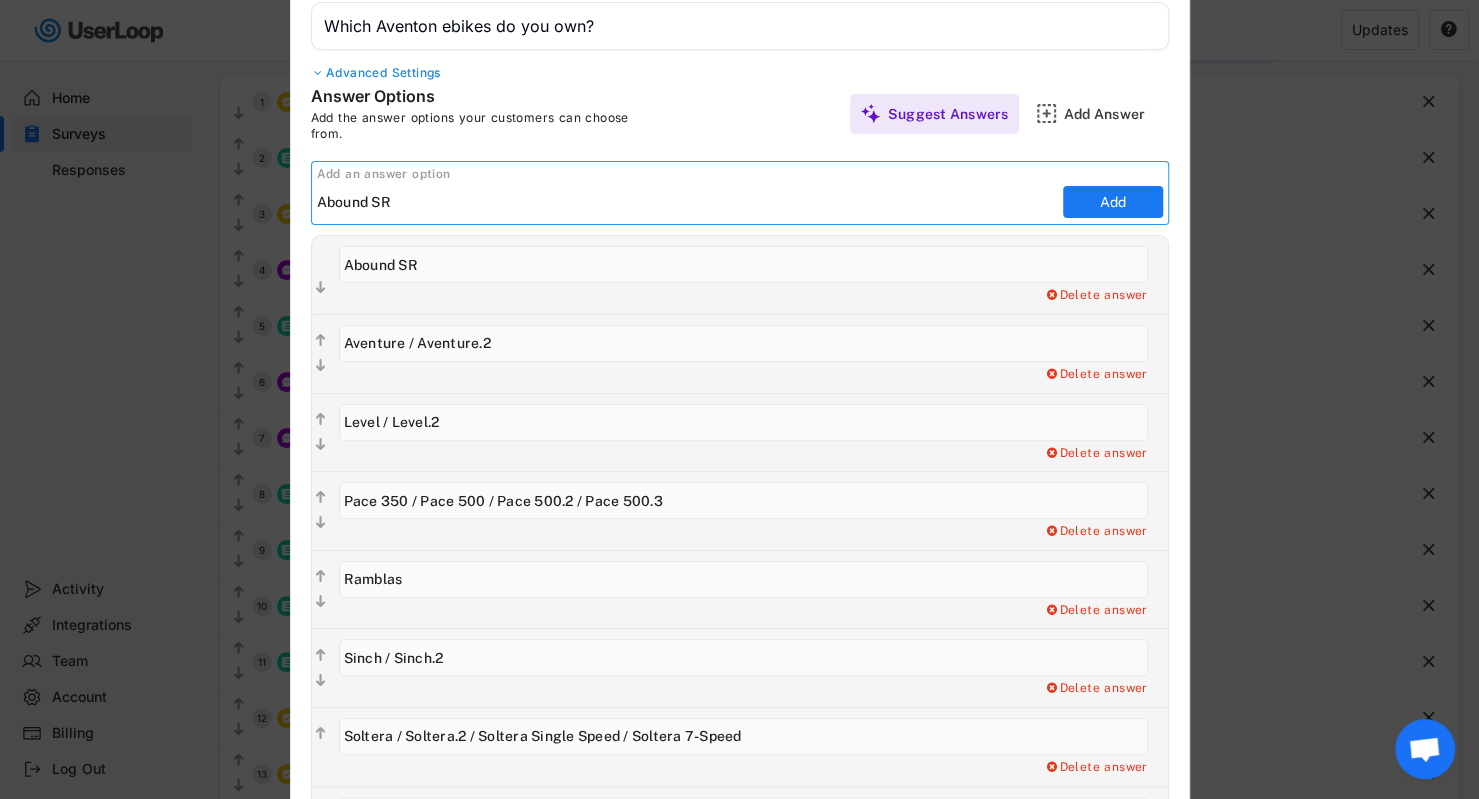 click at bounding box center [687, 202] 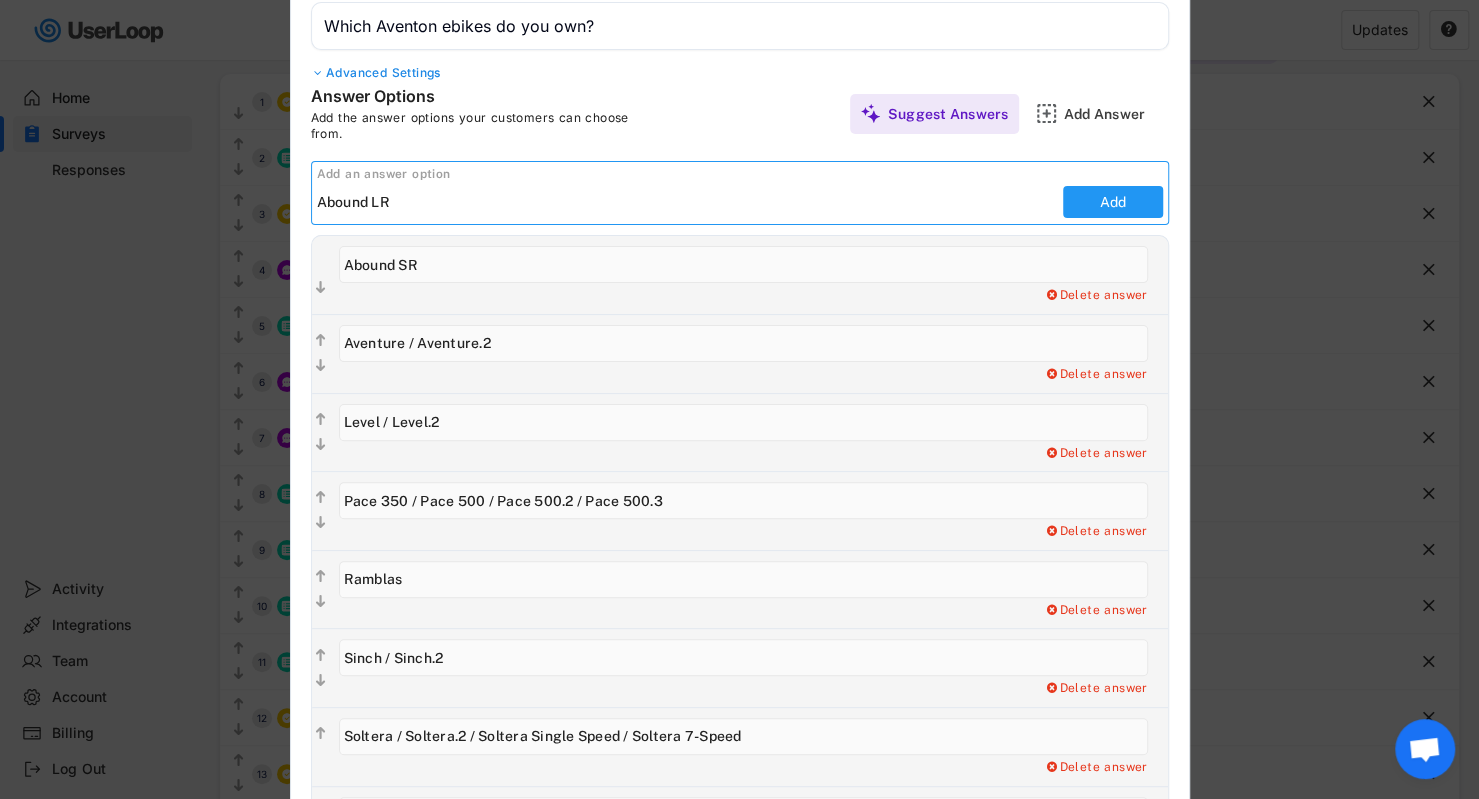 type on "Abound LR" 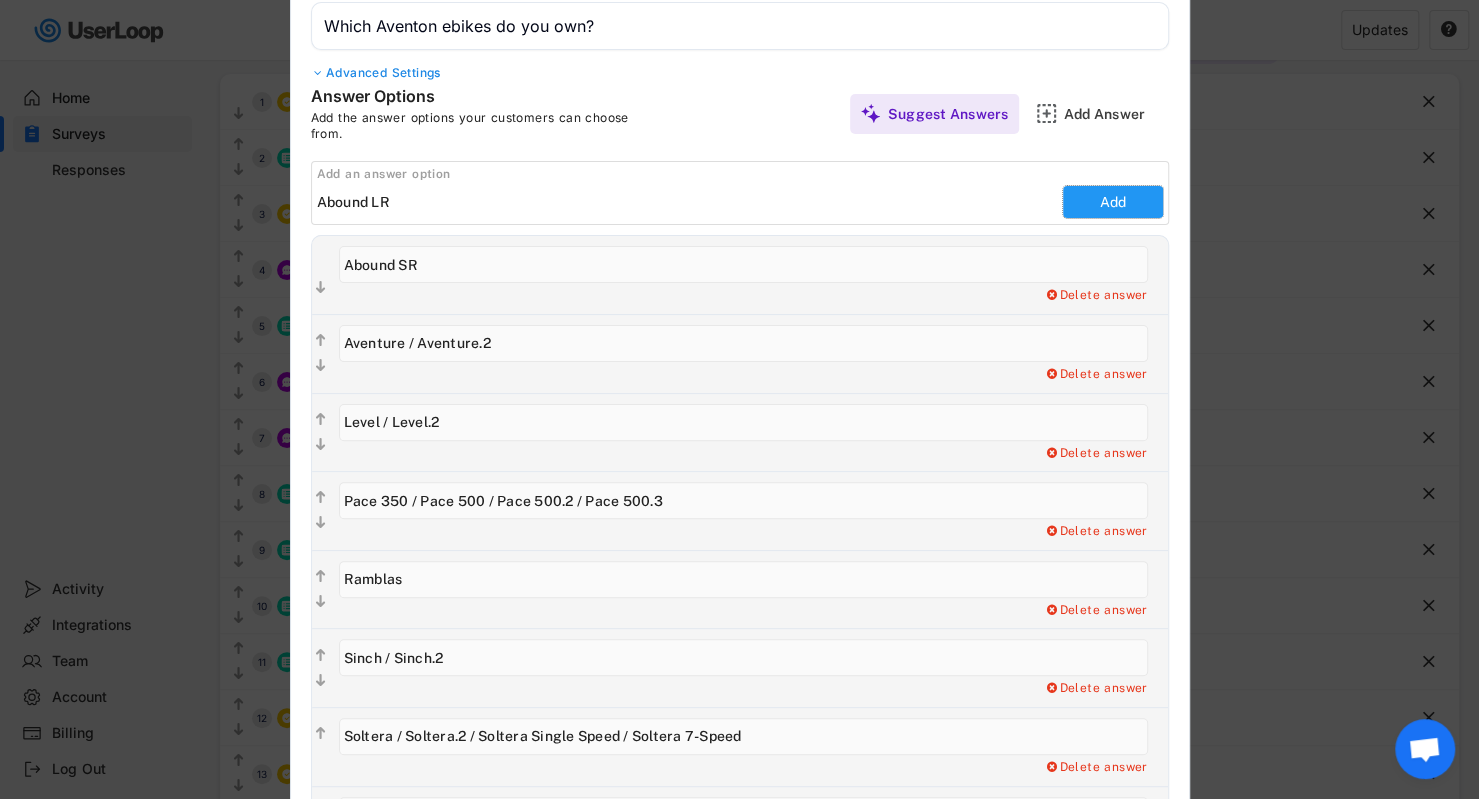 click on "Add" at bounding box center (1113, 202) 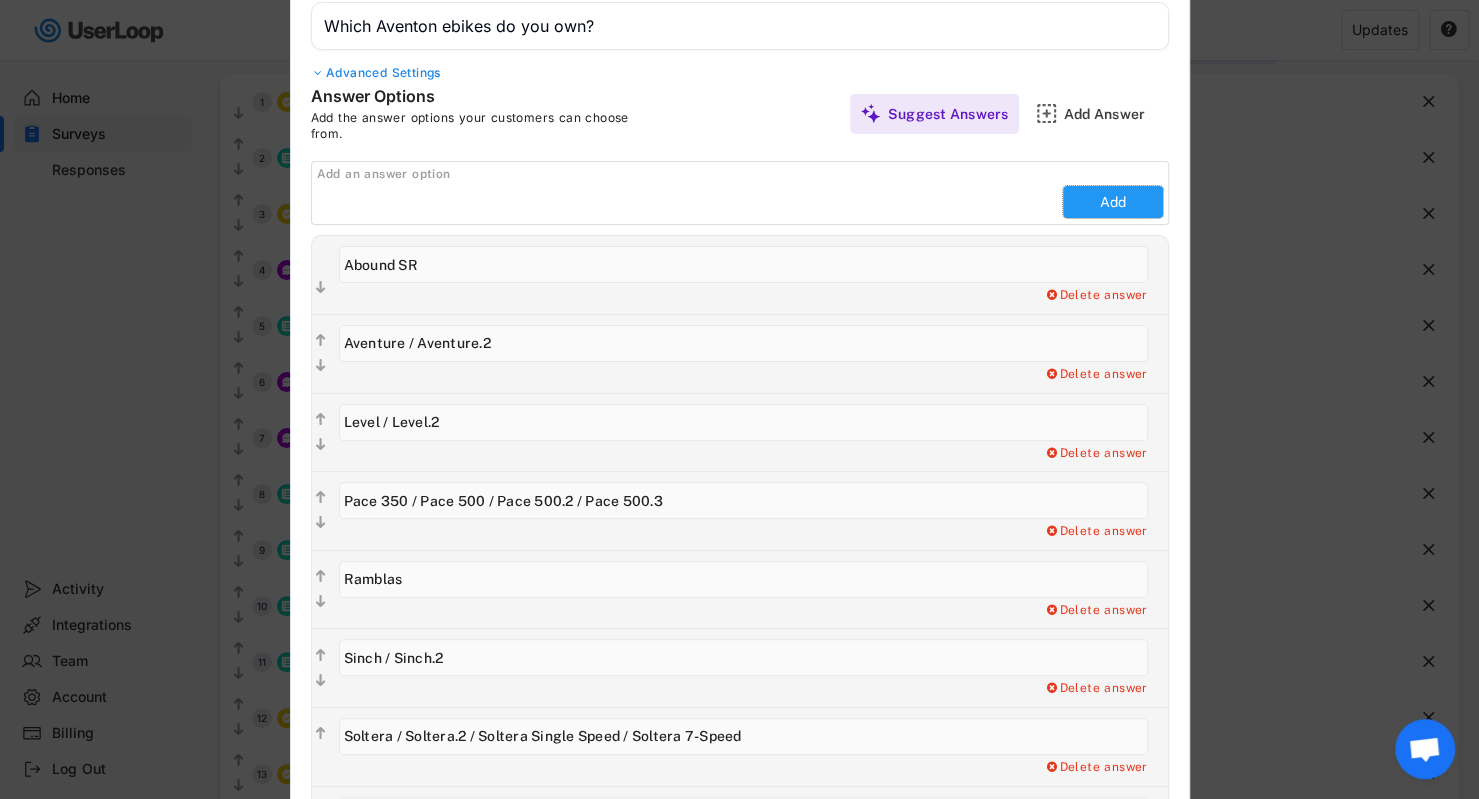 type on "Abound LR" 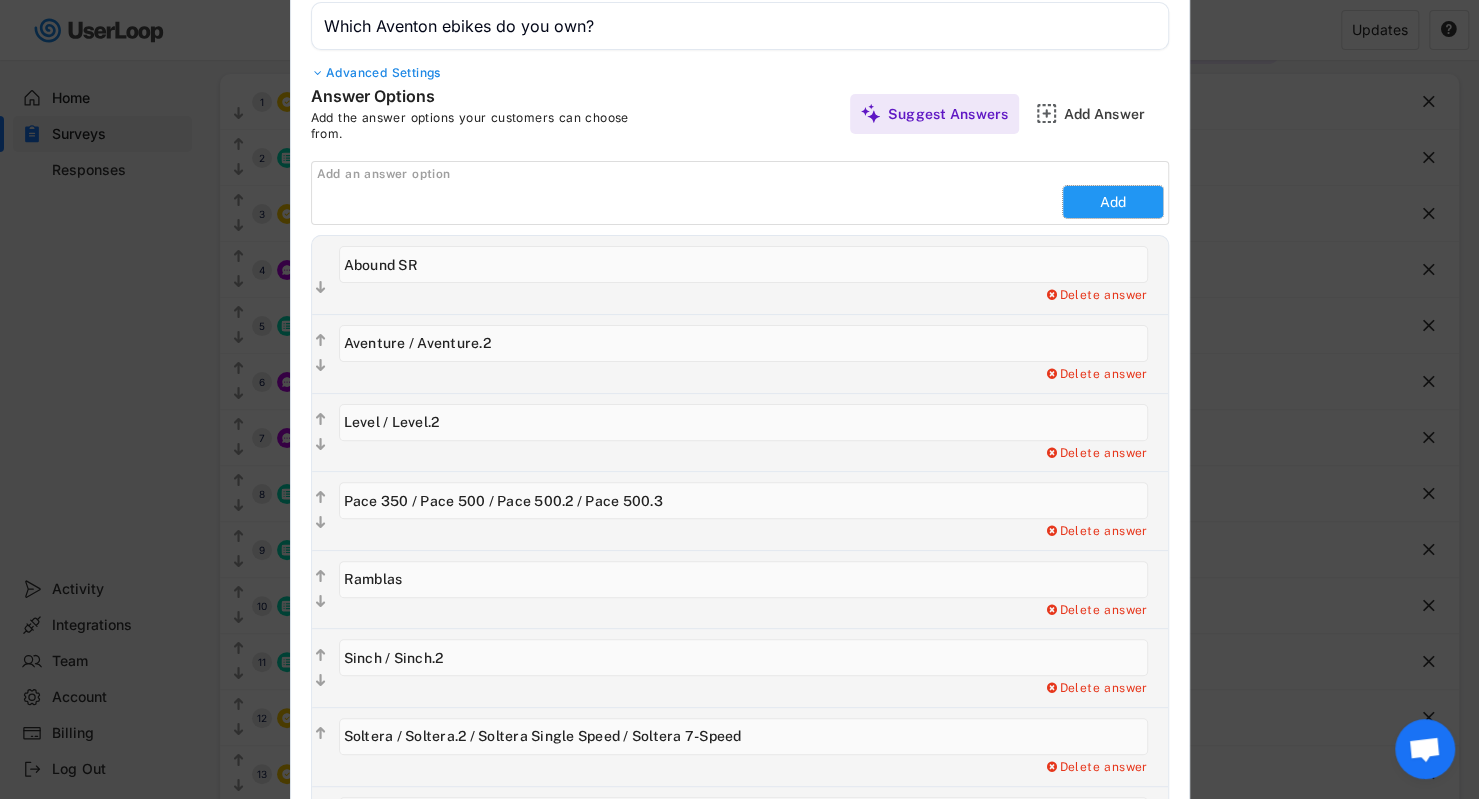 type on "Other" 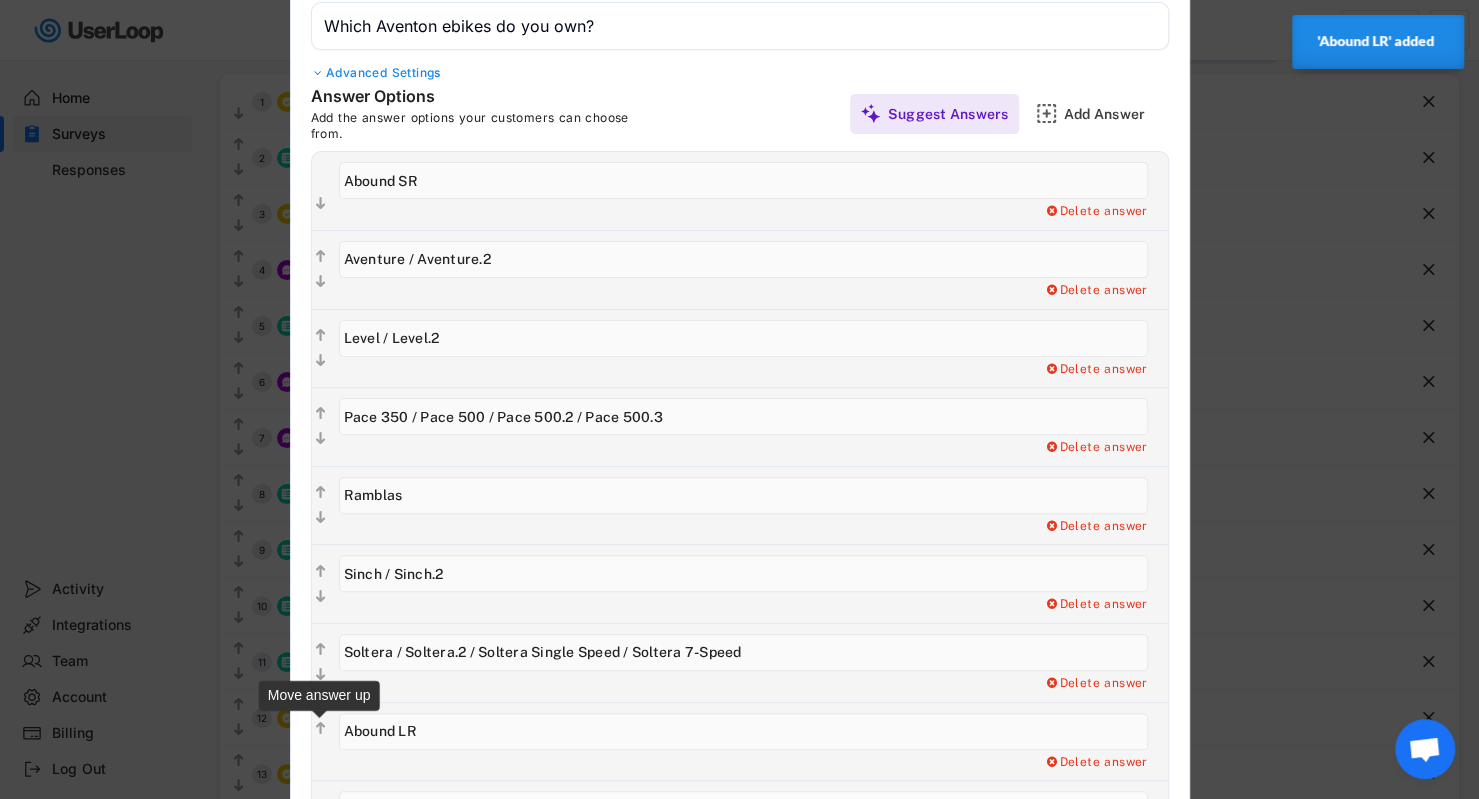 click on "" 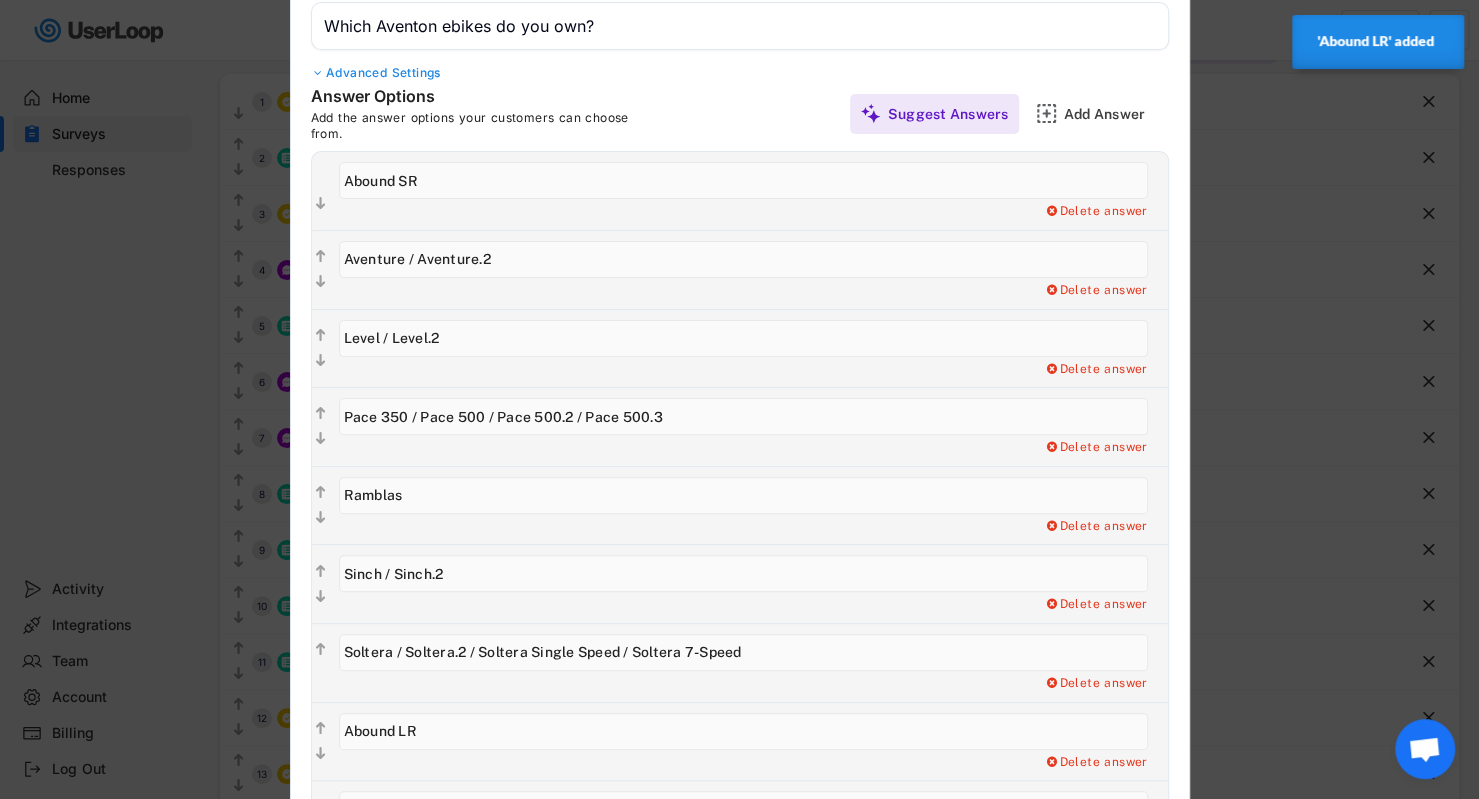 type on "Abound LR" 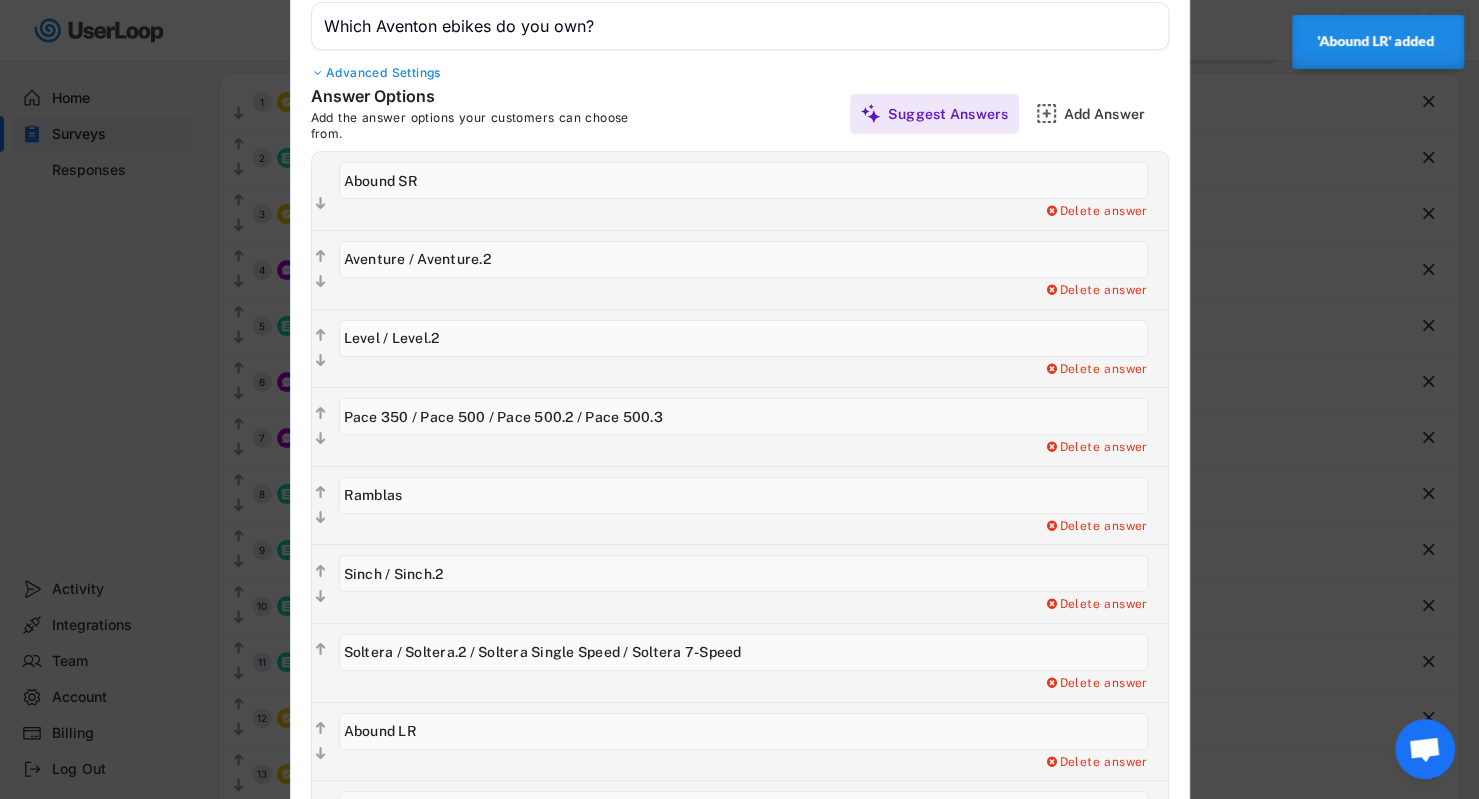 type on "Soltera / Soltera.2 / Soltera Single Speed / Soltera 7-Speed" 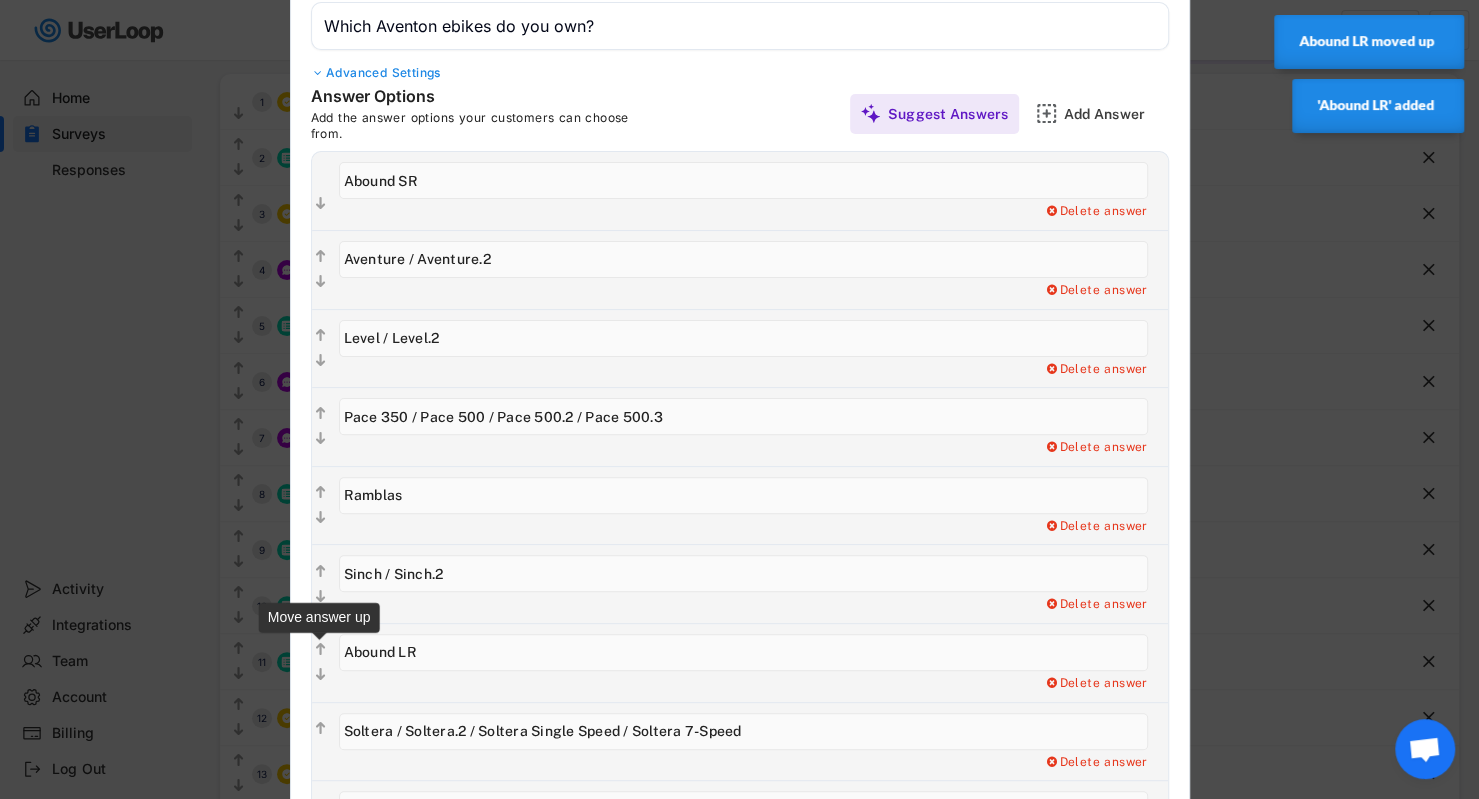 click on "" 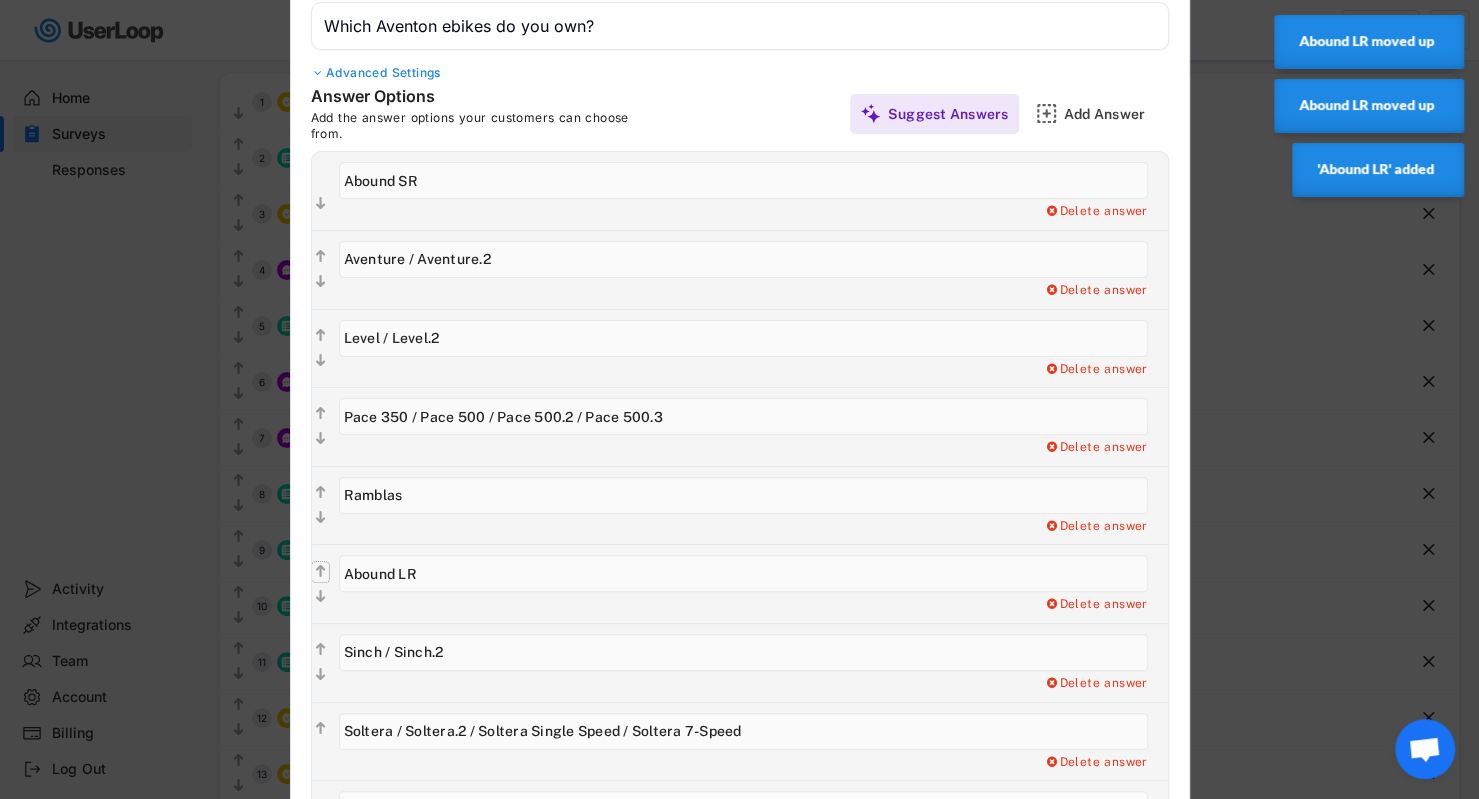 click on "" 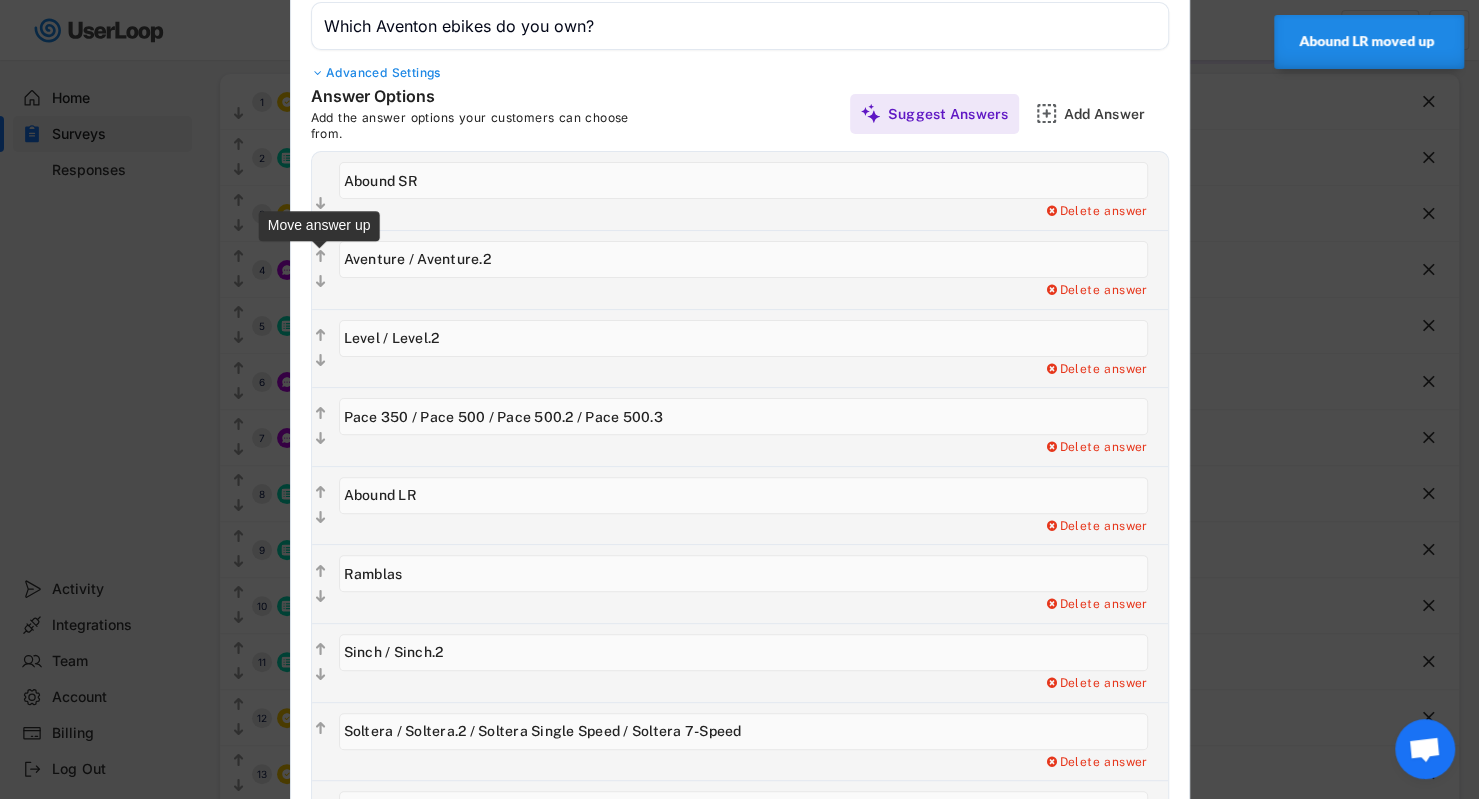 drag, startPoint x: 418, startPoint y: 254, endPoint x: 307, endPoint y: 259, distance: 111.11256 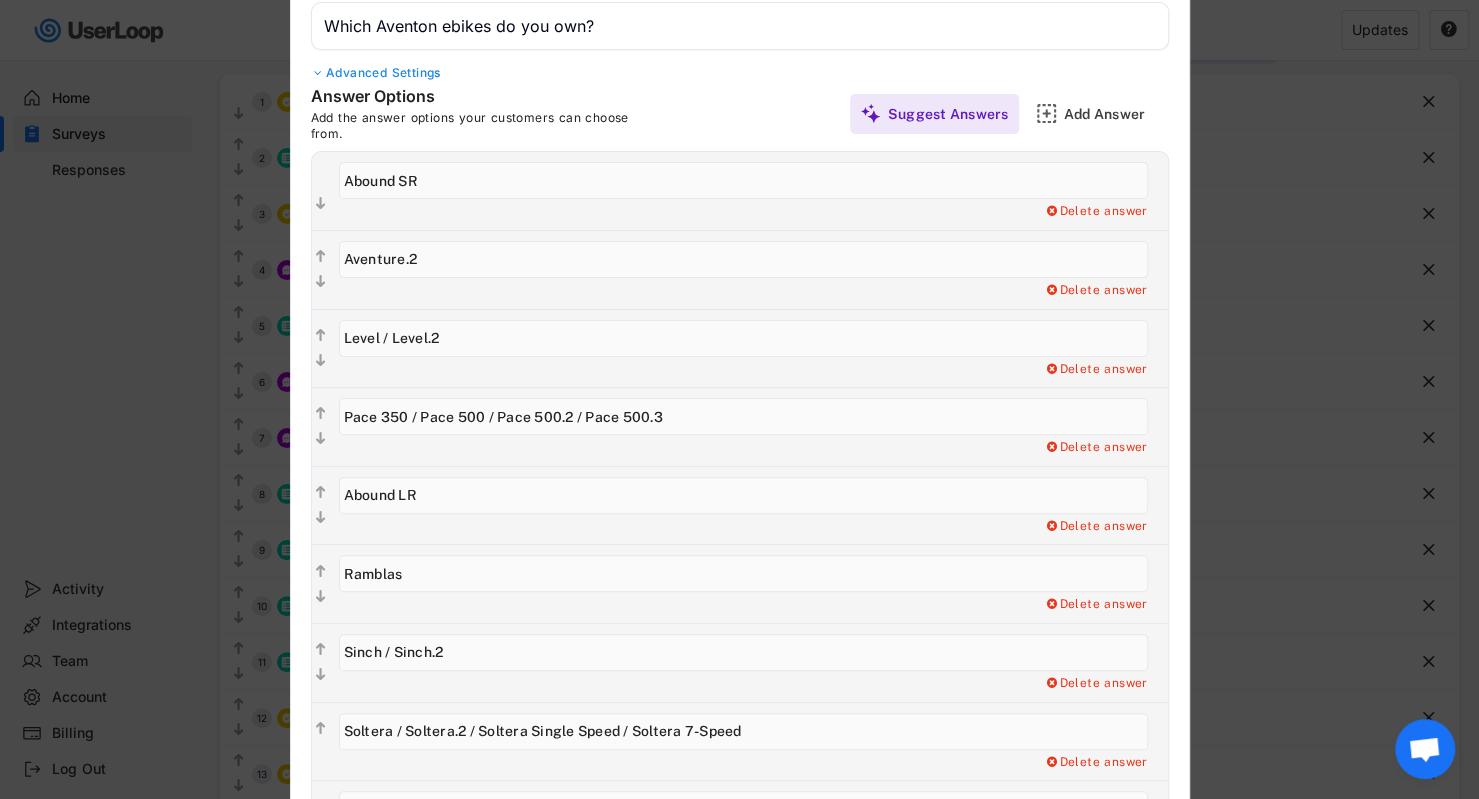 type on "Aventure.2" 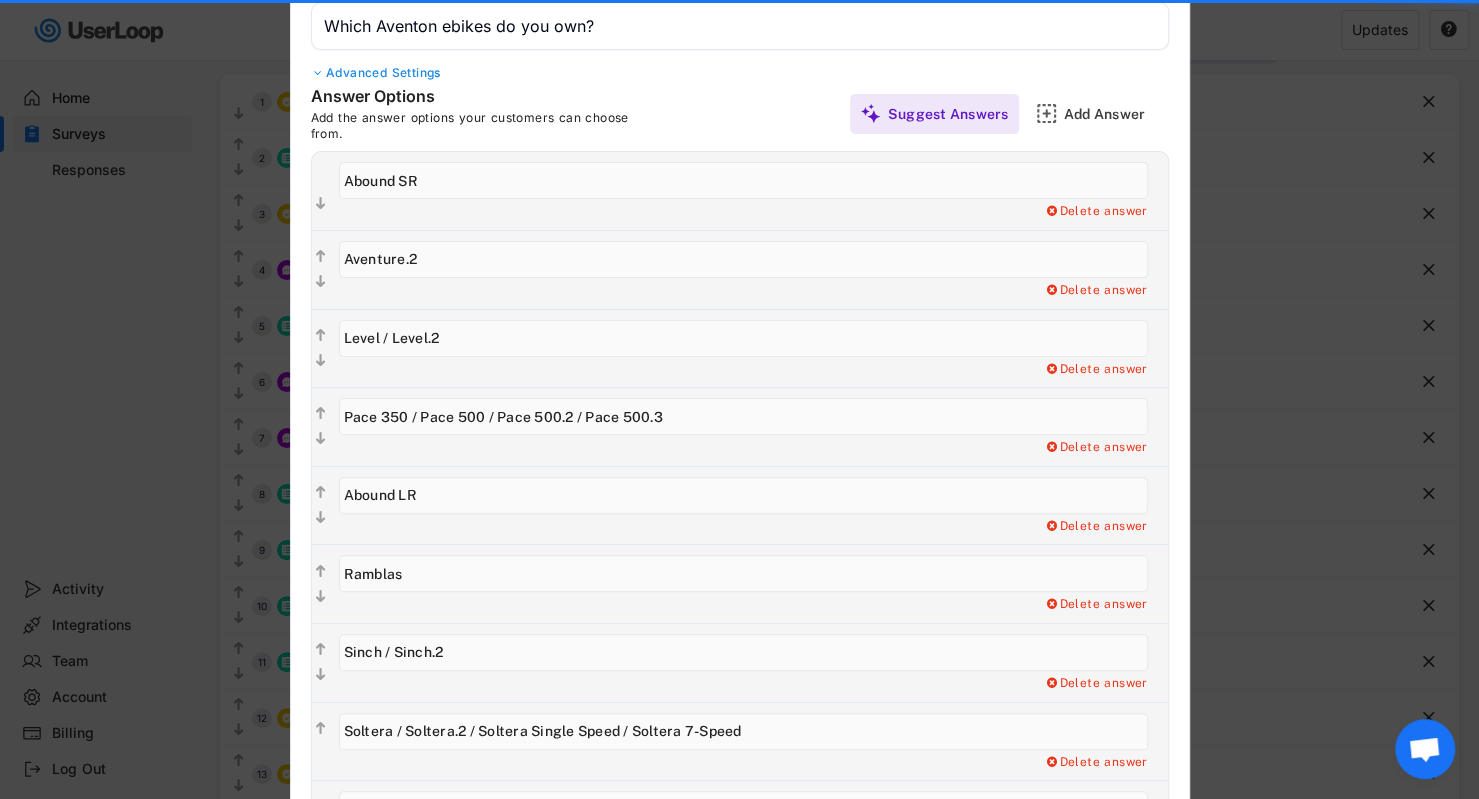 drag, startPoint x: 391, startPoint y: 342, endPoint x: 326, endPoint y: 331, distance: 65.9242 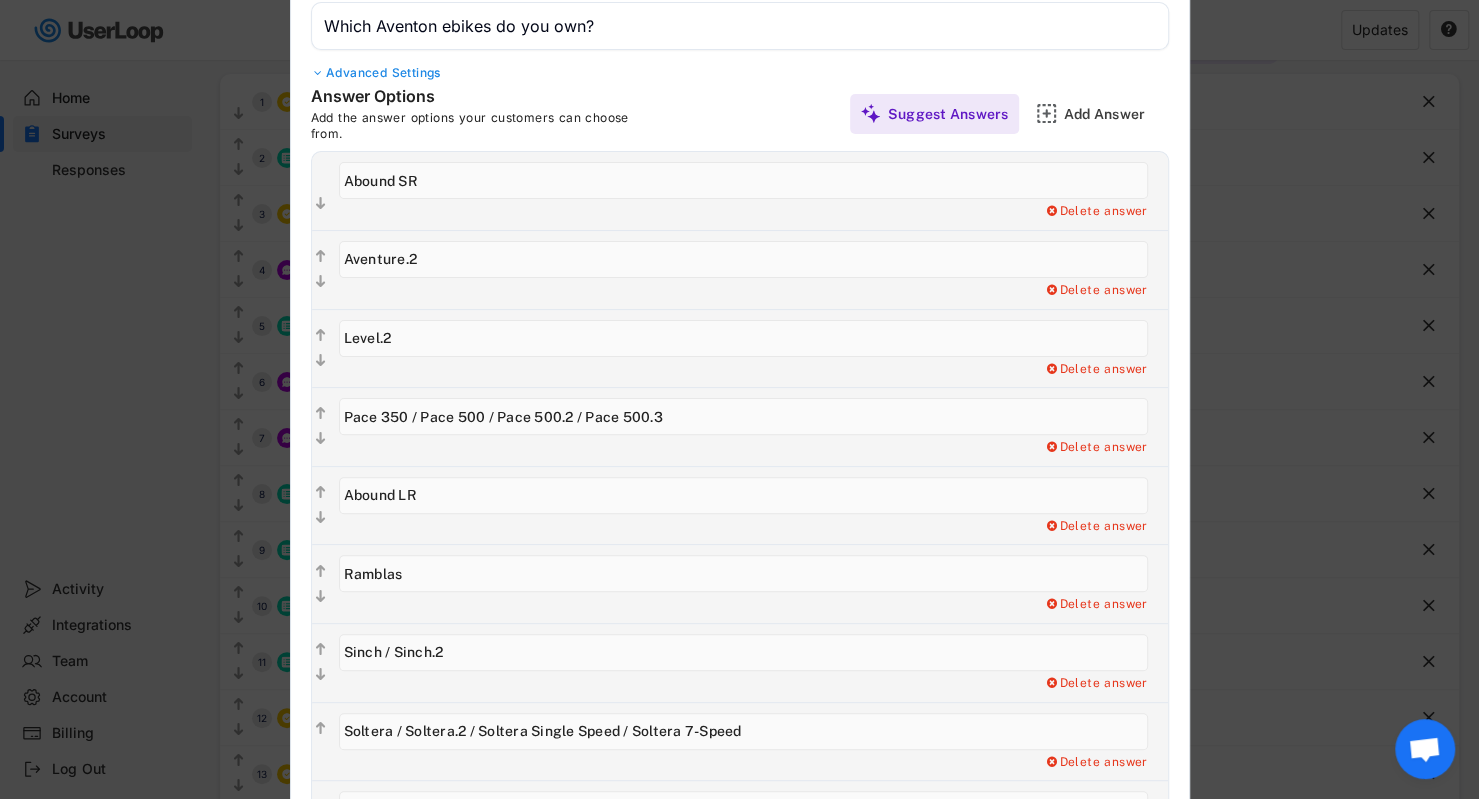 type on "Level.2" 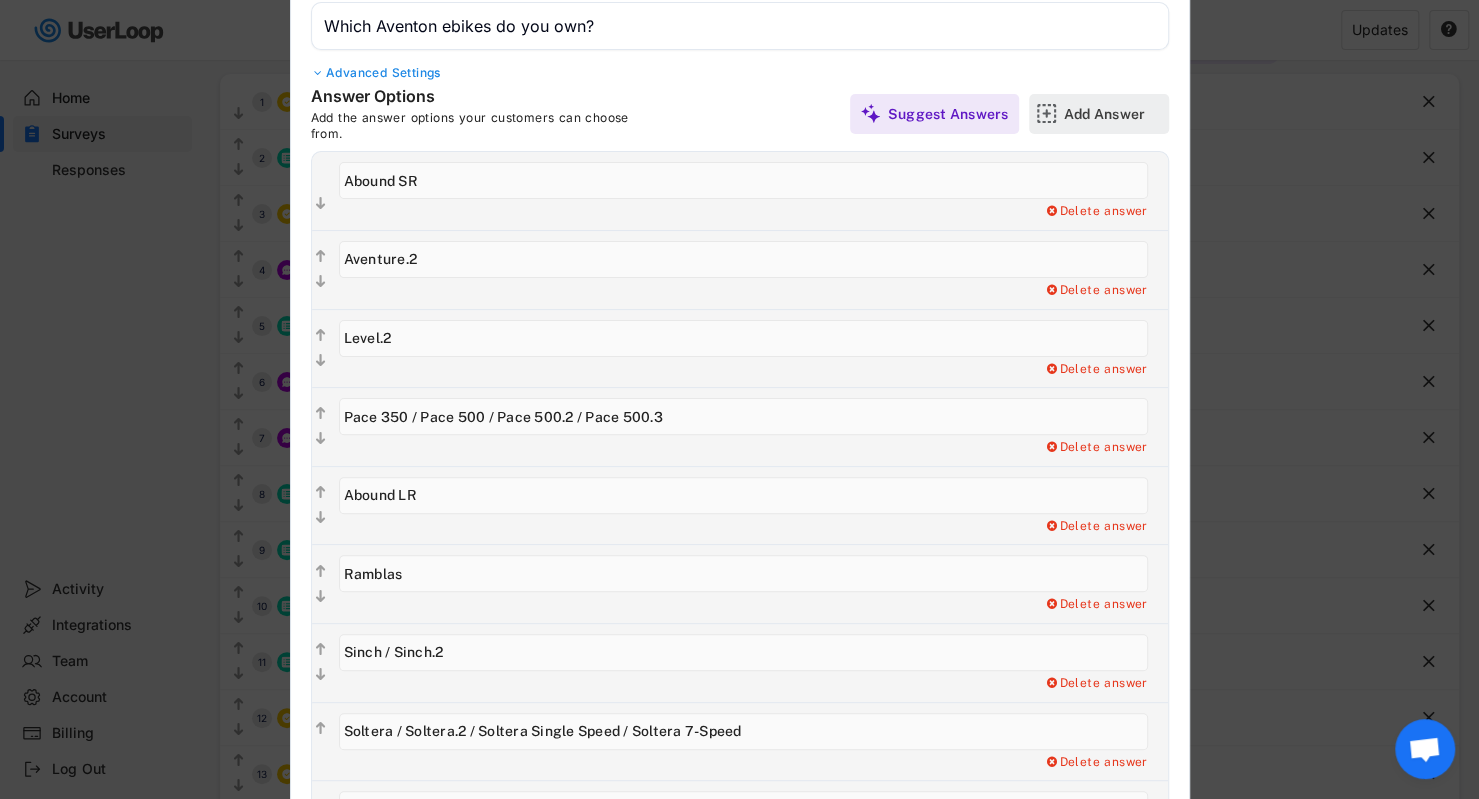 click 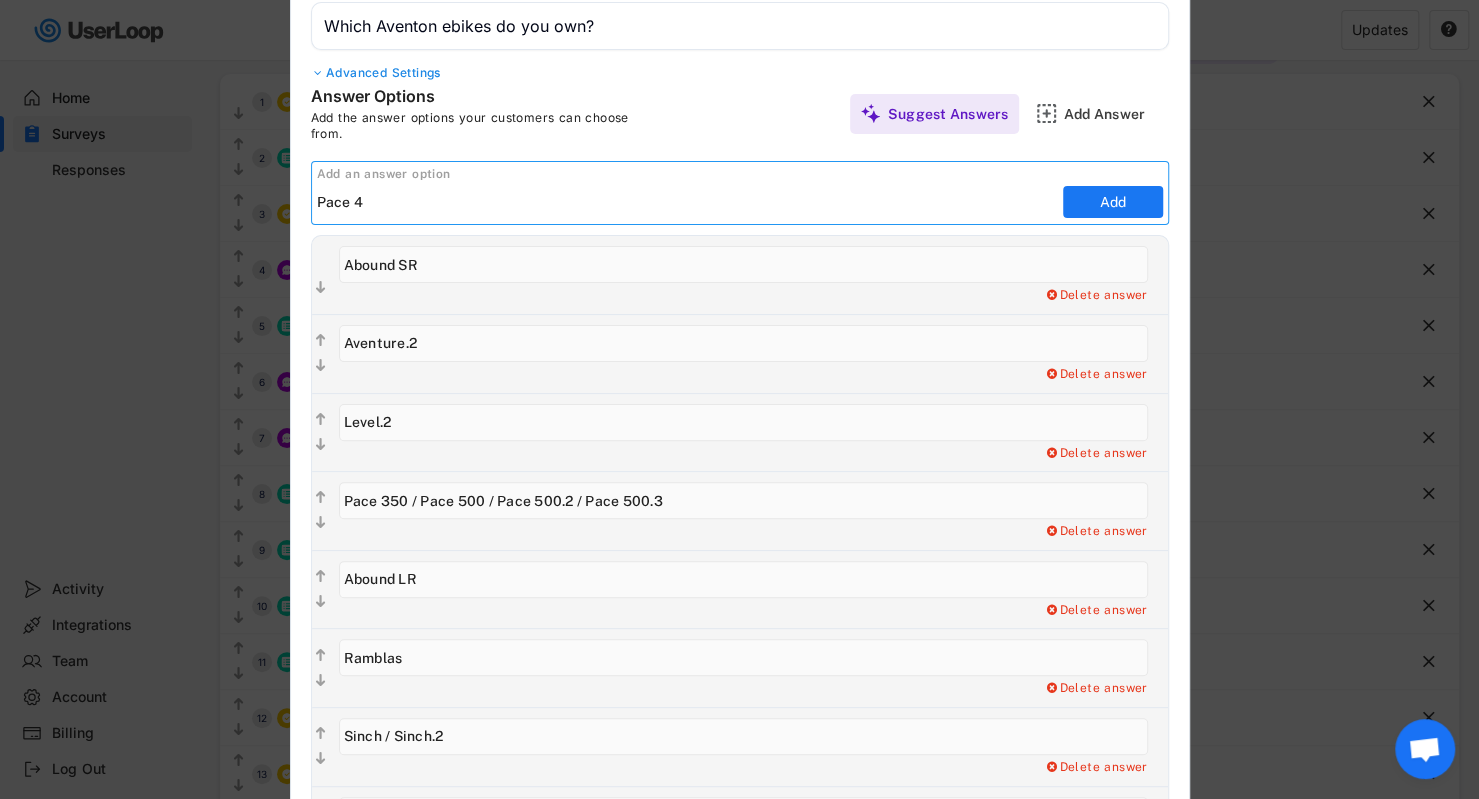 type on "Pace 4" 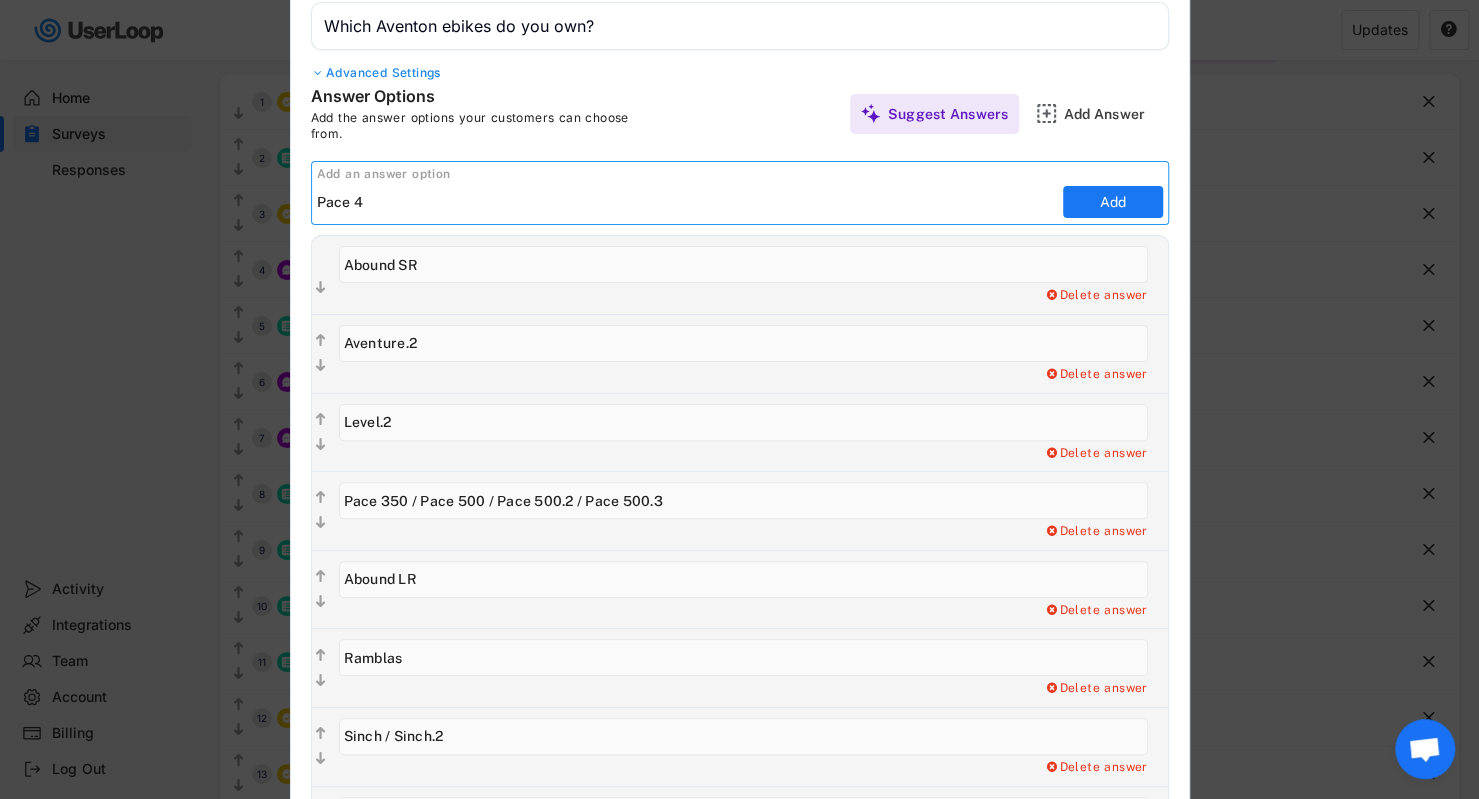 type 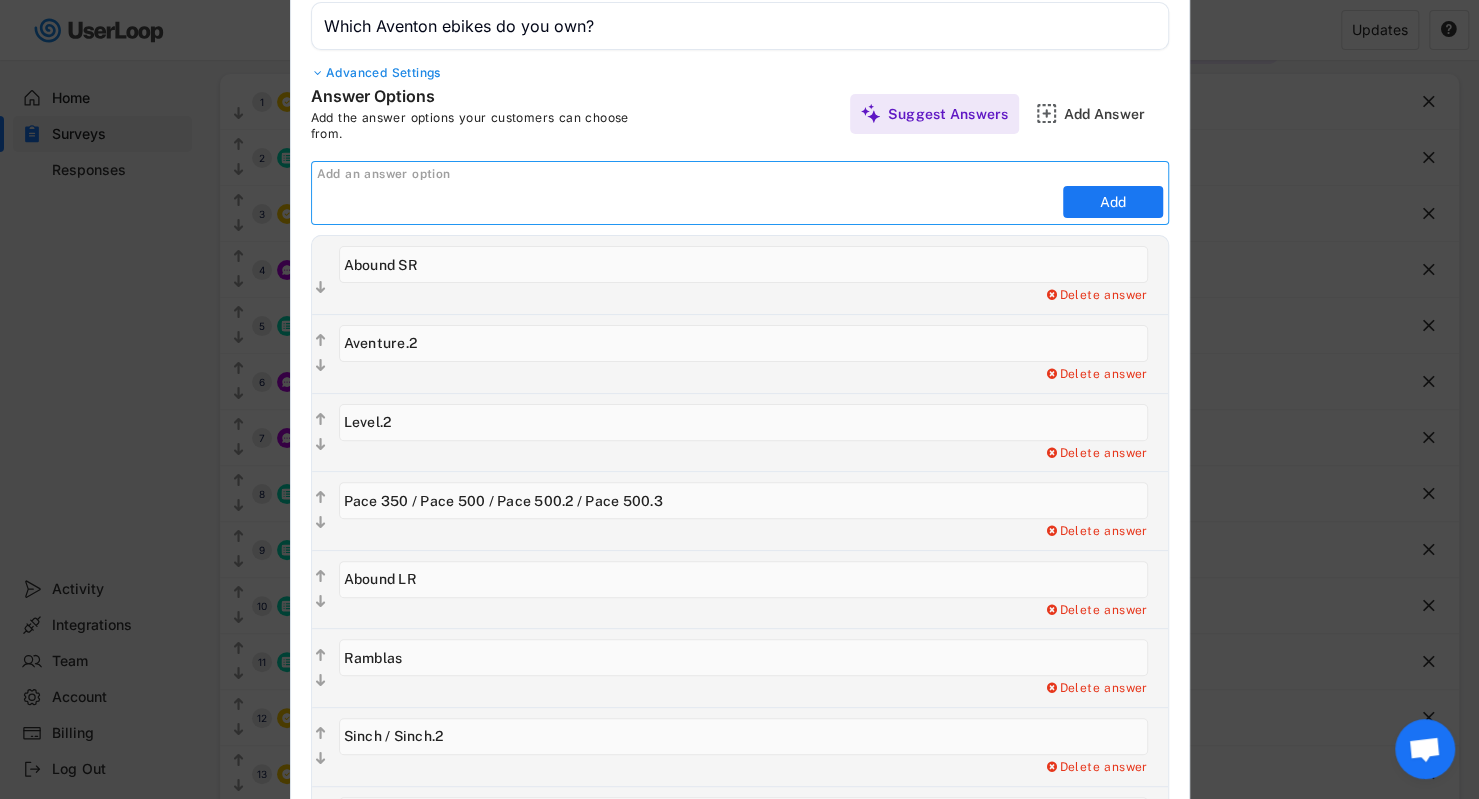 type on "Pace 4" 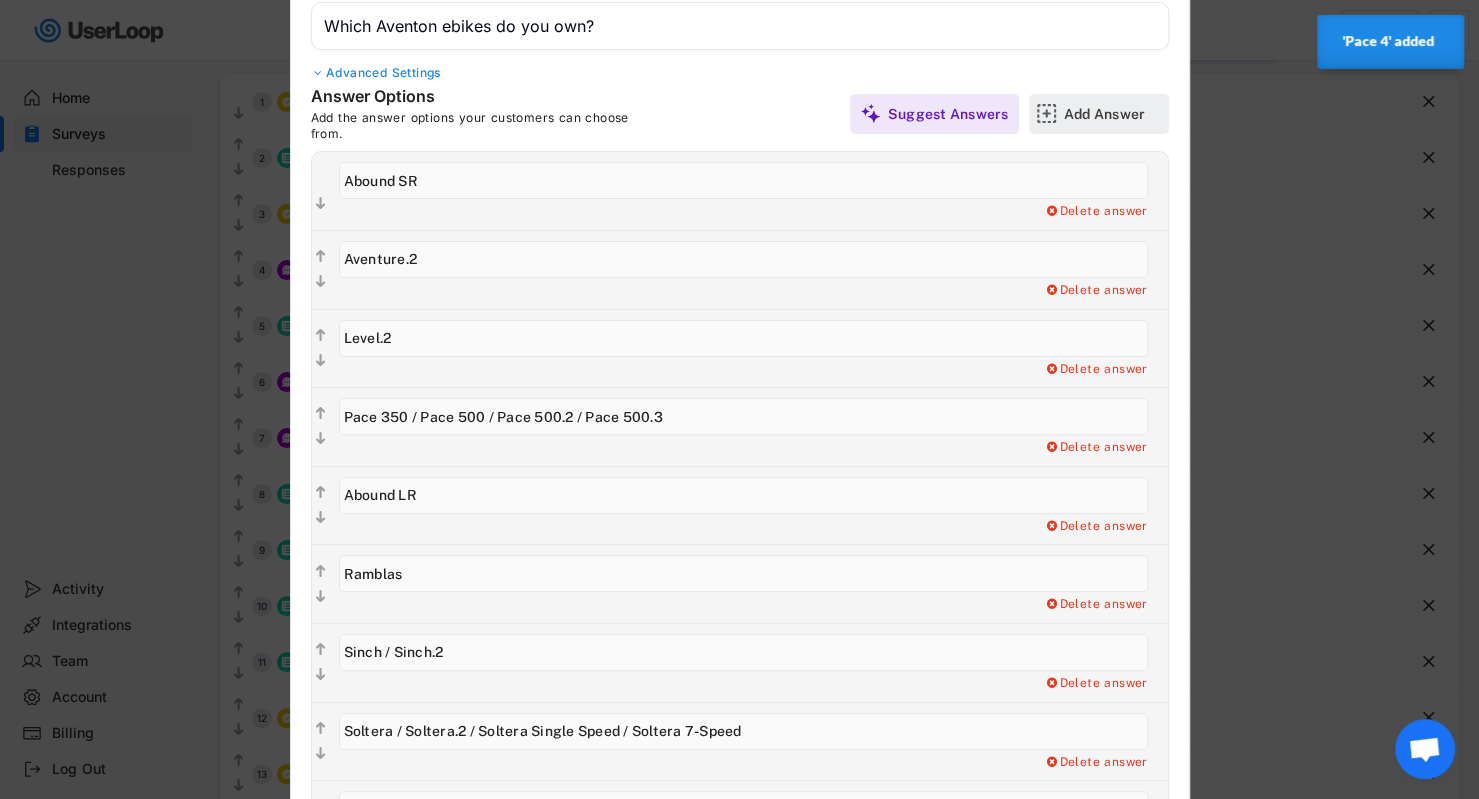 click on "Add Answer" at bounding box center (1114, 114) 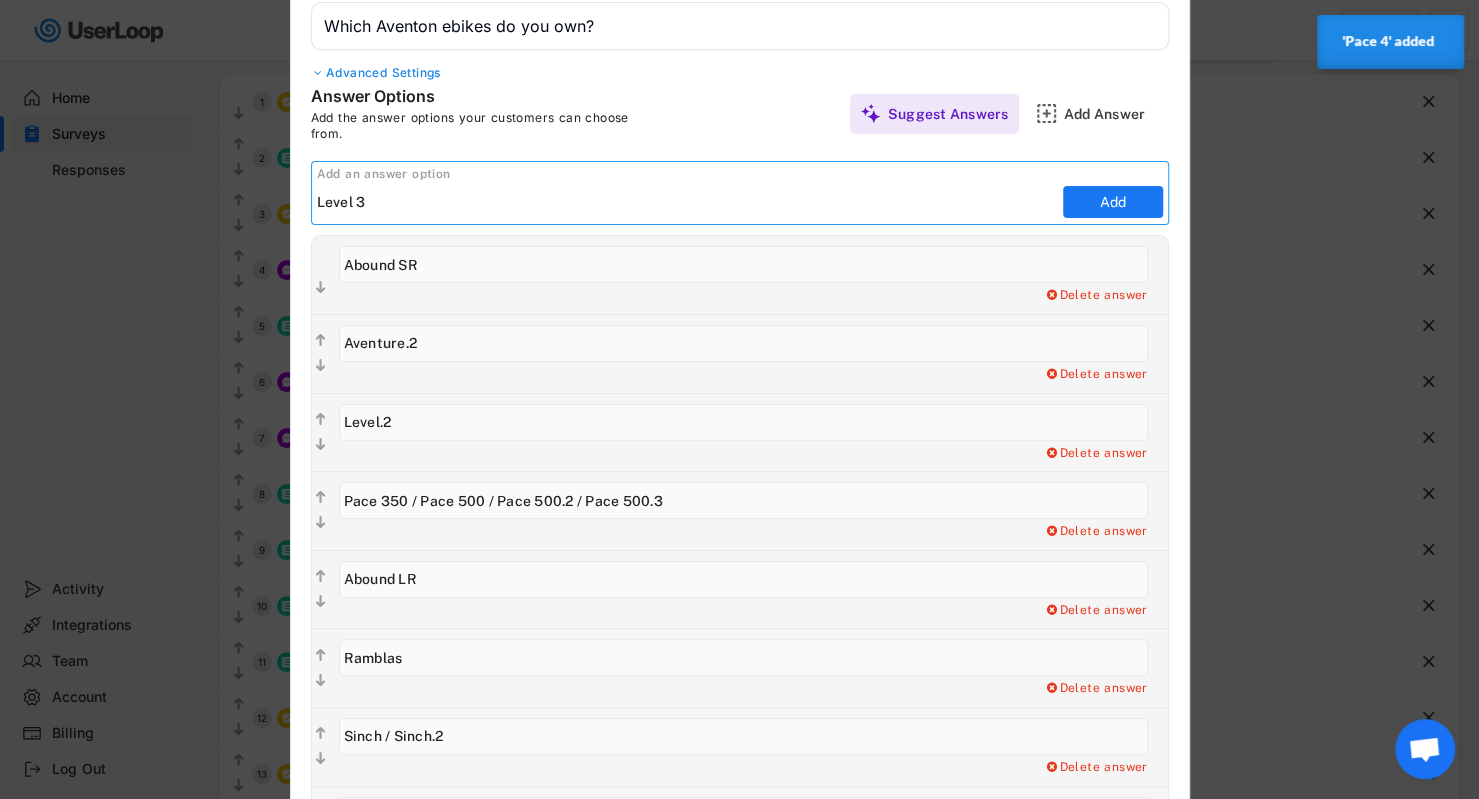 type on "Level 3" 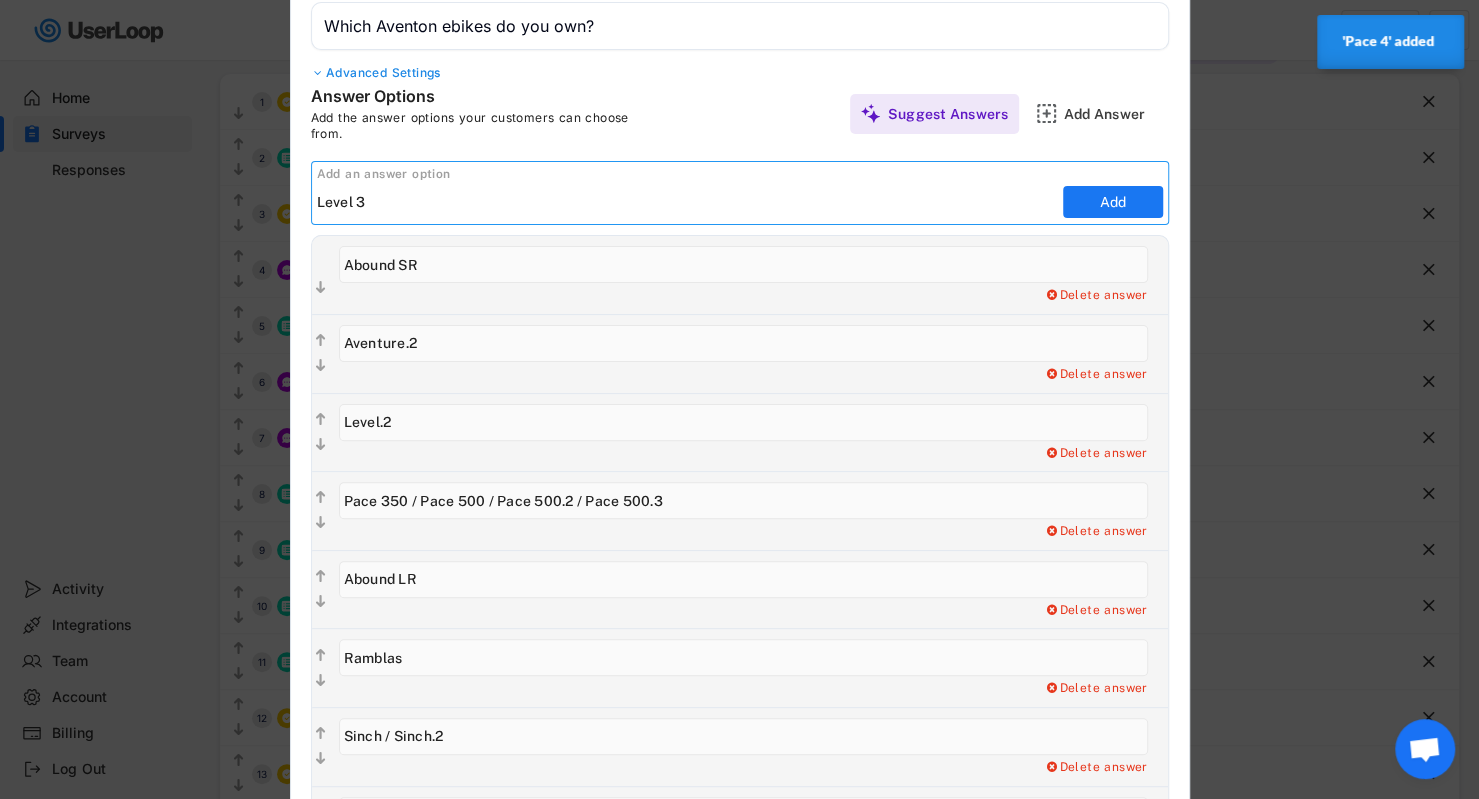 type 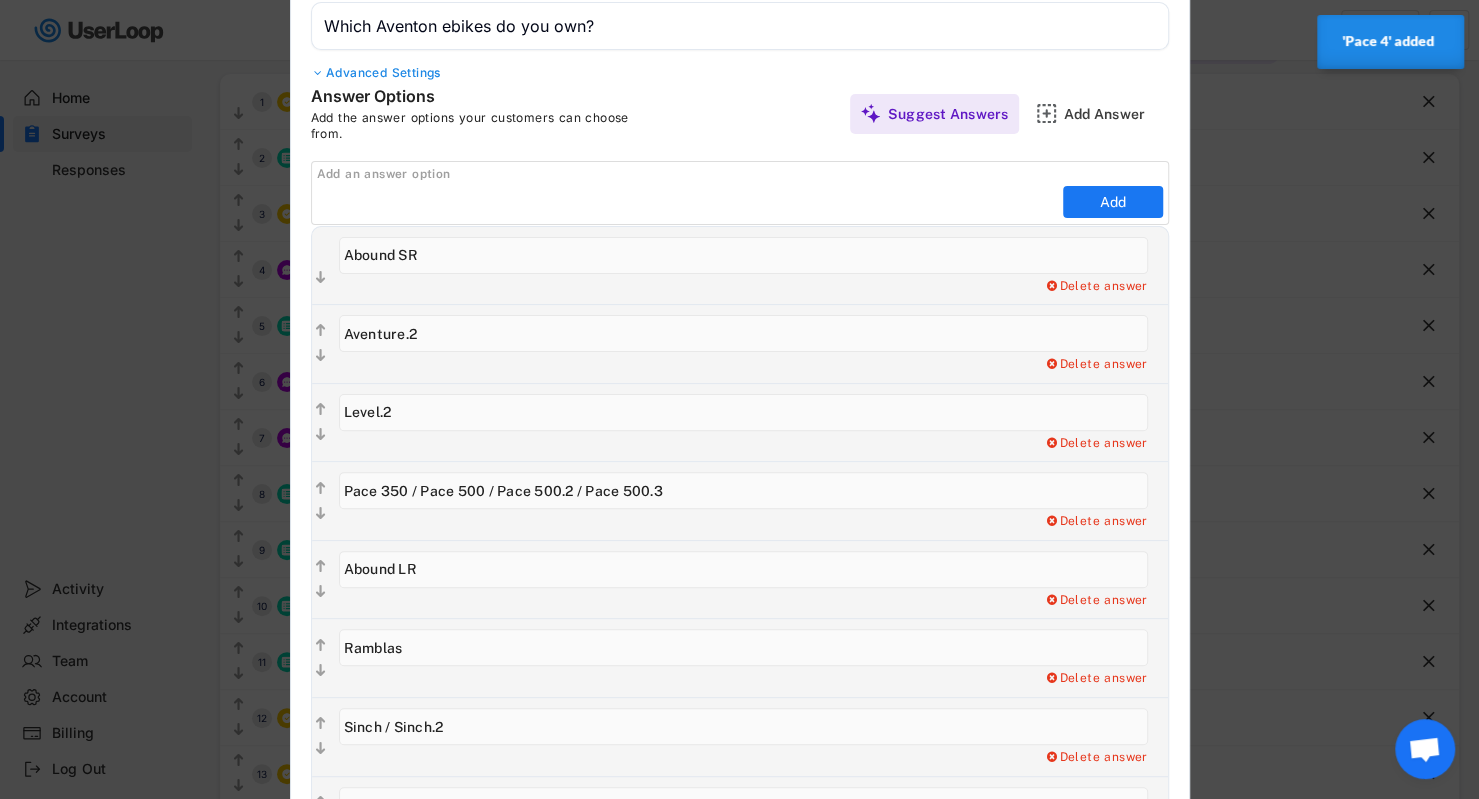 type on "Level 3" 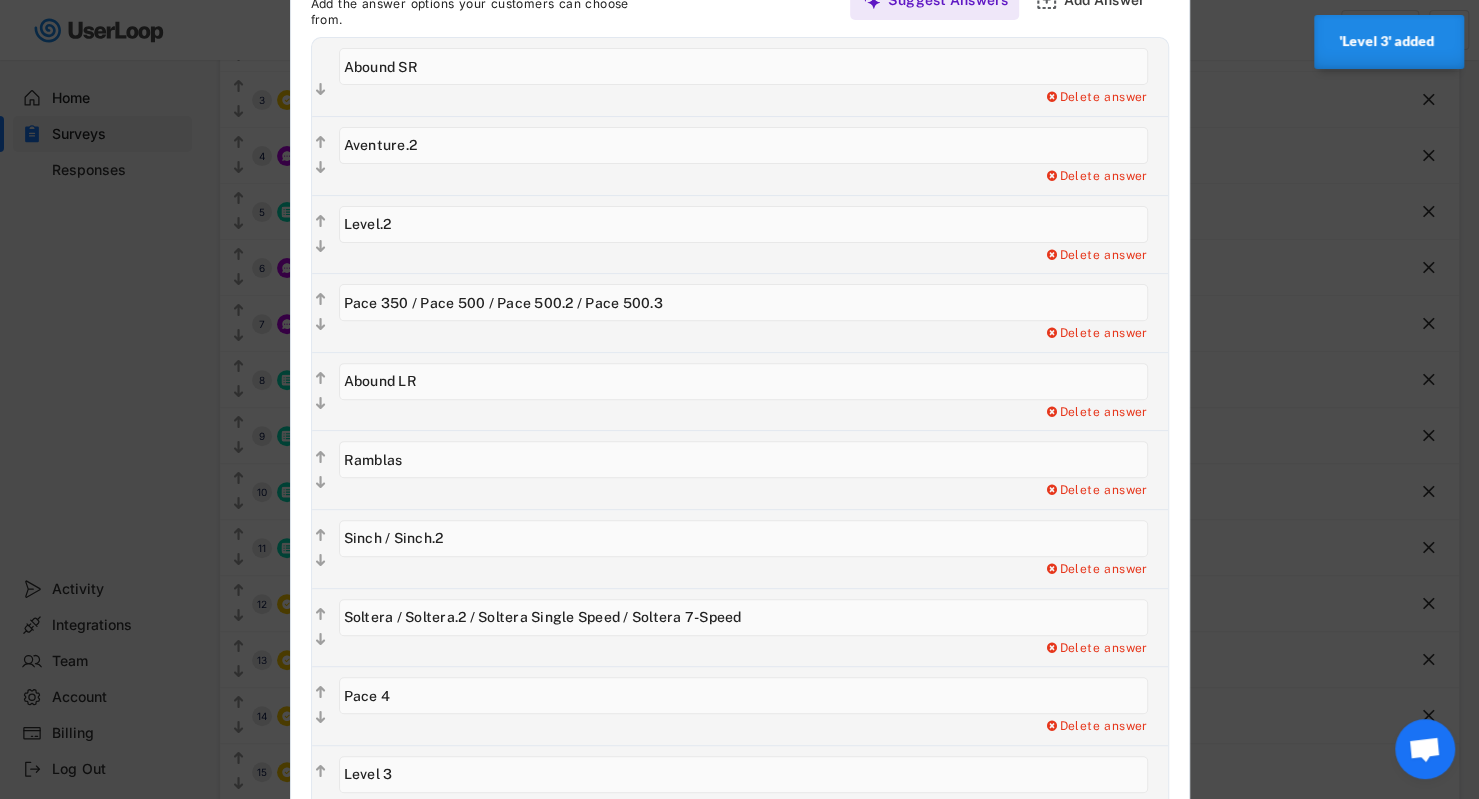 scroll, scrollTop: 254, scrollLeft: 0, axis: vertical 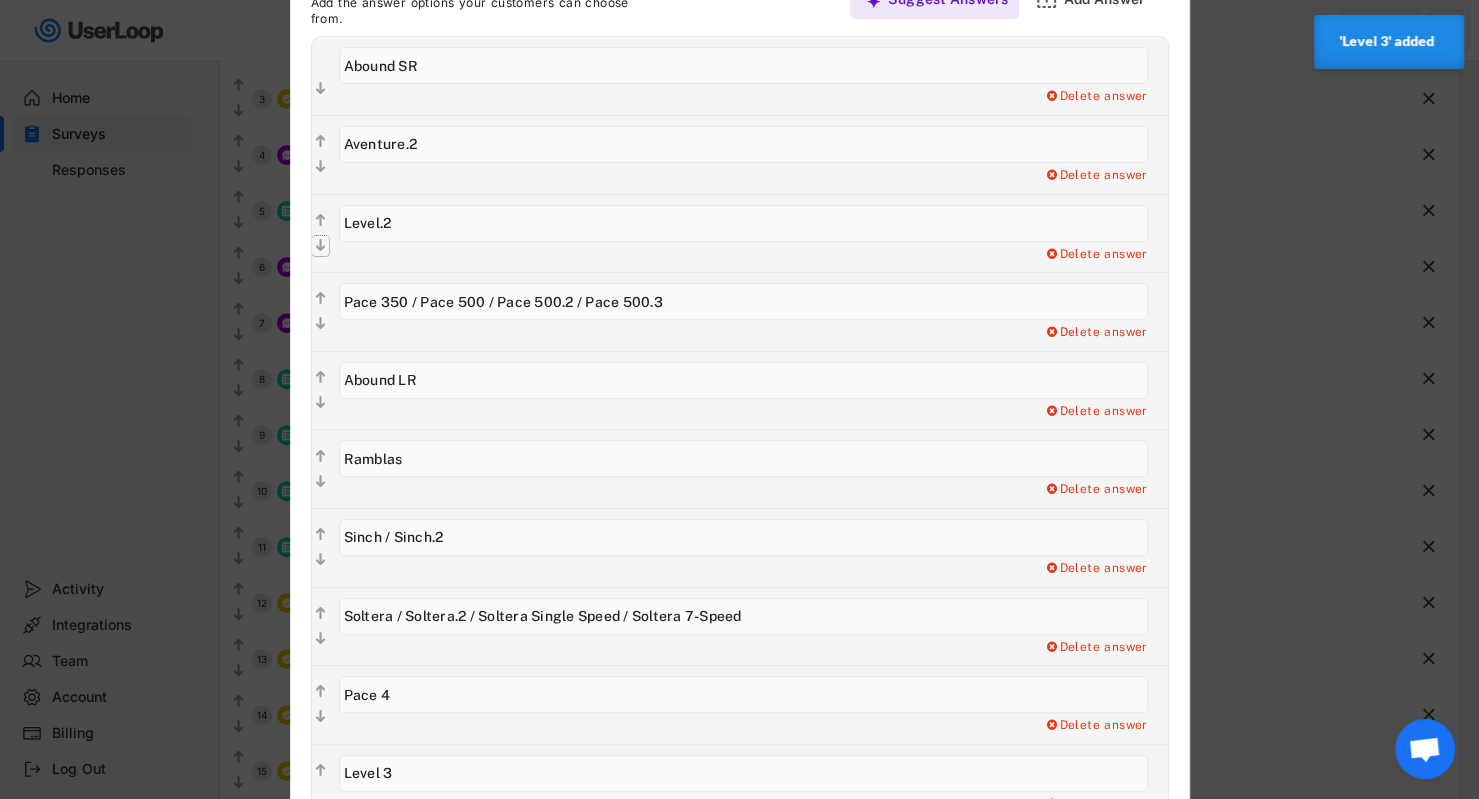 click on "" 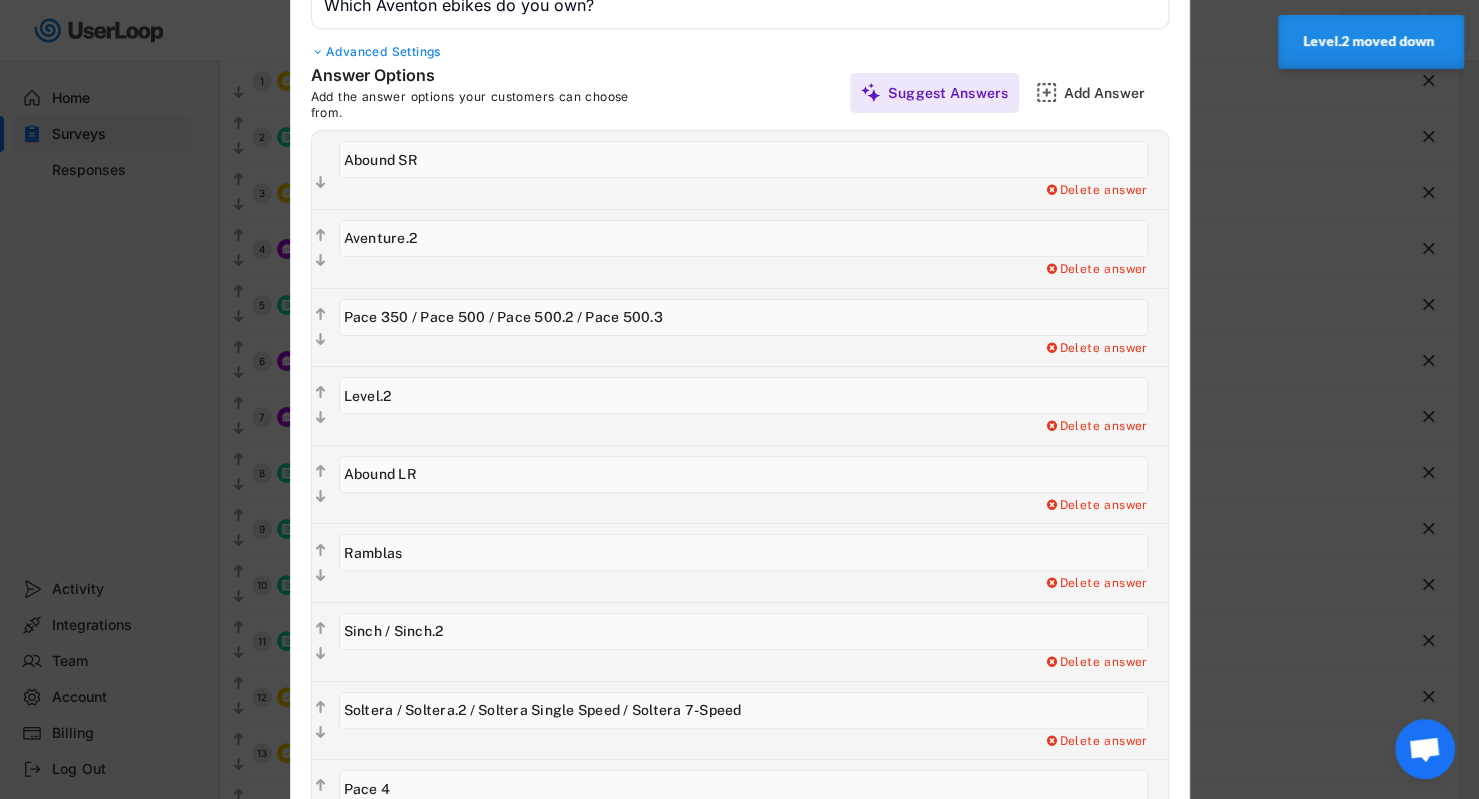 scroll, scrollTop: 157, scrollLeft: 0, axis: vertical 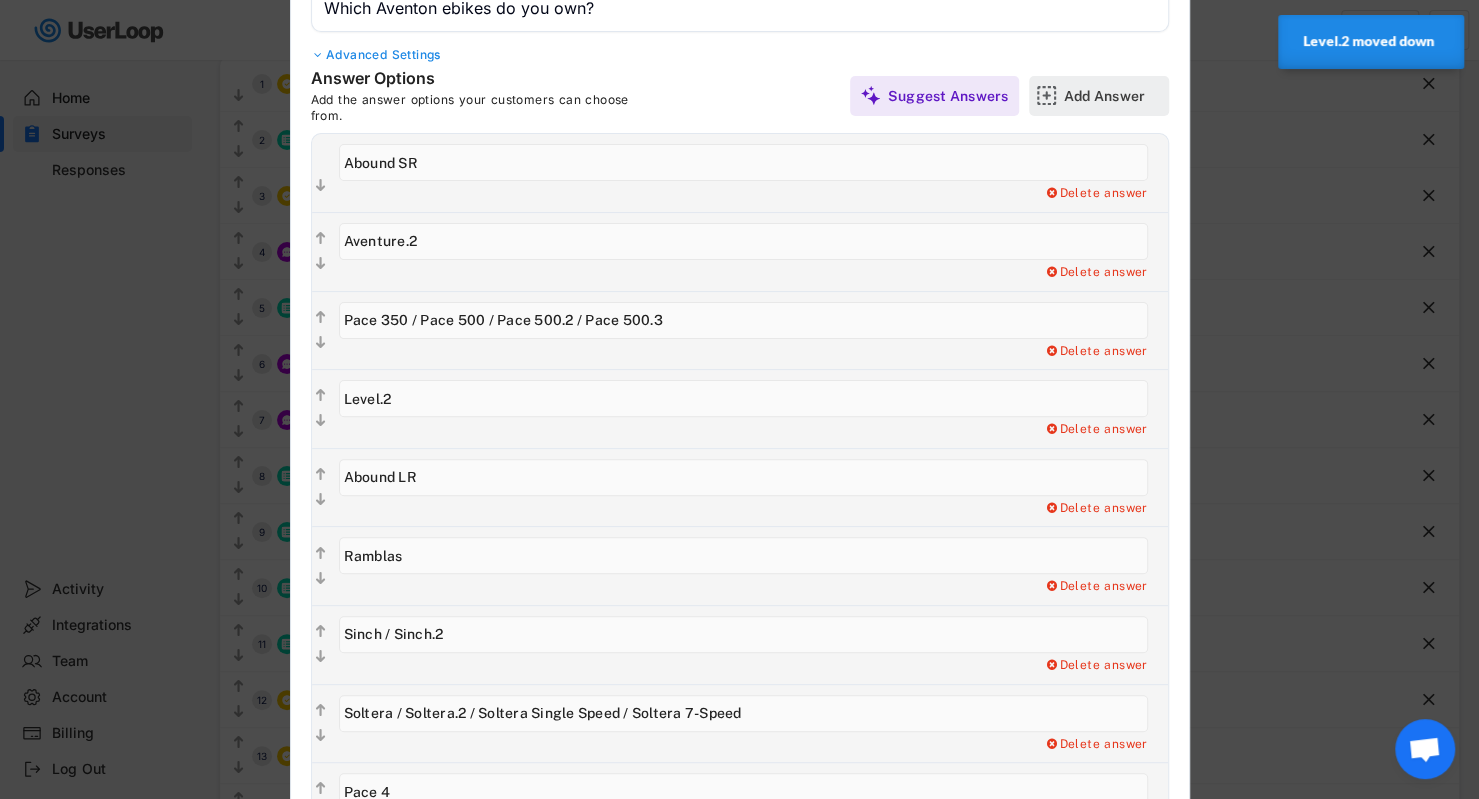 click 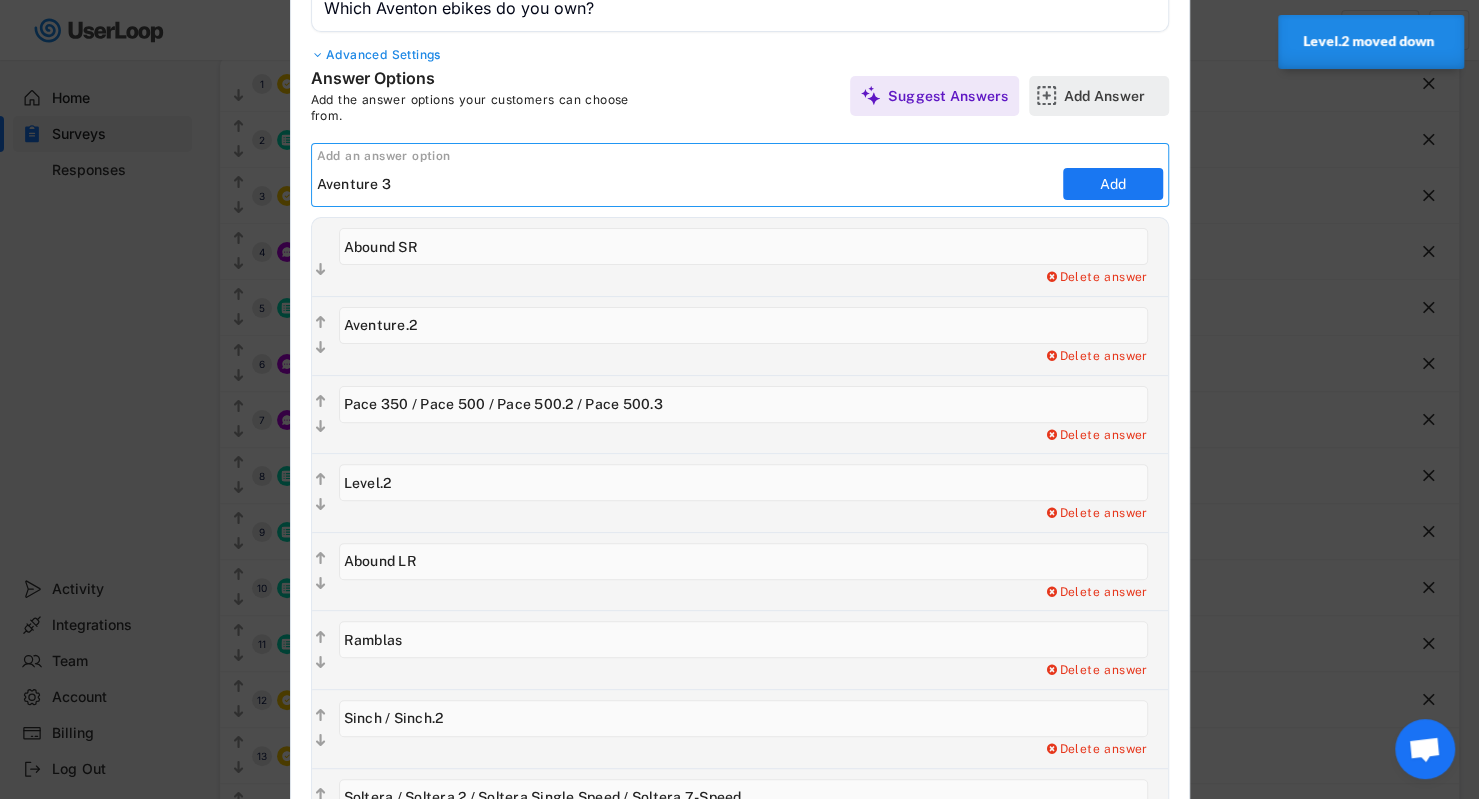 type on "Aventure 3" 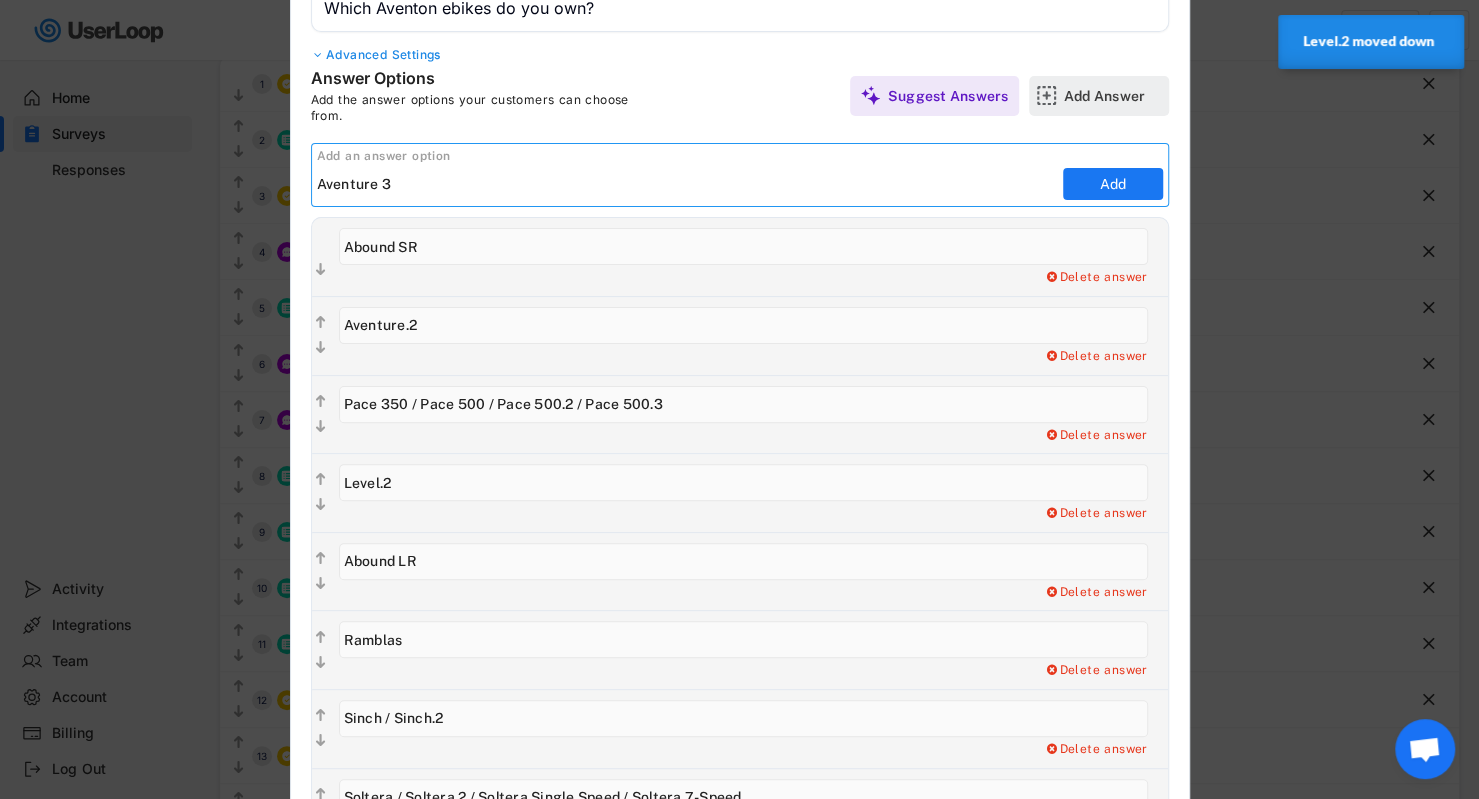 type 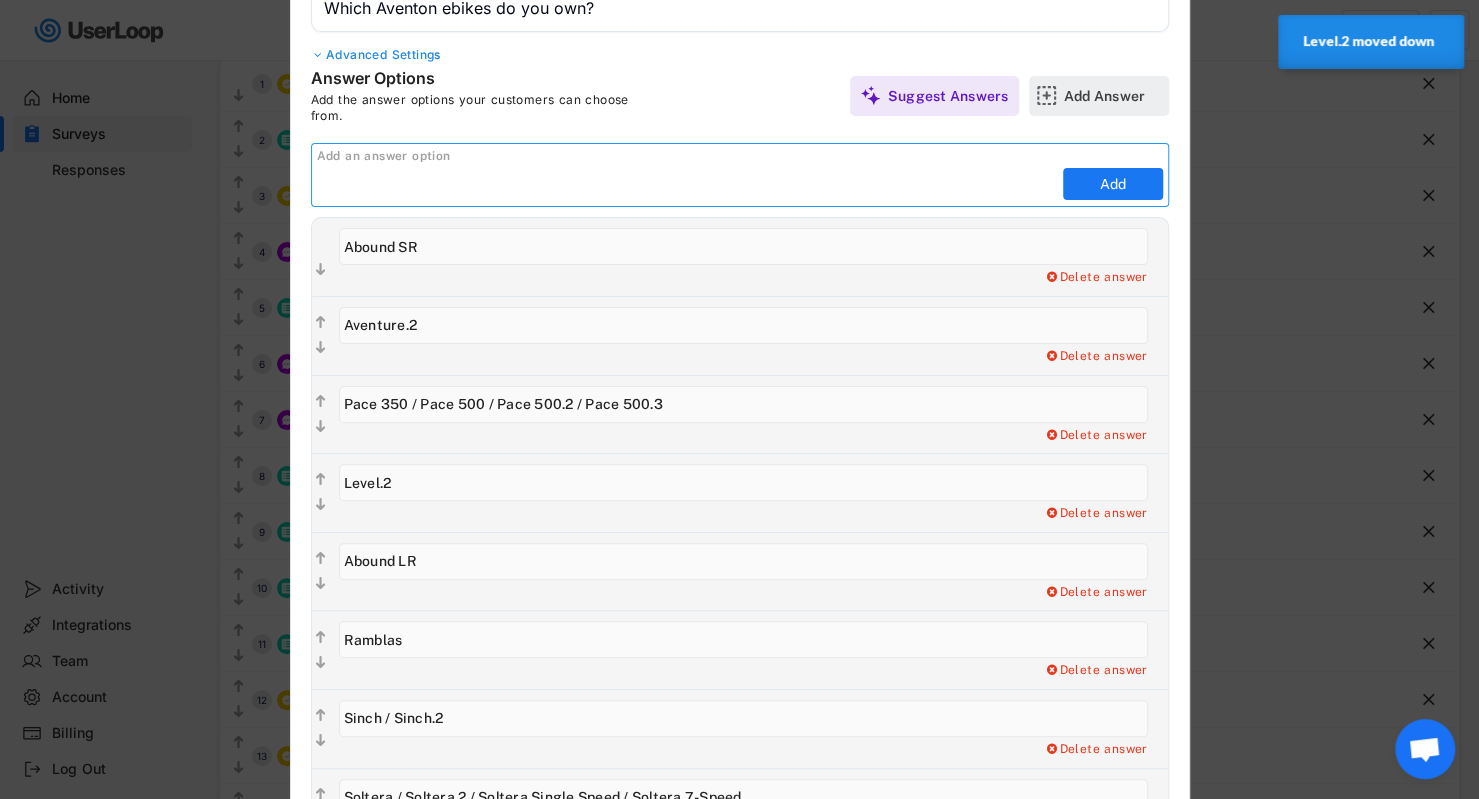 type on "Aventure 3" 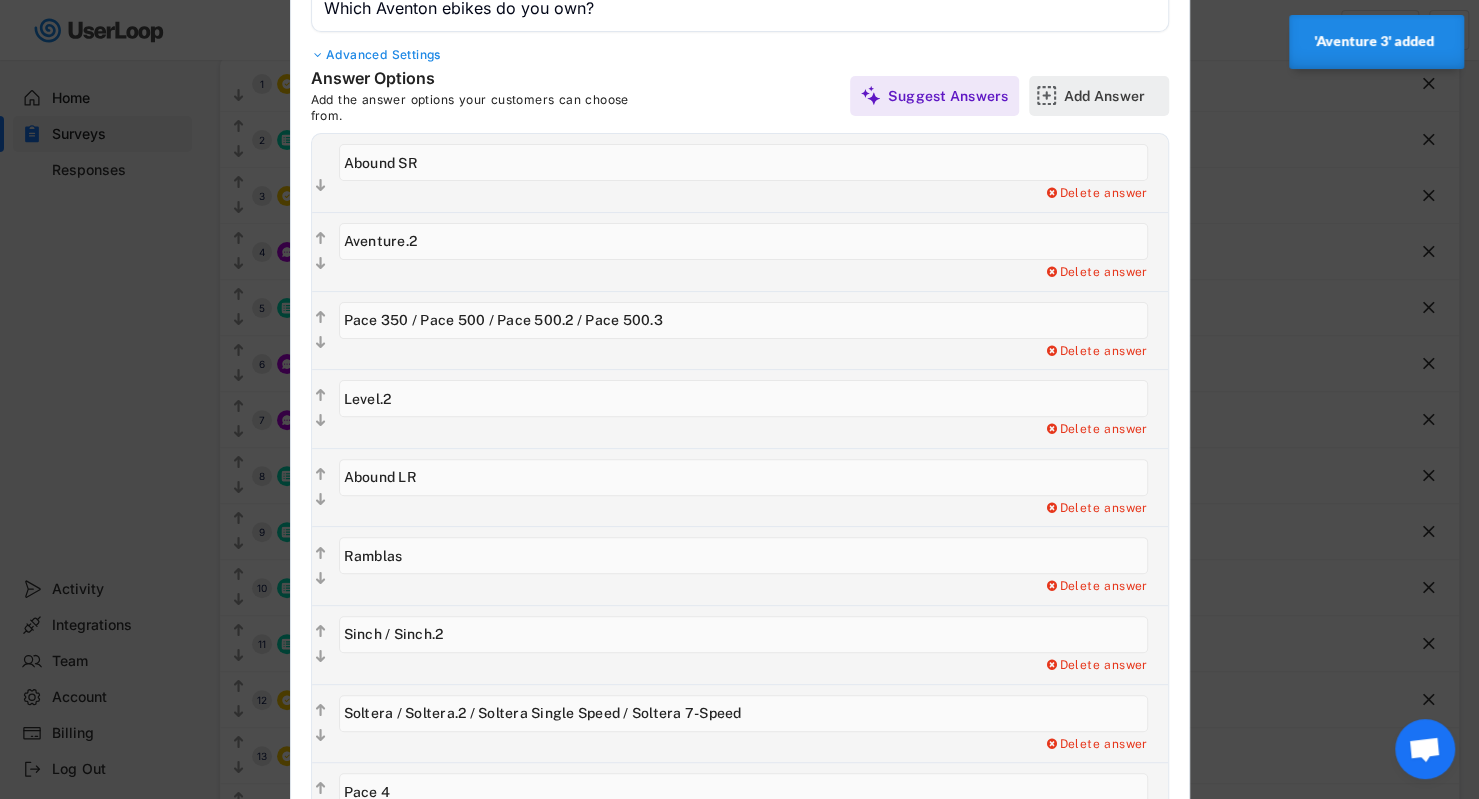 click 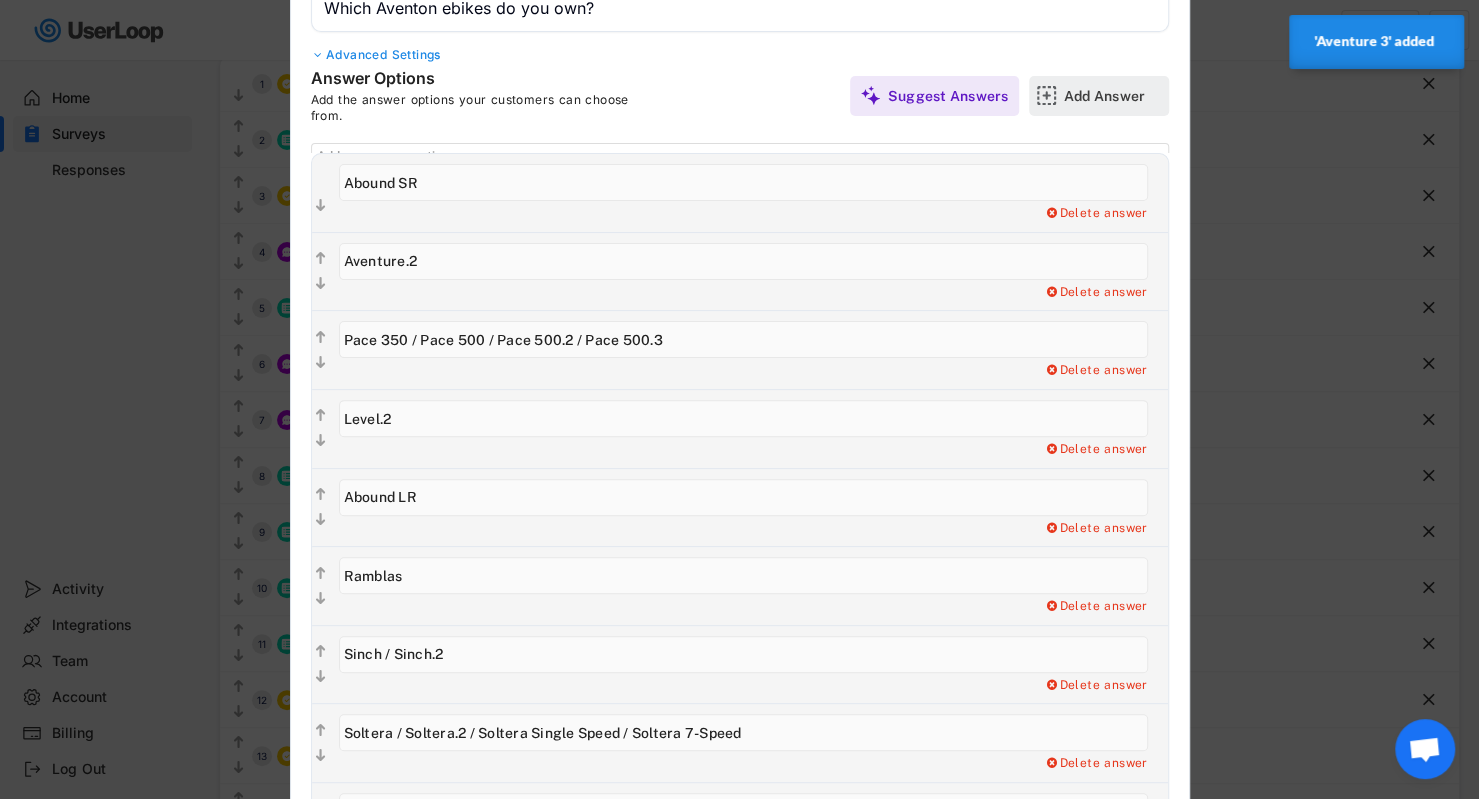 scroll, scrollTop: 0, scrollLeft: 0, axis: both 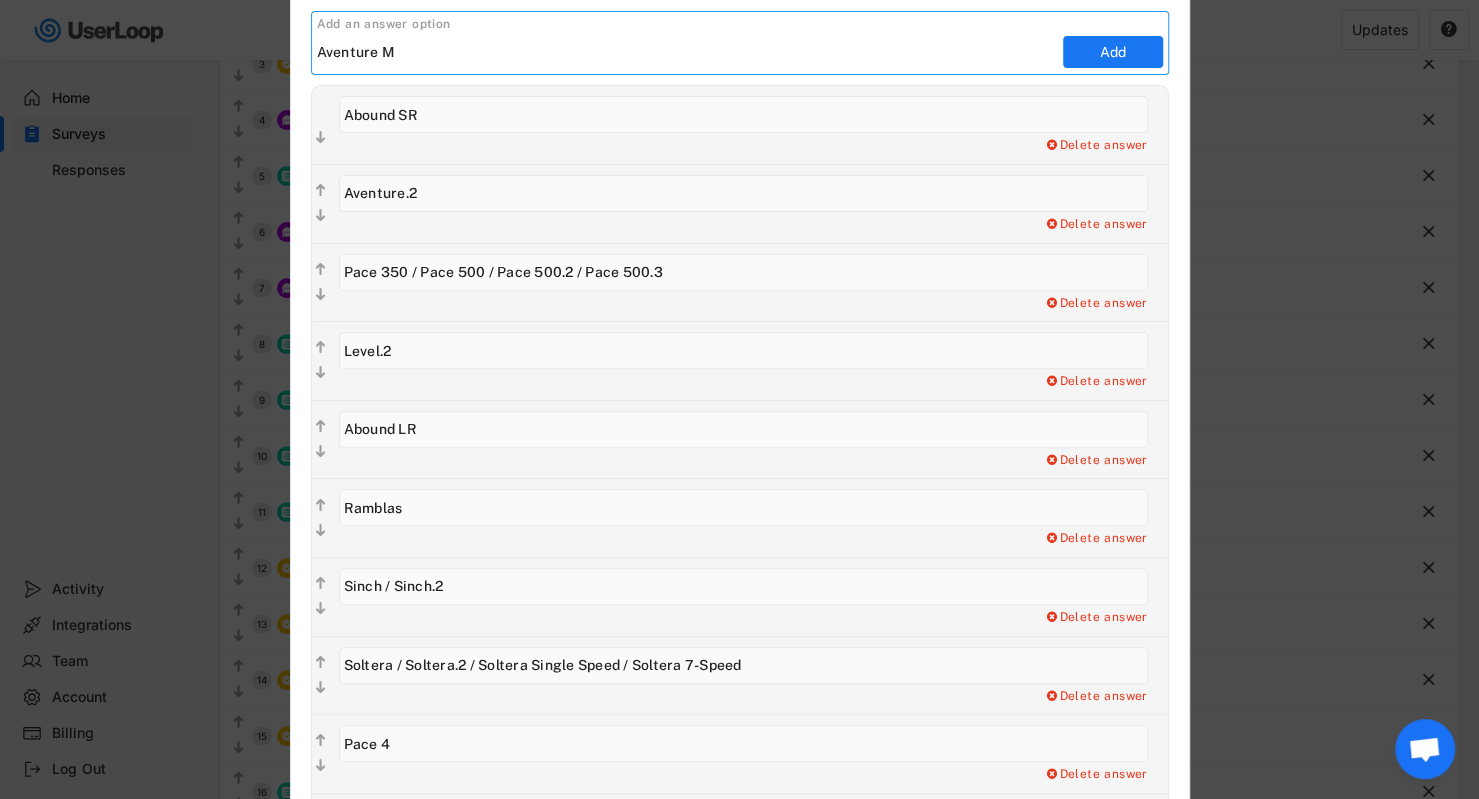 type on "Aventure M" 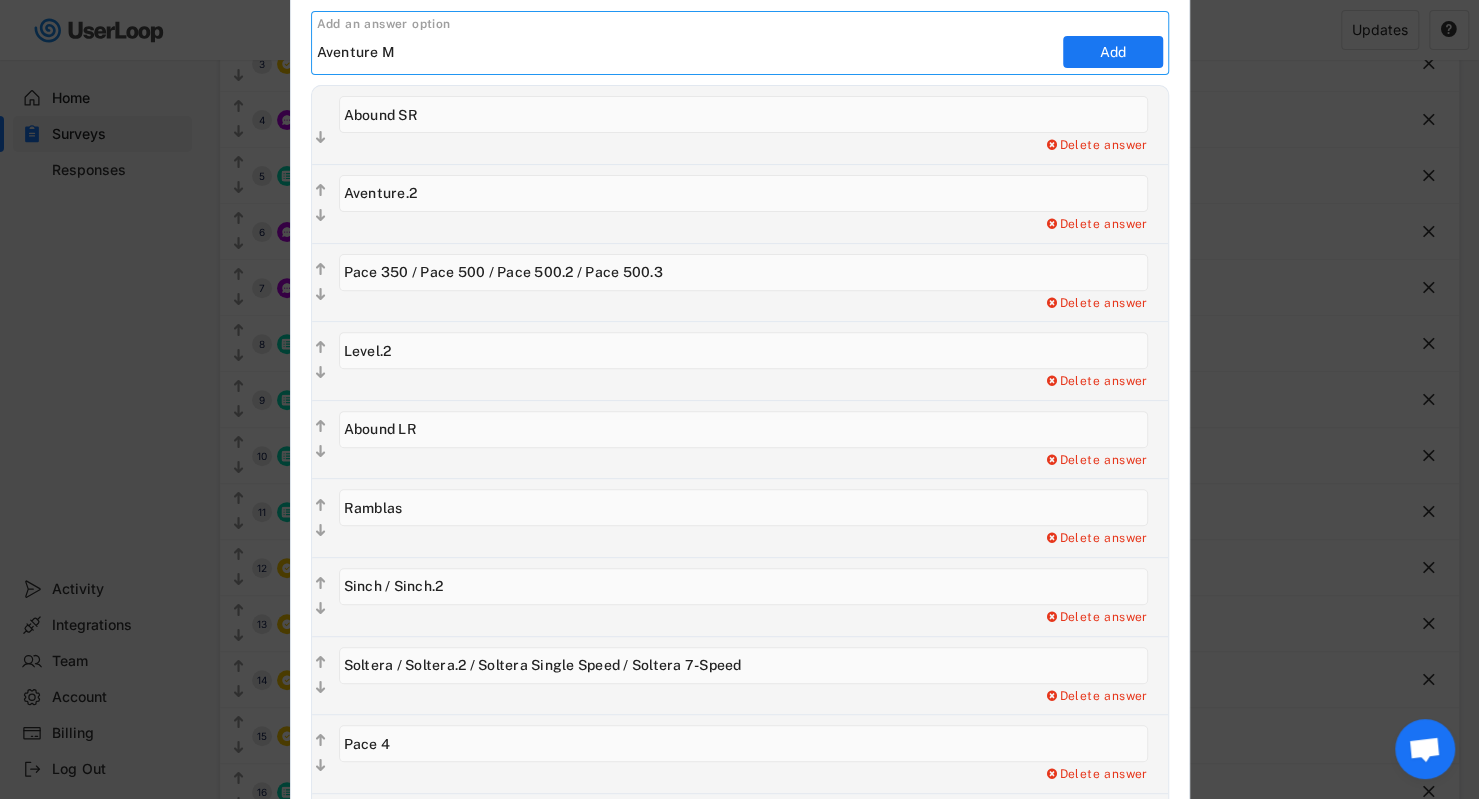 type 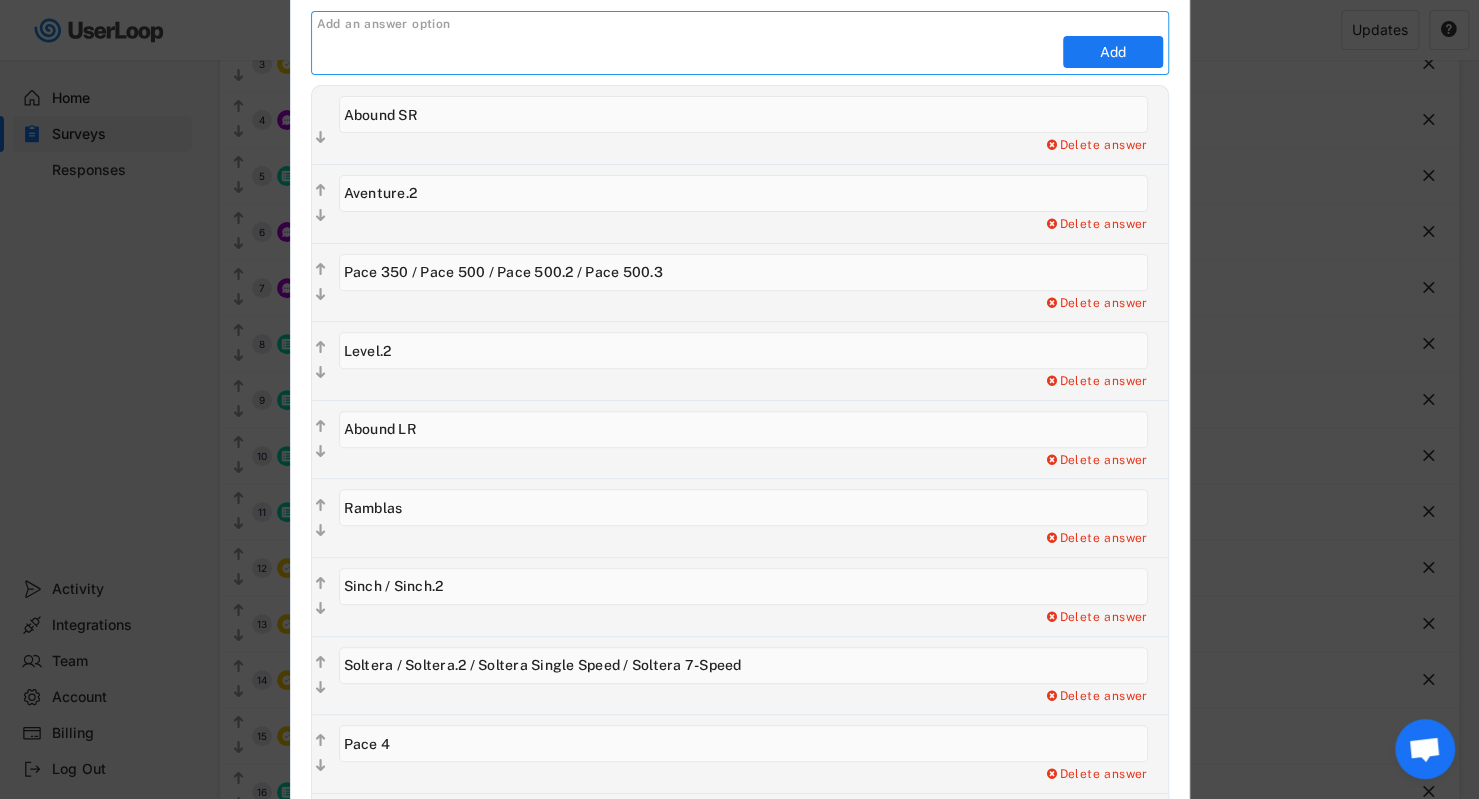 type on "Aventure M" 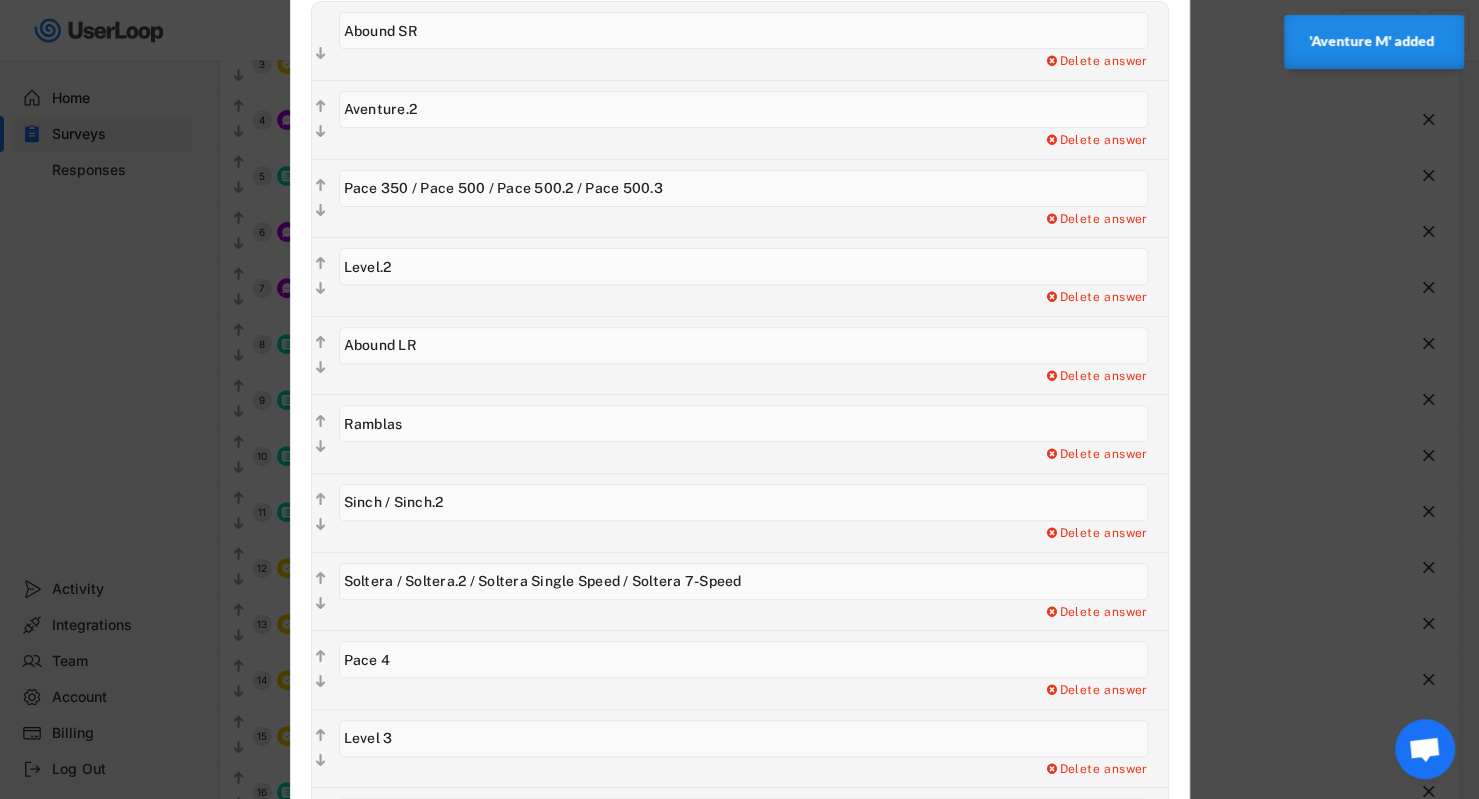 drag, startPoint x: 409, startPoint y: 103, endPoint x: 374, endPoint y: 103, distance: 35 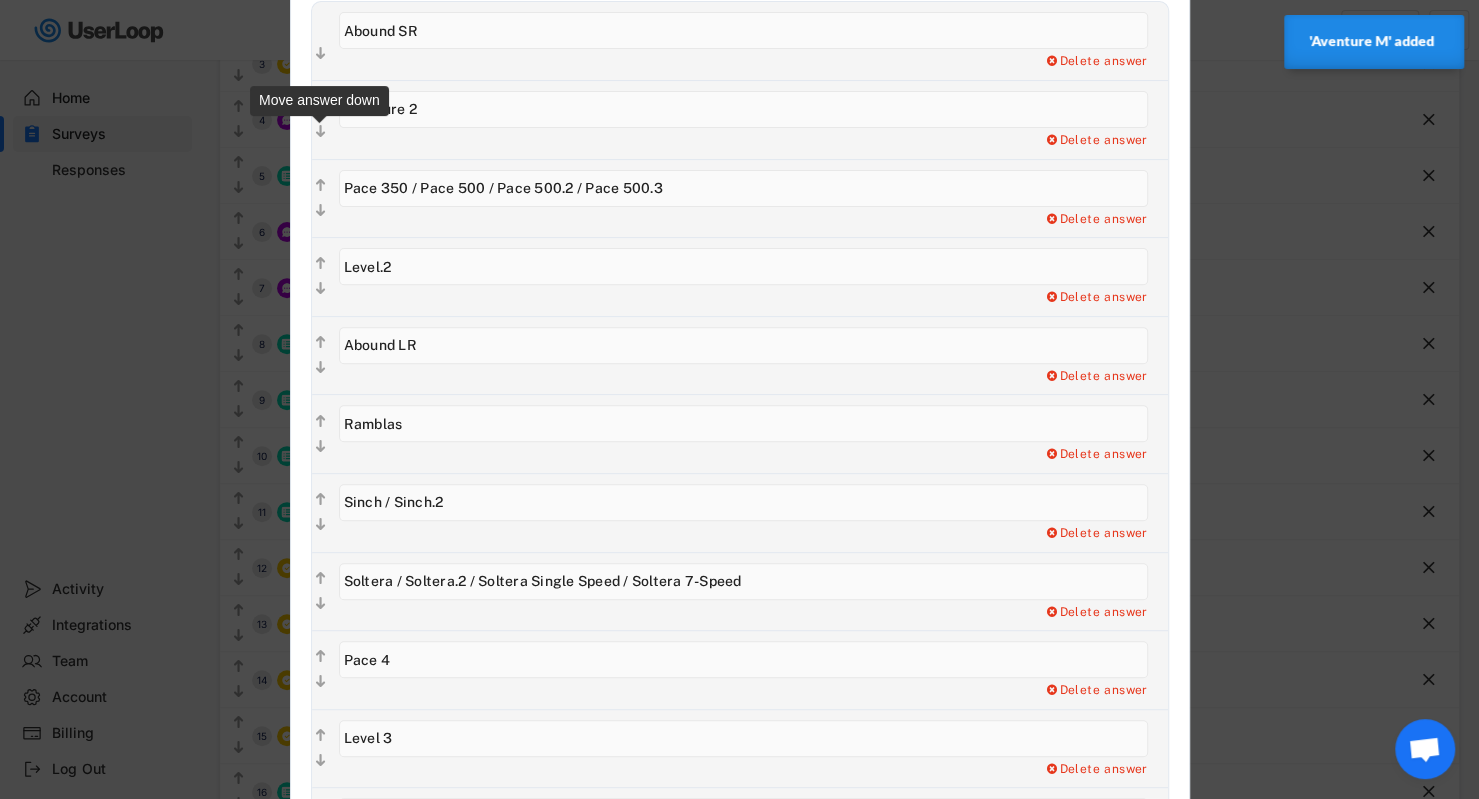 click on "" 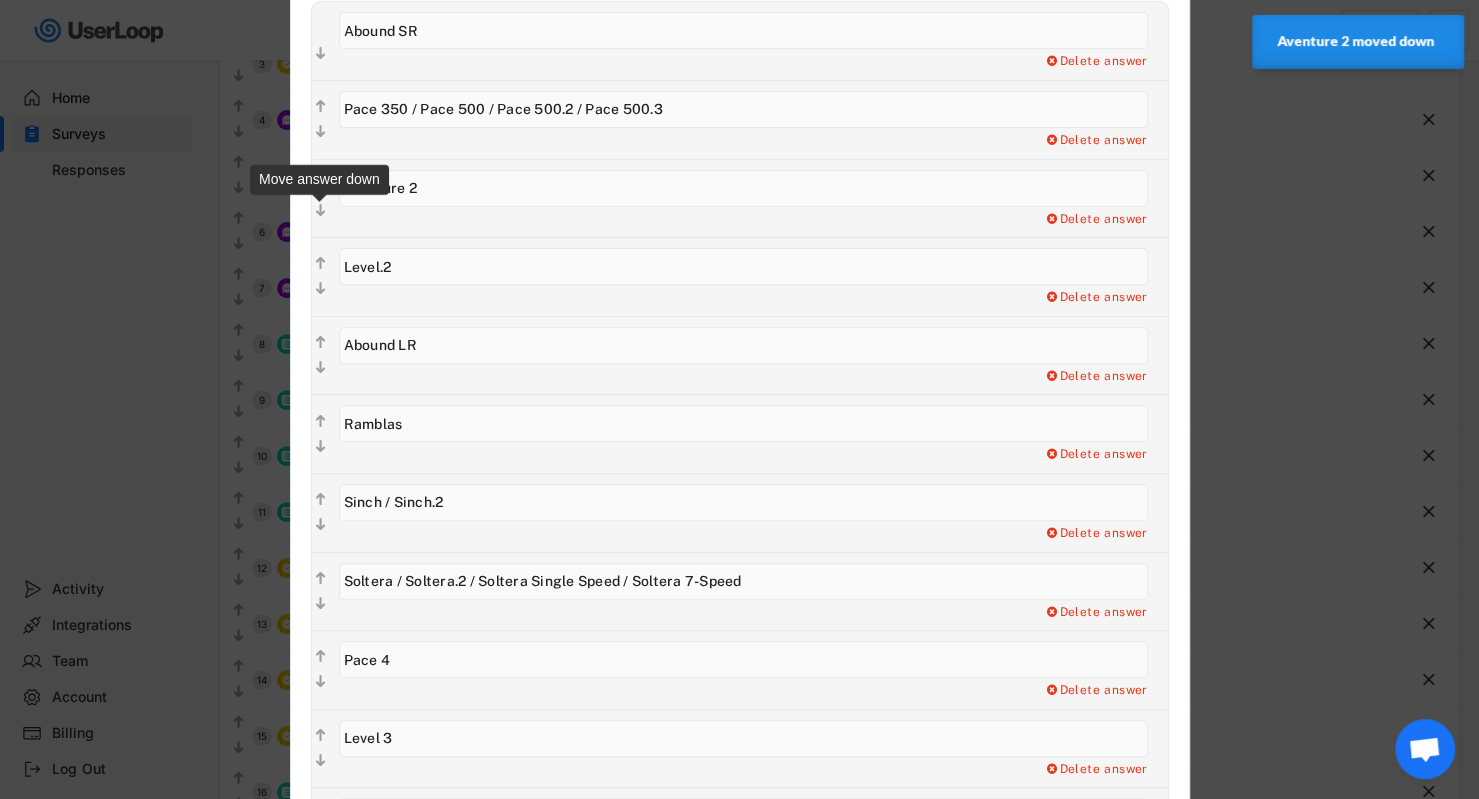 click on "" 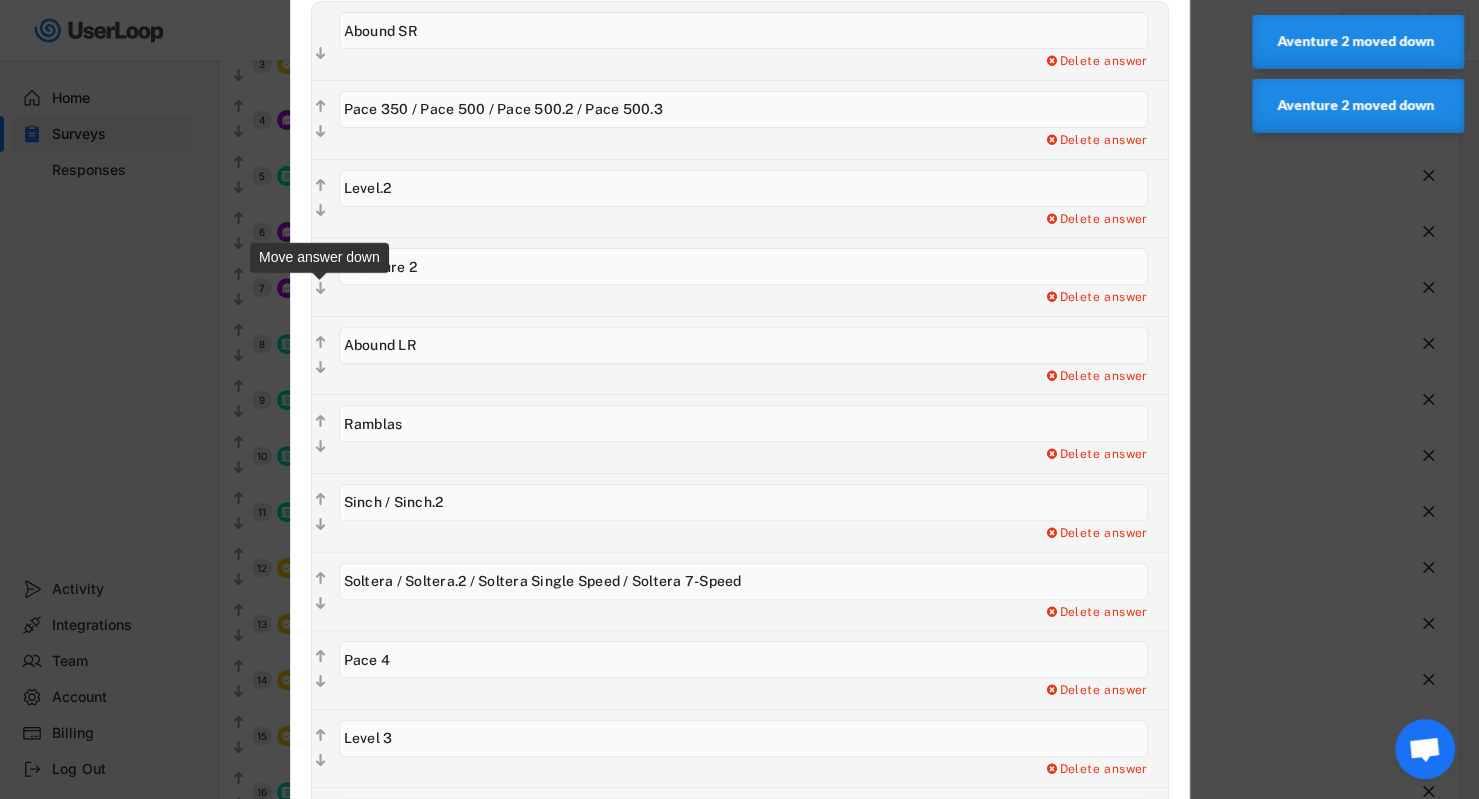 click on "" 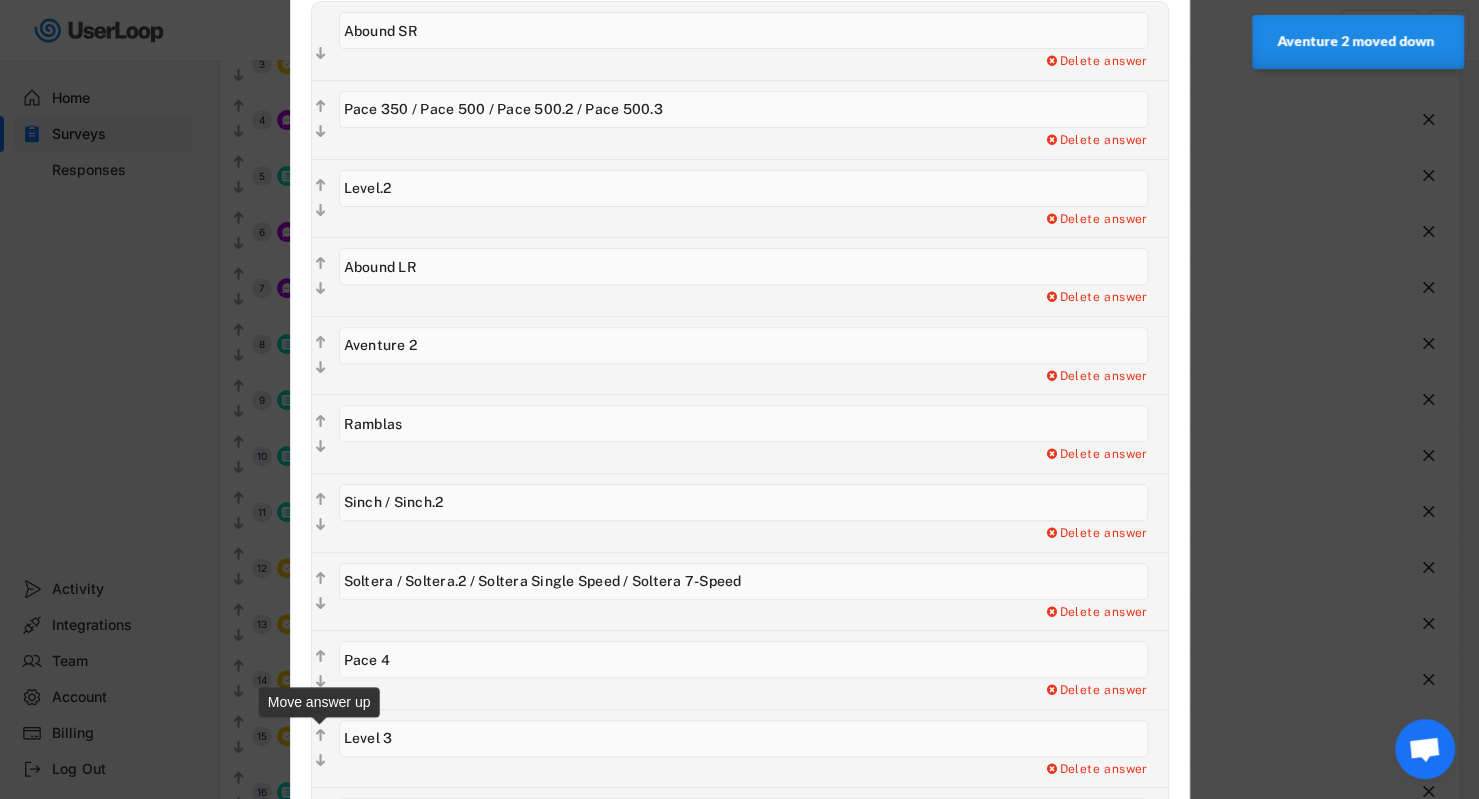 click on "" 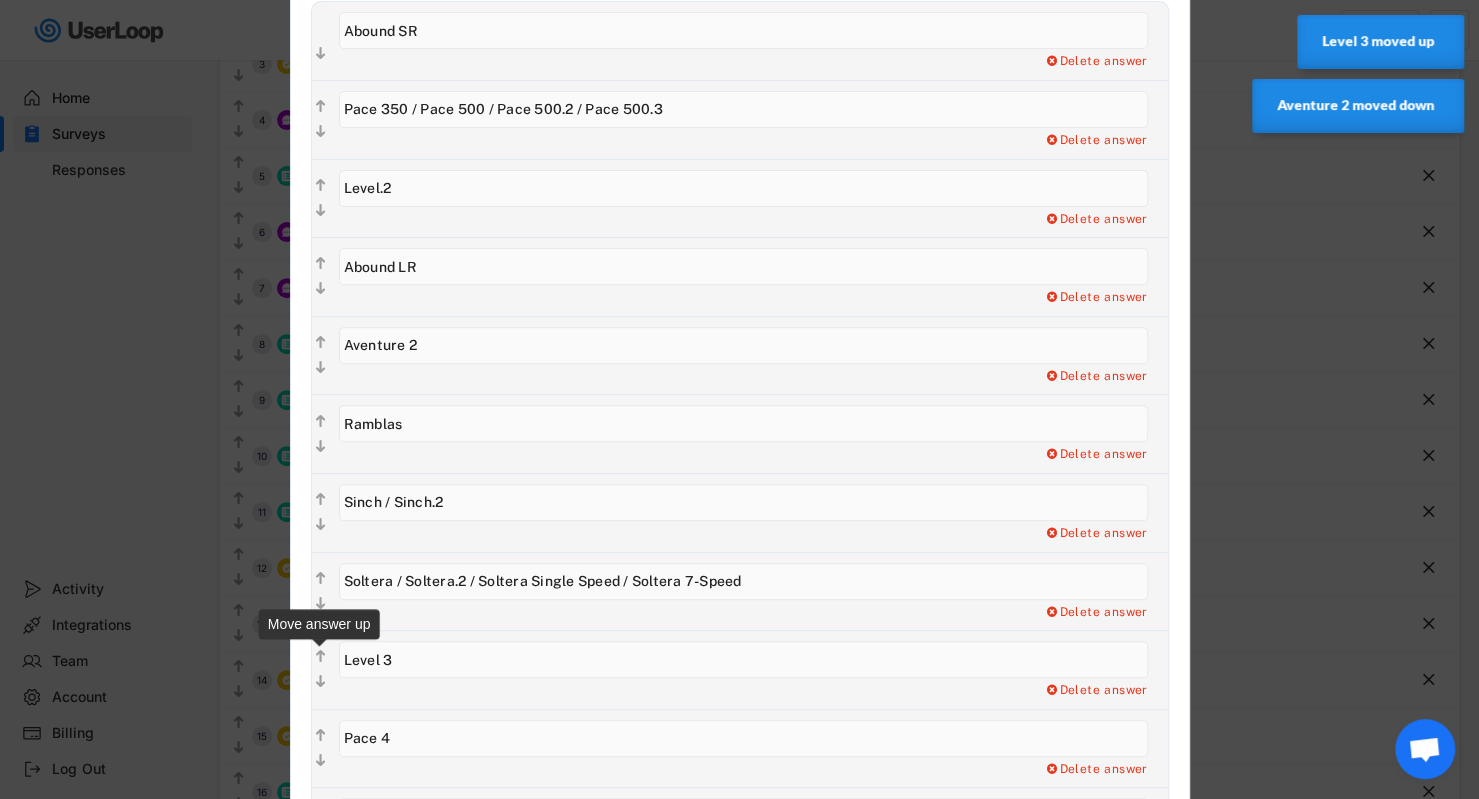 click on "" 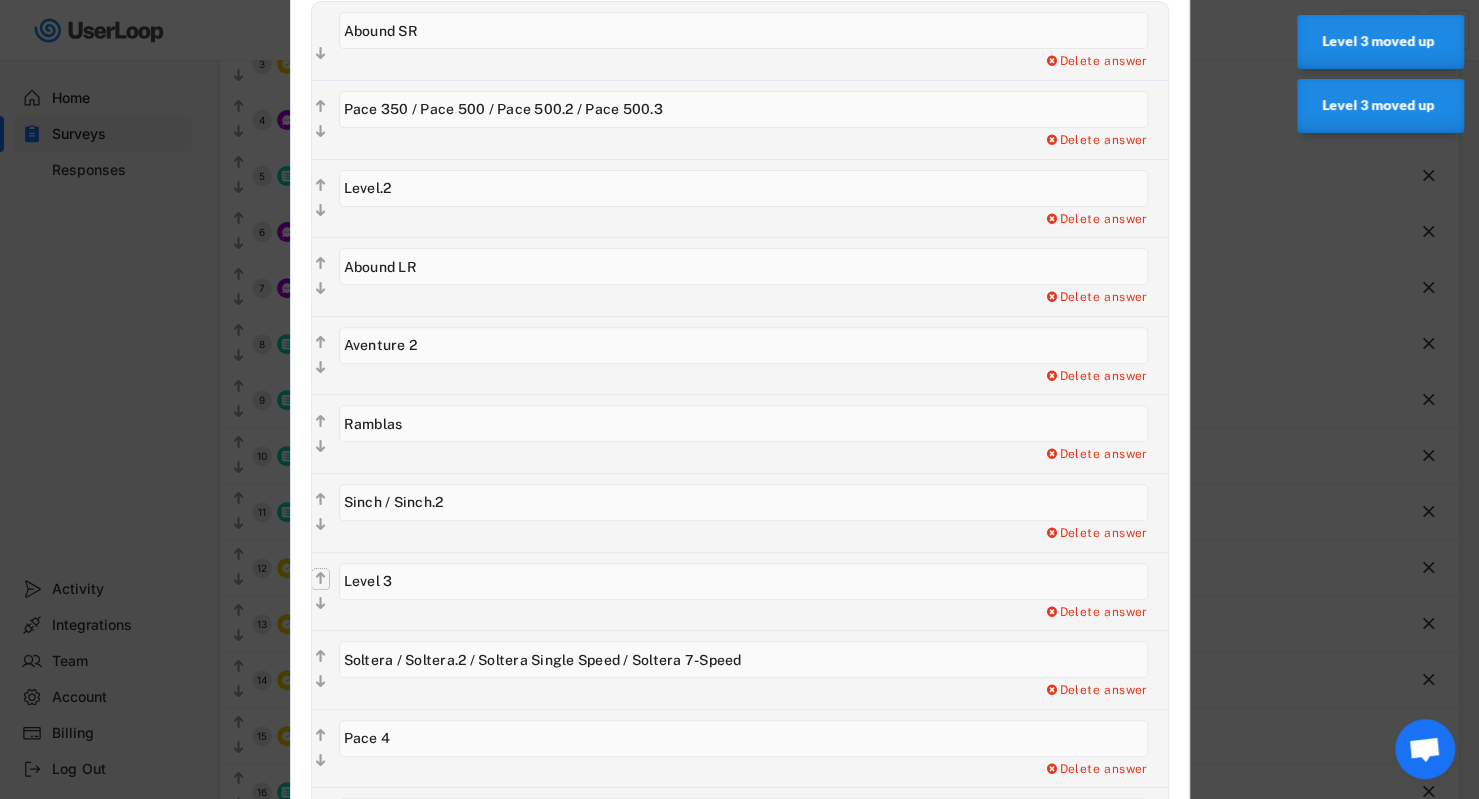 click on "" 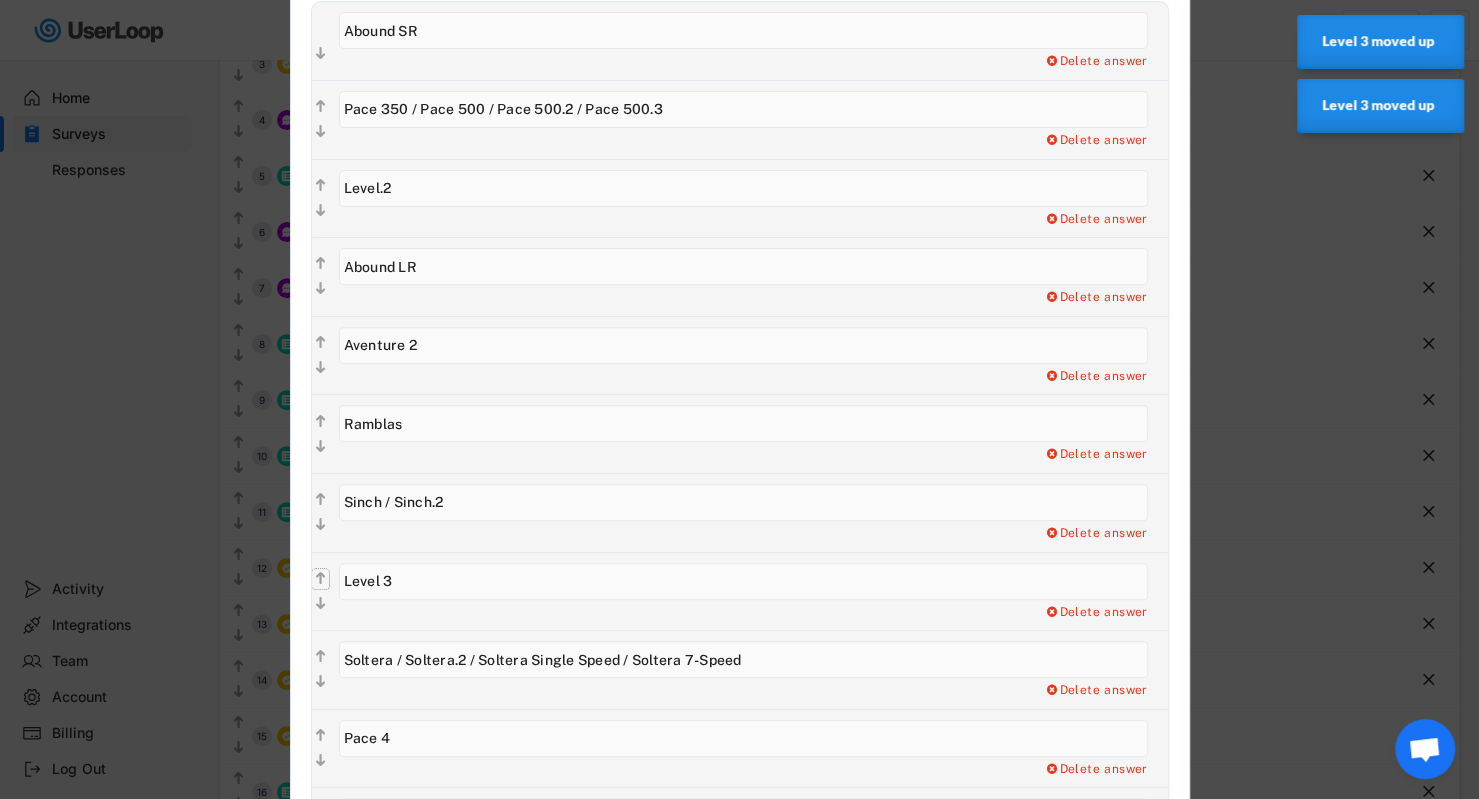 type on "Level 3" 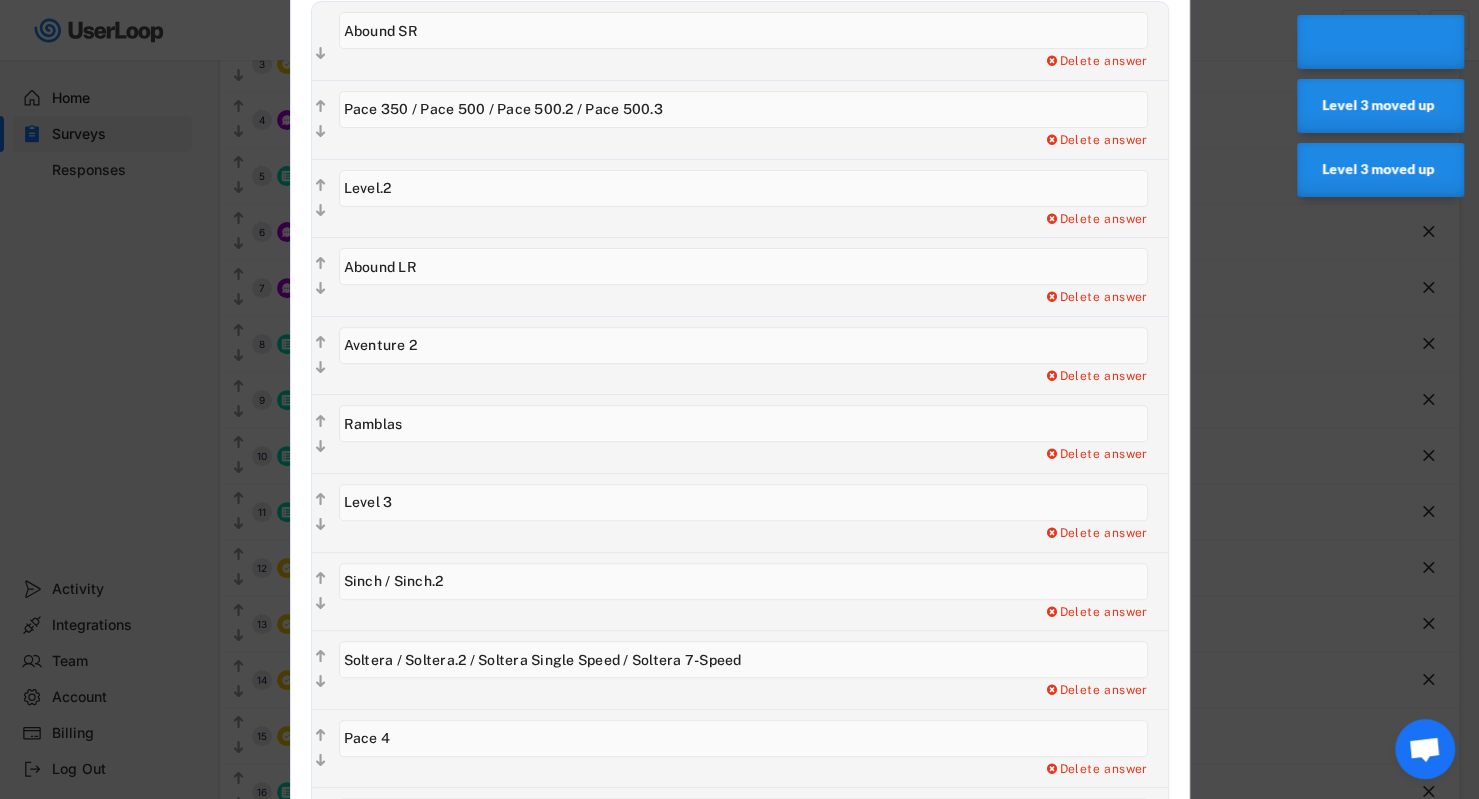 click on "" 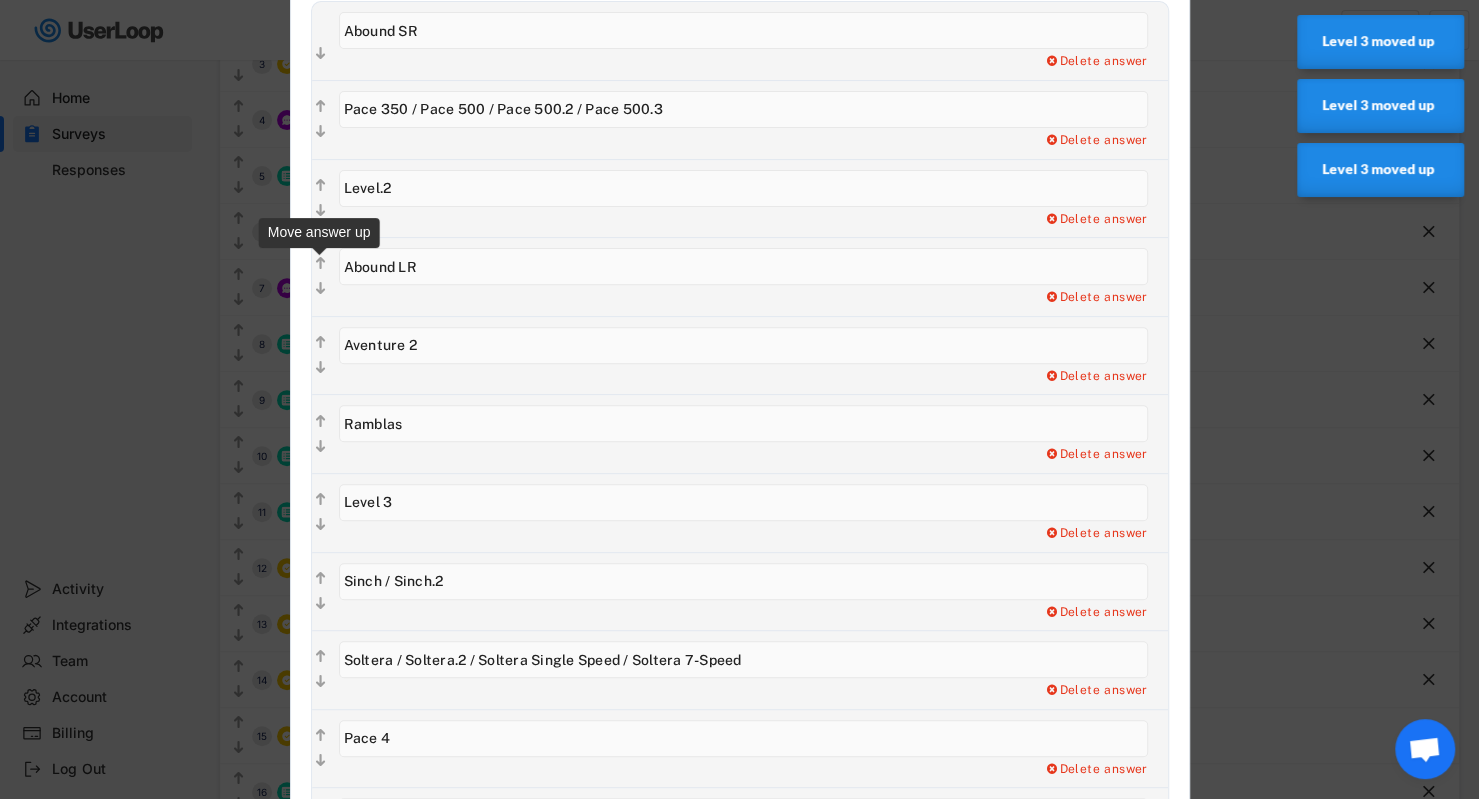 click on "" 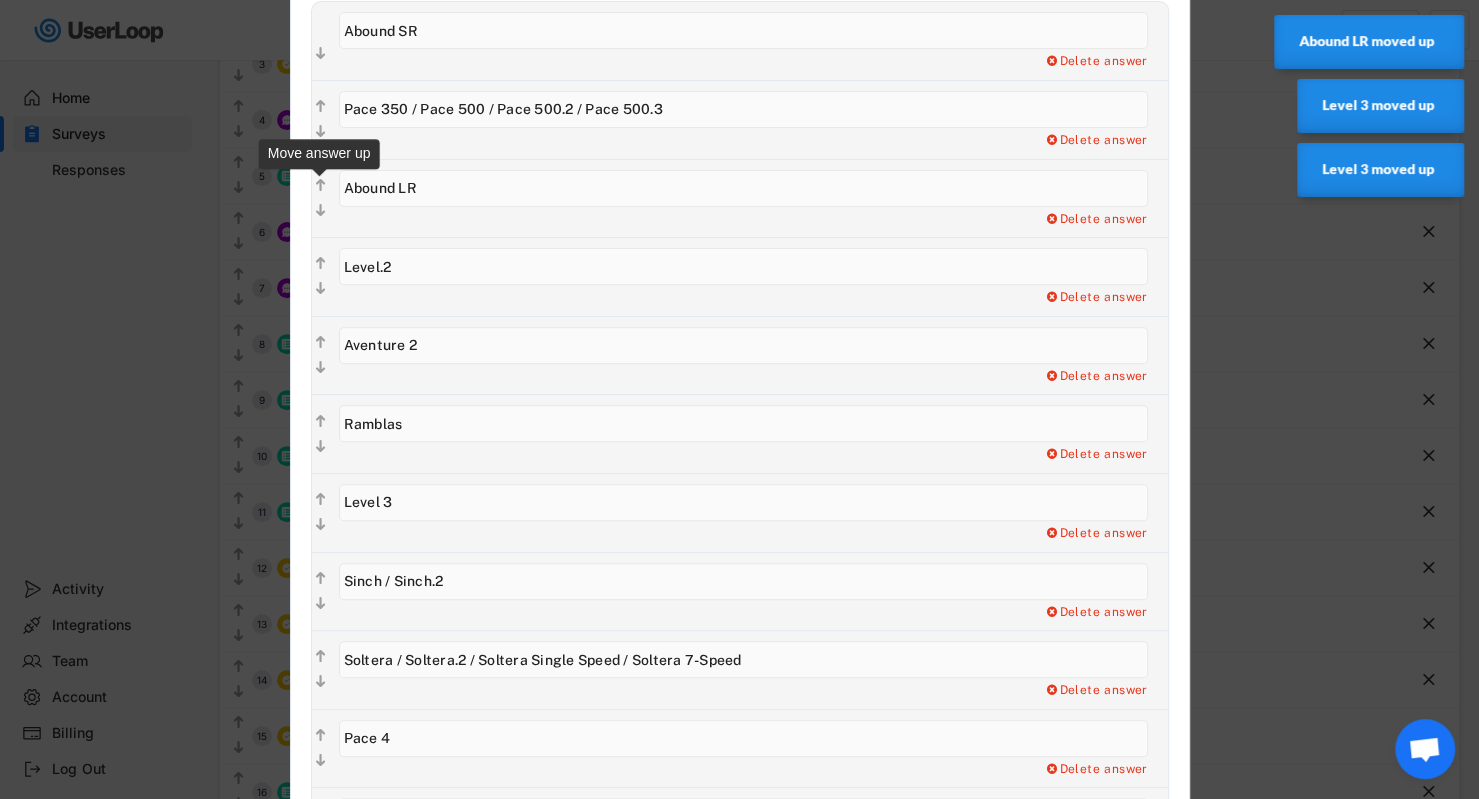 click on "" 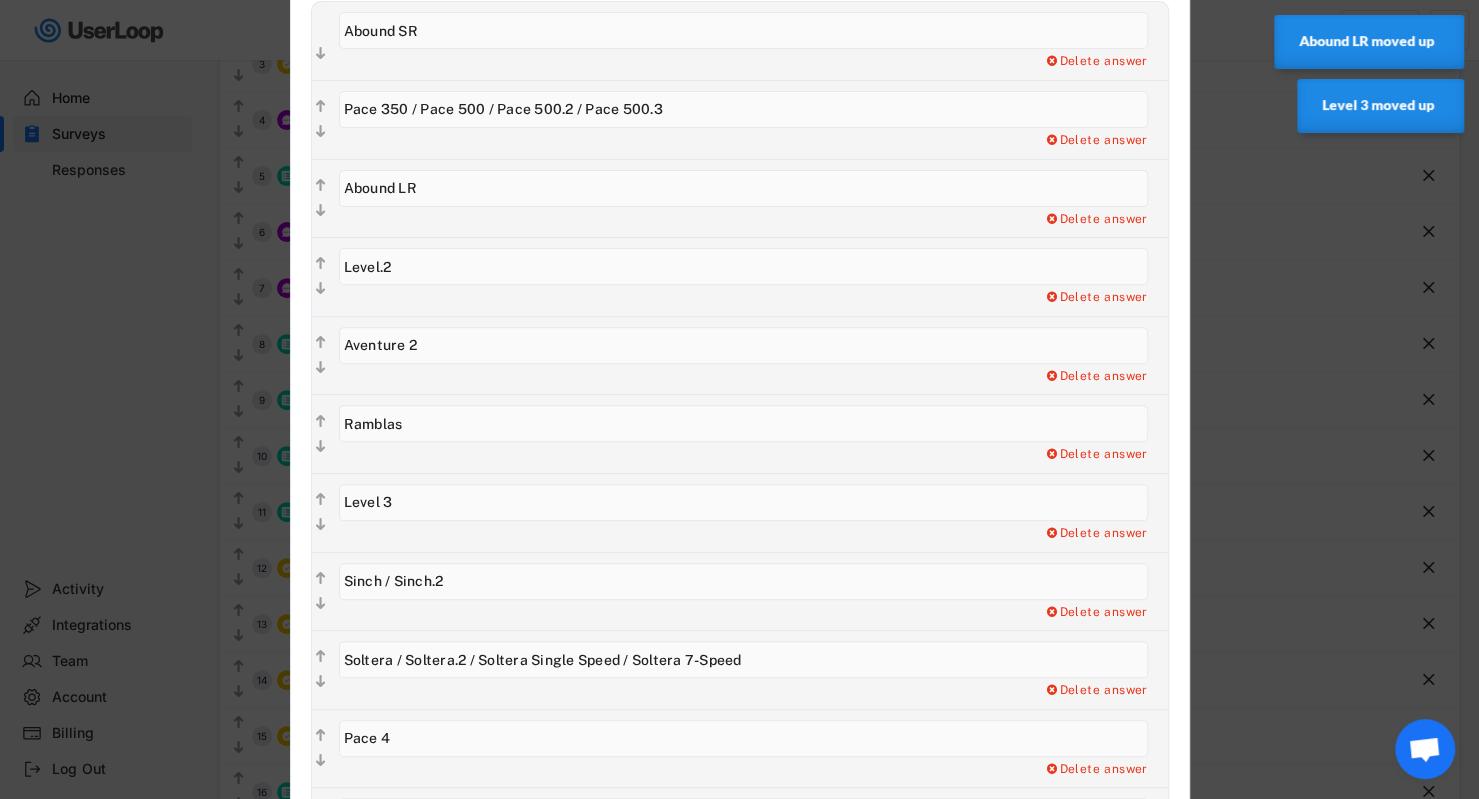 type on "Abound LR" 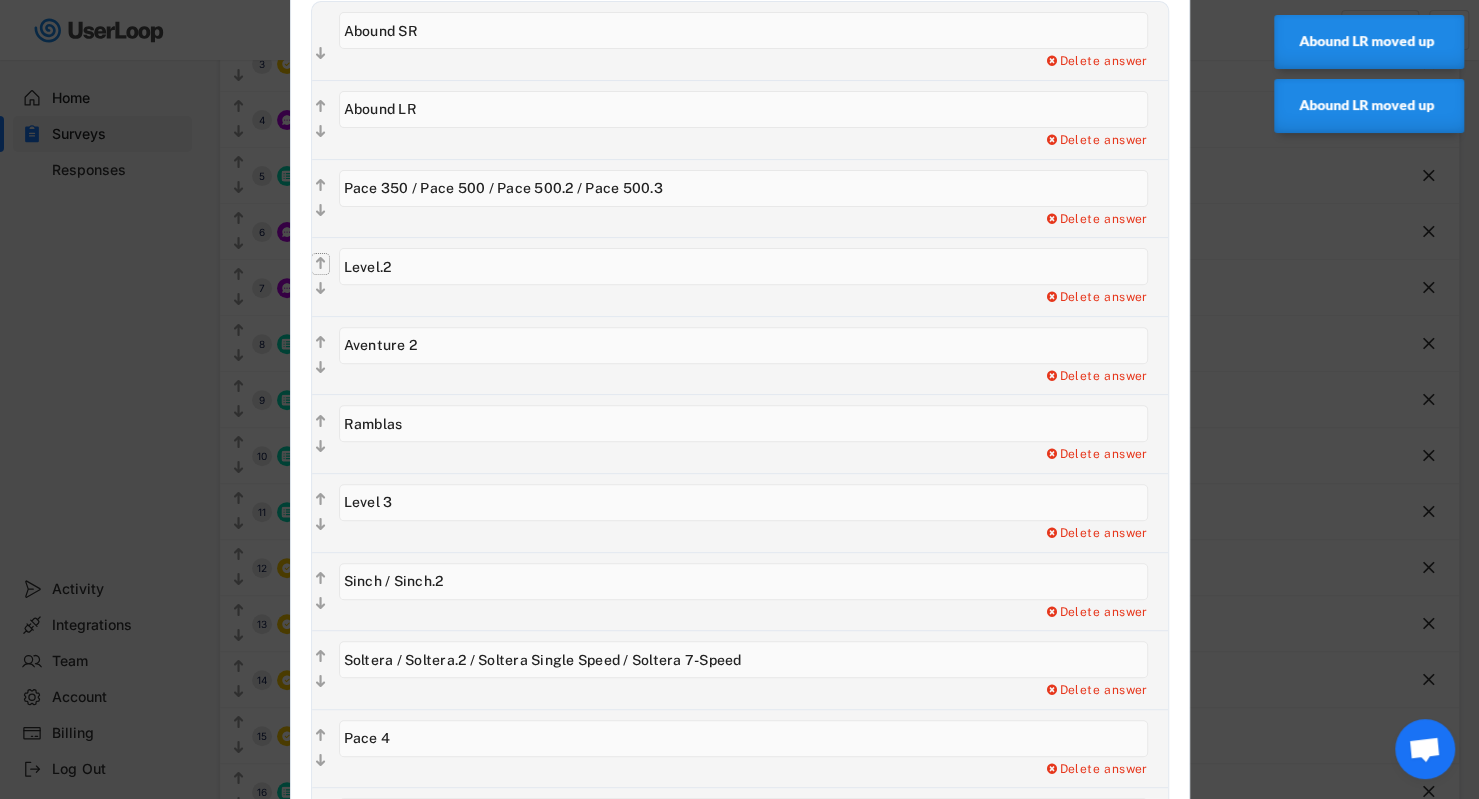 click on "" 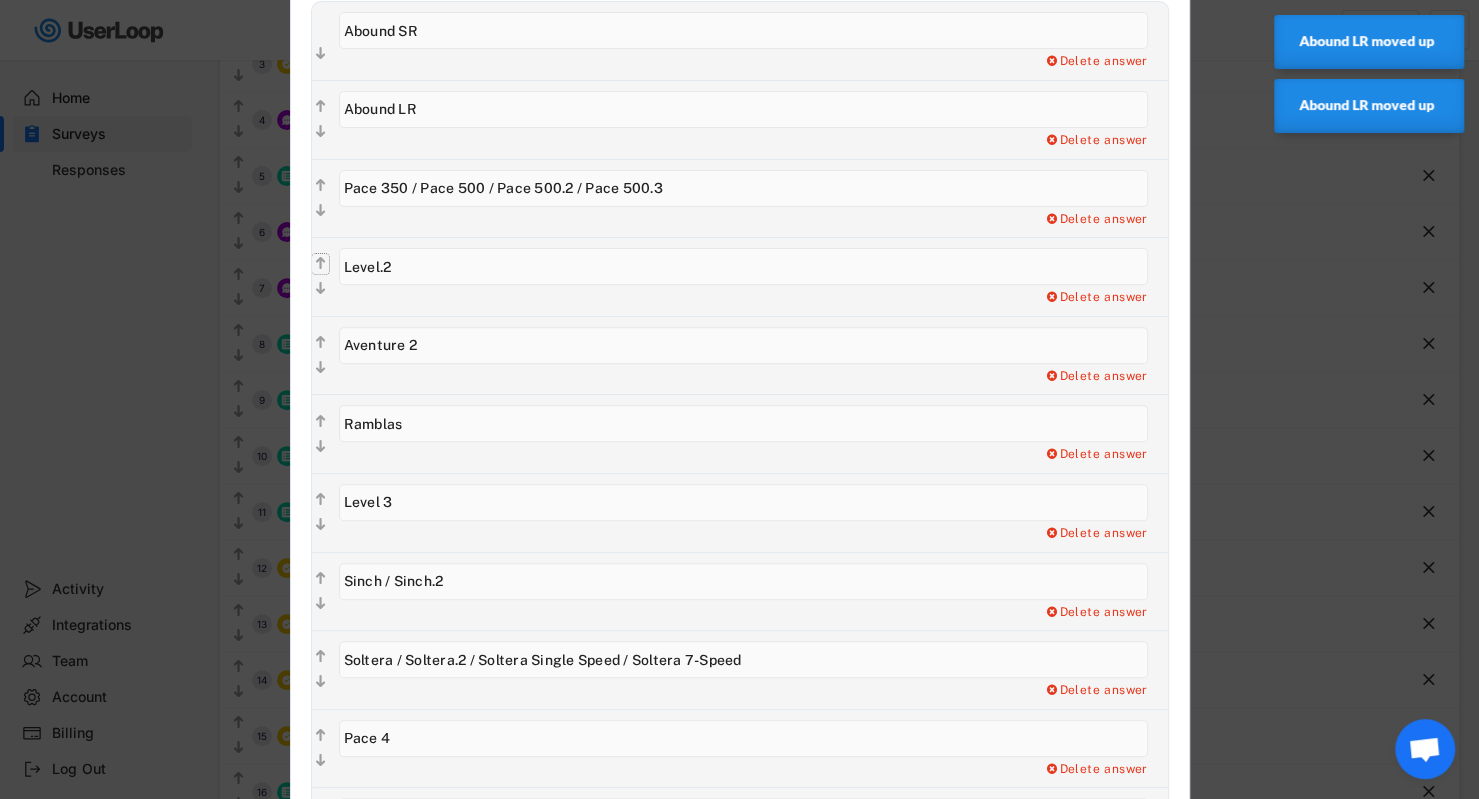 type on "Level.2" 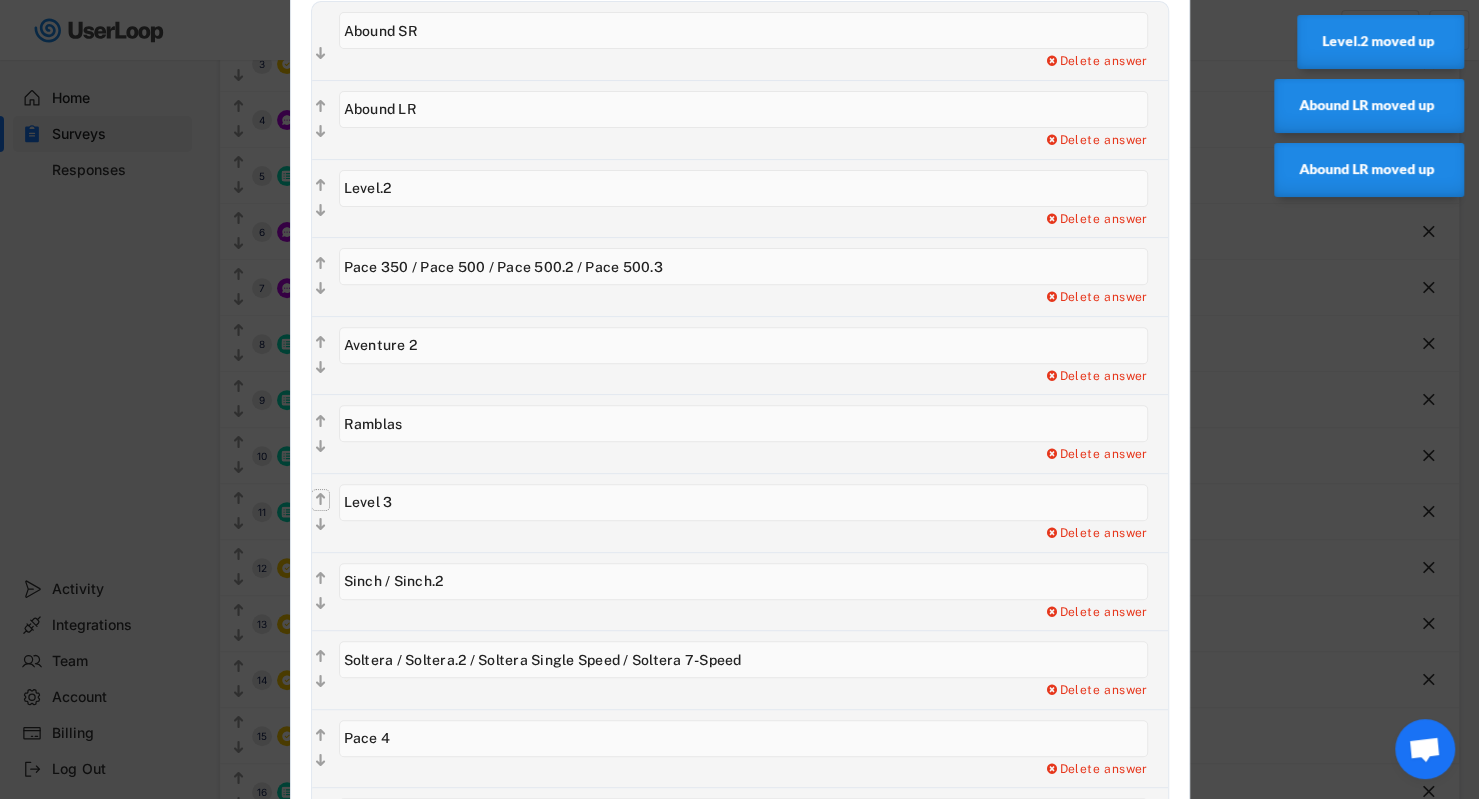 click on "" 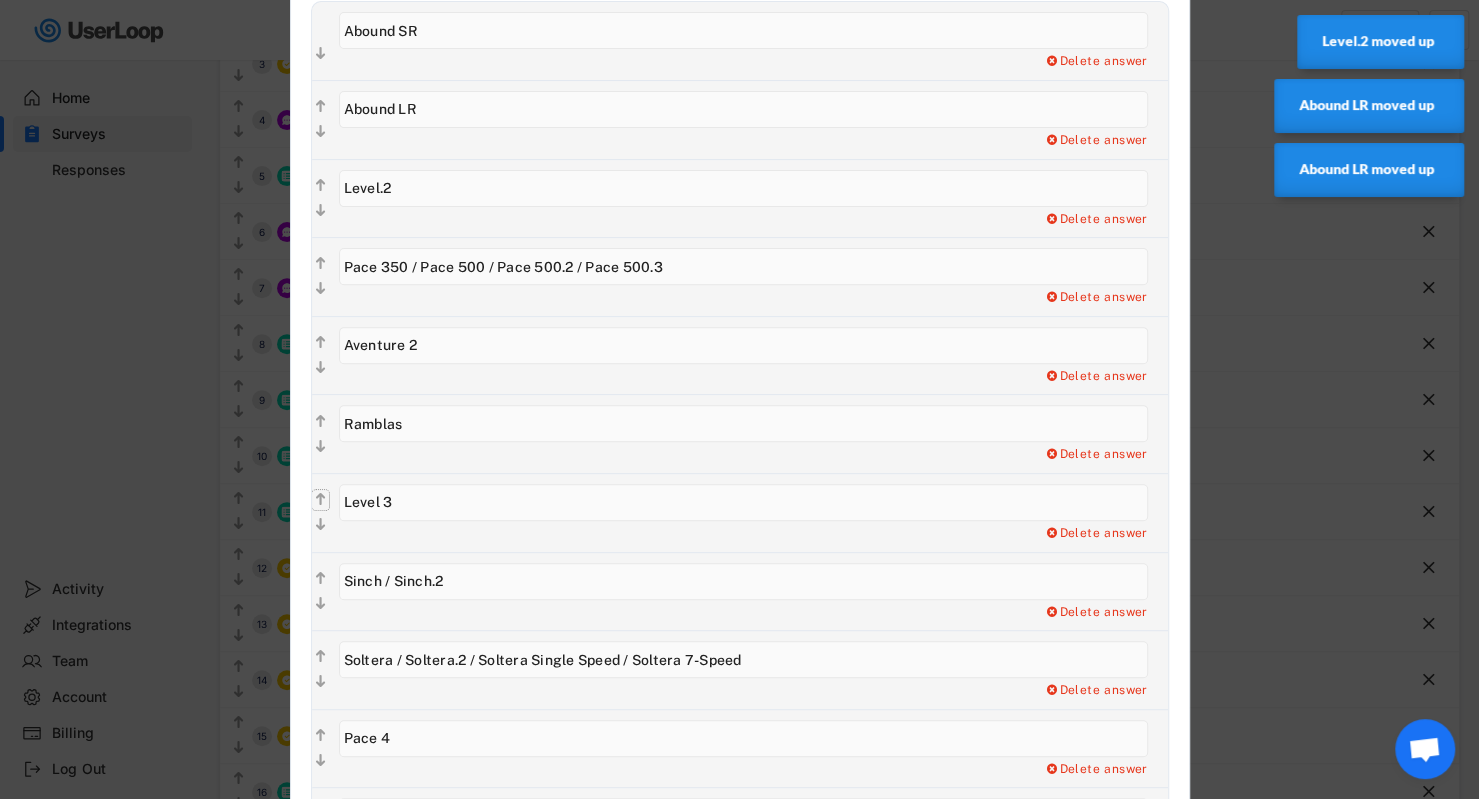 type on "Level 3" 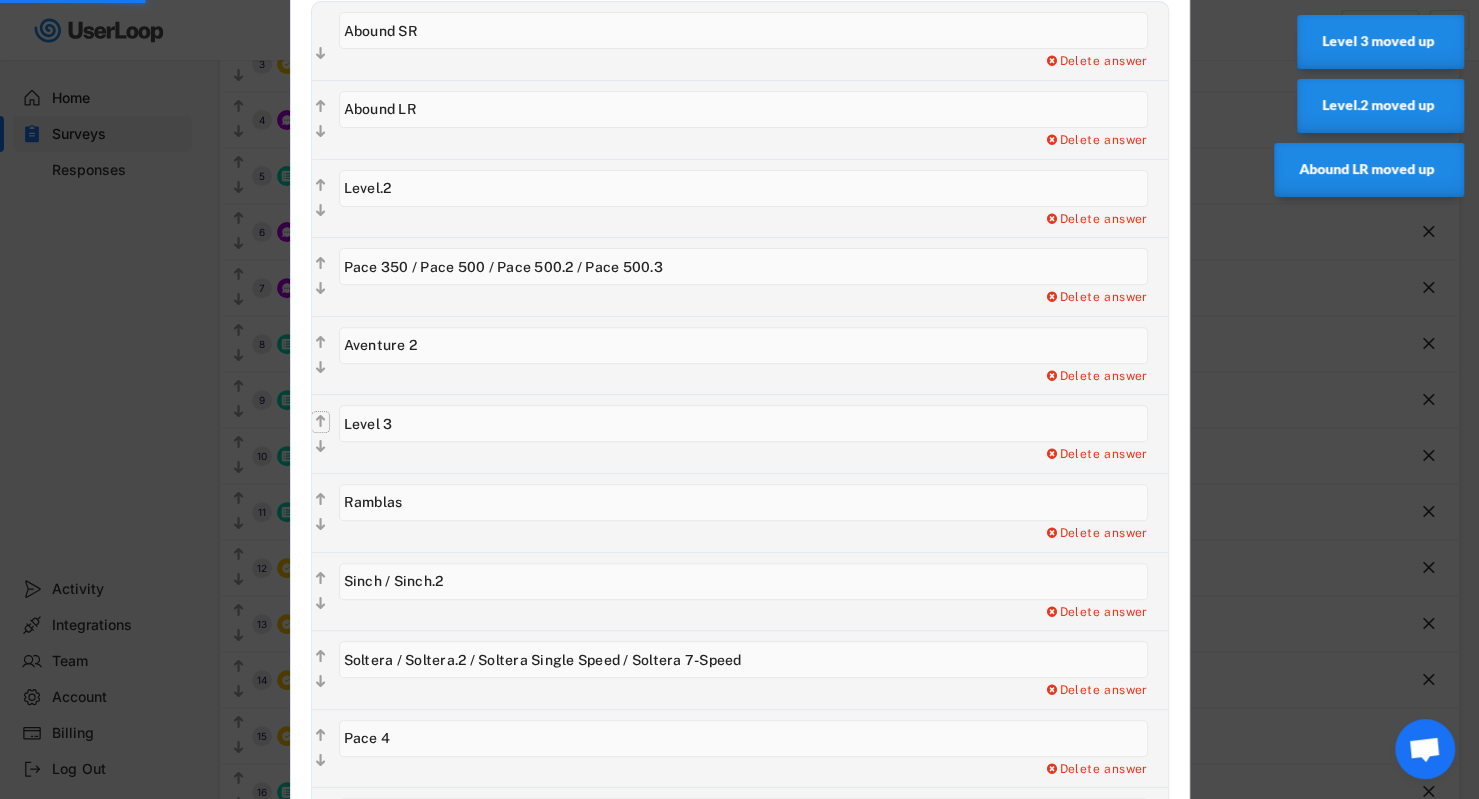 click on "" 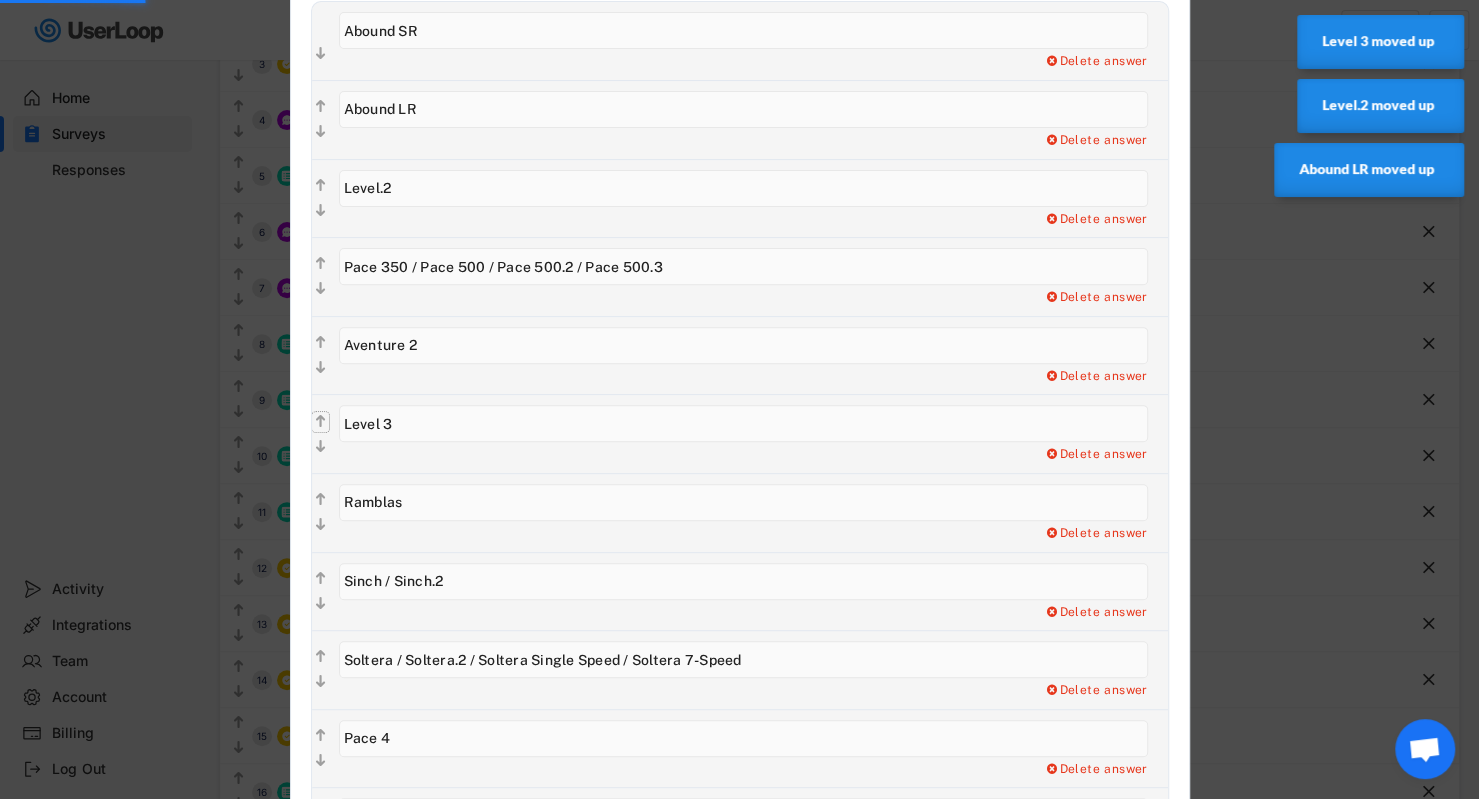 type on "Level 3" 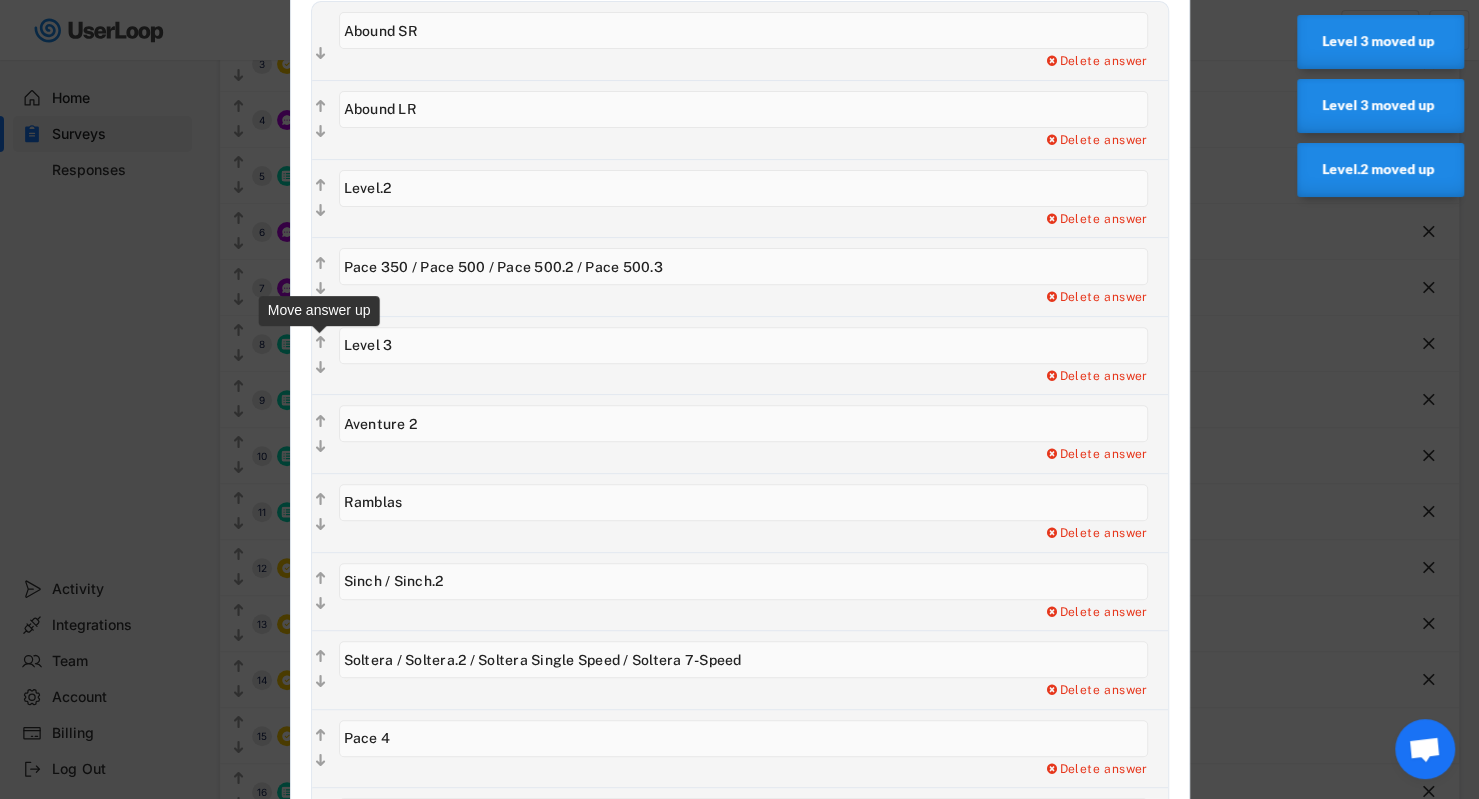 click on "" 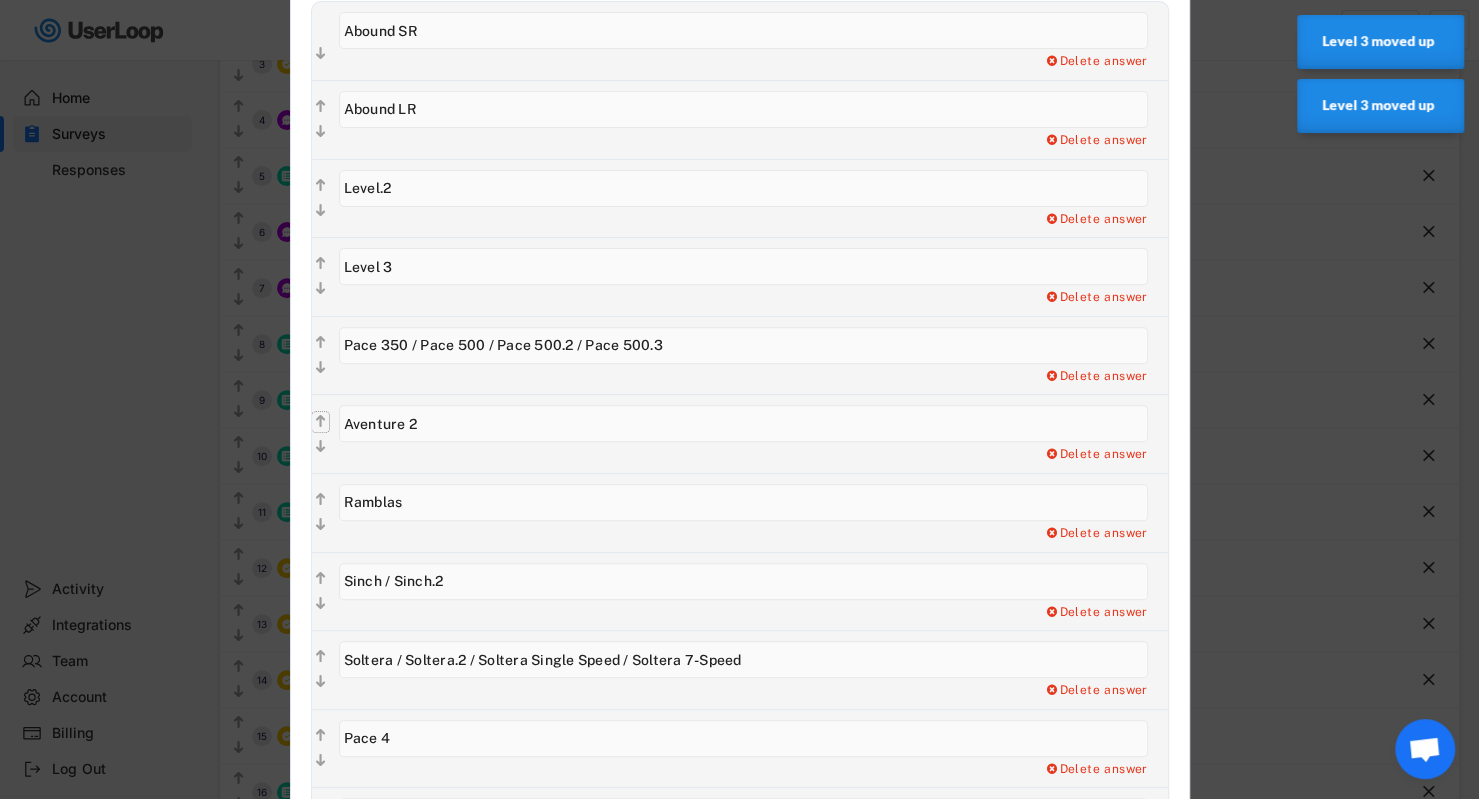 click on "" 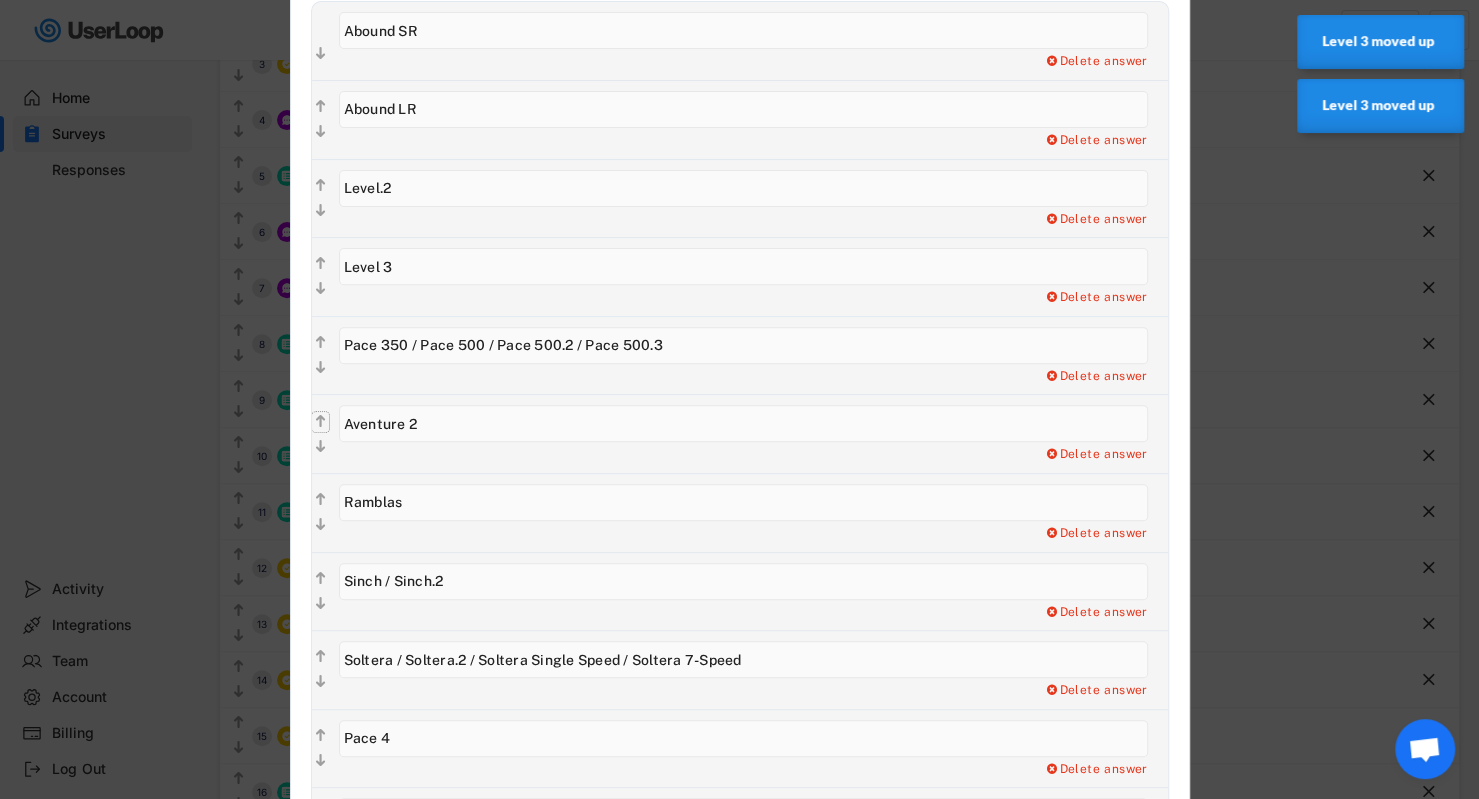 type on "Aventure 2" 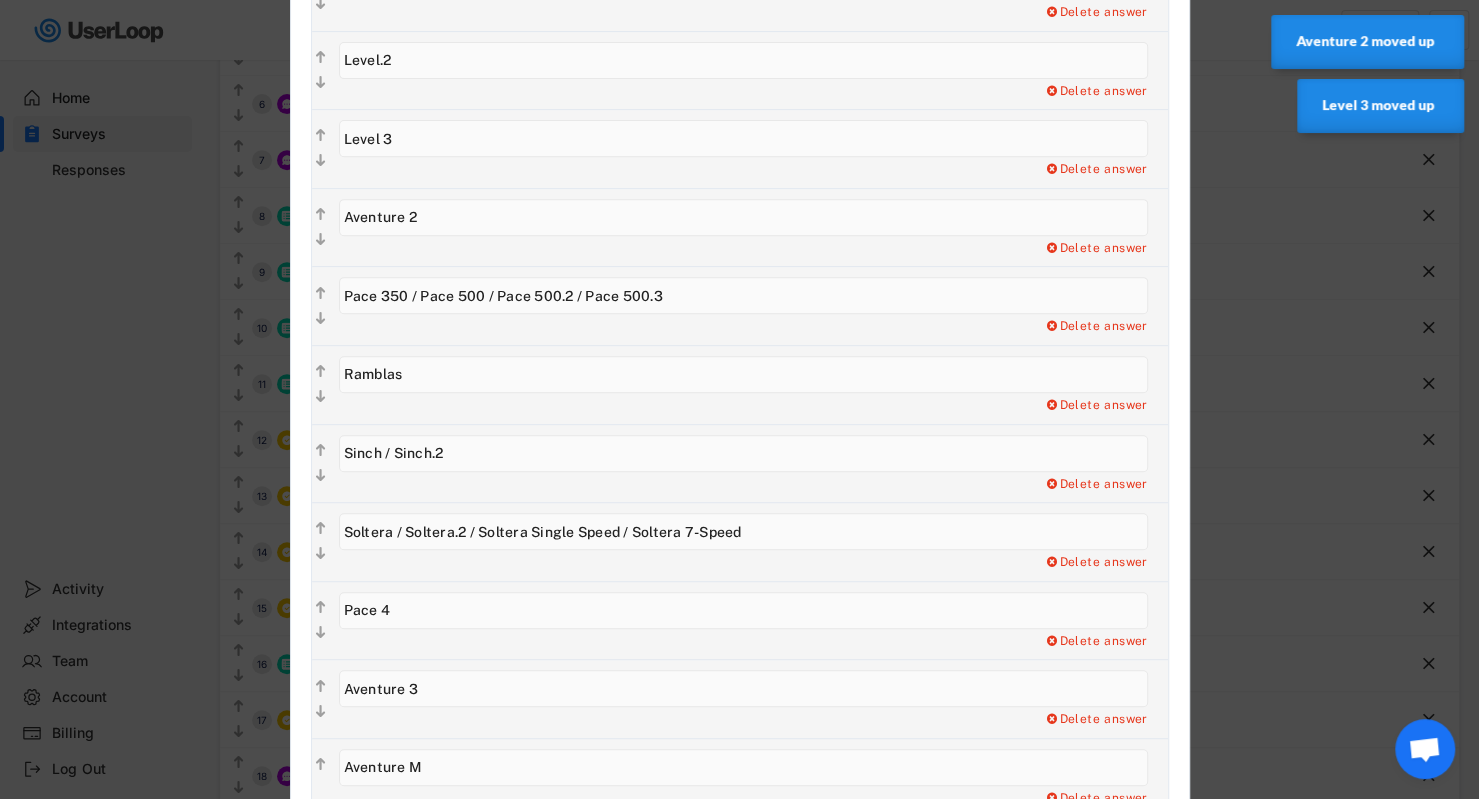 scroll, scrollTop: 419, scrollLeft: 0, axis: vertical 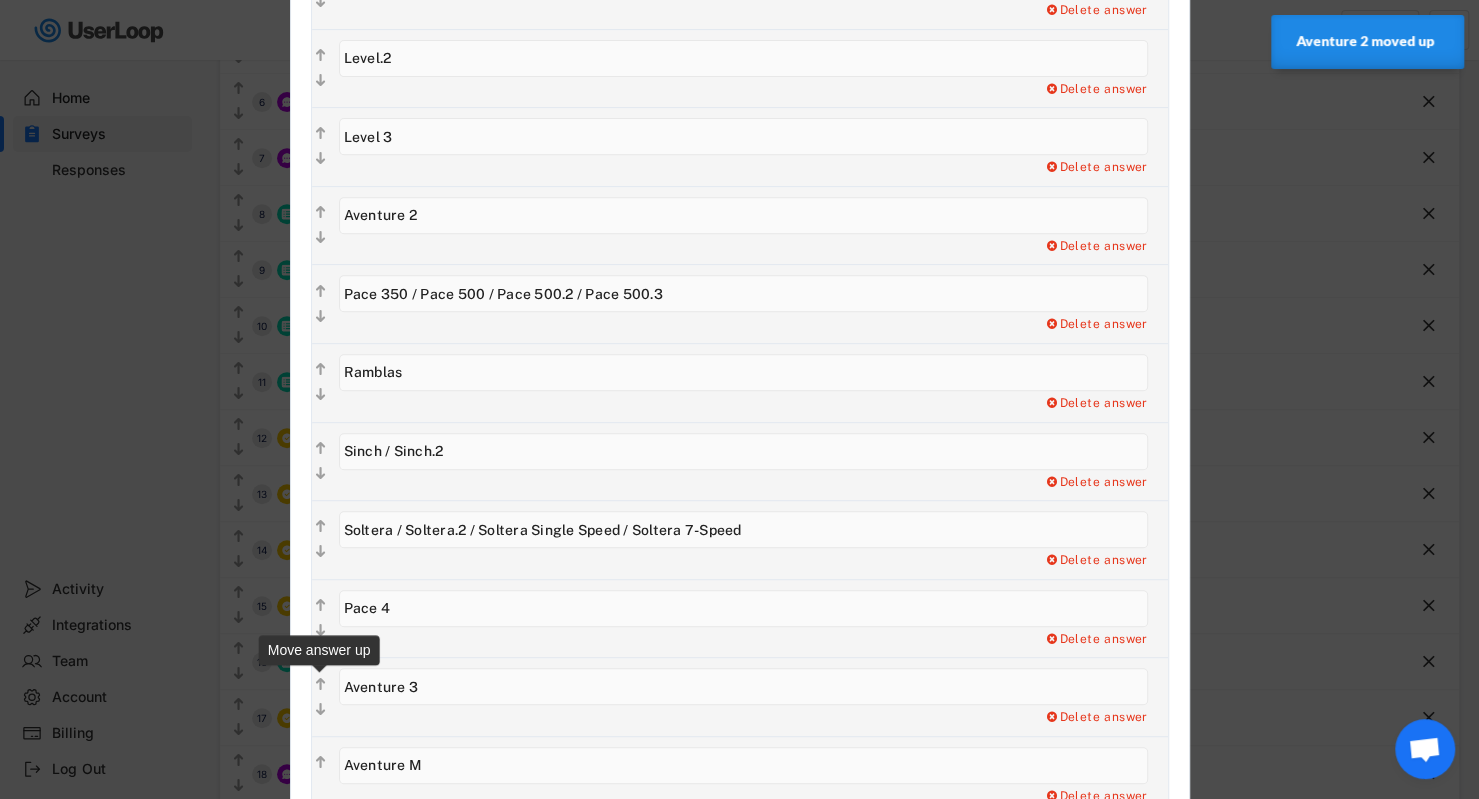click on "" 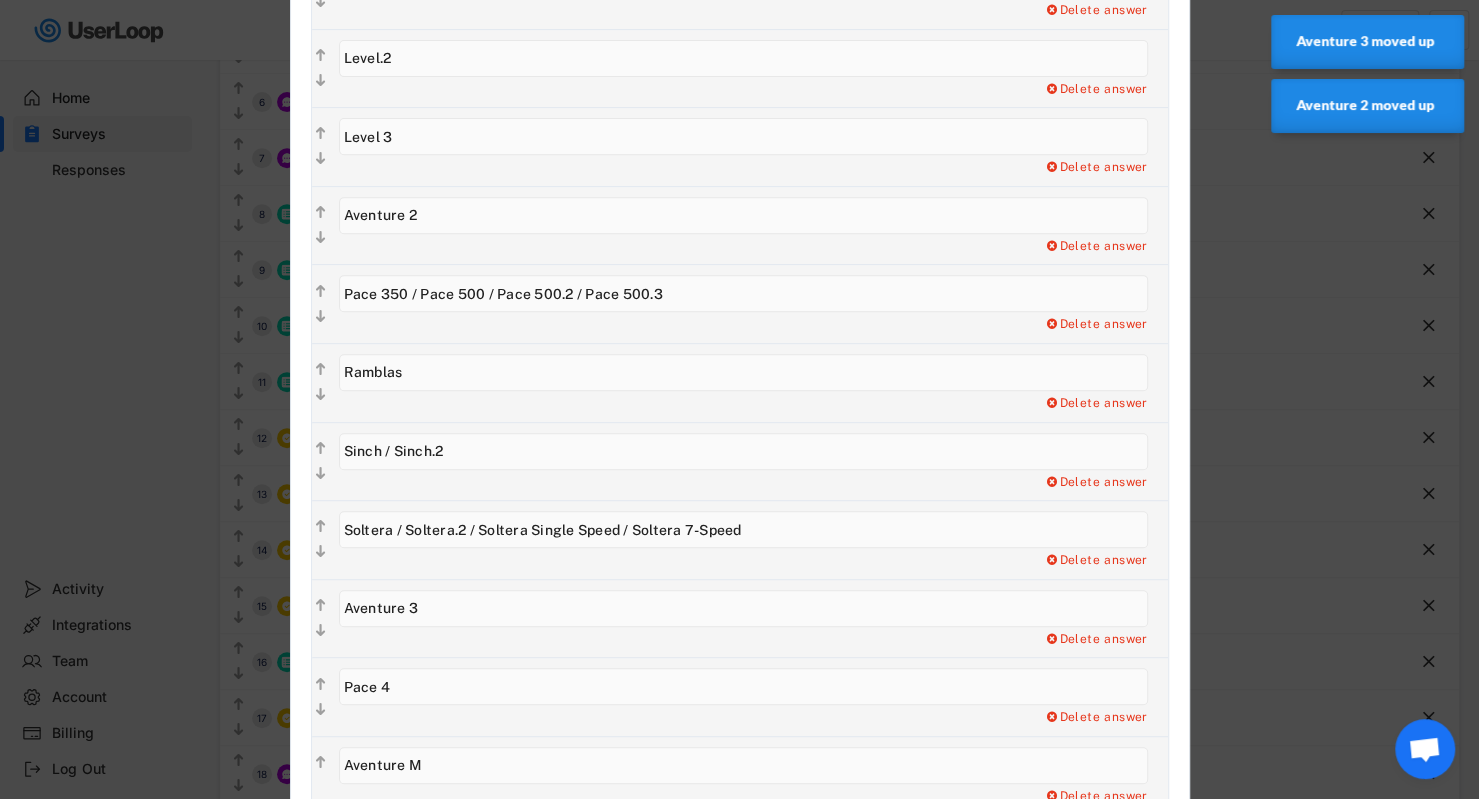 click on "

Delete answer" at bounding box center [740, 775] 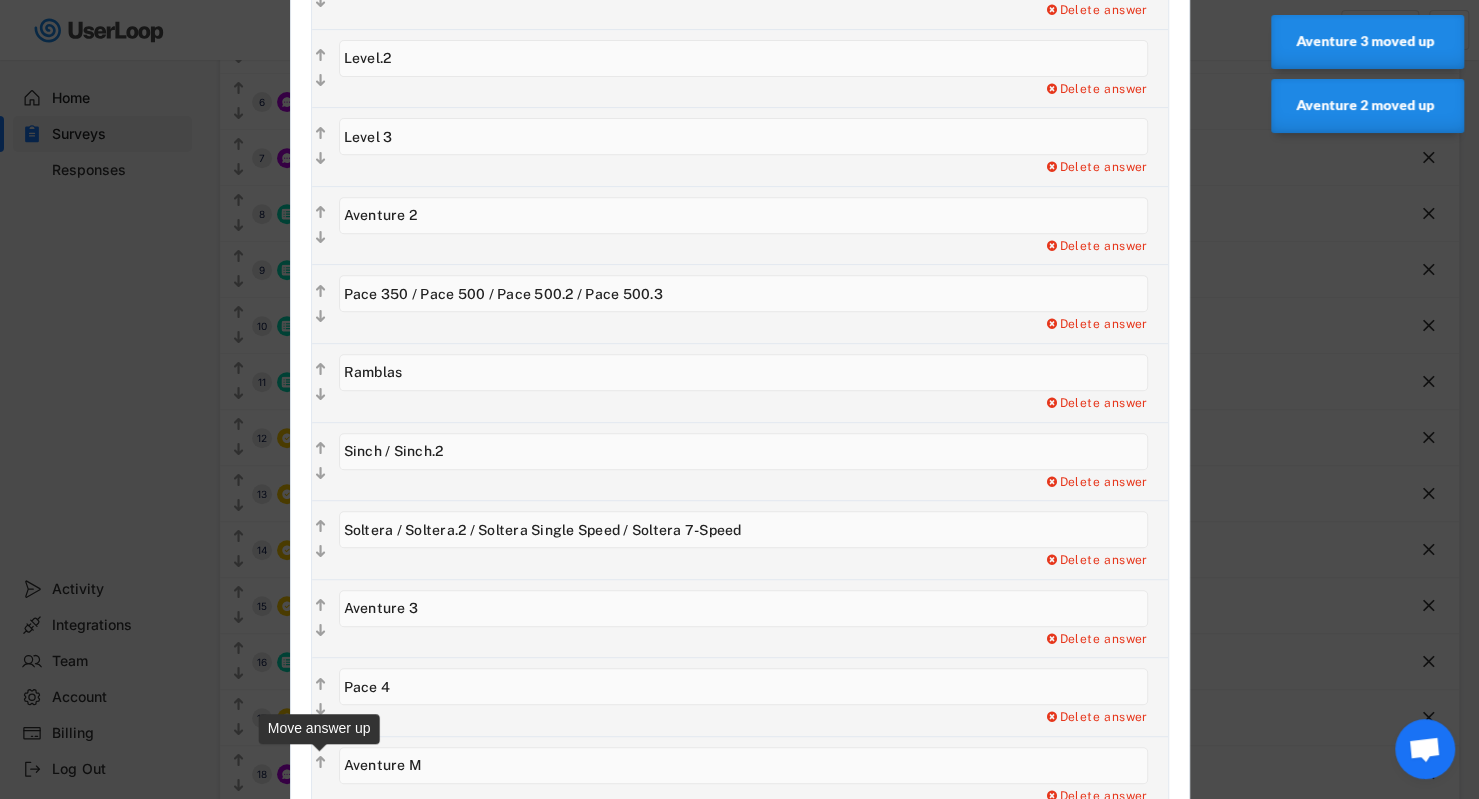 click on "" 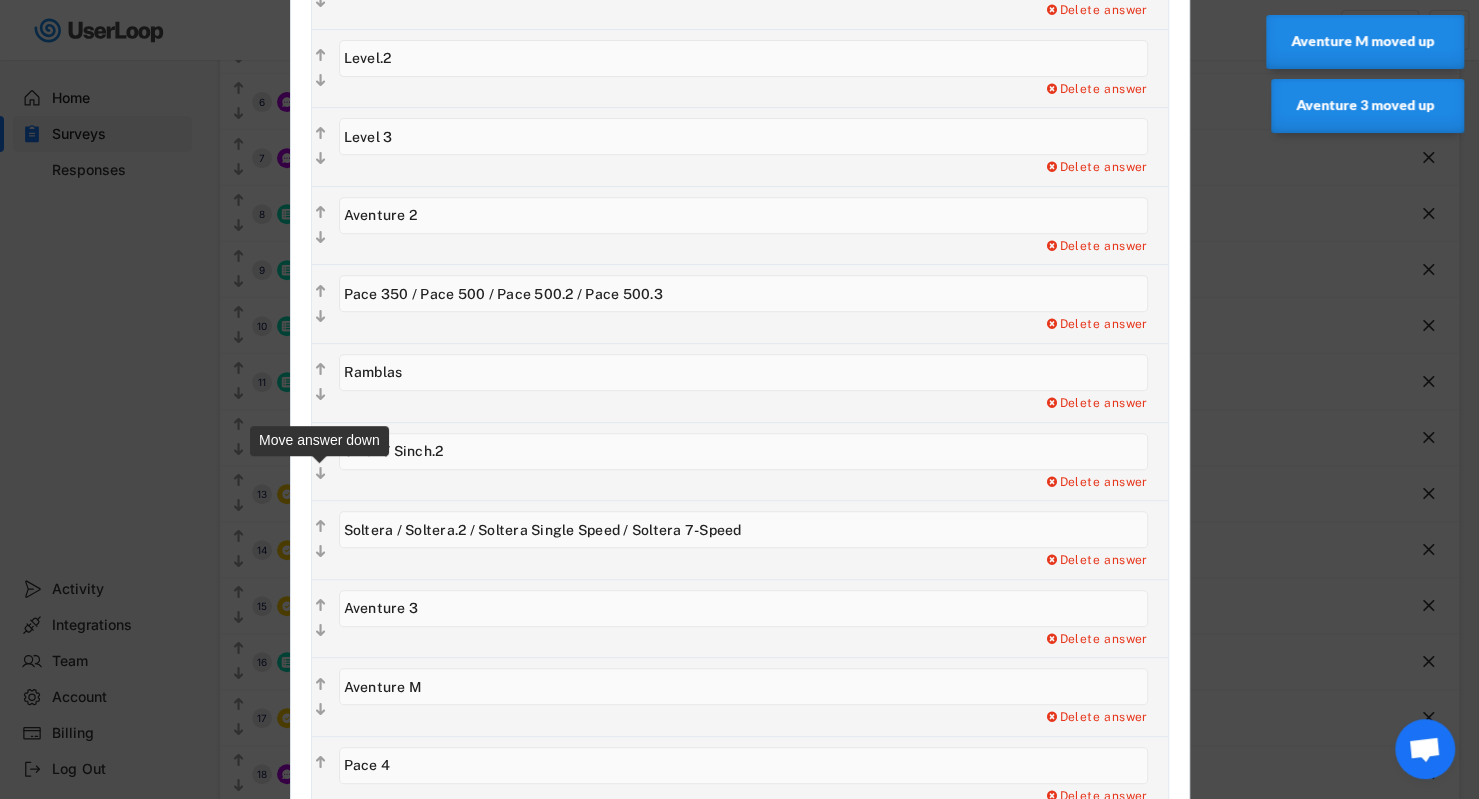 click on "" 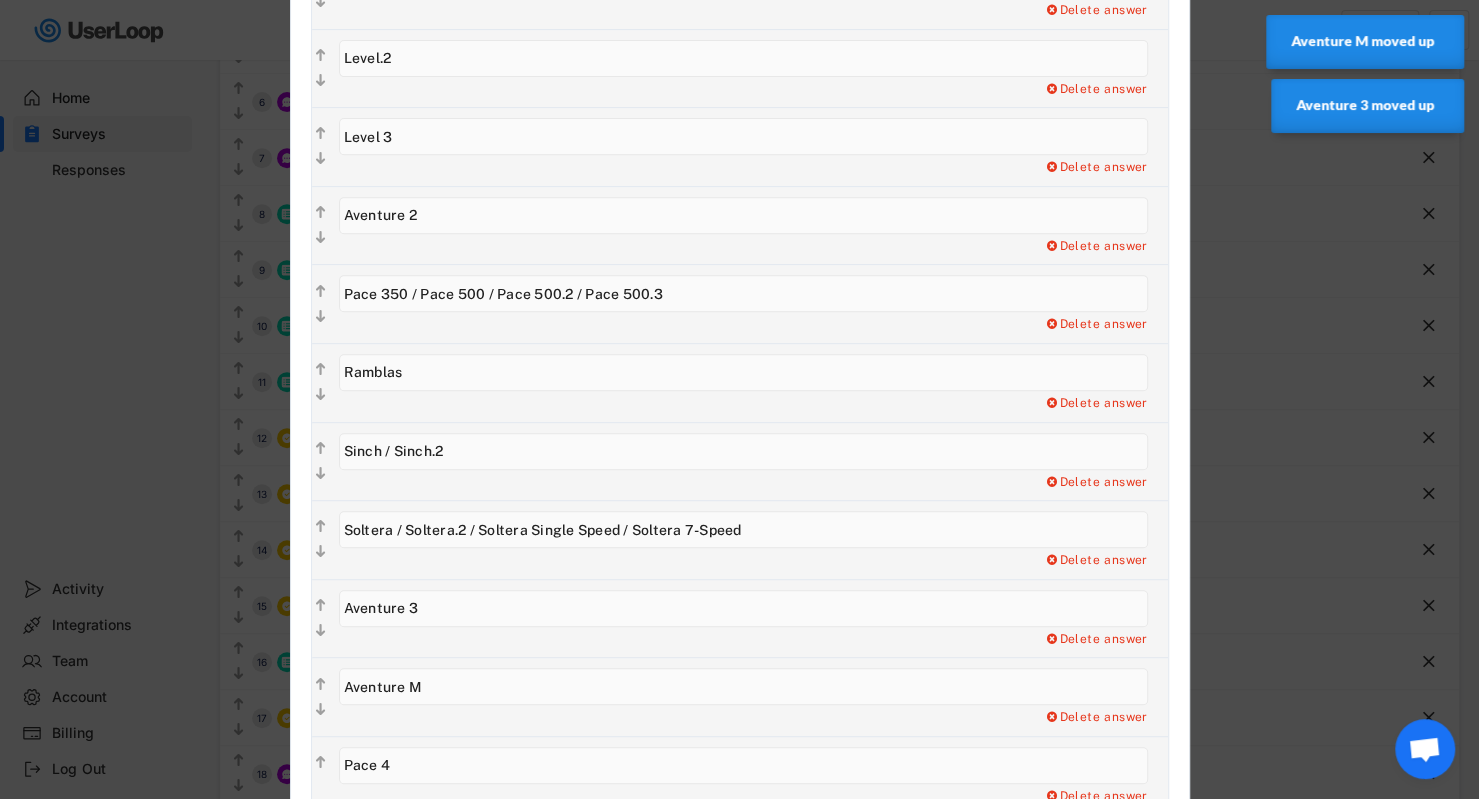 type on "Soltera / Soltera.2 / Soltera Single Speed / Soltera 7-Speed" 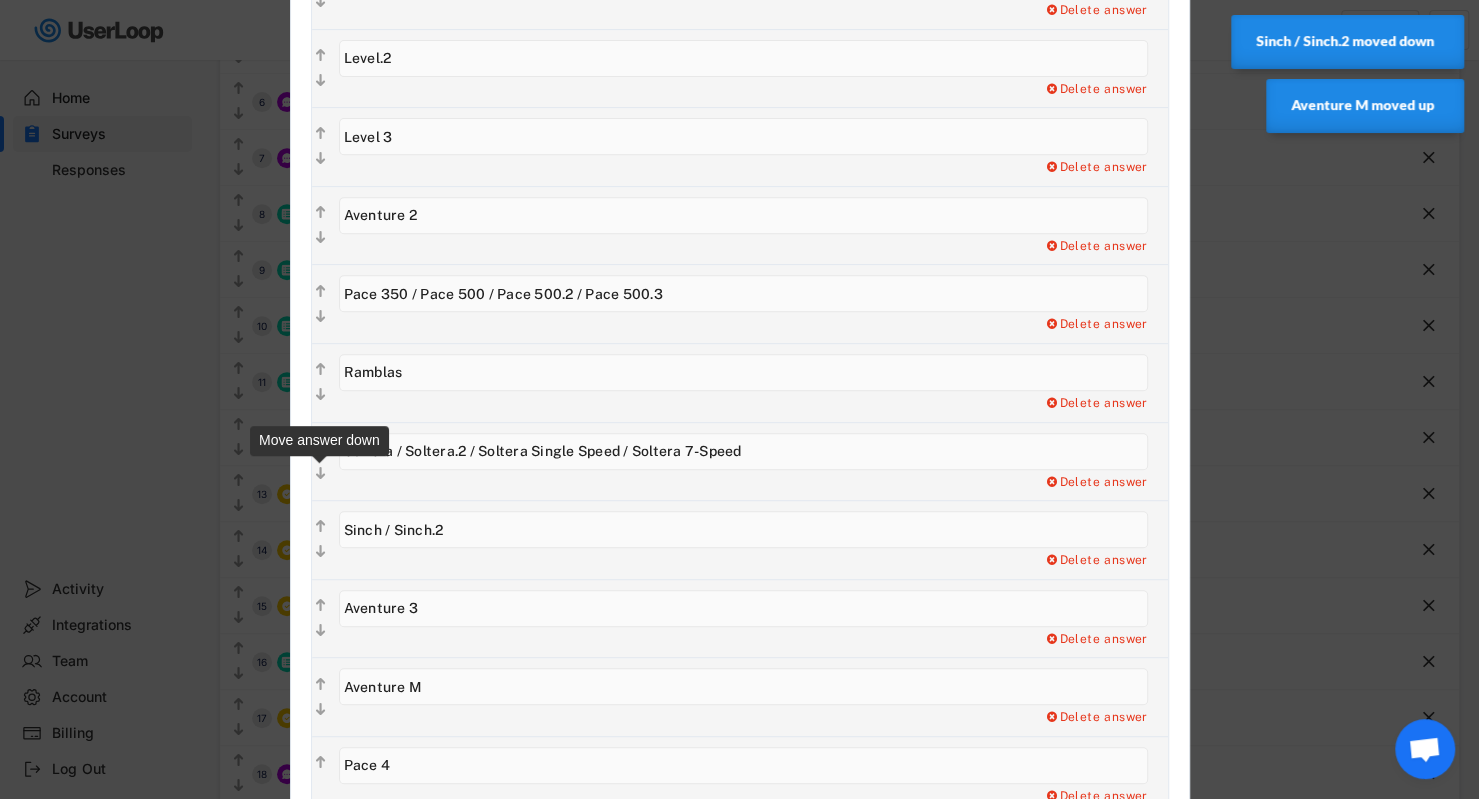 click on "" 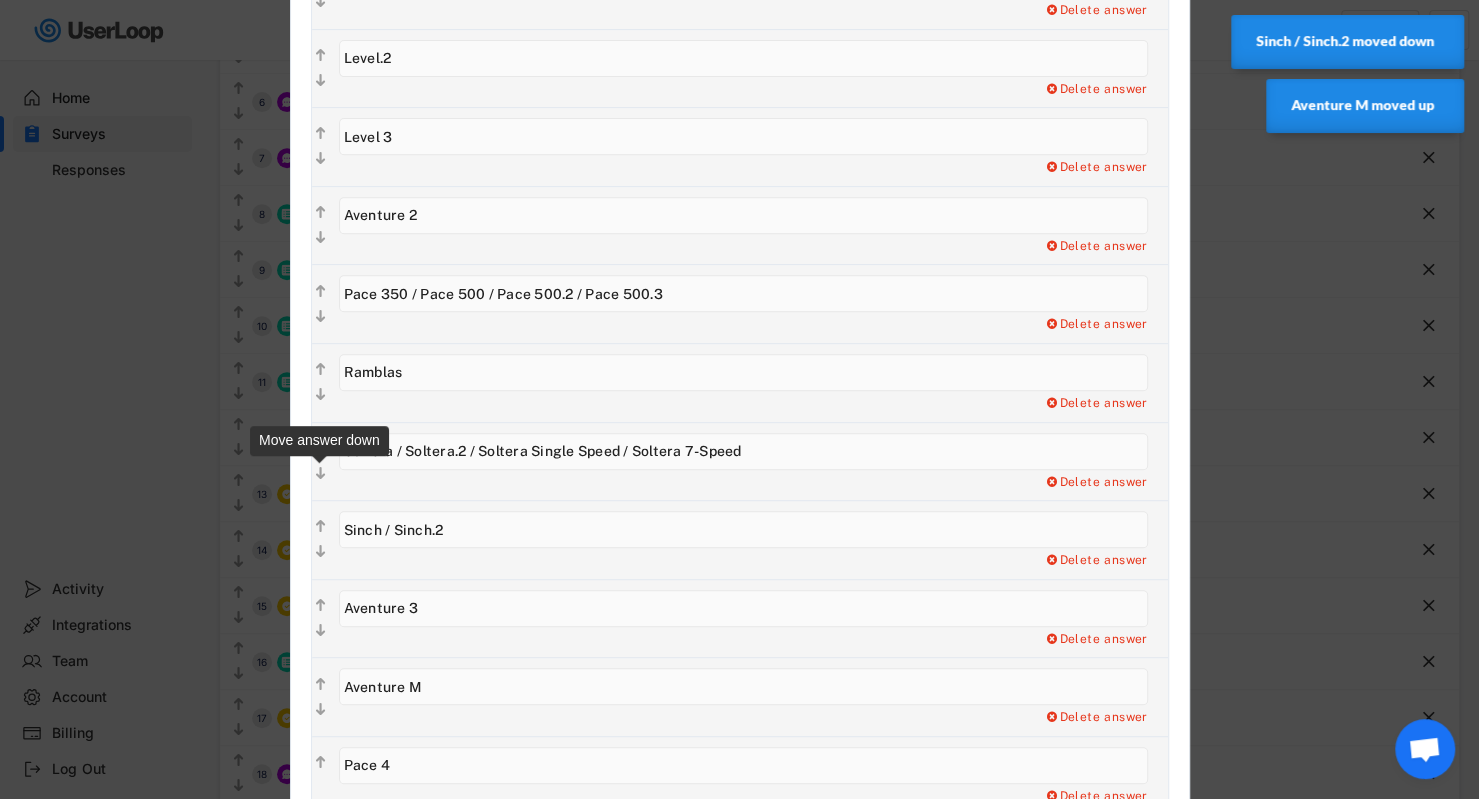 type on "Sinch / Sinch.2" 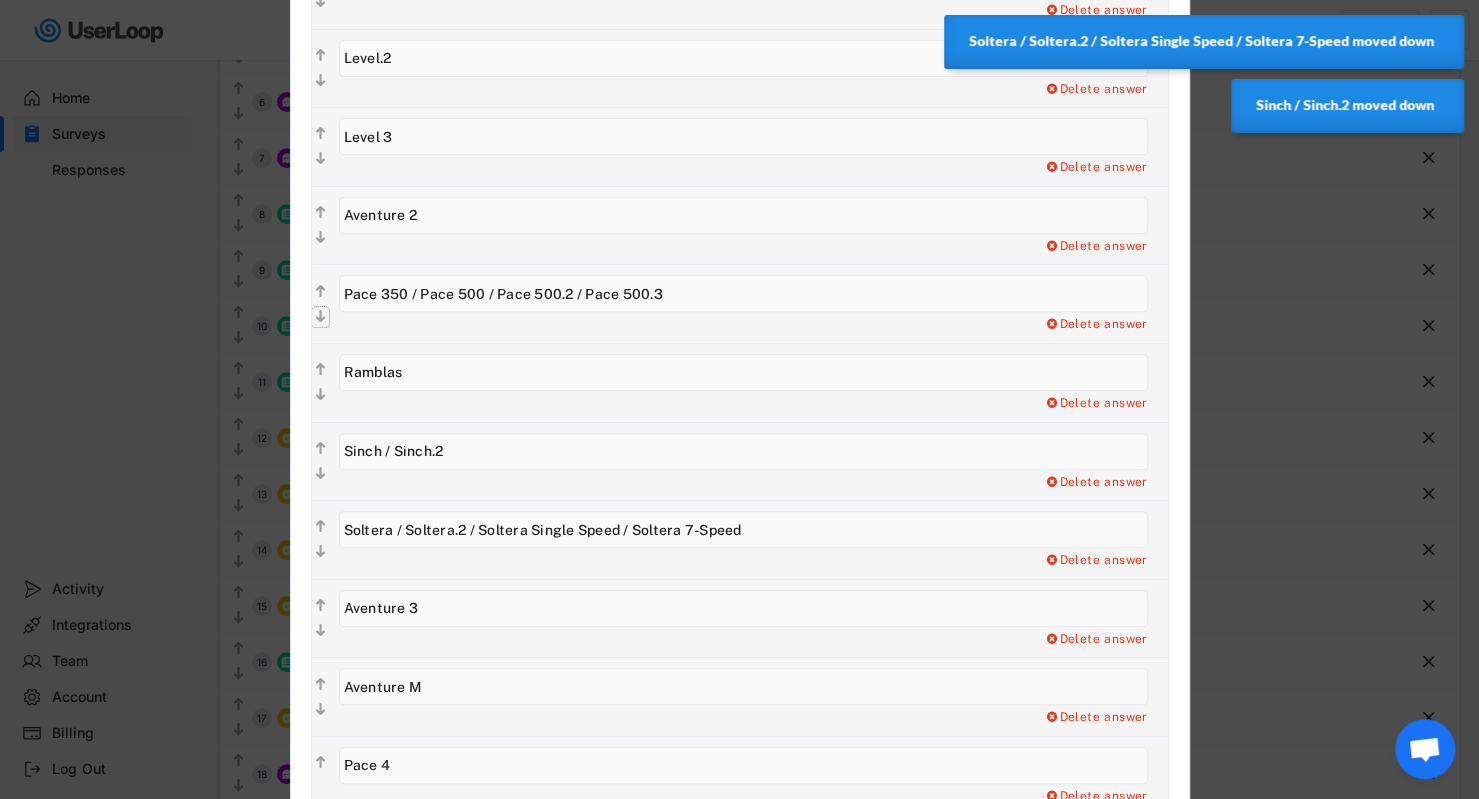 click on "" 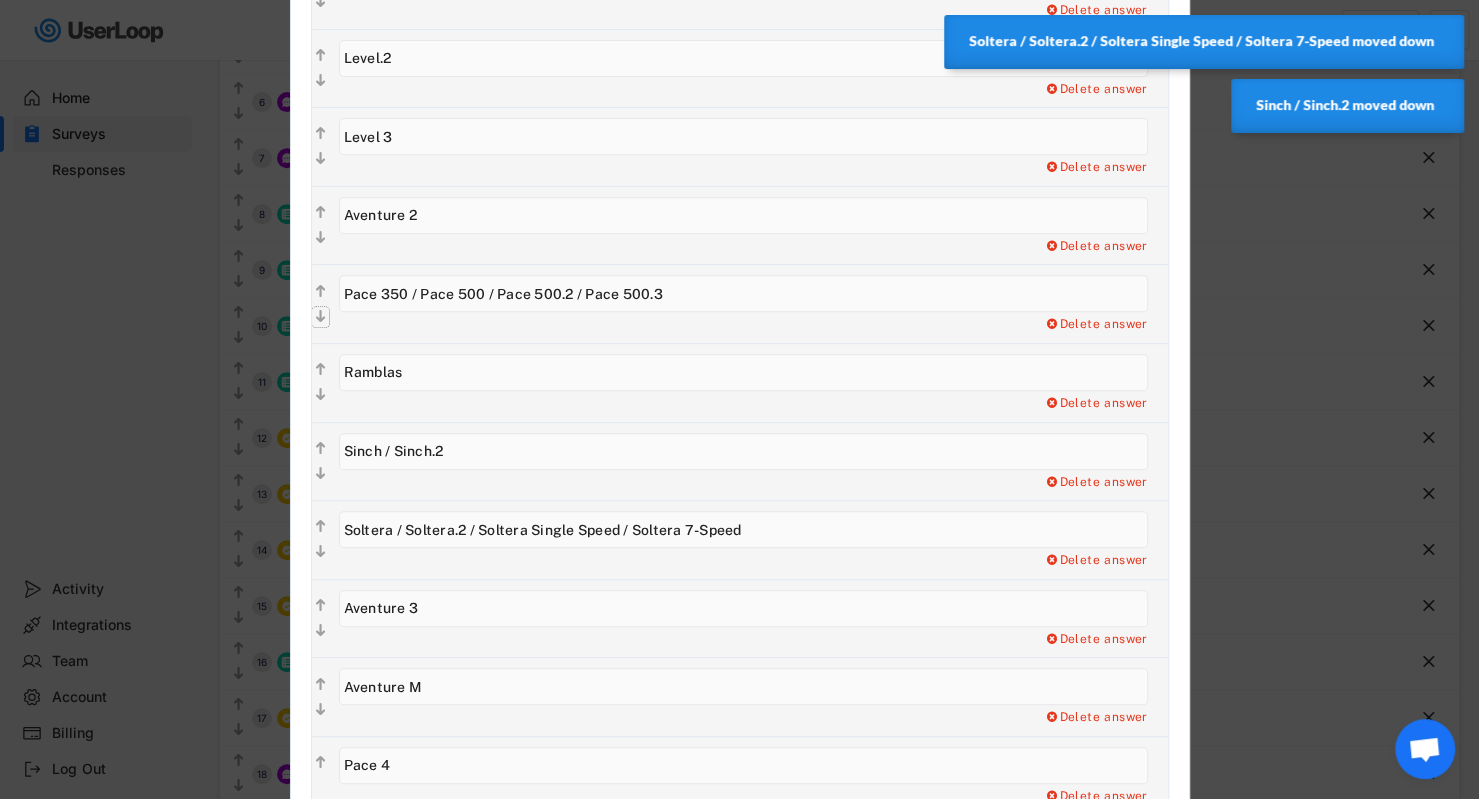 type on "Ramblas" 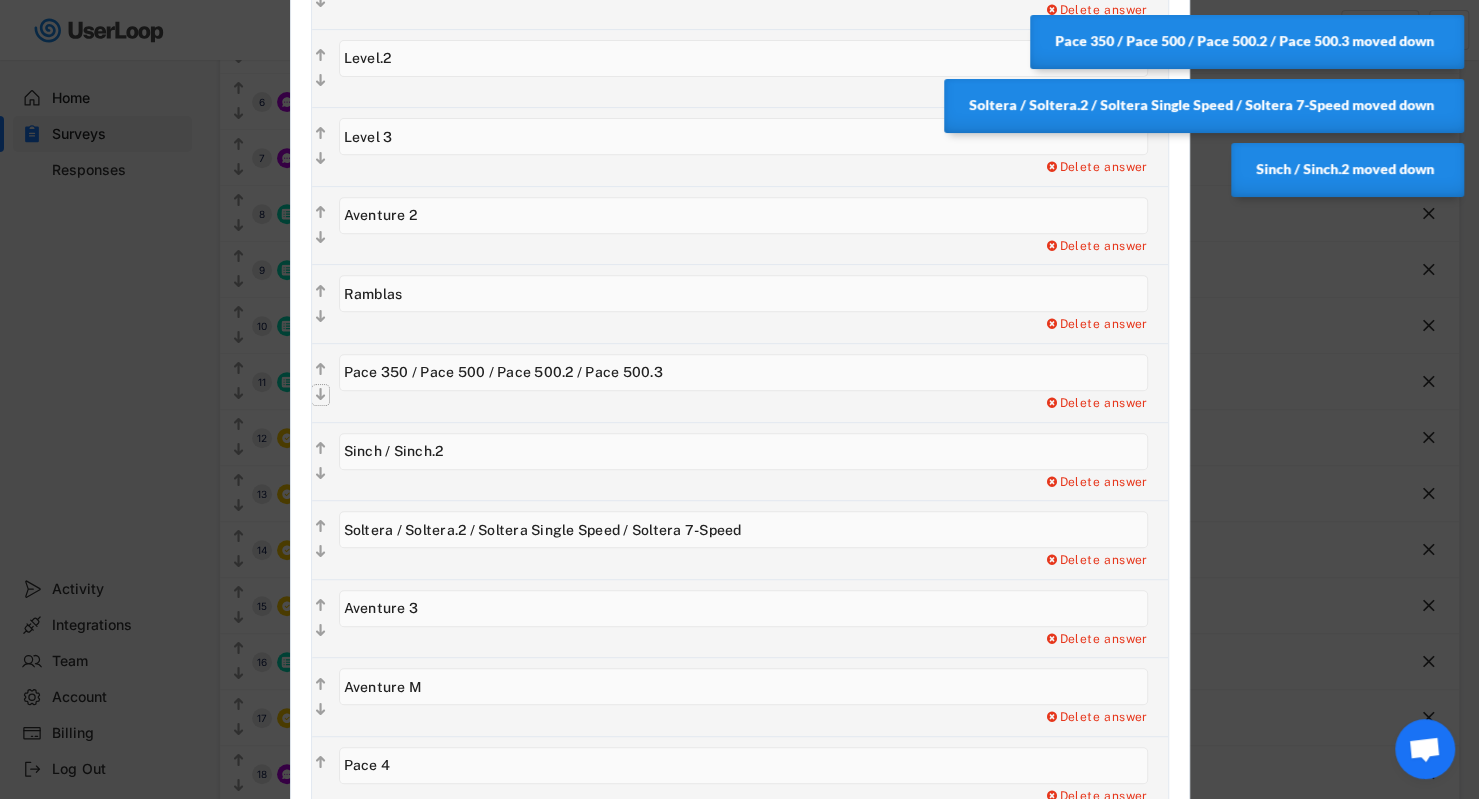 click on "" 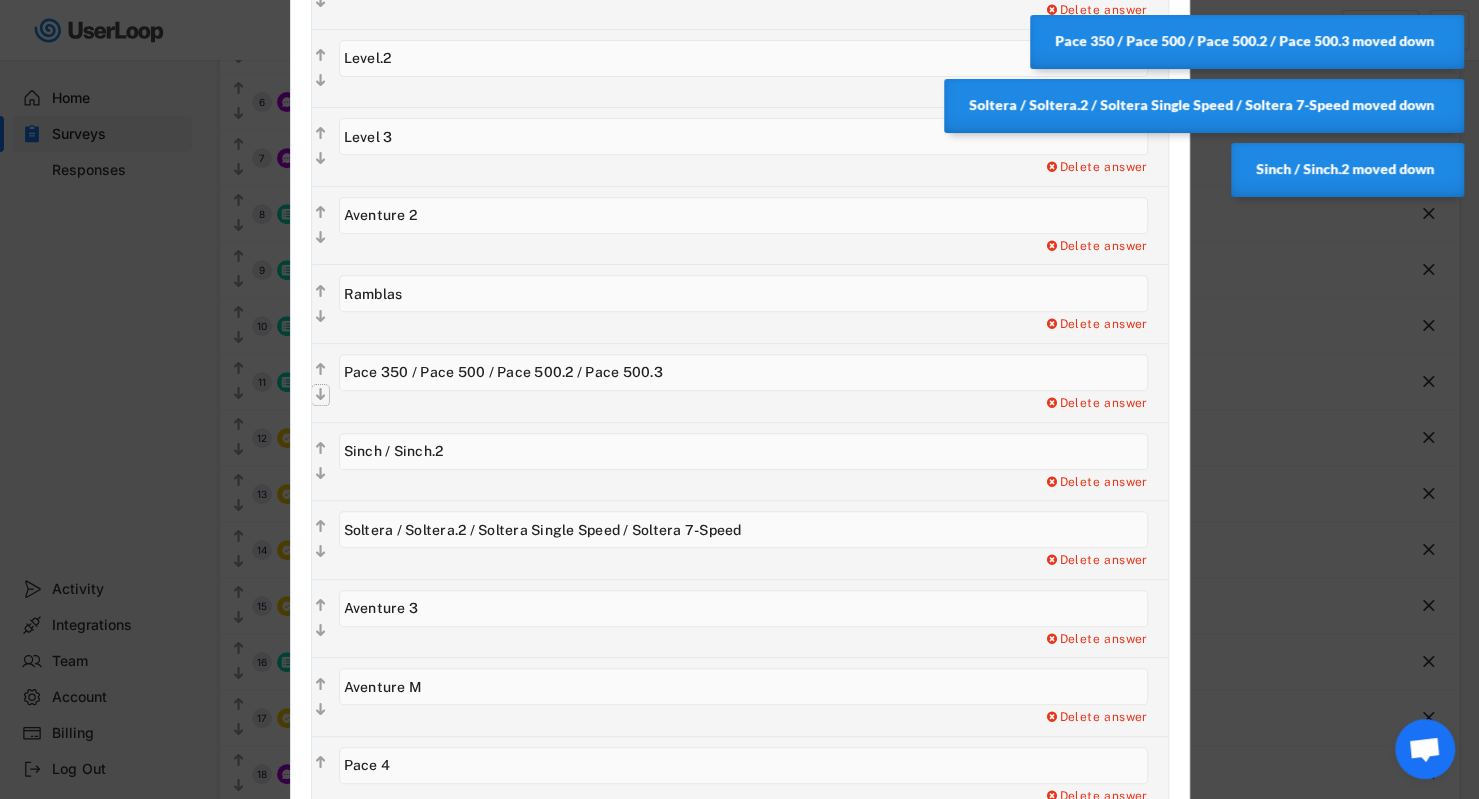 type on "Sinch / Sinch.2" 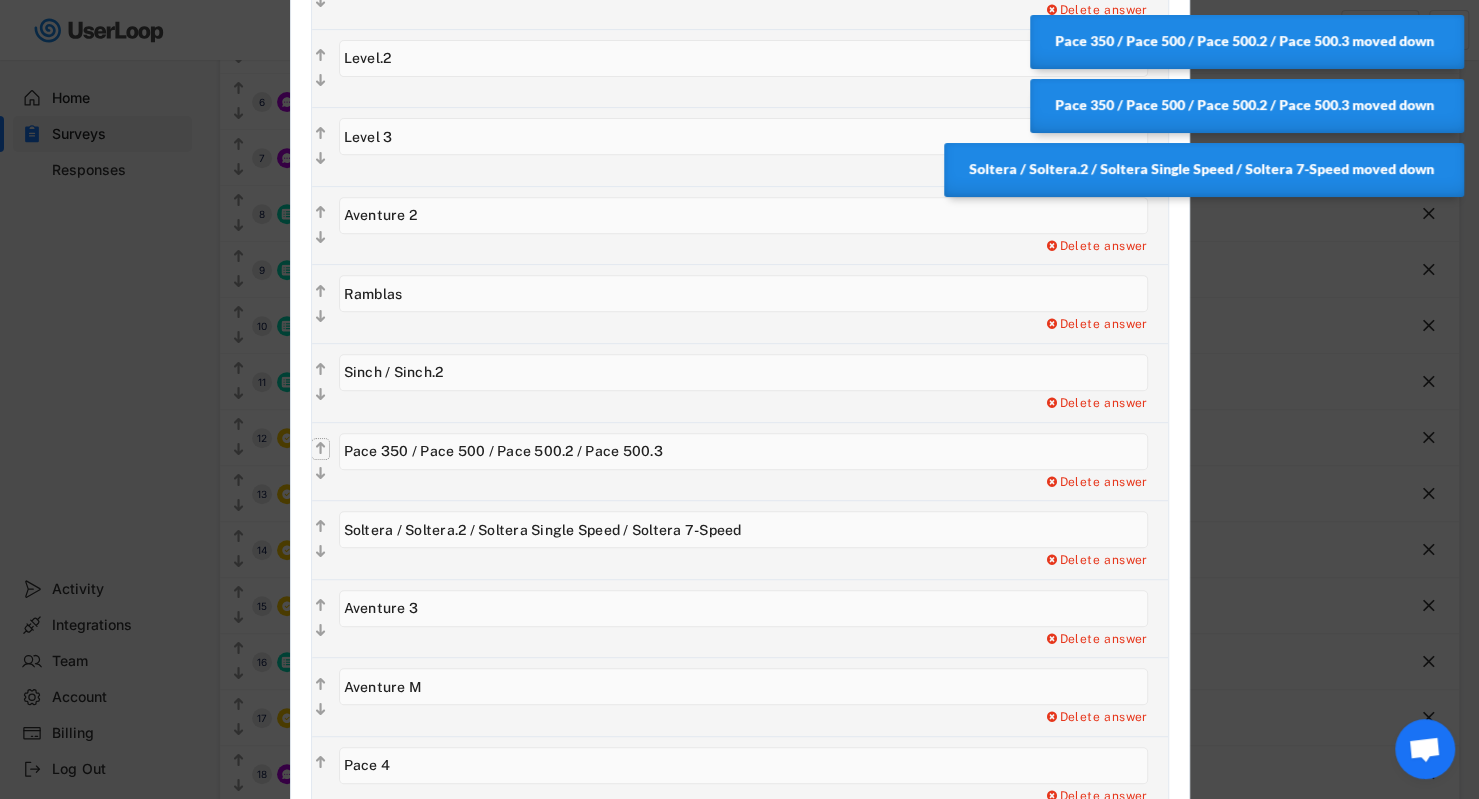 click on "" 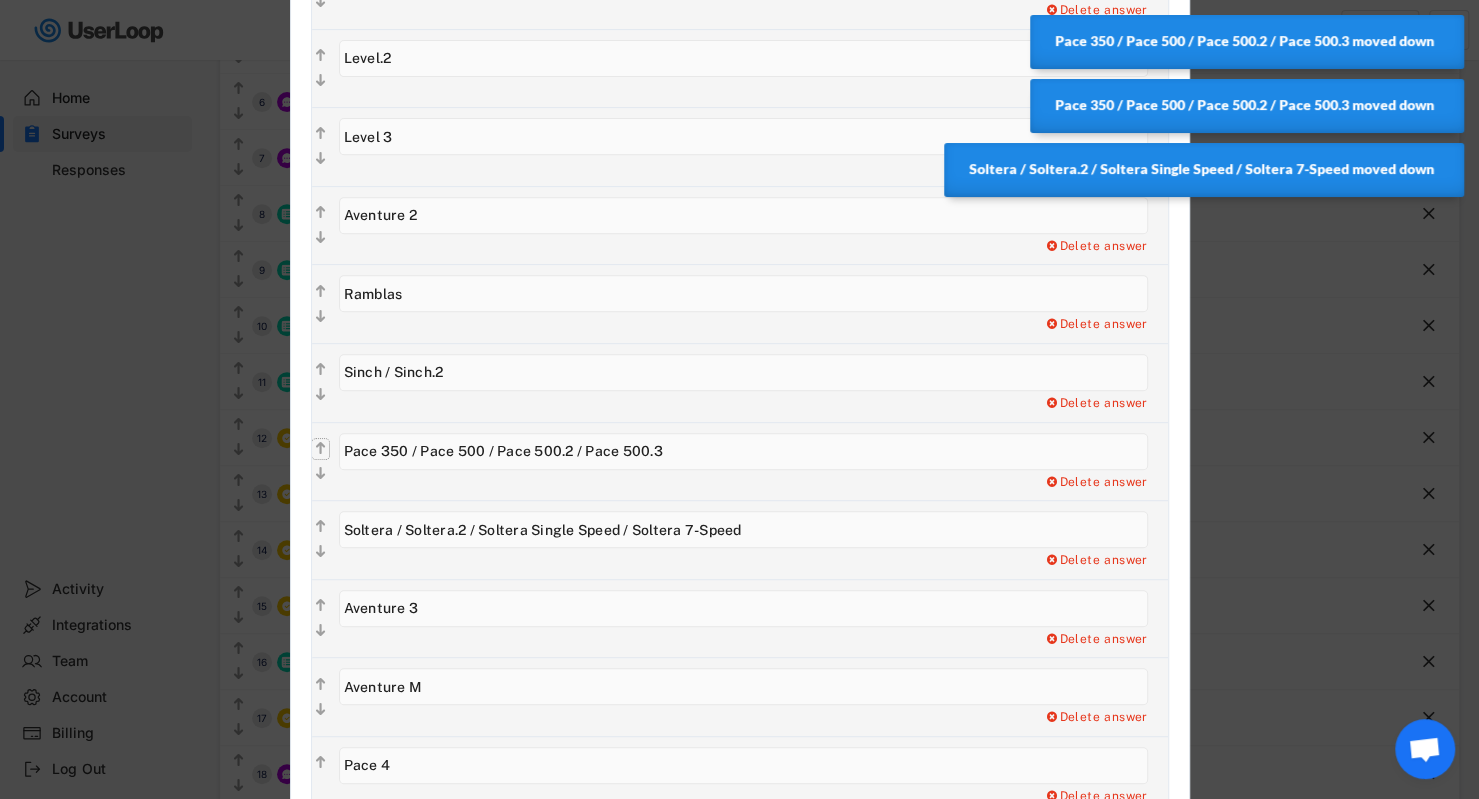 type on "Pace 350 / Pace 500 / Pace 500.2 / Pace 500.3" 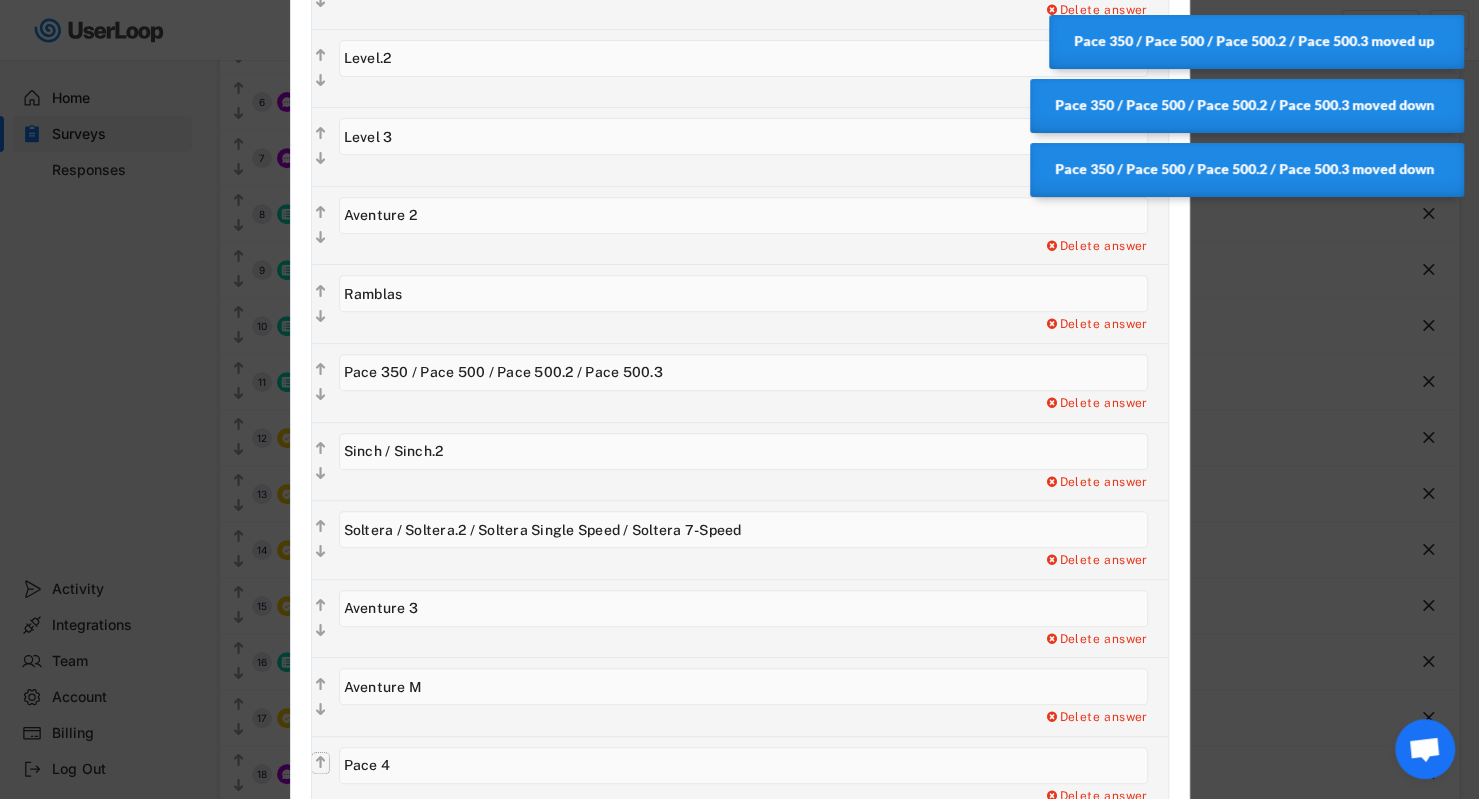 click on "" 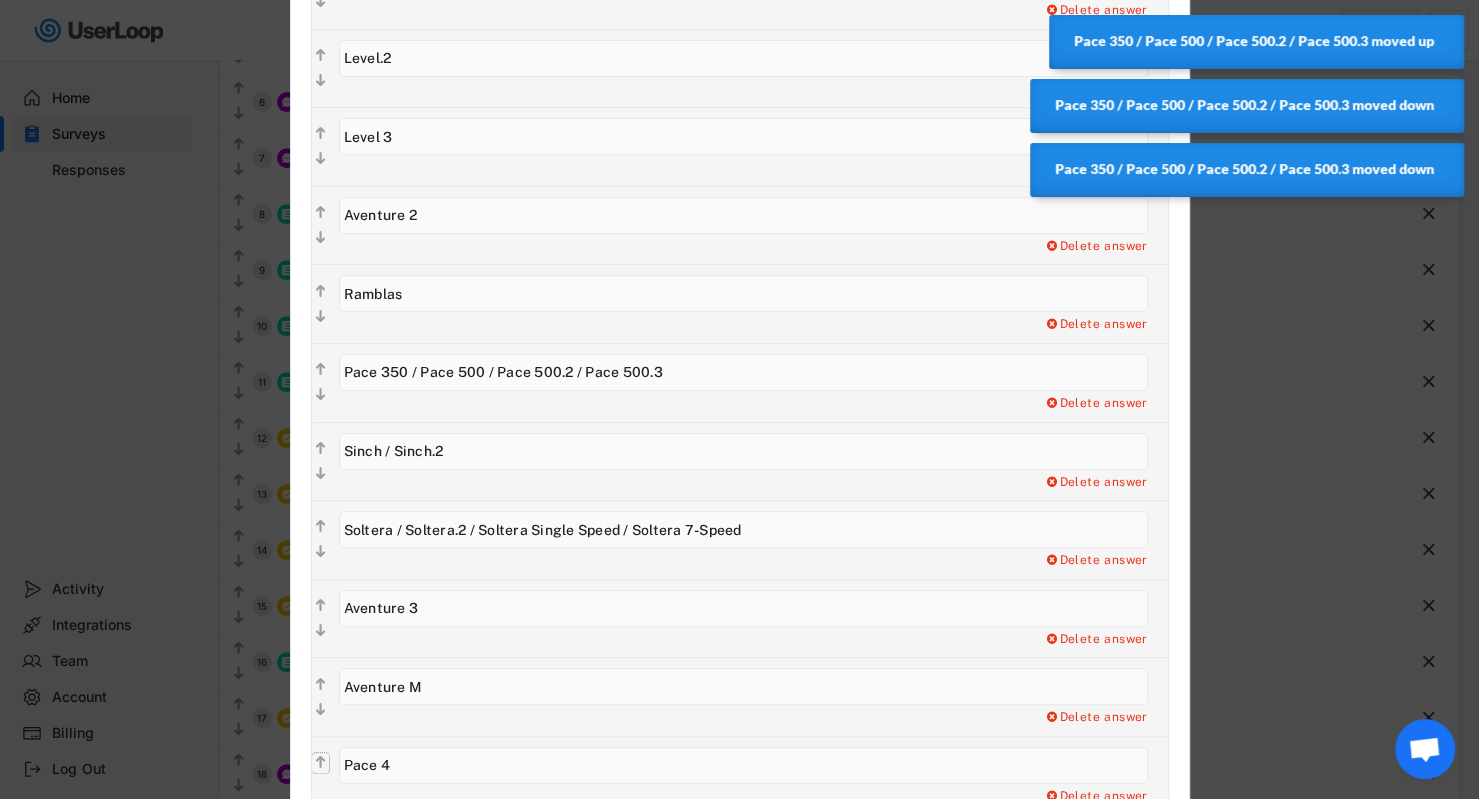 type on "Pace 4" 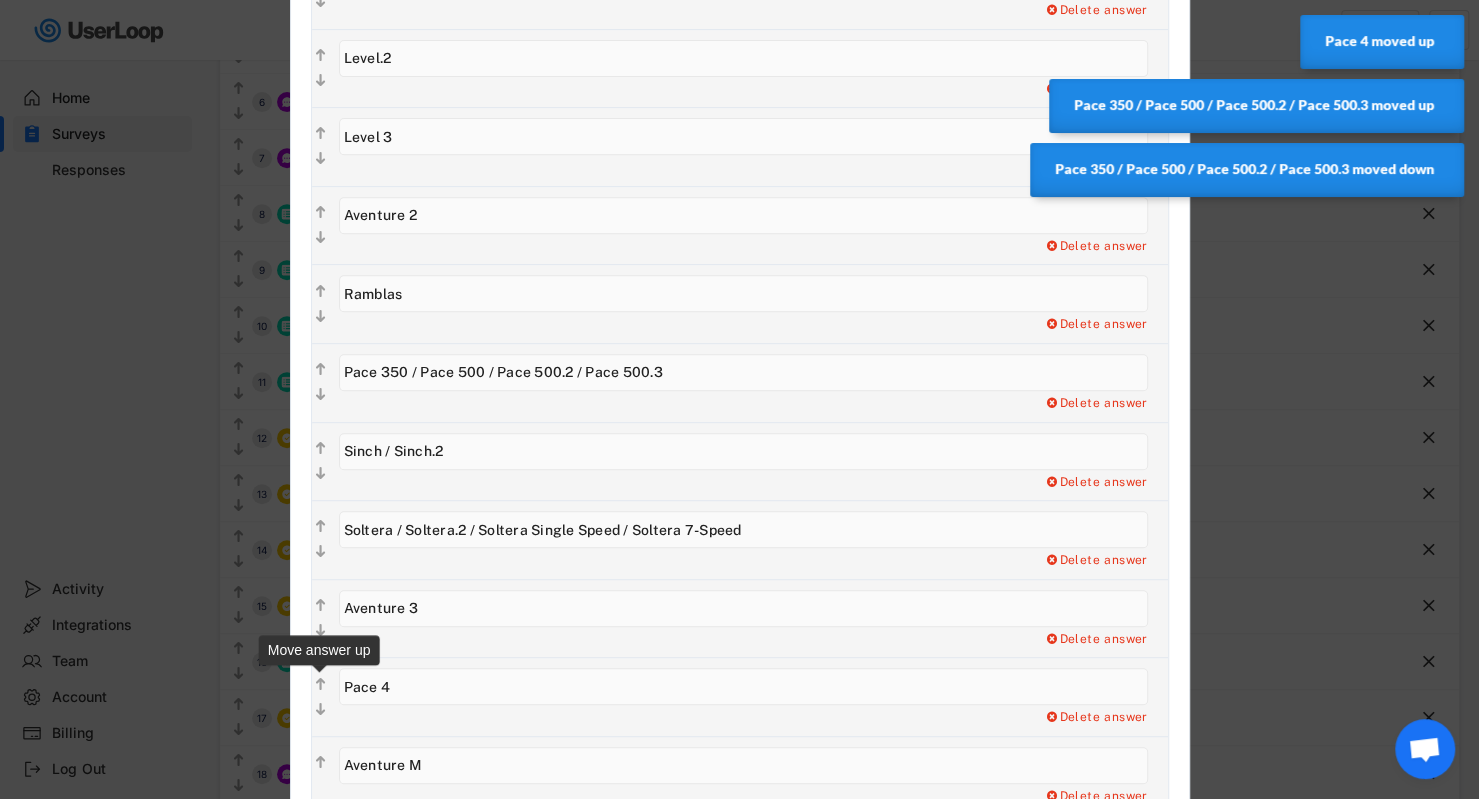 click on "" 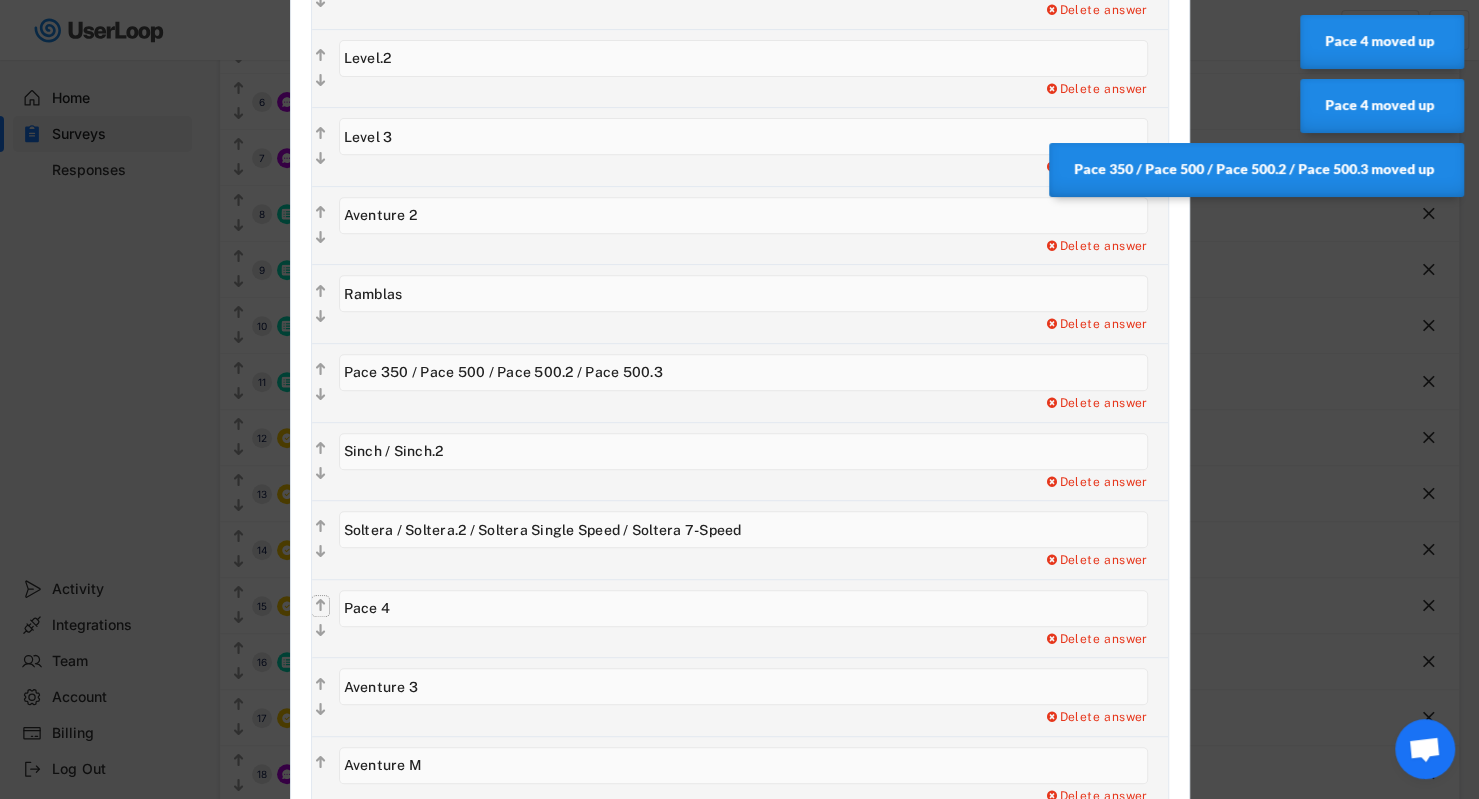 click on "" 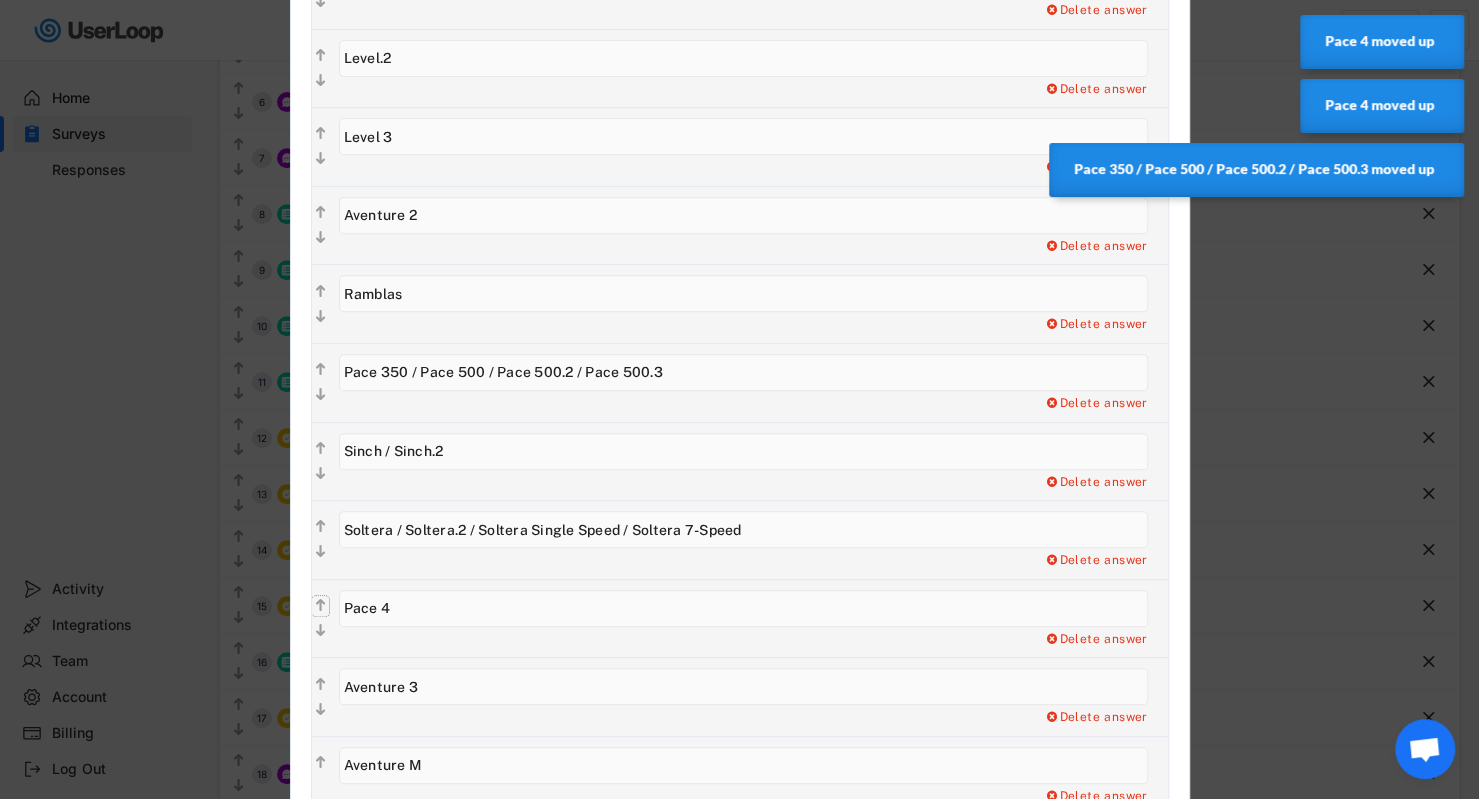 type on "Pace 4" 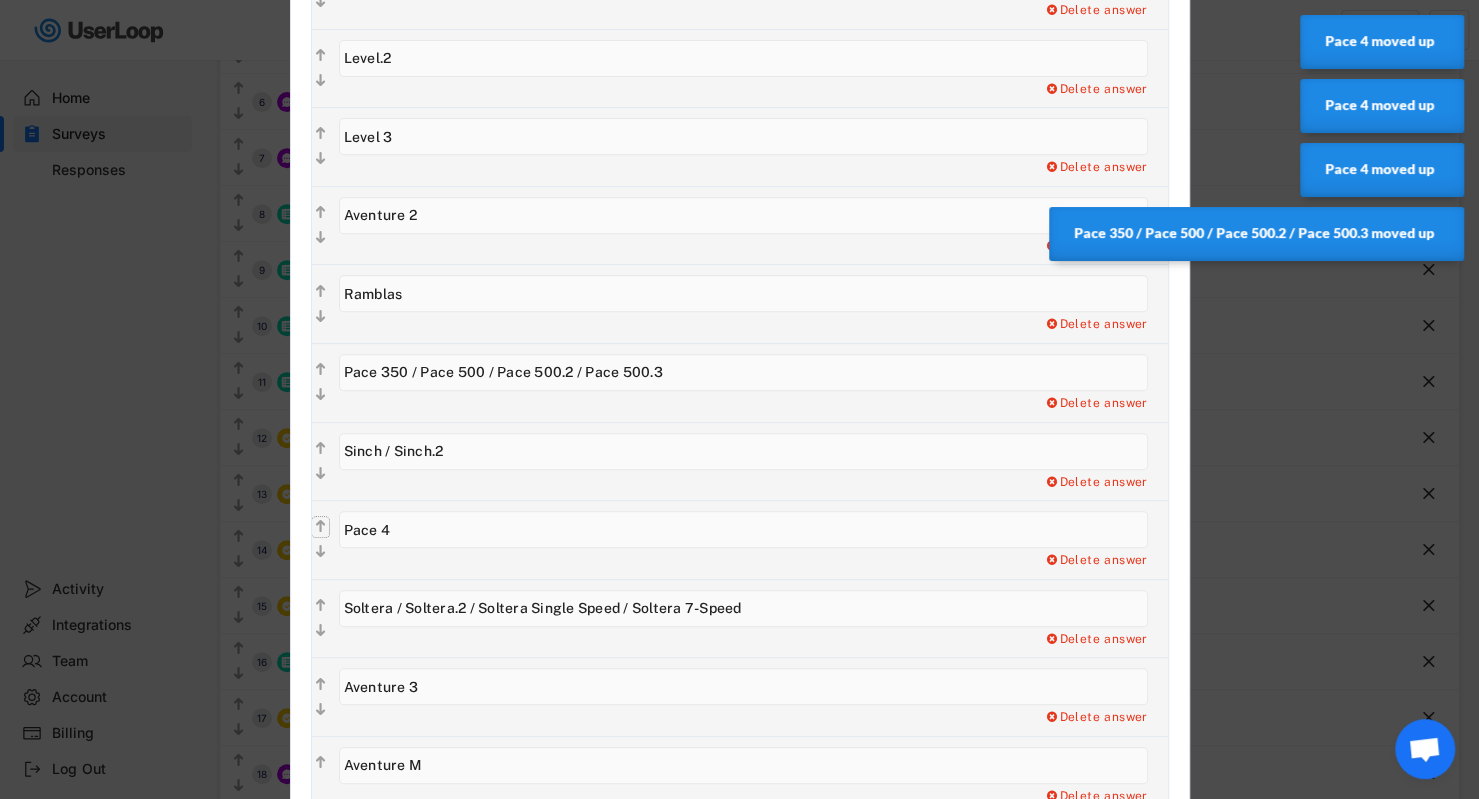 click on "" 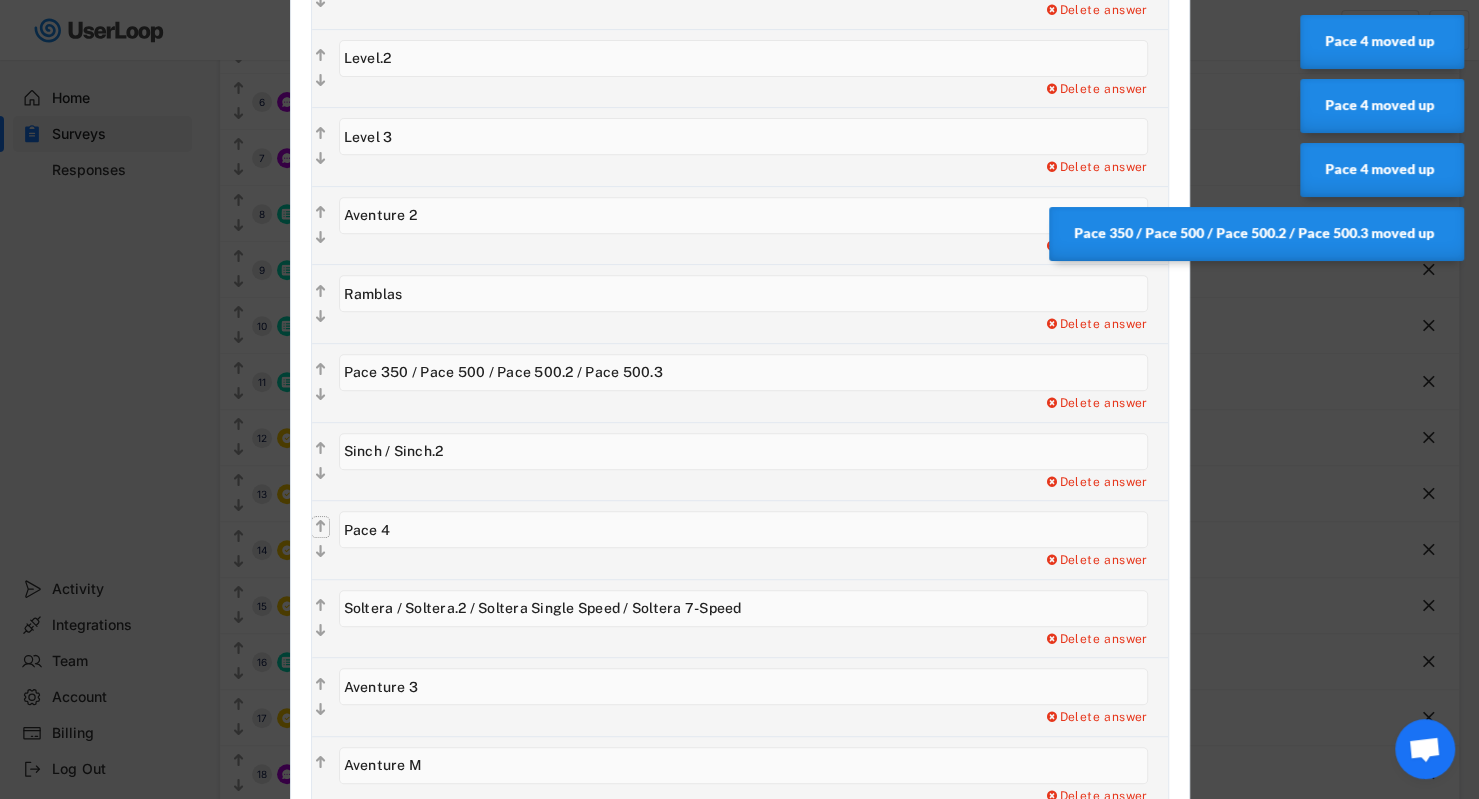 type on "Pace 4" 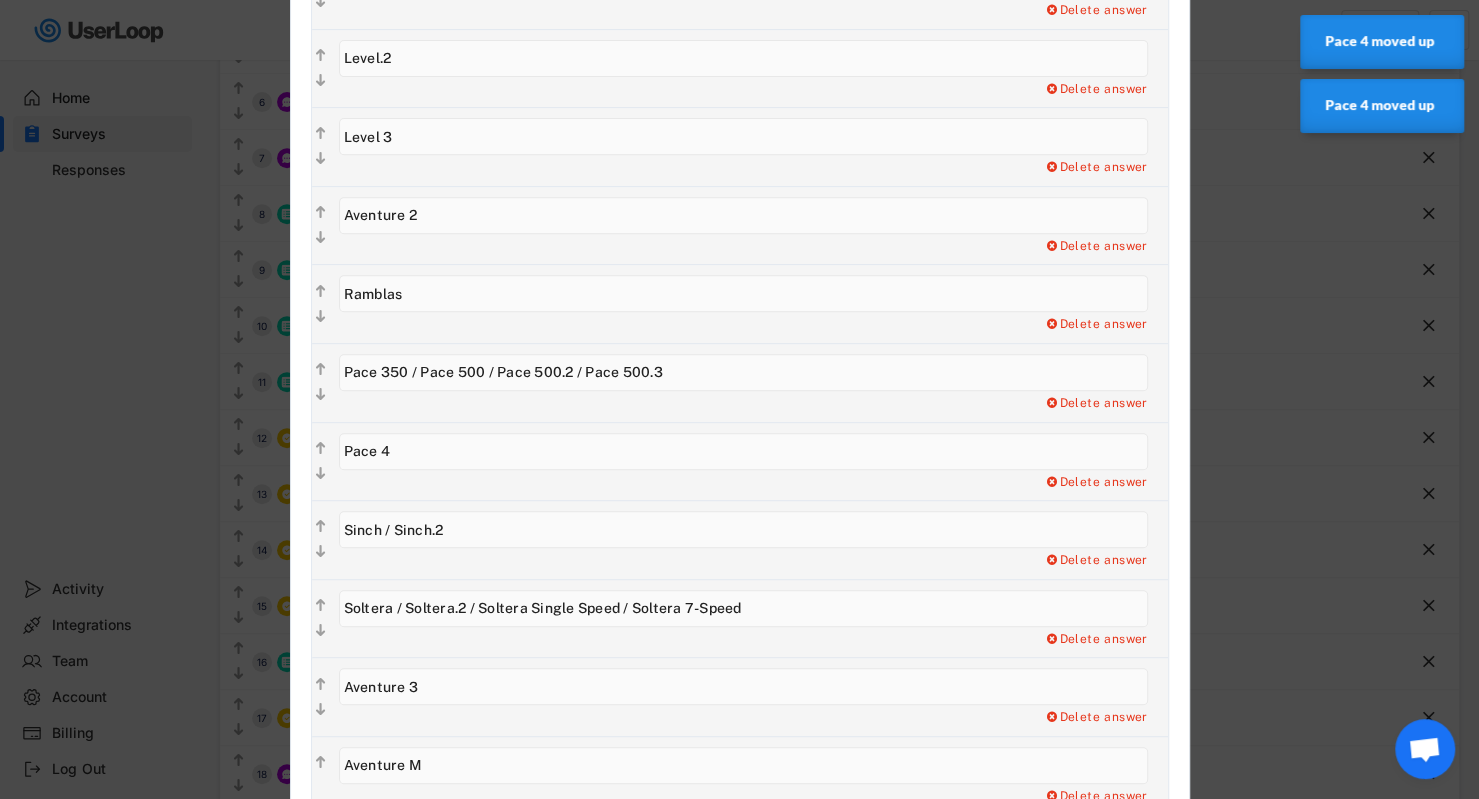 drag, startPoint x: 584, startPoint y: 368, endPoint x: 306, endPoint y: 393, distance: 279.12183 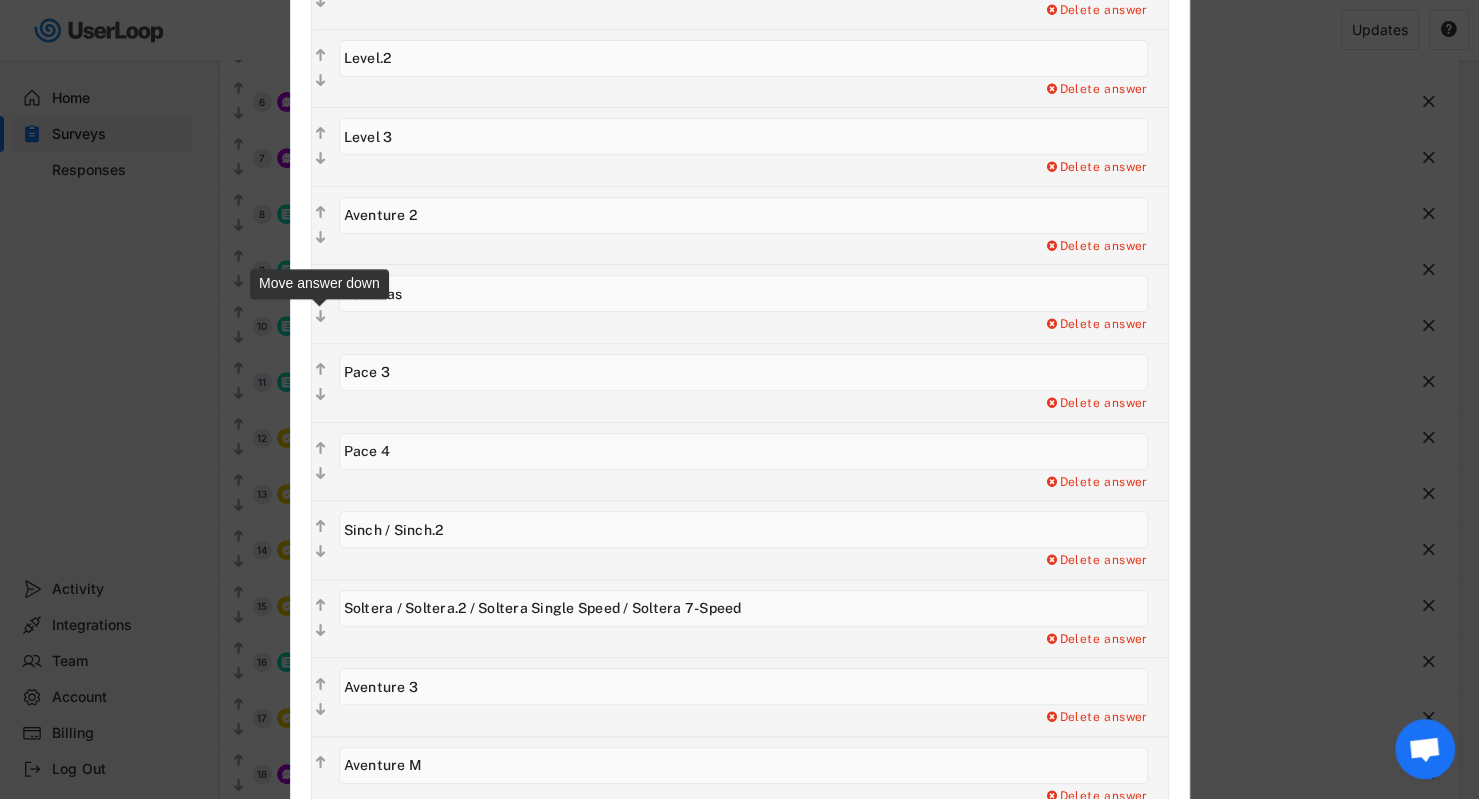 type on "Pace 3" 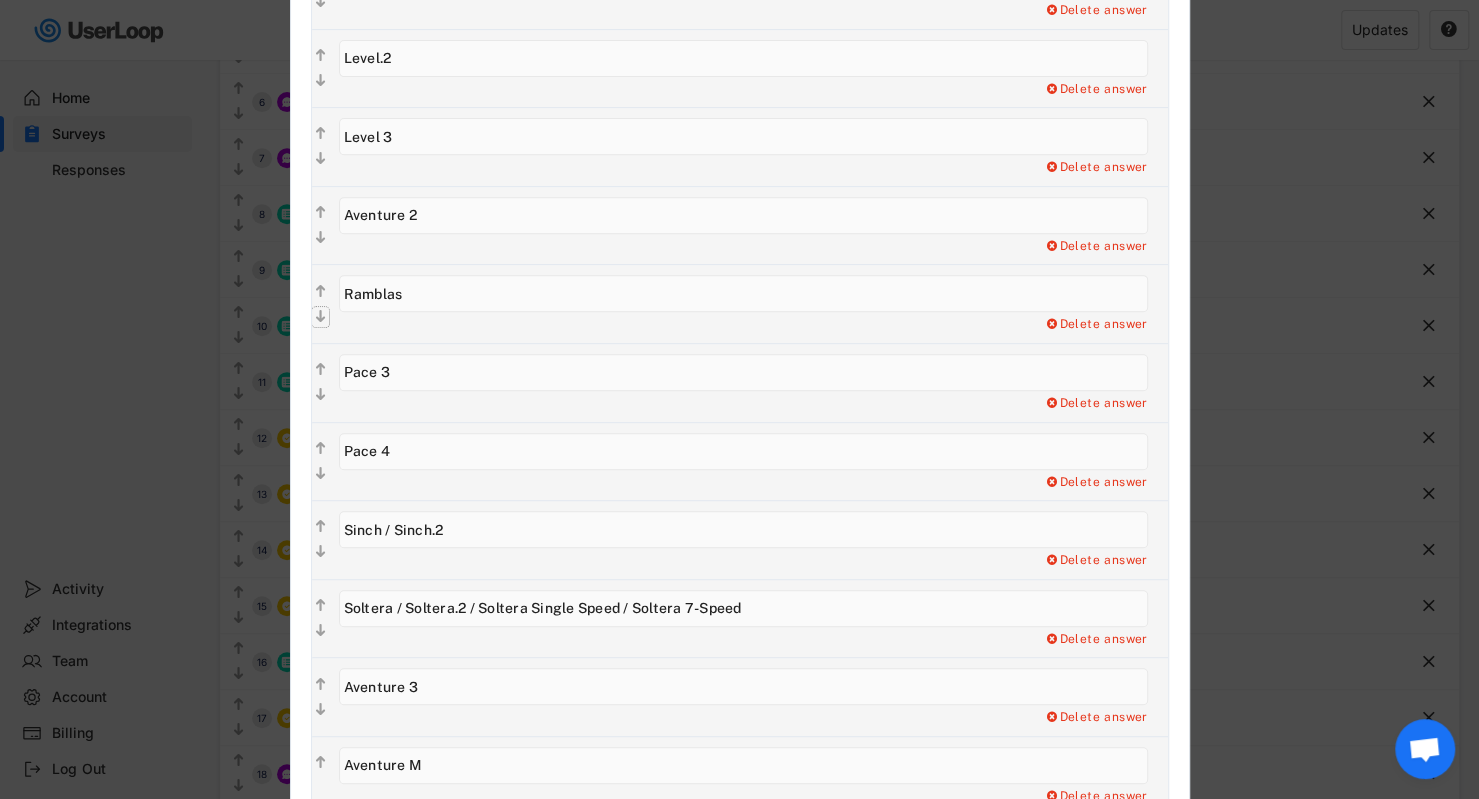 click on "" 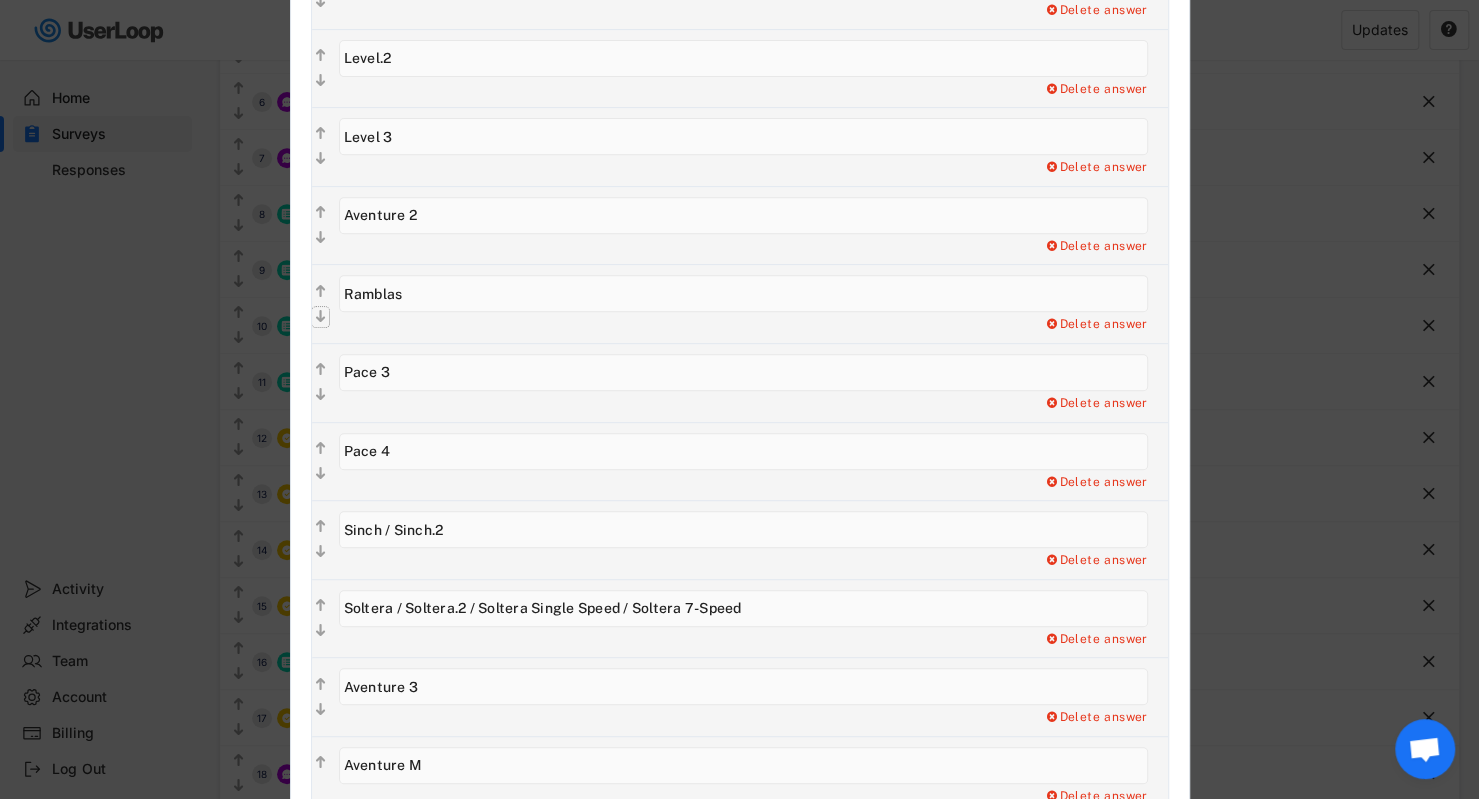 type on "Pace 3" 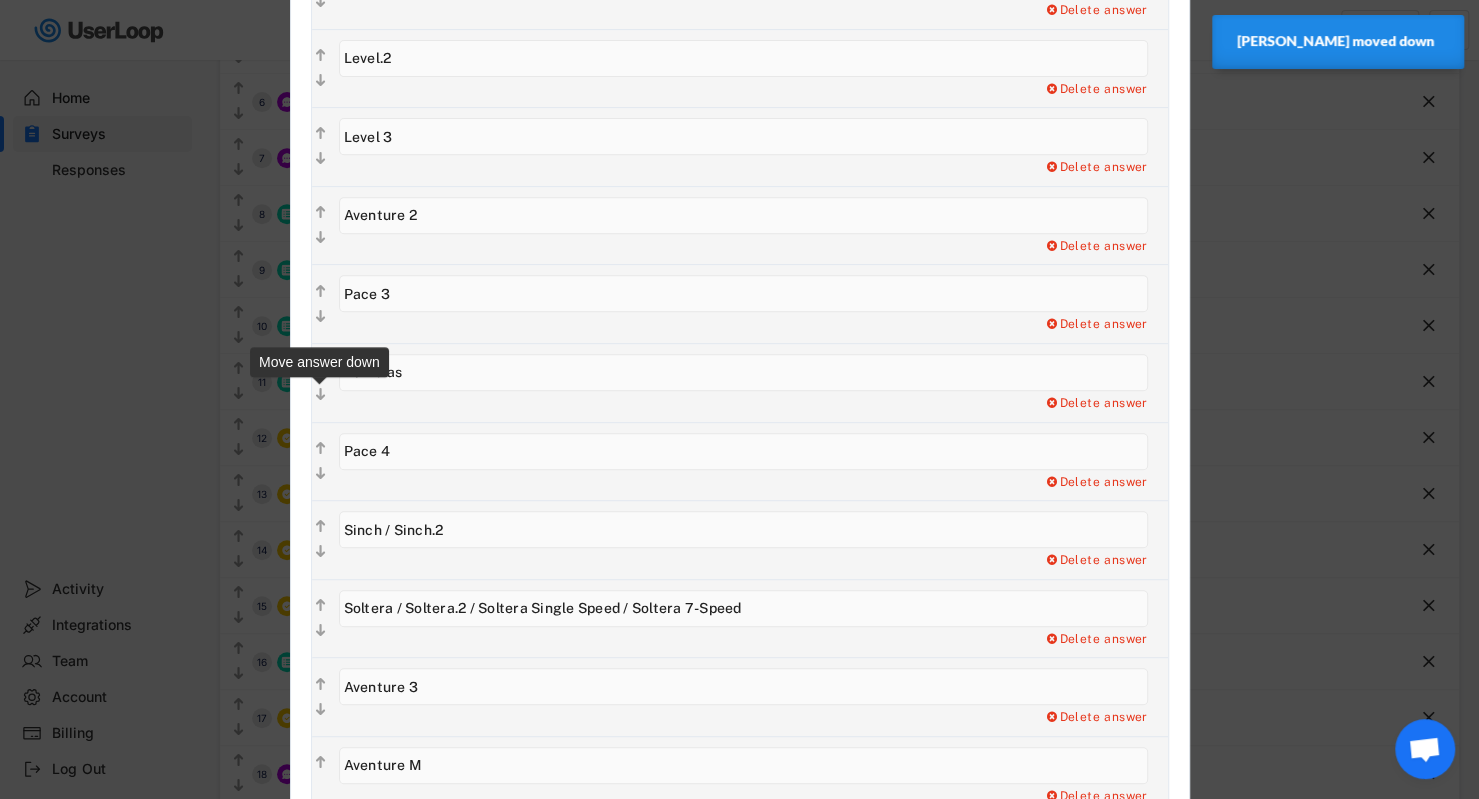 click on "" 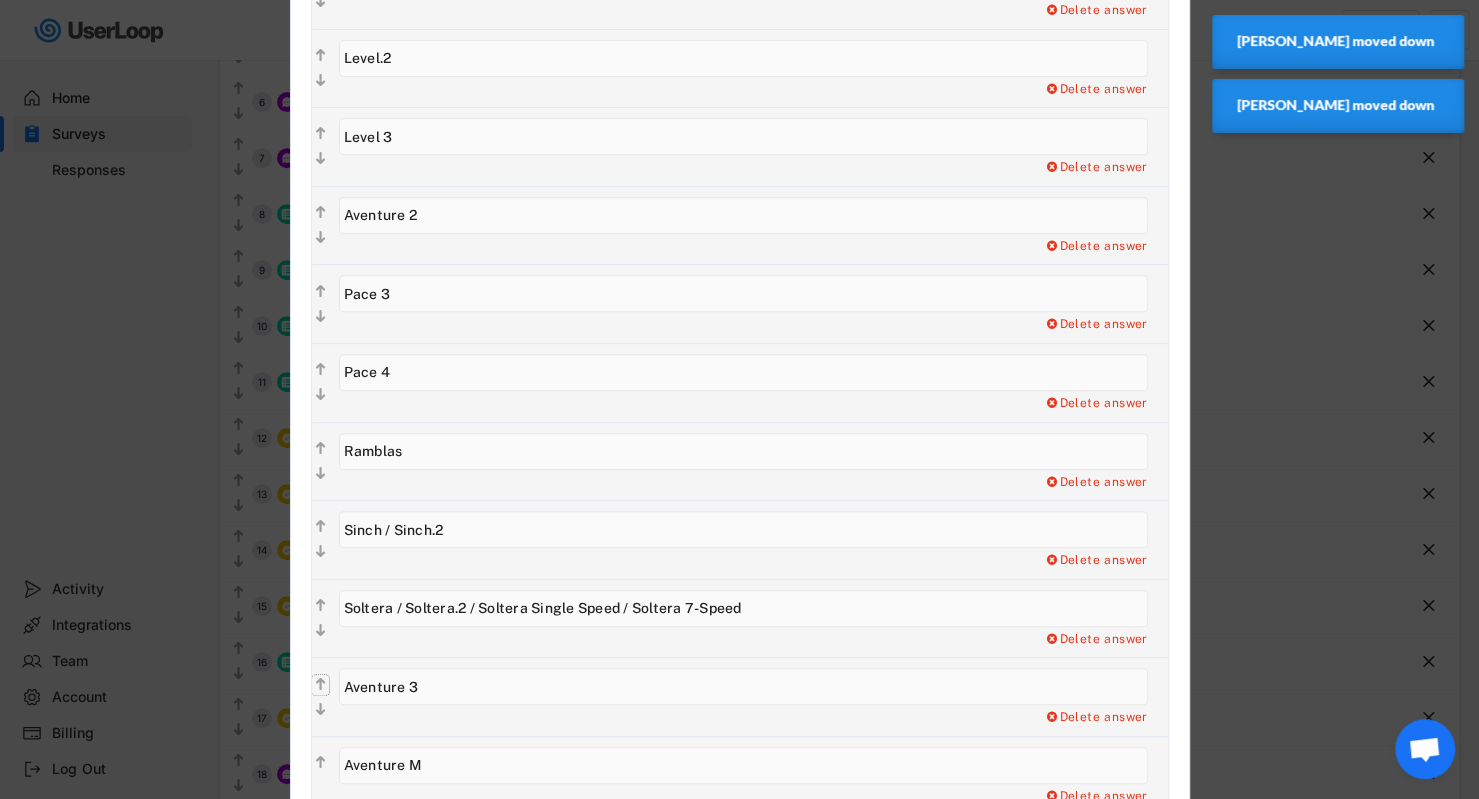 click on "" 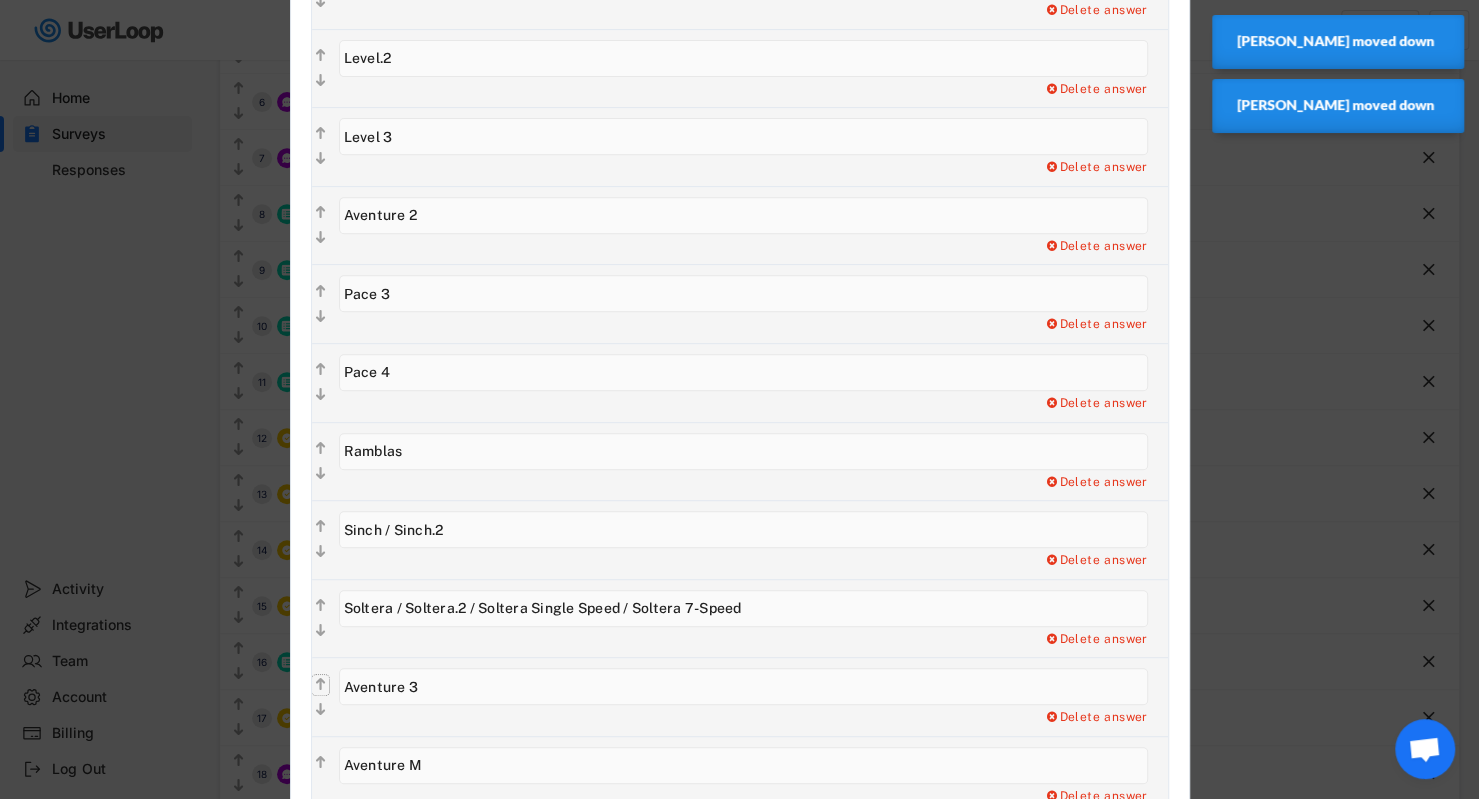 type on "Aventure 3" 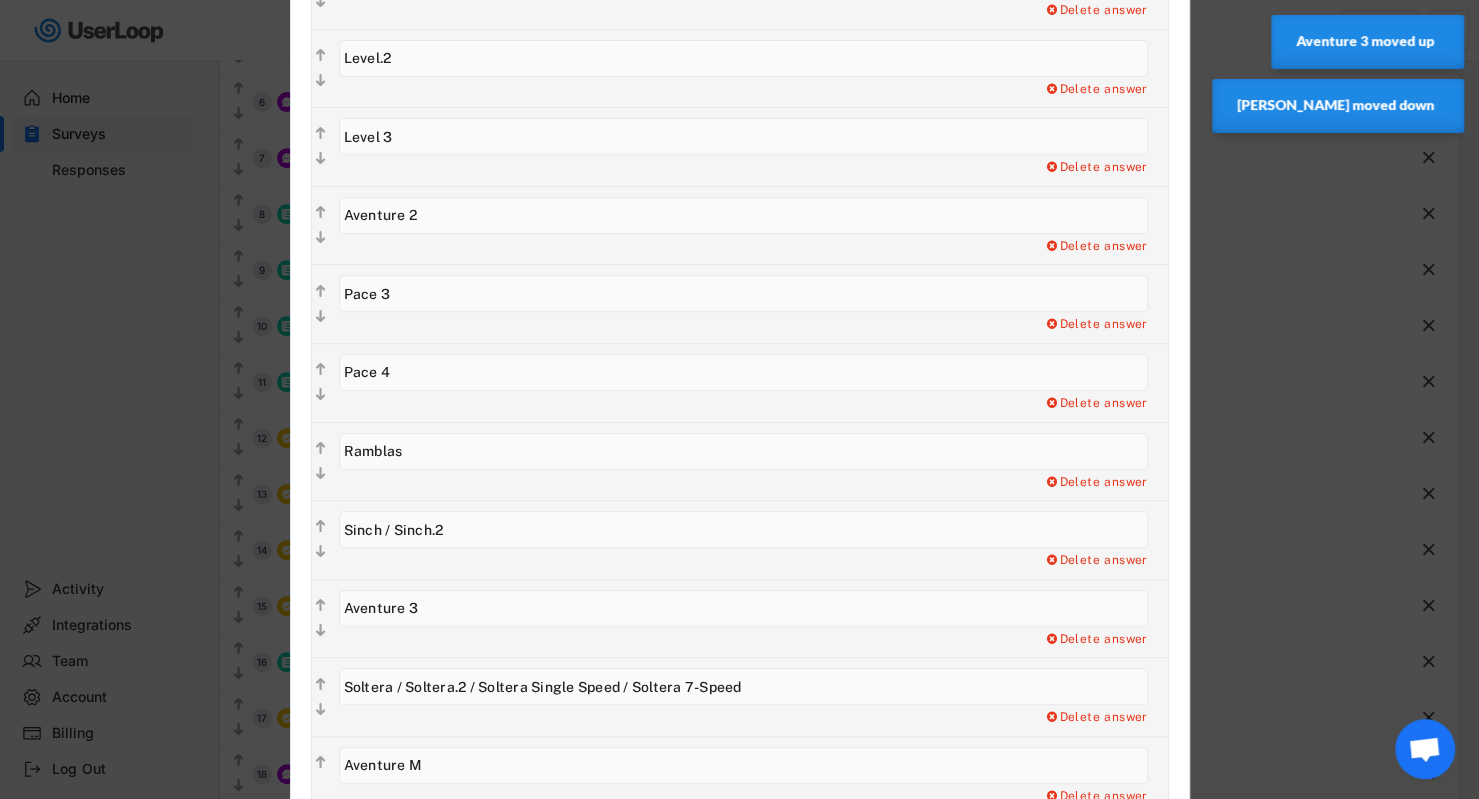 click on "Add a Open Ended Single Select or Multi select  follow up question.  Delete answer" at bounding box center (748, 619) 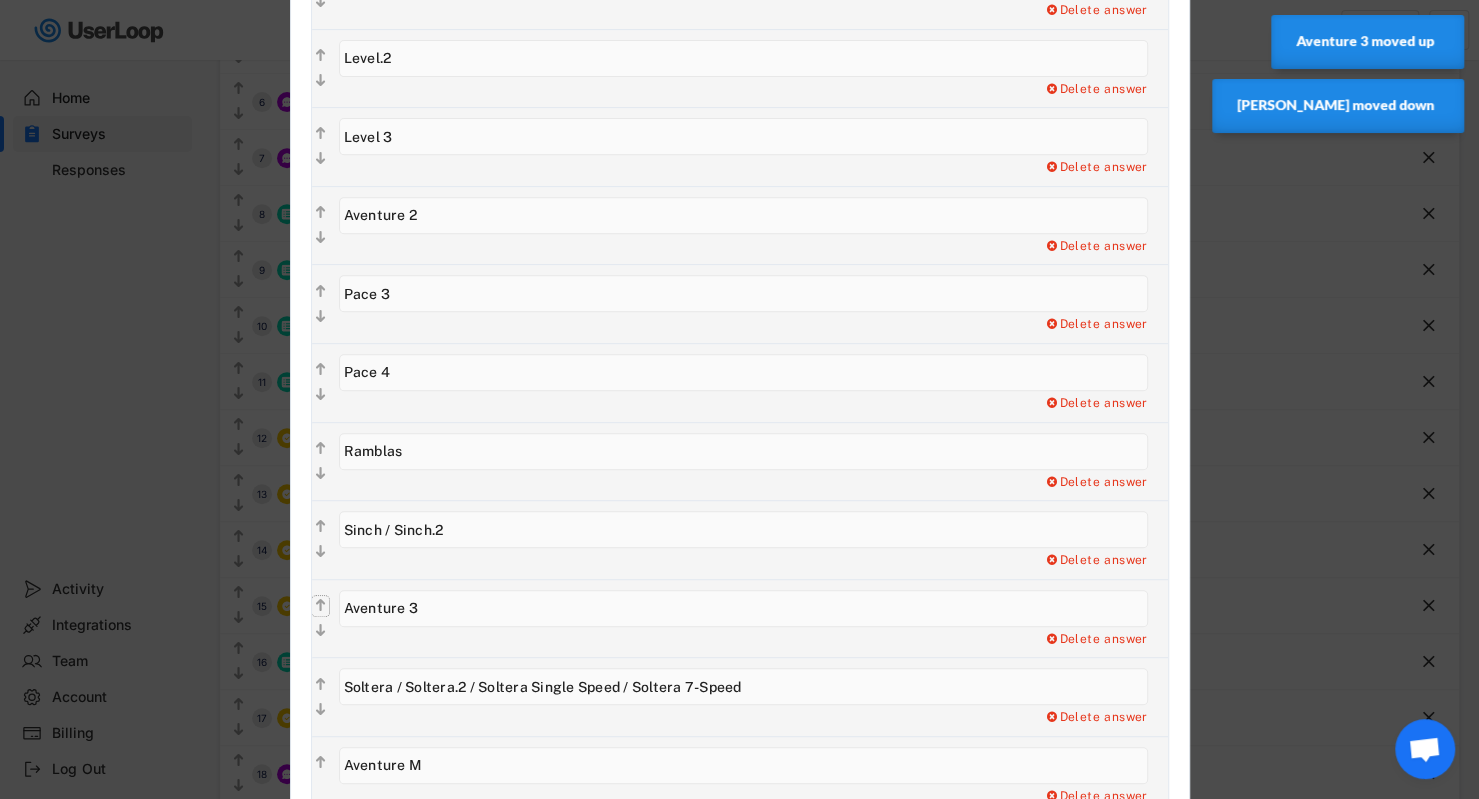 click on "" 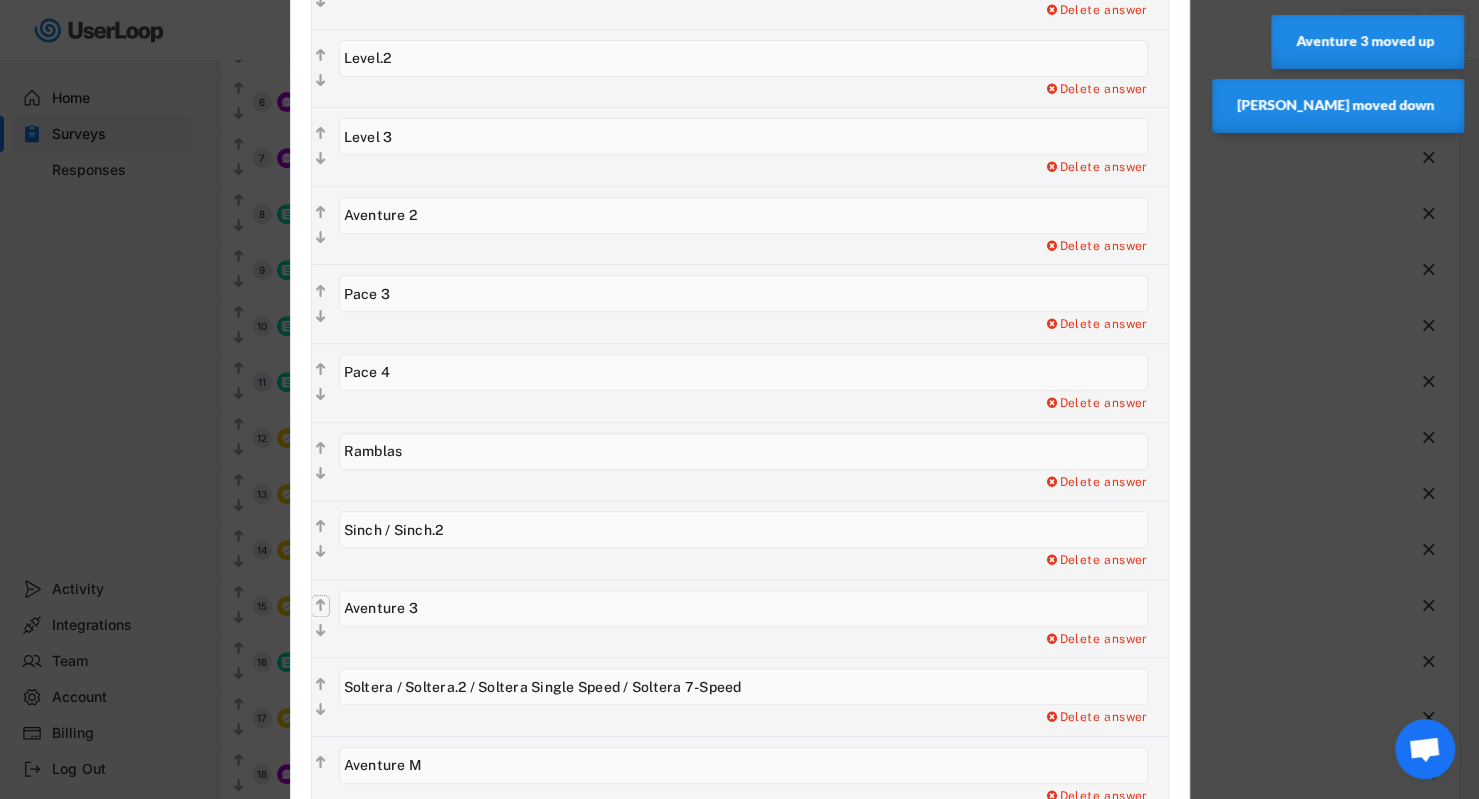 type on "Aventure 3" 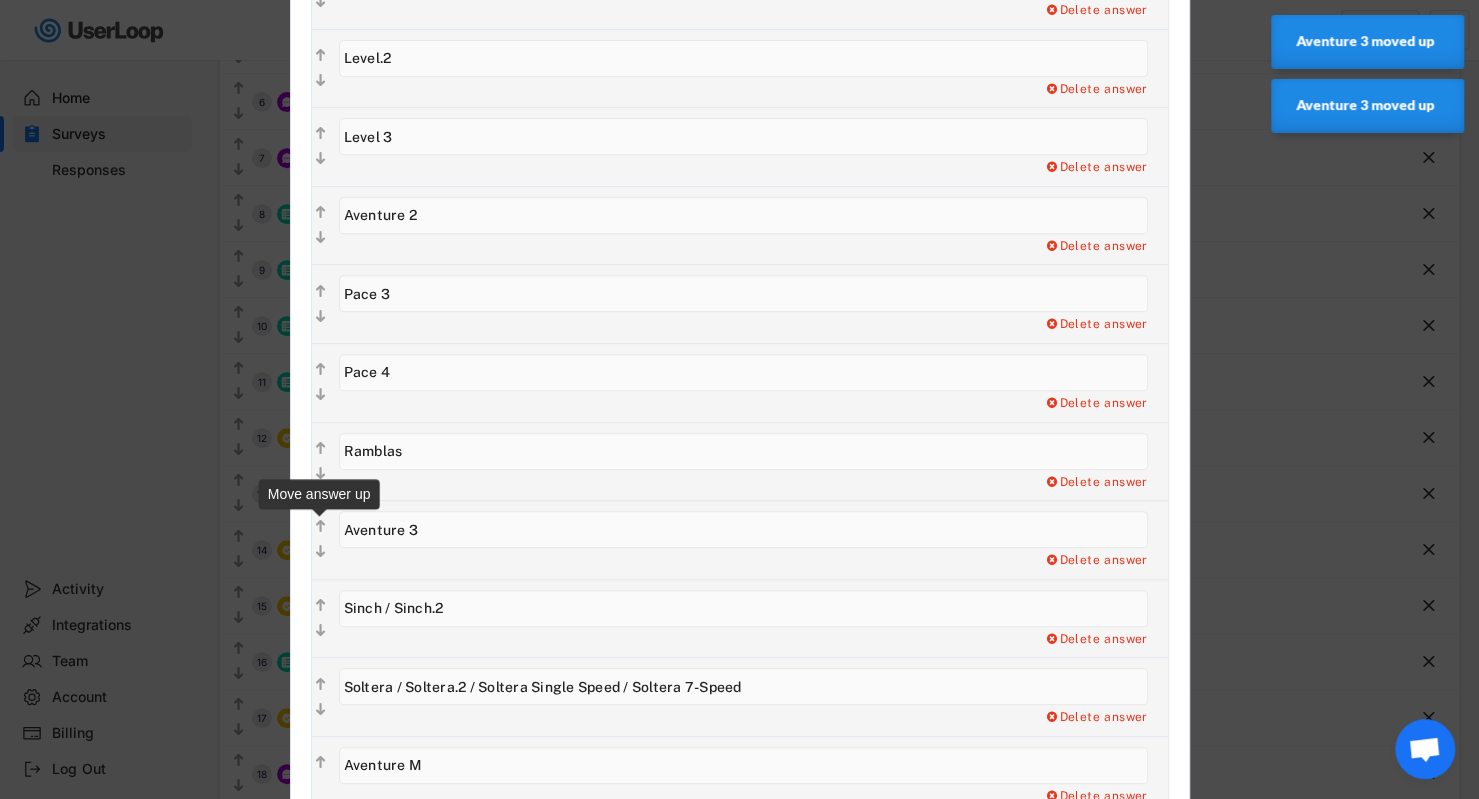 click on "" 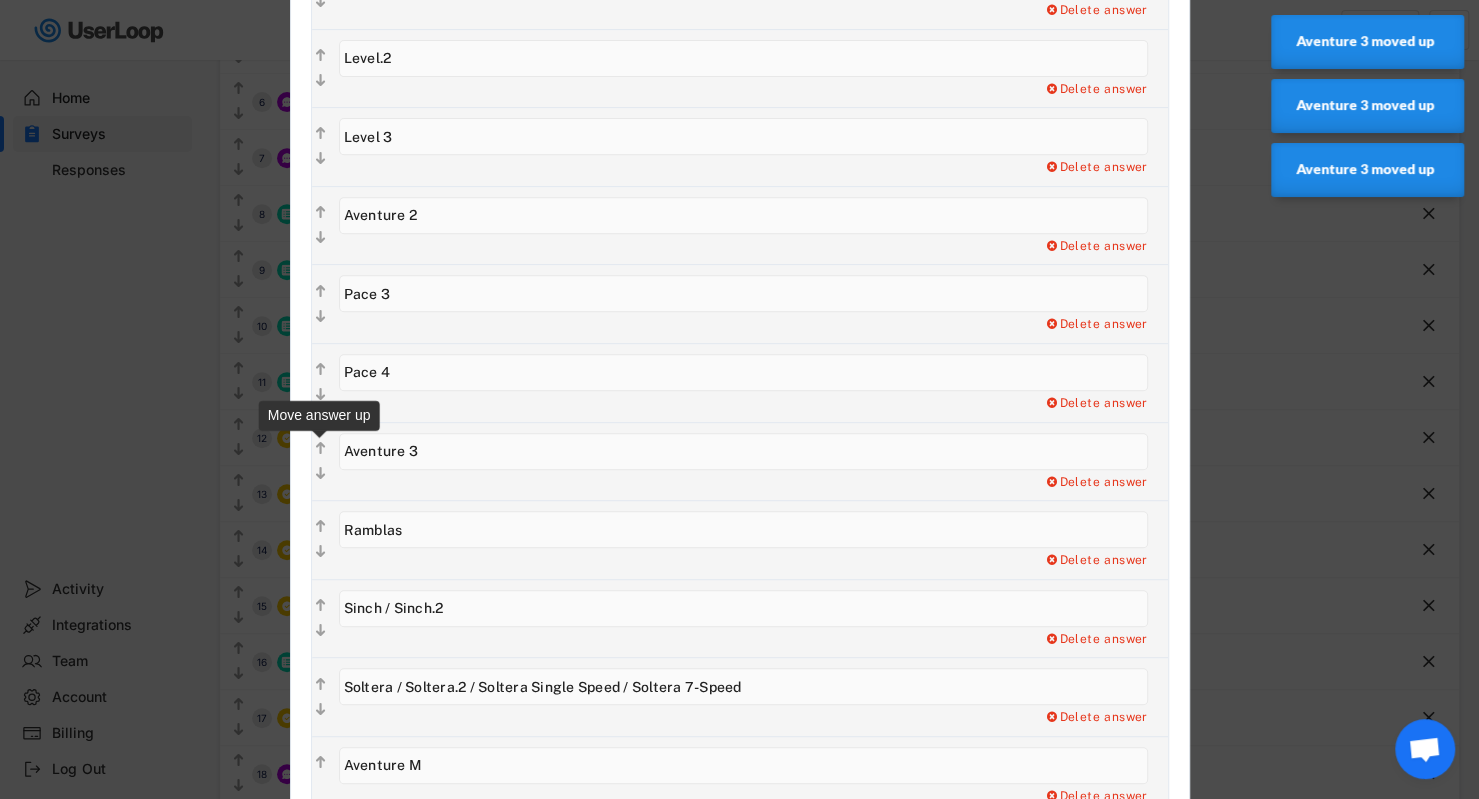 click on "" 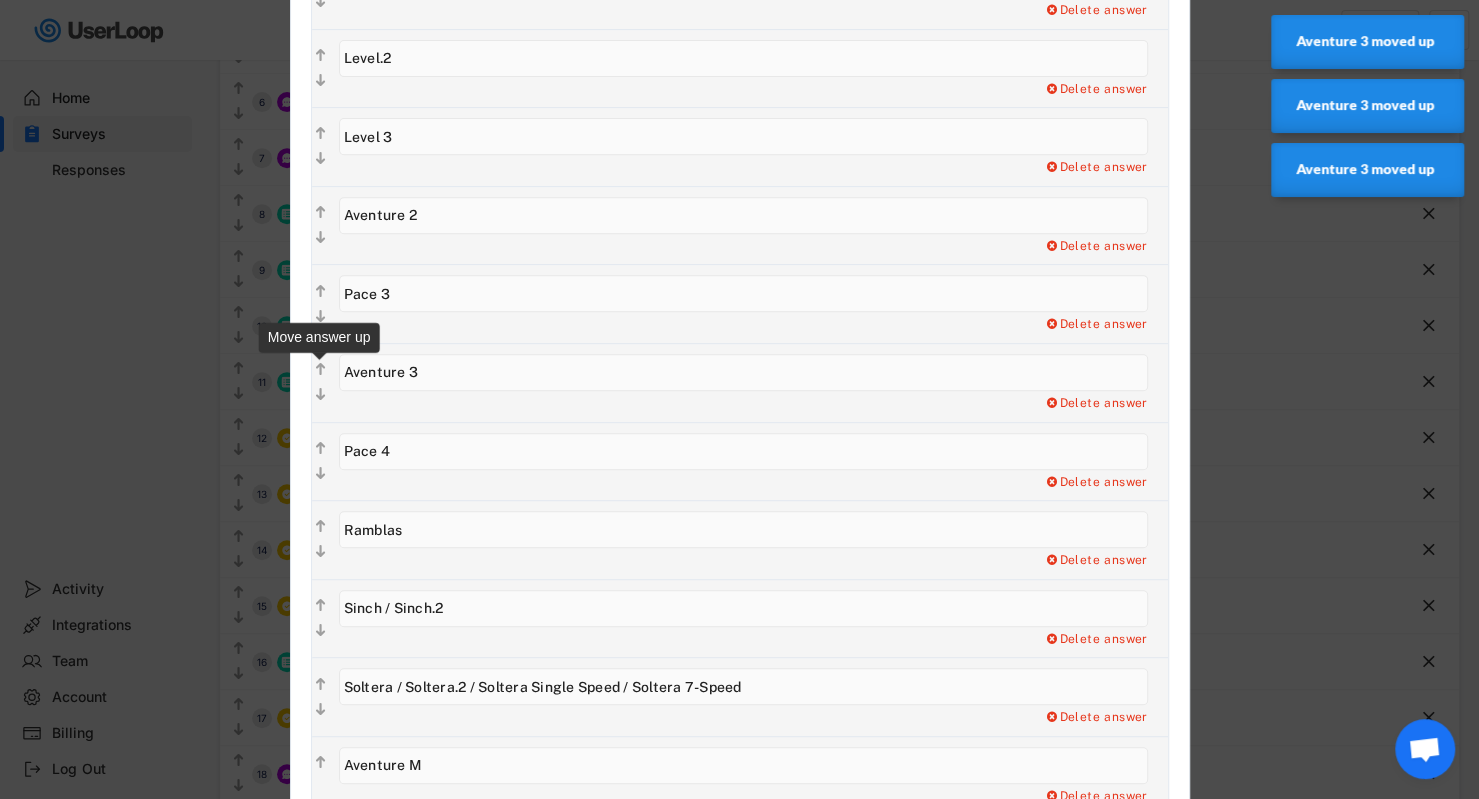 click on "" 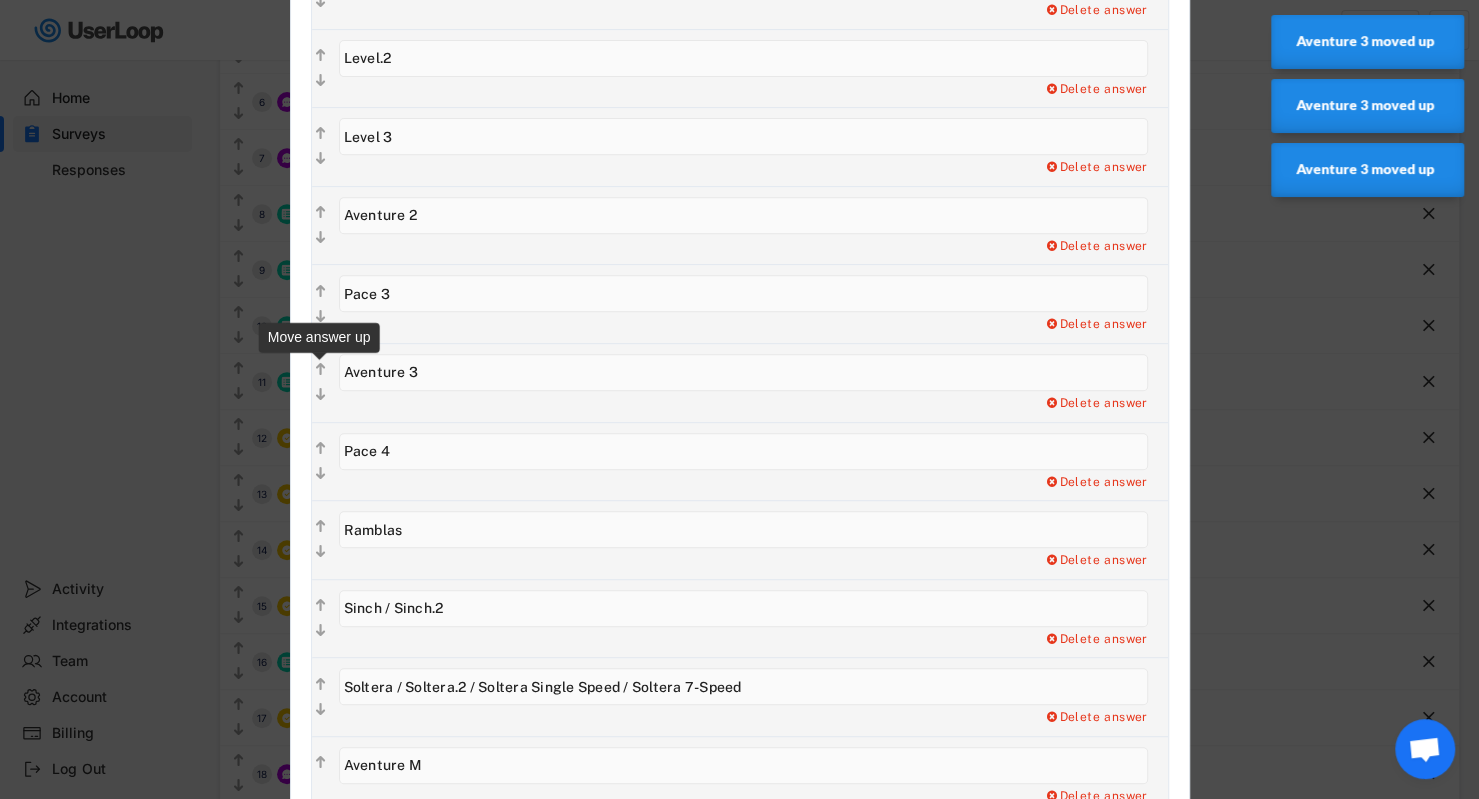 type on "Aventure 3" 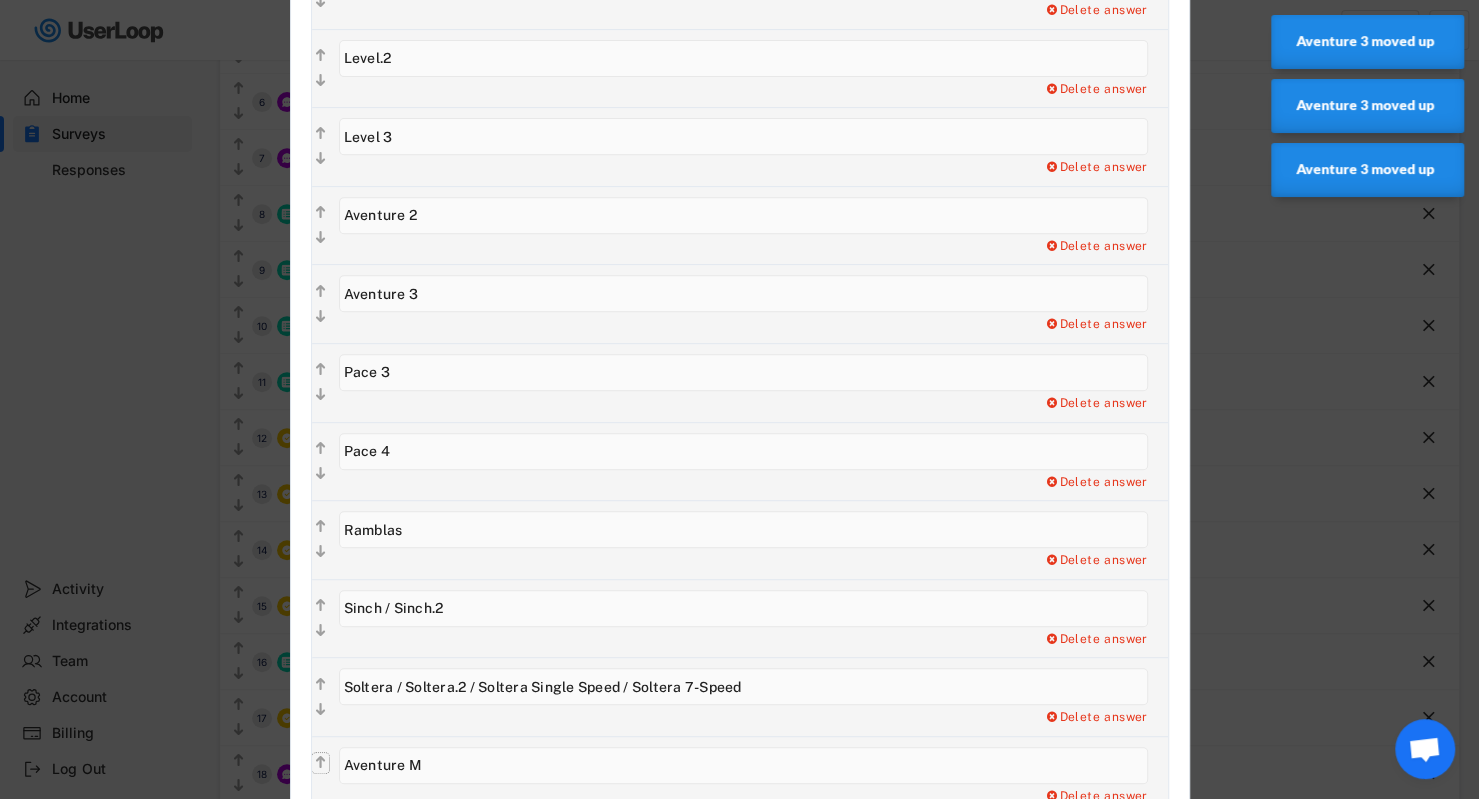 click on "" 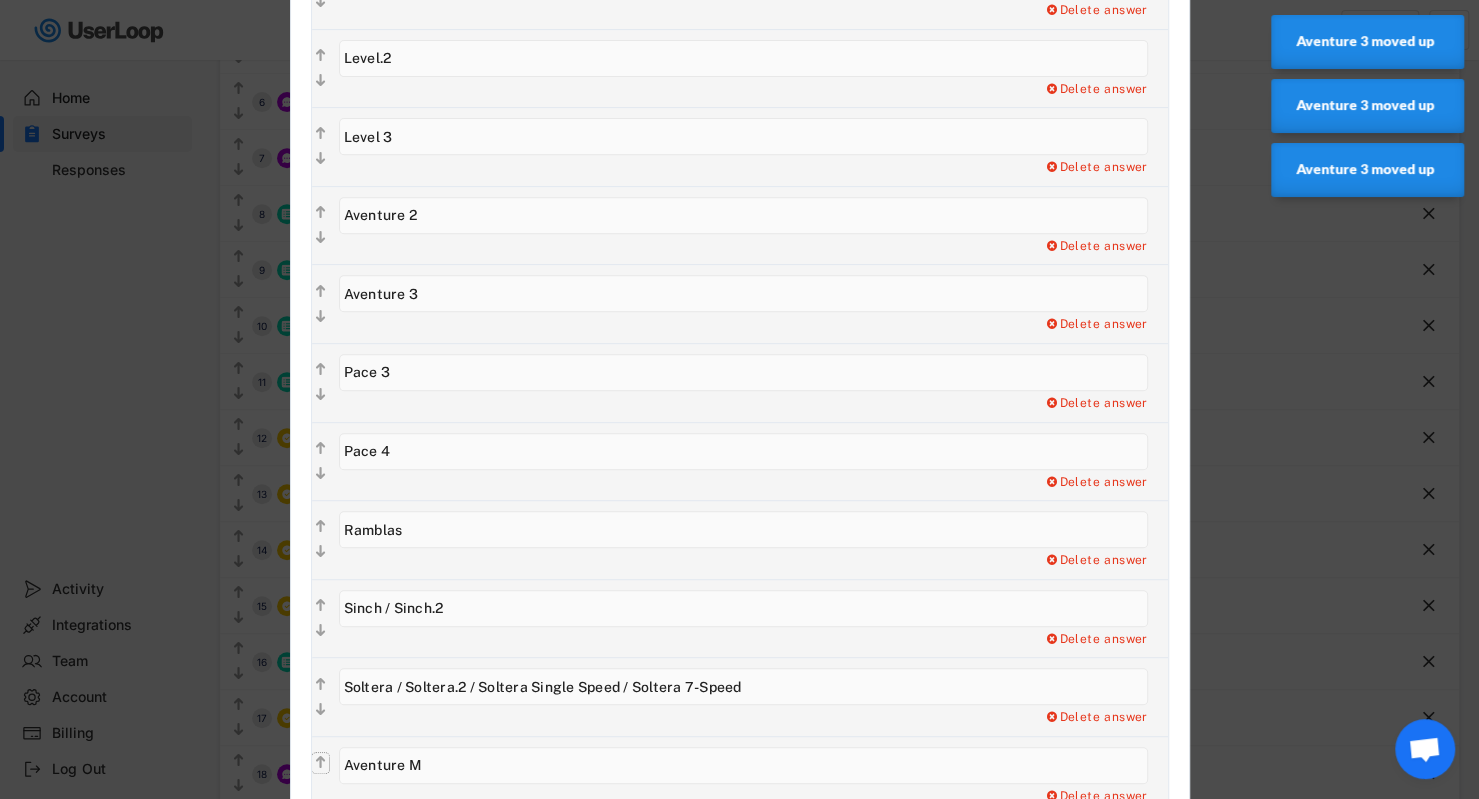 type on "Aventure M" 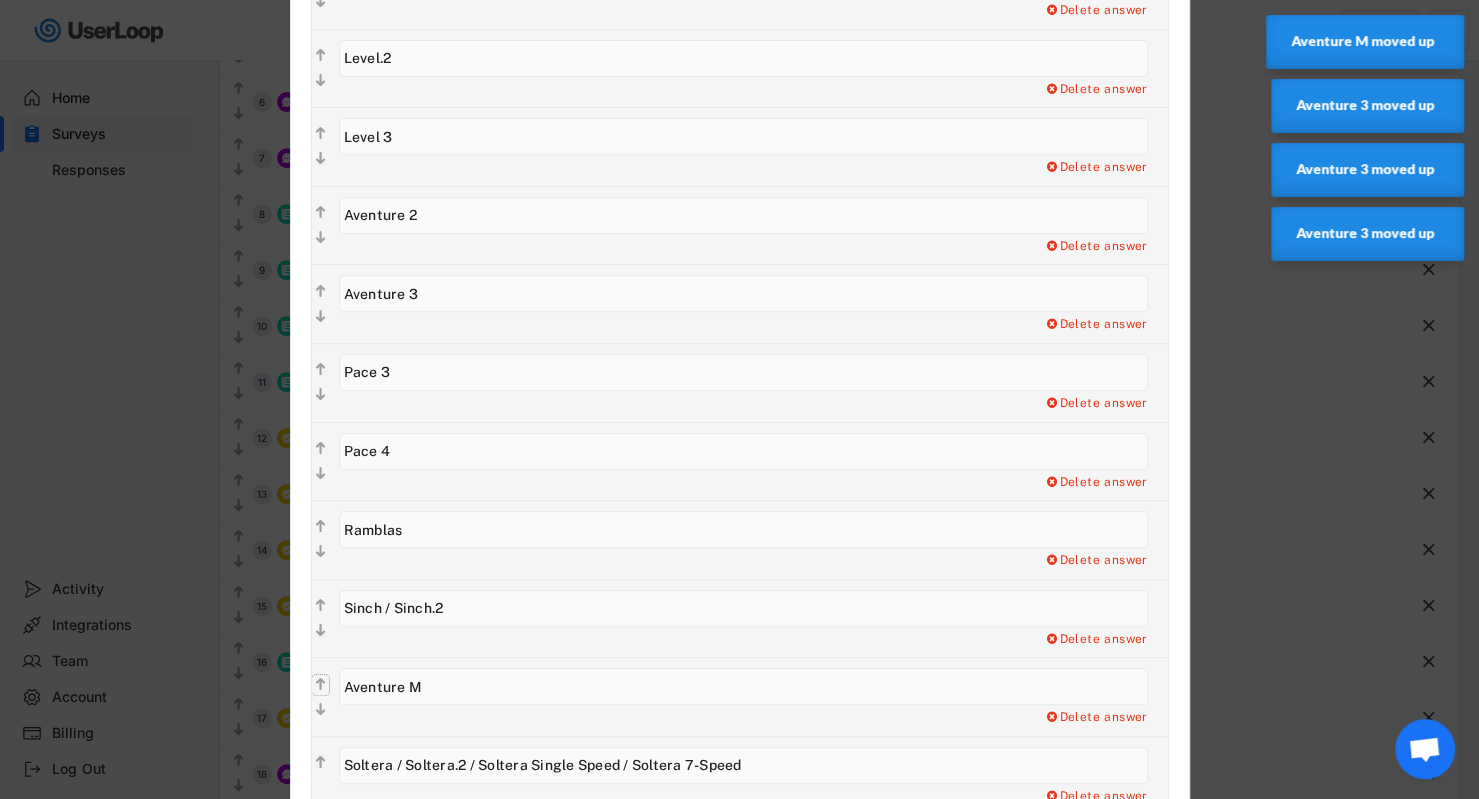 click on "" 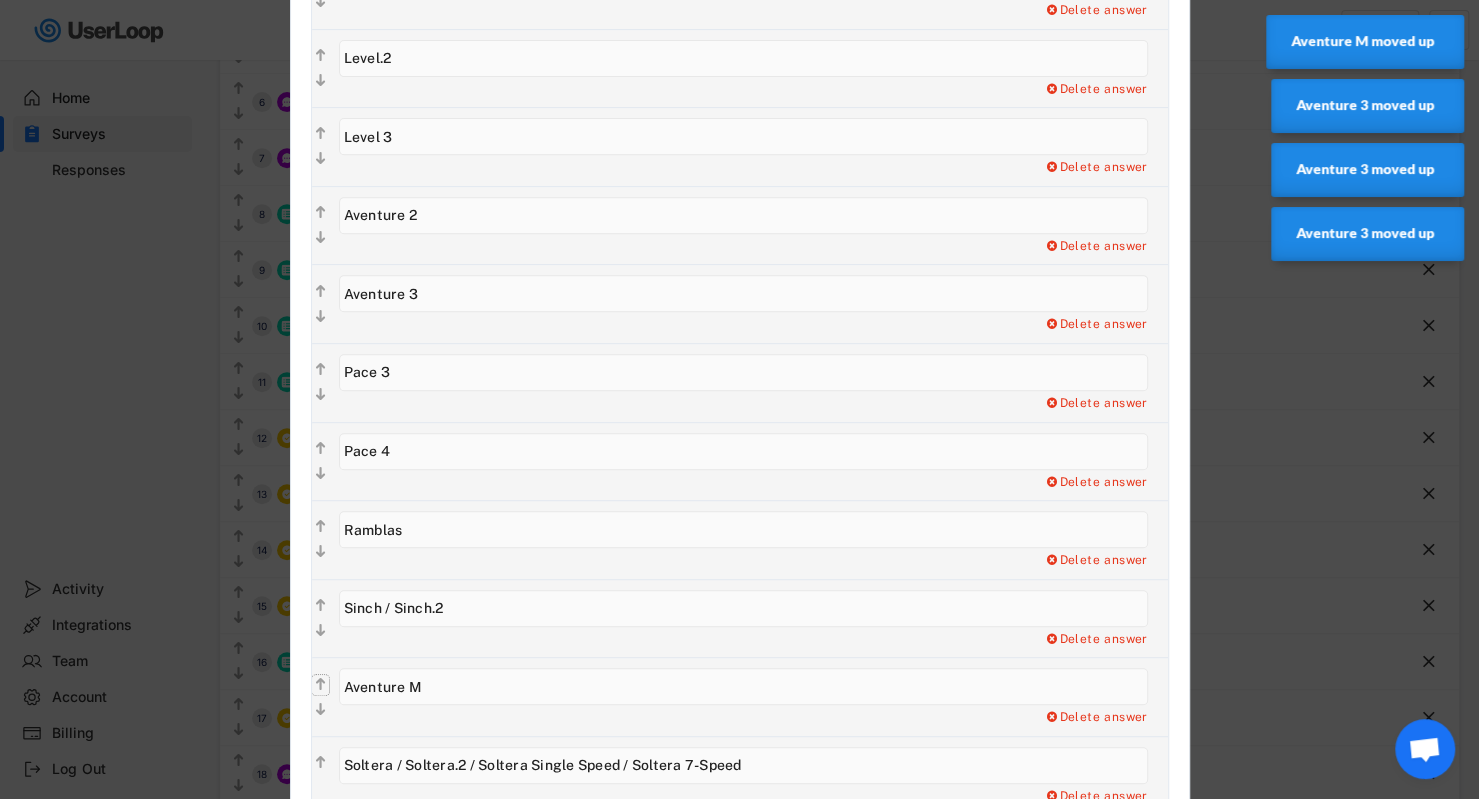 type on "Aventure M" 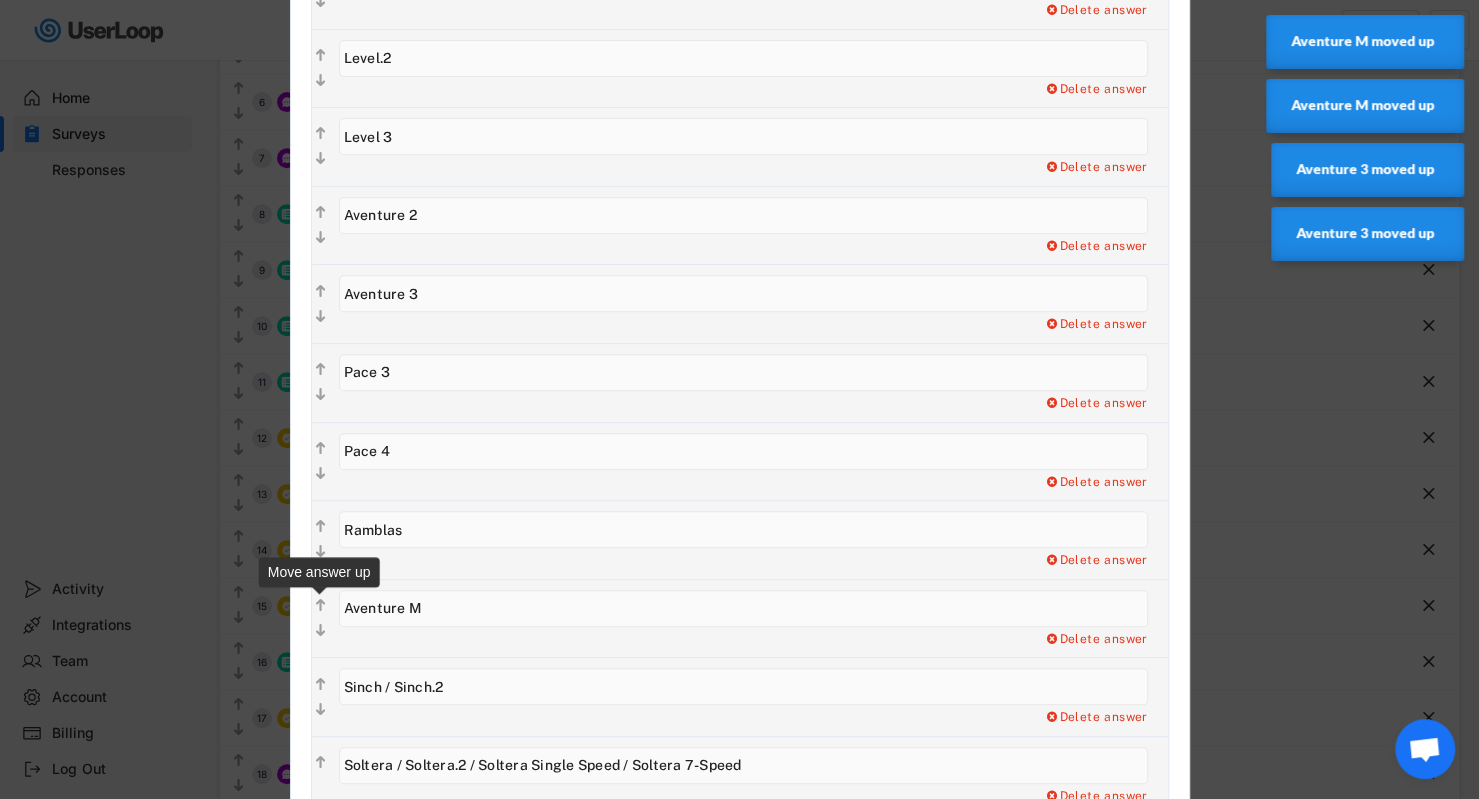 click on "" 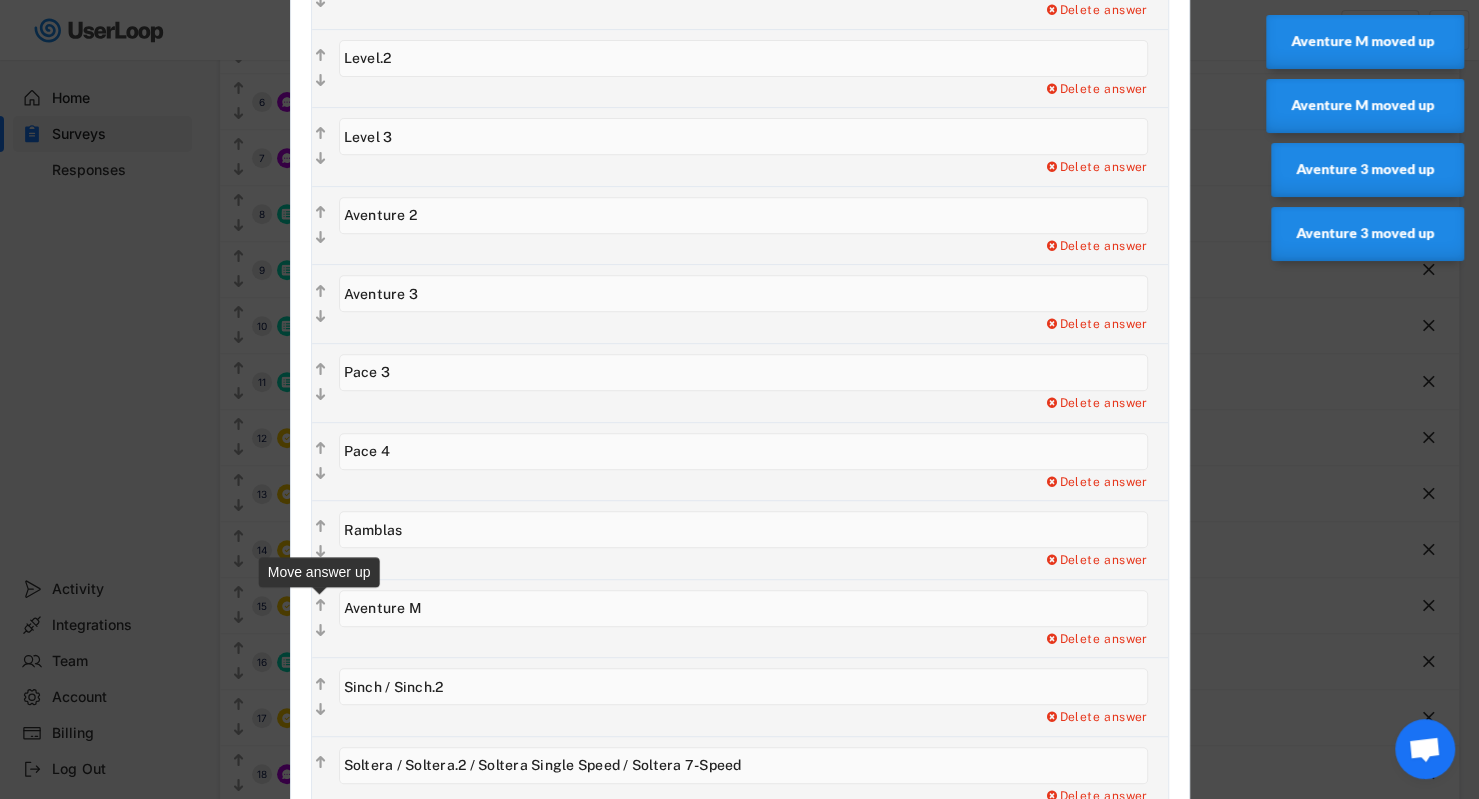 type on "Aventure M" 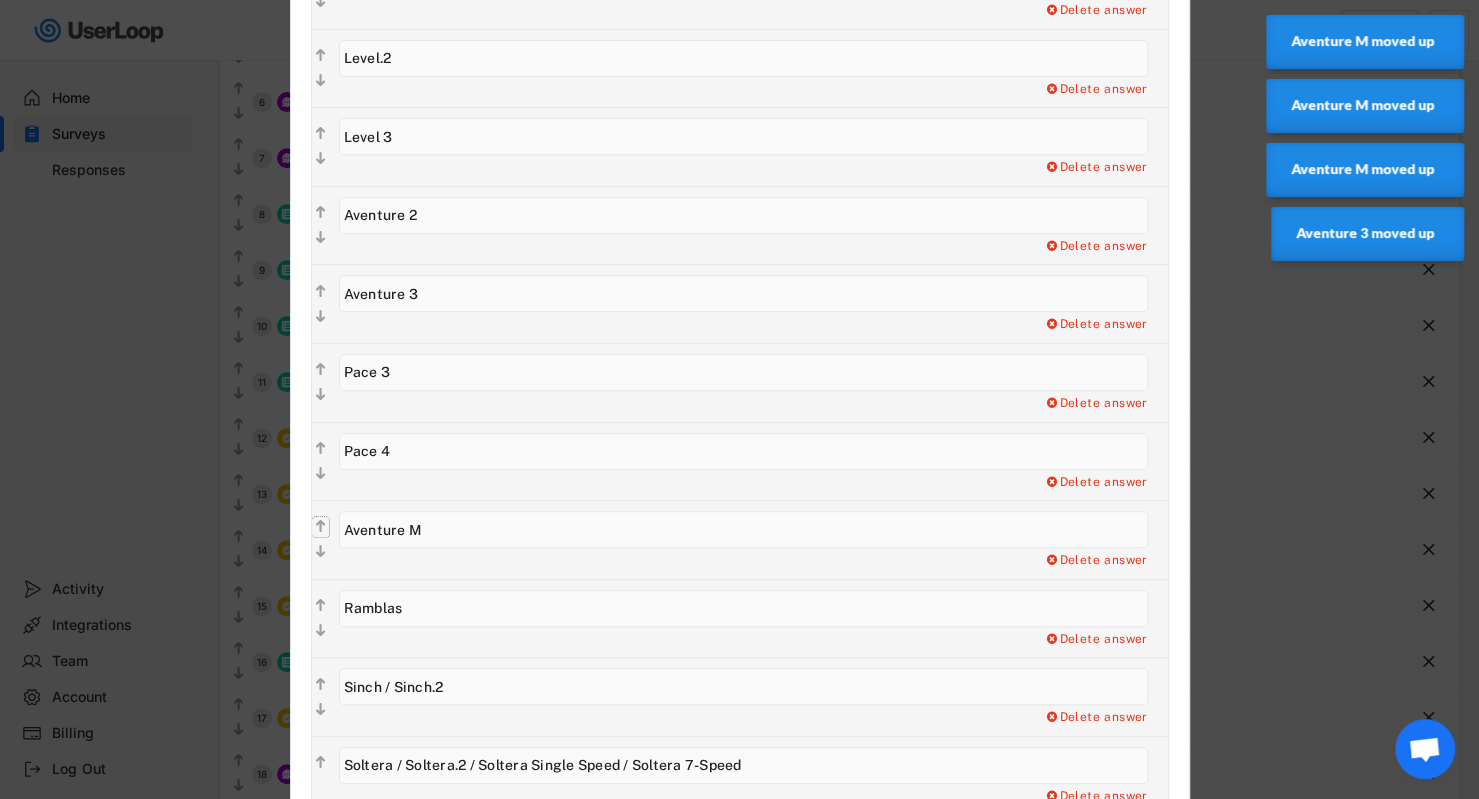 click on "" 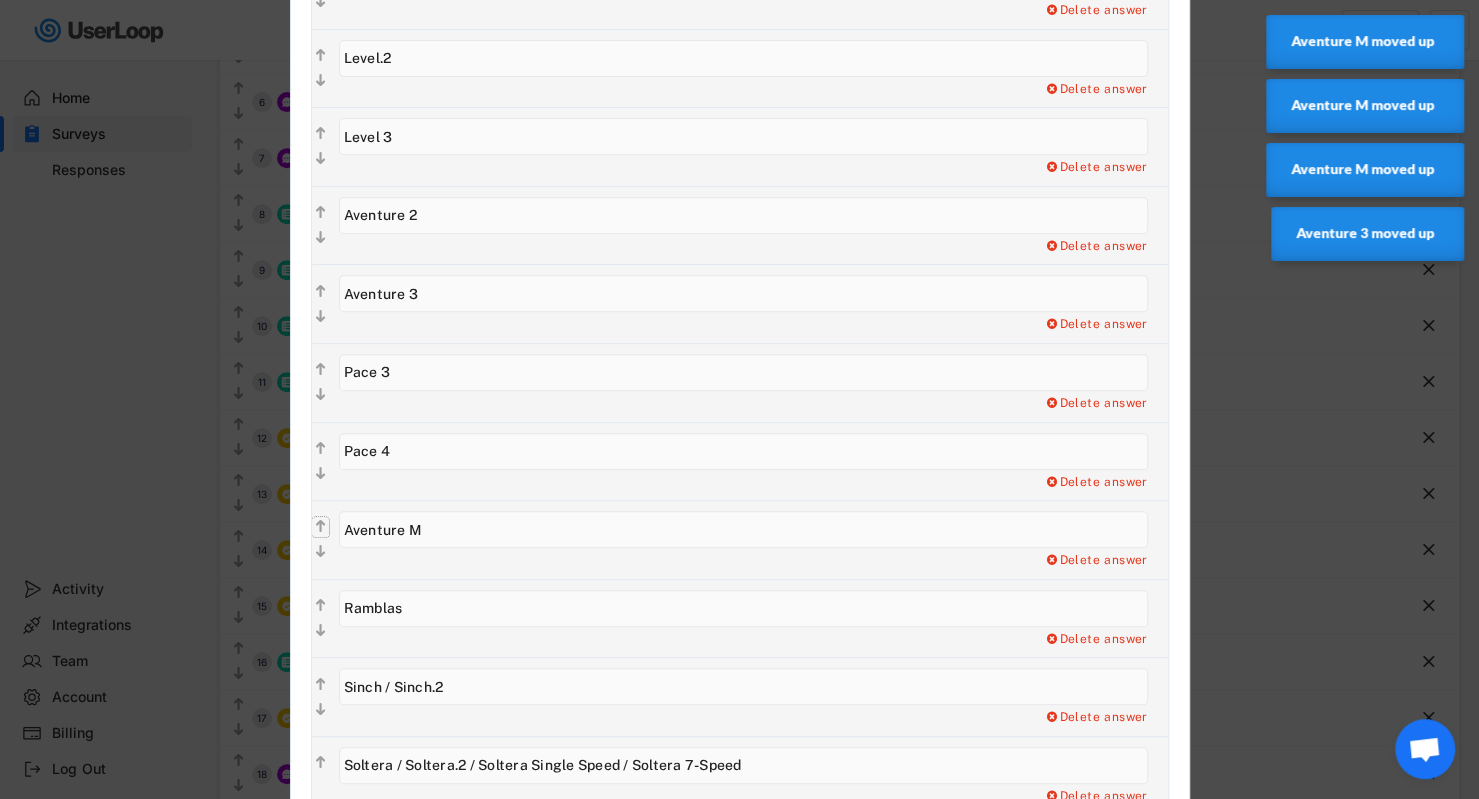 type on "Aventure M" 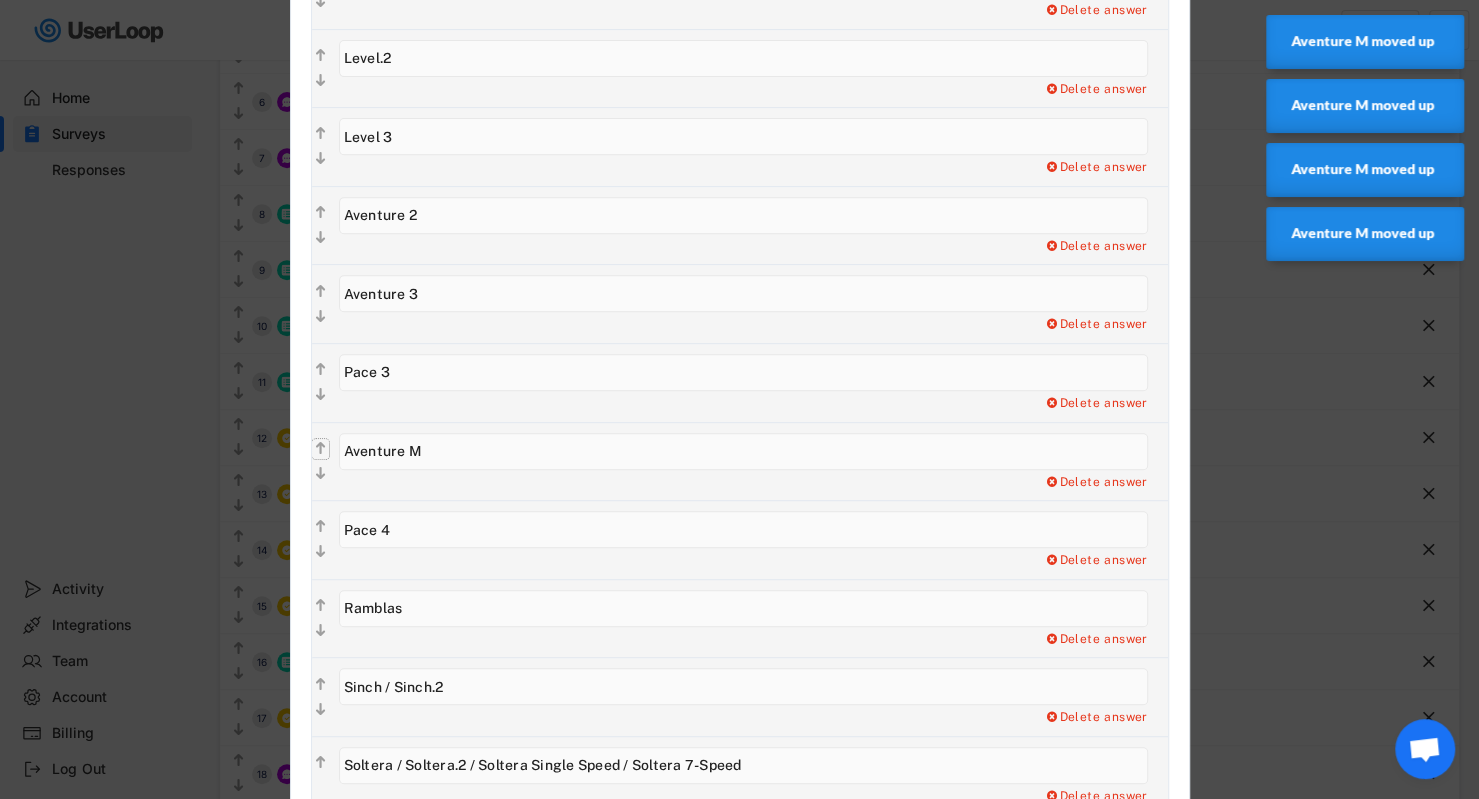 click on "" 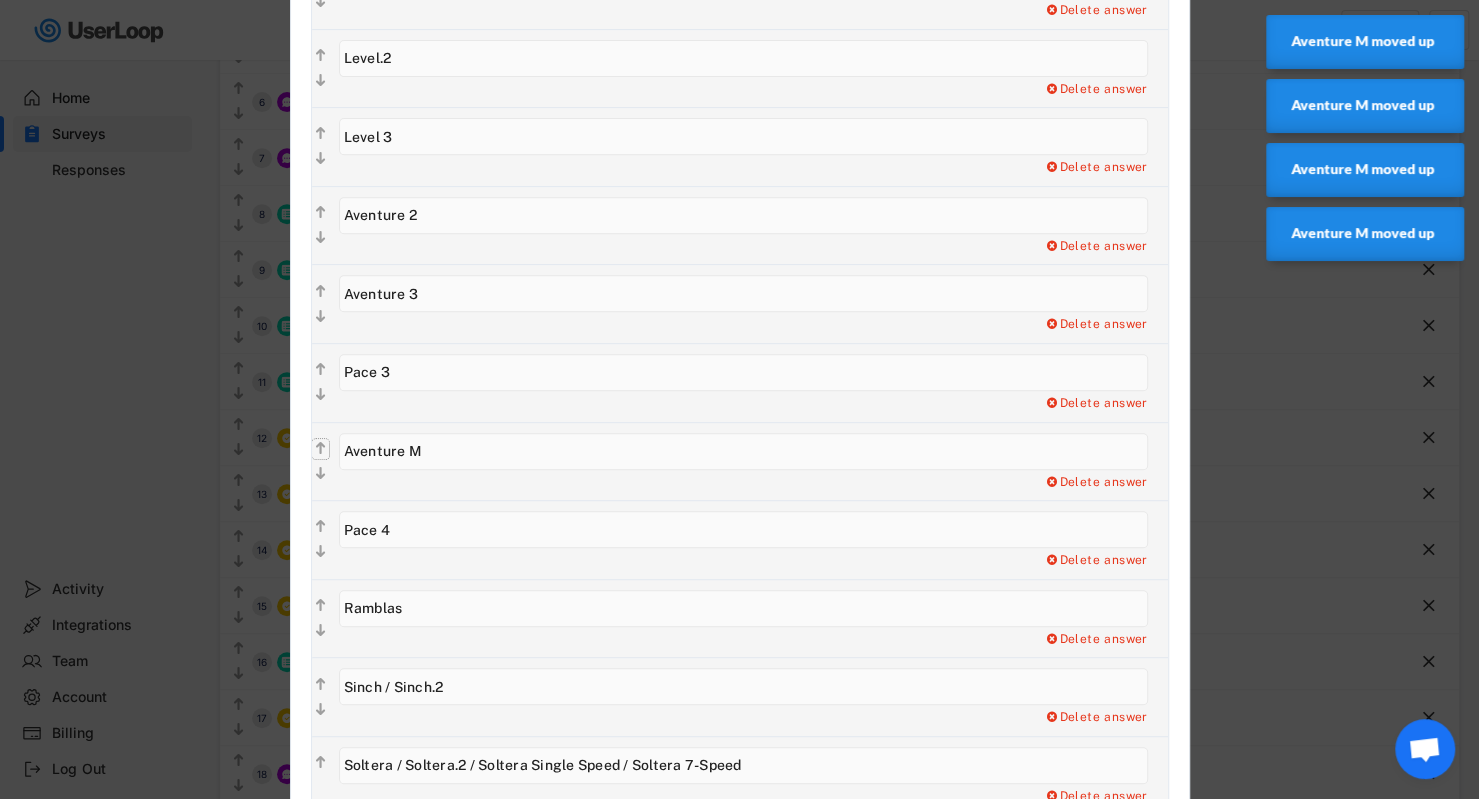 type on "Aventure M" 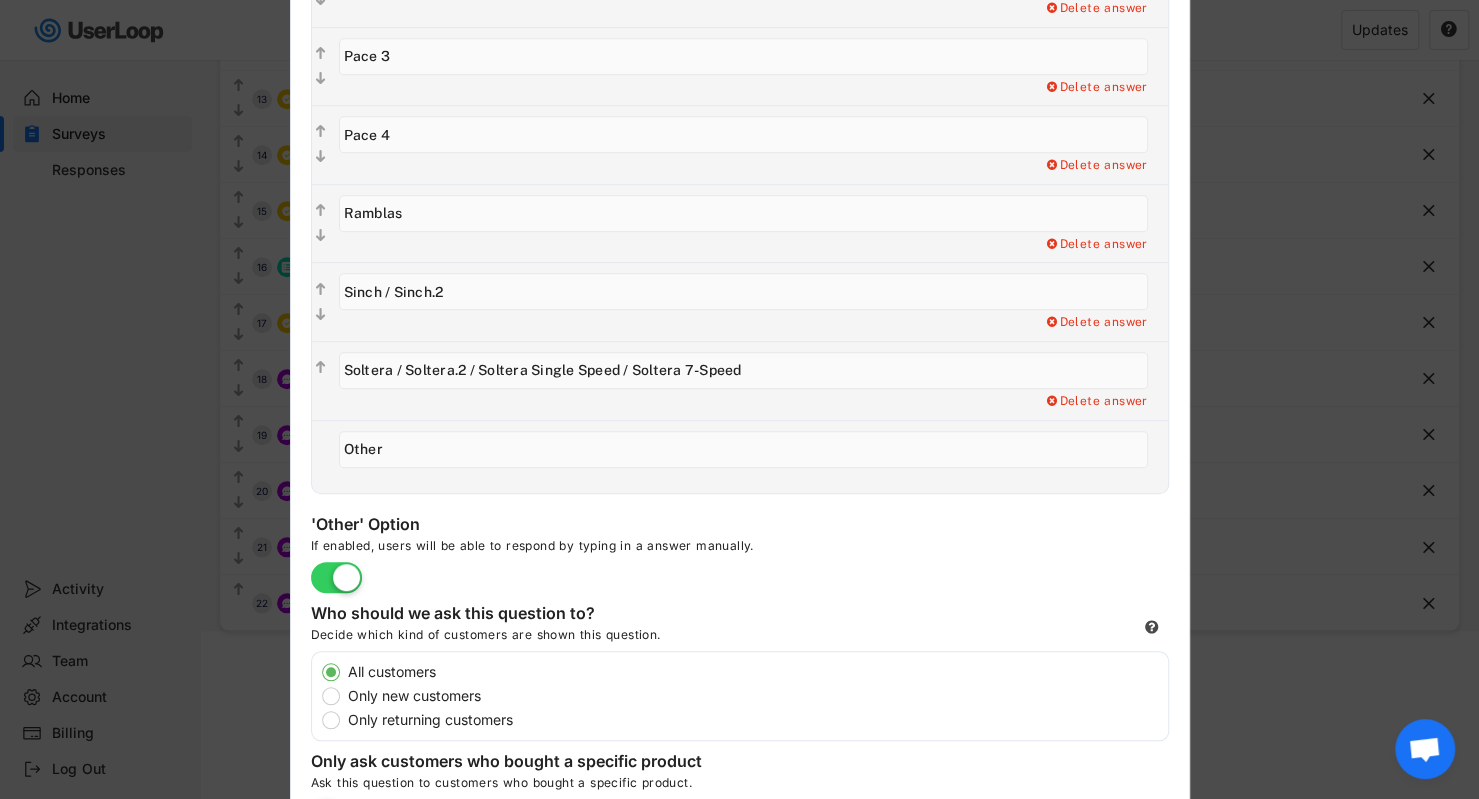 scroll, scrollTop: 1098, scrollLeft: 0, axis: vertical 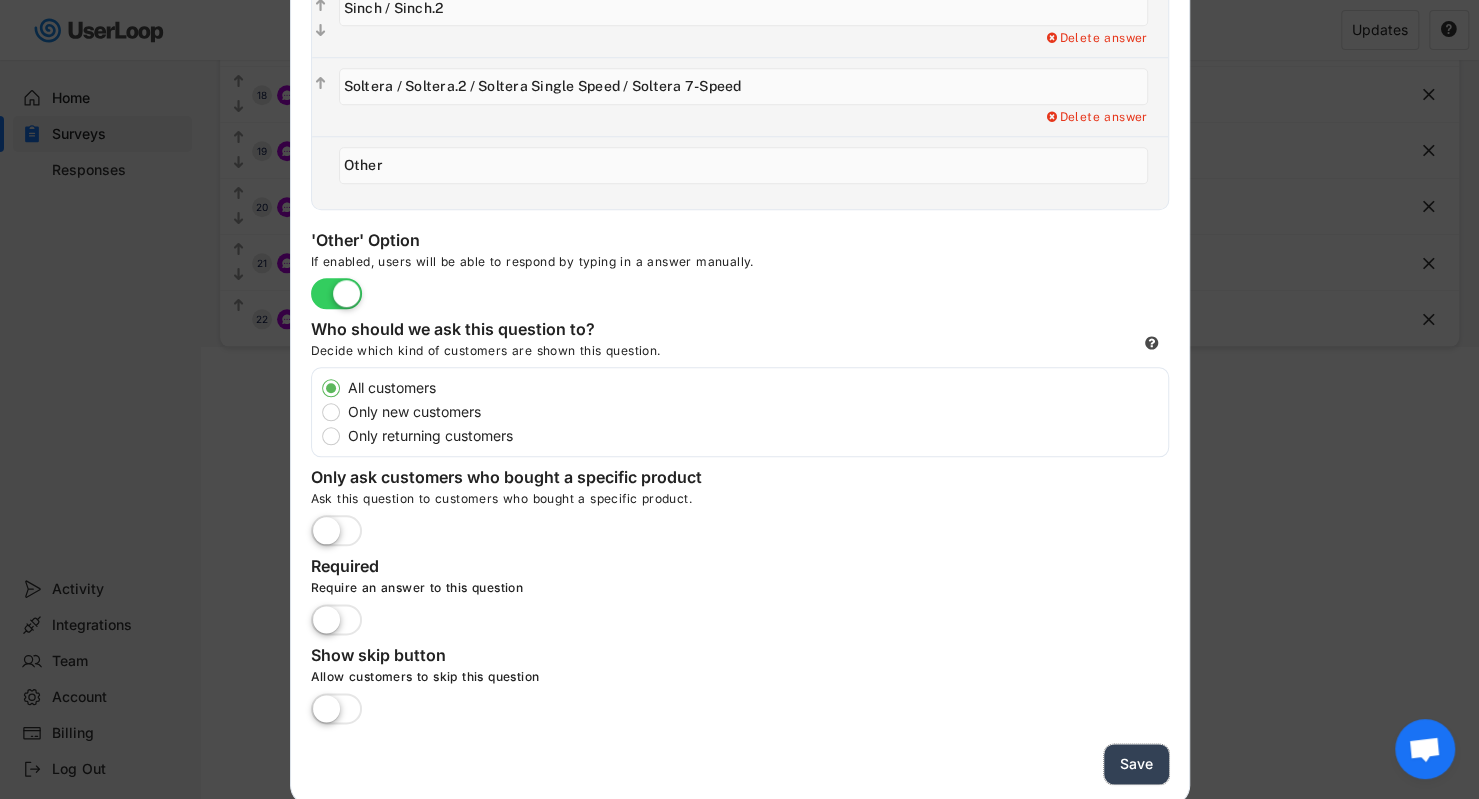 click on "Save" at bounding box center [1136, 764] 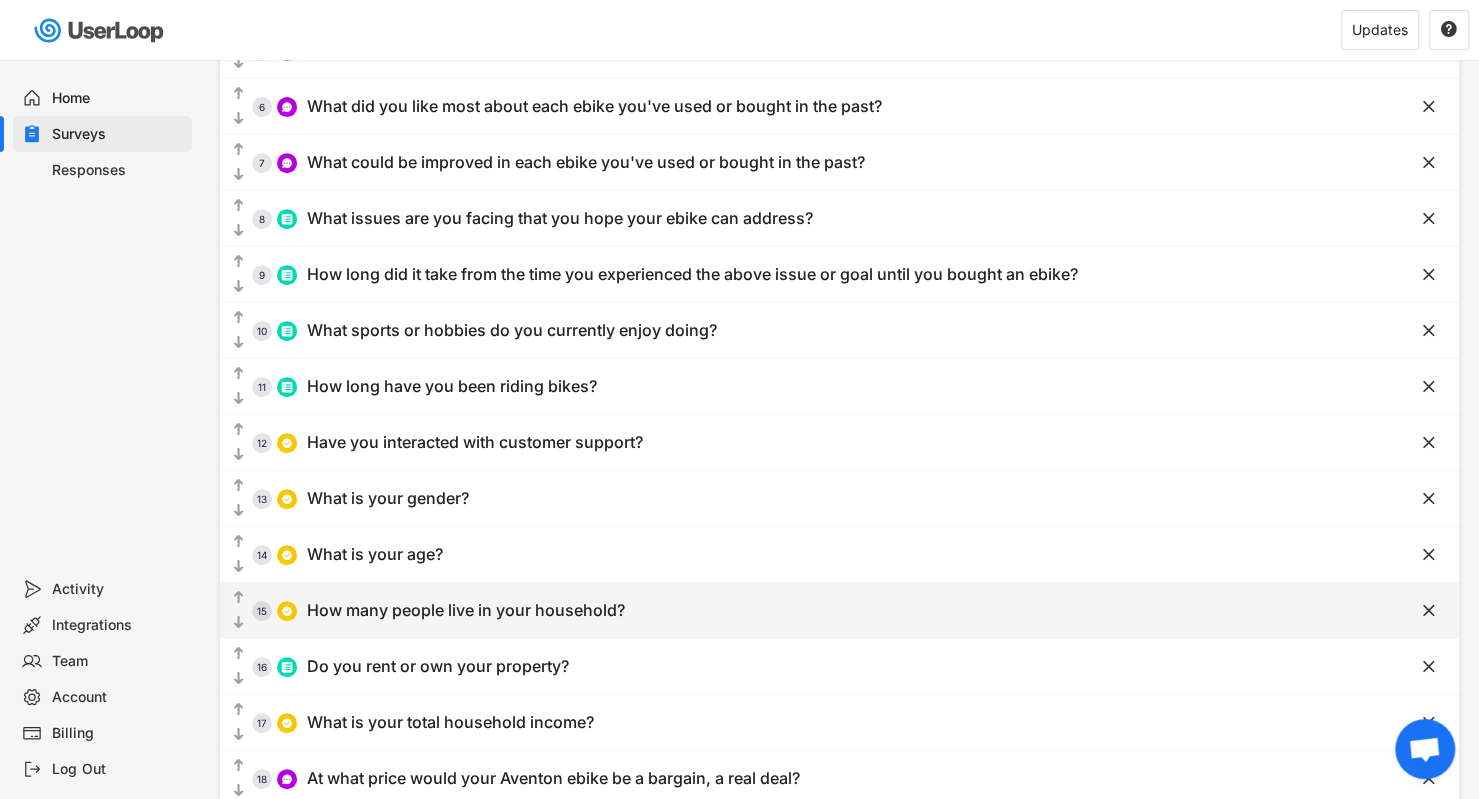 scroll, scrollTop: 406, scrollLeft: 0, axis: vertical 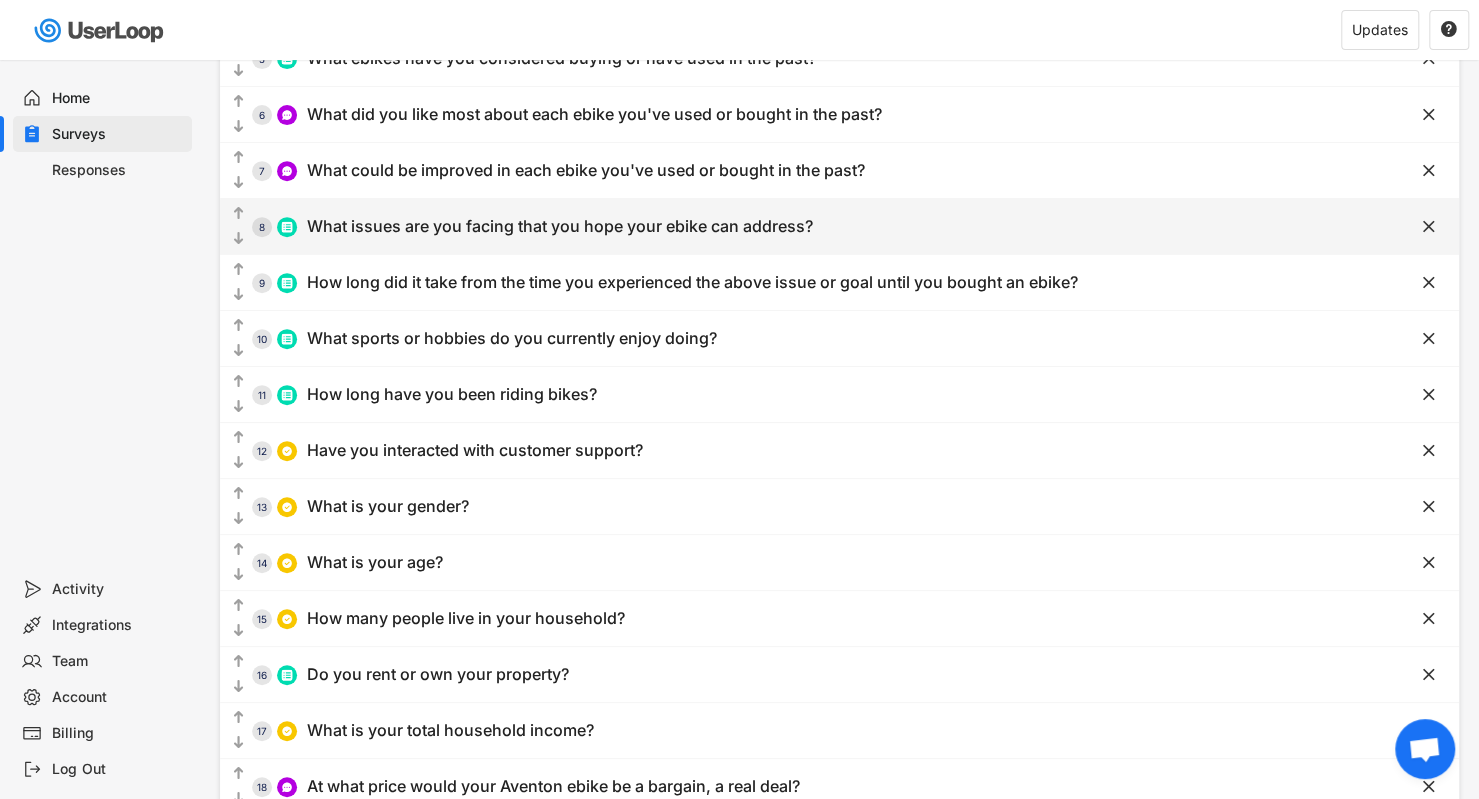 click on "What issues are you facing that you hope your ebike can address?" at bounding box center (560, 226) 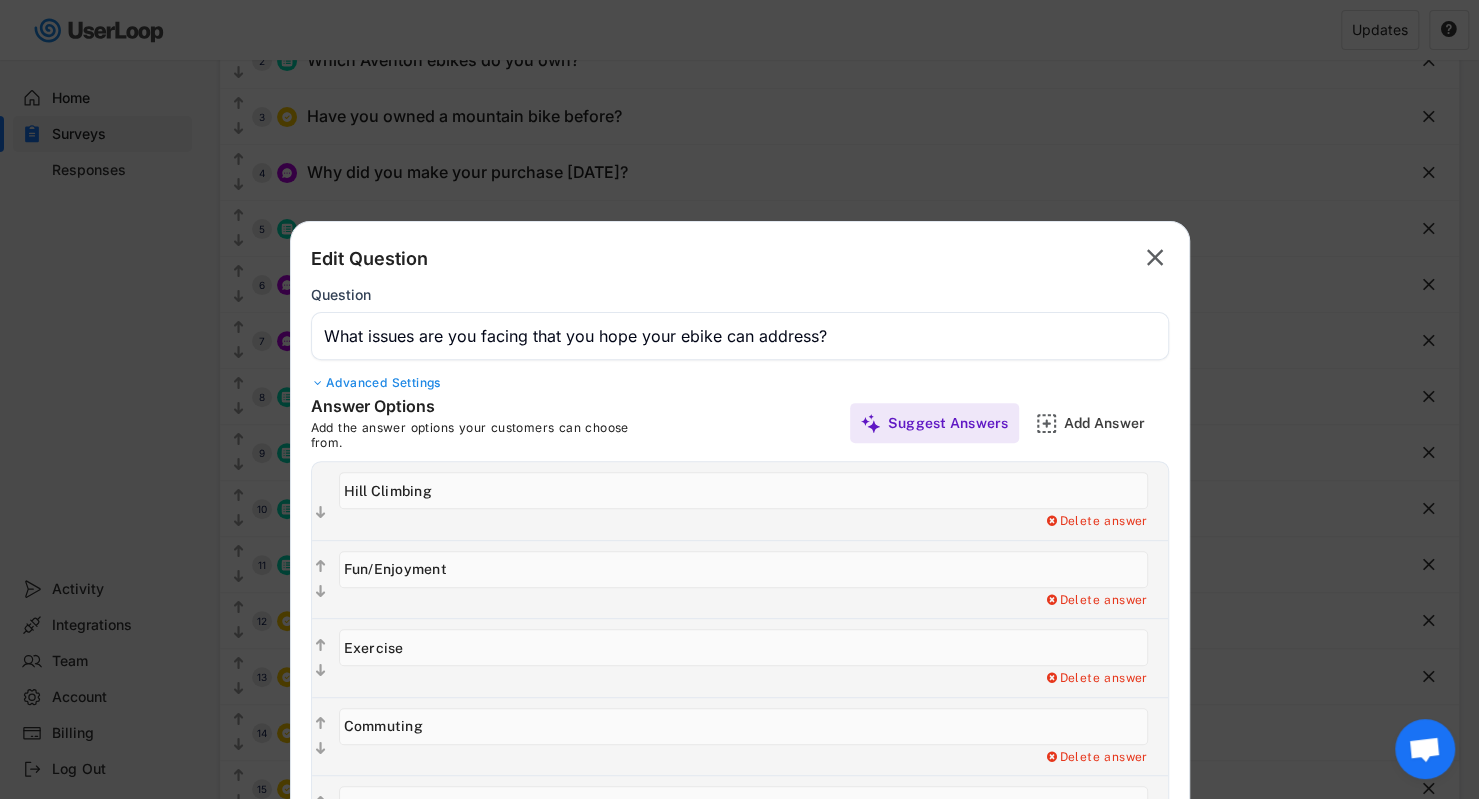 scroll, scrollTop: 224, scrollLeft: 0, axis: vertical 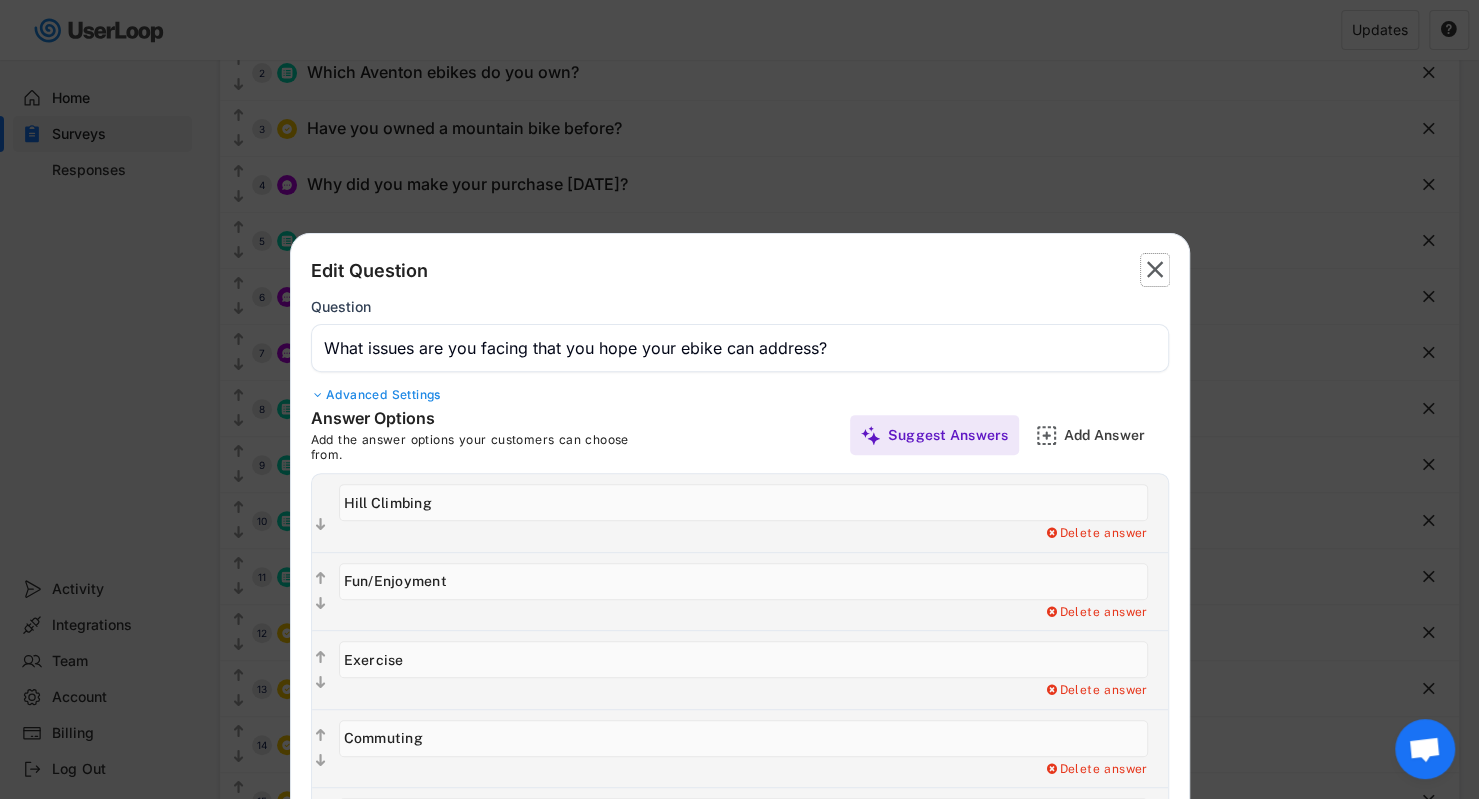click on "" 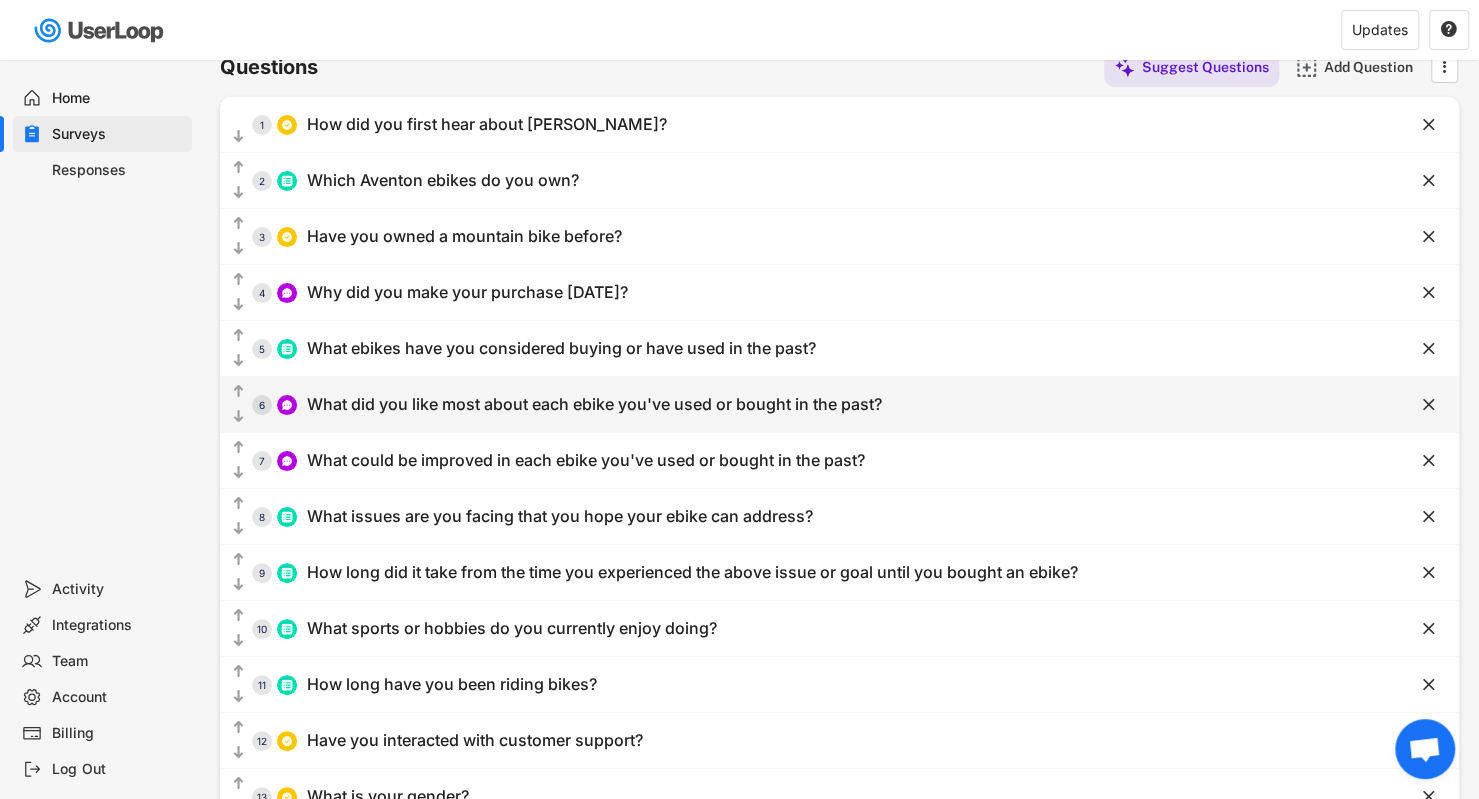 scroll, scrollTop: 106, scrollLeft: 0, axis: vertical 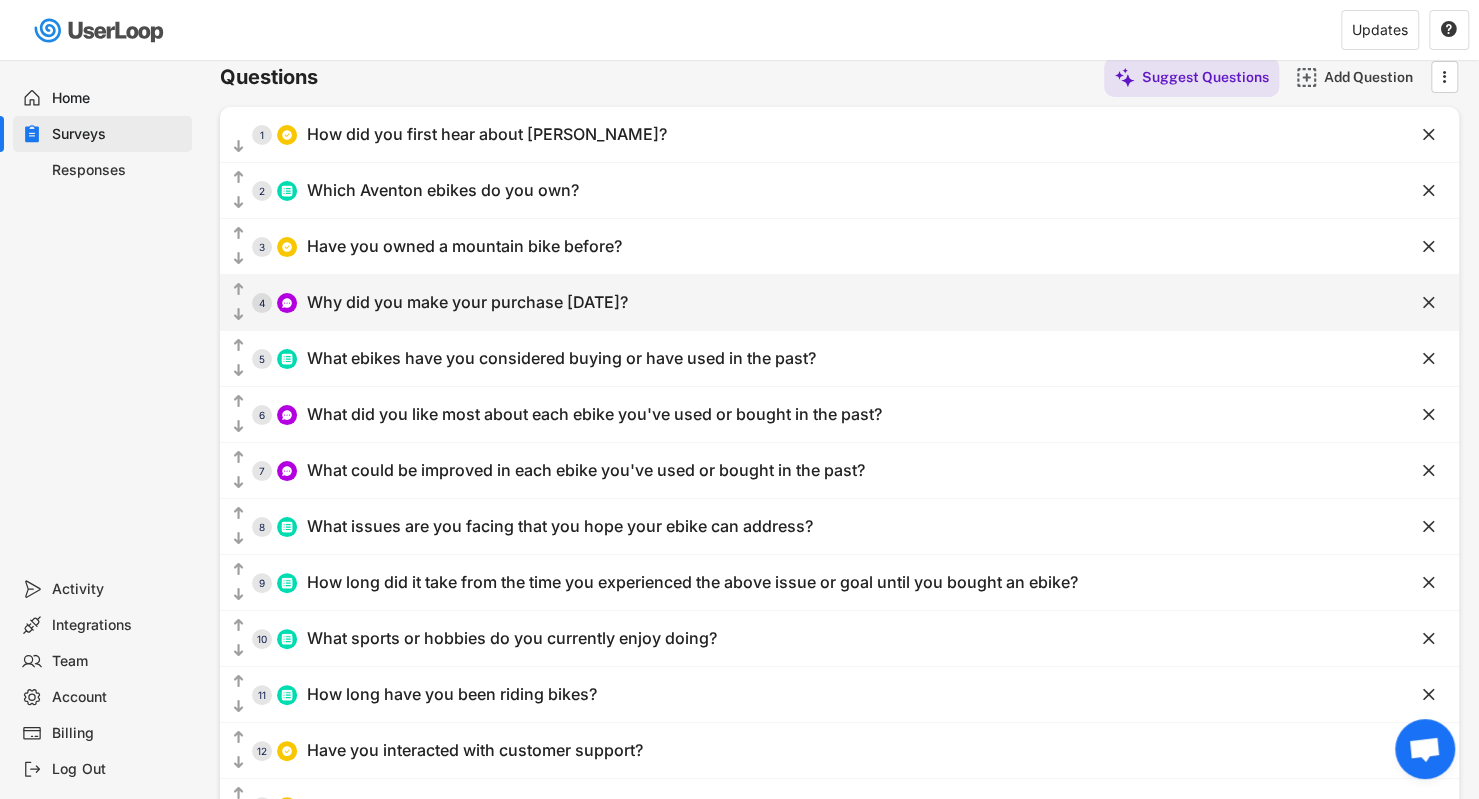 click on "Why did you make your purchase [DATE]?" at bounding box center [467, 302] 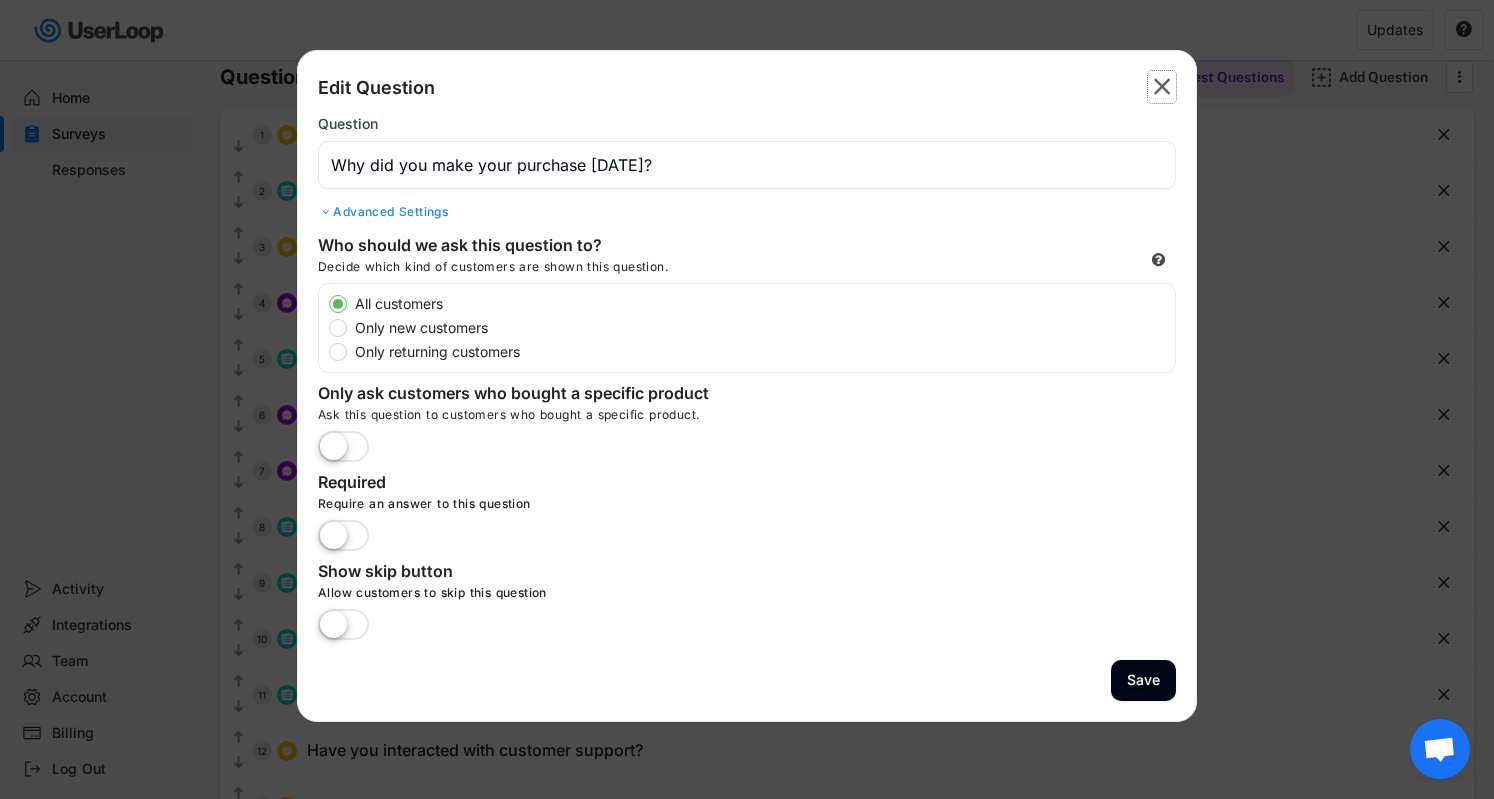 click on "" 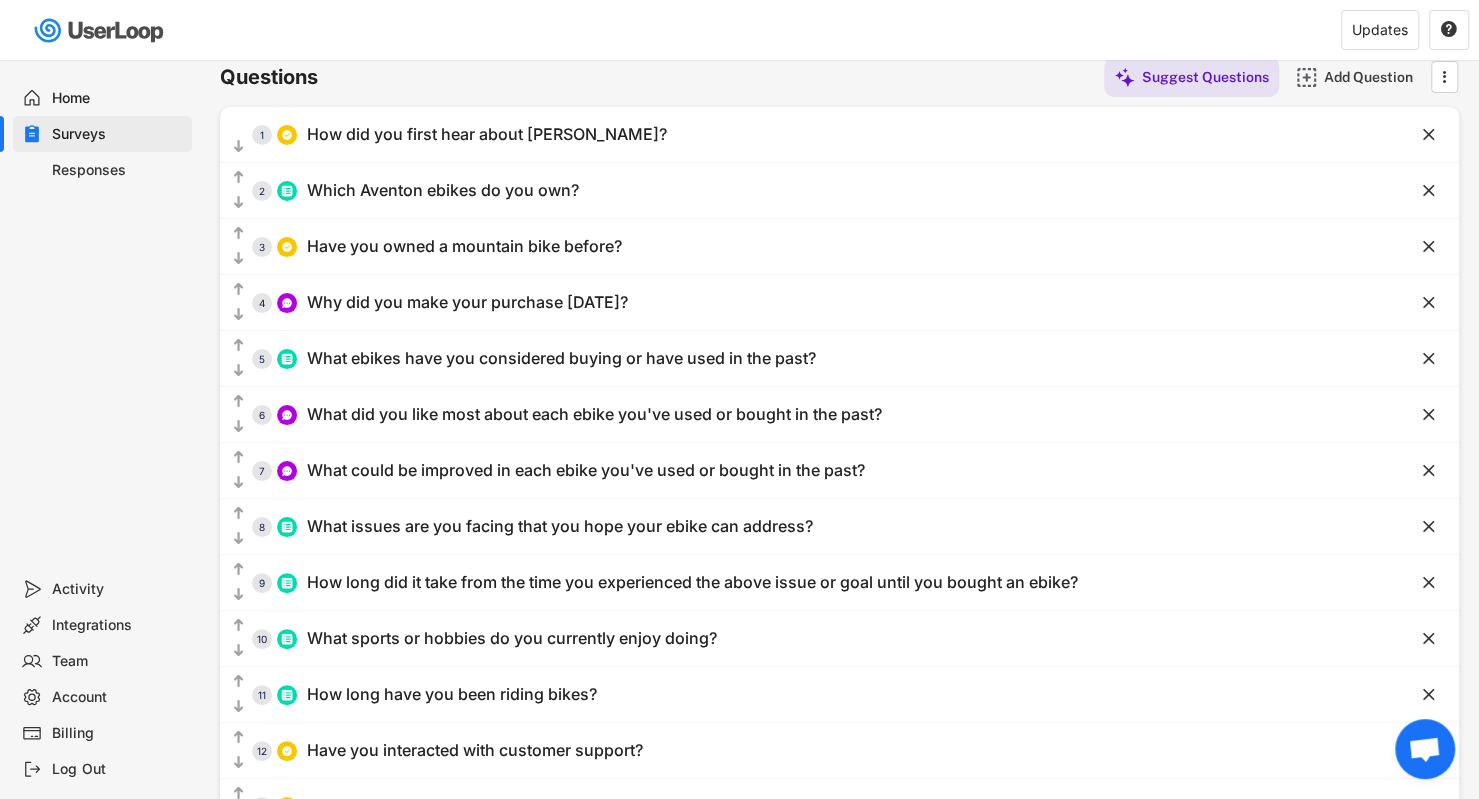 scroll, scrollTop: 0, scrollLeft: 0, axis: both 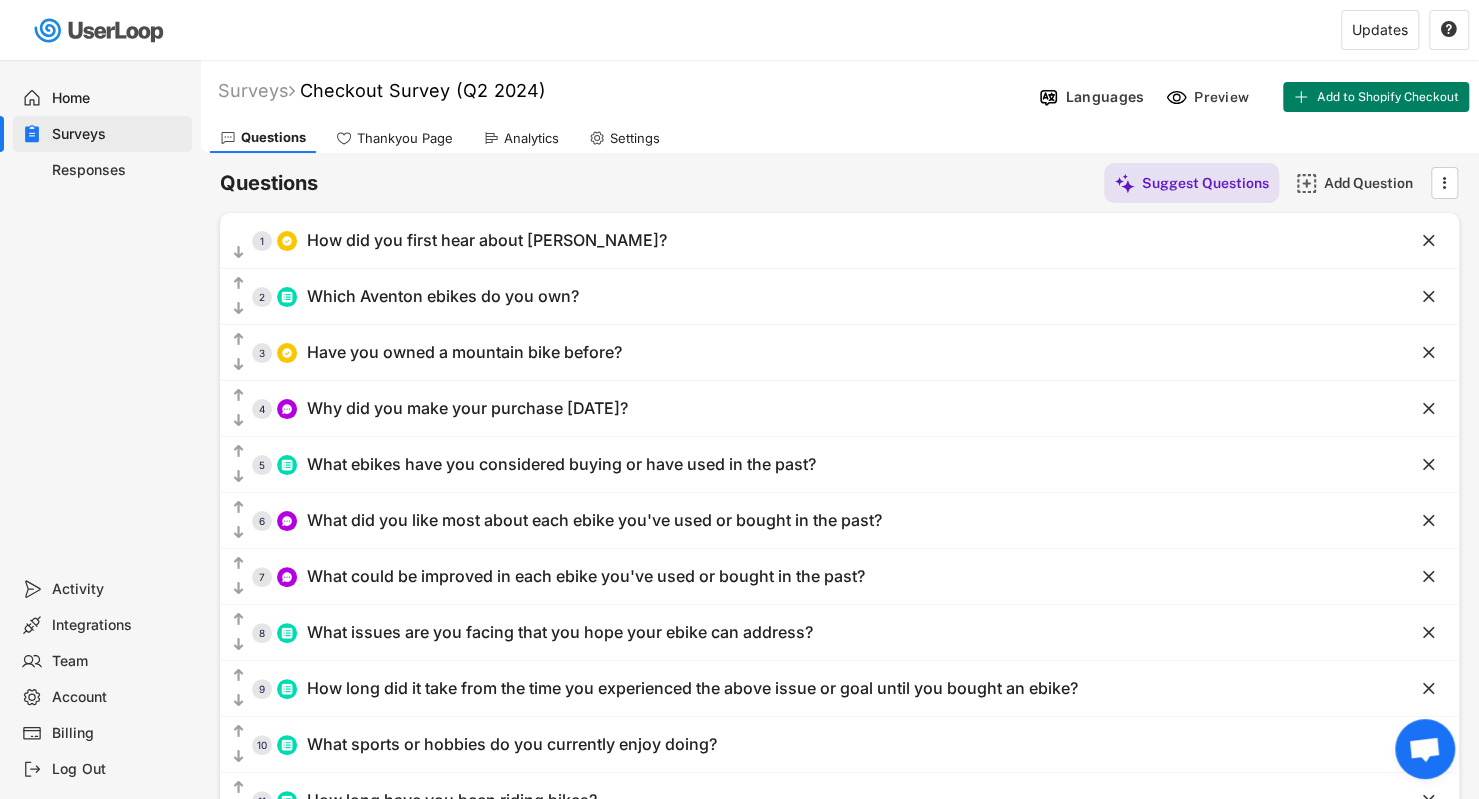 click on "Analytics" at bounding box center (531, 138) 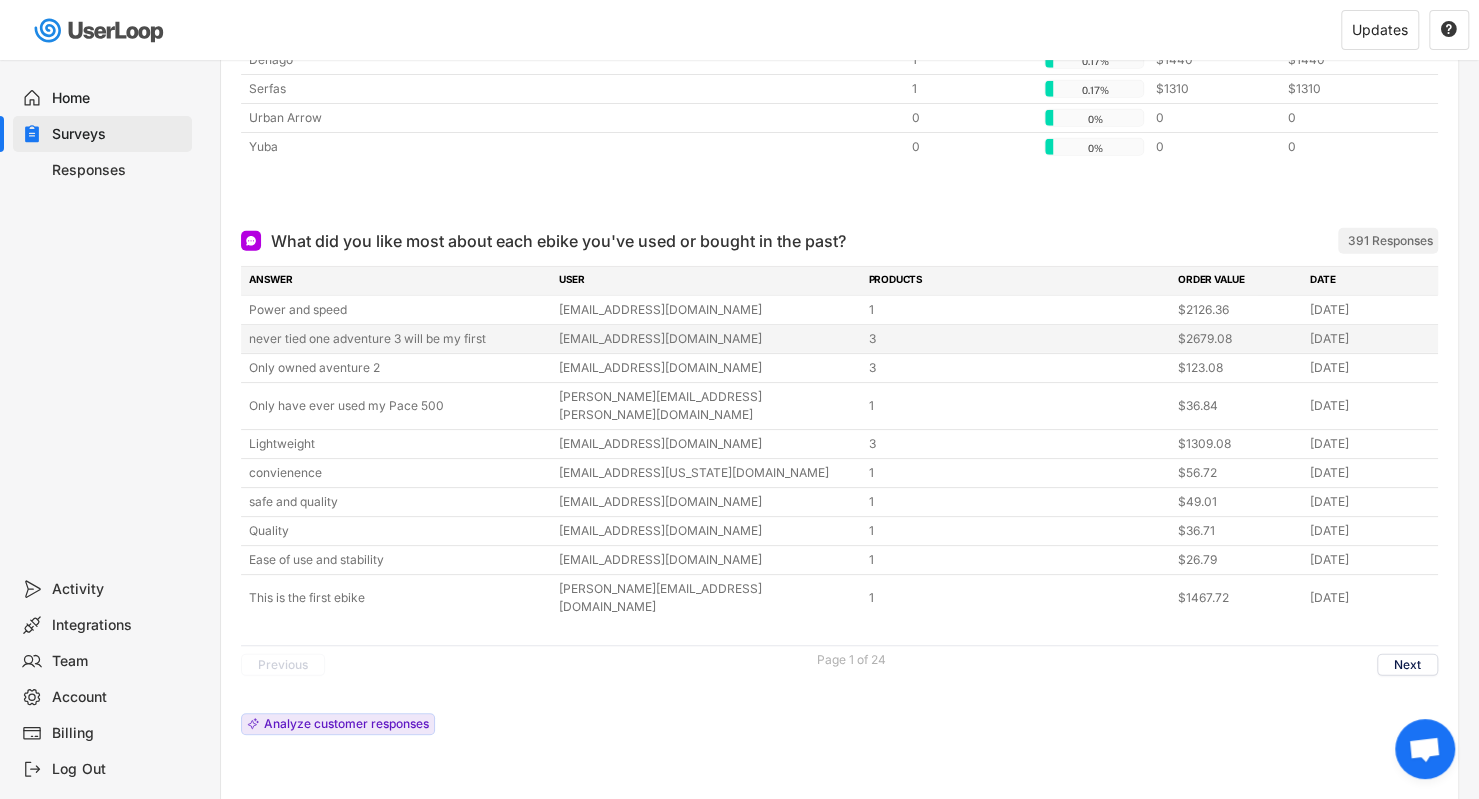 scroll, scrollTop: 3206, scrollLeft: 0, axis: vertical 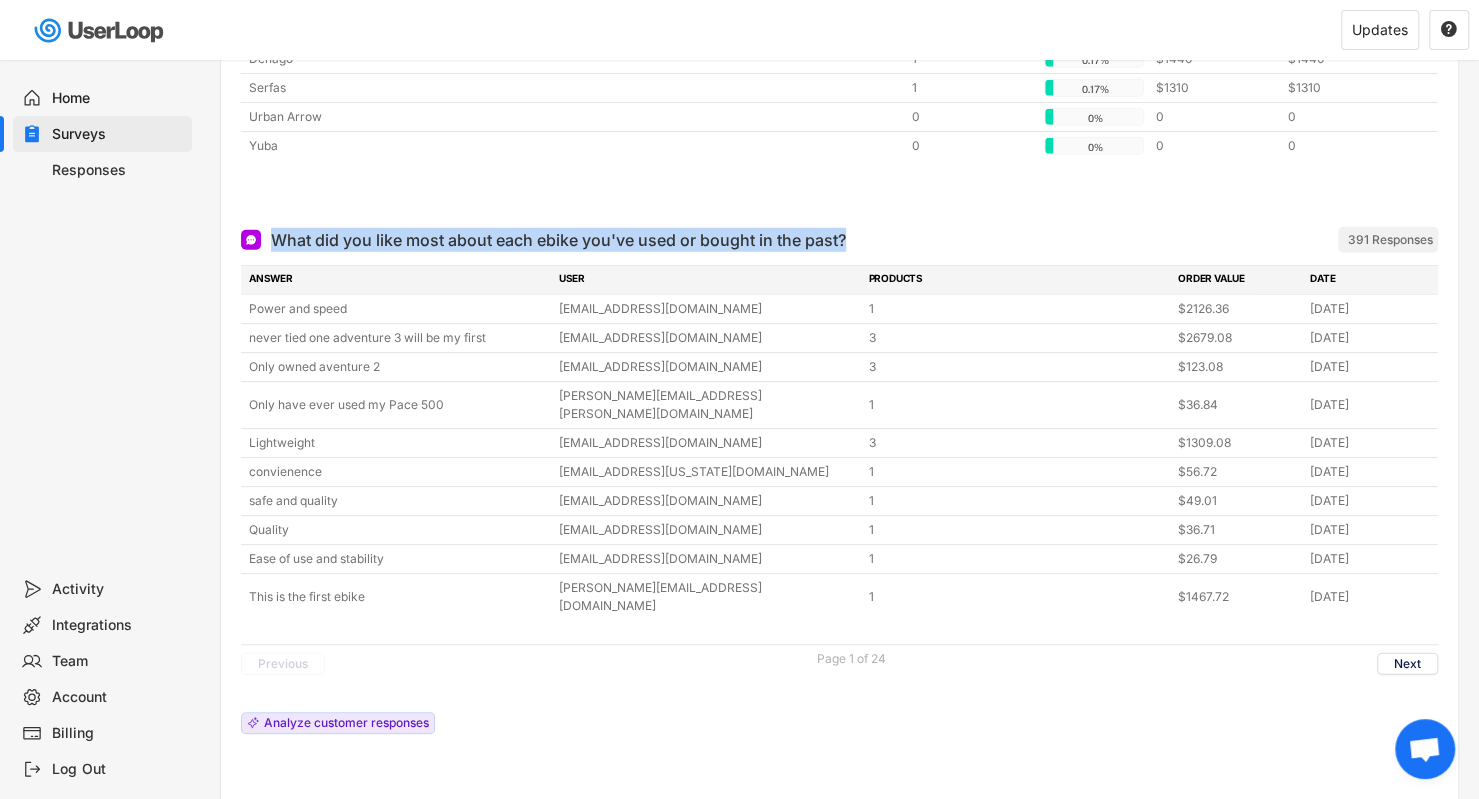 drag, startPoint x: 849, startPoint y: 214, endPoint x: 272, endPoint y: 227, distance: 577.1464 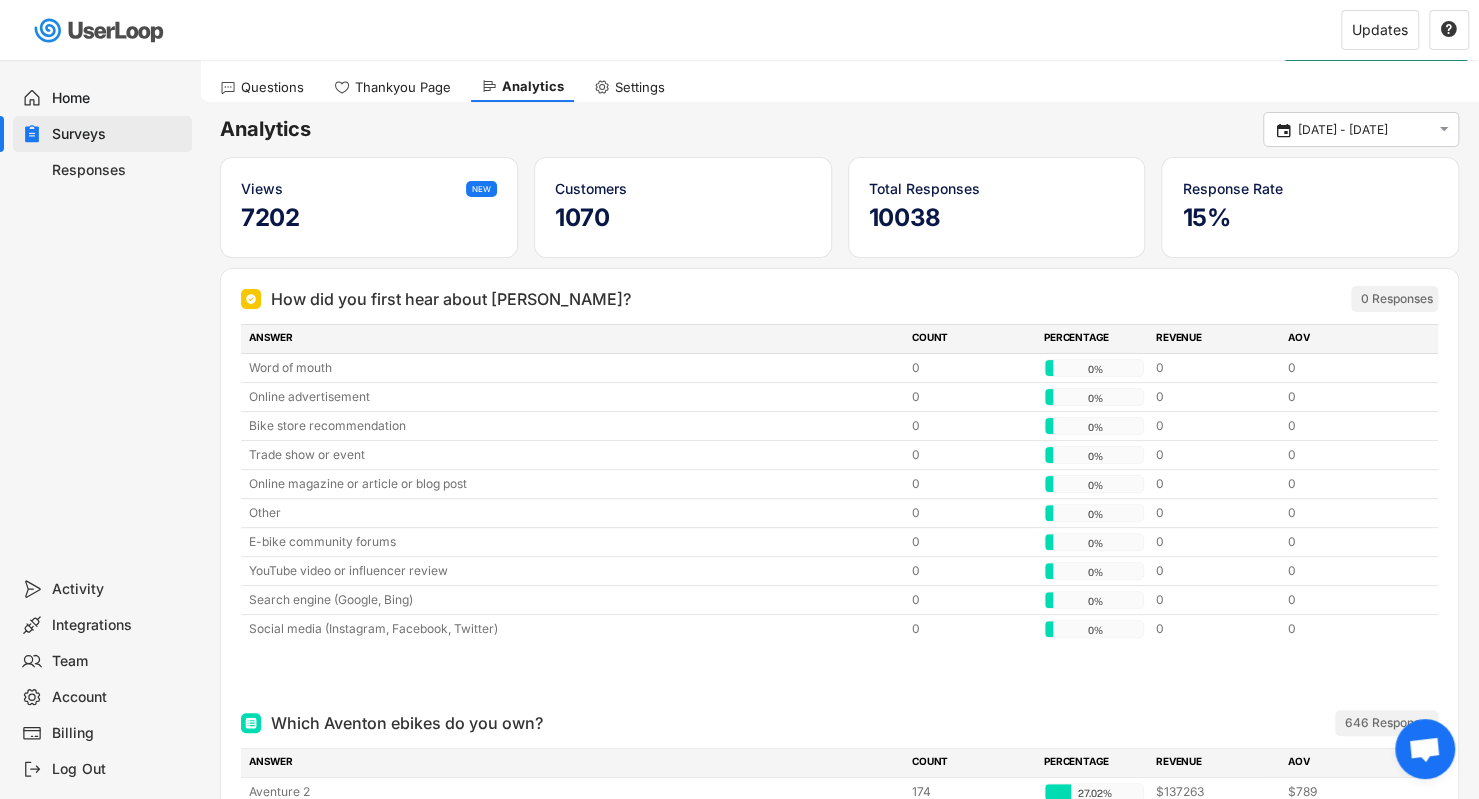 scroll, scrollTop: 0, scrollLeft: 0, axis: both 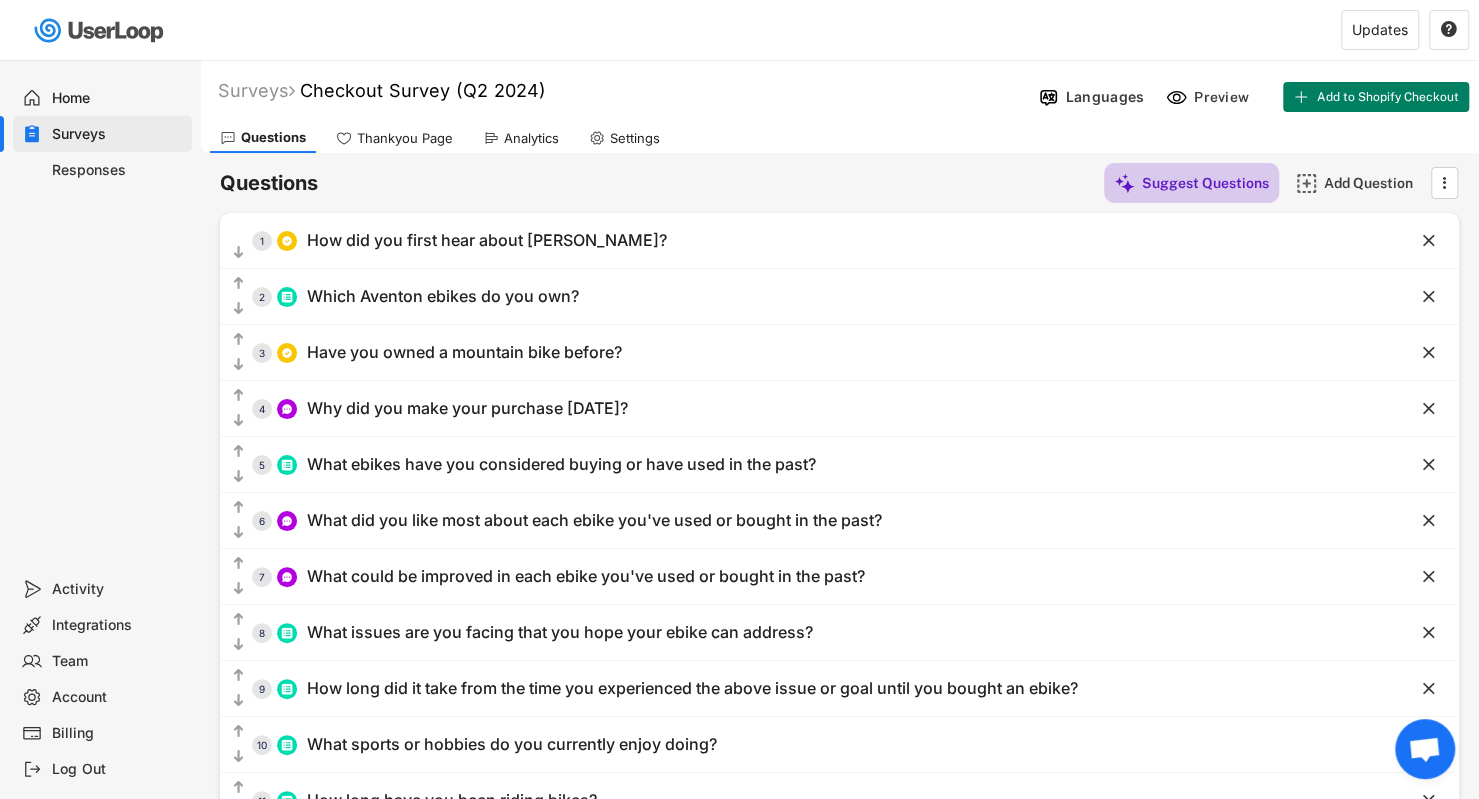 click on "Suggest Questions" at bounding box center [1205, 183] 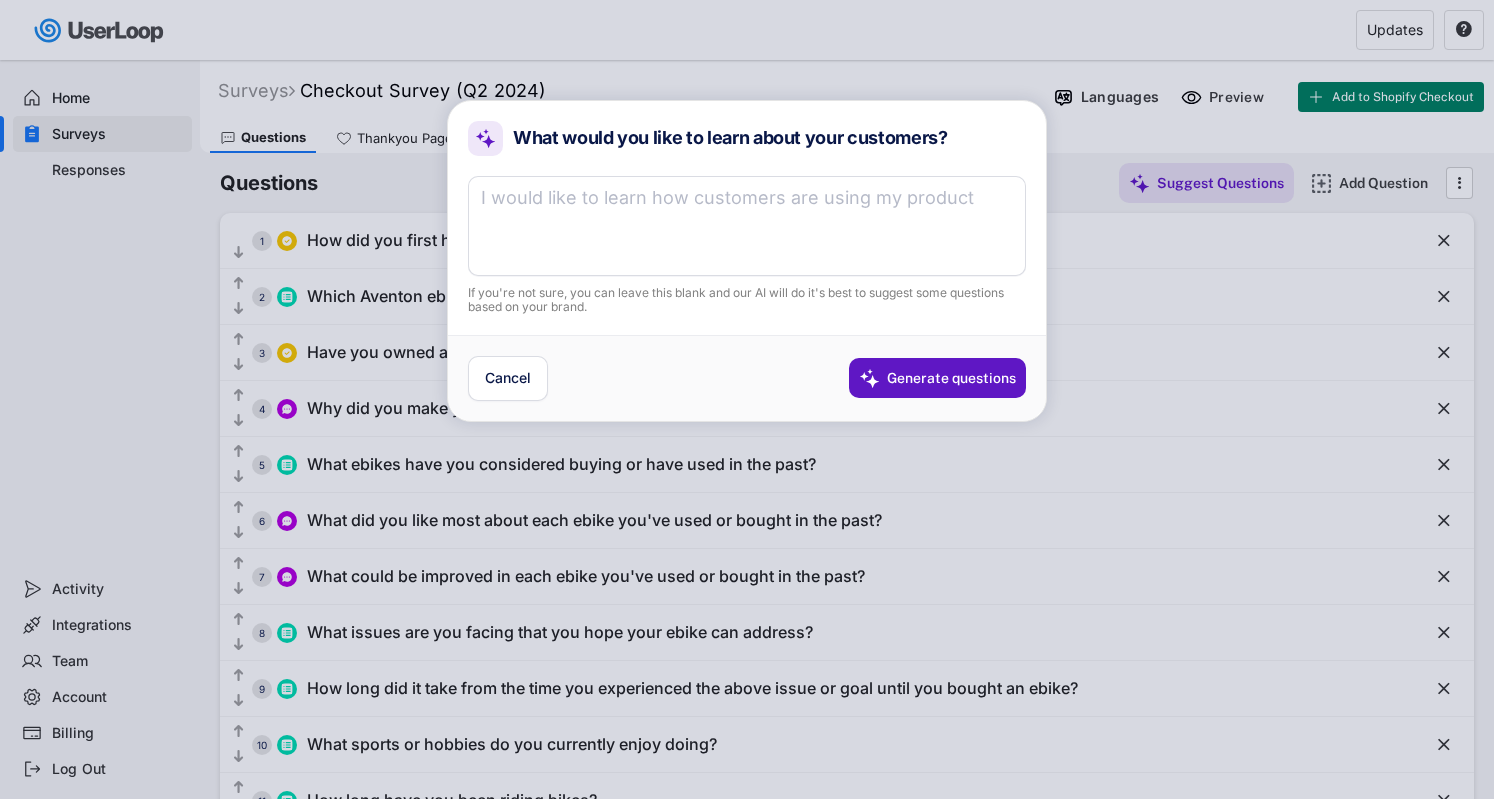 click at bounding box center (747, 226) 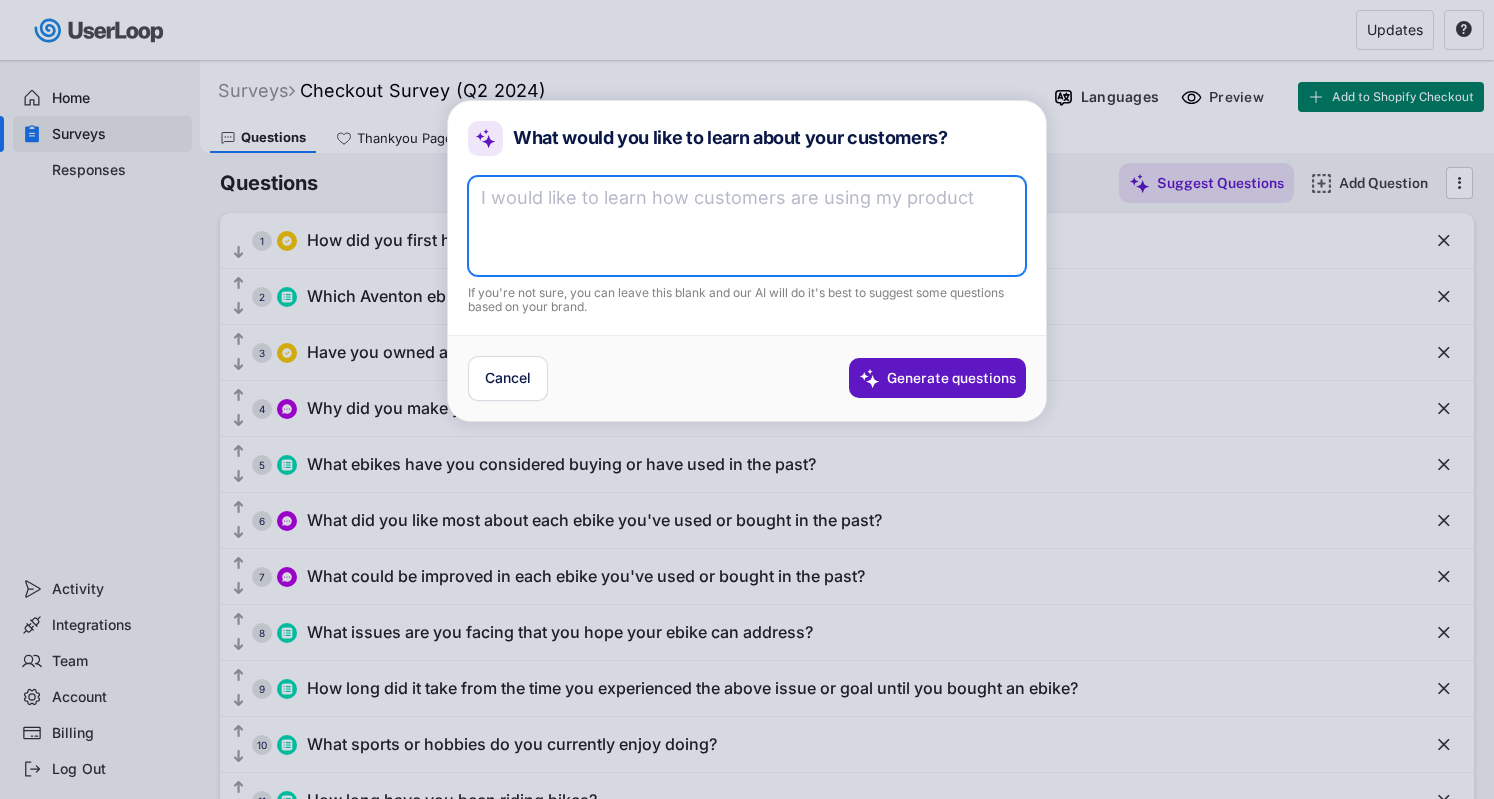 paste on "What did you like most about each ebike you've used or bought in the past?" 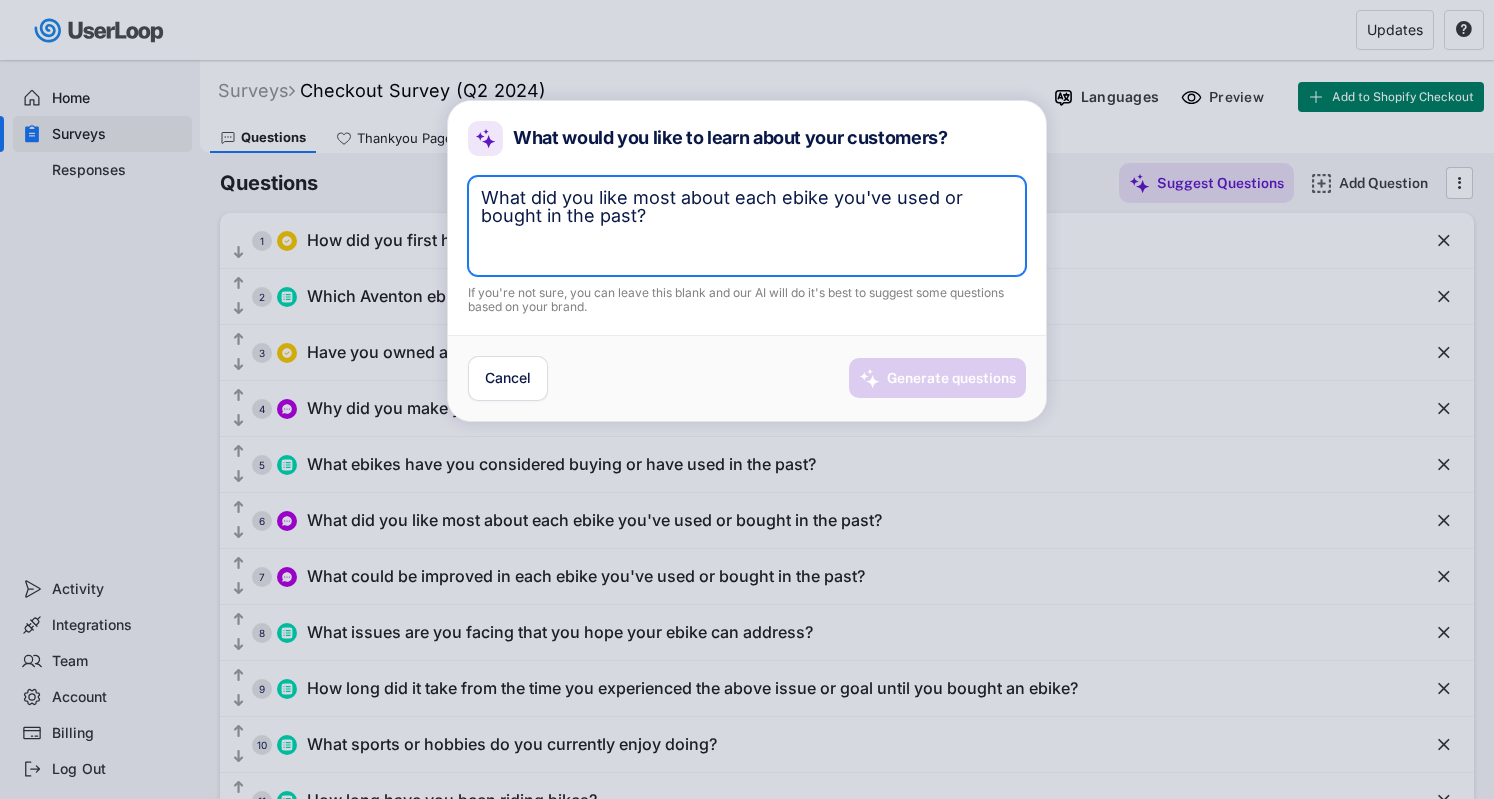 type on "What did you like most about each ebike you've used or bought in the past?" 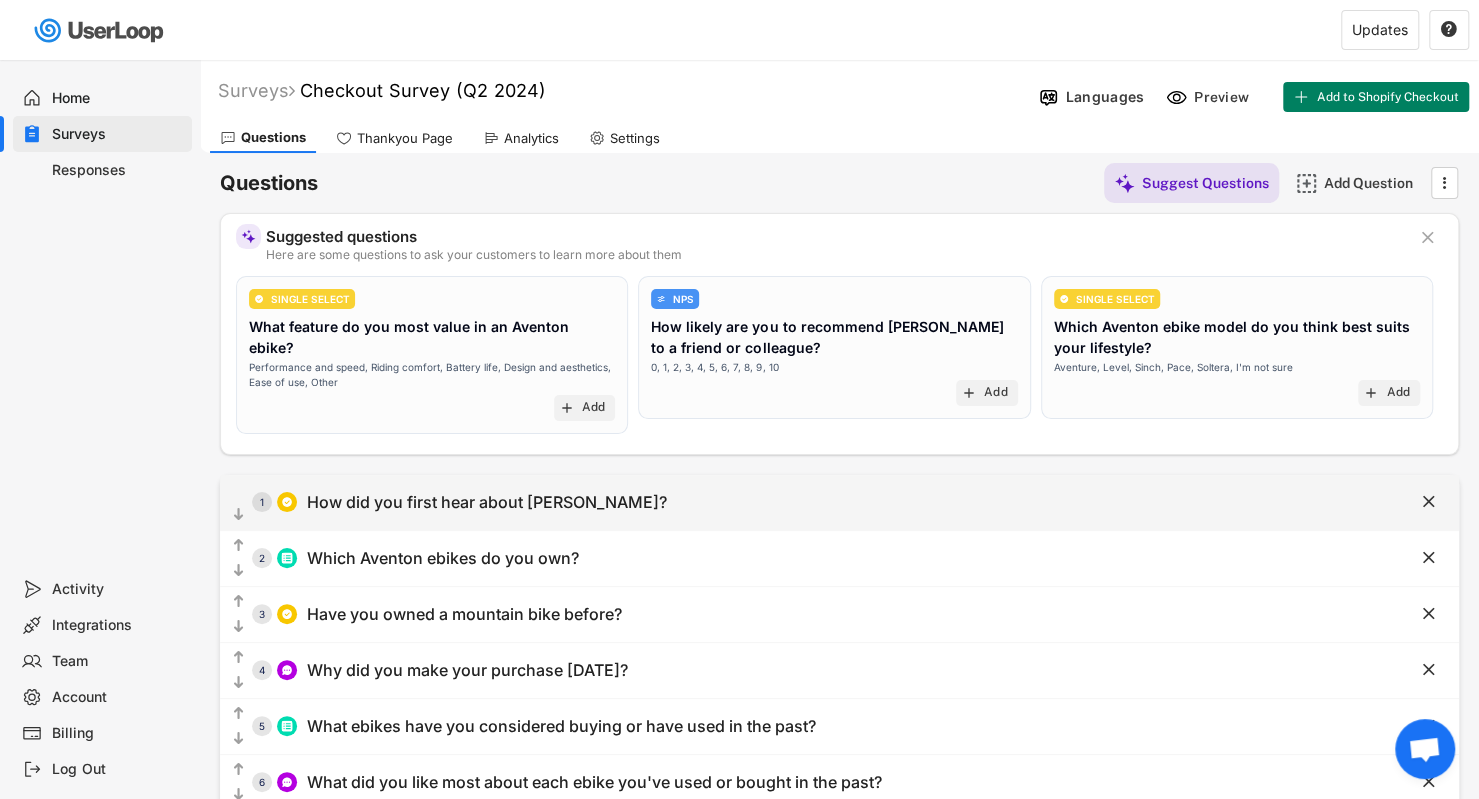 scroll, scrollTop: 124, scrollLeft: 0, axis: vertical 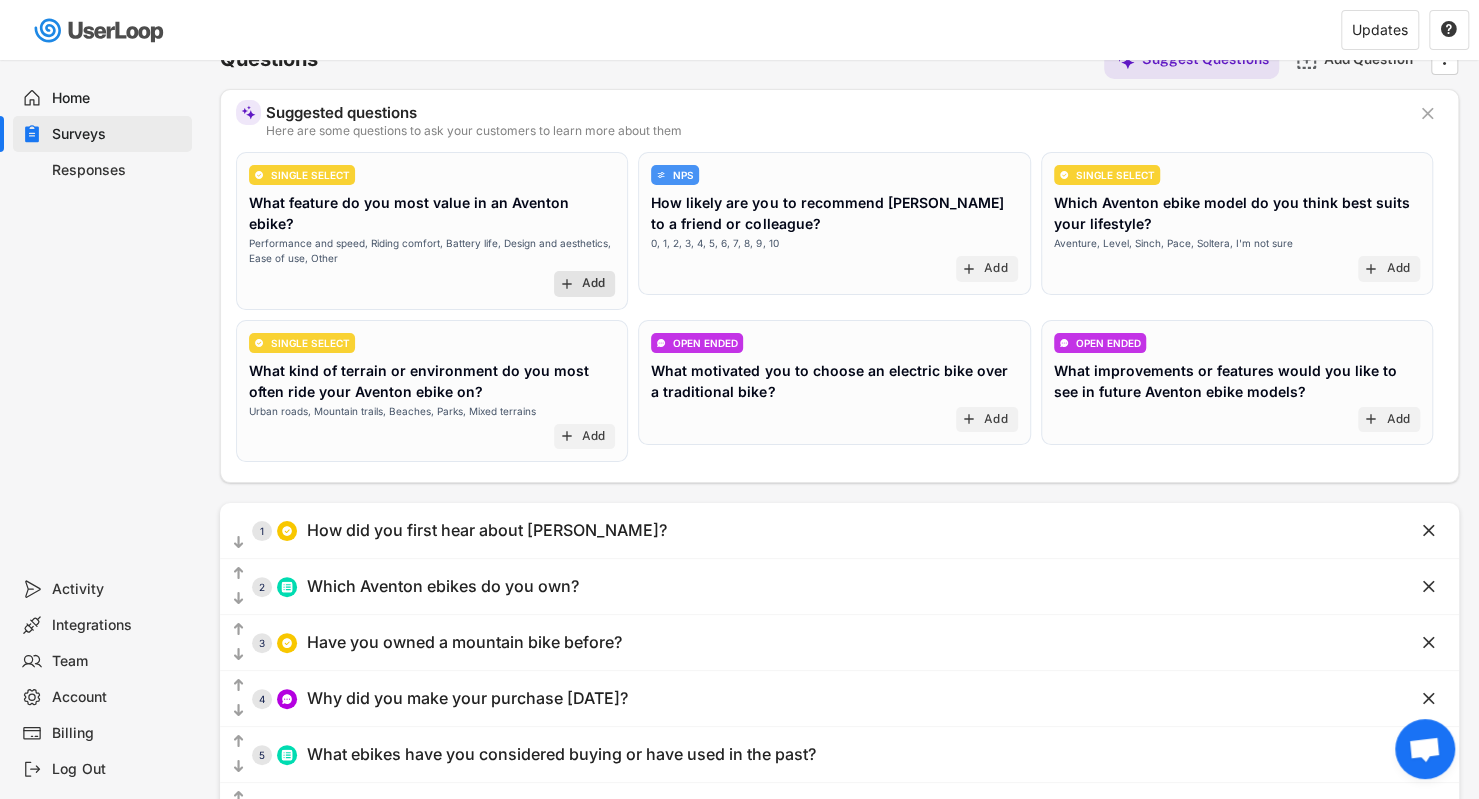click on "Add" at bounding box center [594, 284] 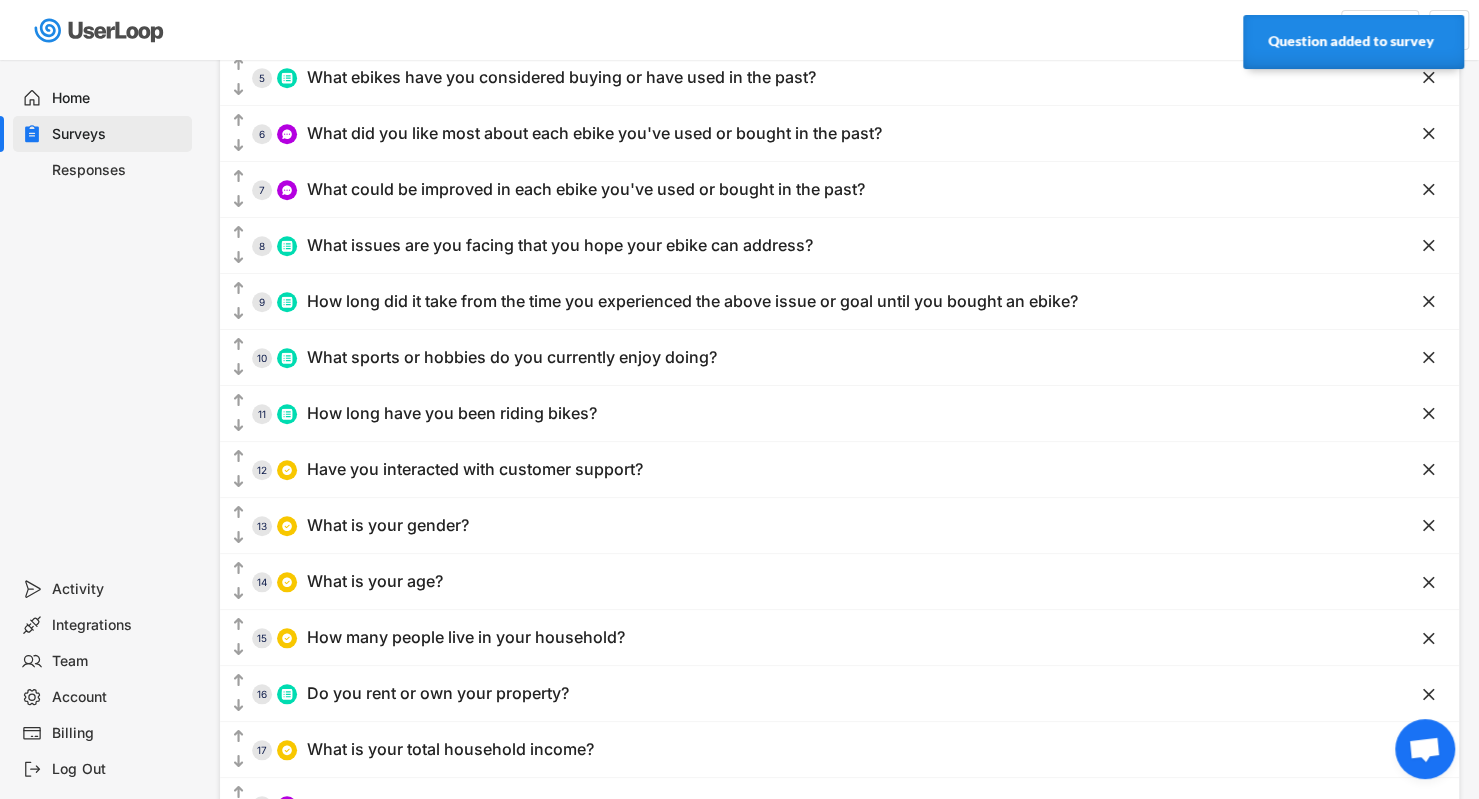 scroll, scrollTop: 1134, scrollLeft: 0, axis: vertical 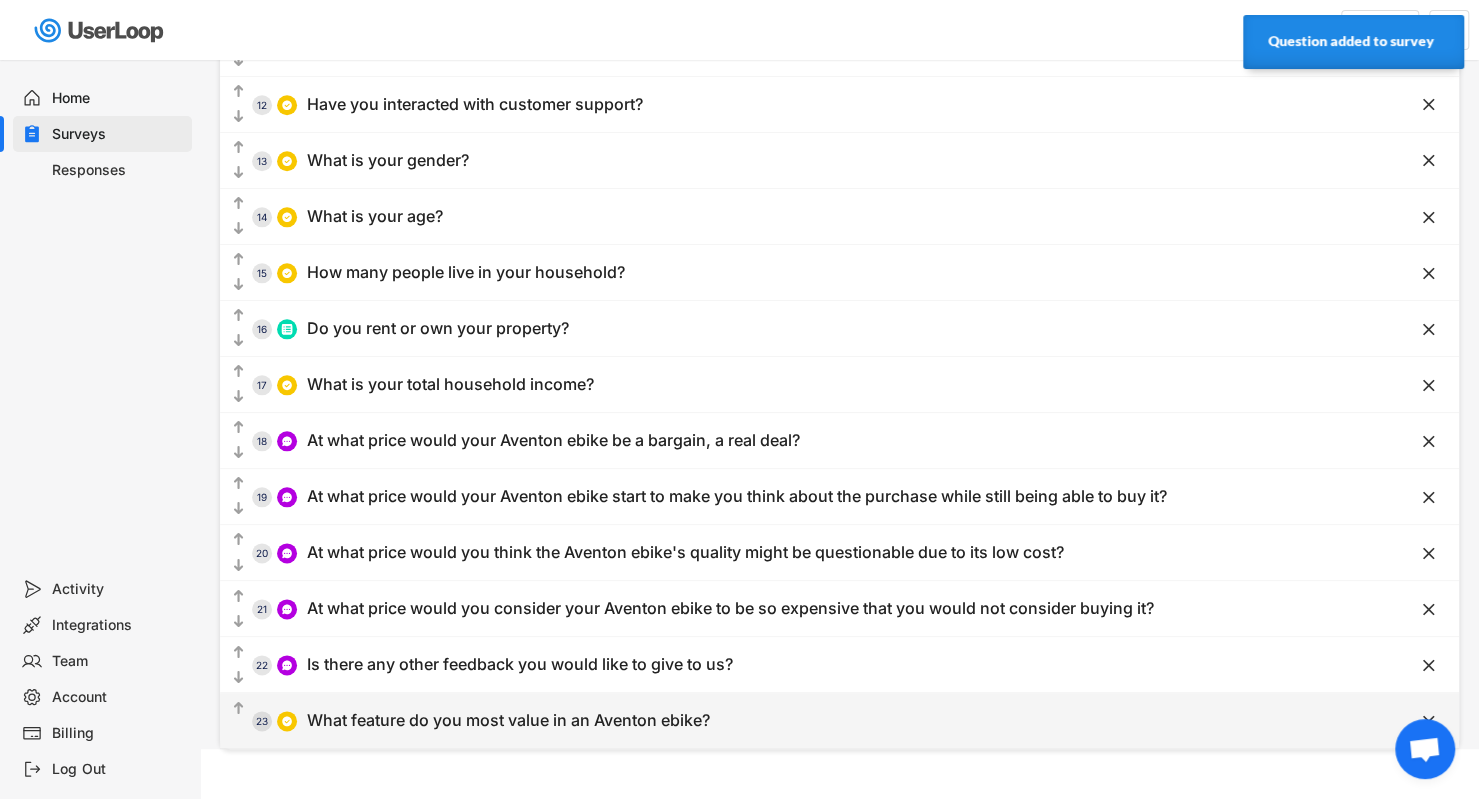 click on "

23 What feature do you most value in an Aventon ebike?" at bounding box center (789, 720) 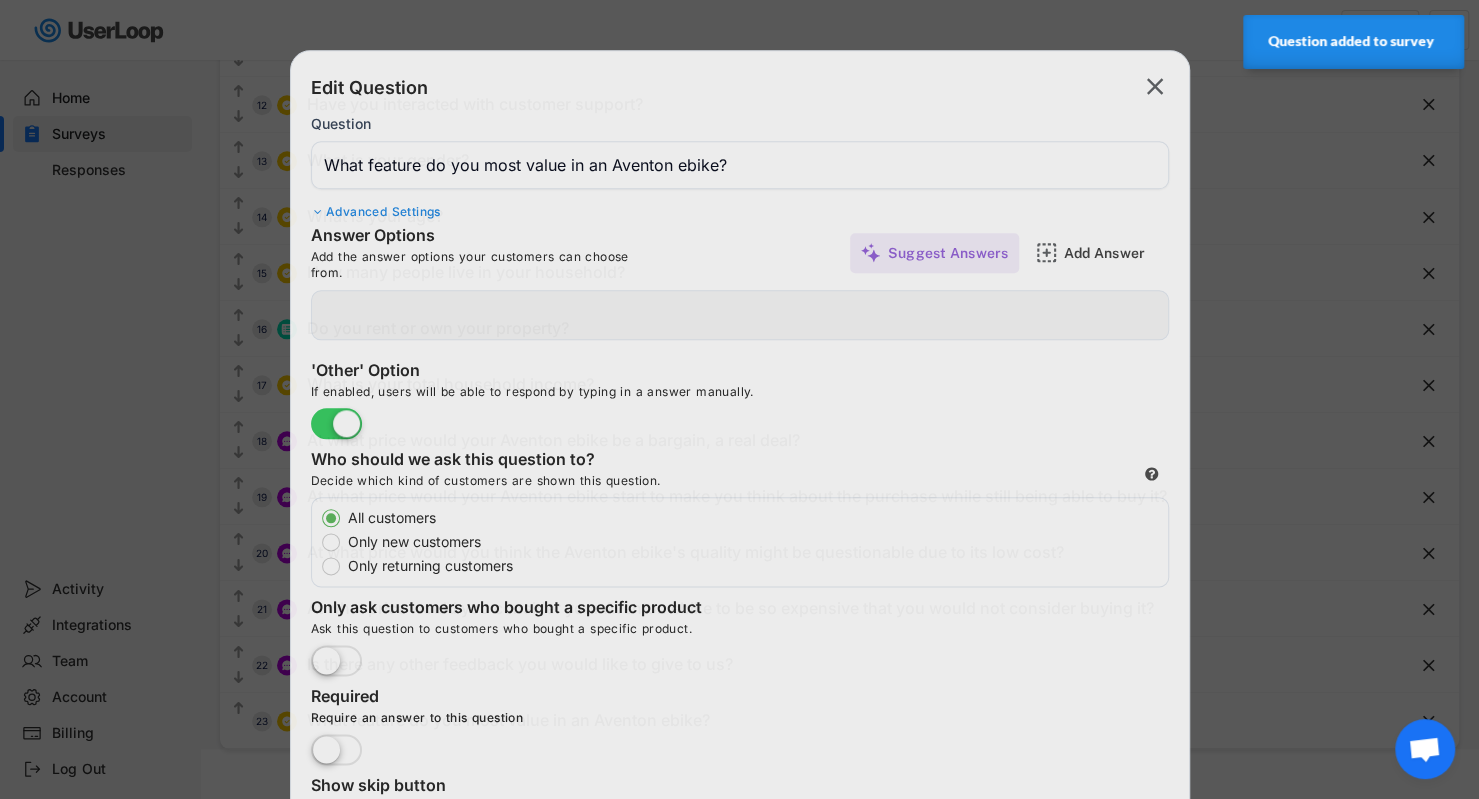 type on "Battery life" 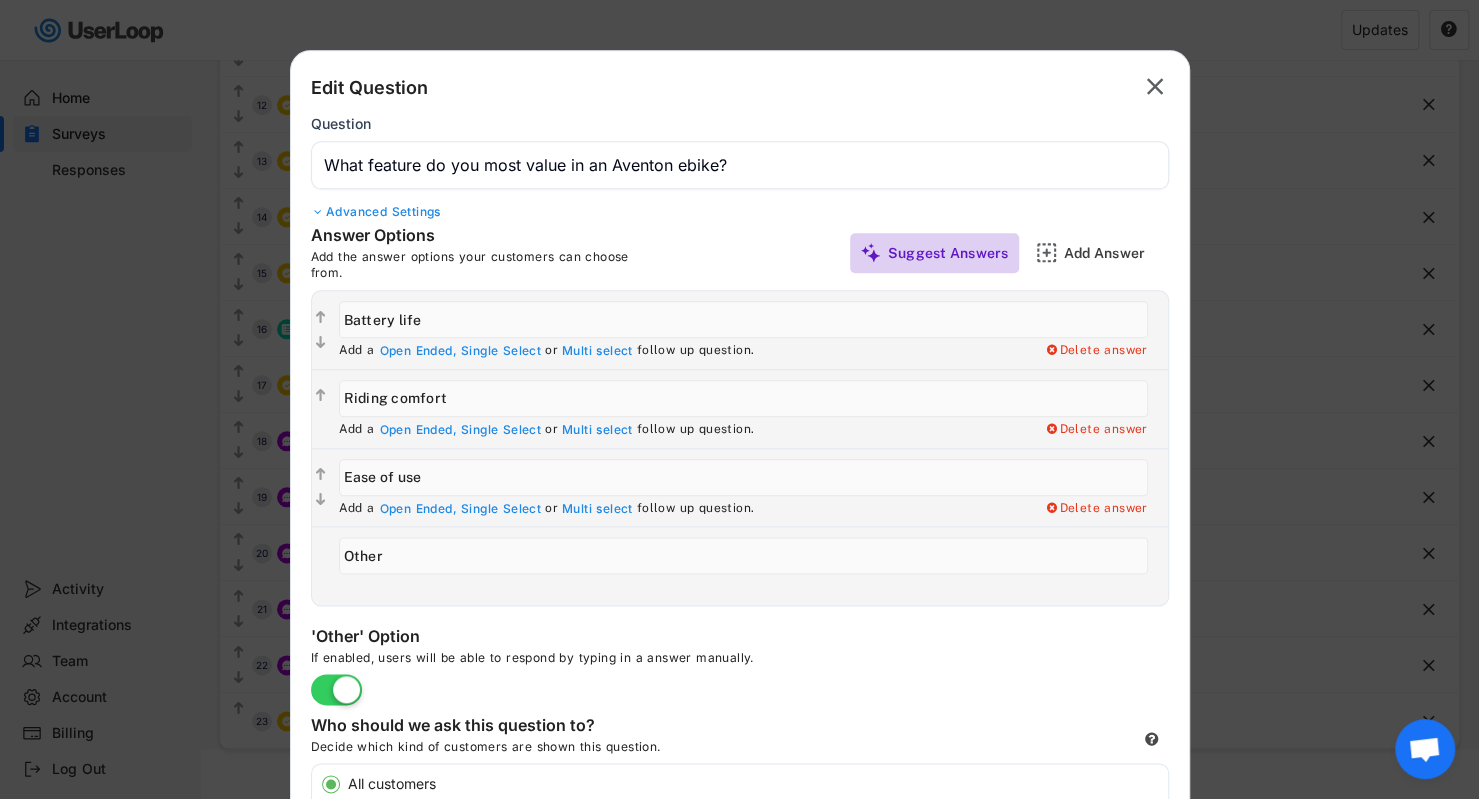 click on "Suggest Answers" at bounding box center [948, 253] 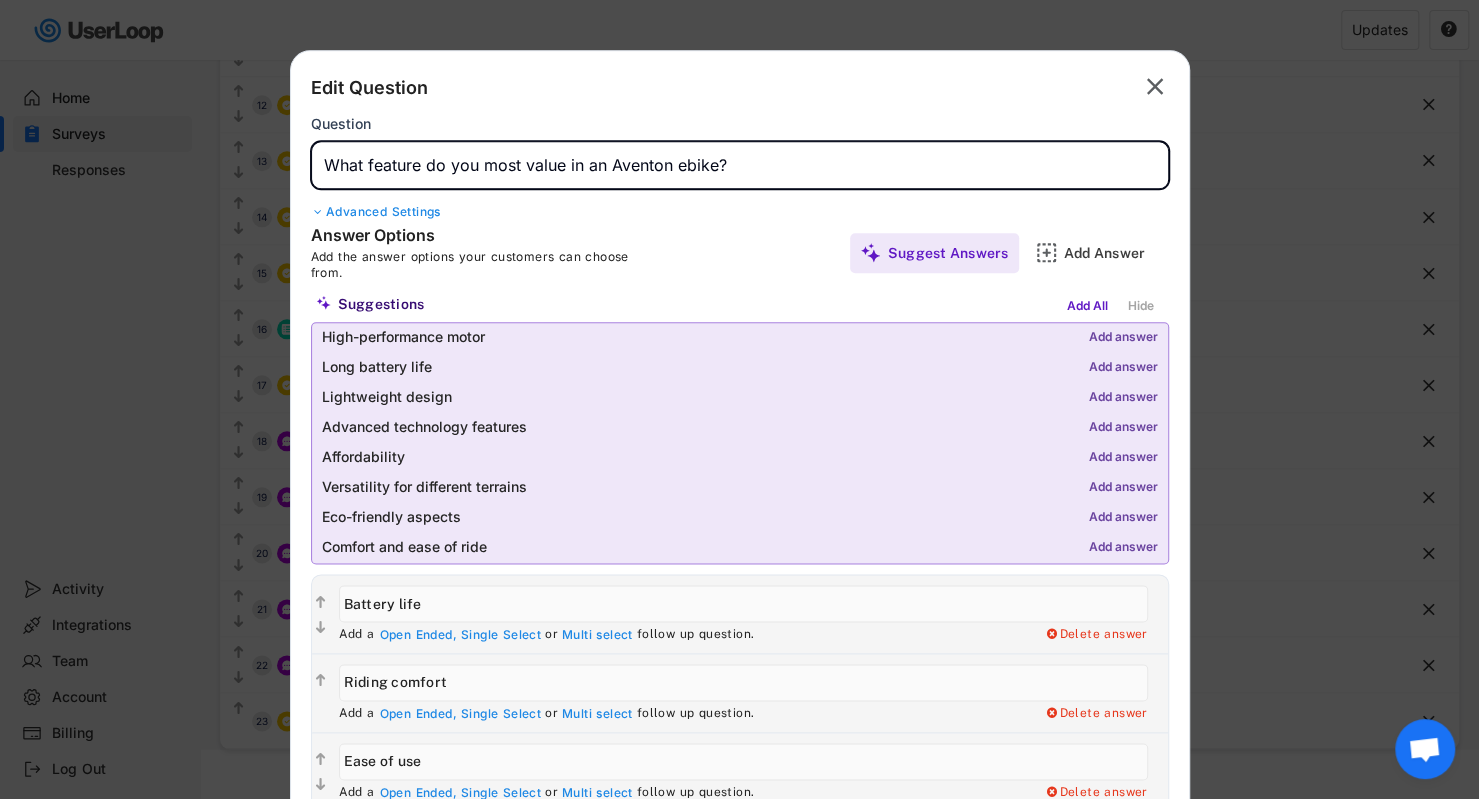 drag, startPoint x: 582, startPoint y: 162, endPoint x: 668, endPoint y: 163, distance: 86.00581 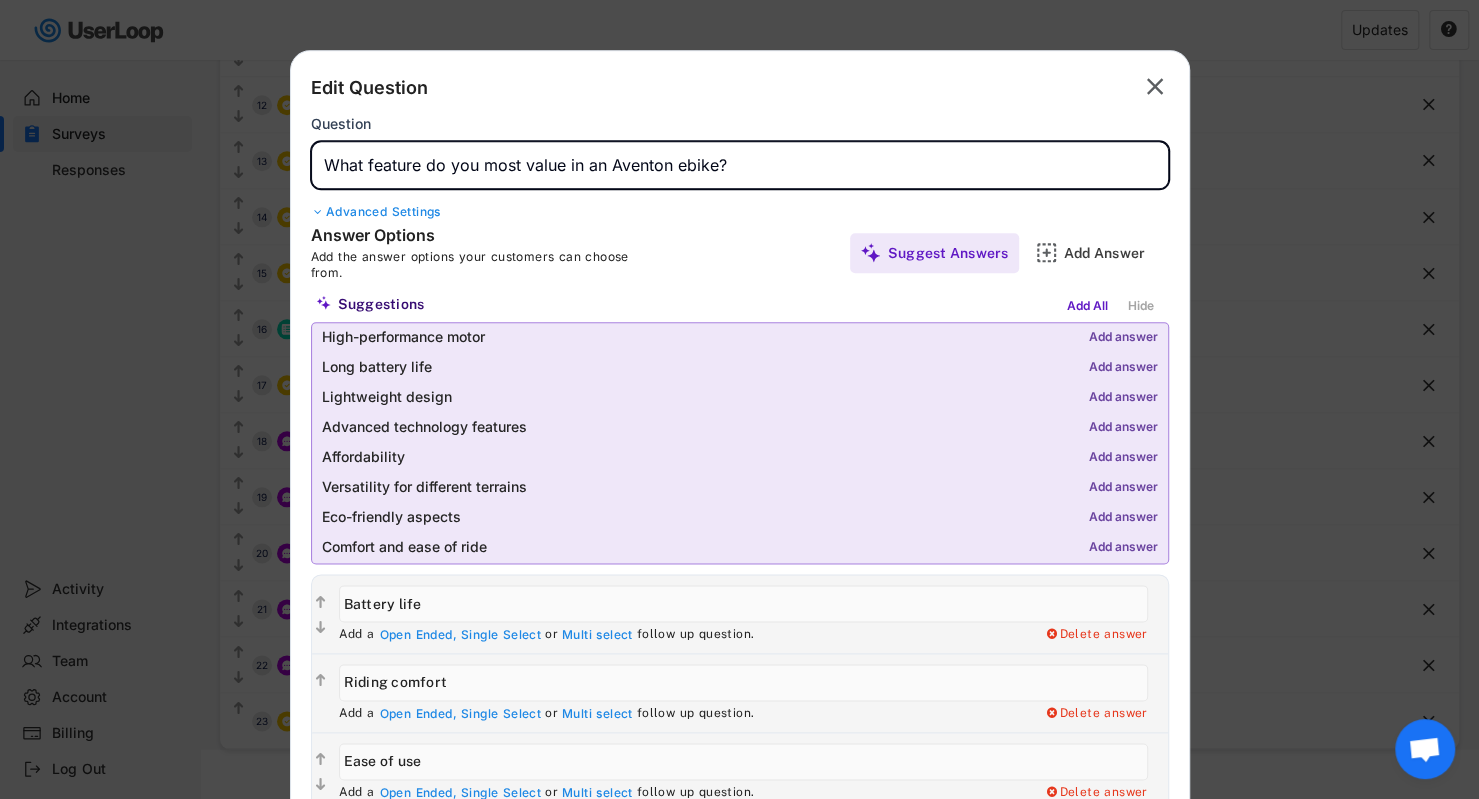 click at bounding box center [740, 165] 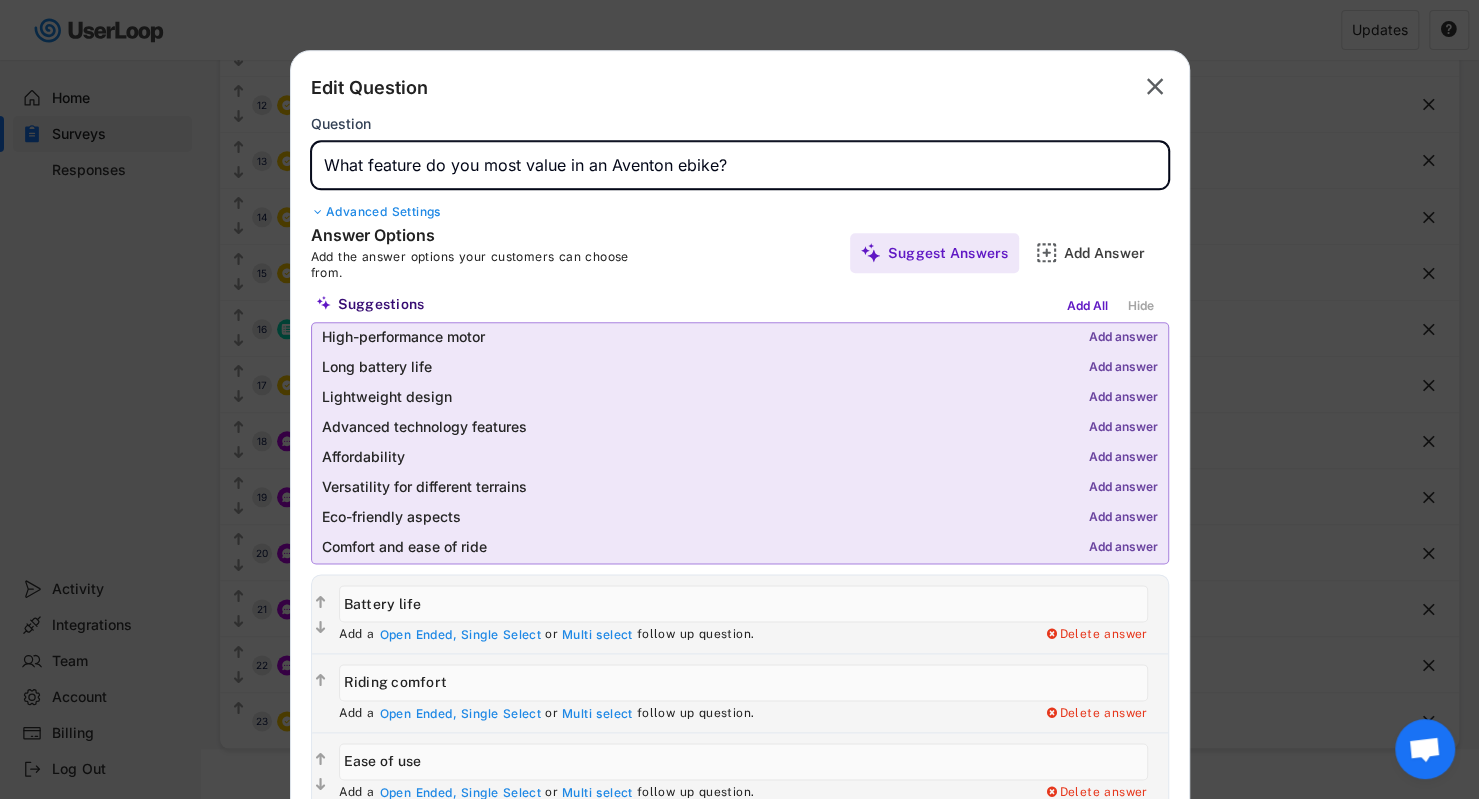 click at bounding box center (740, 165) 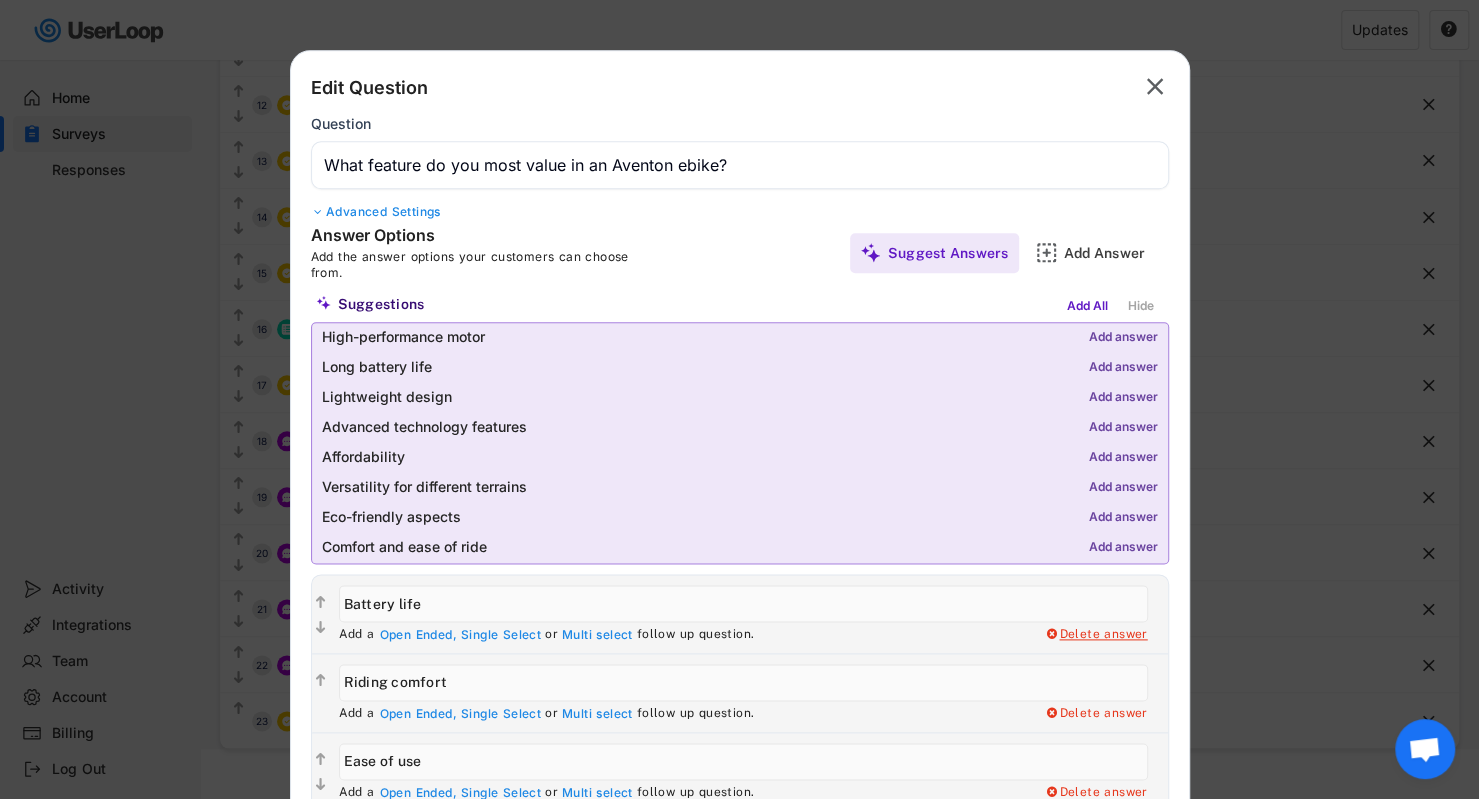 click on "Delete answer" at bounding box center [1096, 635] 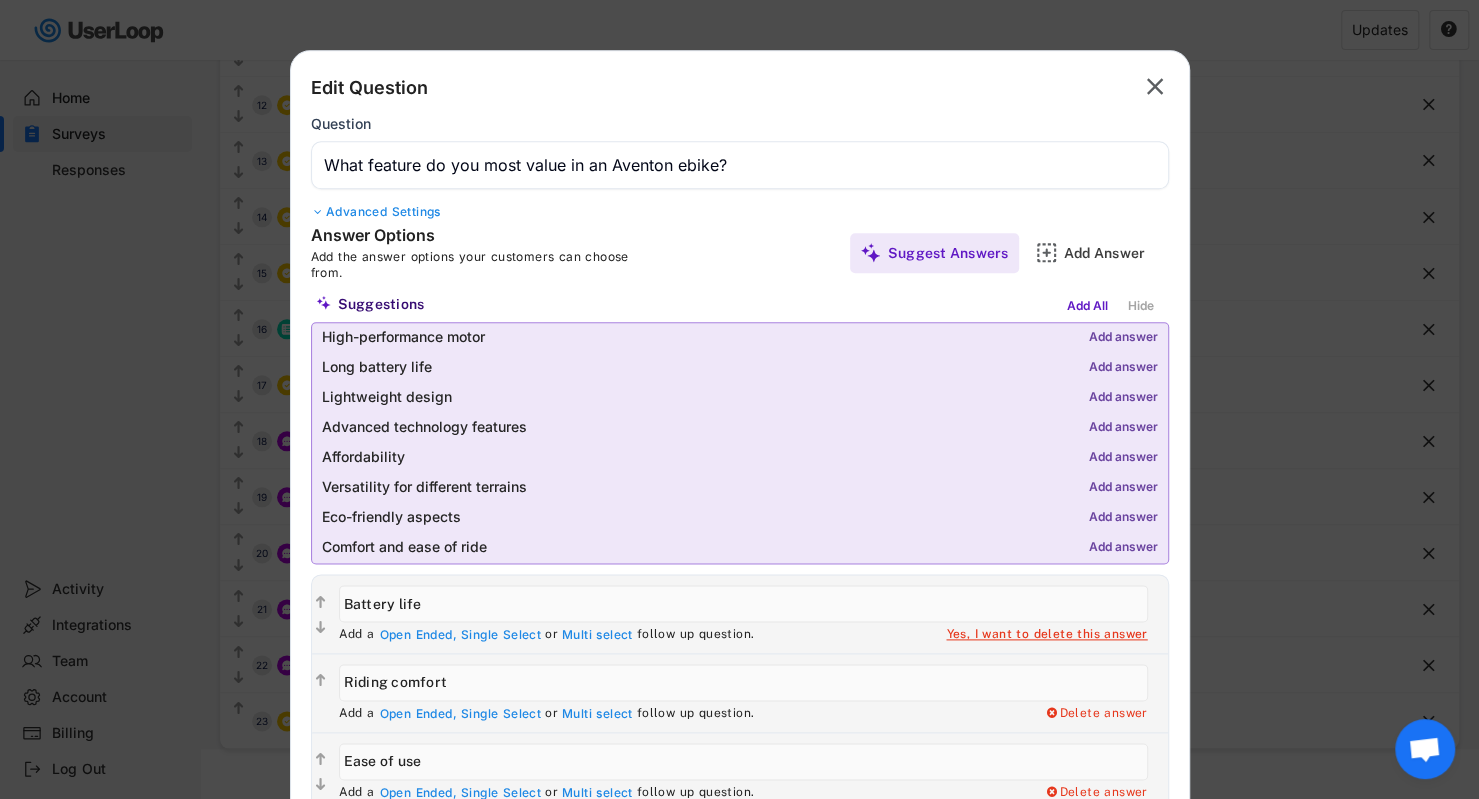 click on "Yes, I want to delete this answer" at bounding box center [1046, 635] 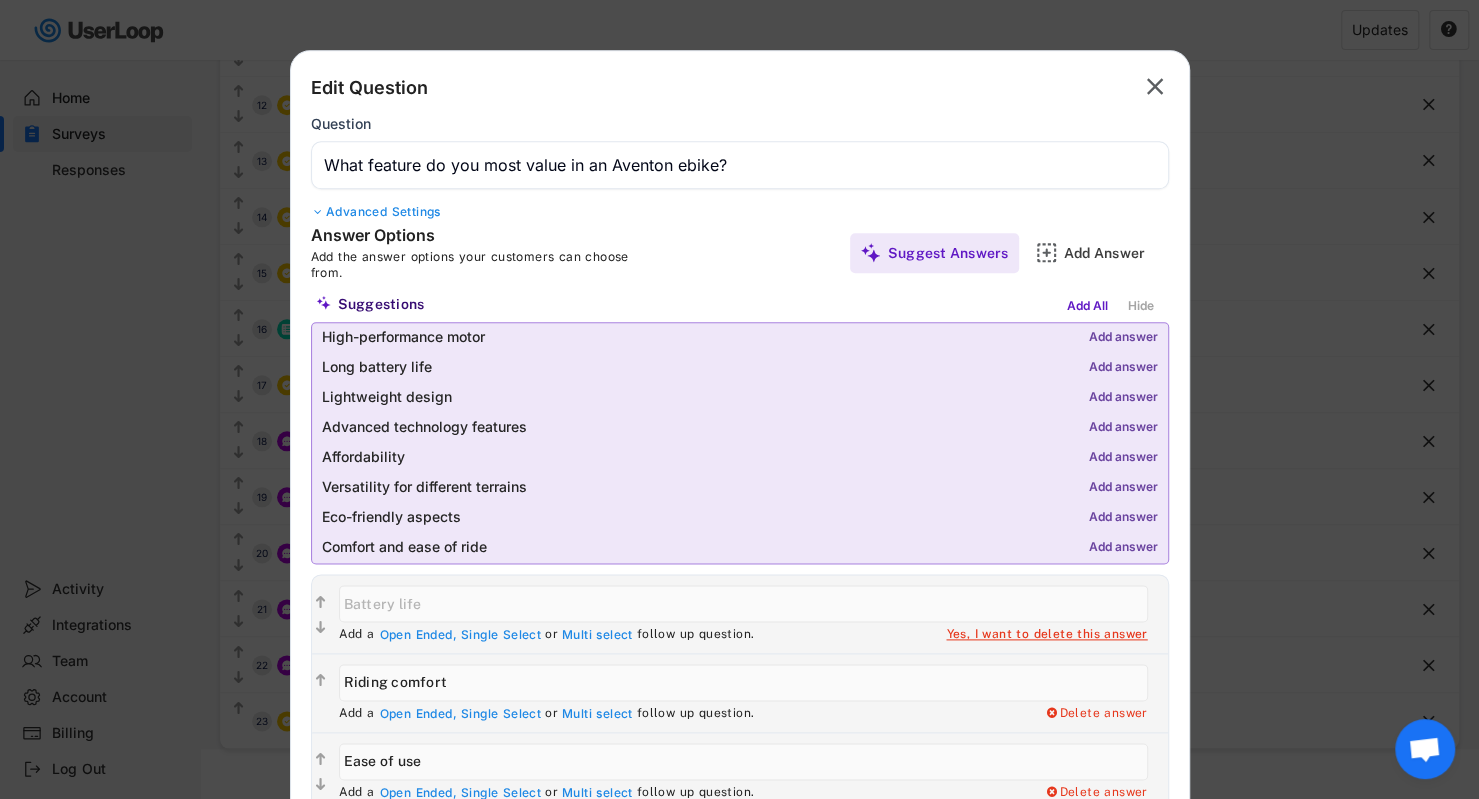 type on "Riding comfort" 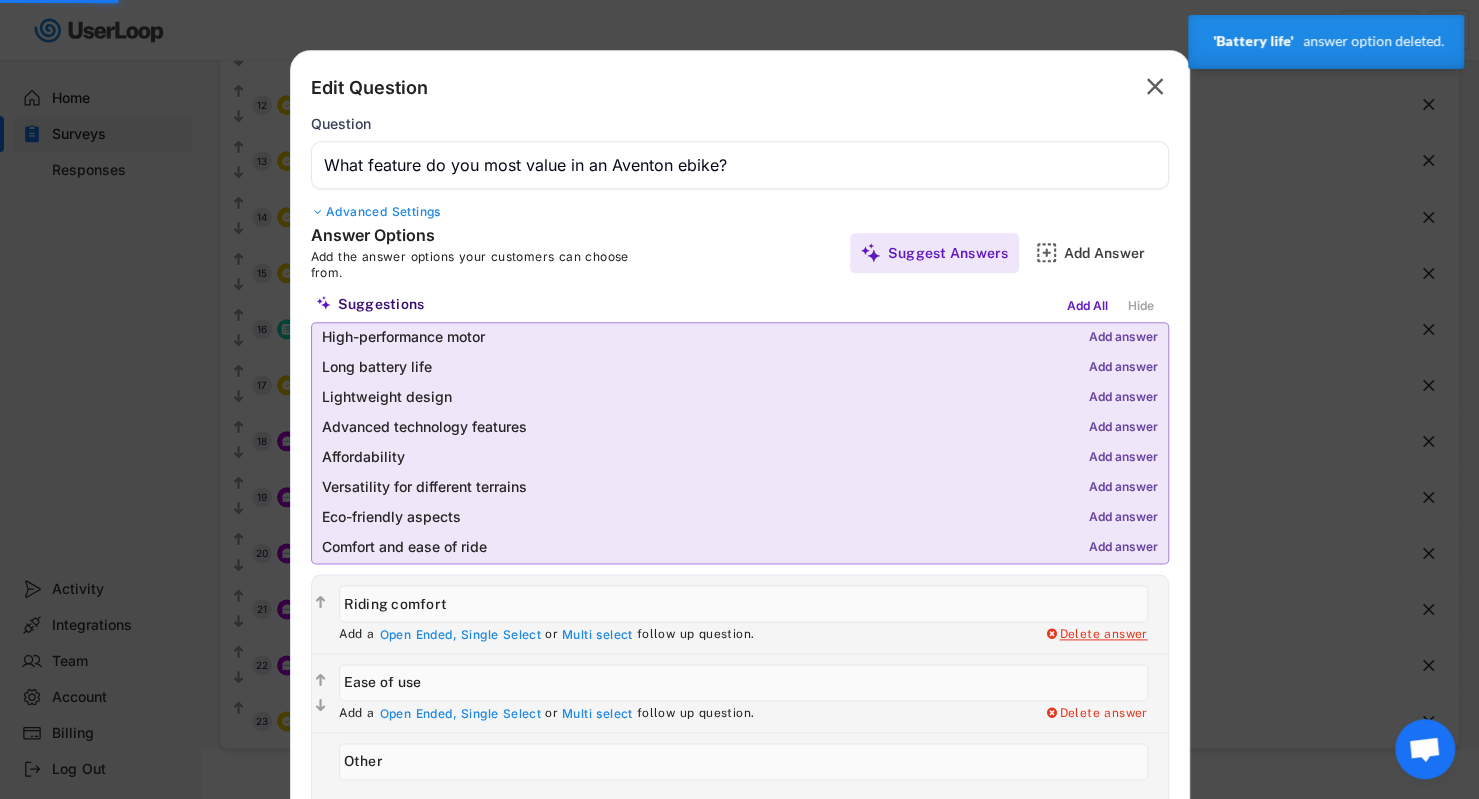 click at bounding box center [1051, 634] 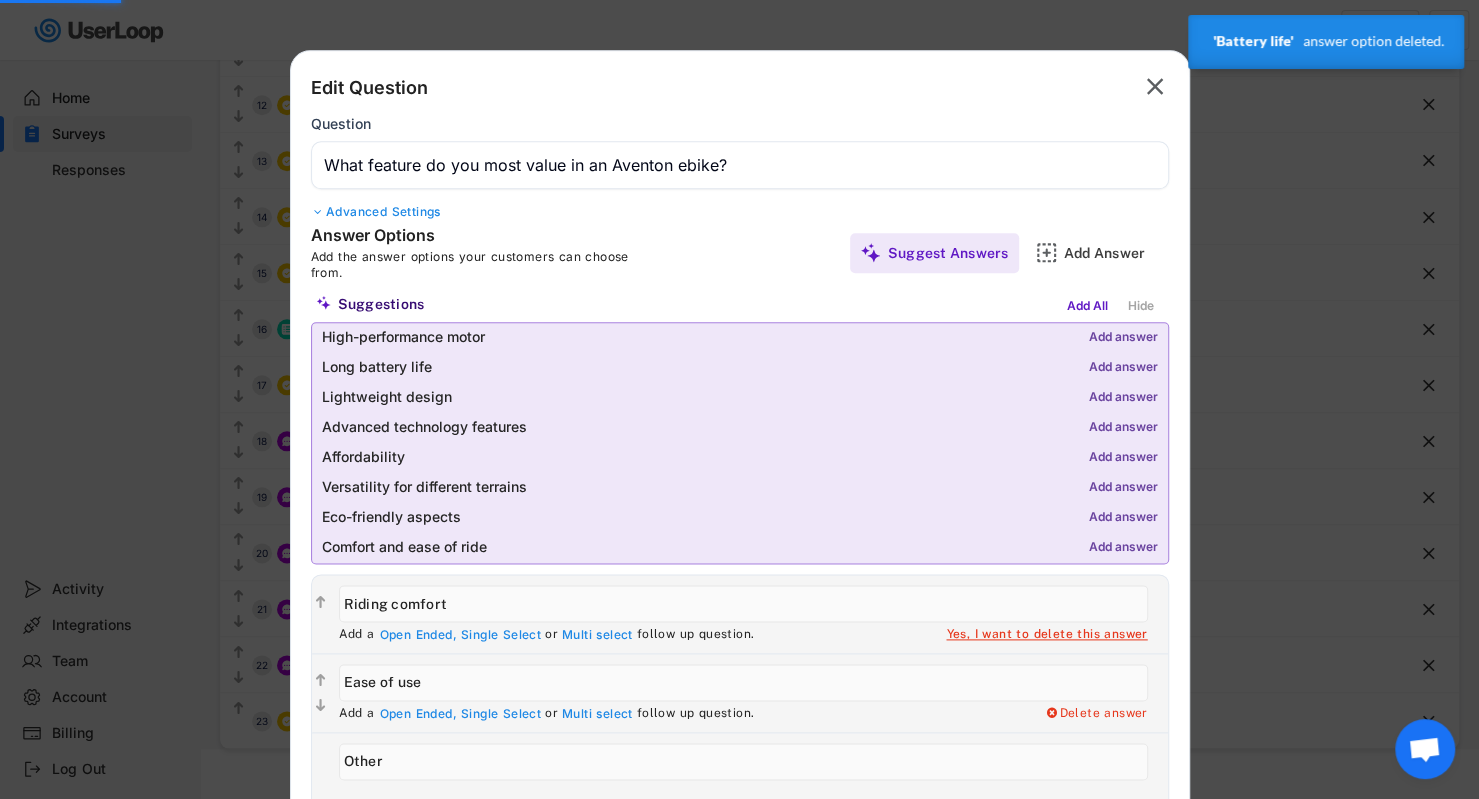 click on "Yes, I want to delete this answer" at bounding box center [1046, 635] 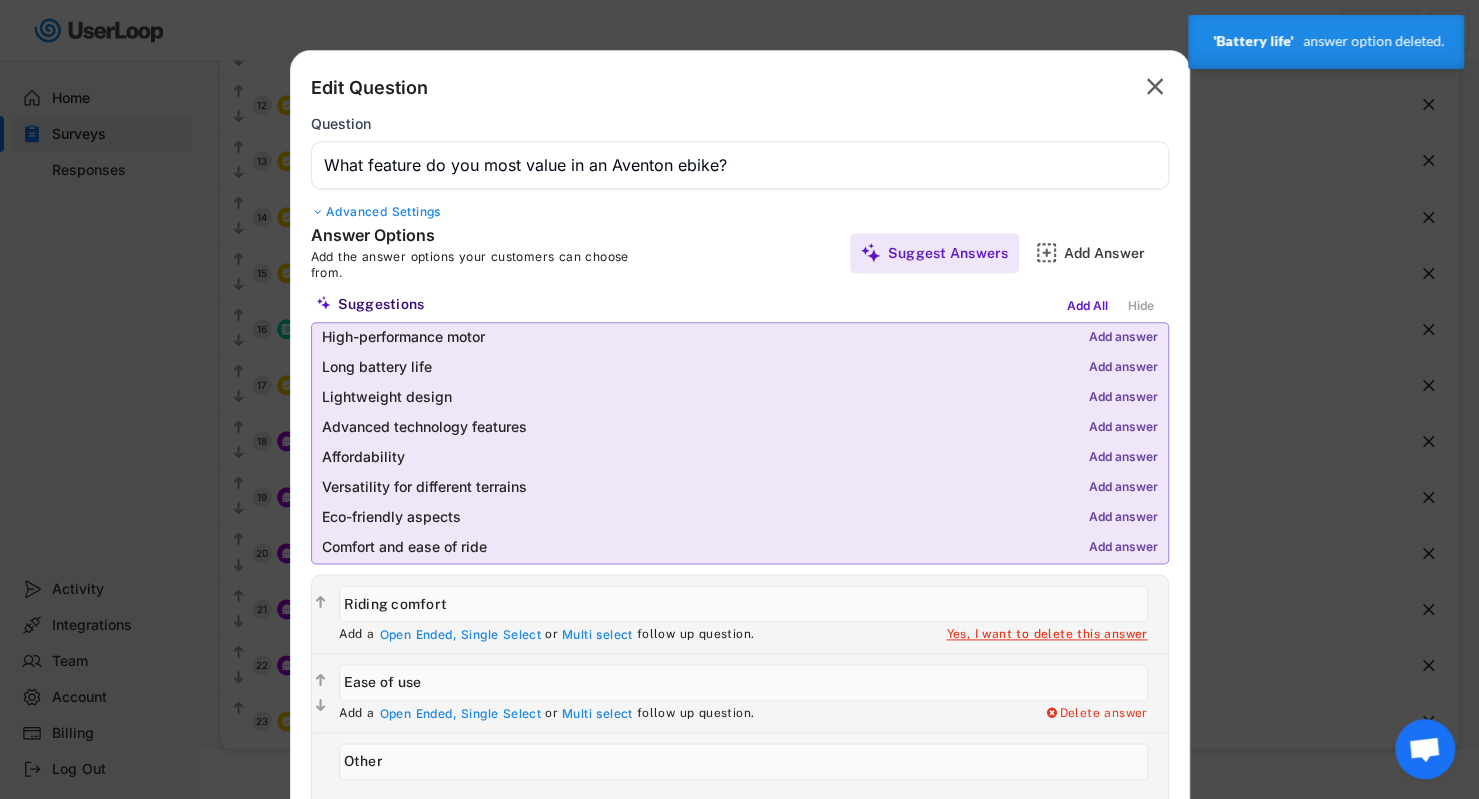 click on "Yes, I want to delete this answer" at bounding box center [1046, 635] 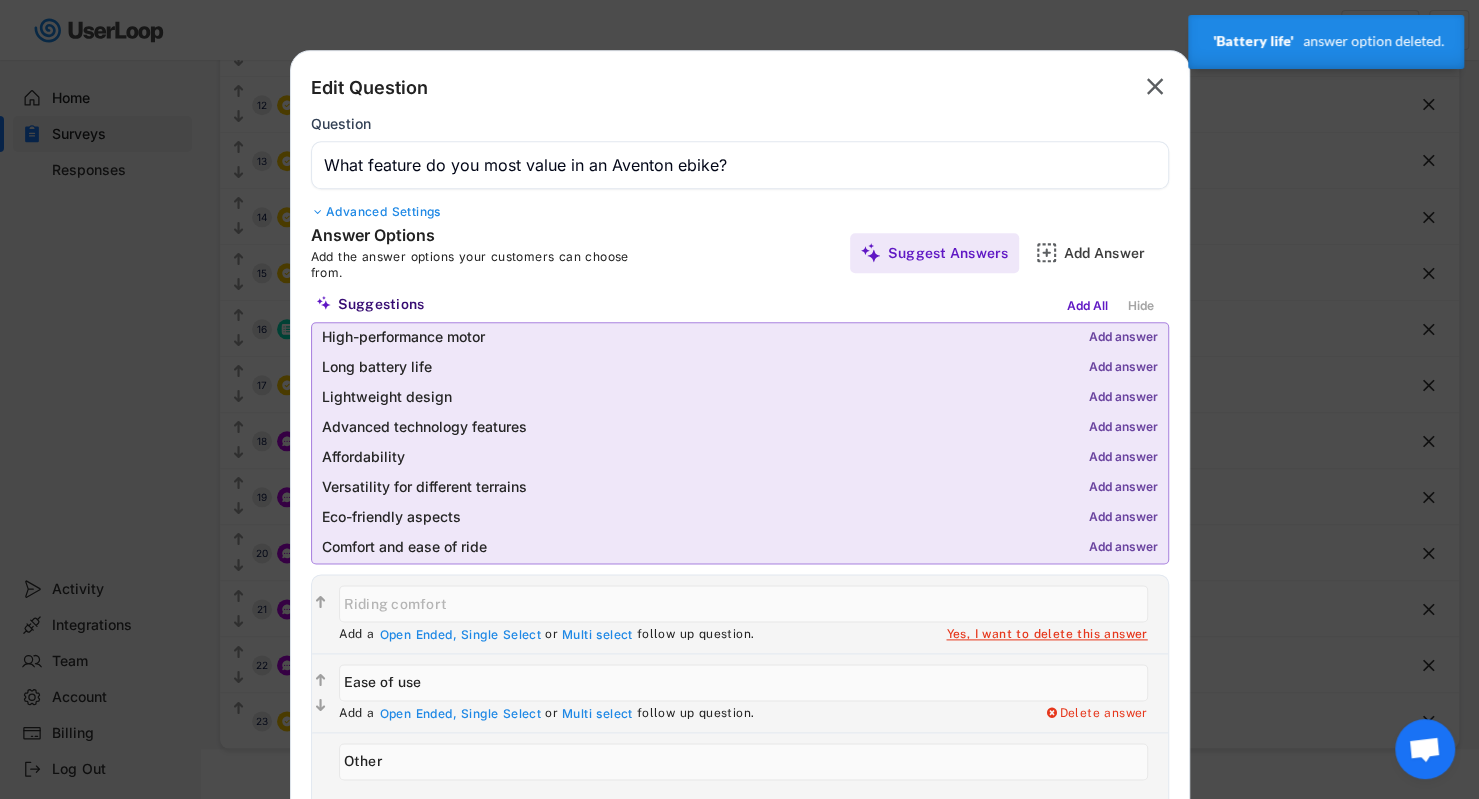 type on "Ease of use" 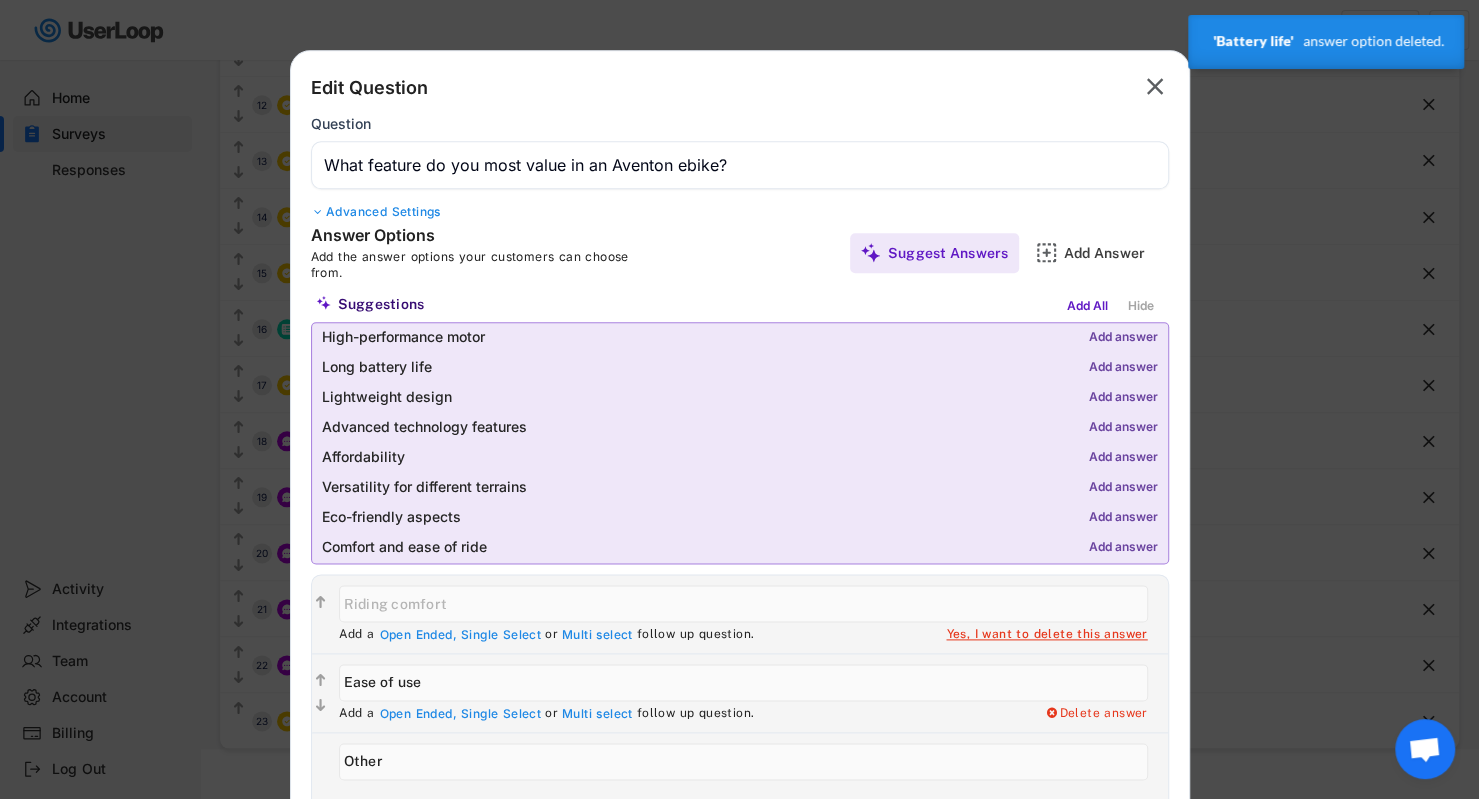 type on "Other" 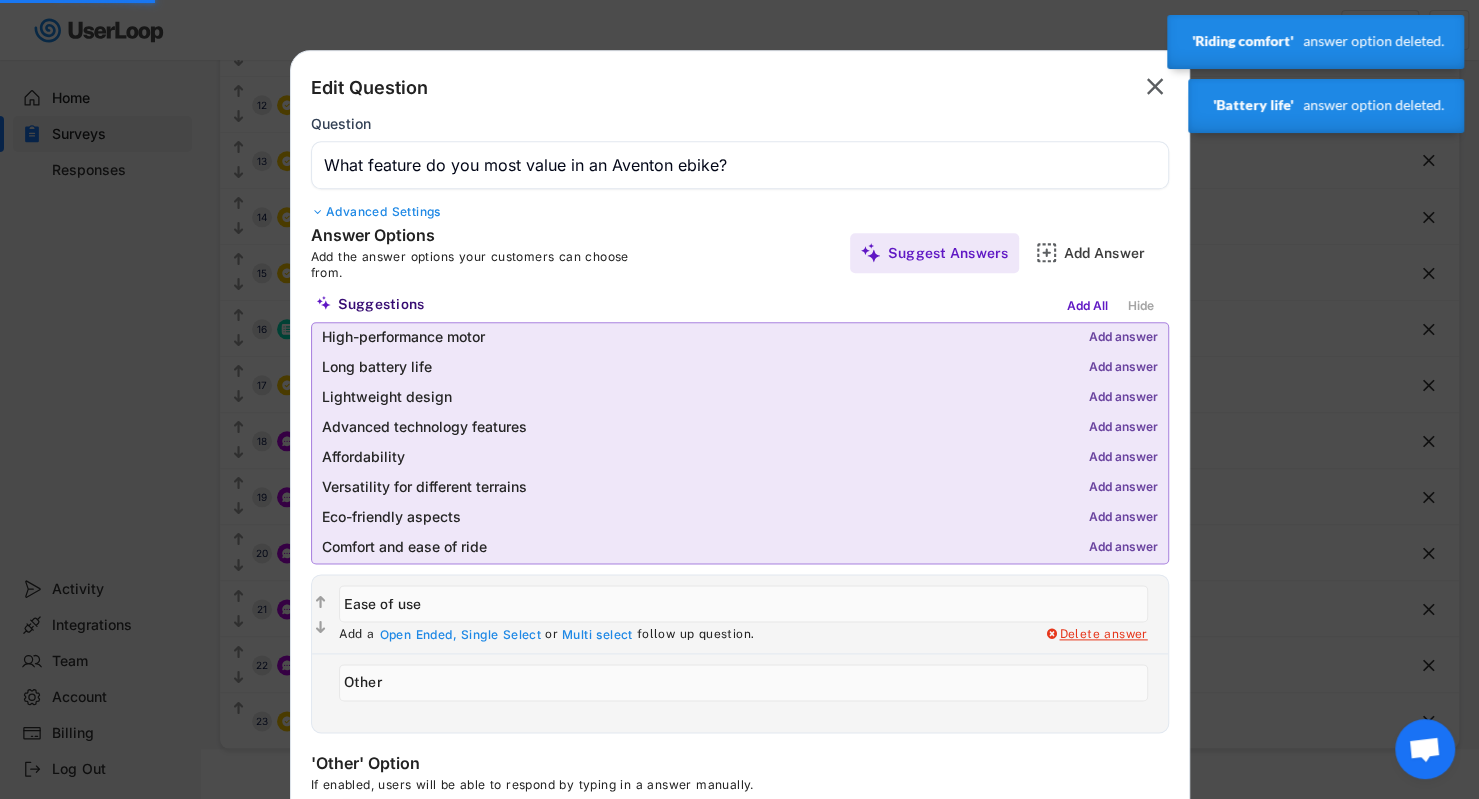click on "Delete answer" at bounding box center (1096, 635) 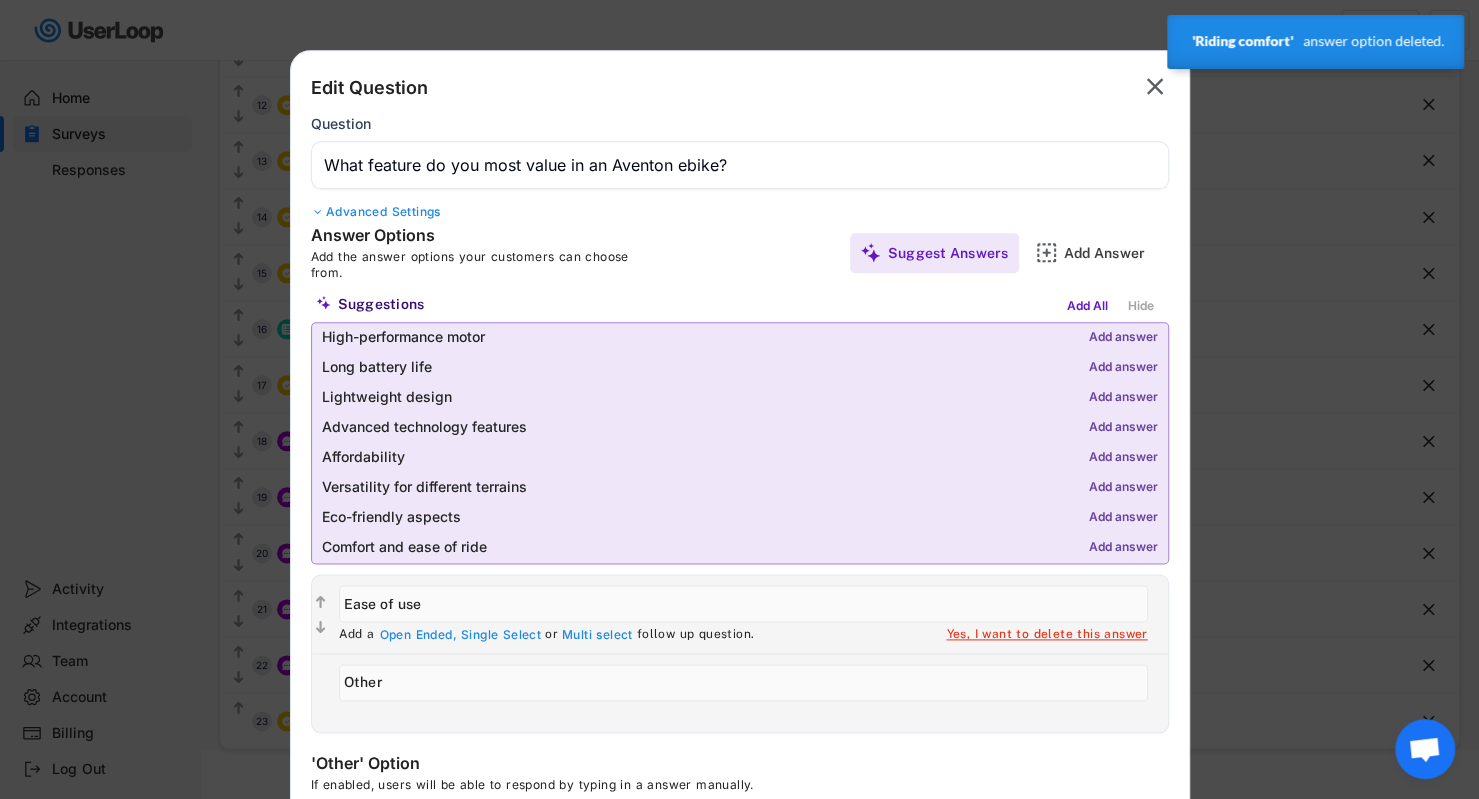 click on "Yes, I want to delete this answer" at bounding box center [1046, 635] 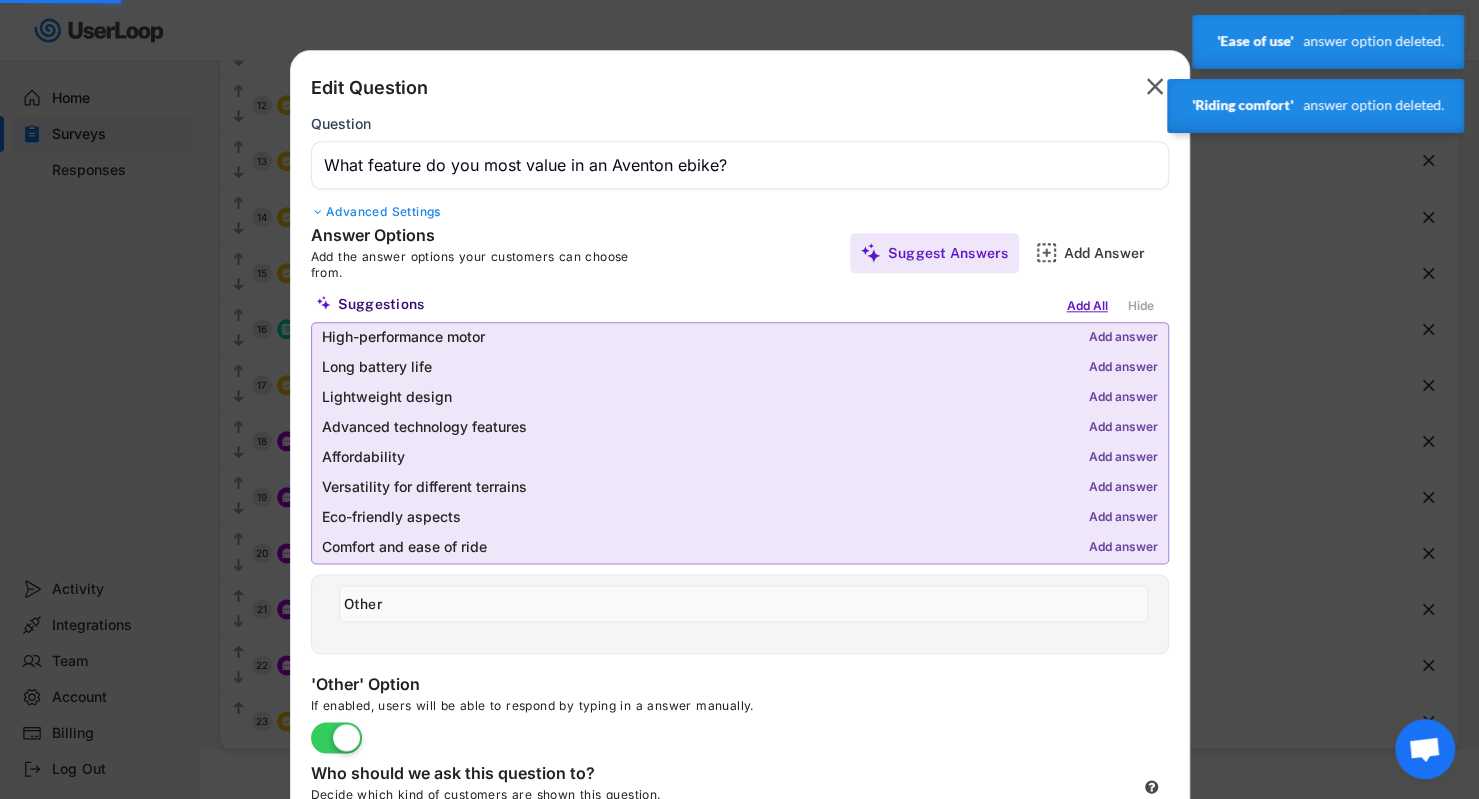 click on "Add All" at bounding box center [1087, 306] 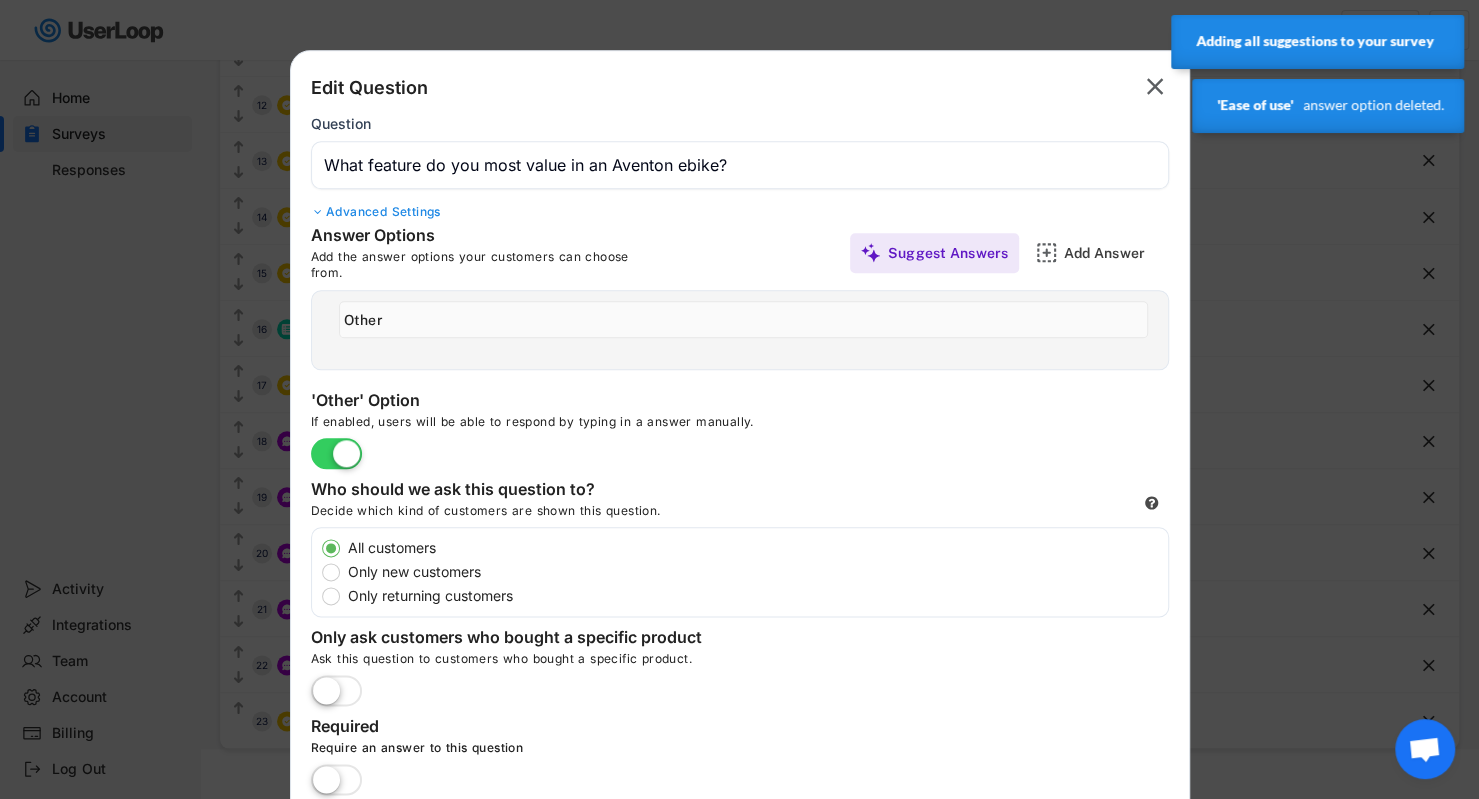 type on "Eco-friendly aspects" 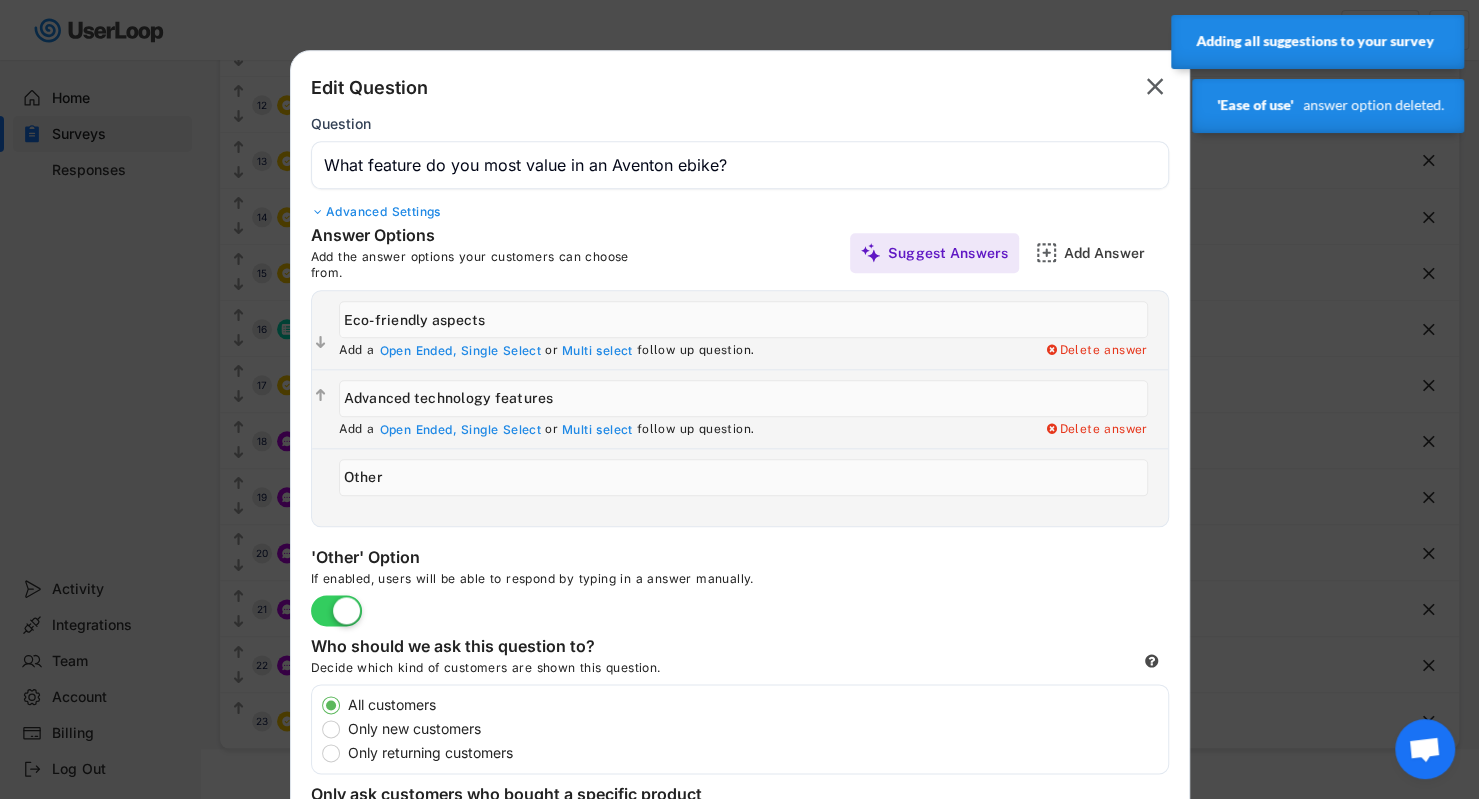 type on "Comfort and ease of ride" 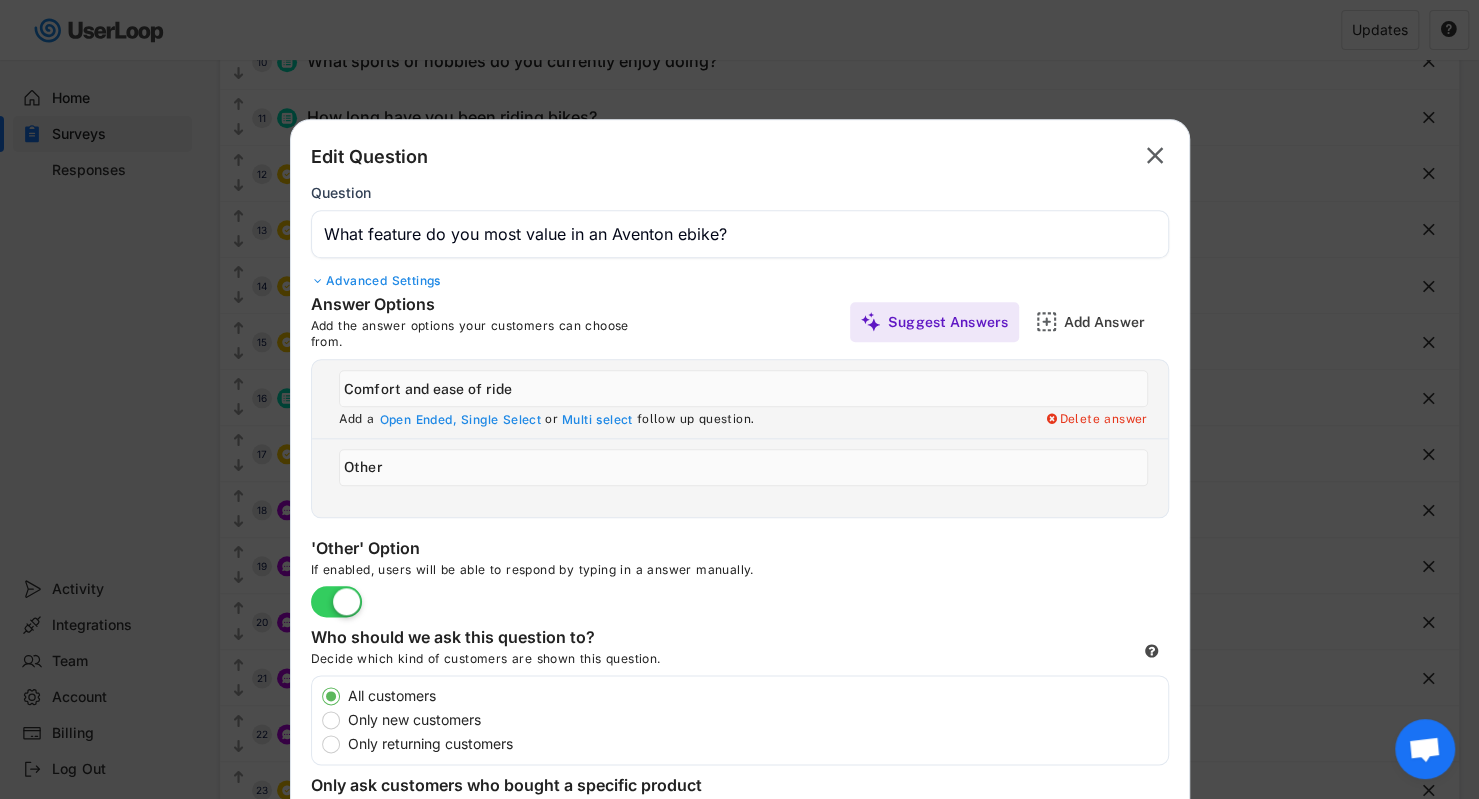 scroll, scrollTop: 1057, scrollLeft: 0, axis: vertical 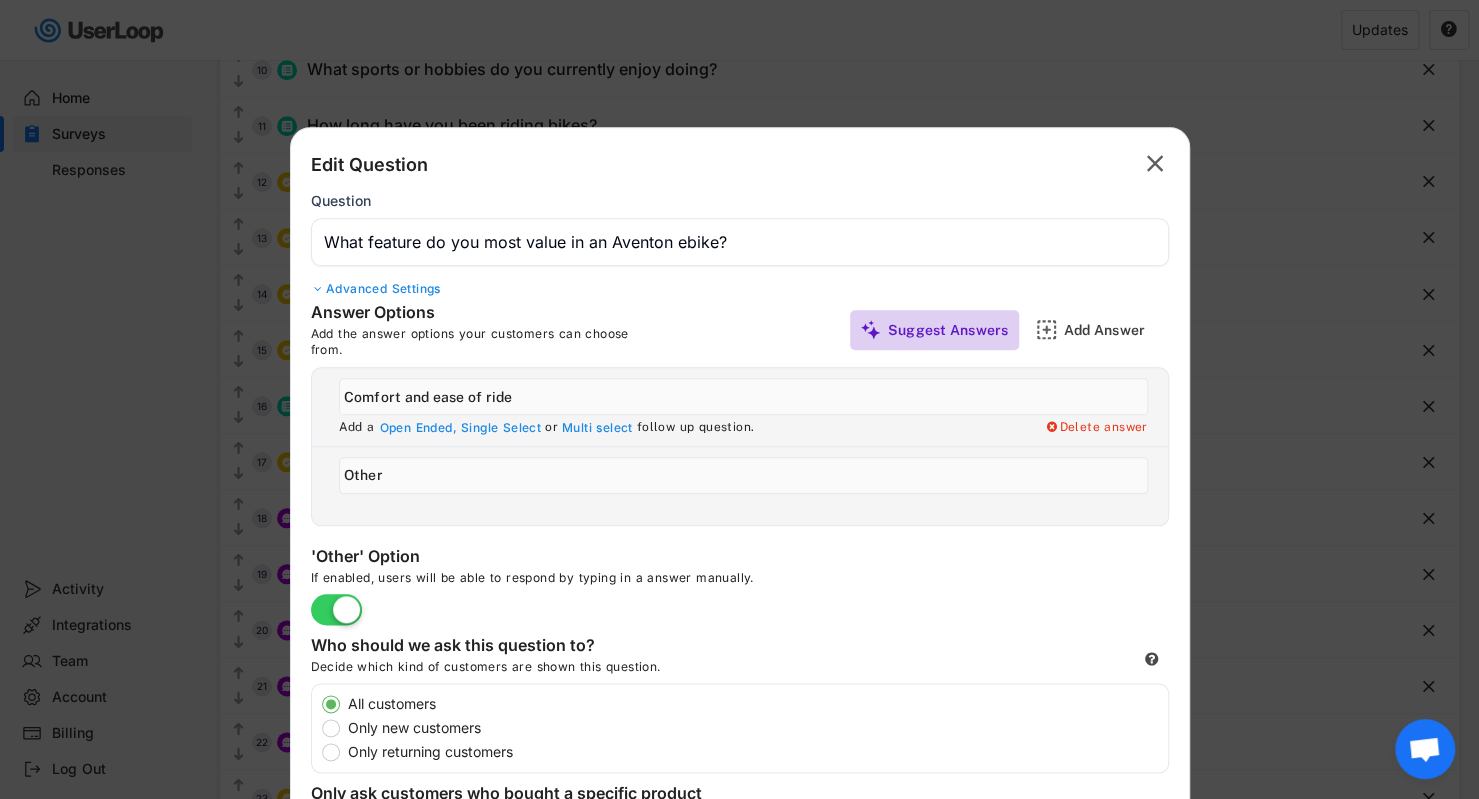 click on "Suggest Answers" at bounding box center [948, 330] 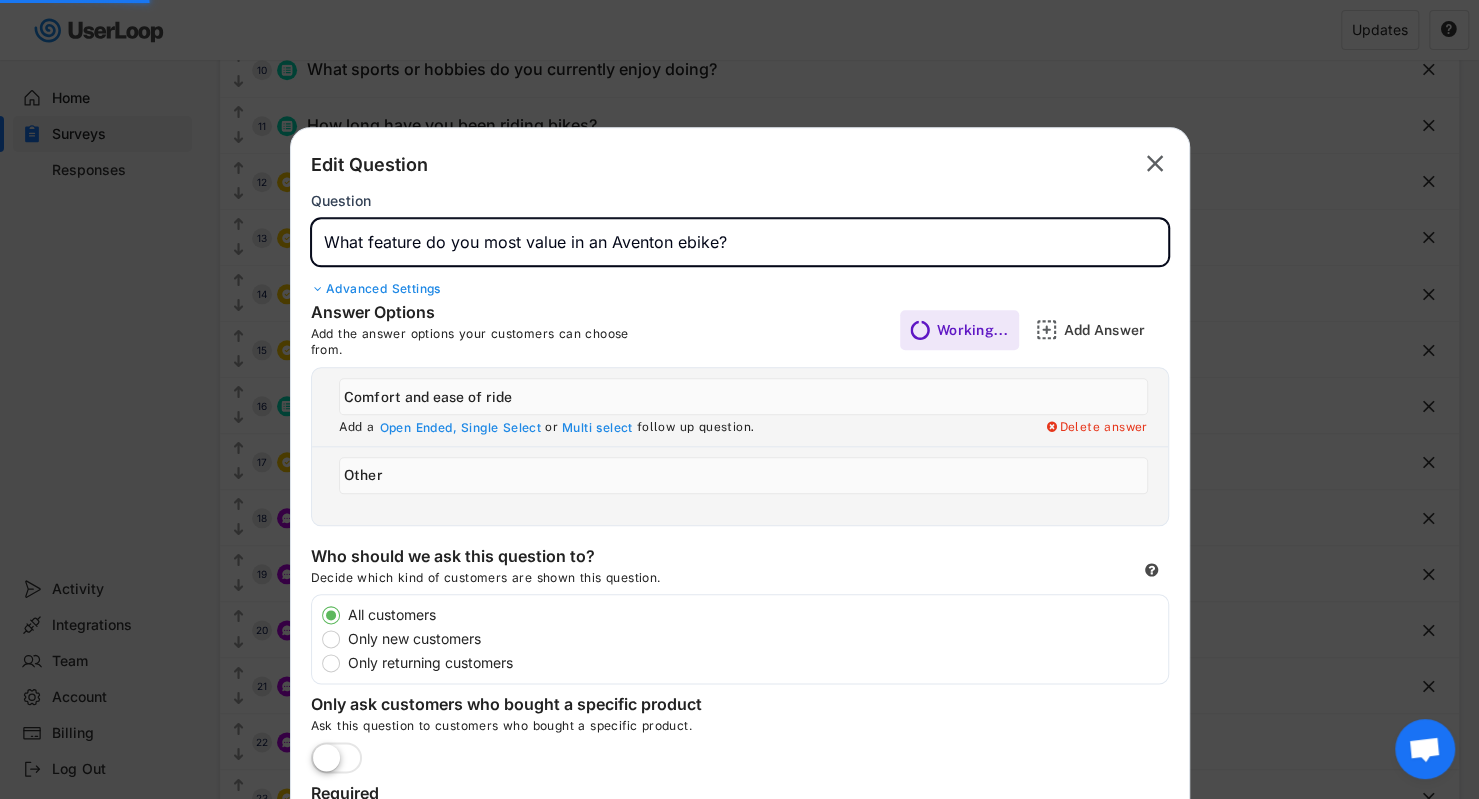 click at bounding box center [740, 242] 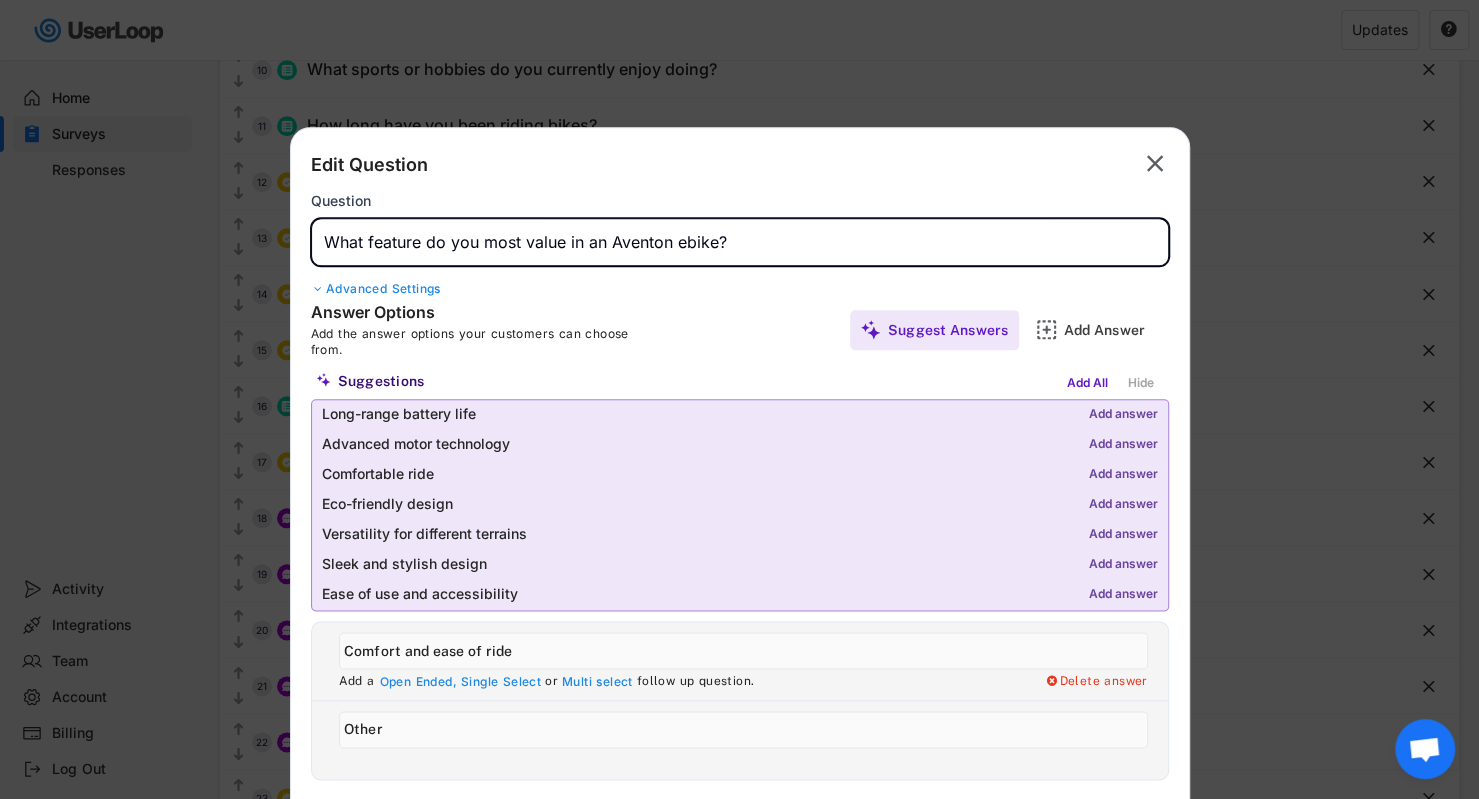 drag, startPoint x: 602, startPoint y: 239, endPoint x: 584, endPoint y: 239, distance: 18 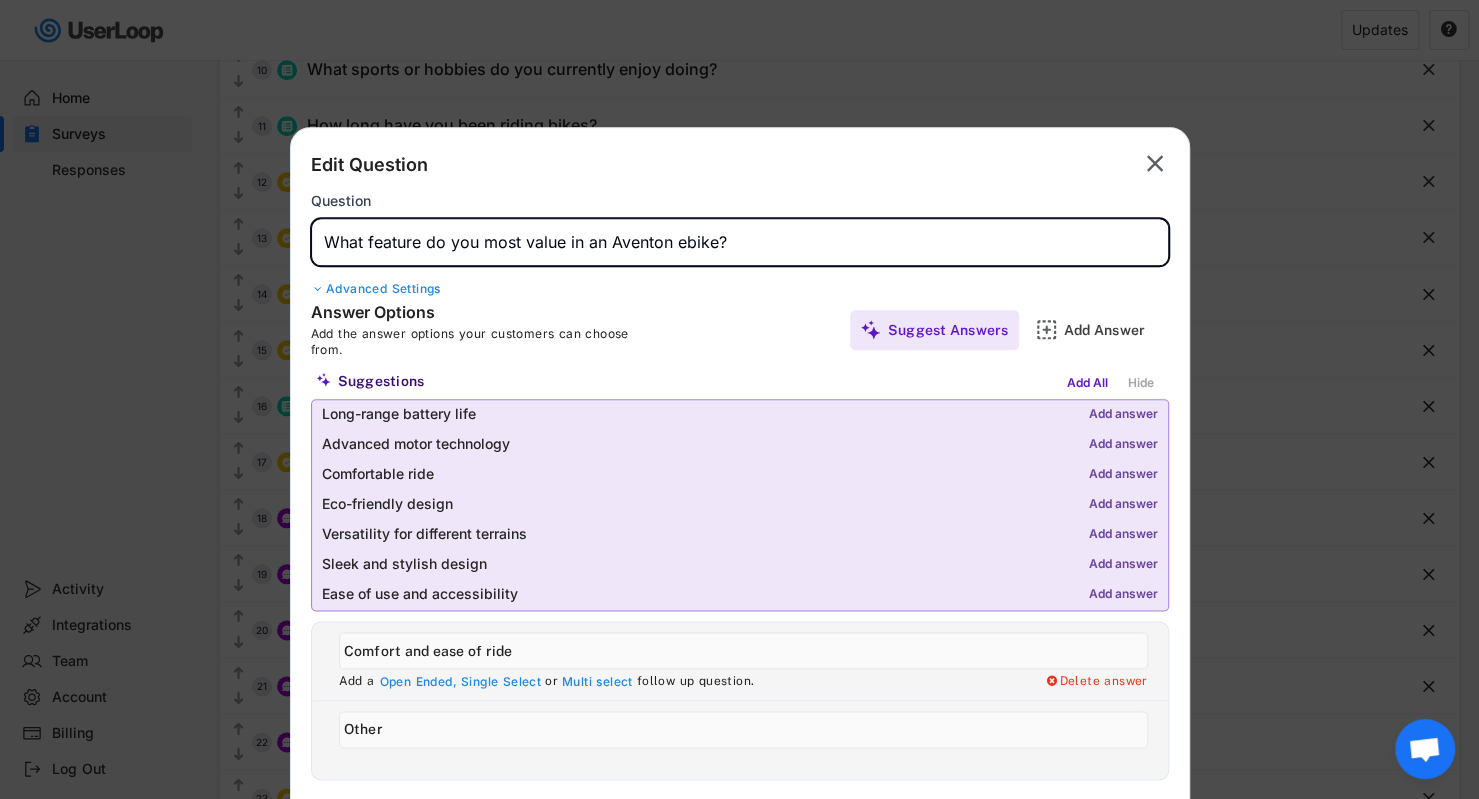 click at bounding box center (740, 242) 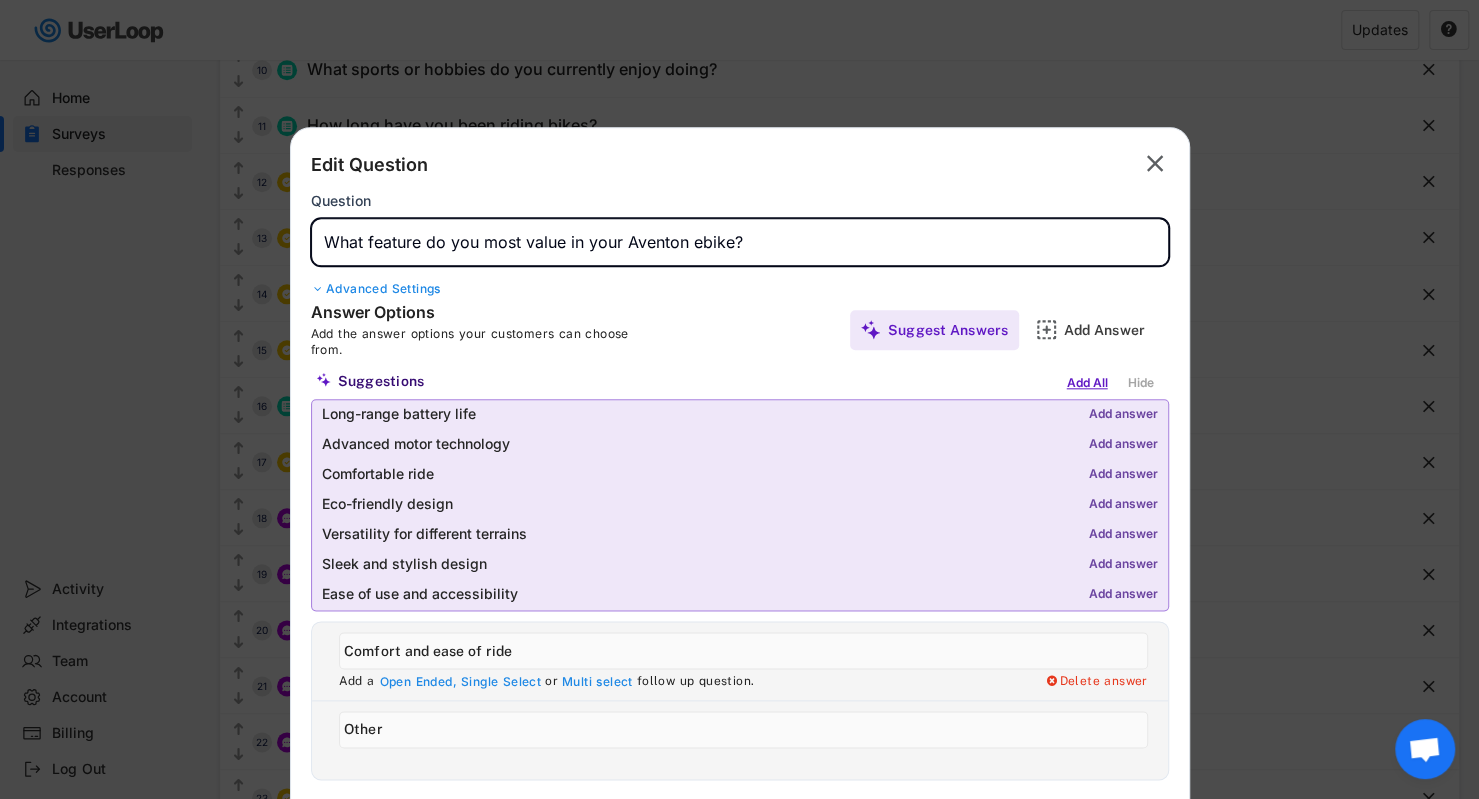 type on "What feature do you most value in your Aventon ebike?" 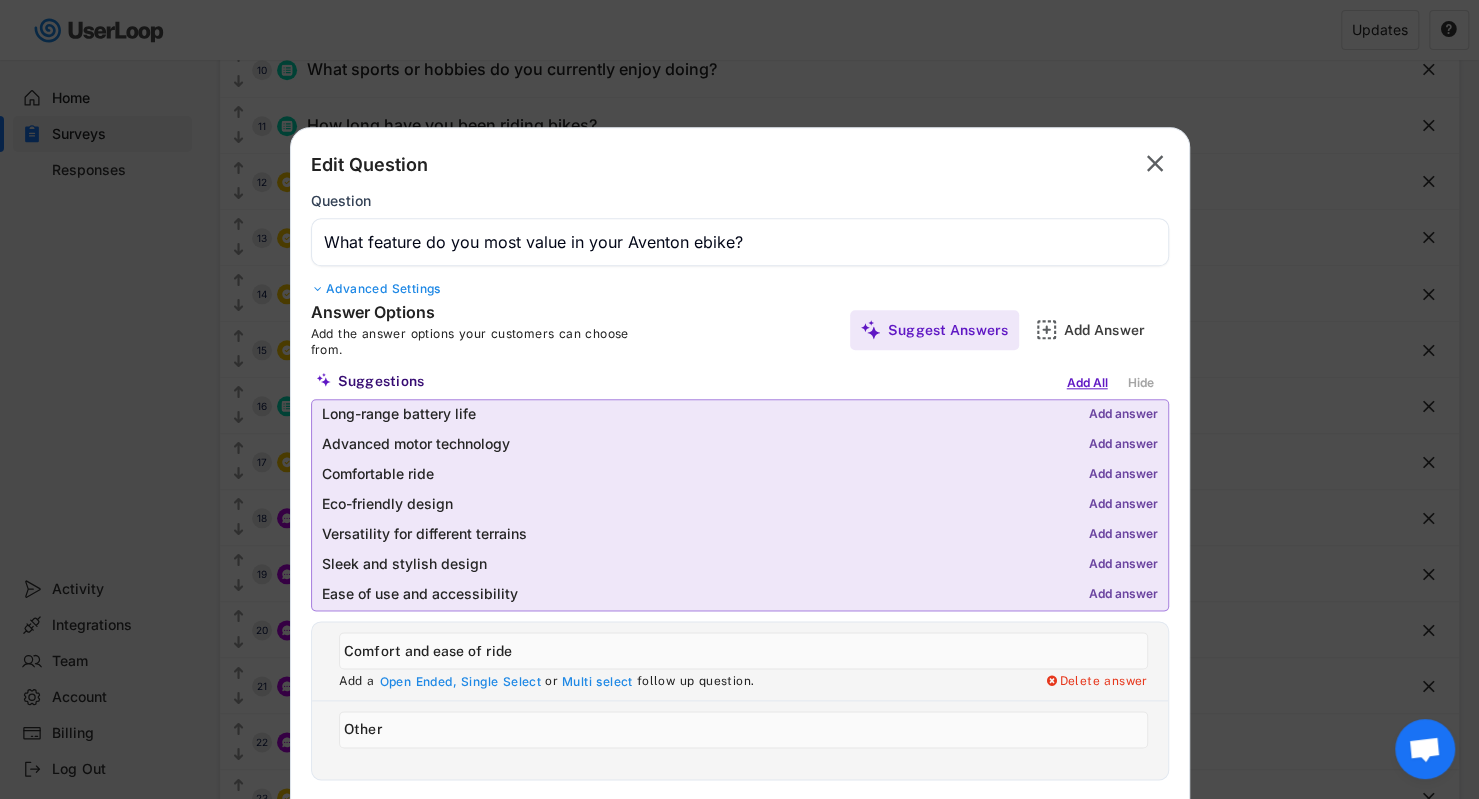click on "Add All" at bounding box center (1087, 383) 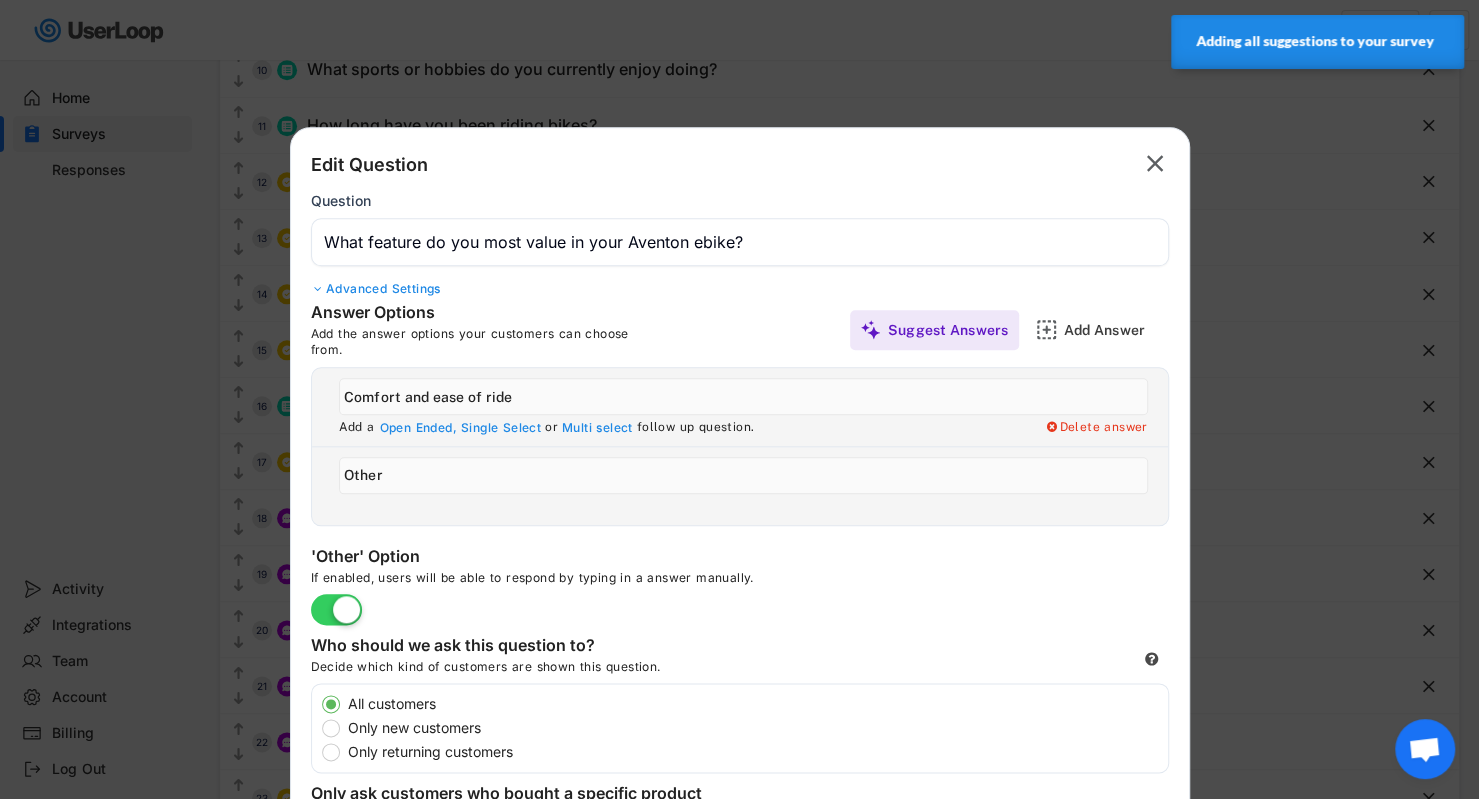 type on "Ease of use and accessibility" 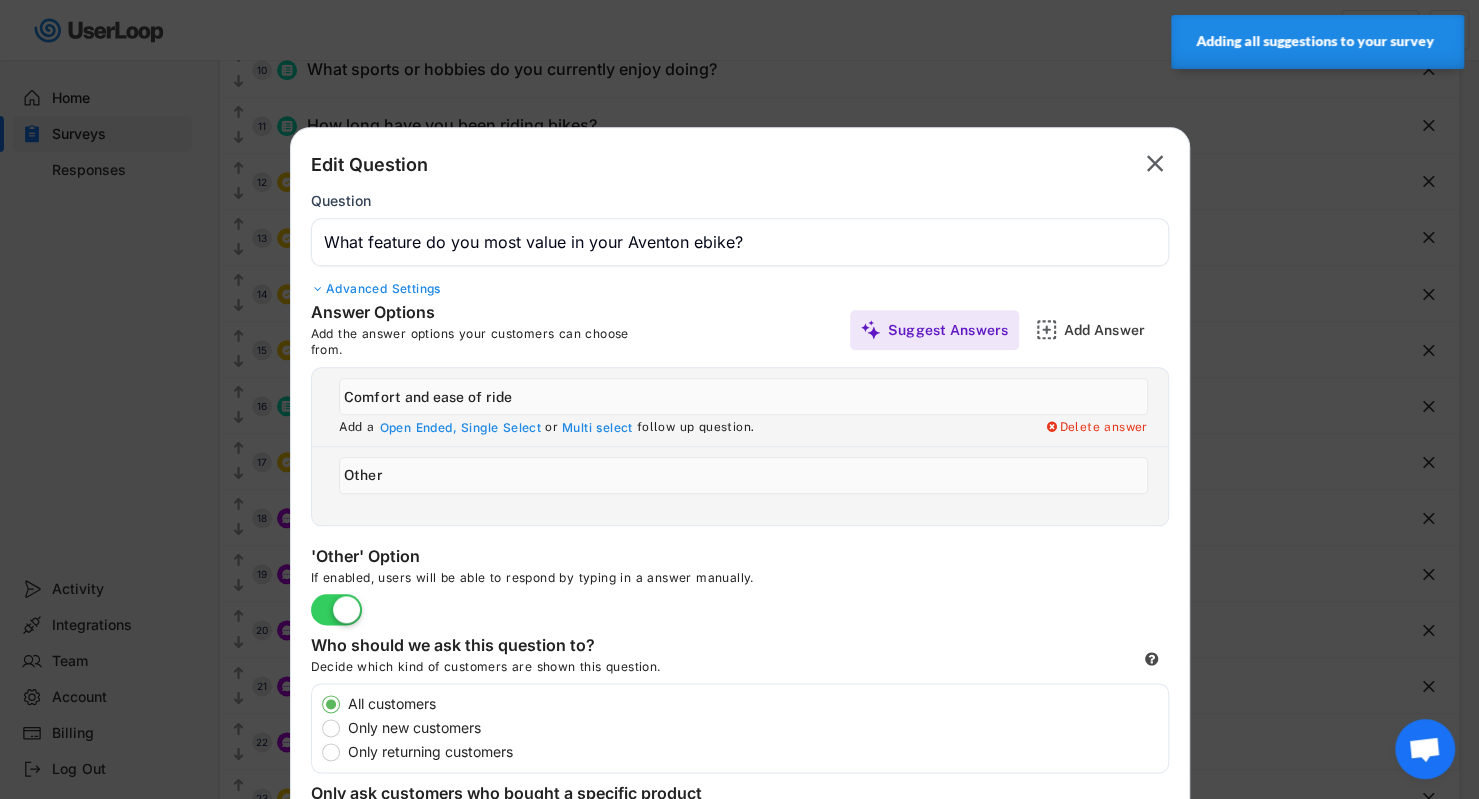 type on "Eco-friendly design" 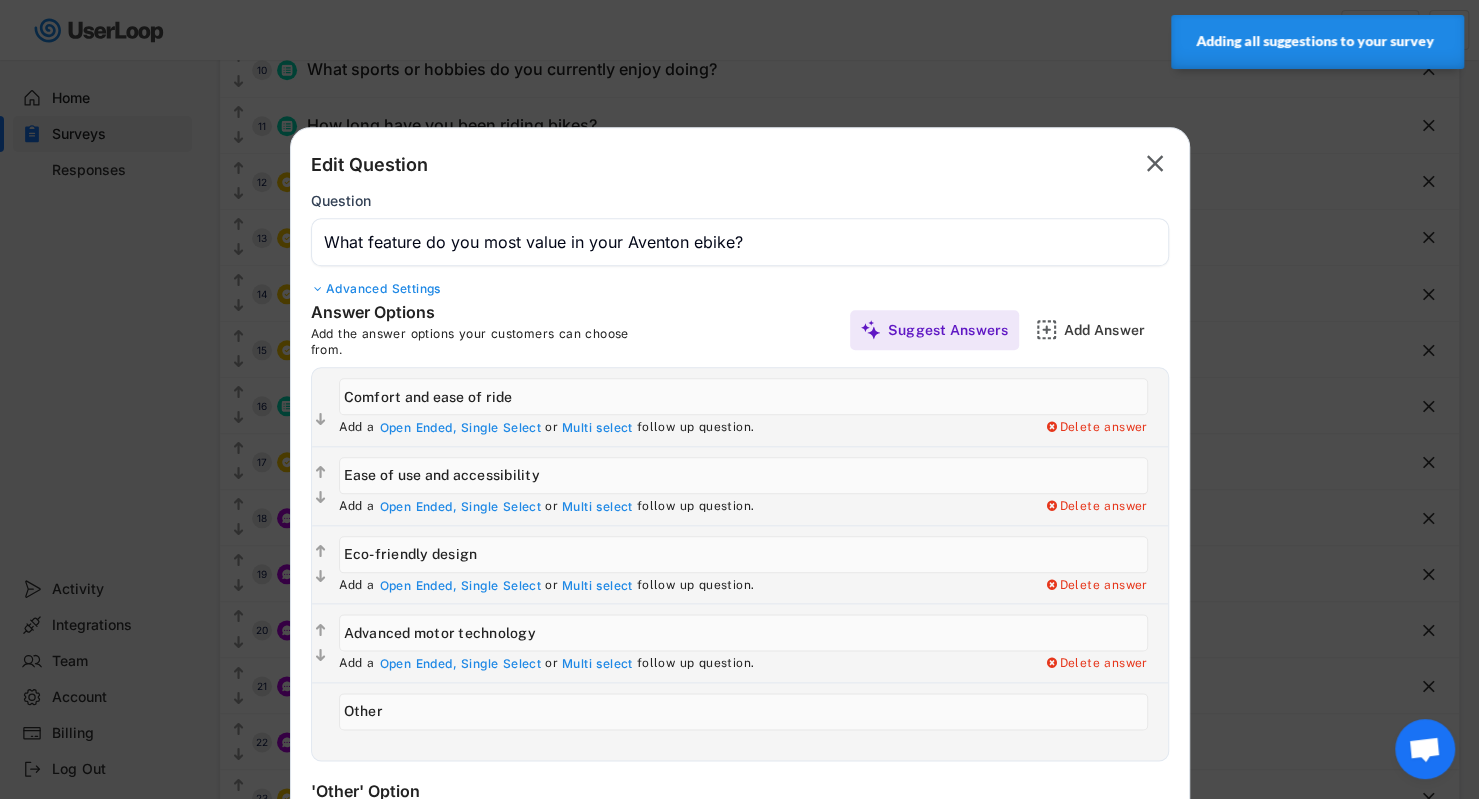 type on "Versatility for different terrains" 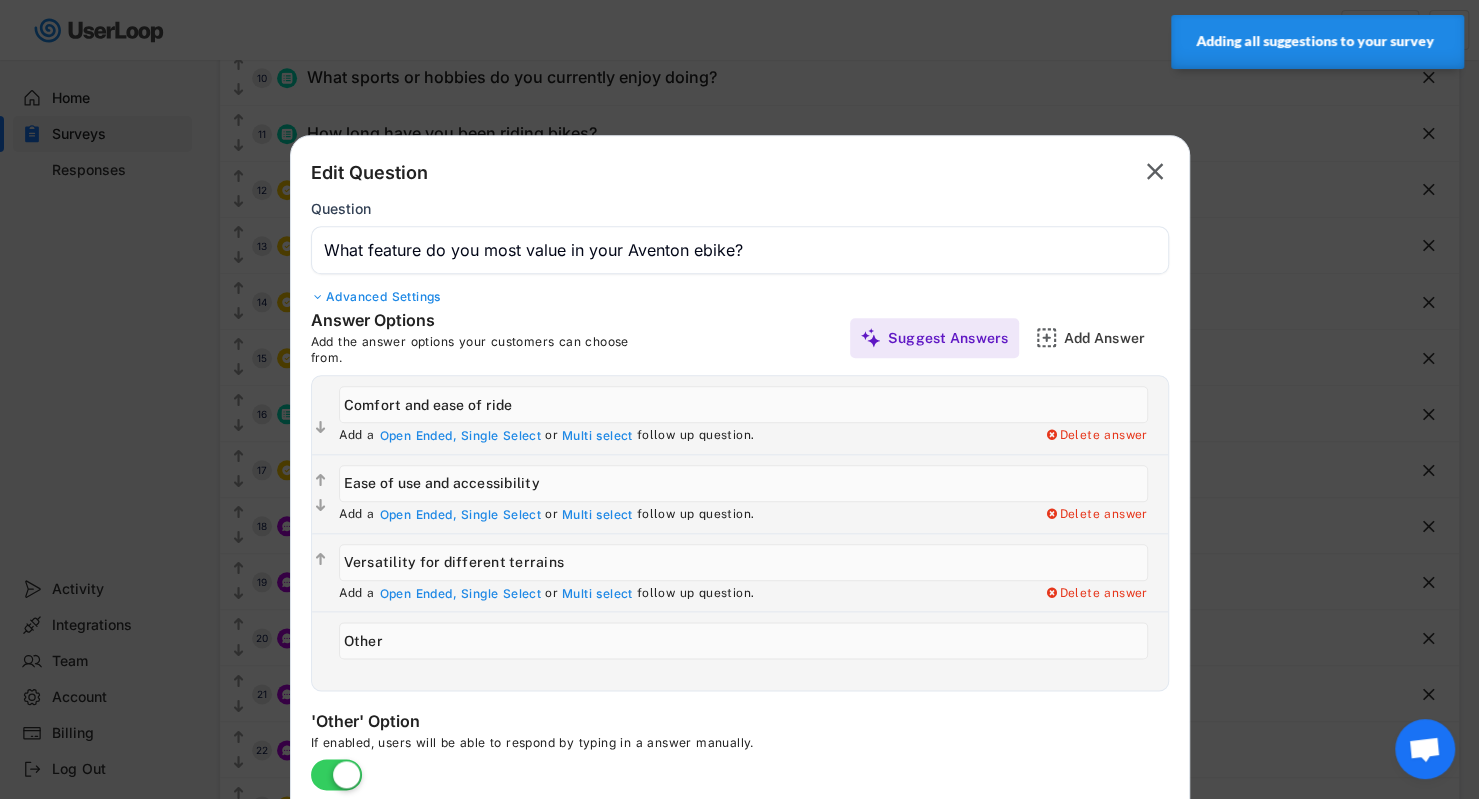 scroll, scrollTop: 1048, scrollLeft: 0, axis: vertical 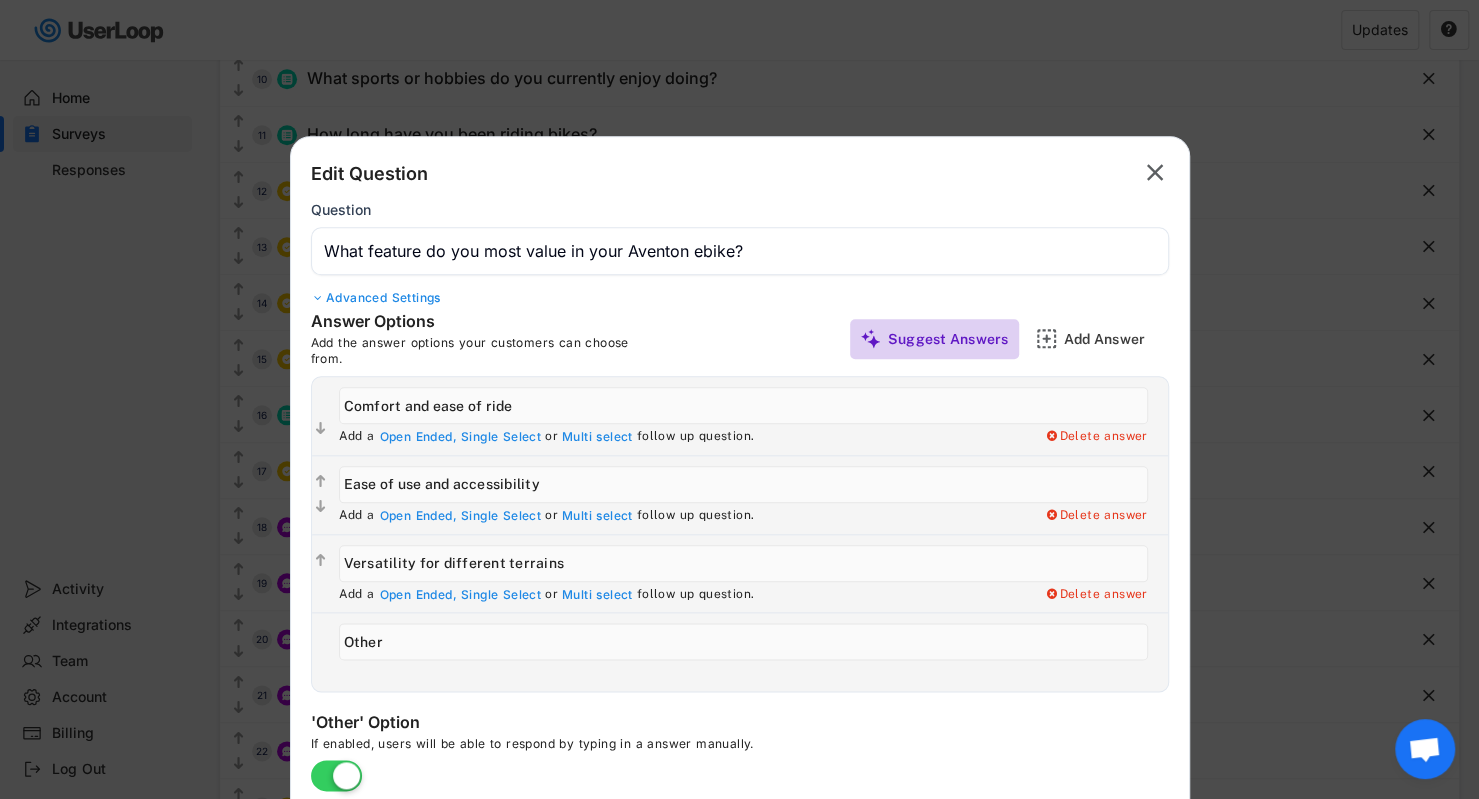 click on "Suggest Answers" at bounding box center [948, 339] 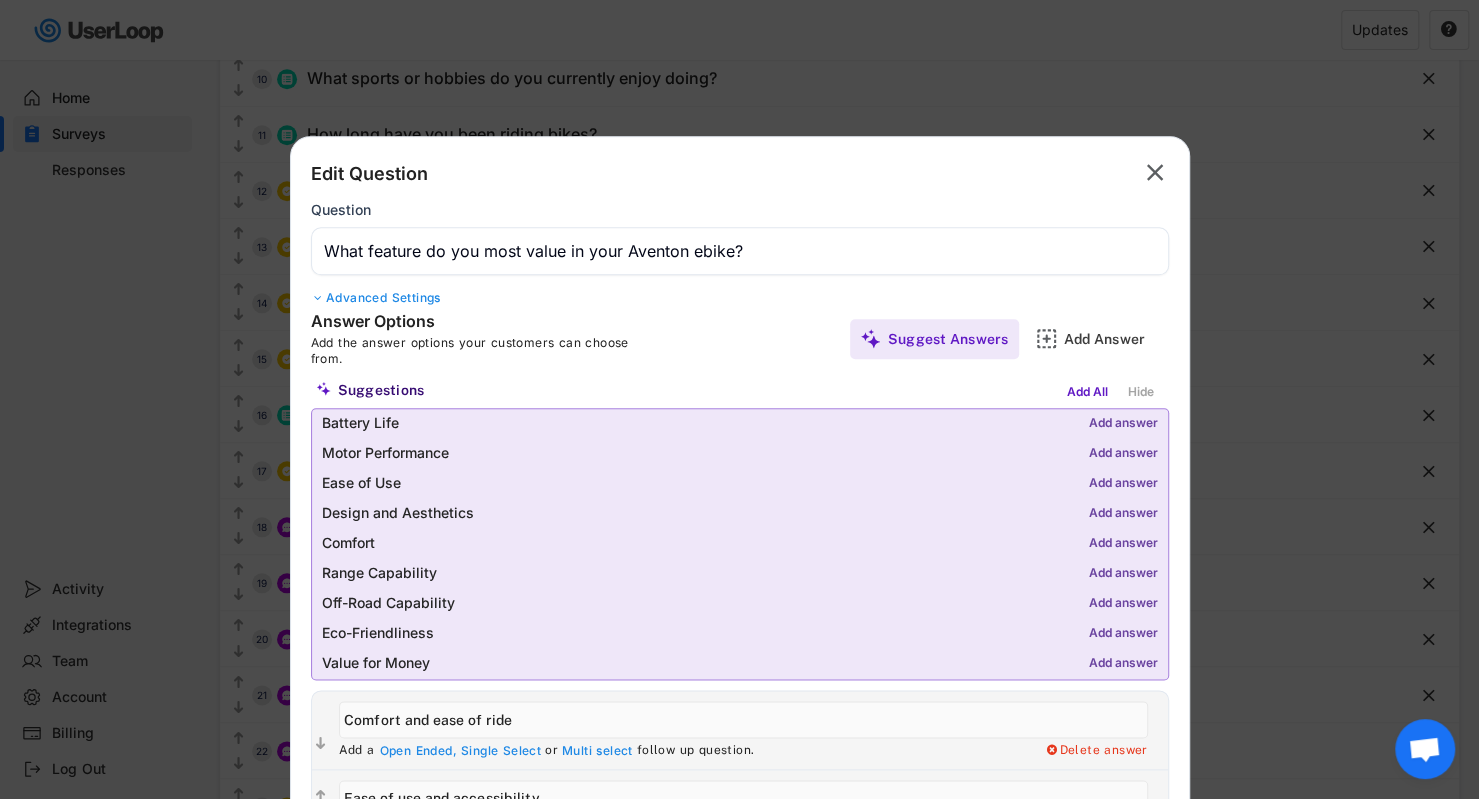 click on "Add answer" at bounding box center (1123, 424) 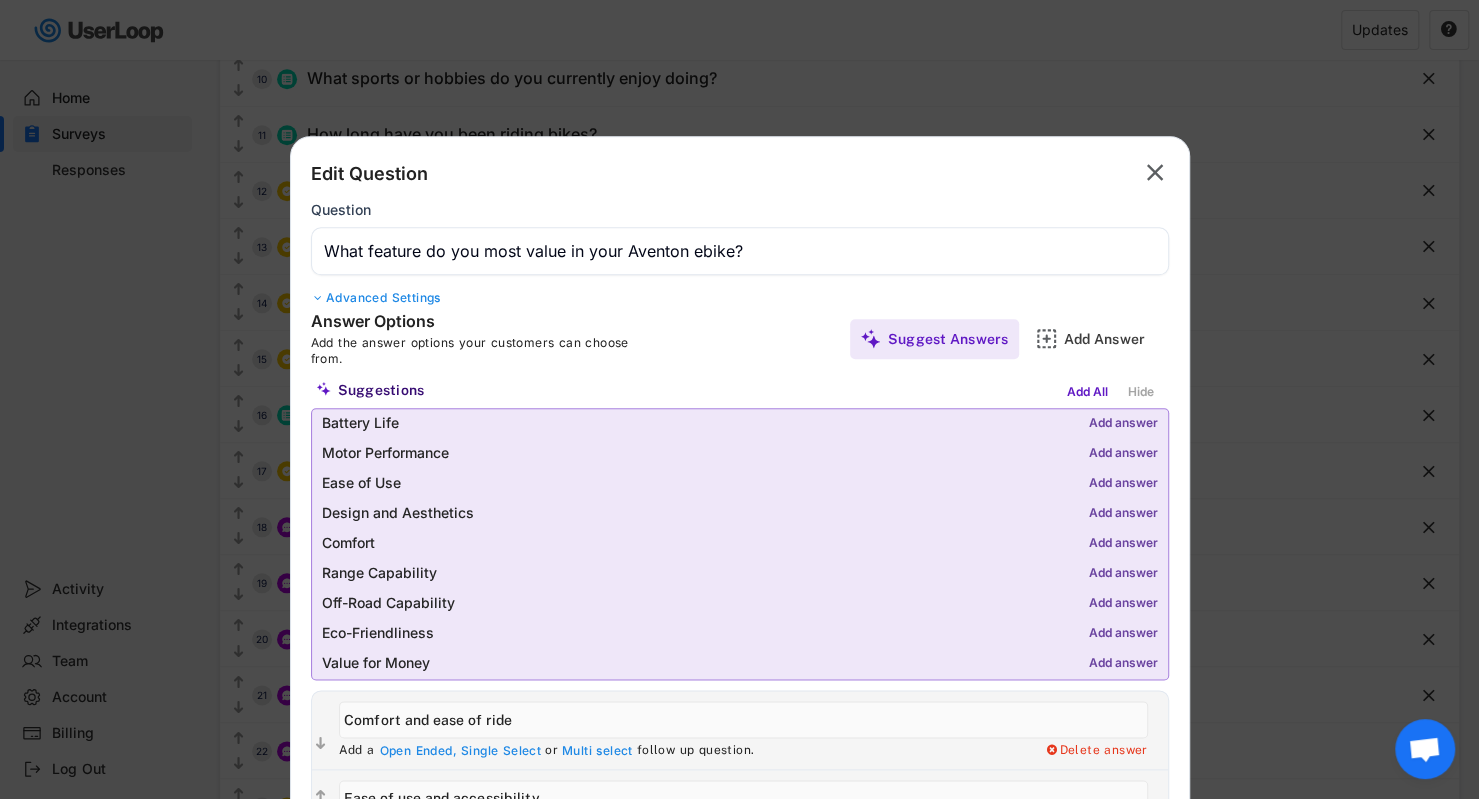 type on "Battery Life" 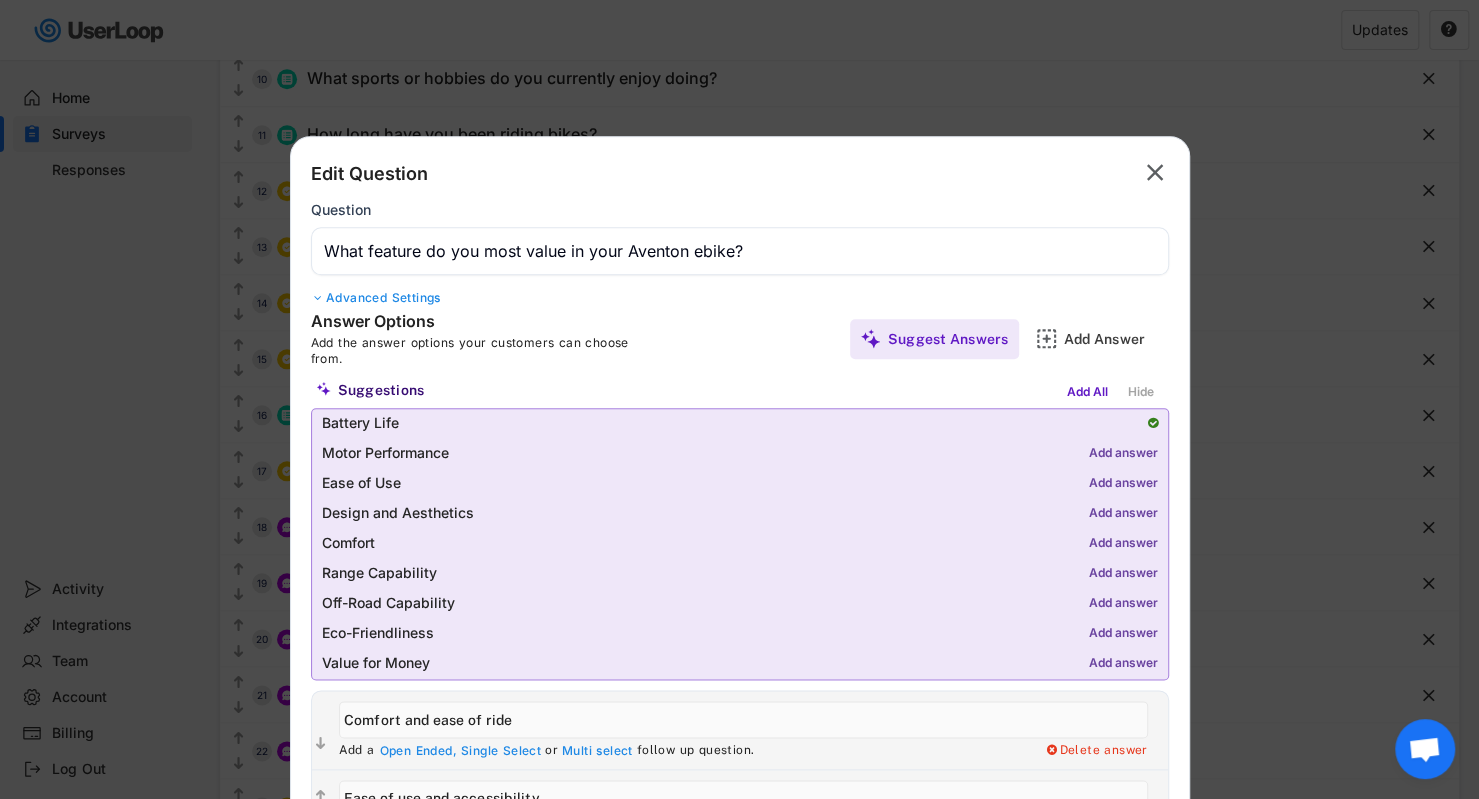 click on "Add answer" at bounding box center (1123, 454) 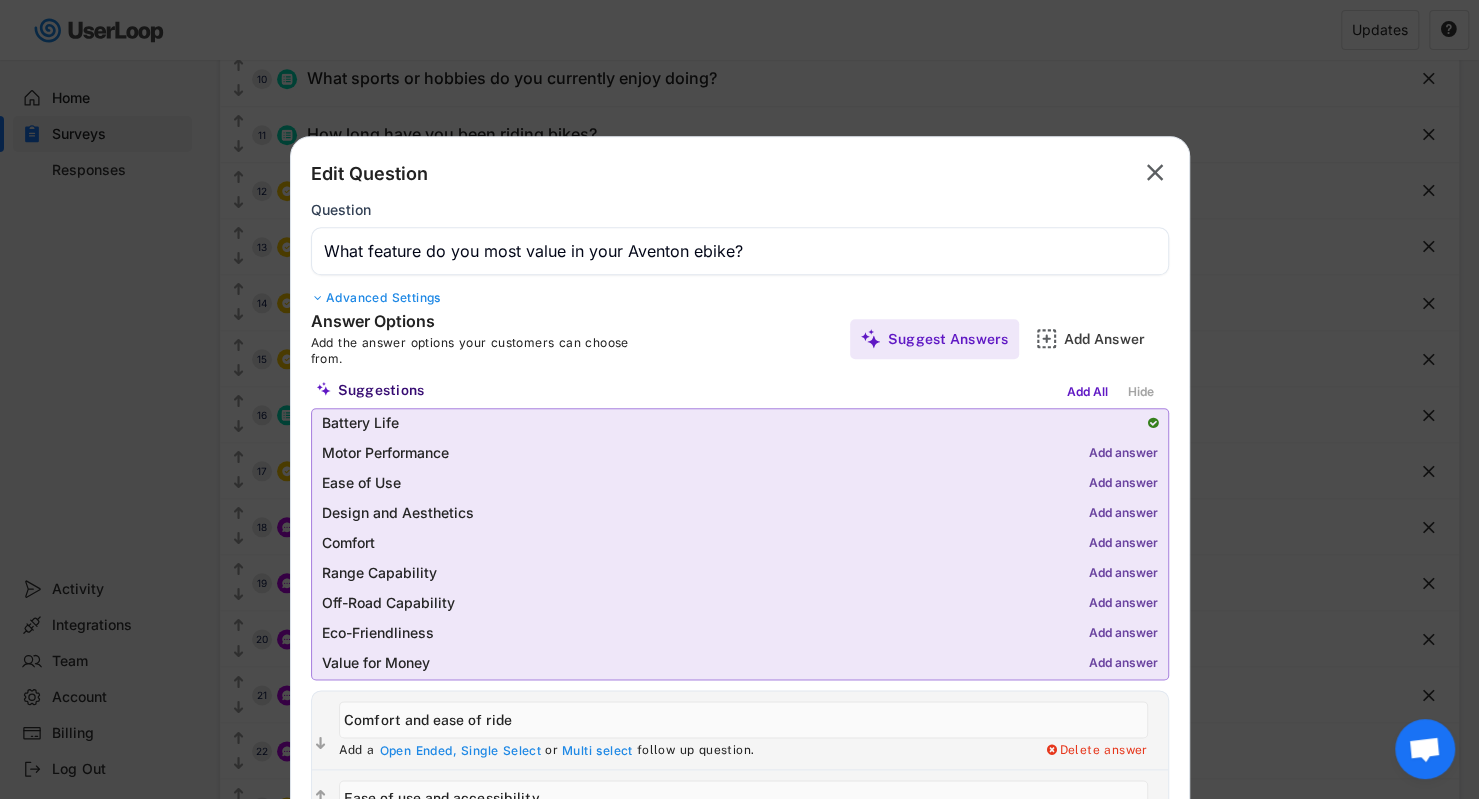 type on "Motor Performance" 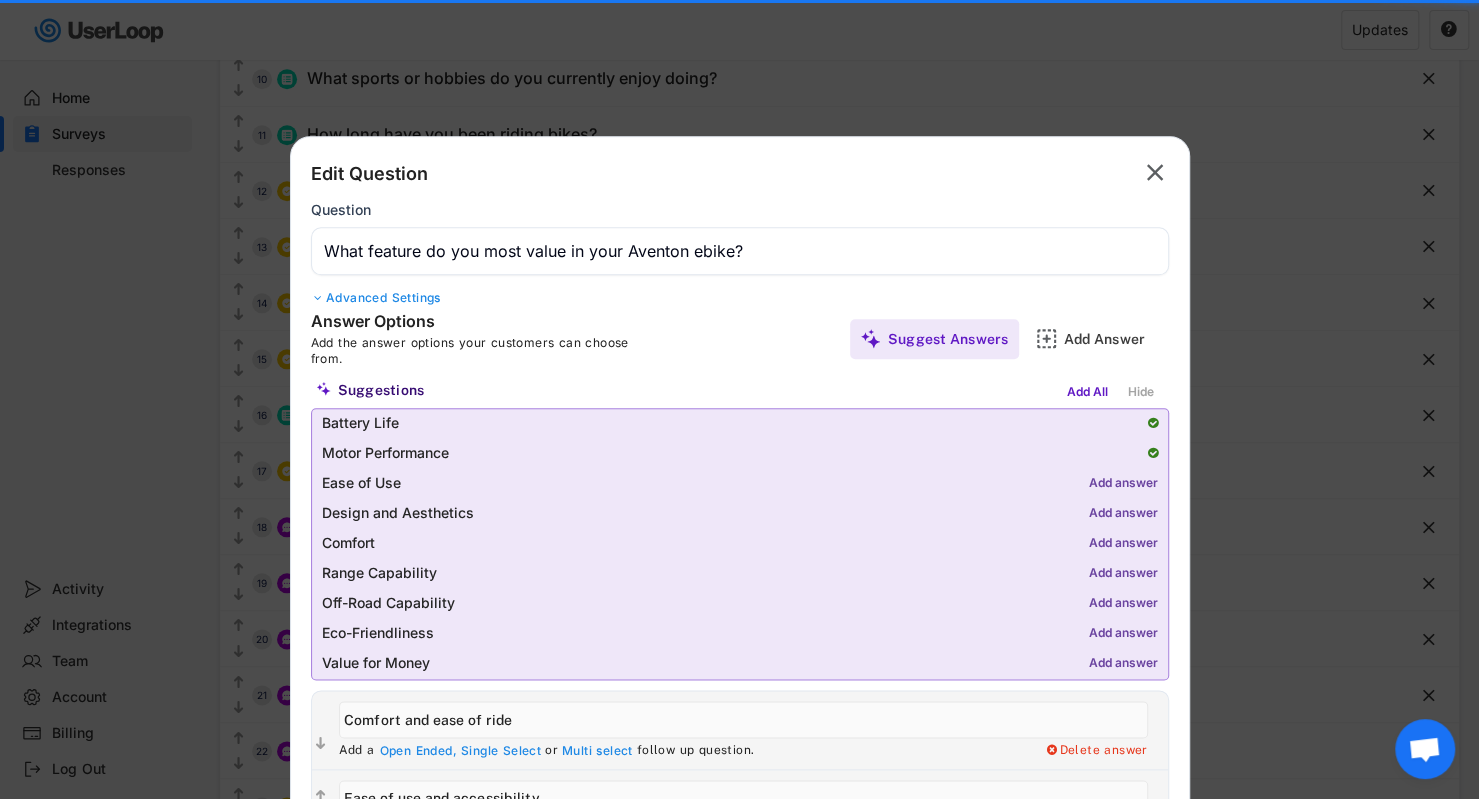 click on "Add answer" at bounding box center [1123, 484] 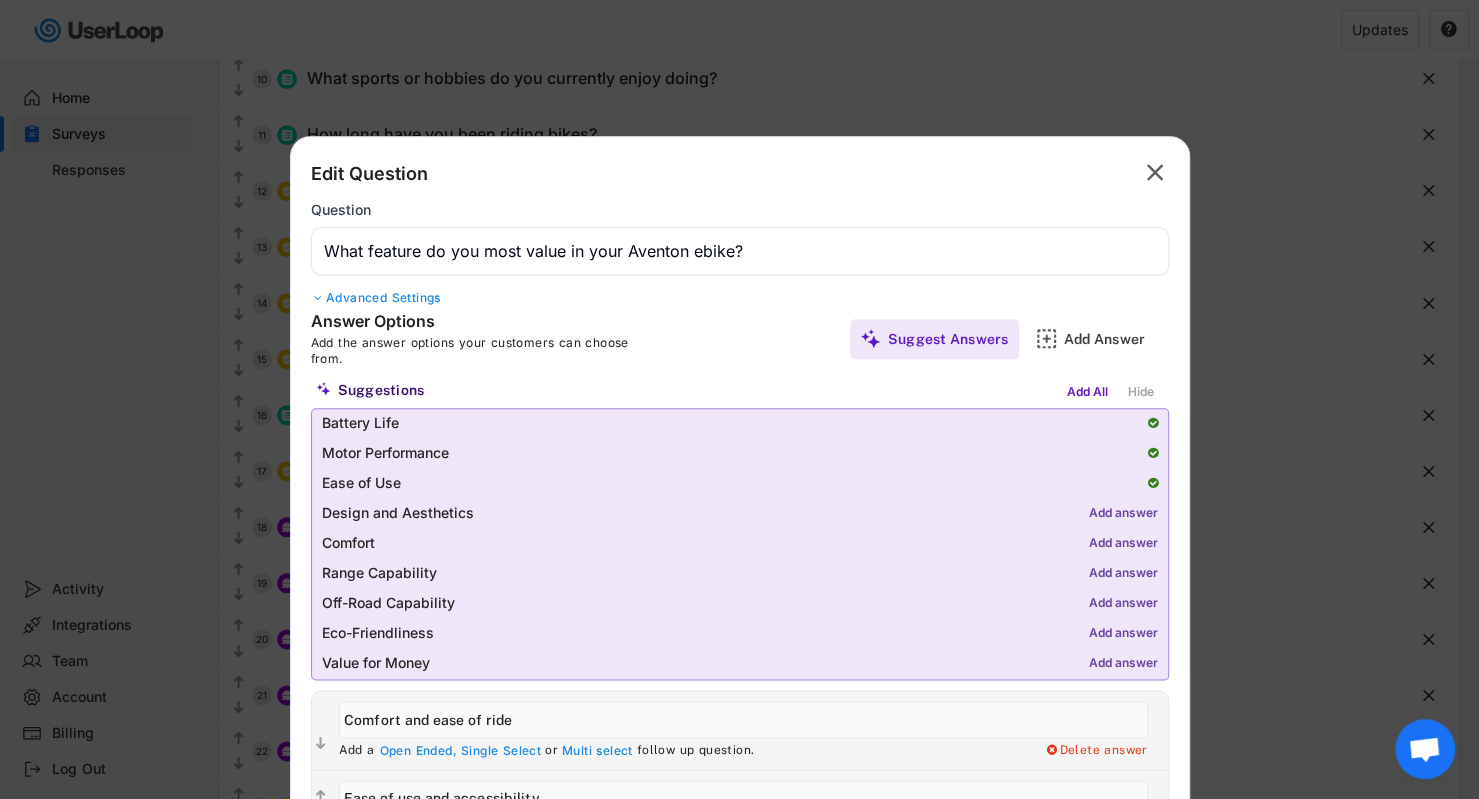 type on "Ease of Use" 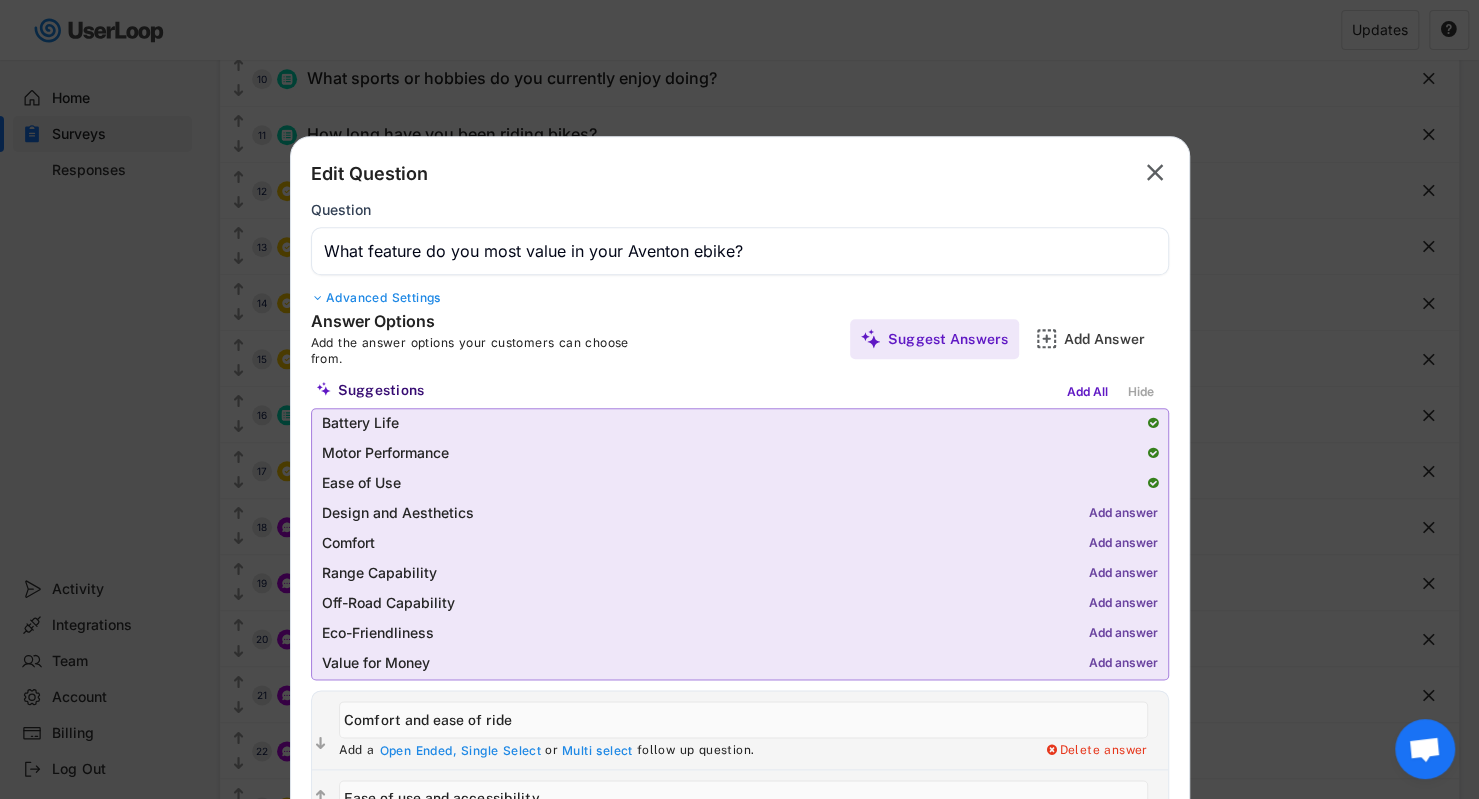 click on "Add answer" at bounding box center [1123, 514] 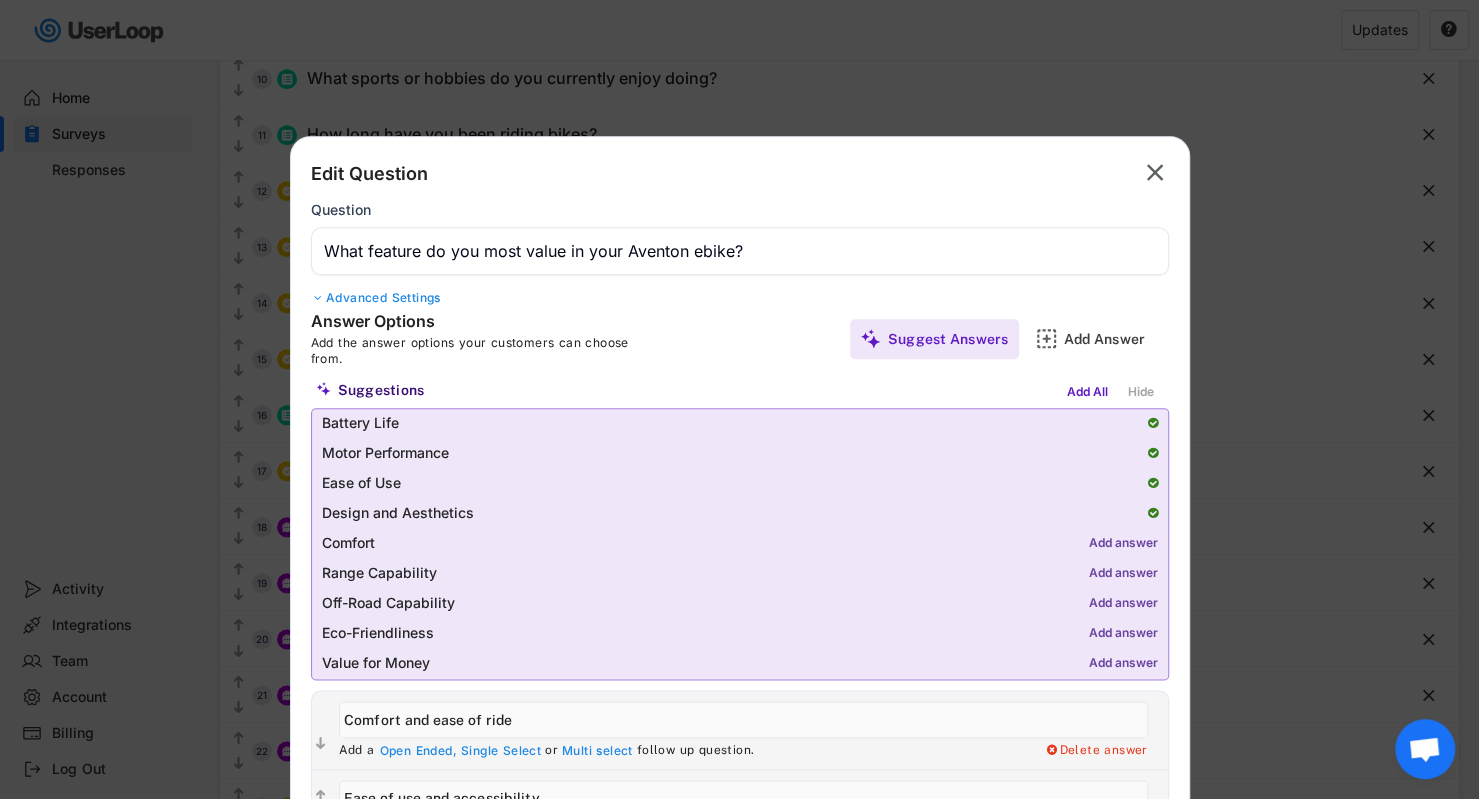 type on "Design and Aesthetics" 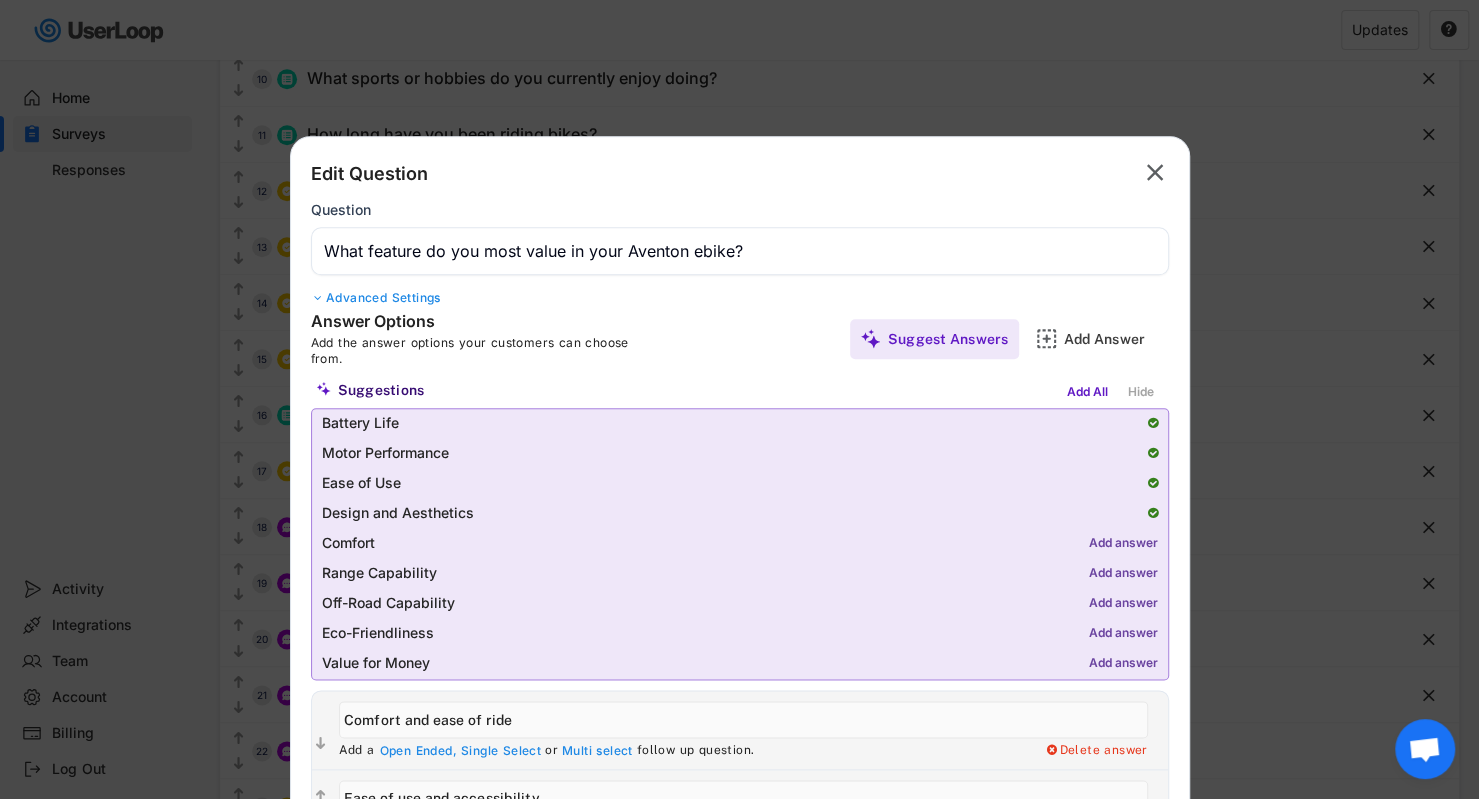 type on "Comfort" 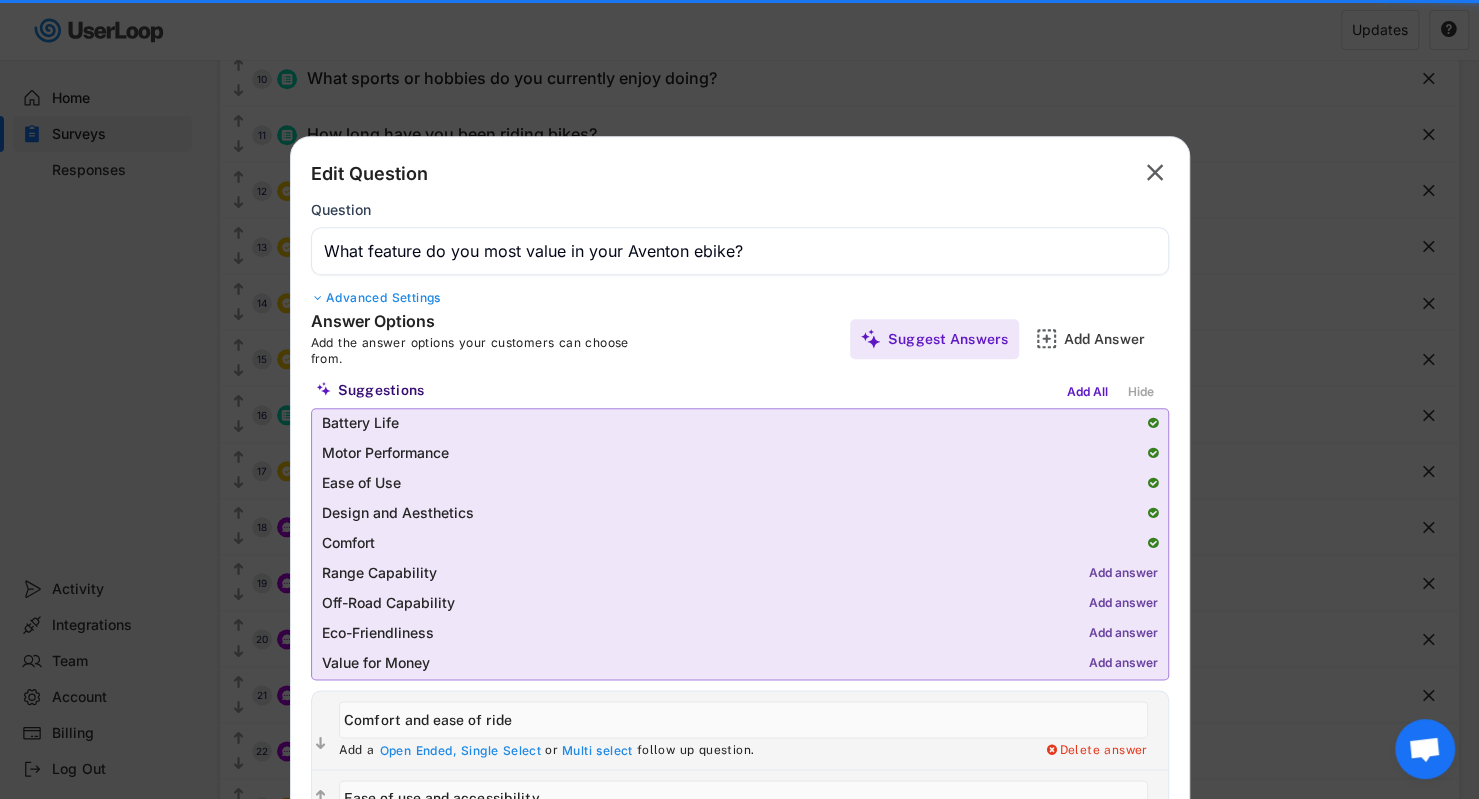 click on "Add answer" at bounding box center [1123, 574] 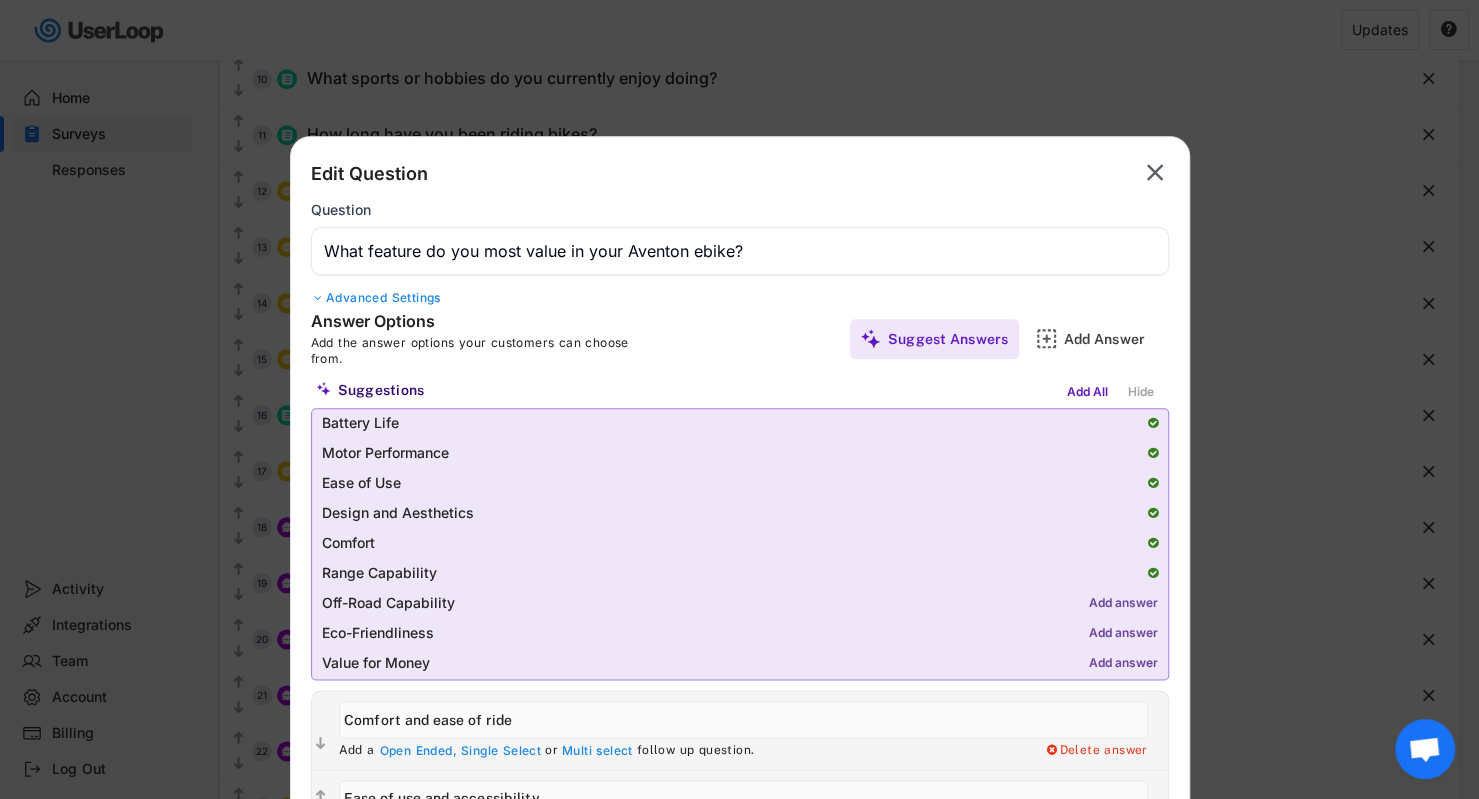 type on "Range Capability" 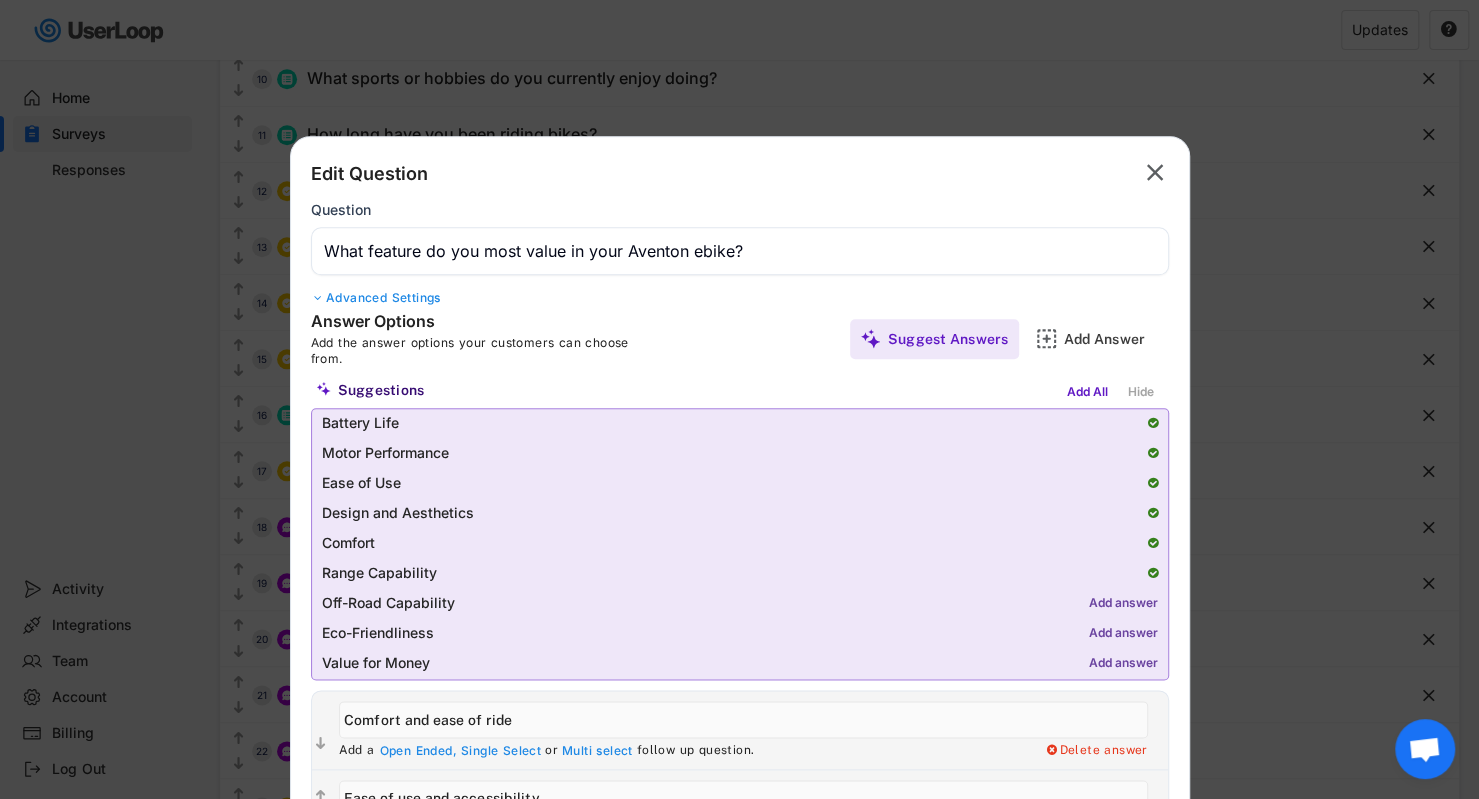 click on "Add answer" at bounding box center (1123, 604) 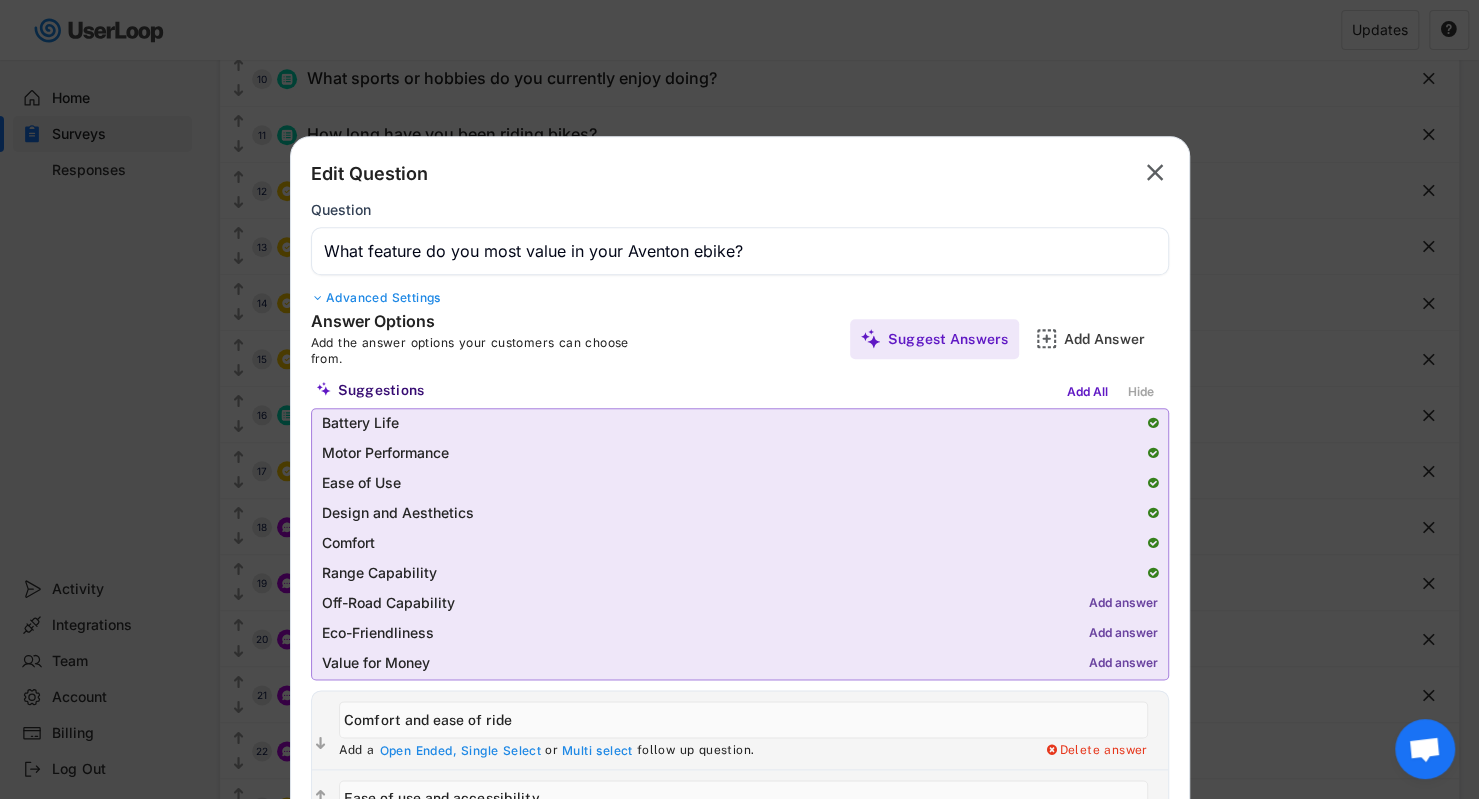 type on "Off-Road Capability" 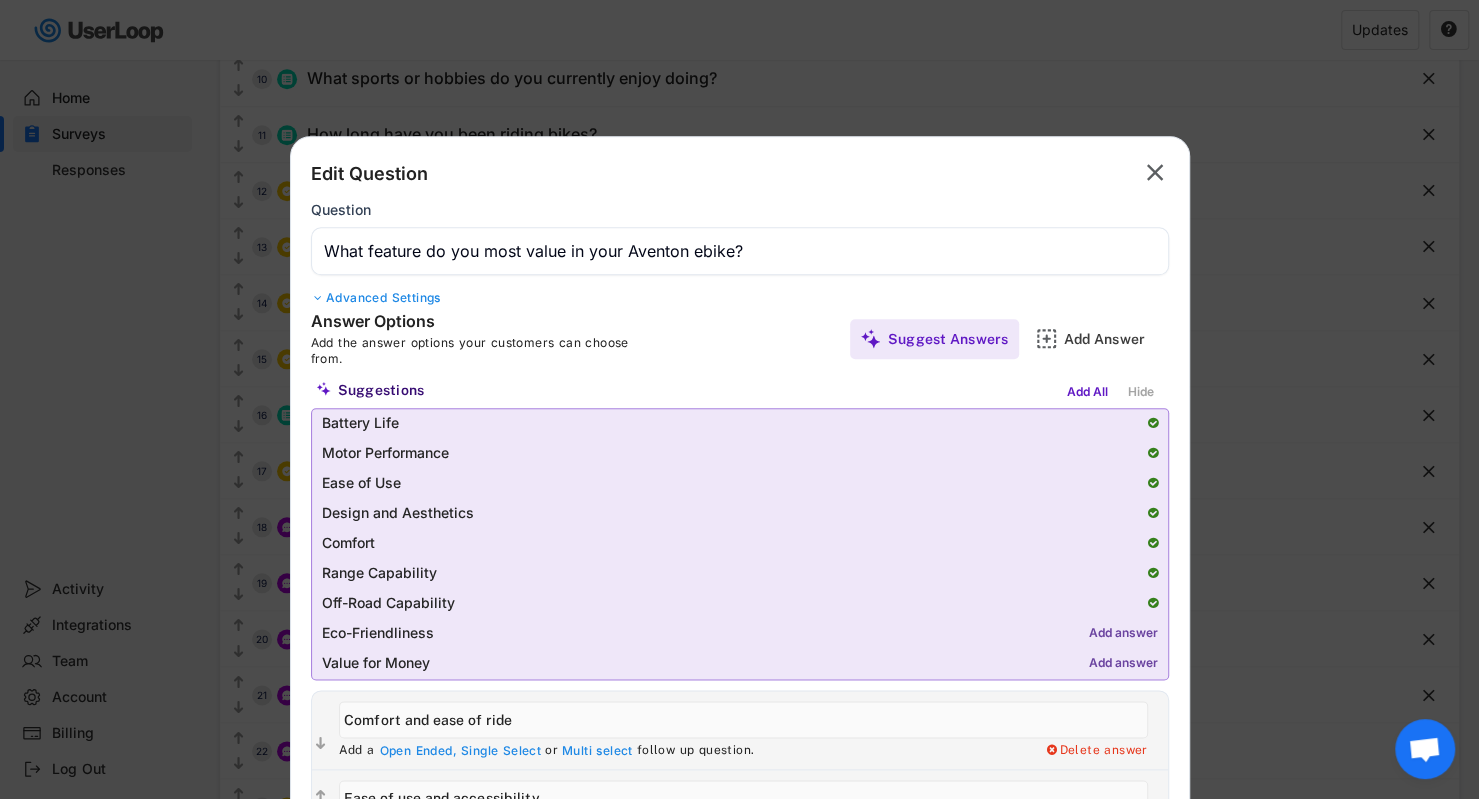 click on "Add answer" at bounding box center (1123, 634) 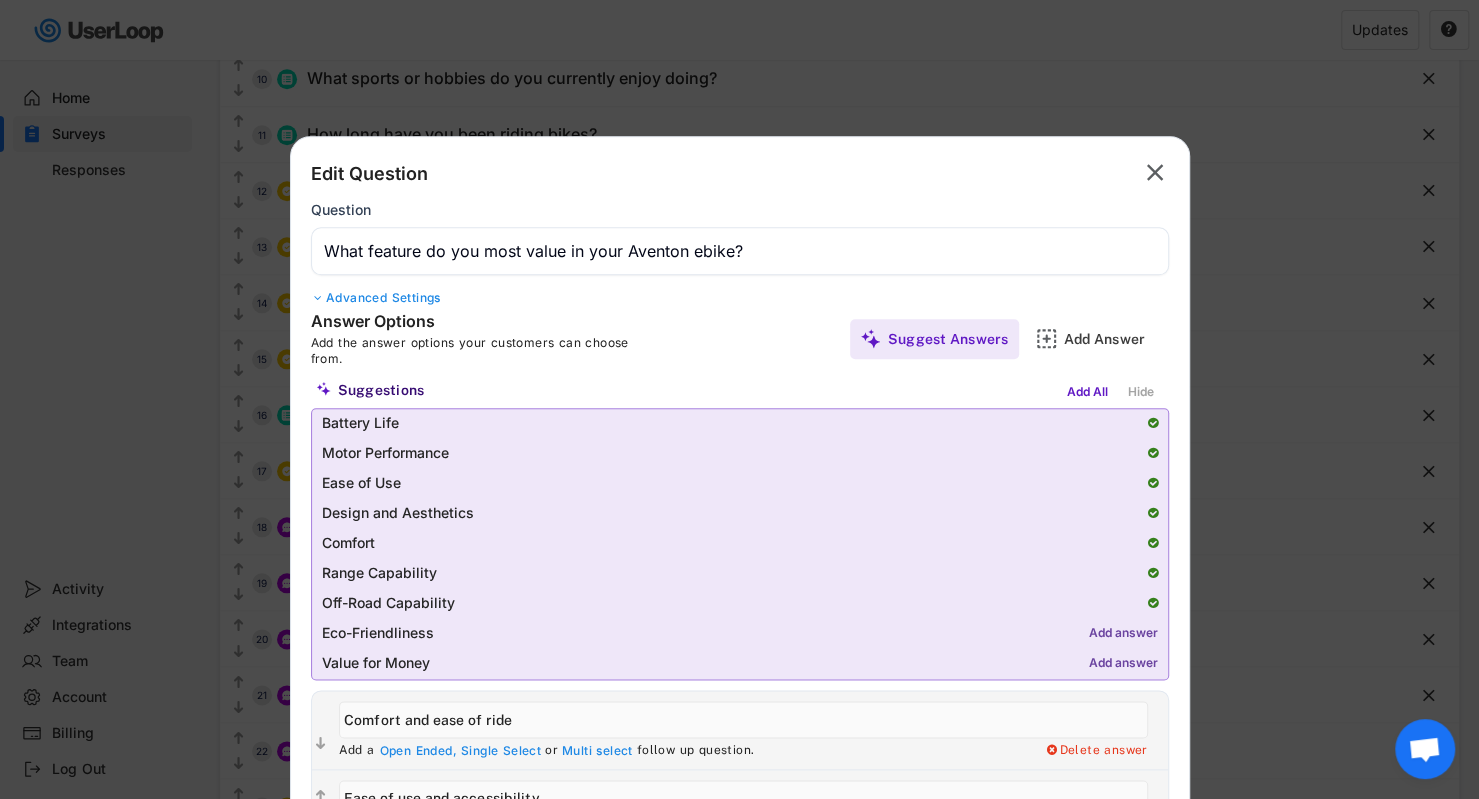 type 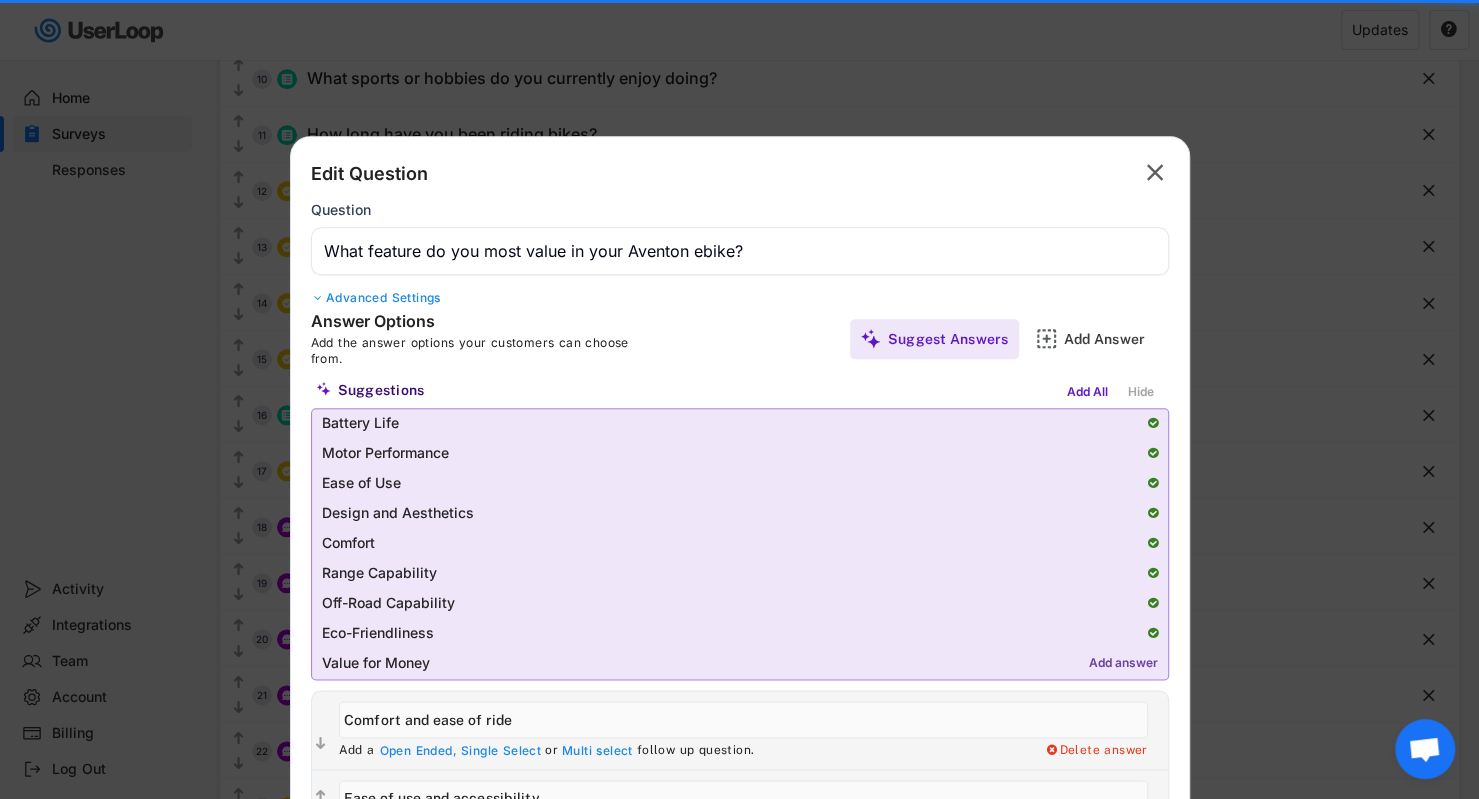 click on "Add answer" at bounding box center (1123, 664) 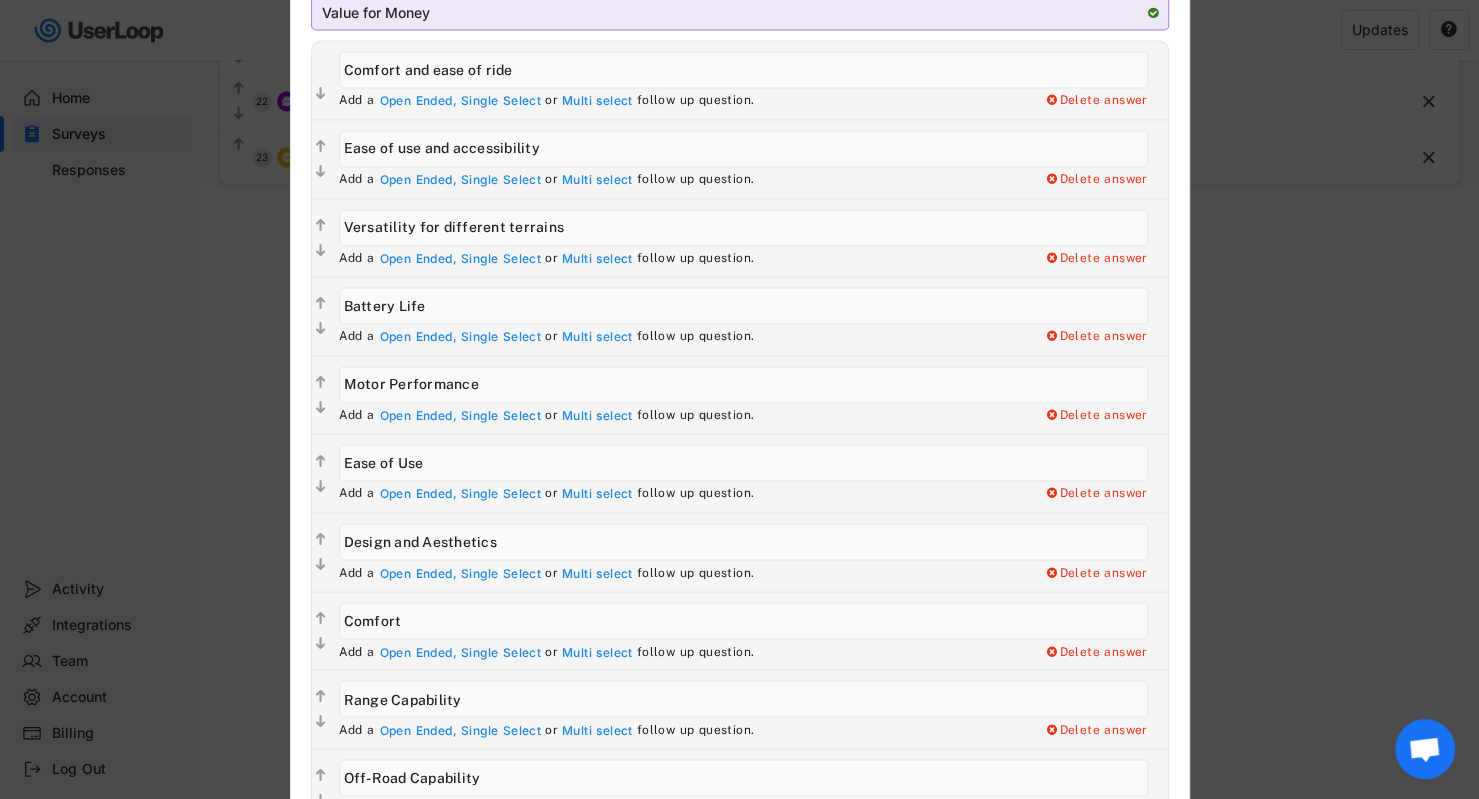 scroll, scrollTop: 1699, scrollLeft: 0, axis: vertical 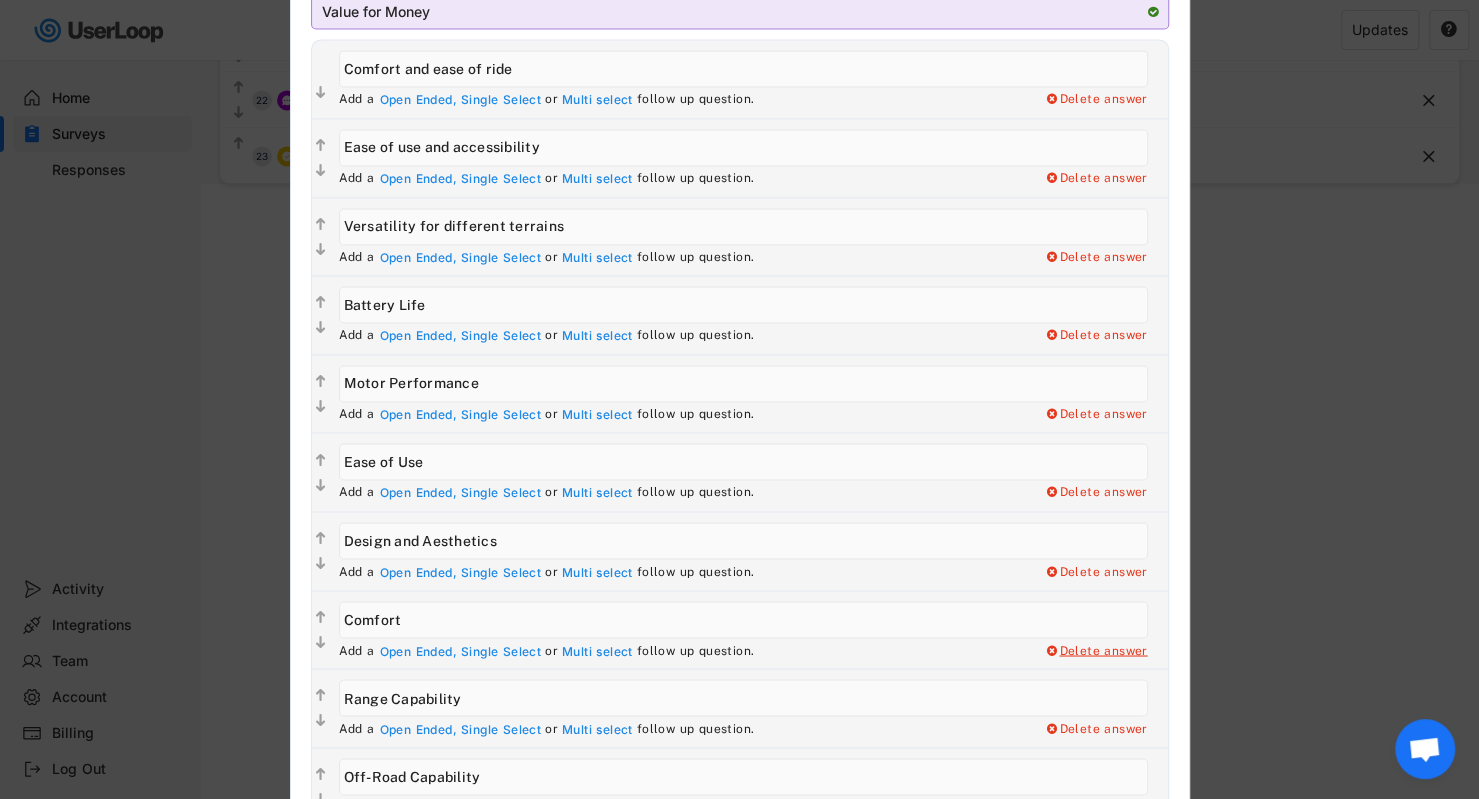 click on "Delete answer" at bounding box center (1096, 651) 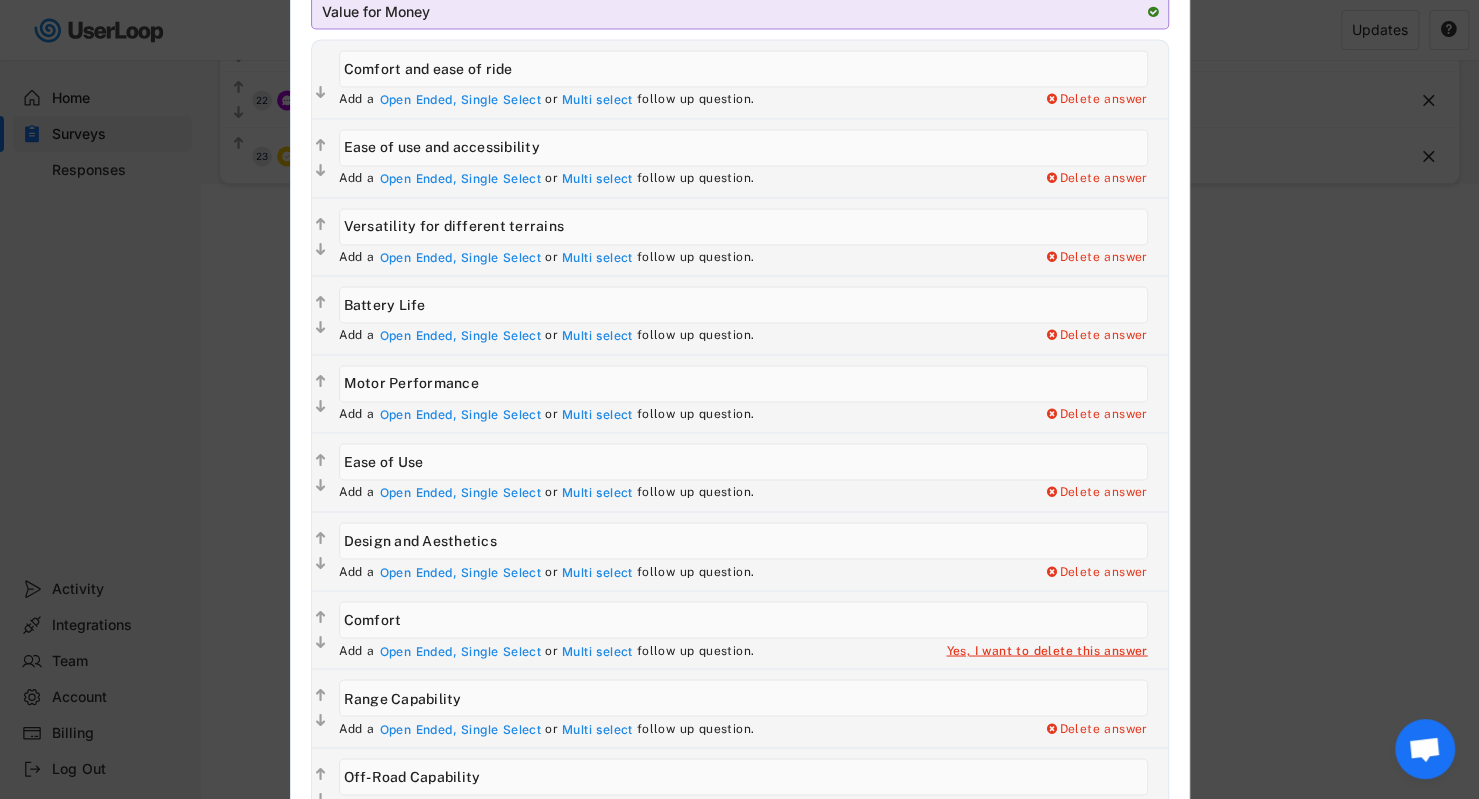 click on "Yes, I want to delete this answer" at bounding box center (1046, 651) 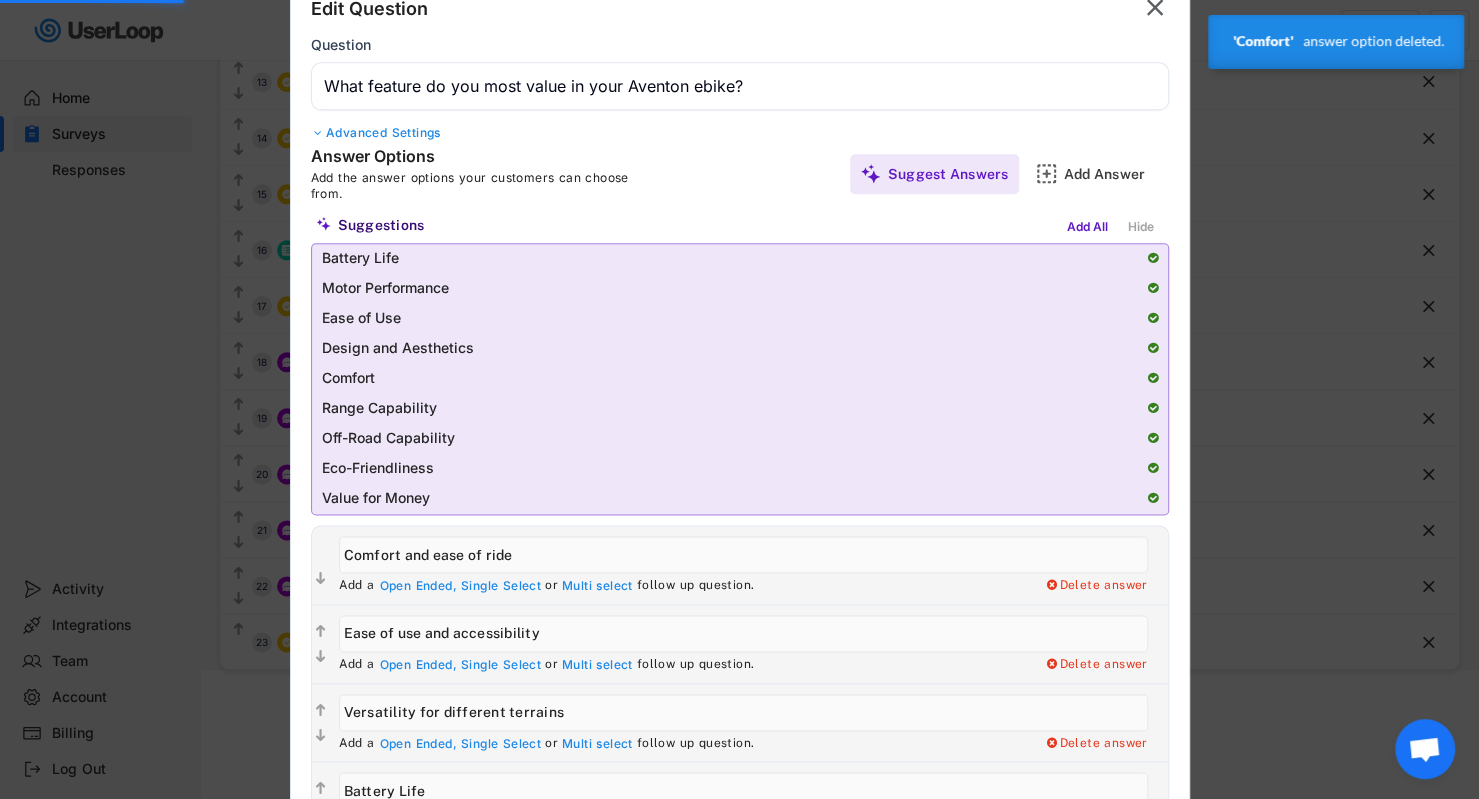 scroll, scrollTop: 1173, scrollLeft: 0, axis: vertical 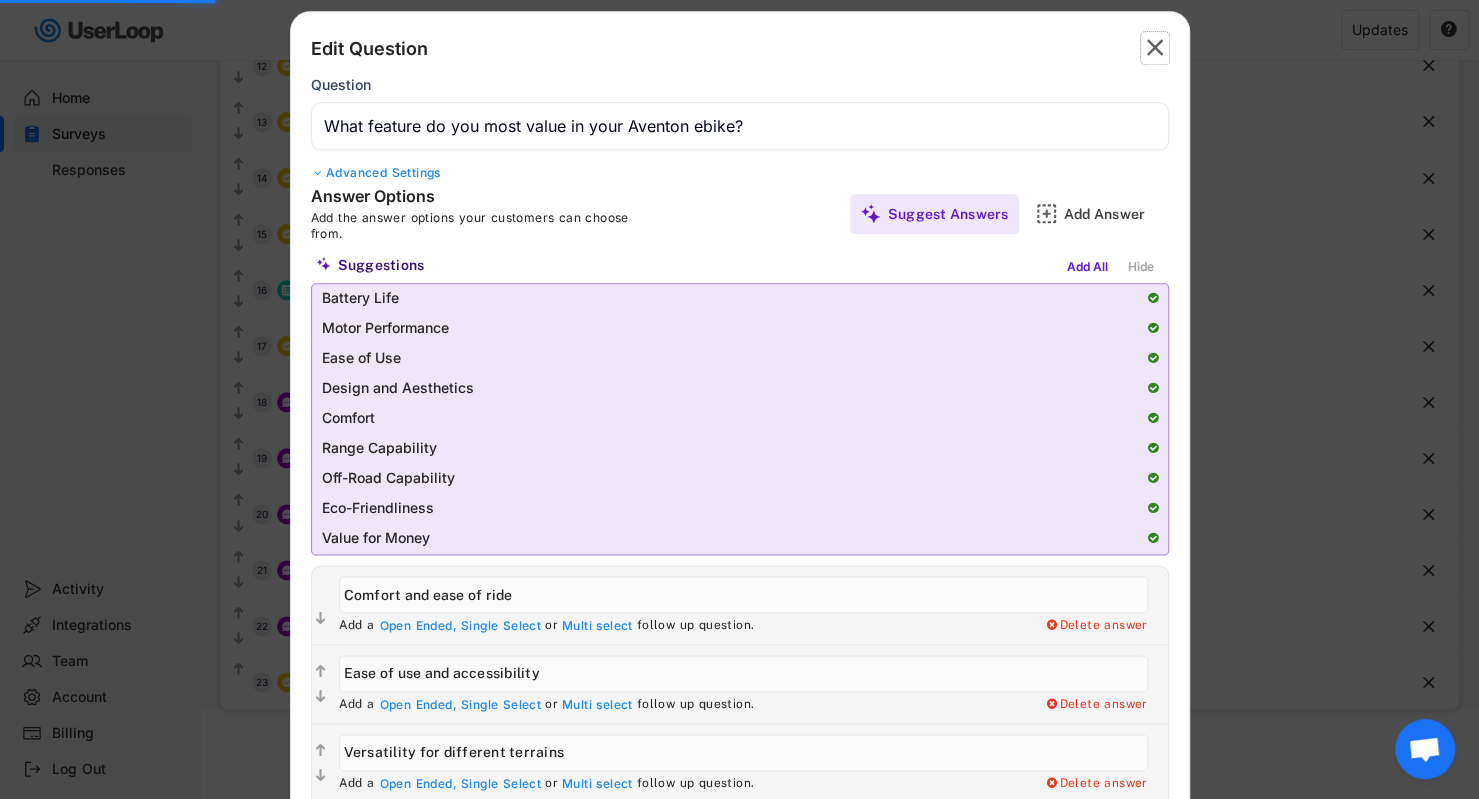 click on "" 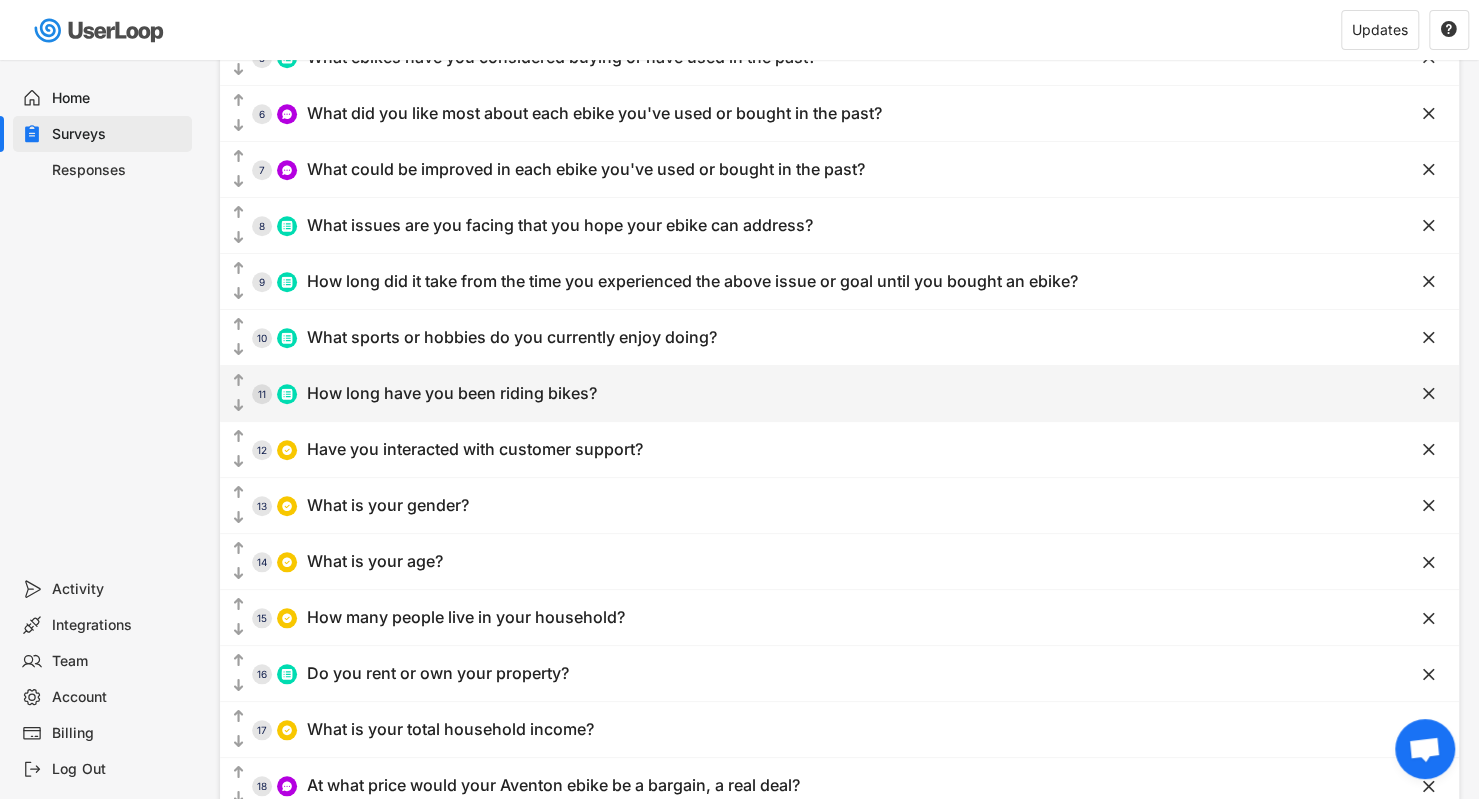 scroll, scrollTop: 1134, scrollLeft: 0, axis: vertical 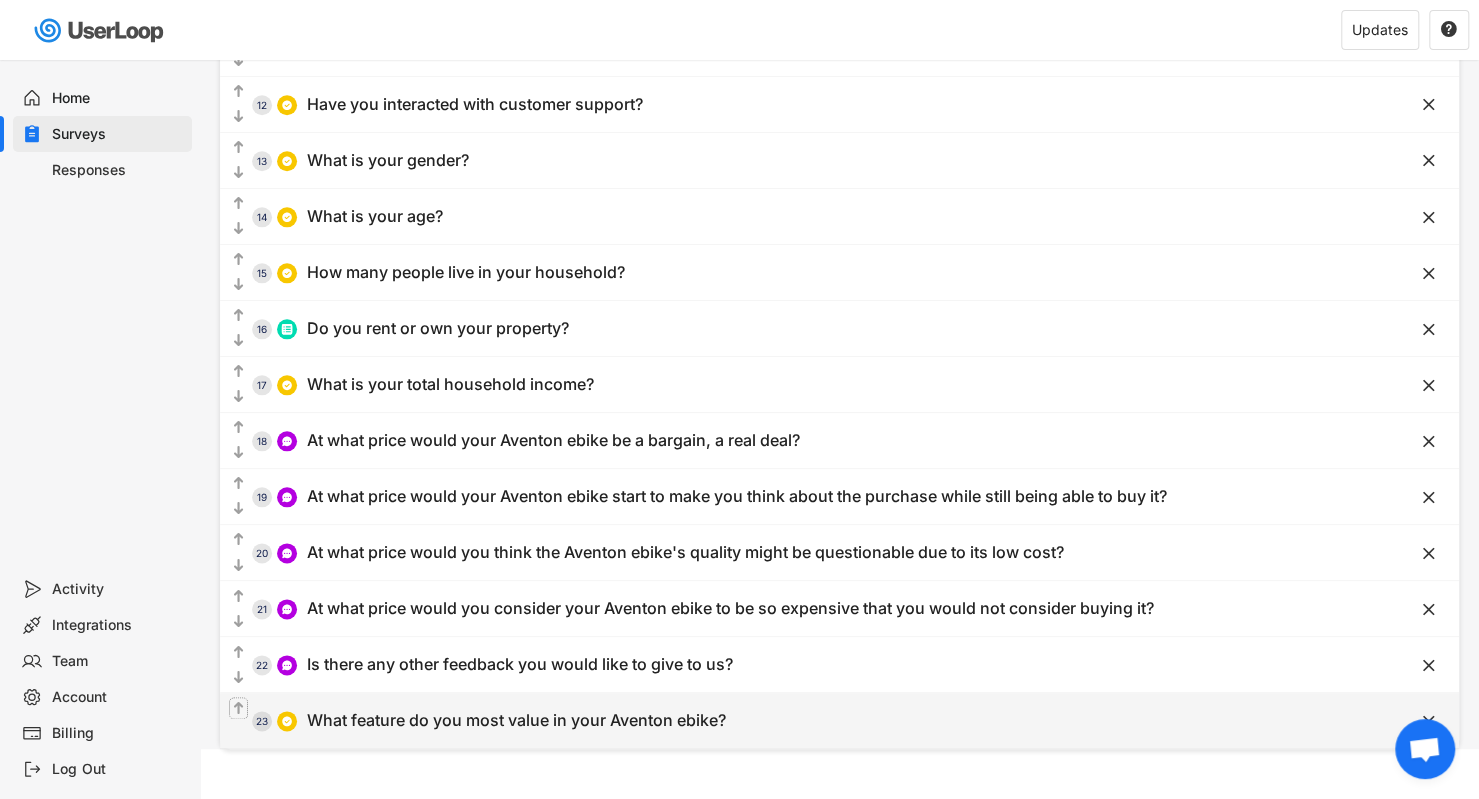 click on "" 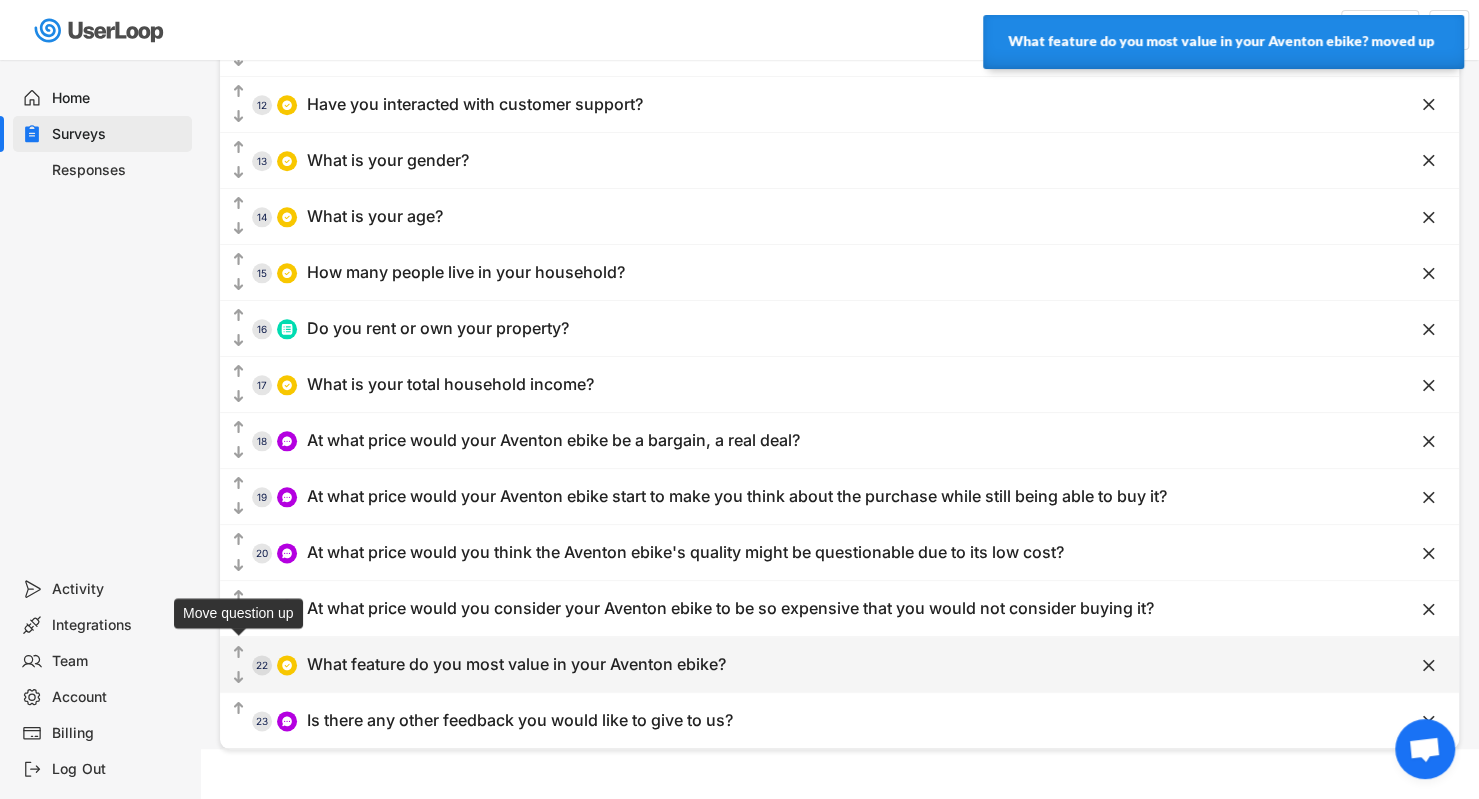click on "" 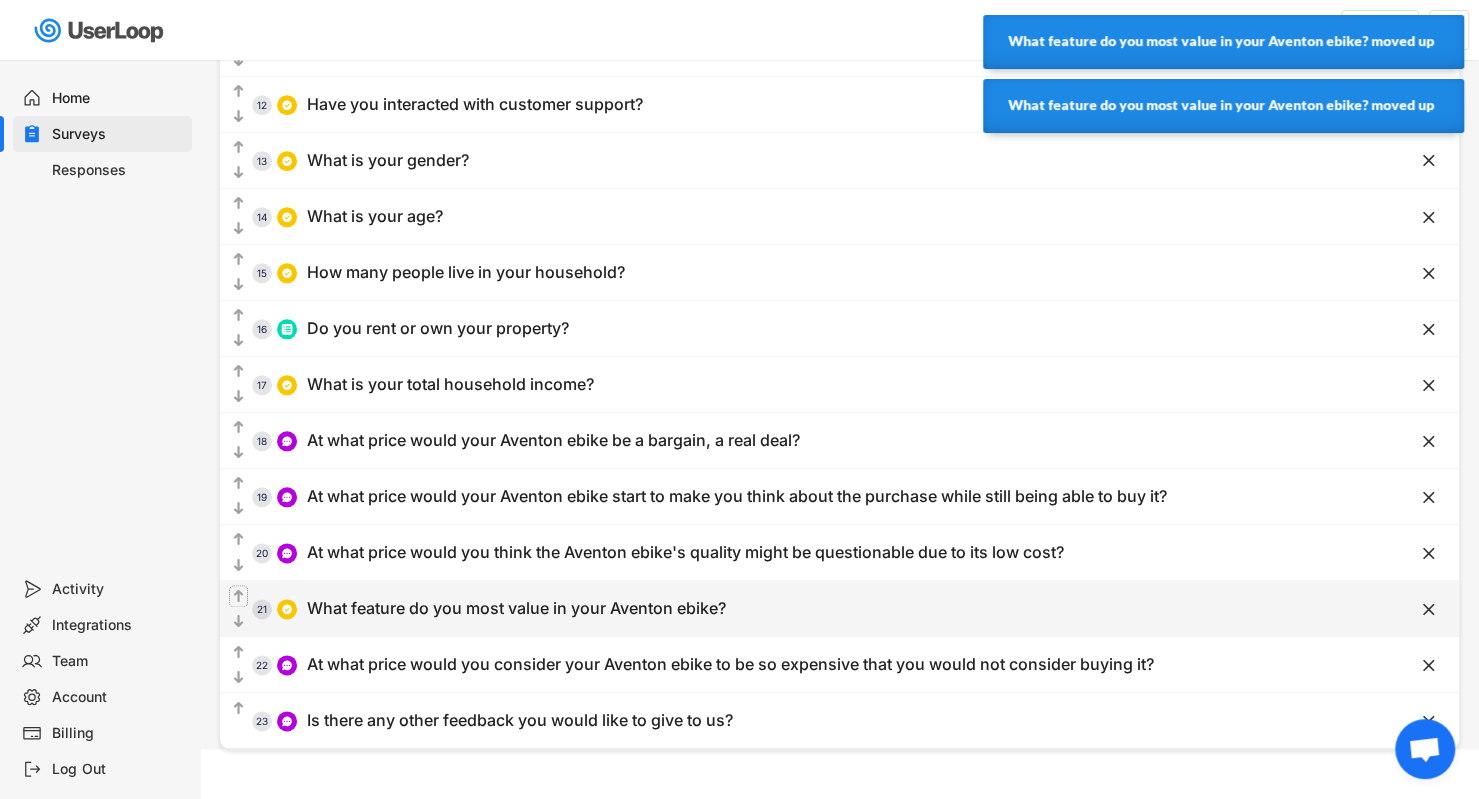click on "" 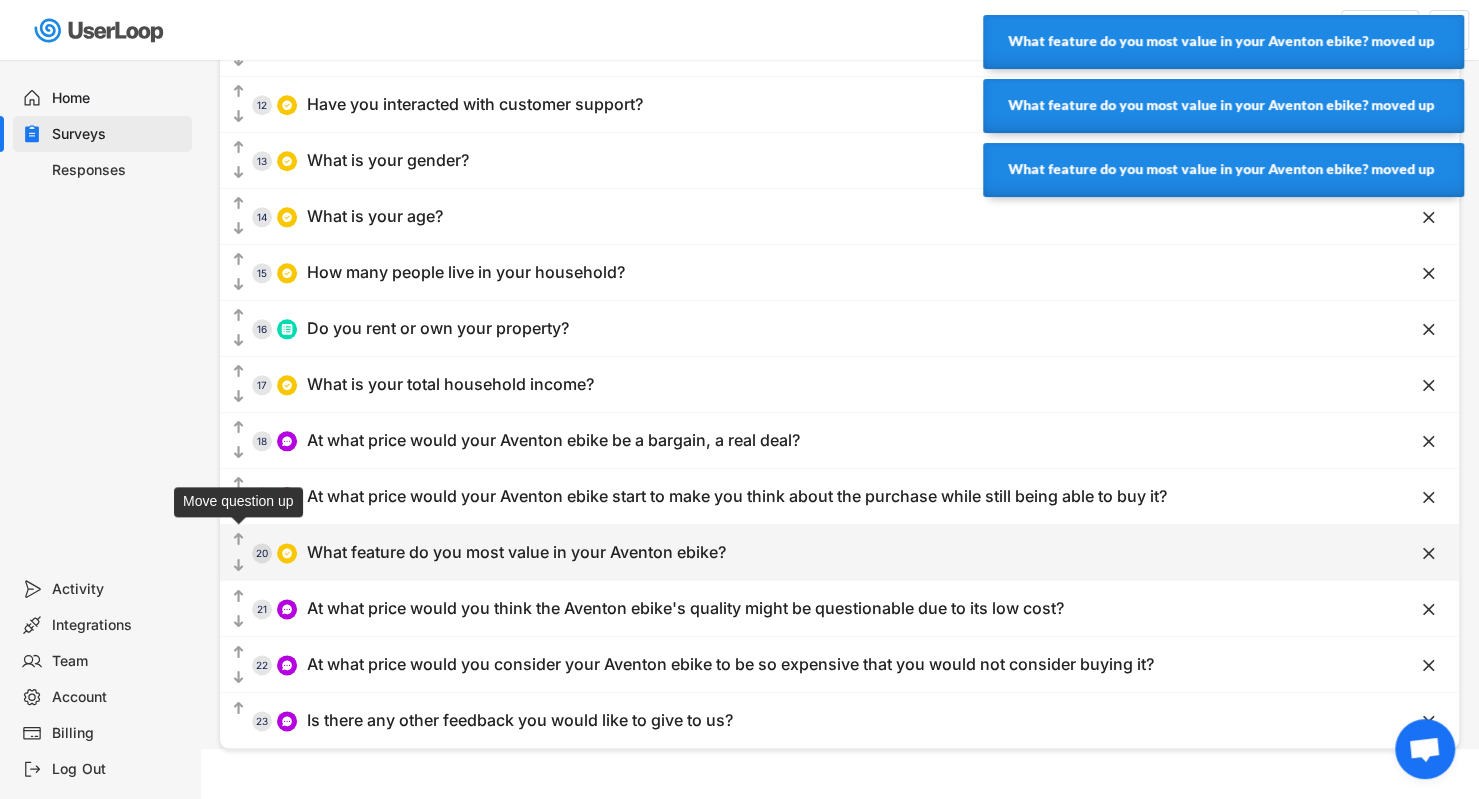 click on "" 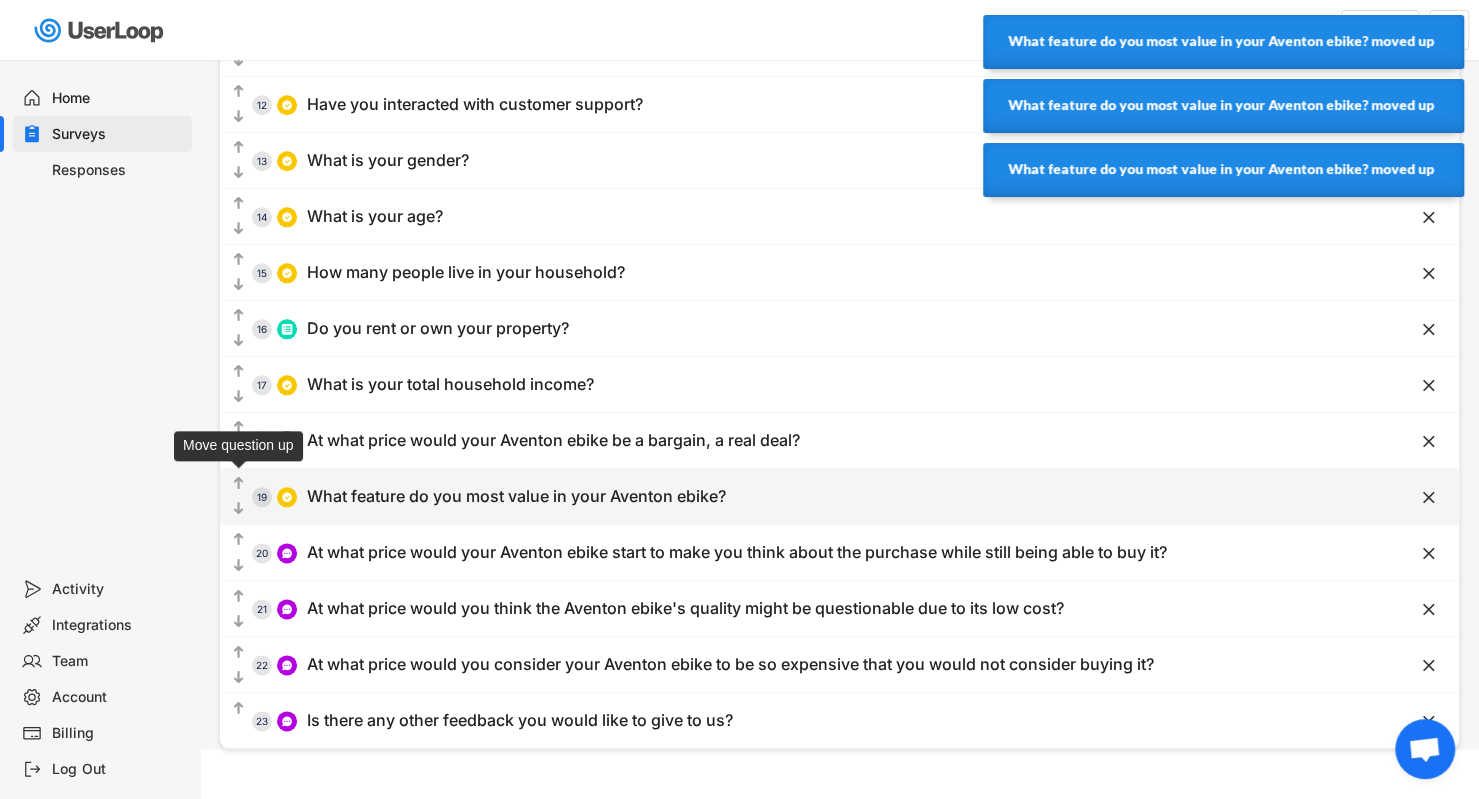 click on "" 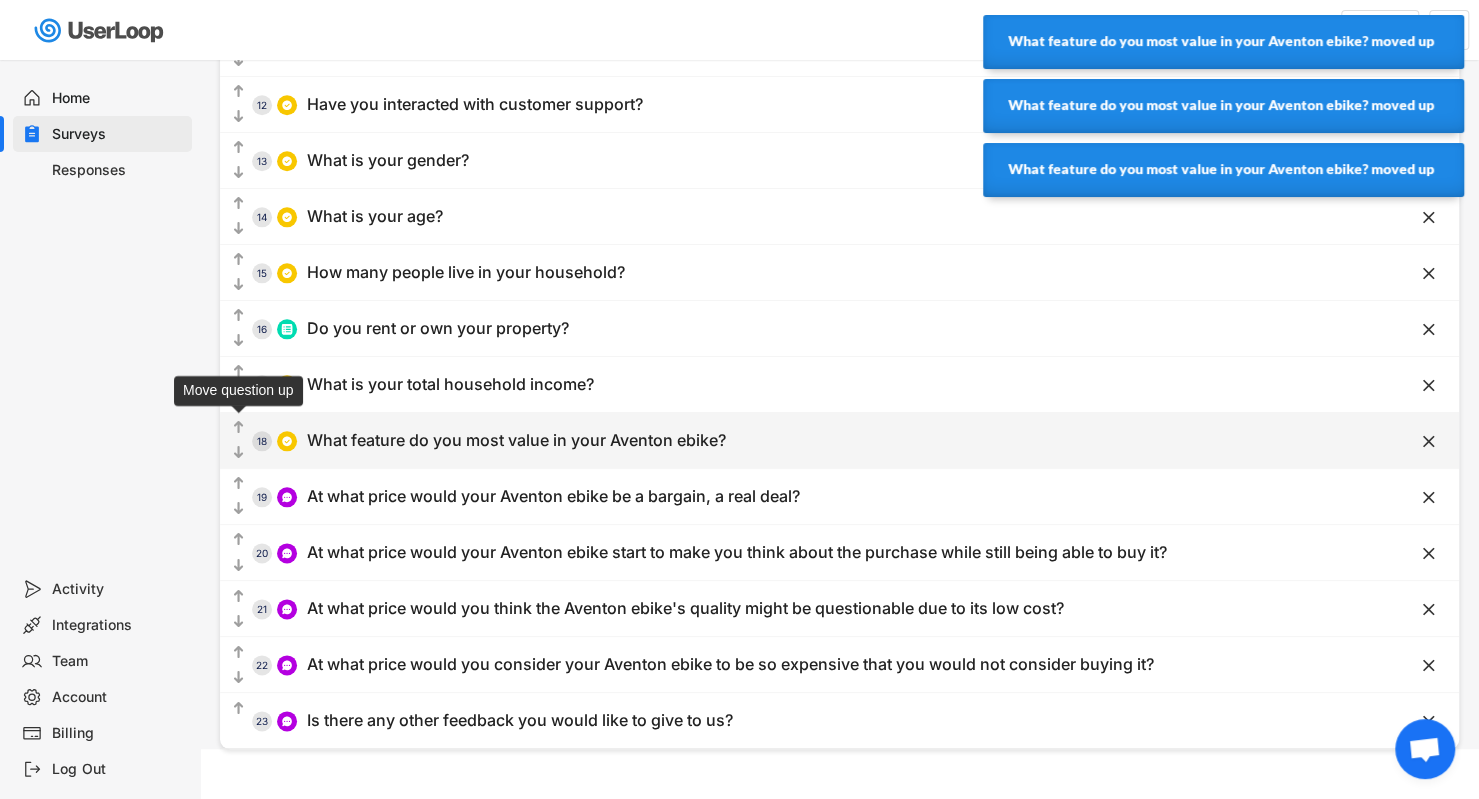 scroll, scrollTop: 1044, scrollLeft: 0, axis: vertical 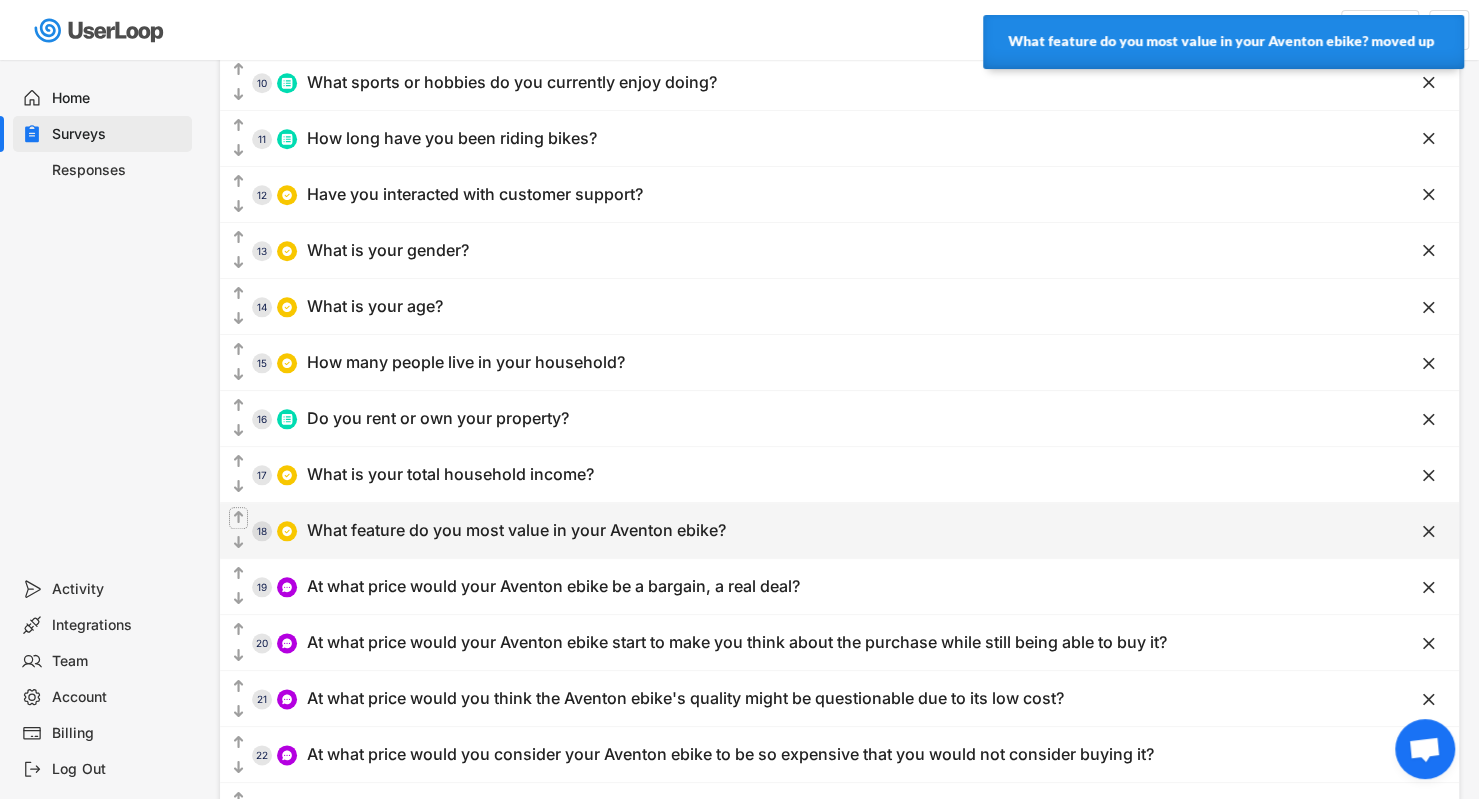 click on "" 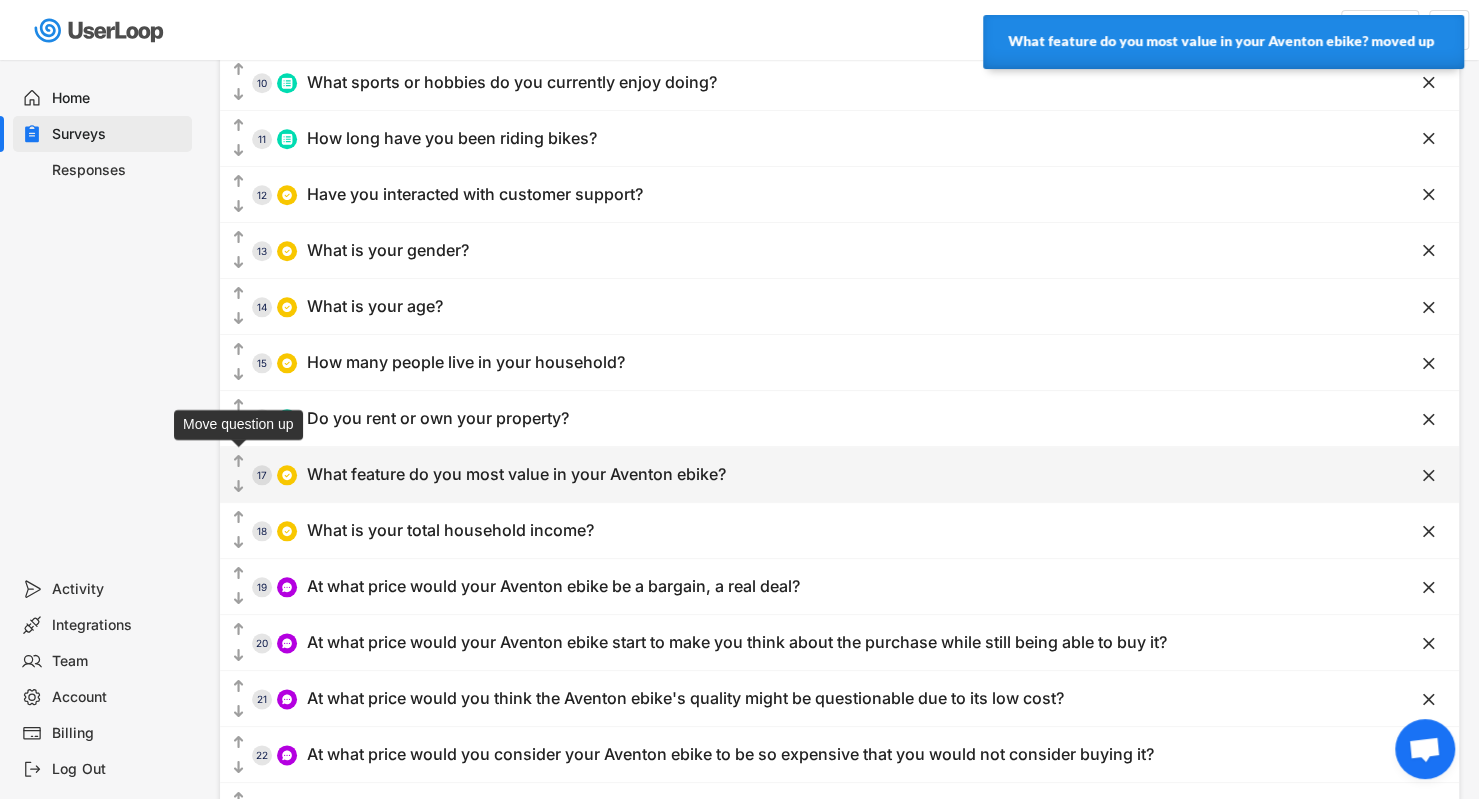 click on "" 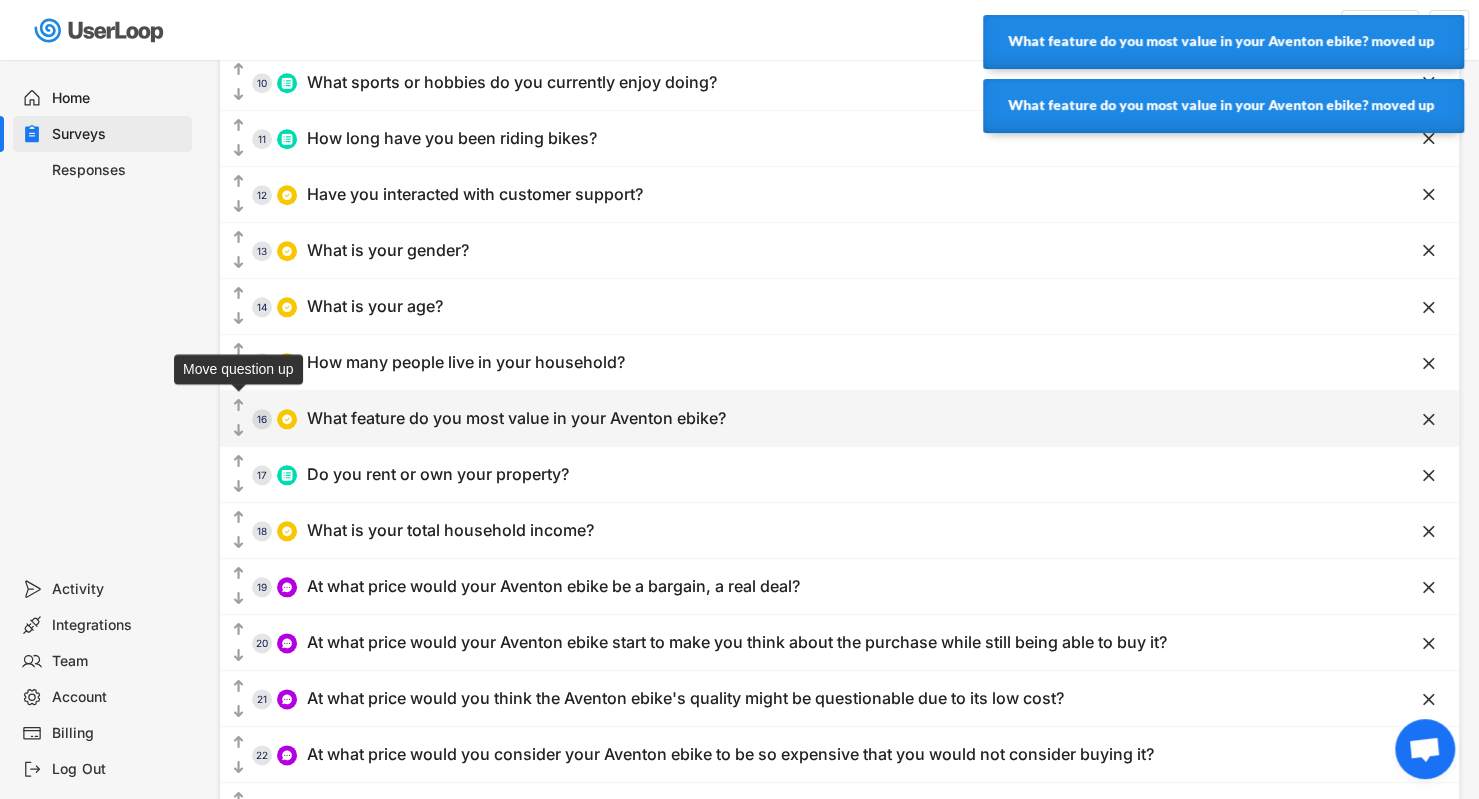 click on "" 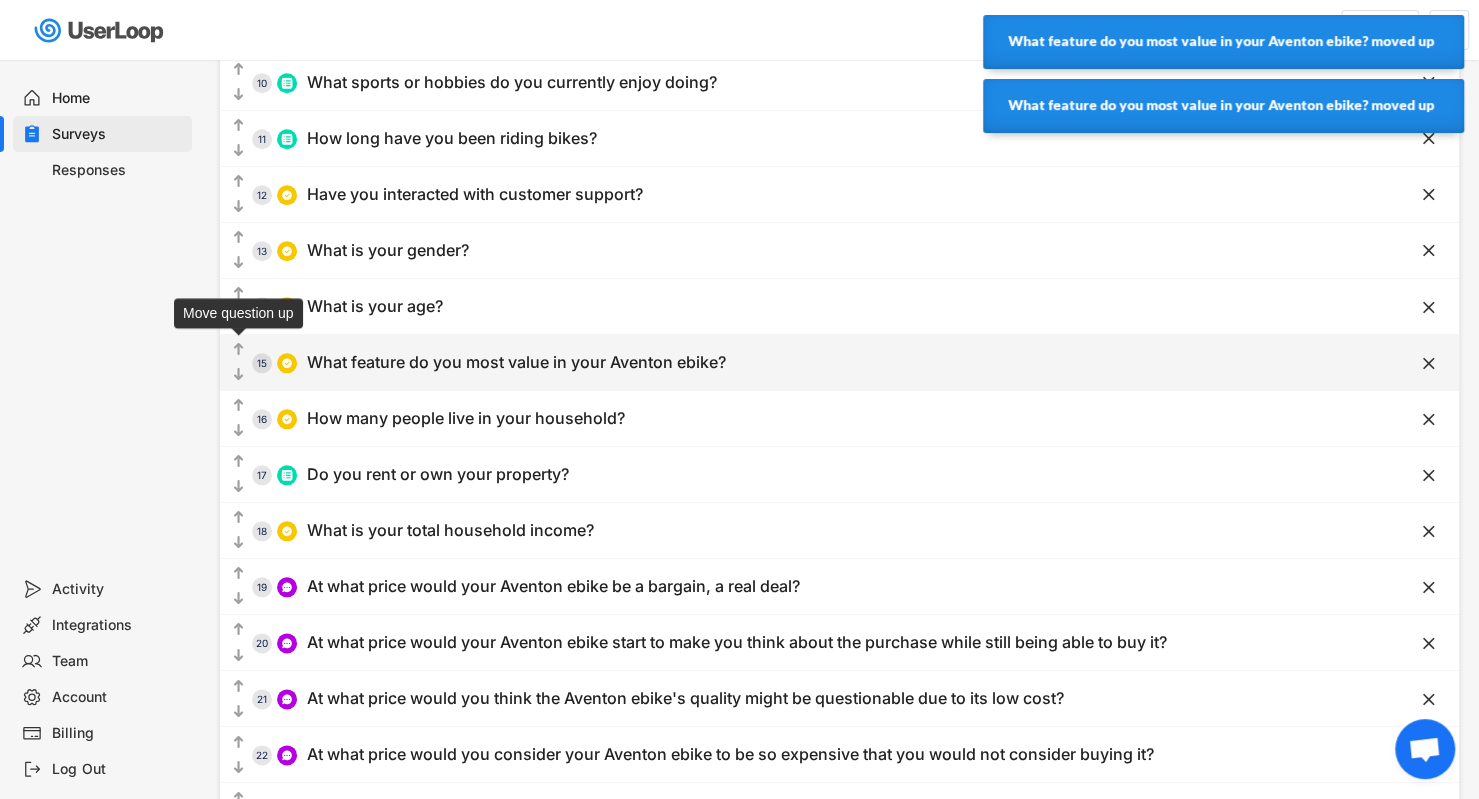 click on "" 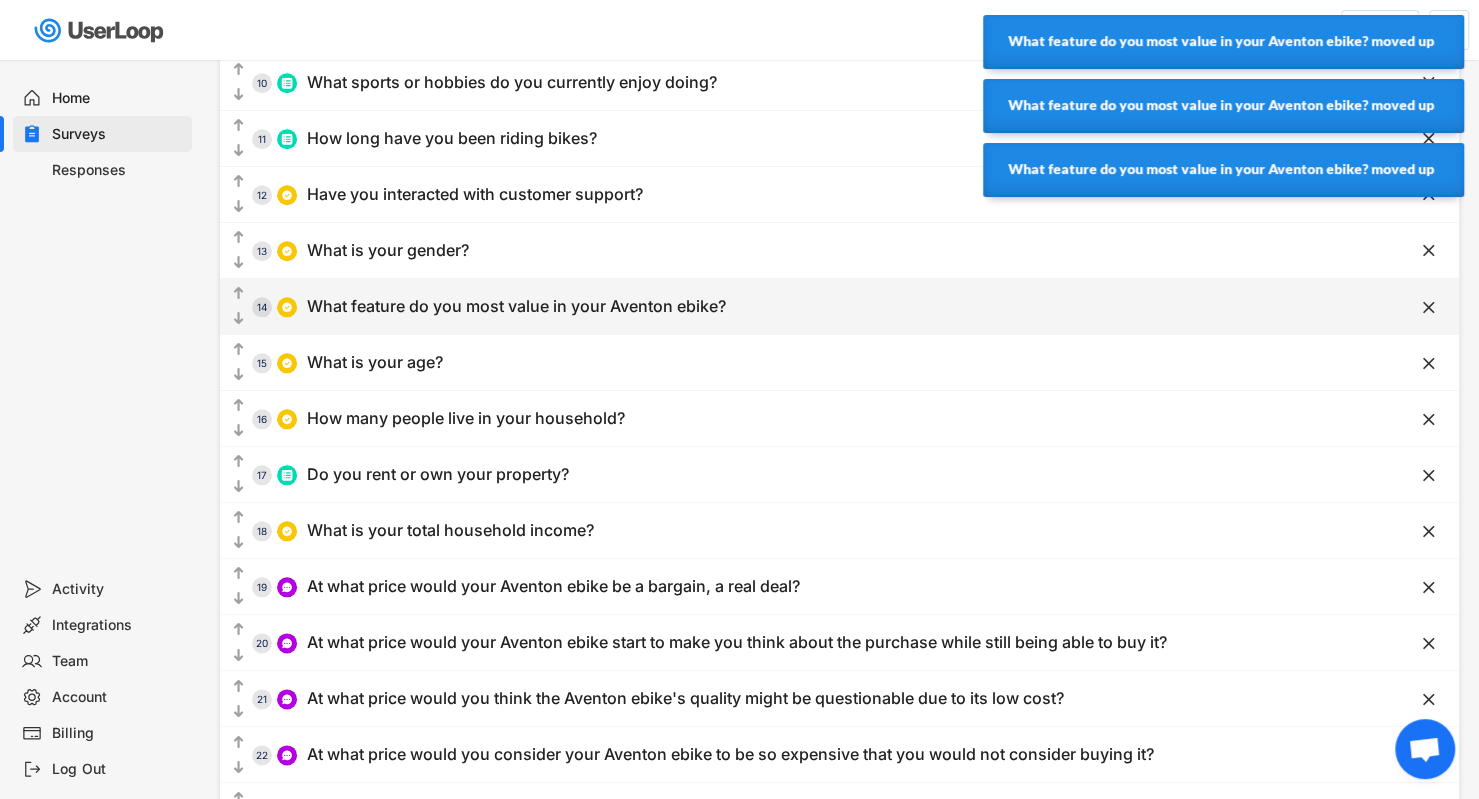 click on "" 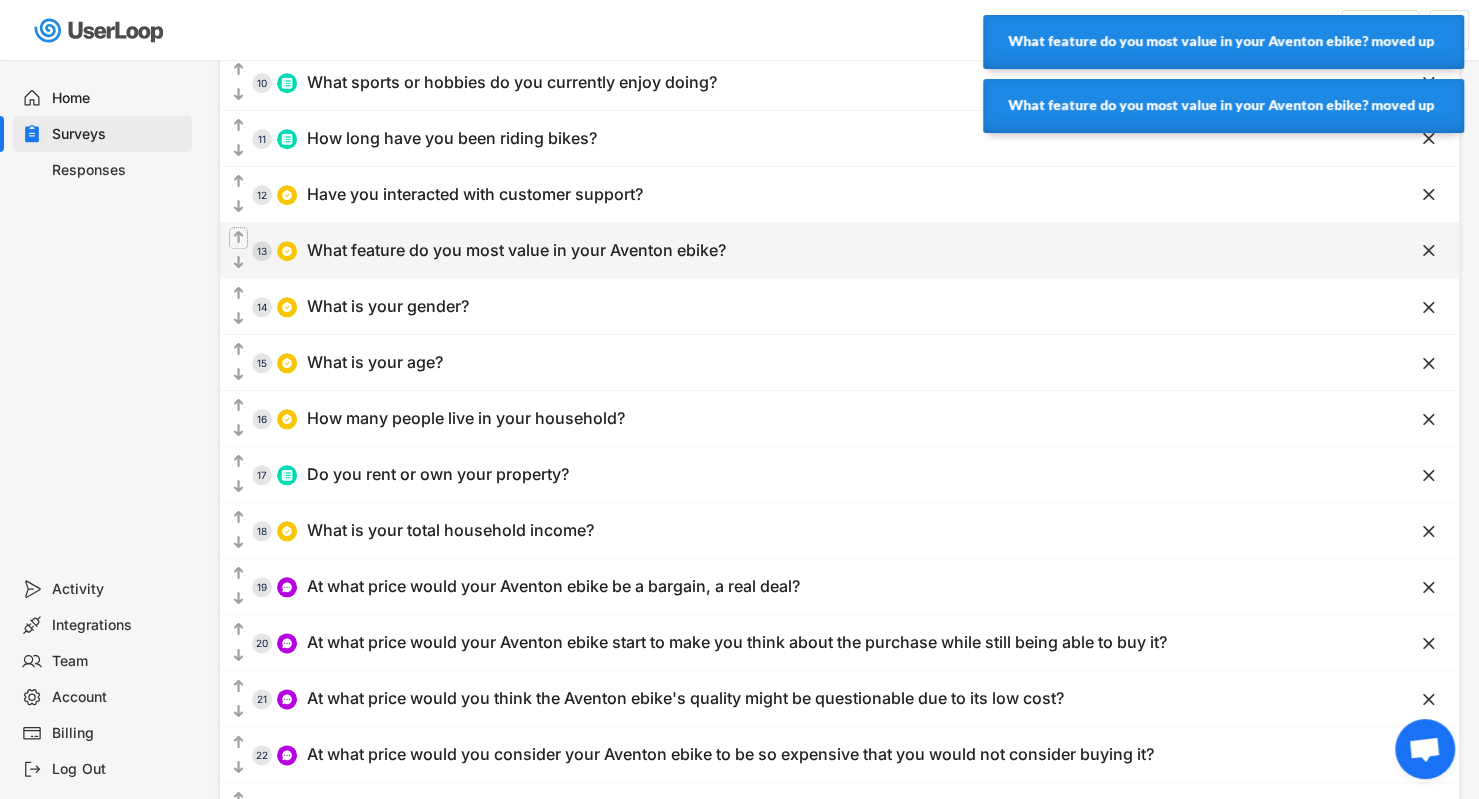 click on "" 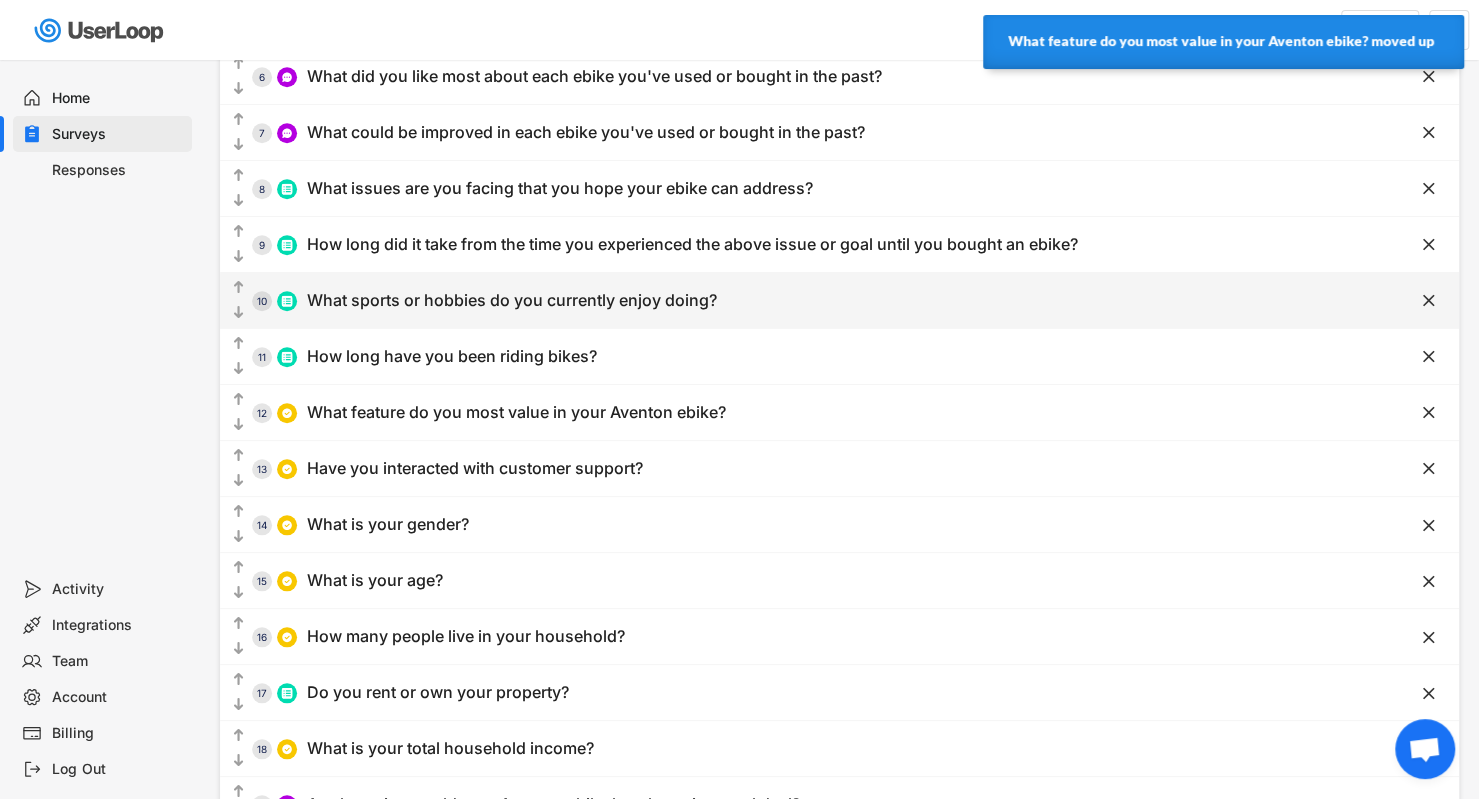 scroll, scrollTop: 799, scrollLeft: 0, axis: vertical 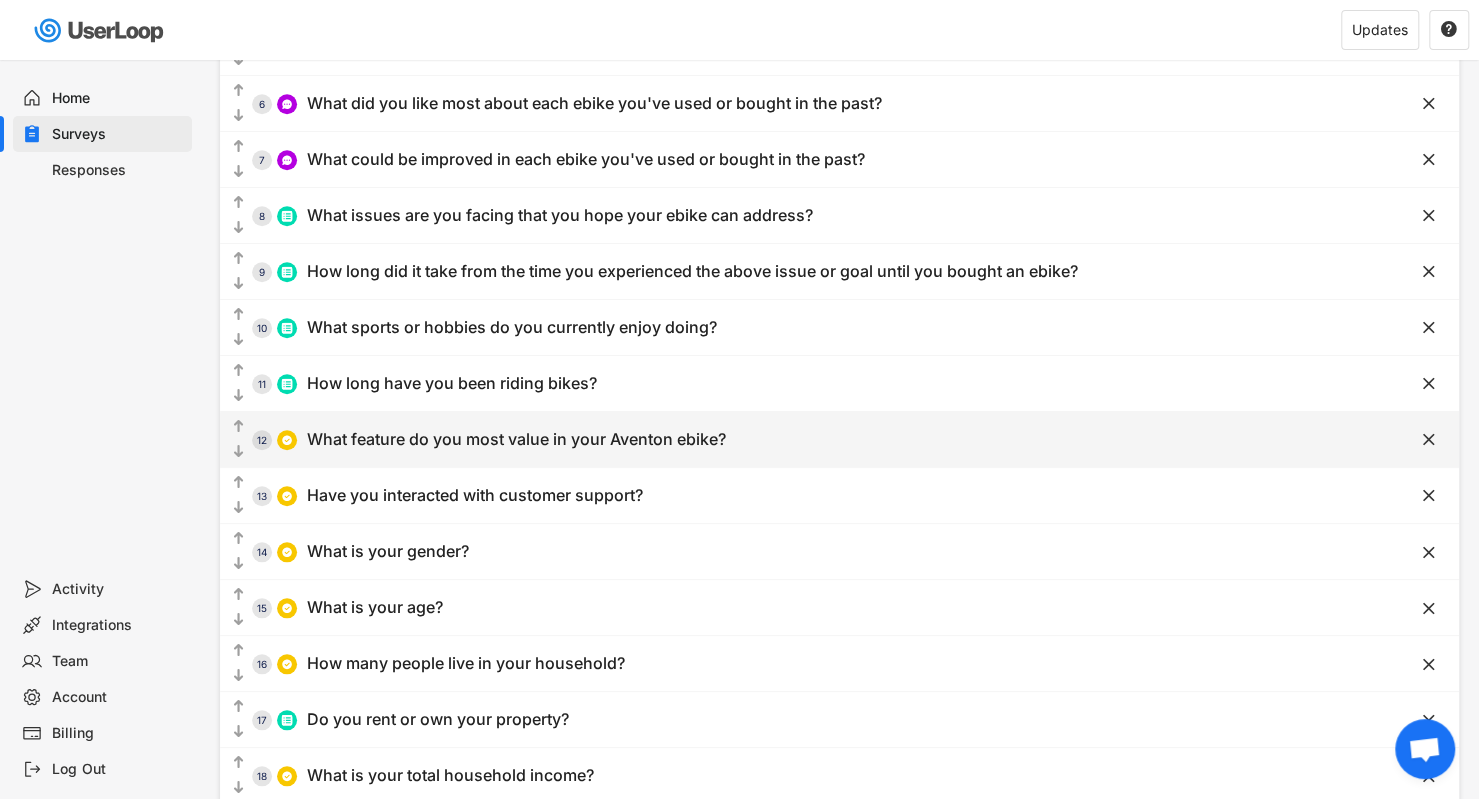 click on "

12 What feature do you most value in your Aventon ebike?" at bounding box center [789, 439] 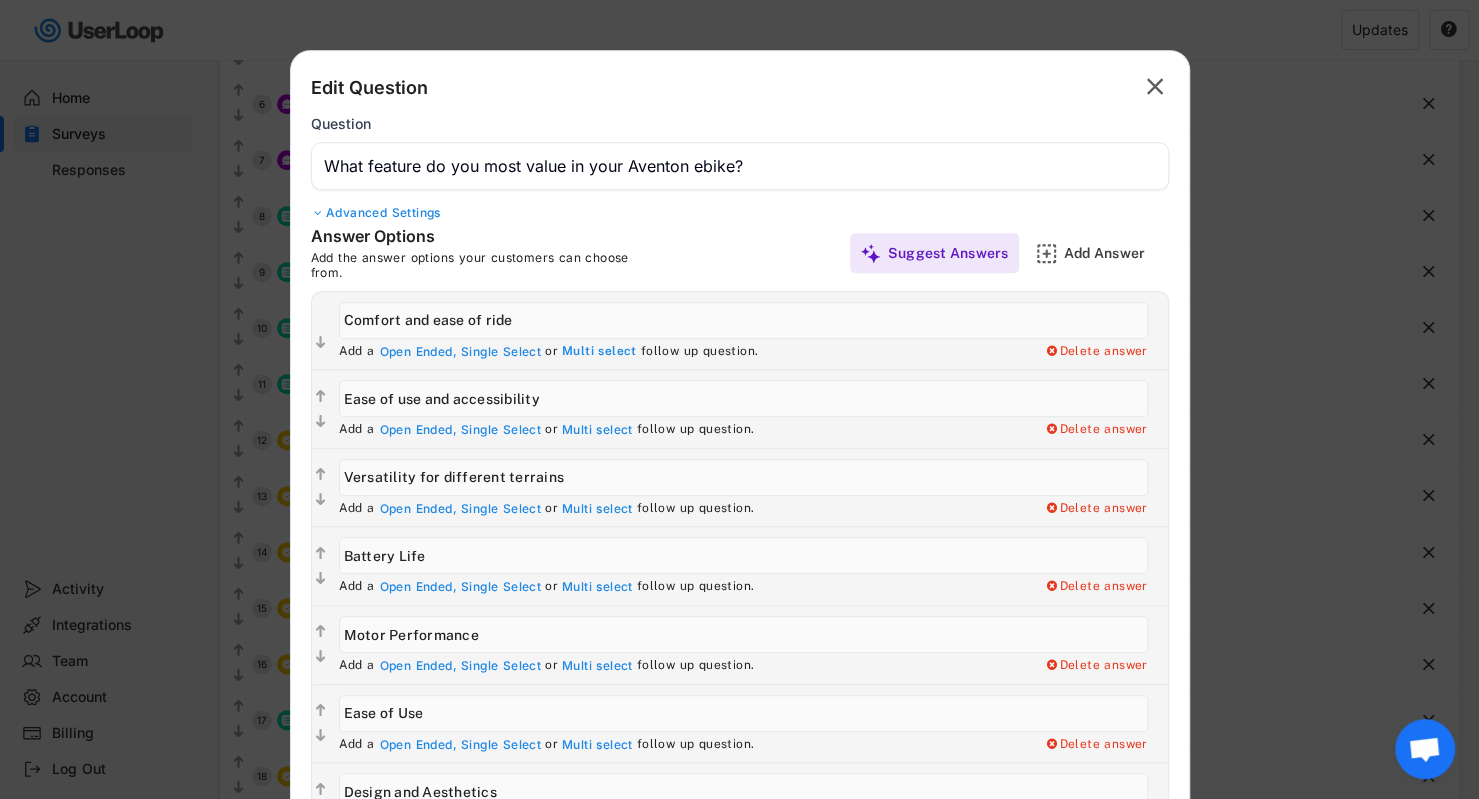 click on "Multi select" at bounding box center (599, 352) 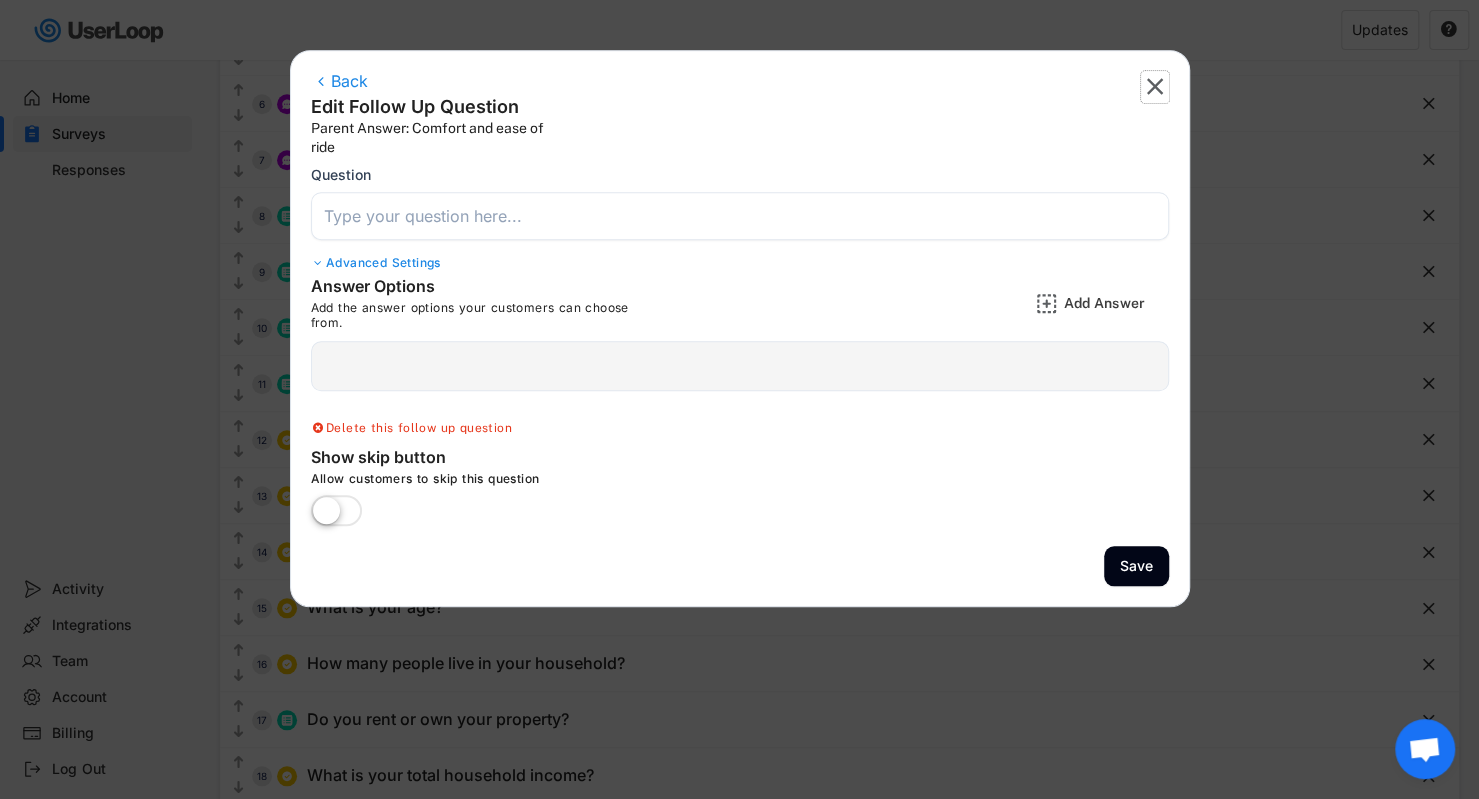 click on "" 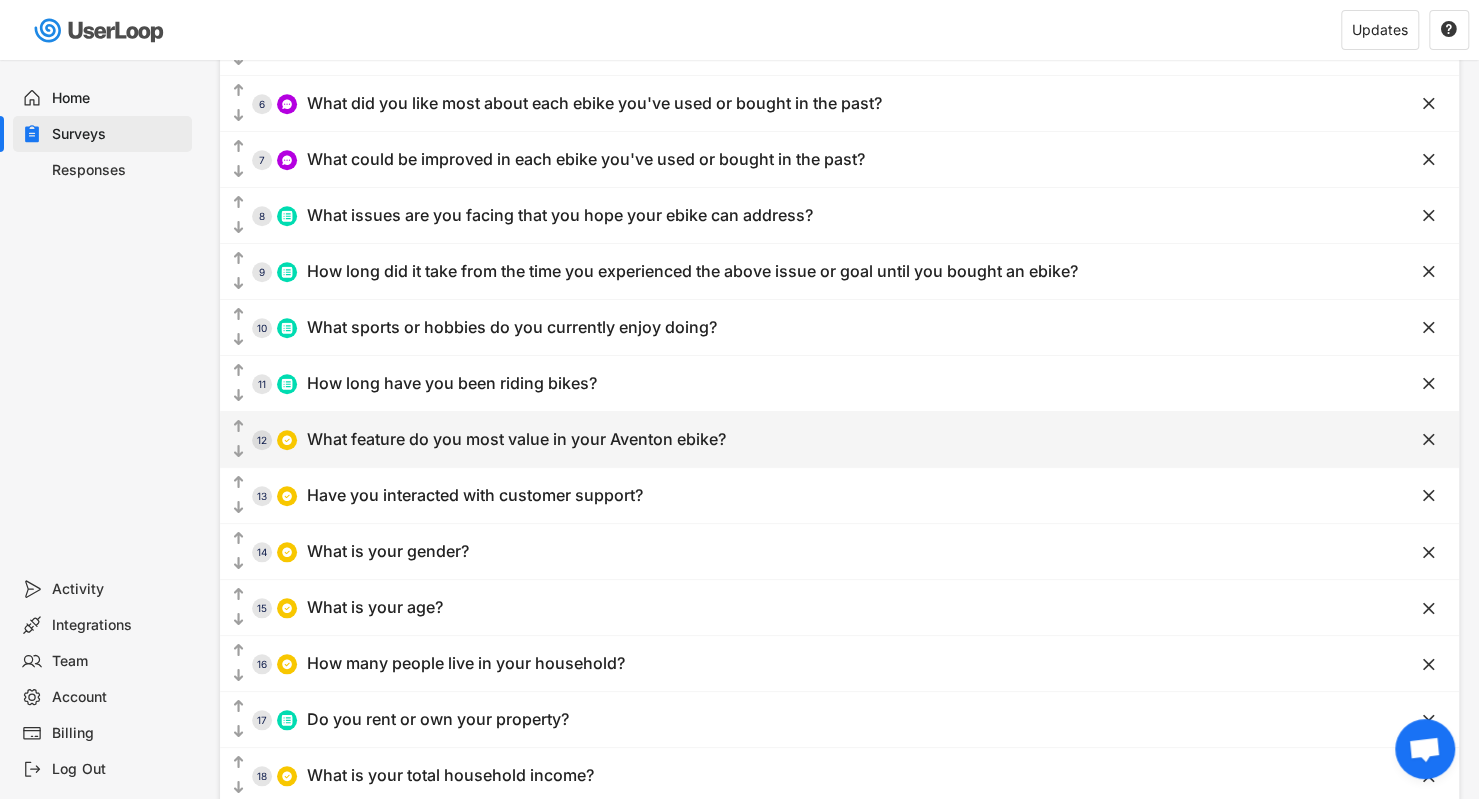 click on "

12 What feature do you most value in your Aventon ebike?" at bounding box center (789, 439) 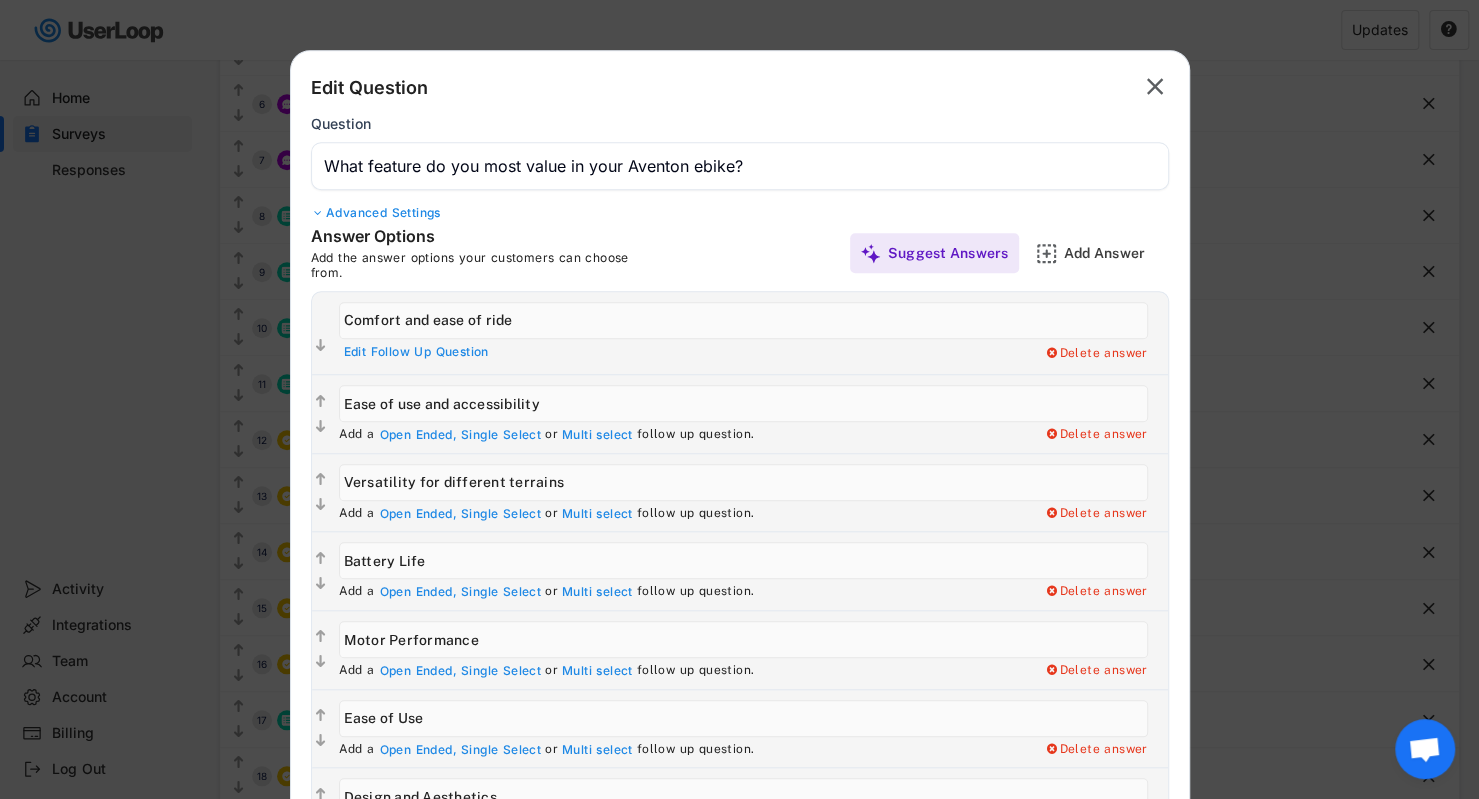 click on "Back Edit Question Parent Answer:

Question  Advanced Settings Placeholder Text Sub Heading" at bounding box center [740, 148] 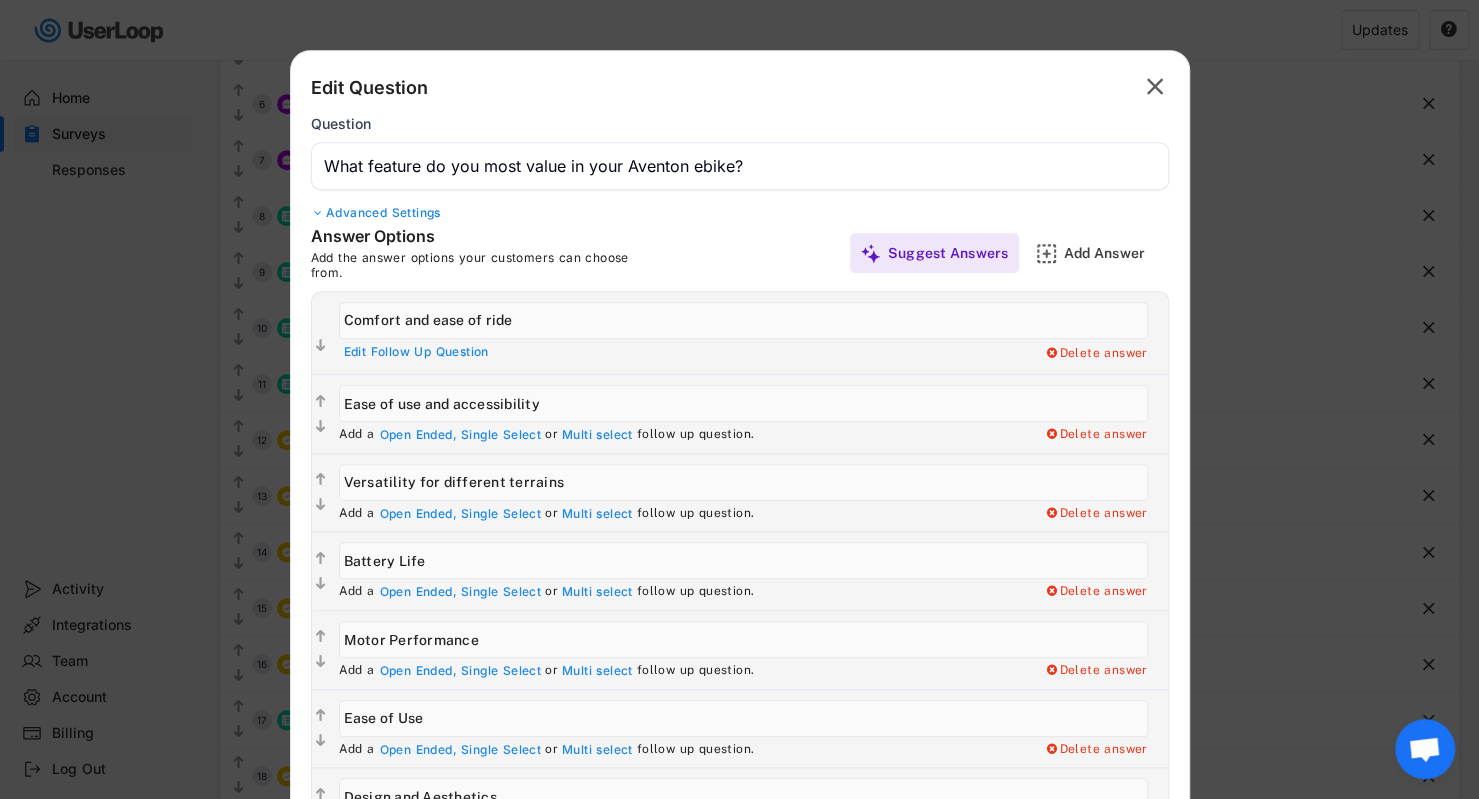 click on "Advanced Settings" at bounding box center [740, 213] 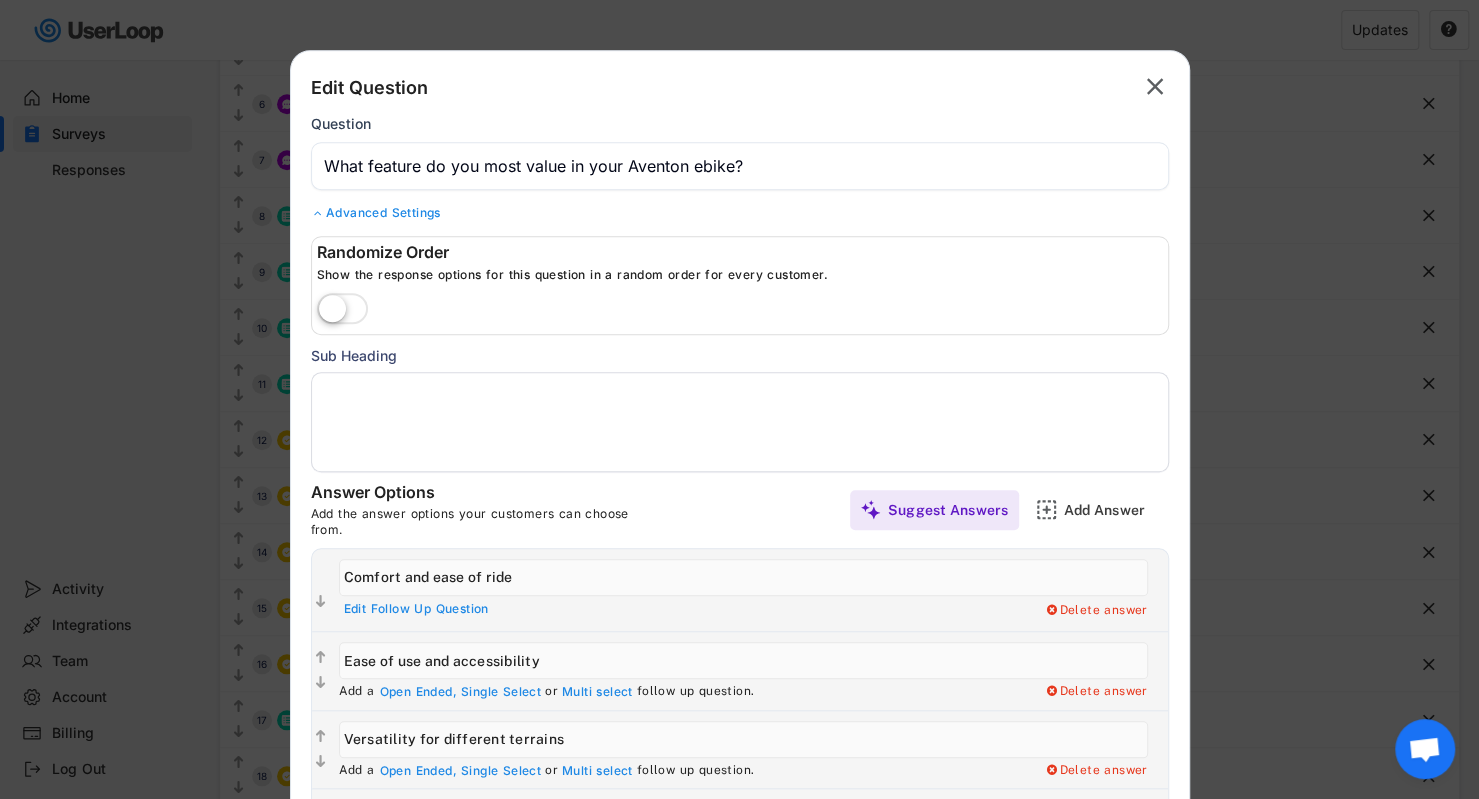 click at bounding box center (342, 310) 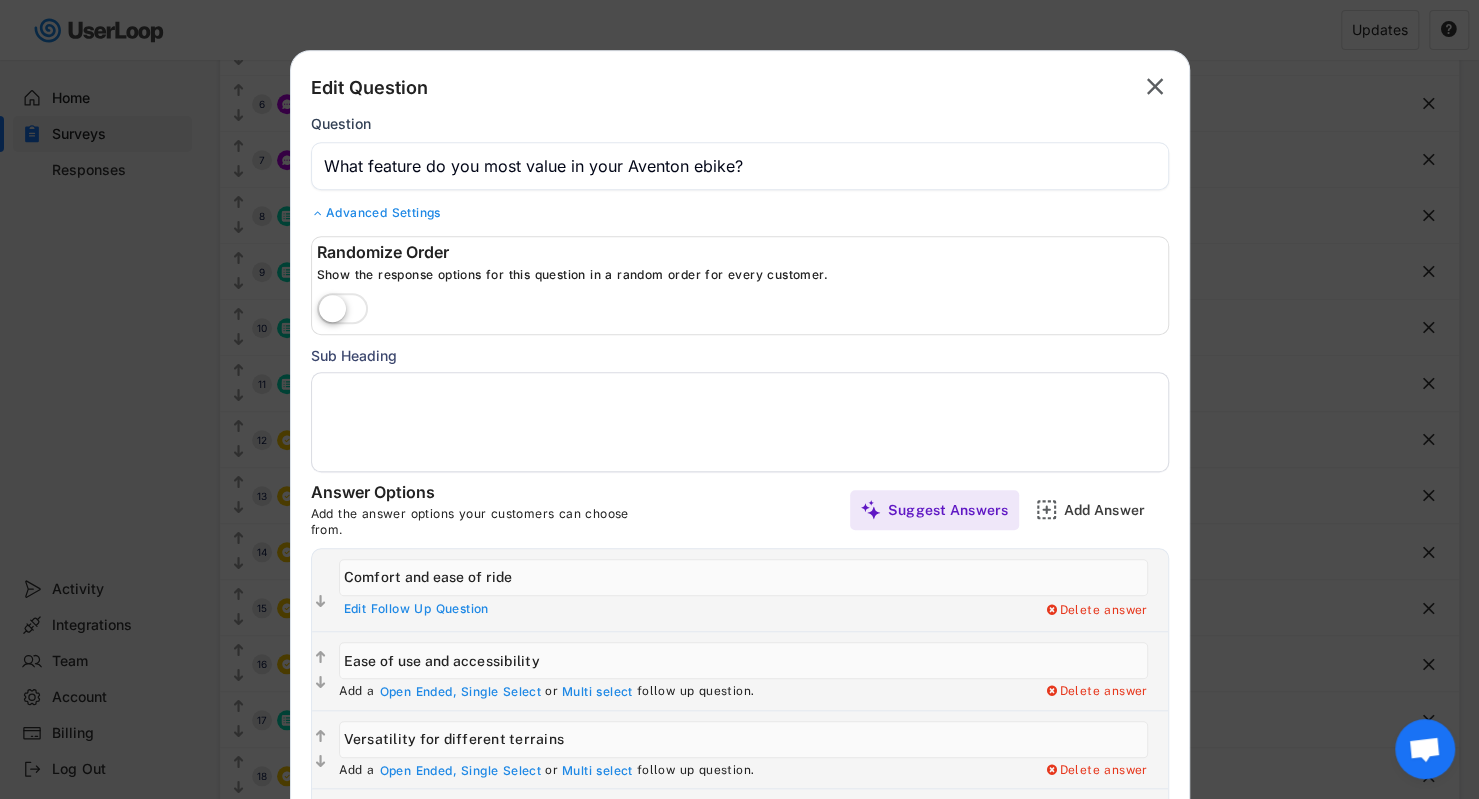 click at bounding box center [0, 0] 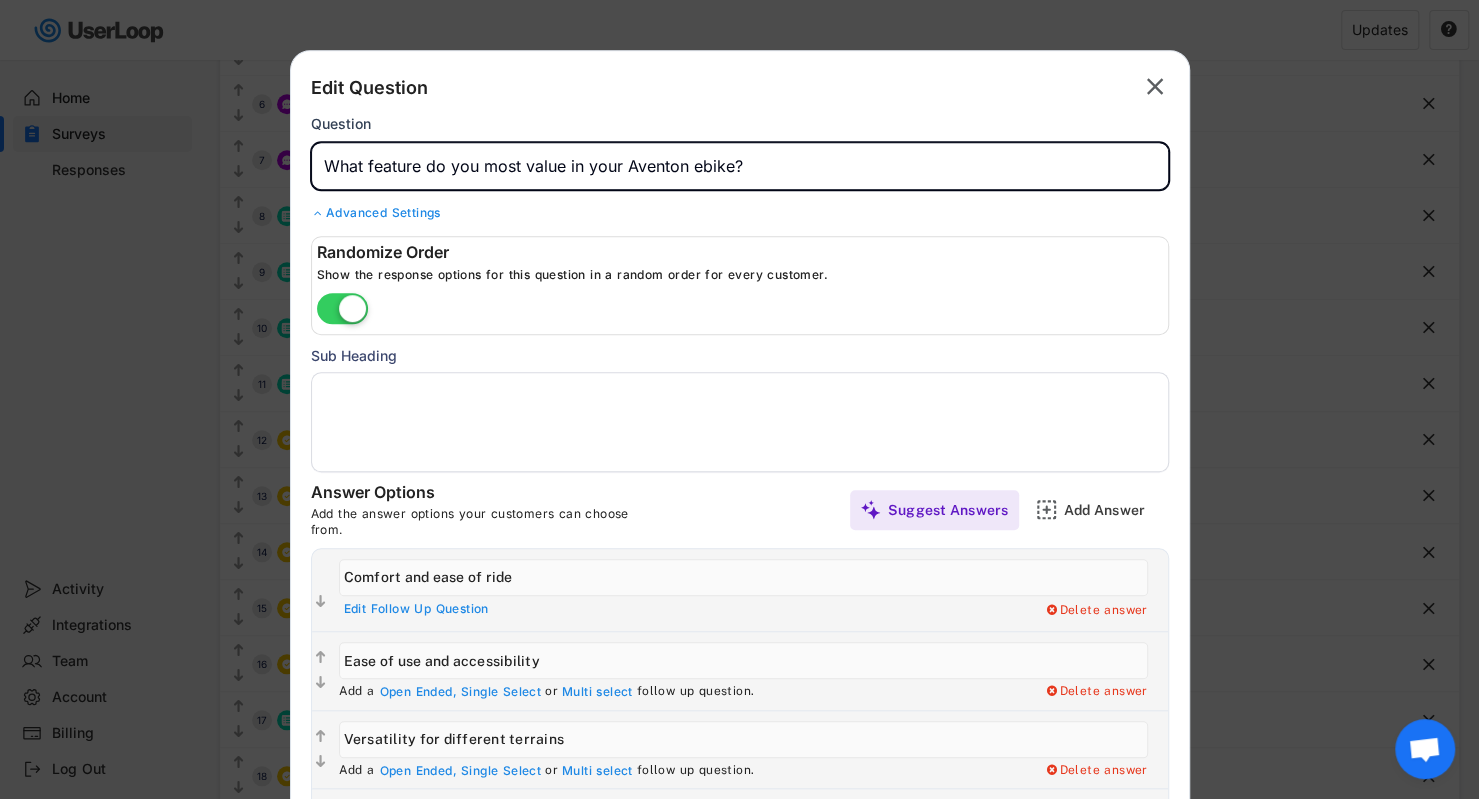 drag, startPoint x: 796, startPoint y: 159, endPoint x: 308, endPoint y: 170, distance: 488.12396 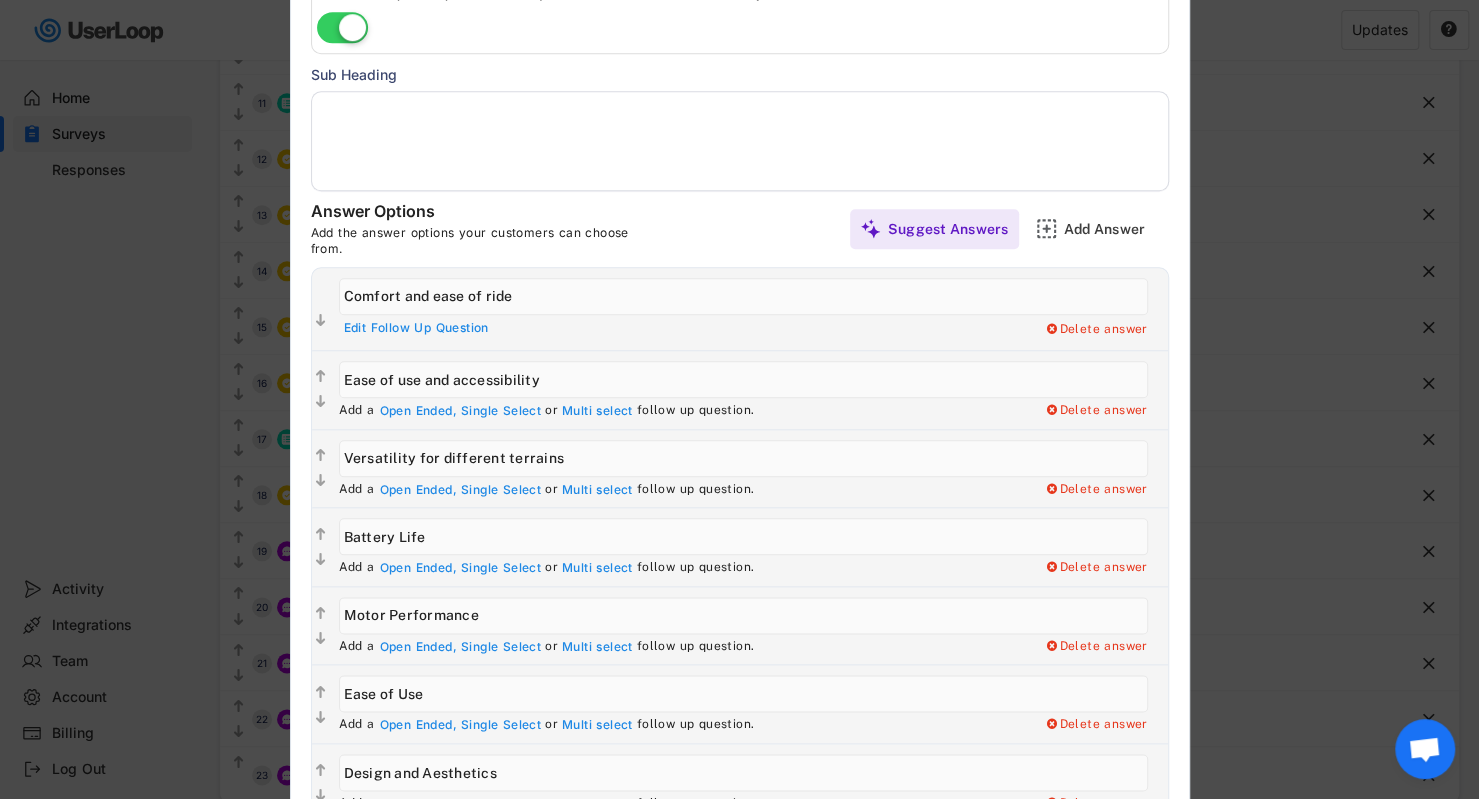 scroll, scrollTop: 1081, scrollLeft: 0, axis: vertical 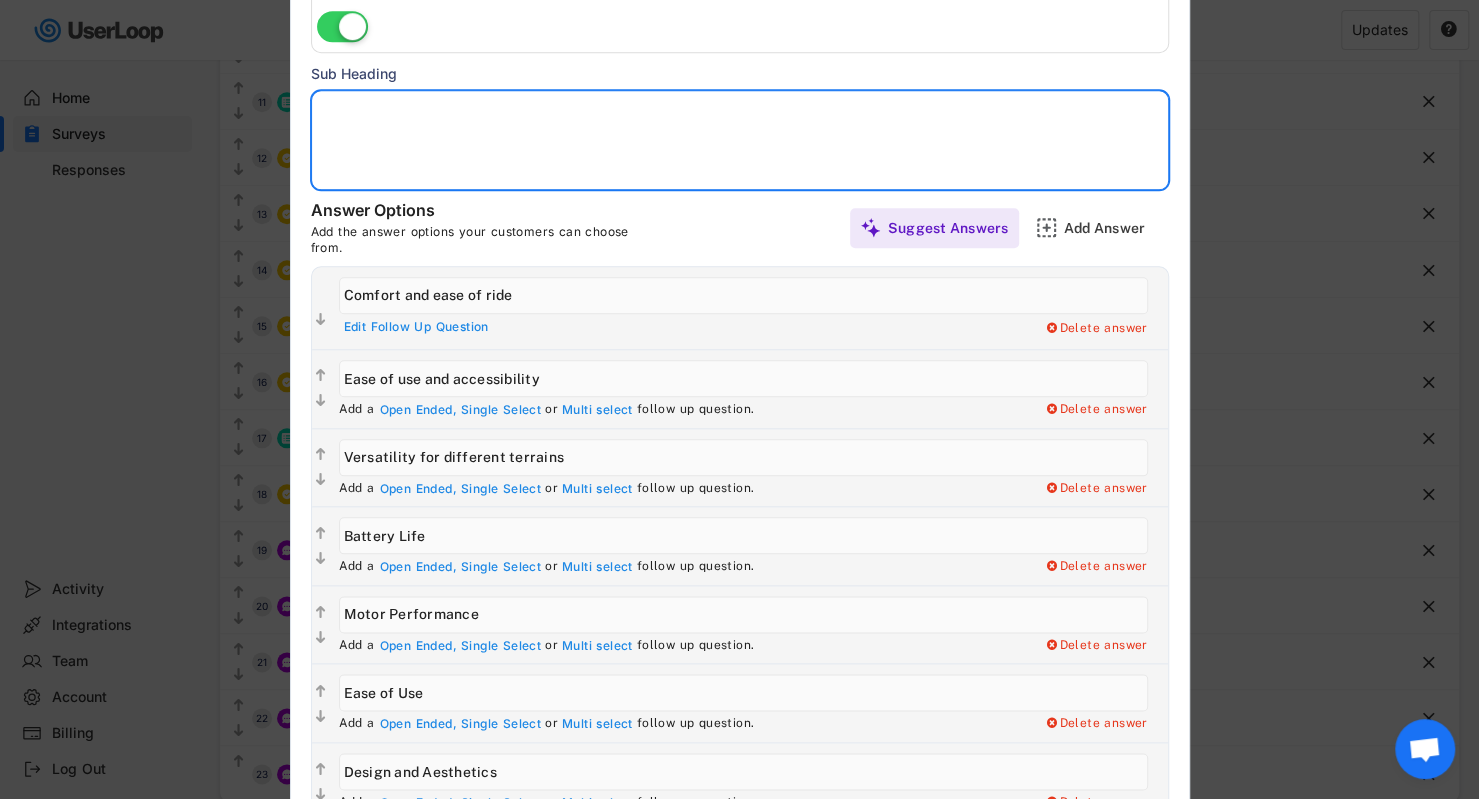 click at bounding box center [740, 140] 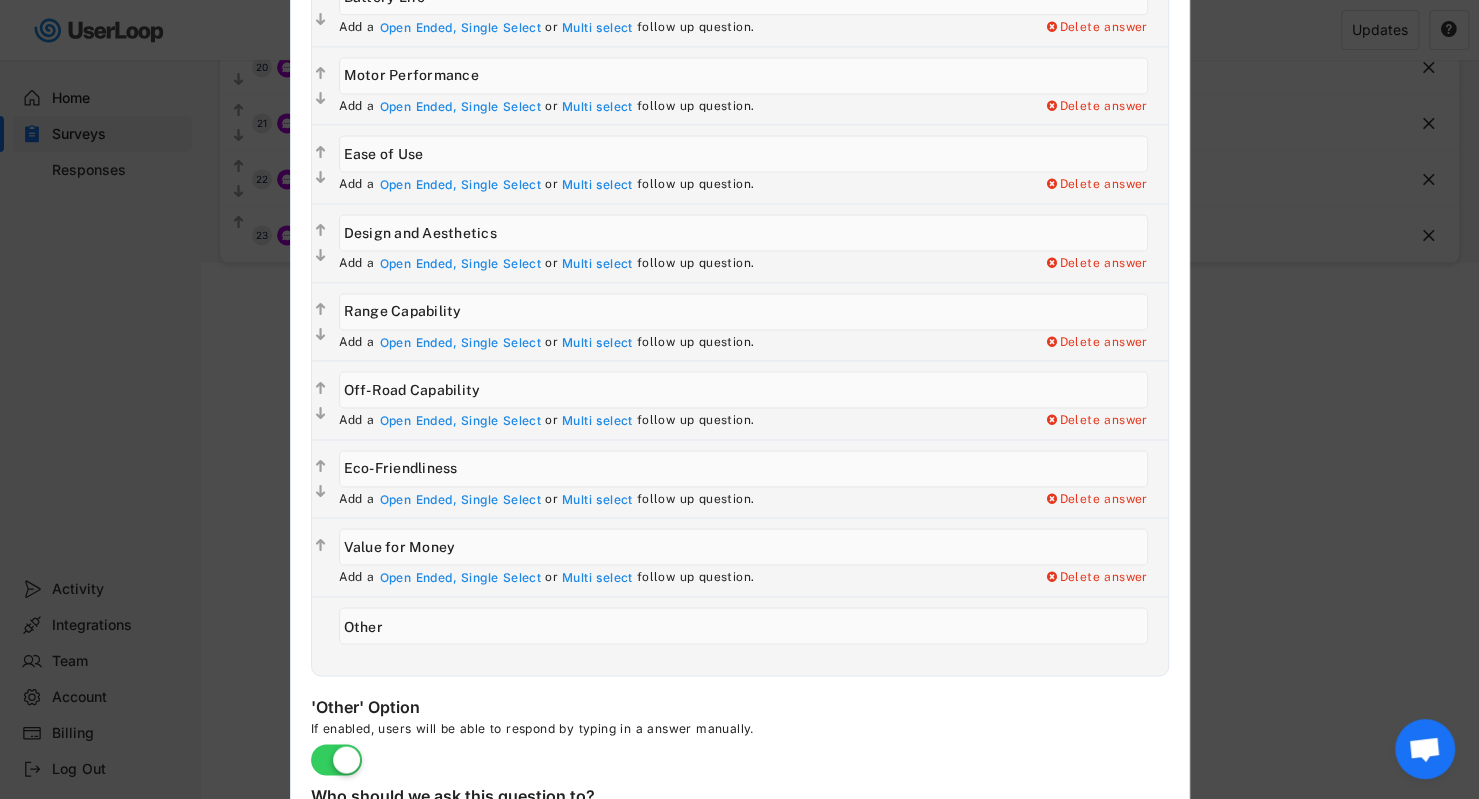 scroll, scrollTop: 2086, scrollLeft: 0, axis: vertical 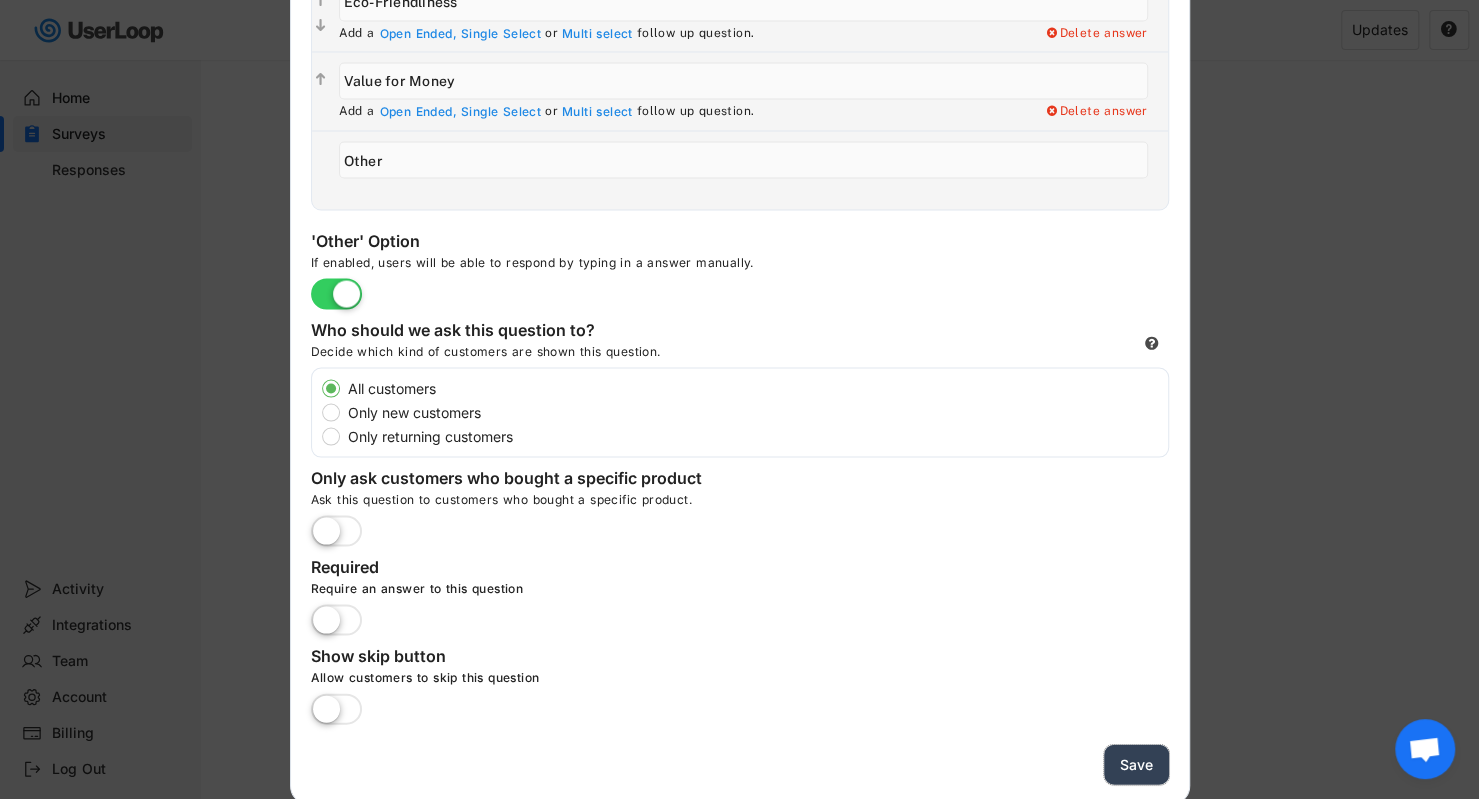click on "Save" at bounding box center [1136, 764] 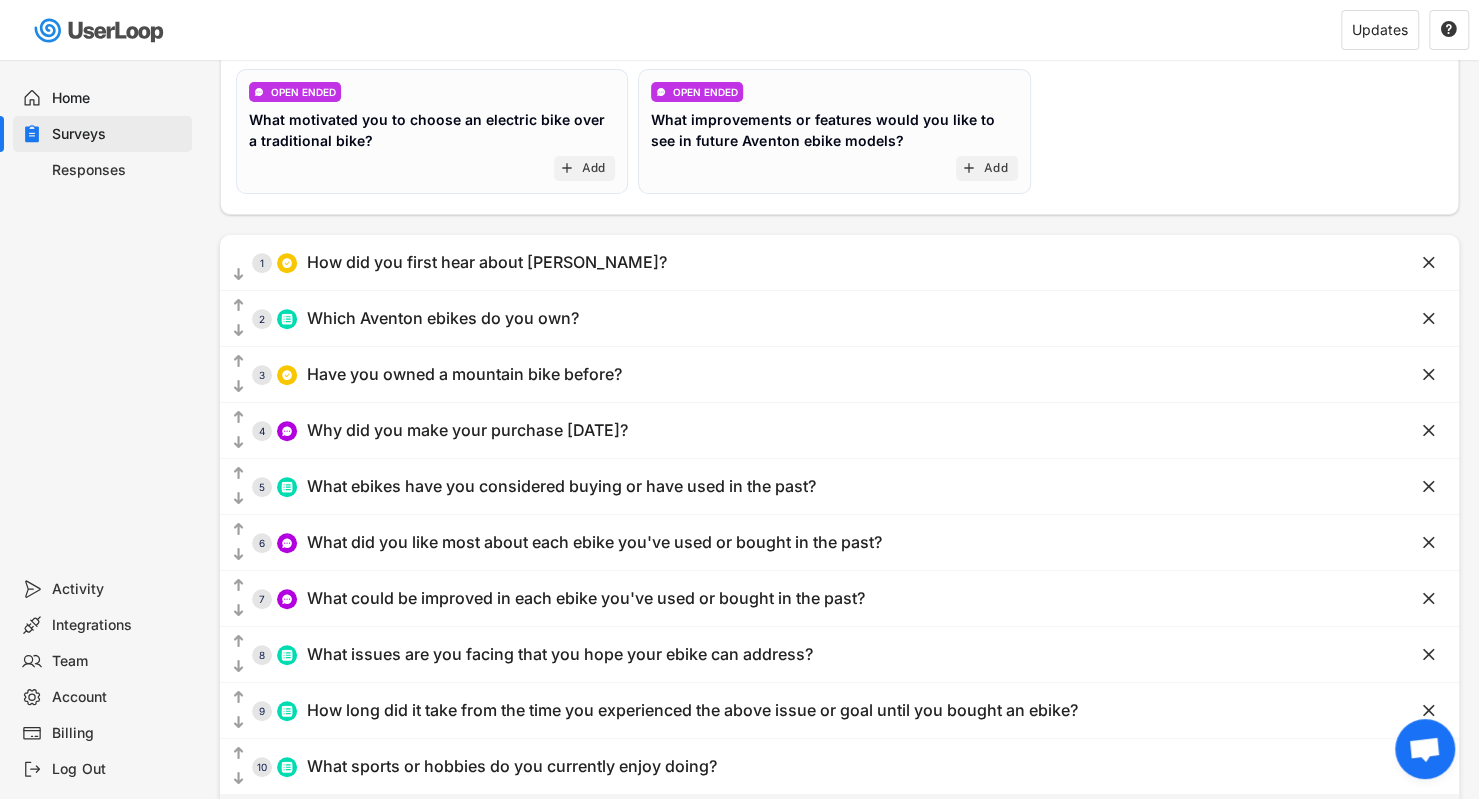 scroll, scrollTop: 358, scrollLeft: 0, axis: vertical 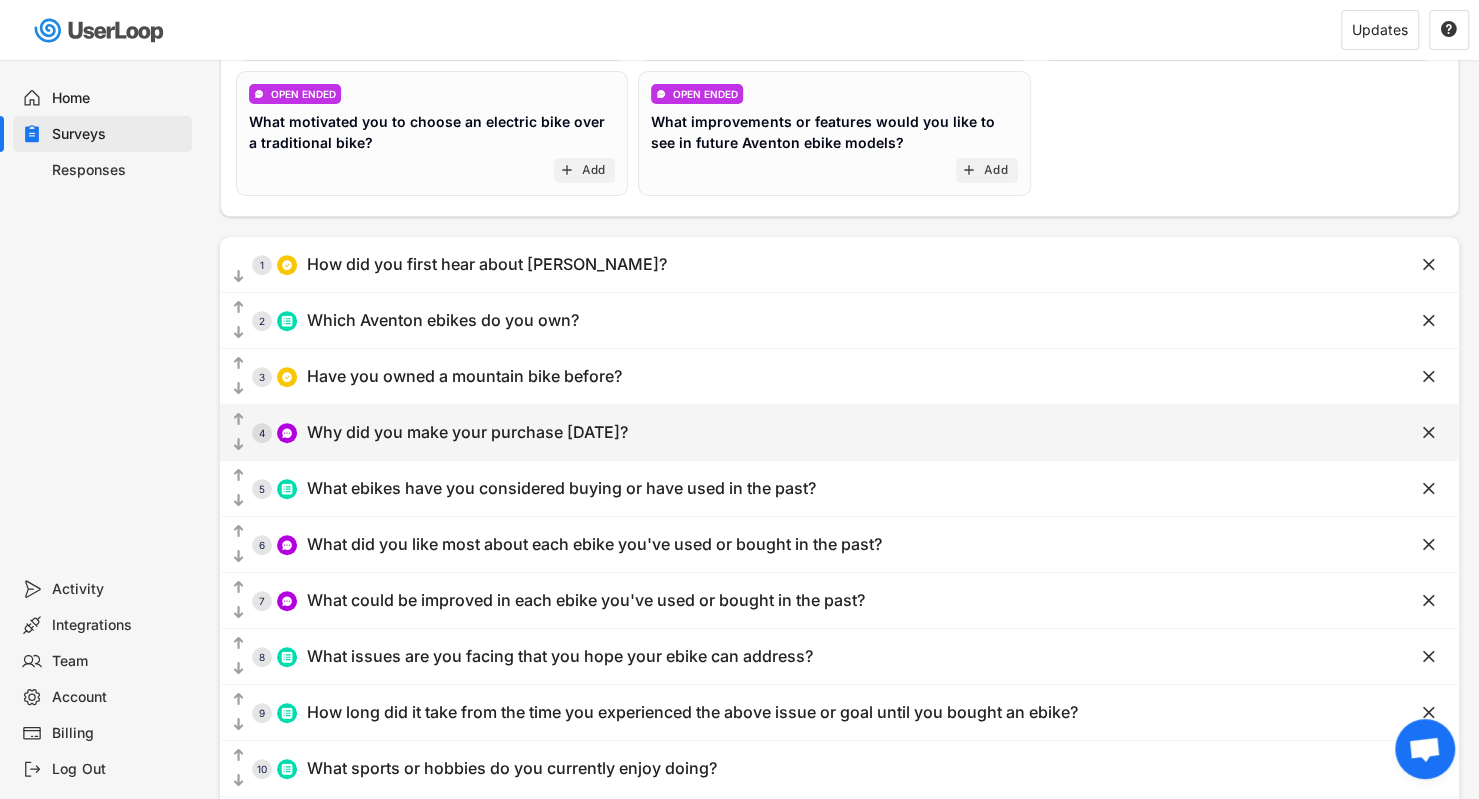 click on "

4 Why did you make your purchase [DATE]?" at bounding box center [789, 432] 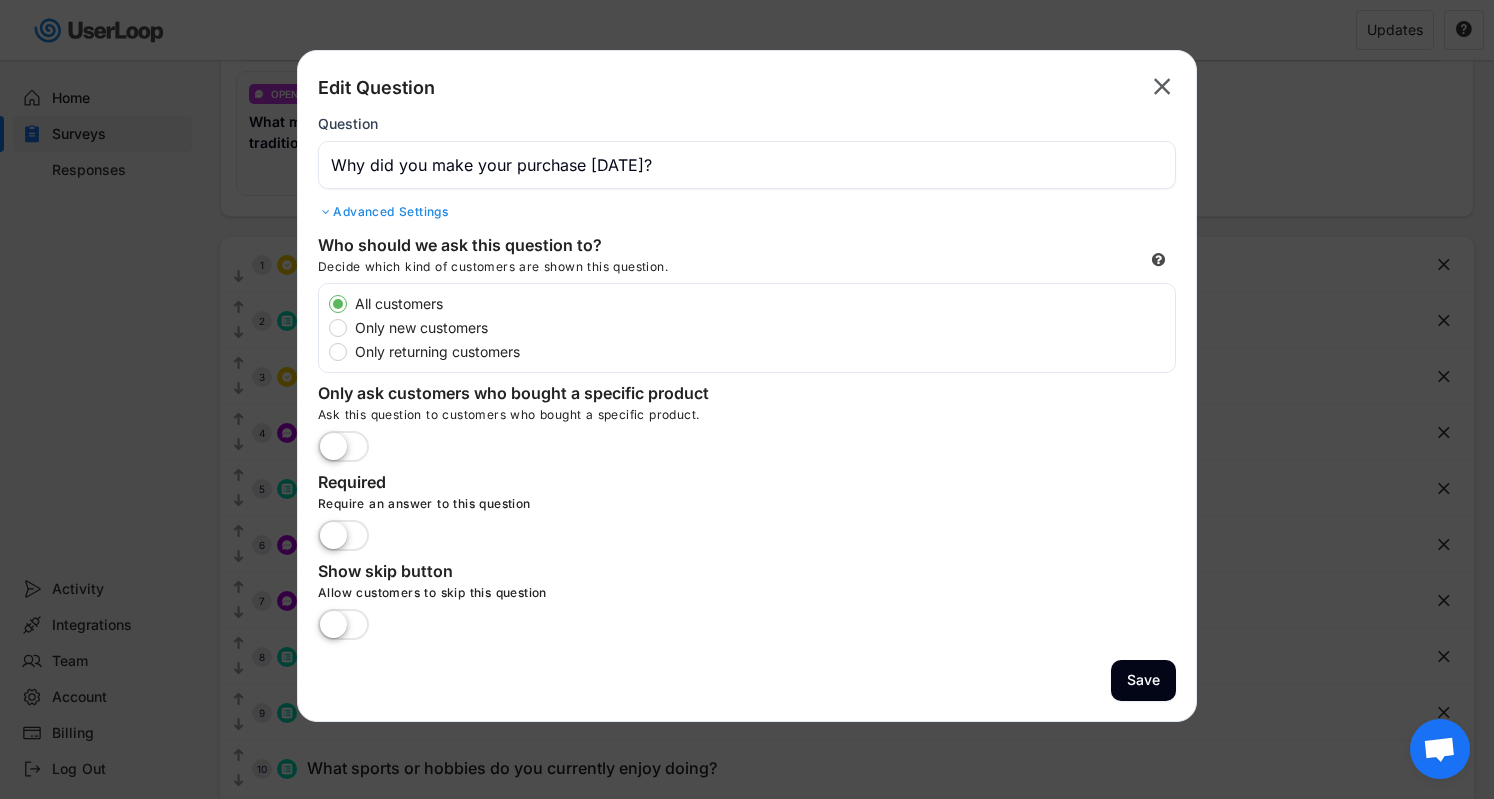click on "" 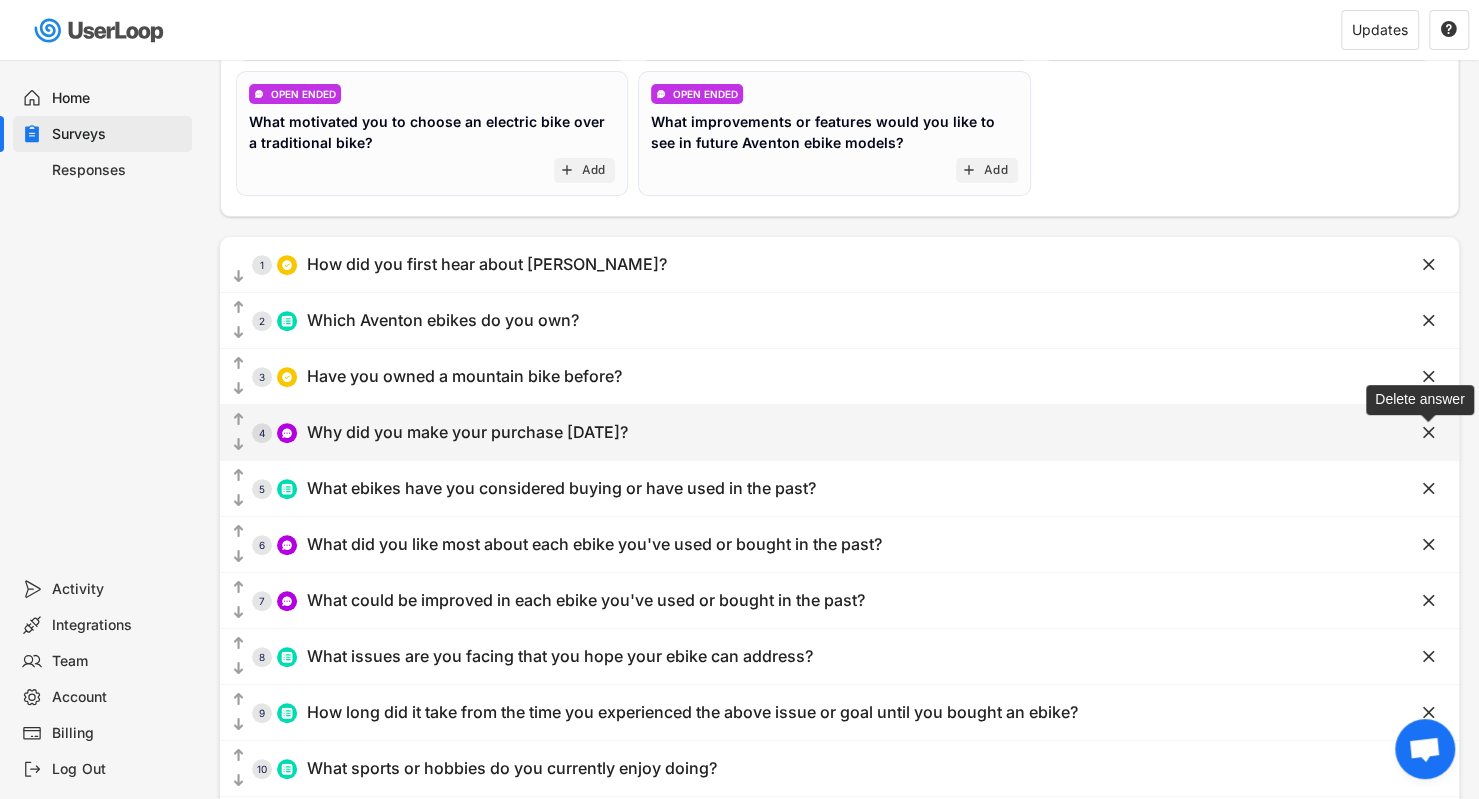 click on "" 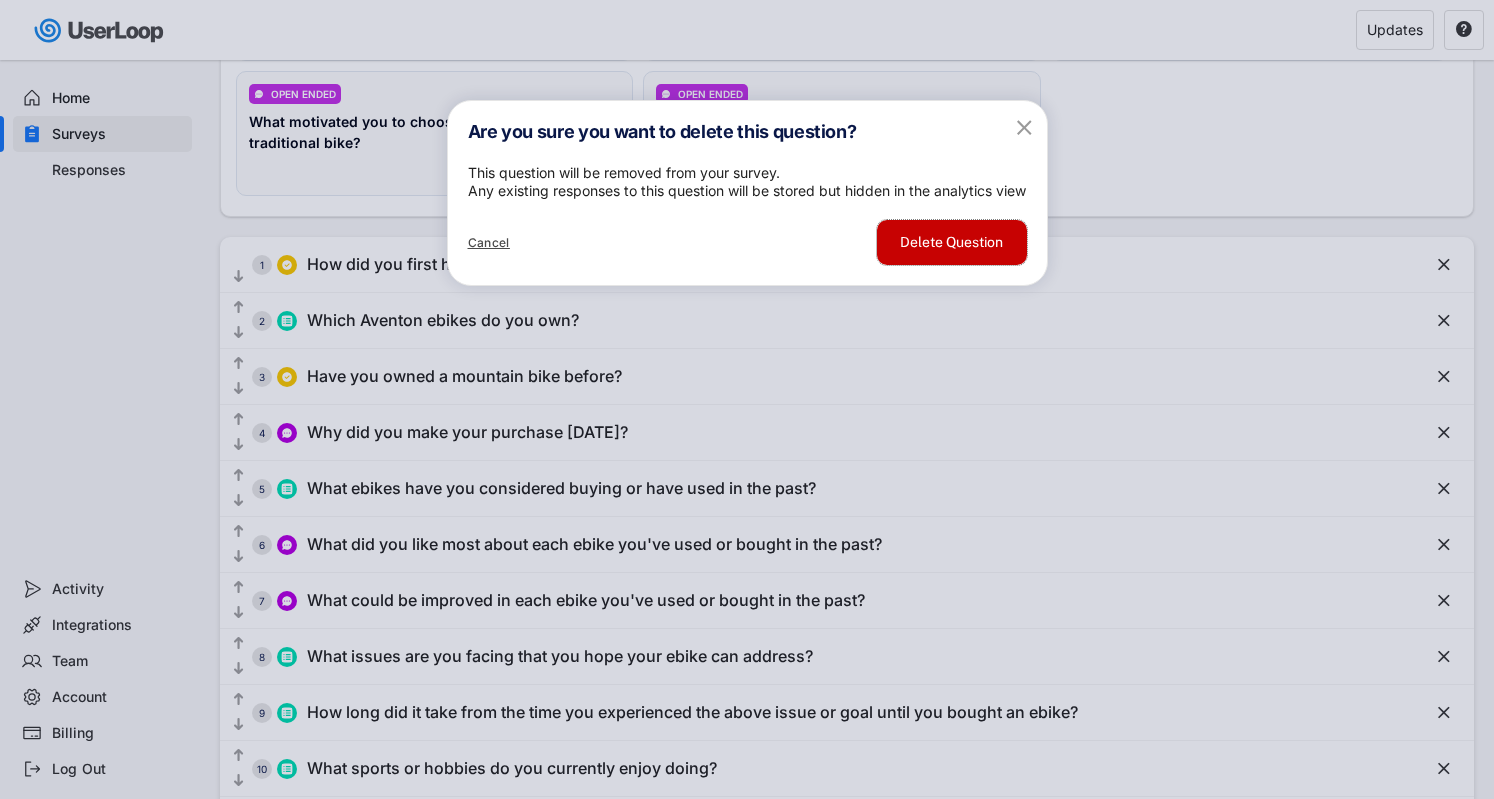 click on "Delete Question" at bounding box center [952, 242] 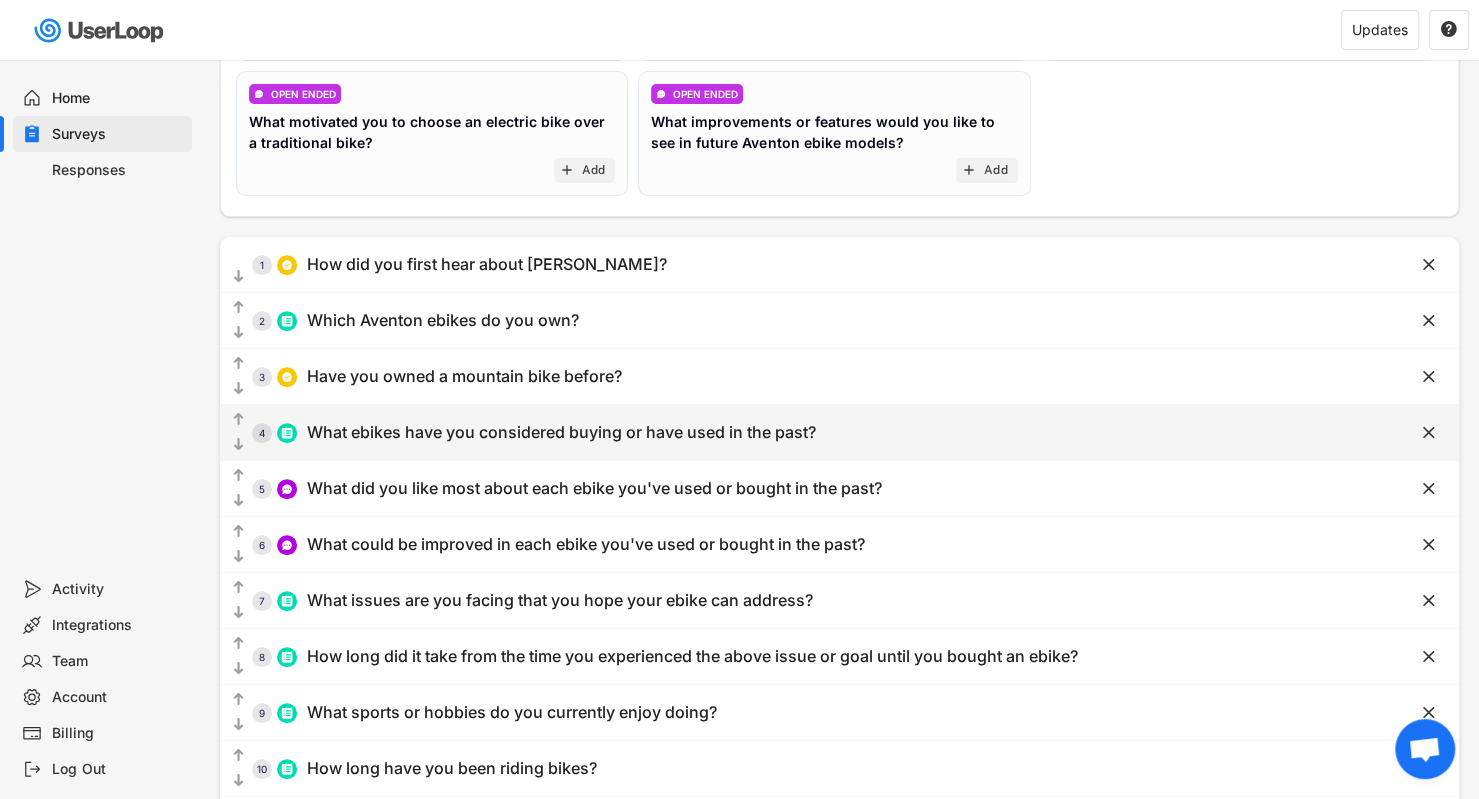 scroll, scrollTop: 477, scrollLeft: 0, axis: vertical 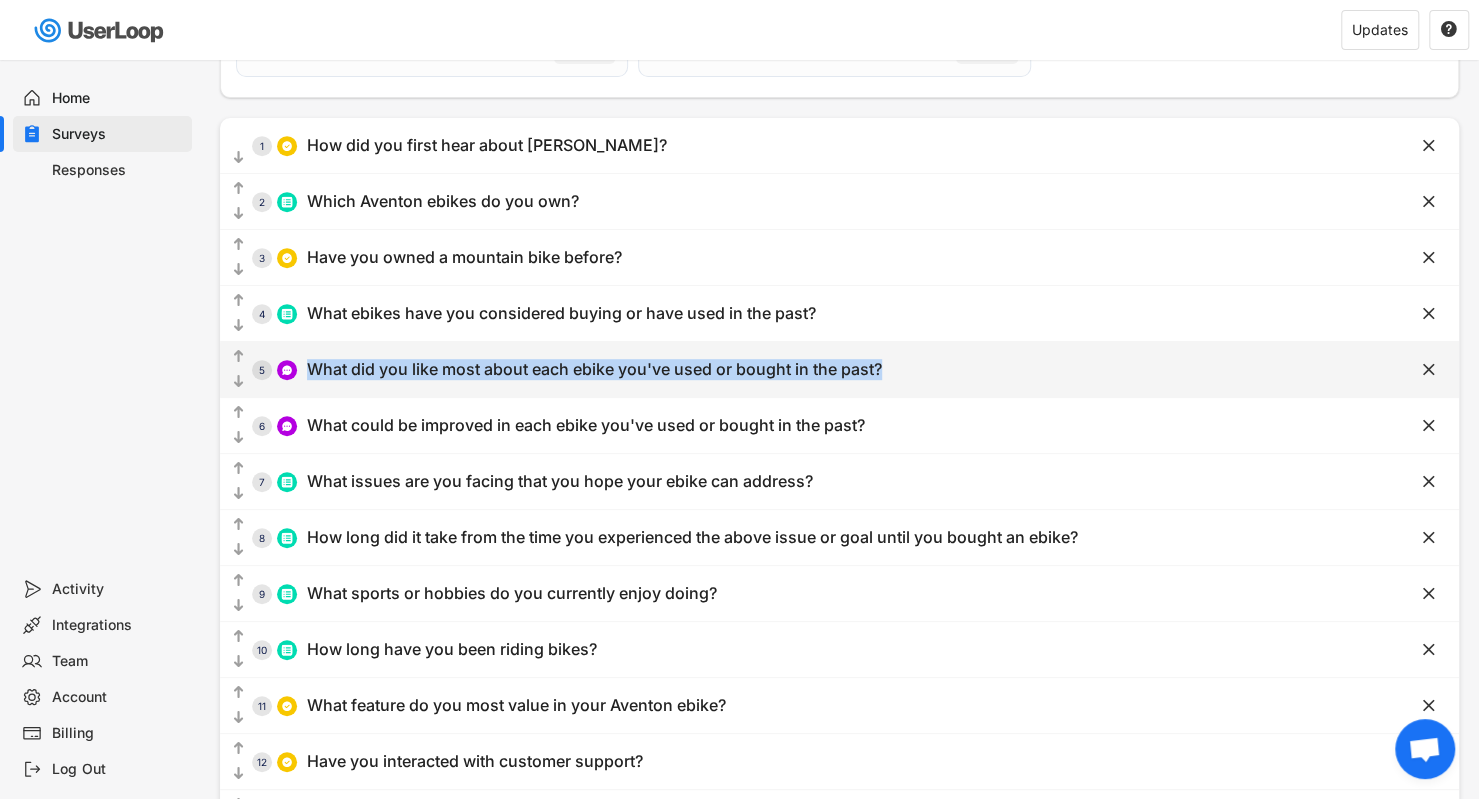 drag, startPoint x: 896, startPoint y: 370, endPoint x: 308, endPoint y: 364, distance: 588.03064 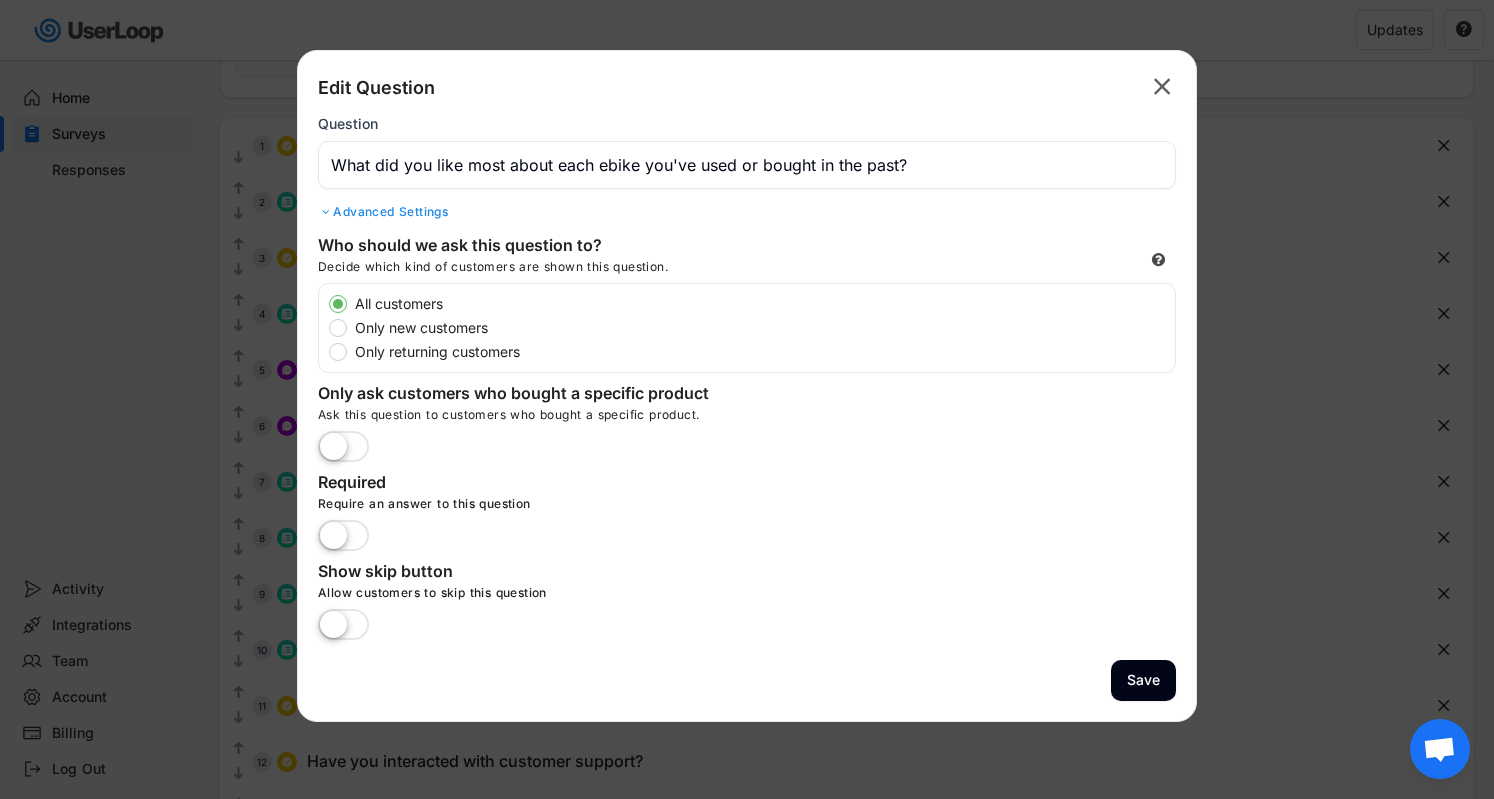 copy on "What did you like most about each ebike you've used or bought in the past?" 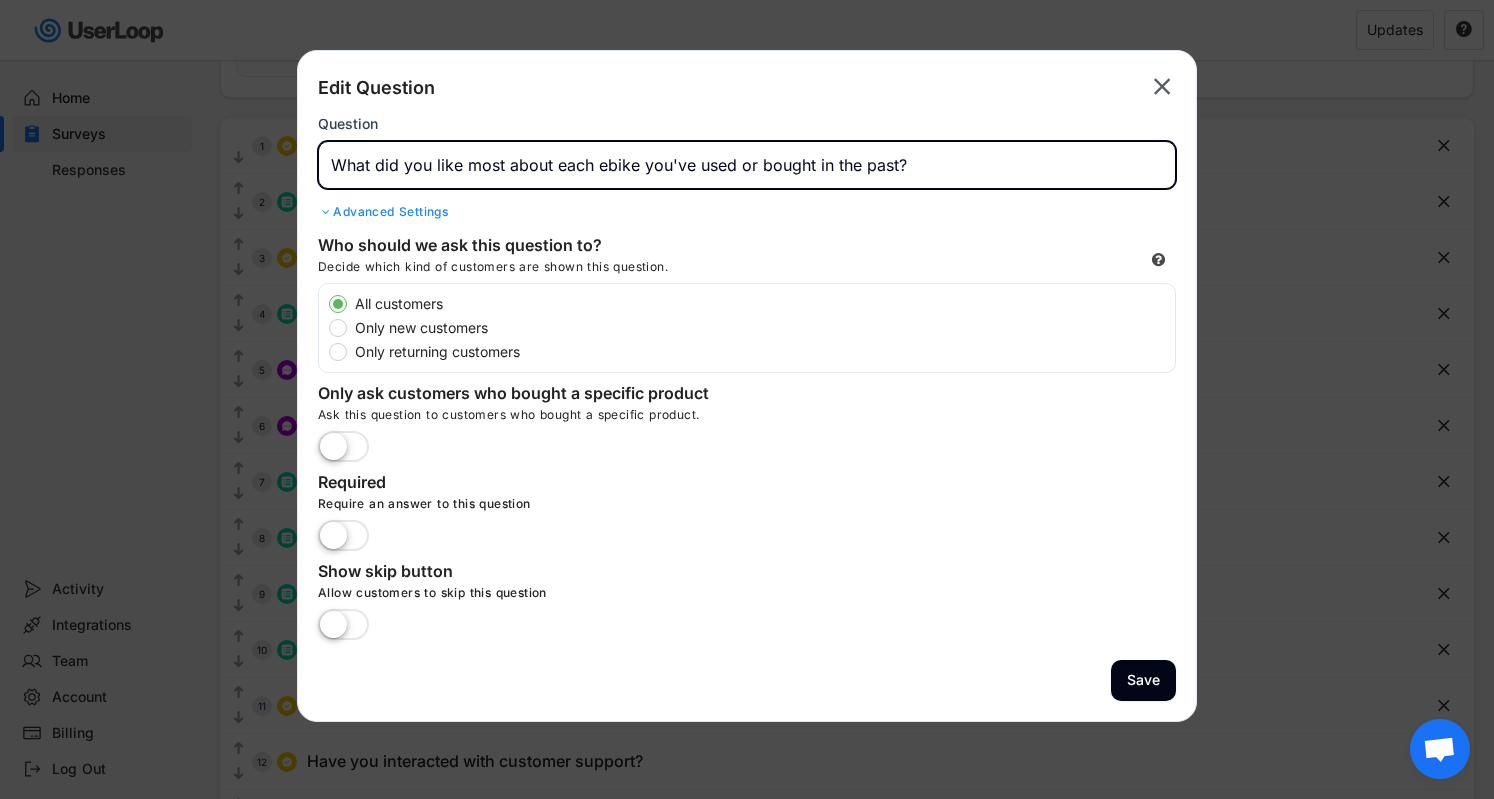 drag, startPoint x: 1017, startPoint y: 145, endPoint x: 247, endPoint y: 139, distance: 770.0234 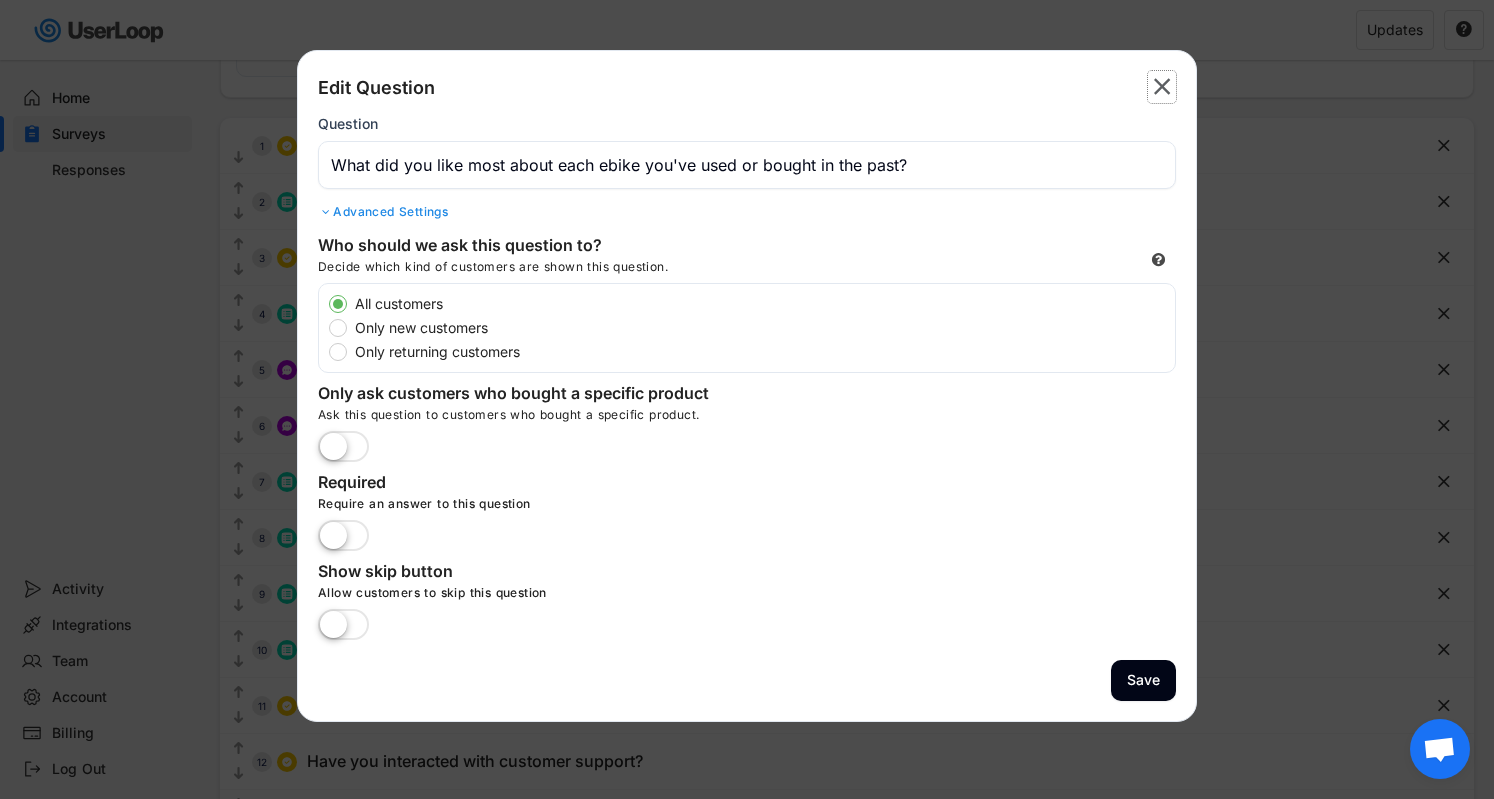 click on "" 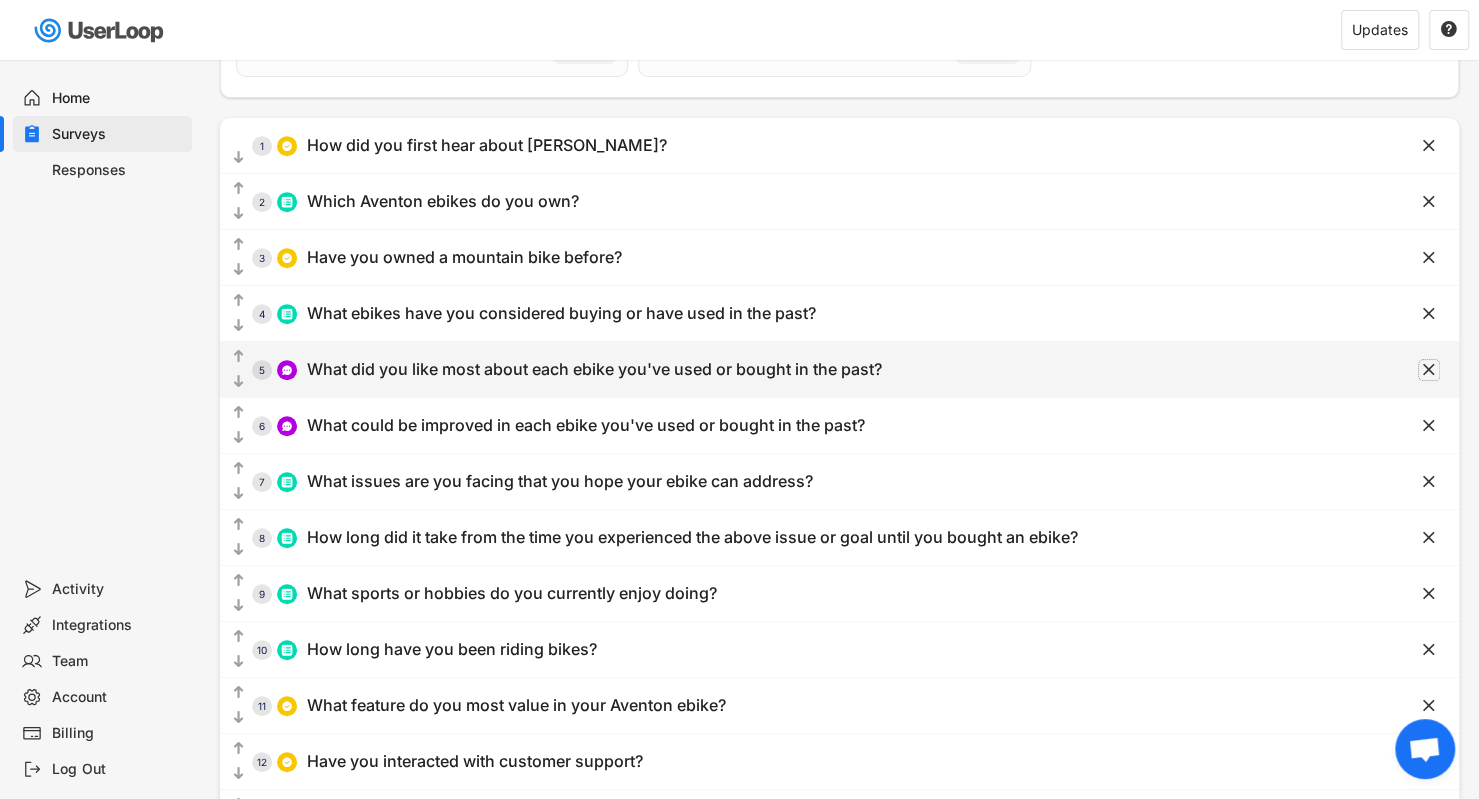 click on "" 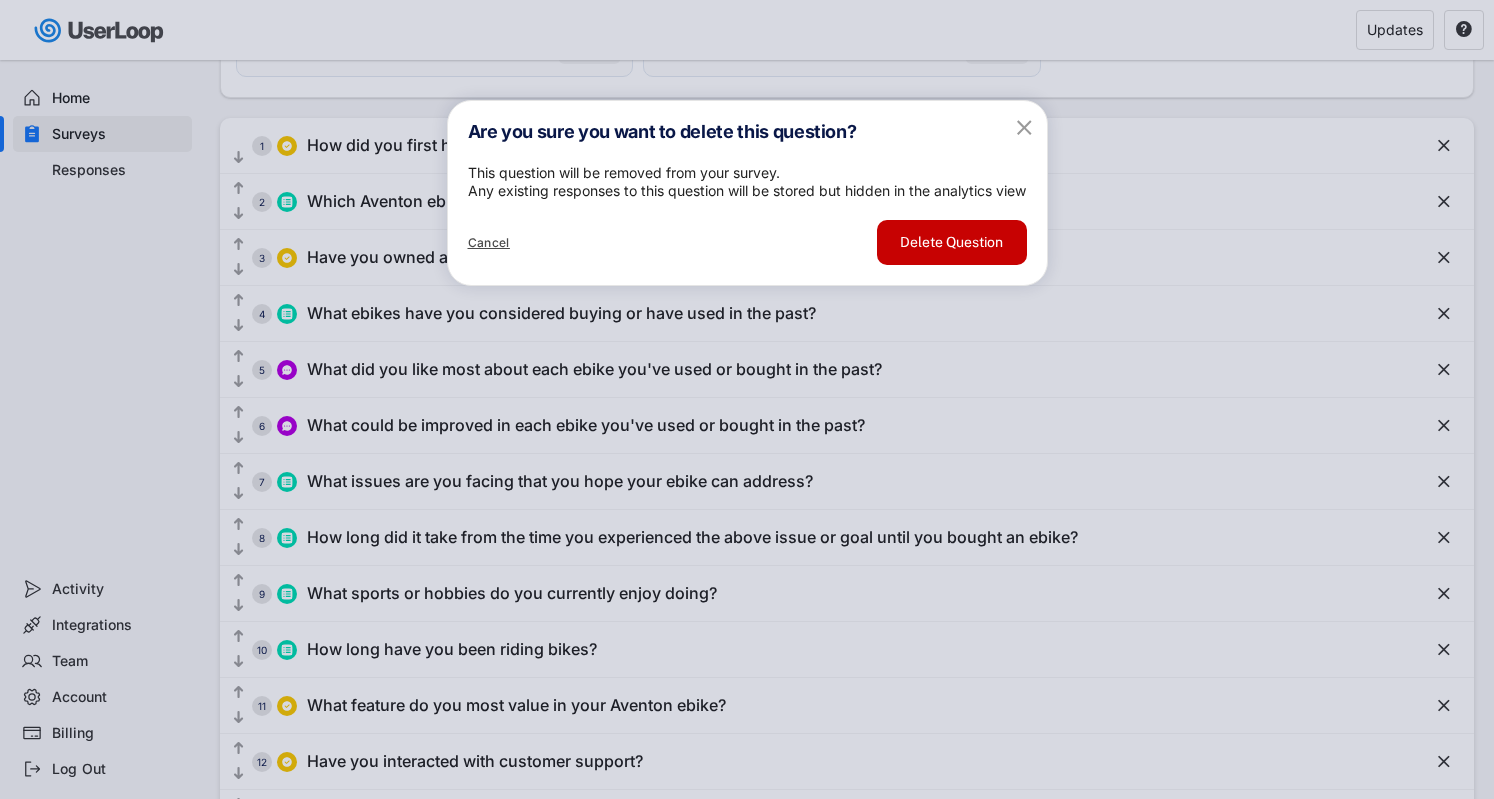 click on "Delete Question" at bounding box center [952, 242] 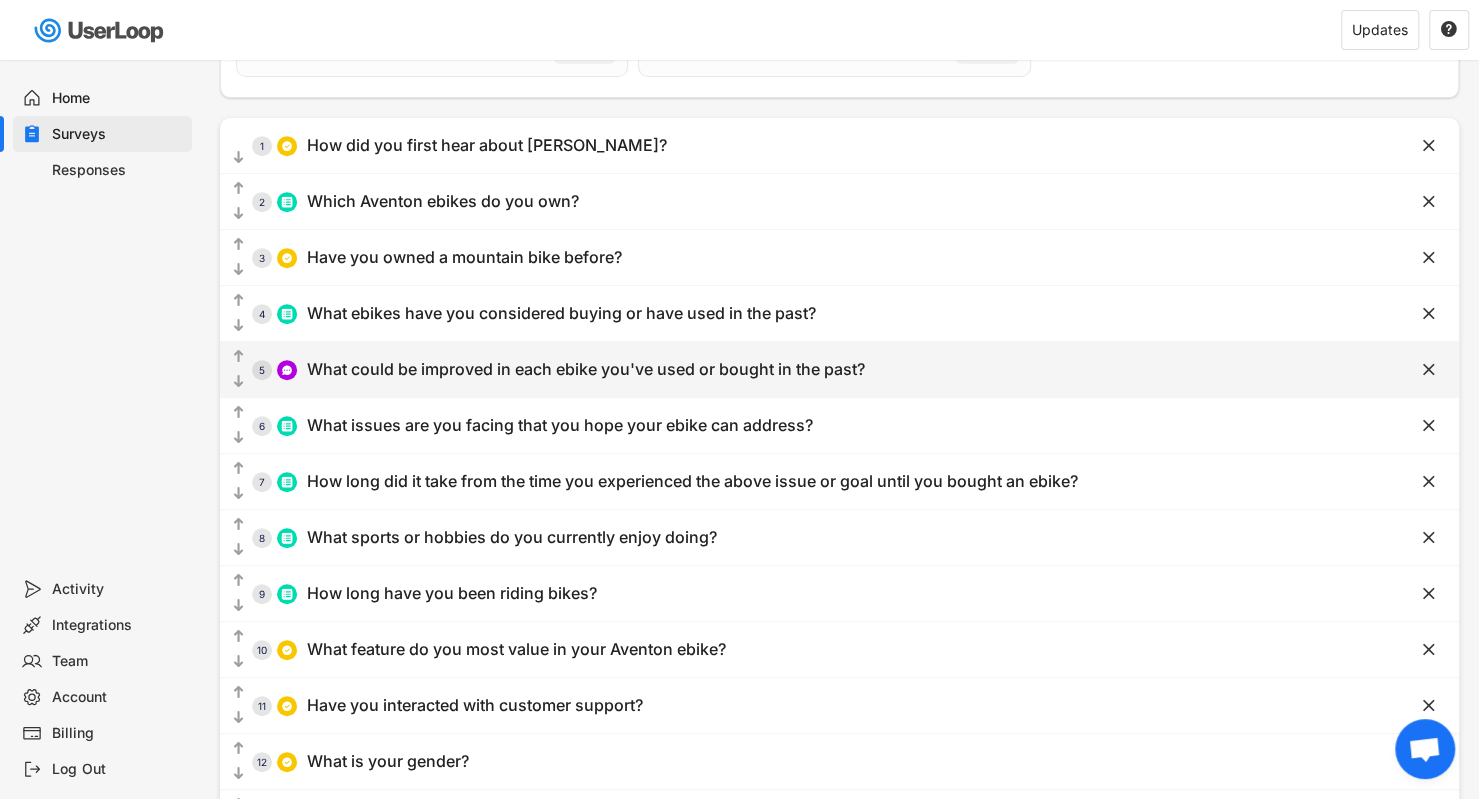 click on "What could be improved in each ebike you've used or bought in the past?" at bounding box center (586, 369) 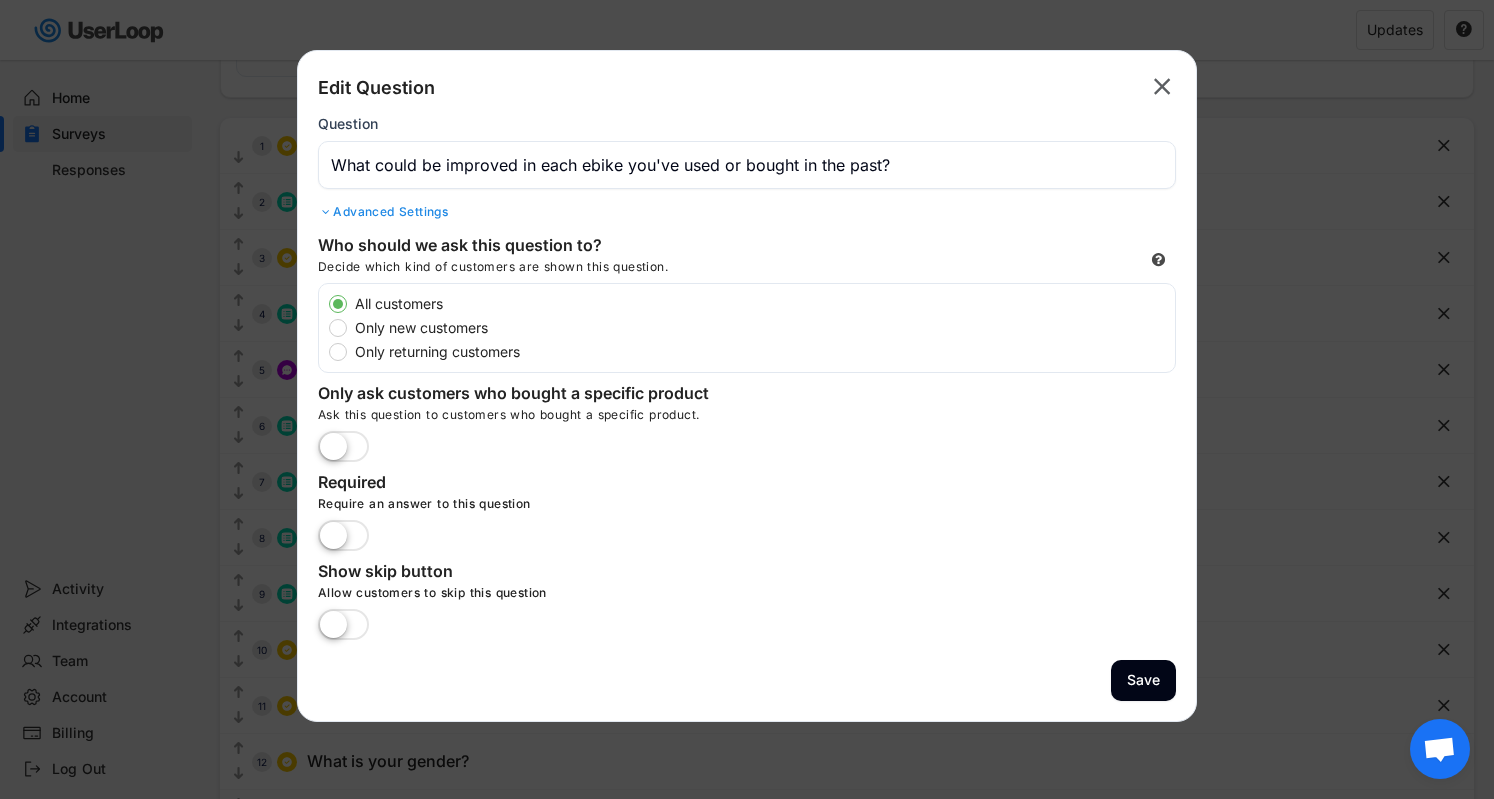 click on "" 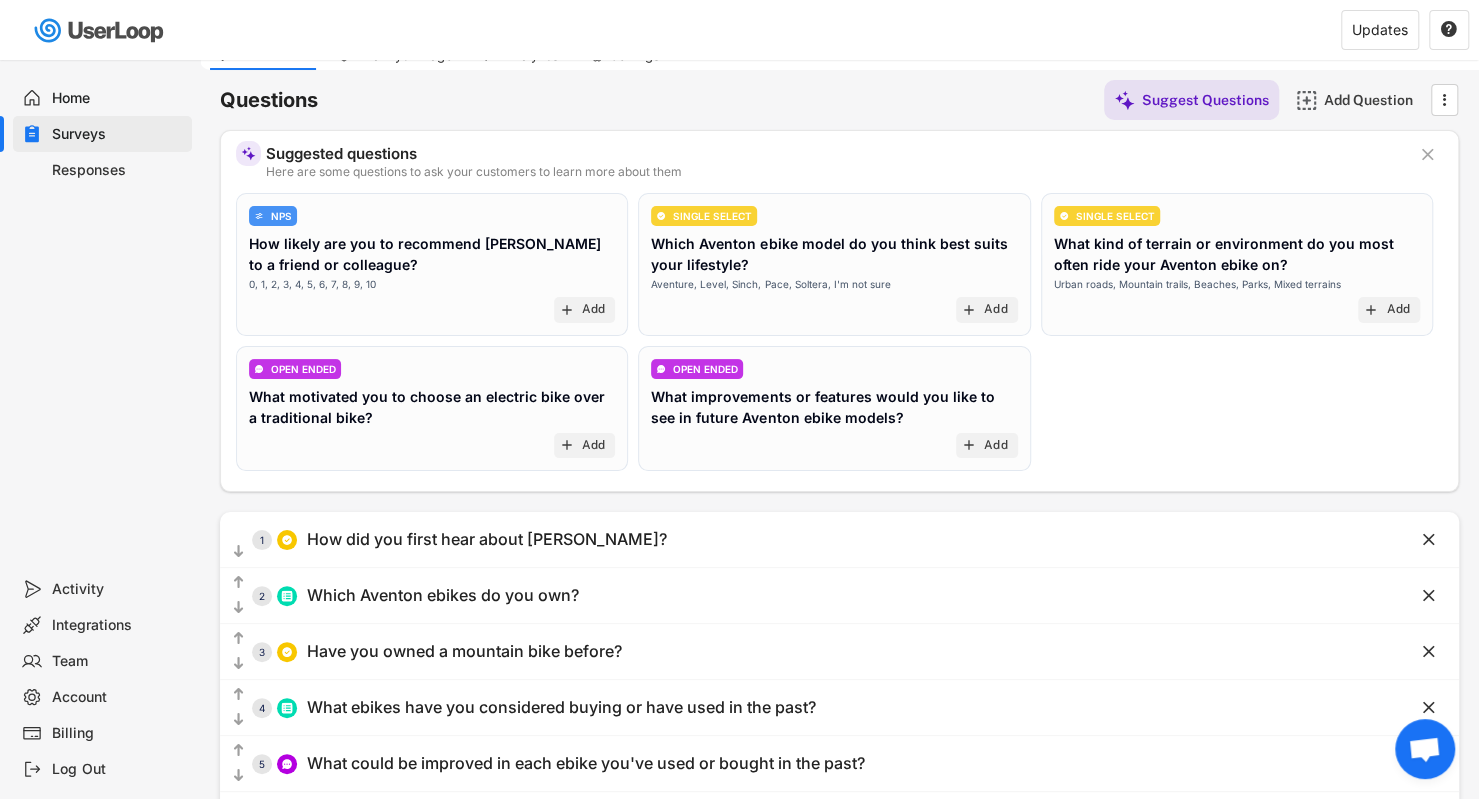 scroll, scrollTop: 0, scrollLeft: 0, axis: both 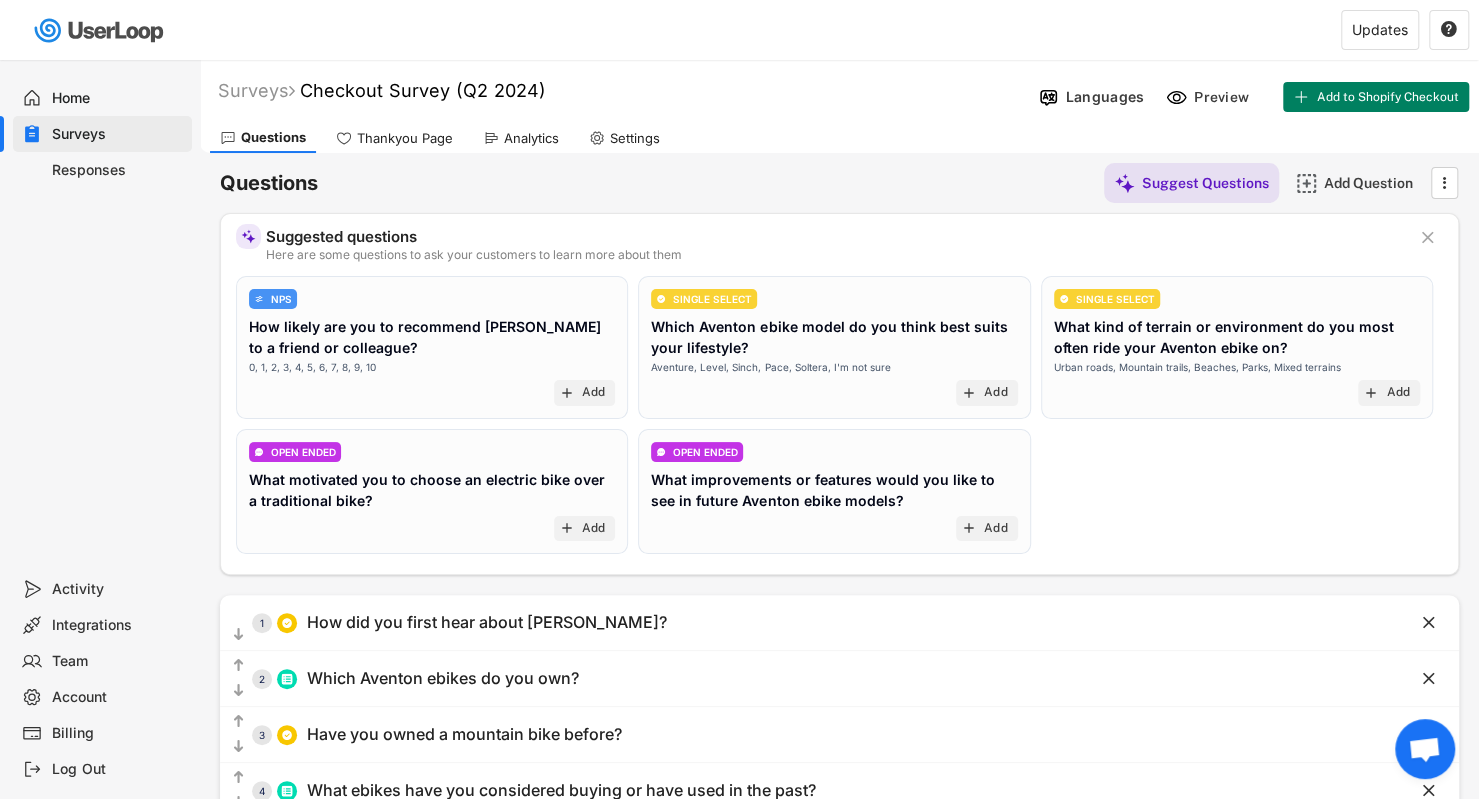 click on "Analytics" at bounding box center [531, 138] 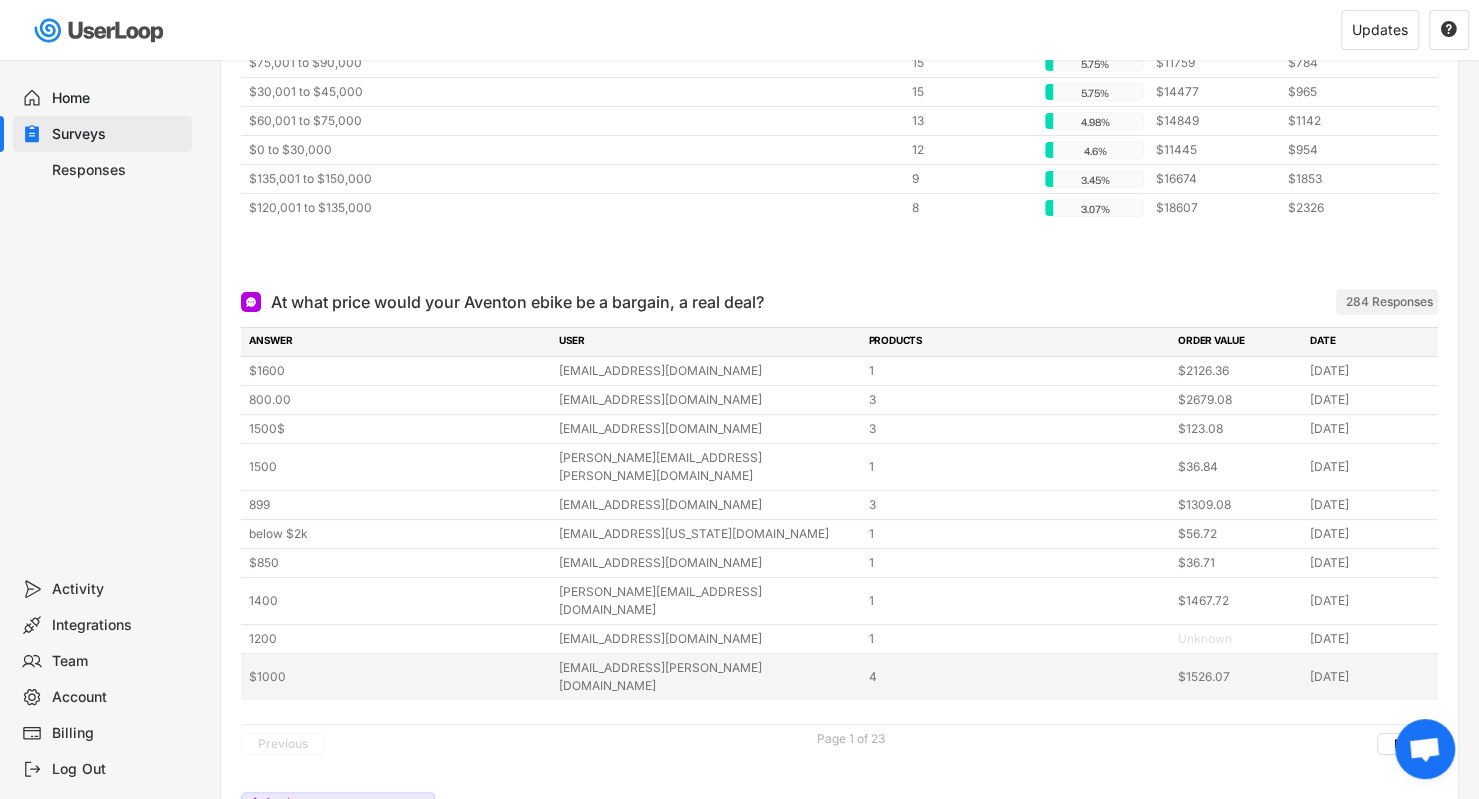 scroll, scrollTop: 8298, scrollLeft: 0, axis: vertical 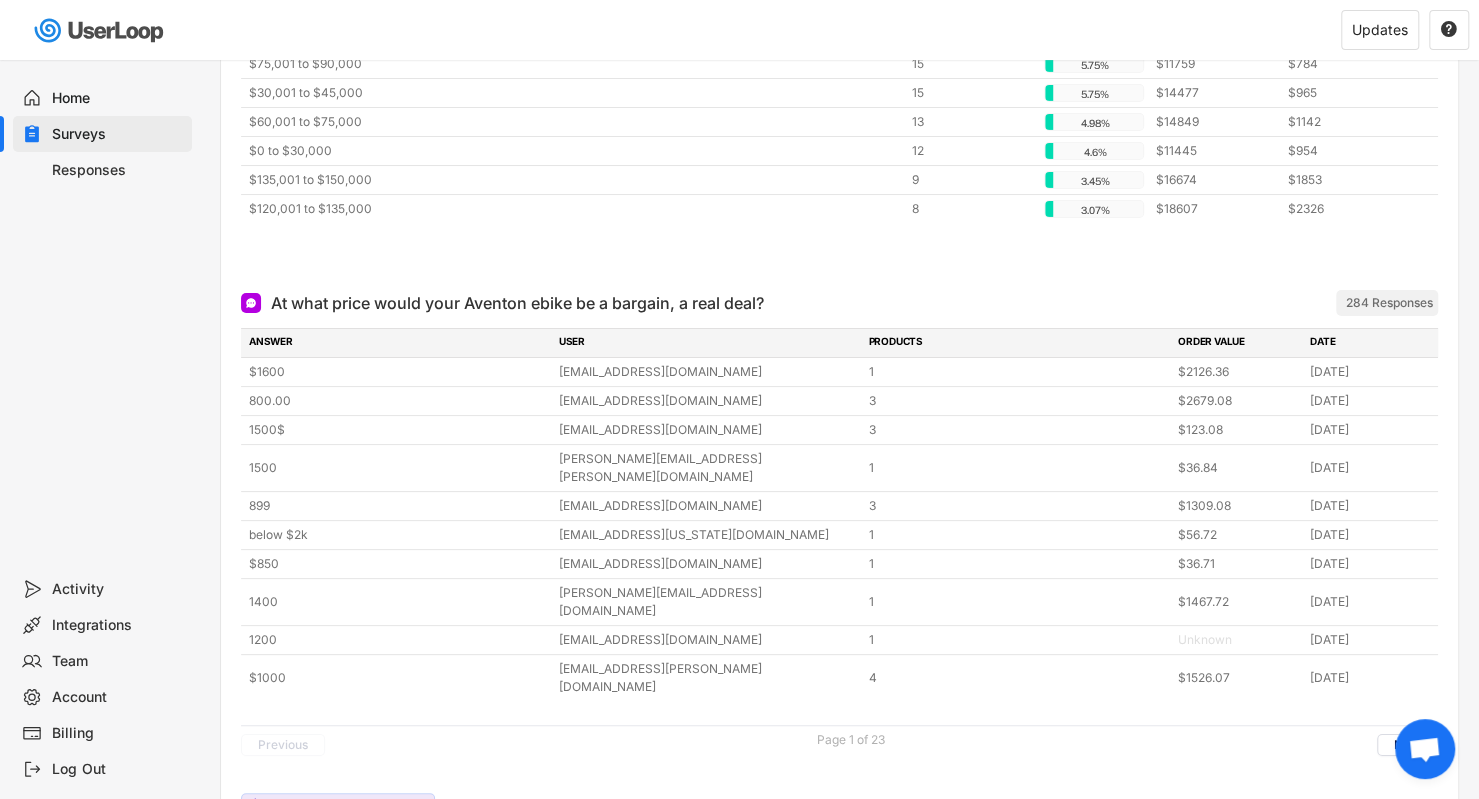 drag, startPoint x: 1406, startPoint y: 573, endPoint x: 1314, endPoint y: 607, distance: 98.0816 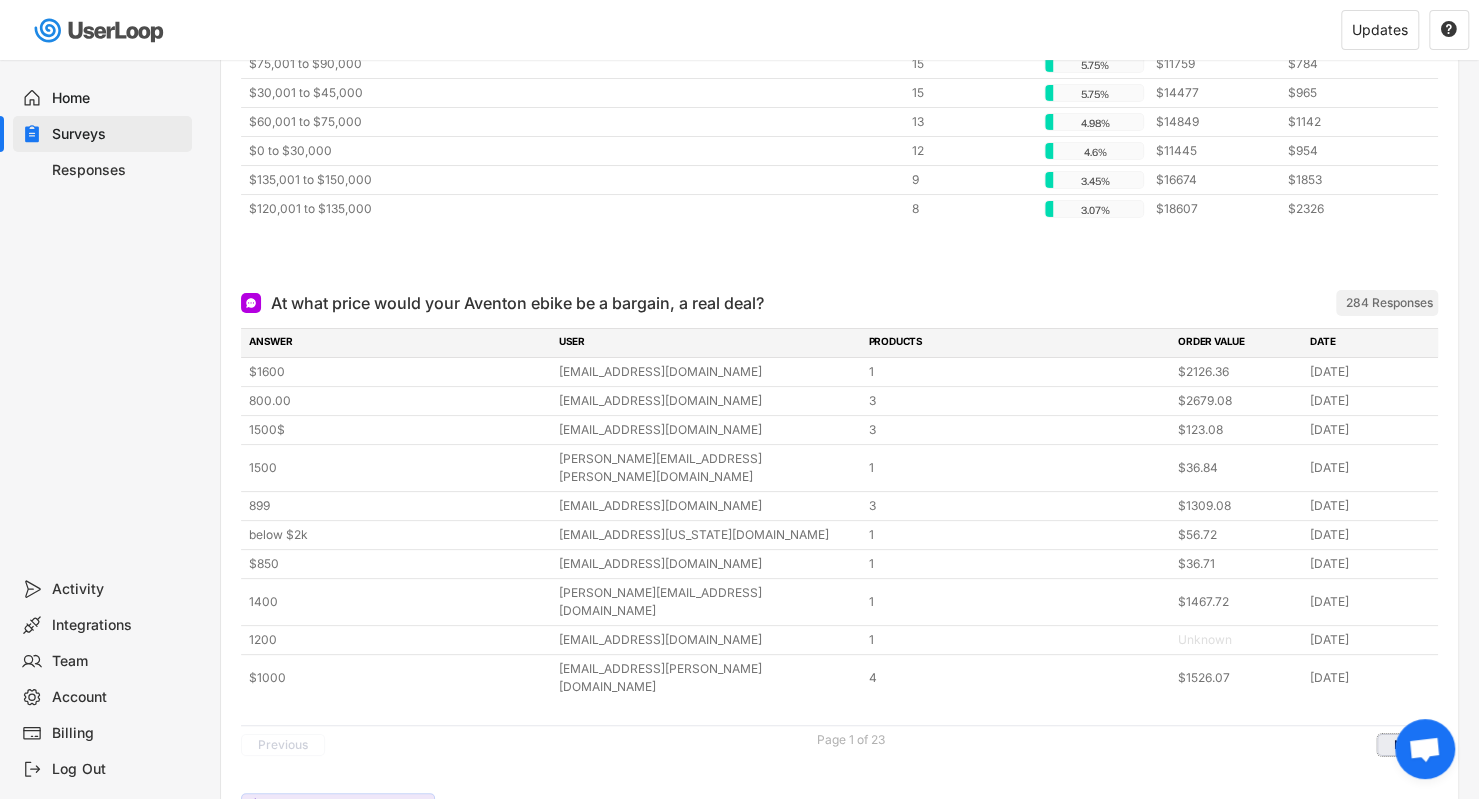 click on "Next" at bounding box center (1407, 745) 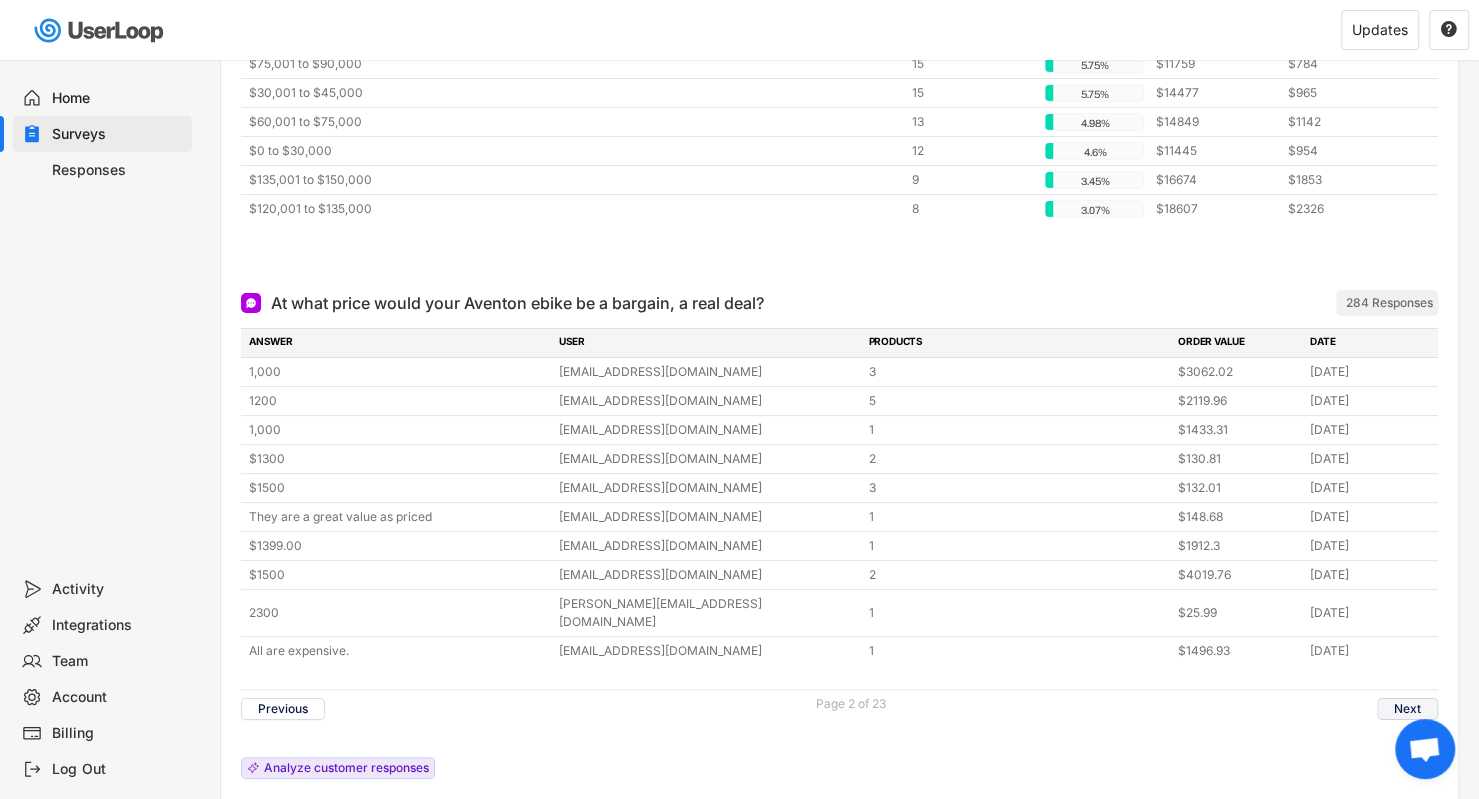 click on "Next" at bounding box center [1407, 709] 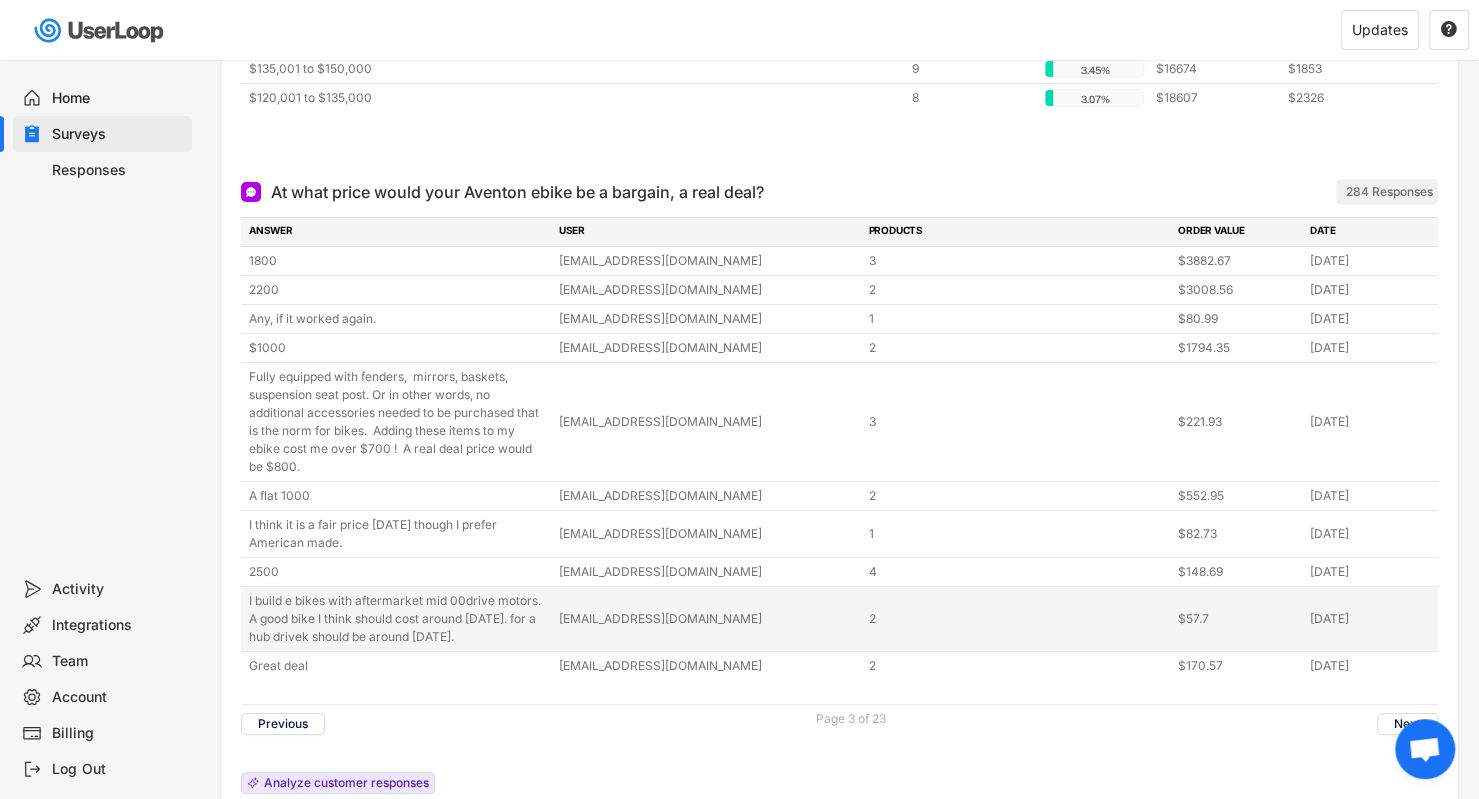 scroll, scrollTop: 8411, scrollLeft: 0, axis: vertical 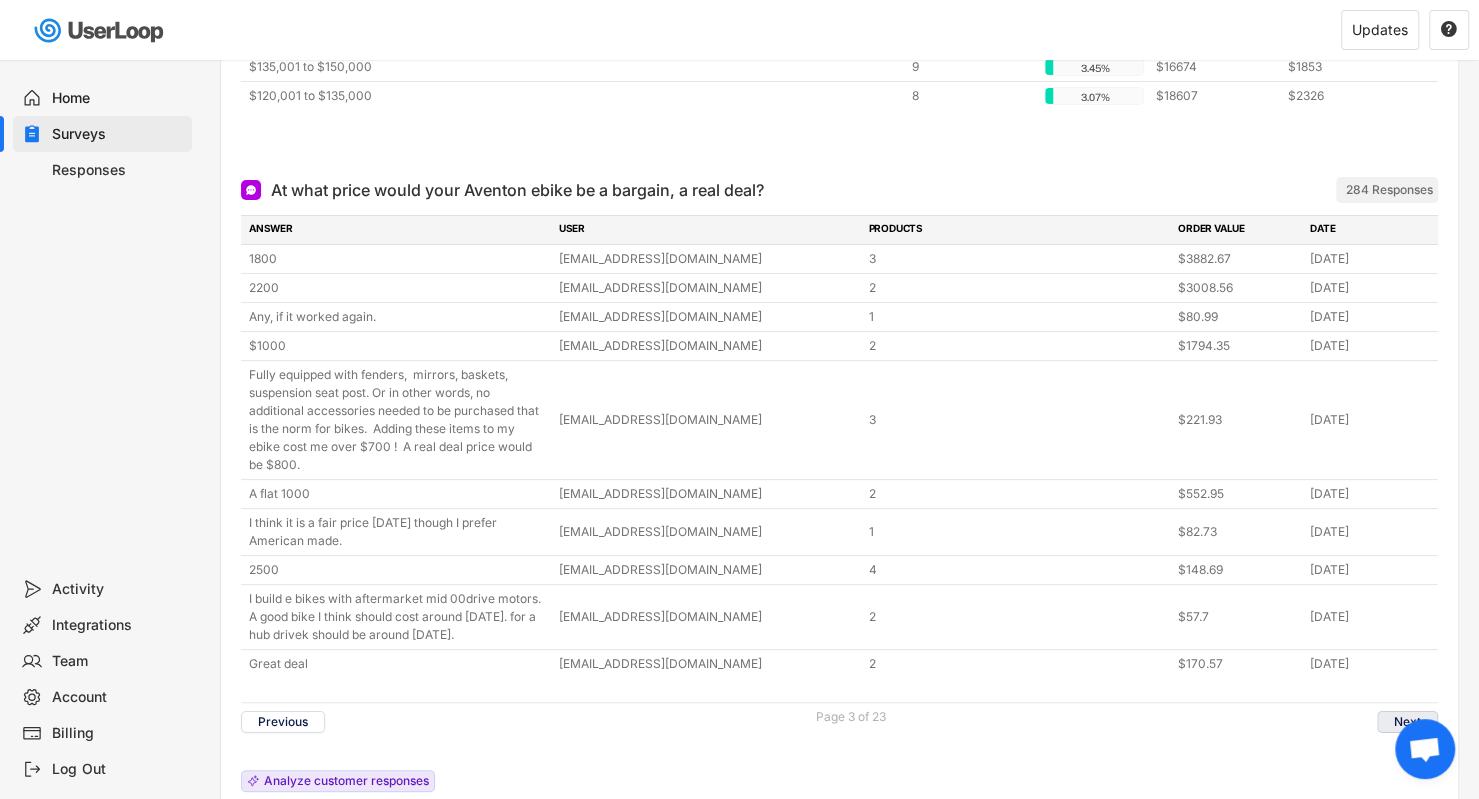 click on "Next" at bounding box center (1407, 722) 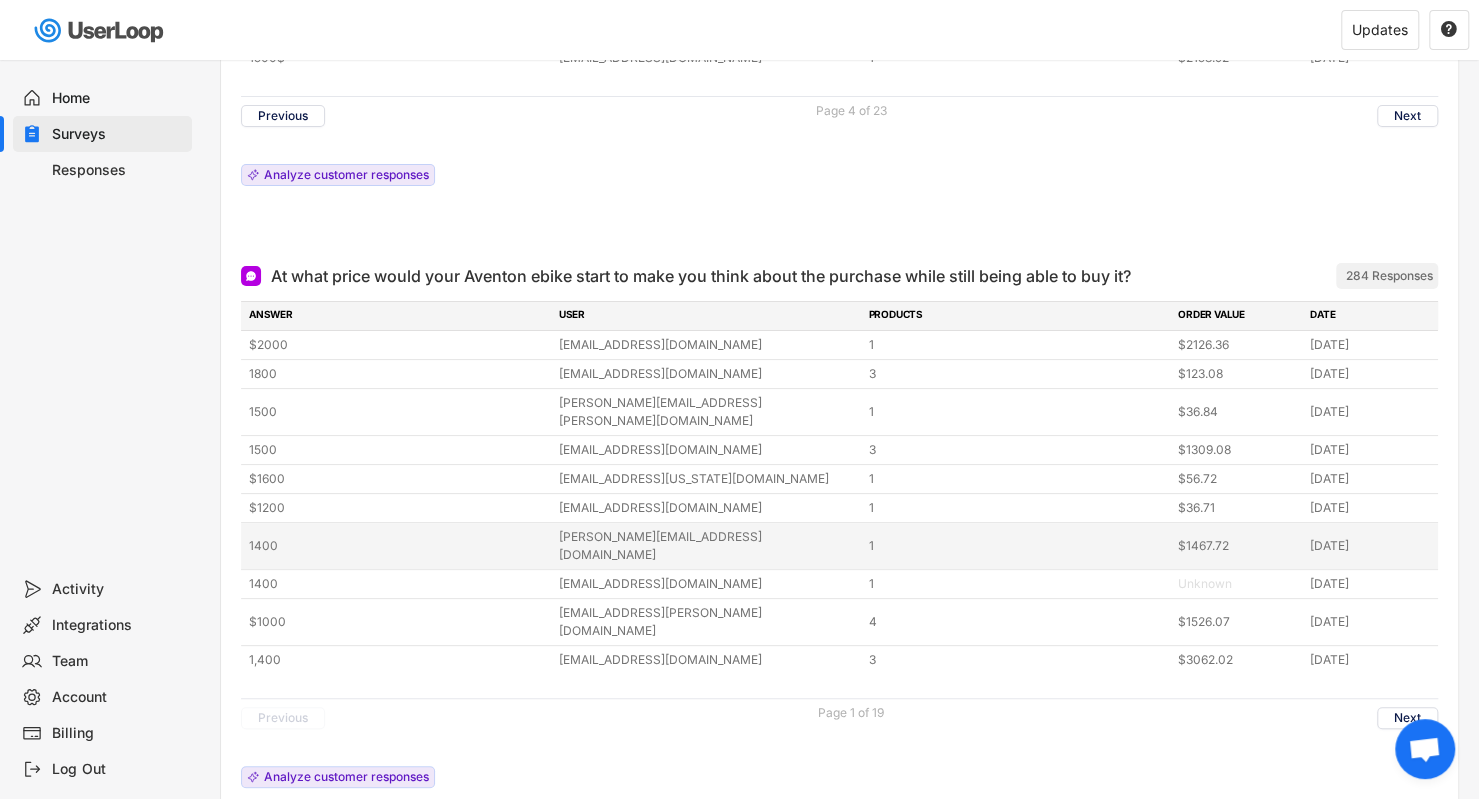 scroll, scrollTop: 8908, scrollLeft: 0, axis: vertical 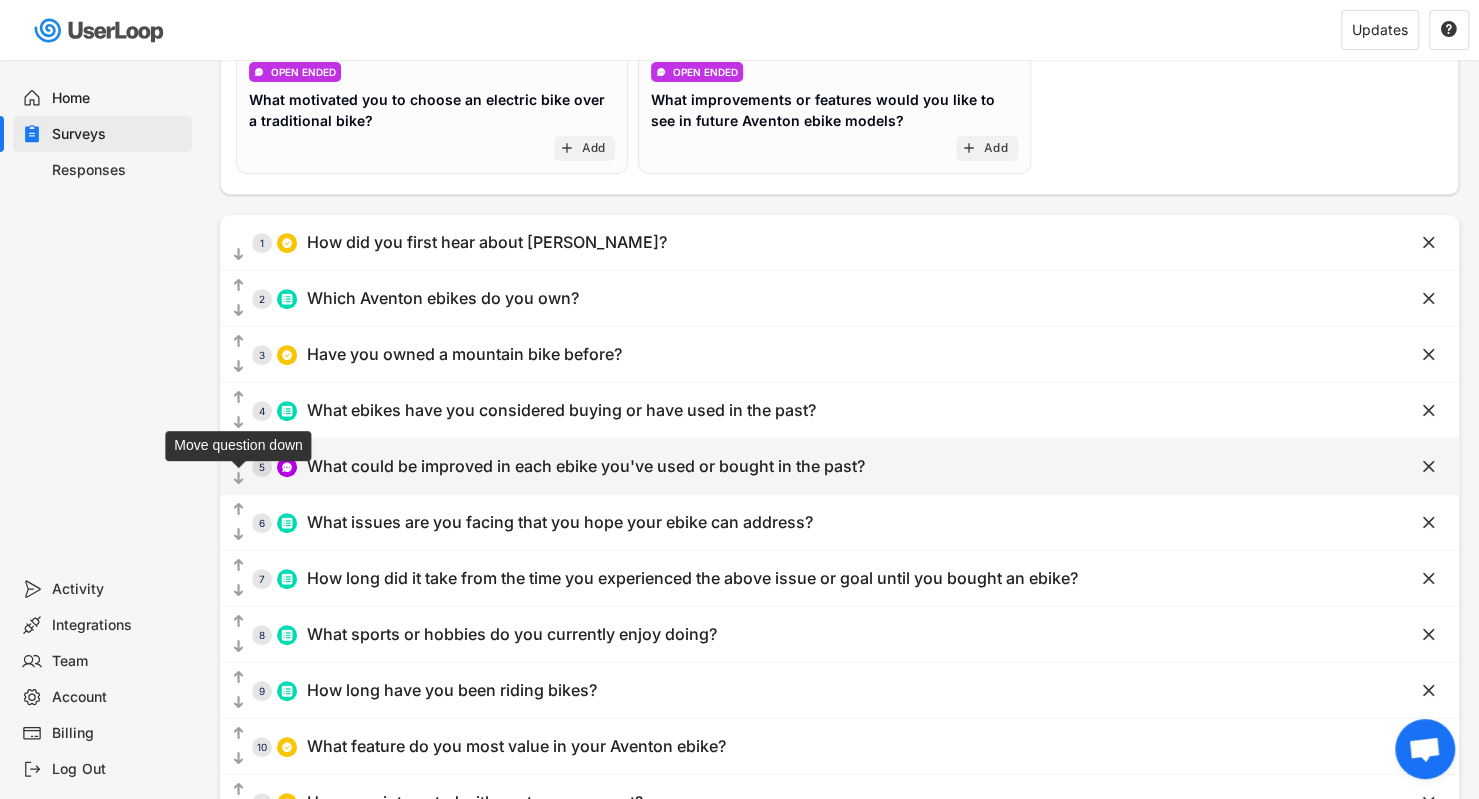 click on "" 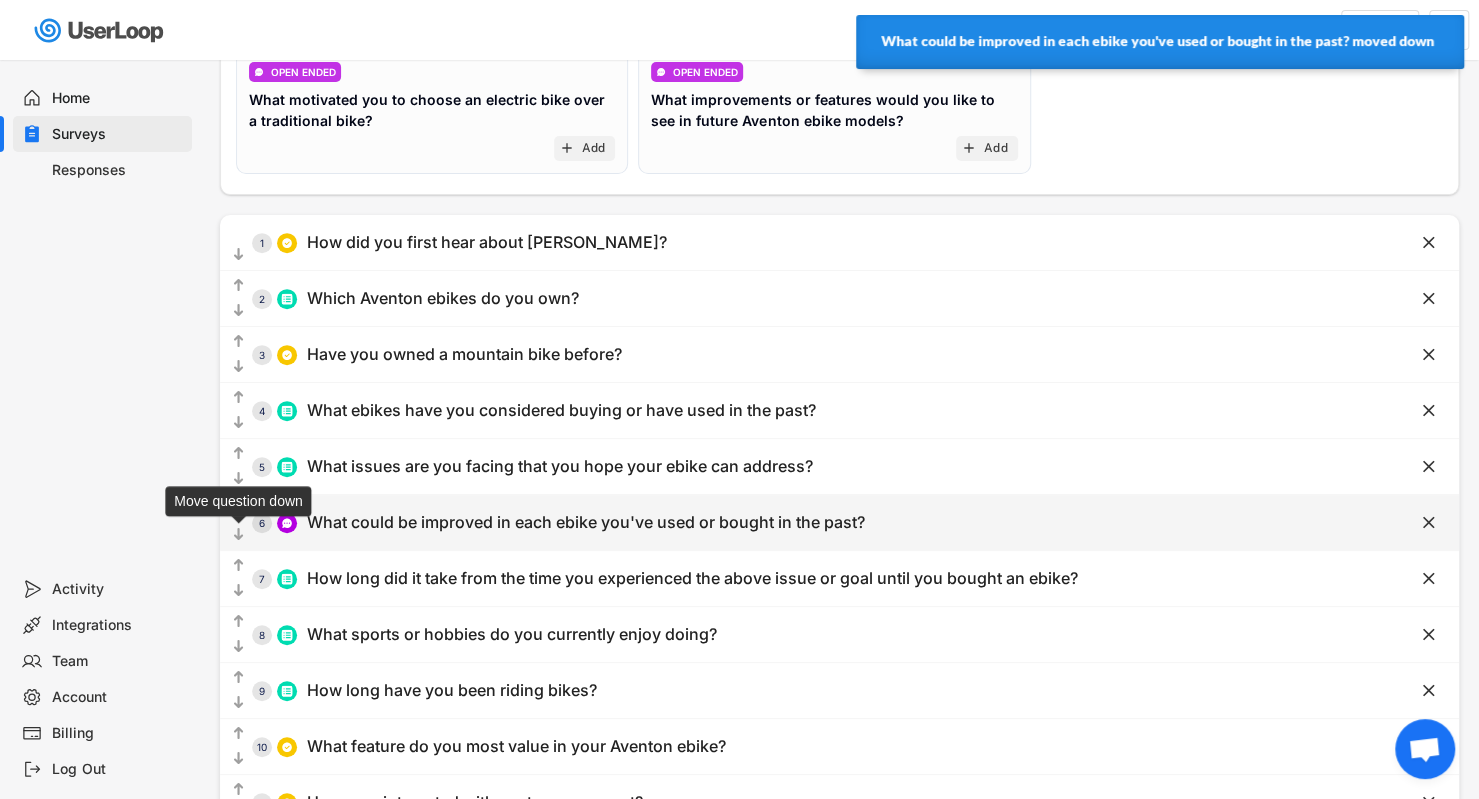 click on "" 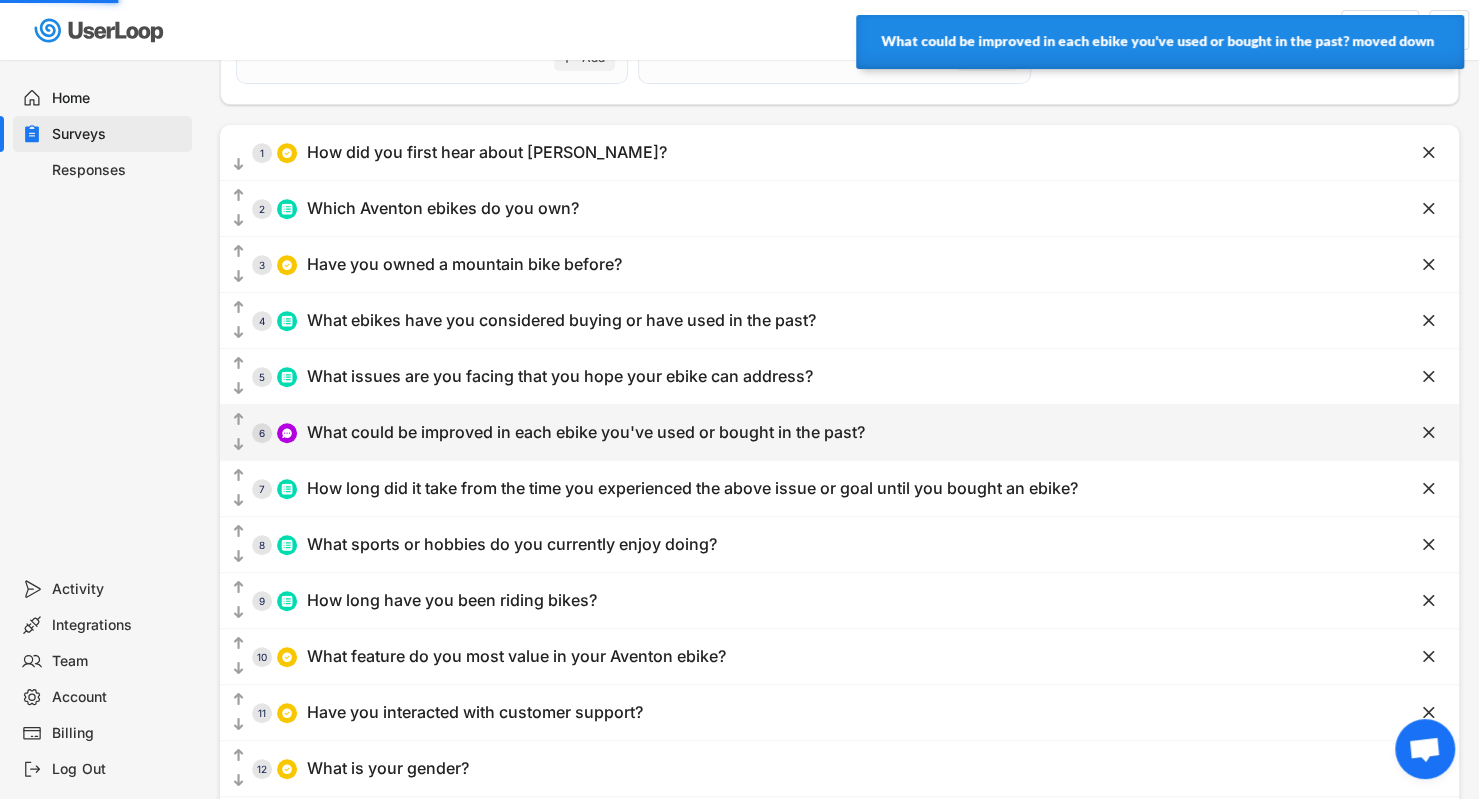 scroll, scrollTop: 472, scrollLeft: 0, axis: vertical 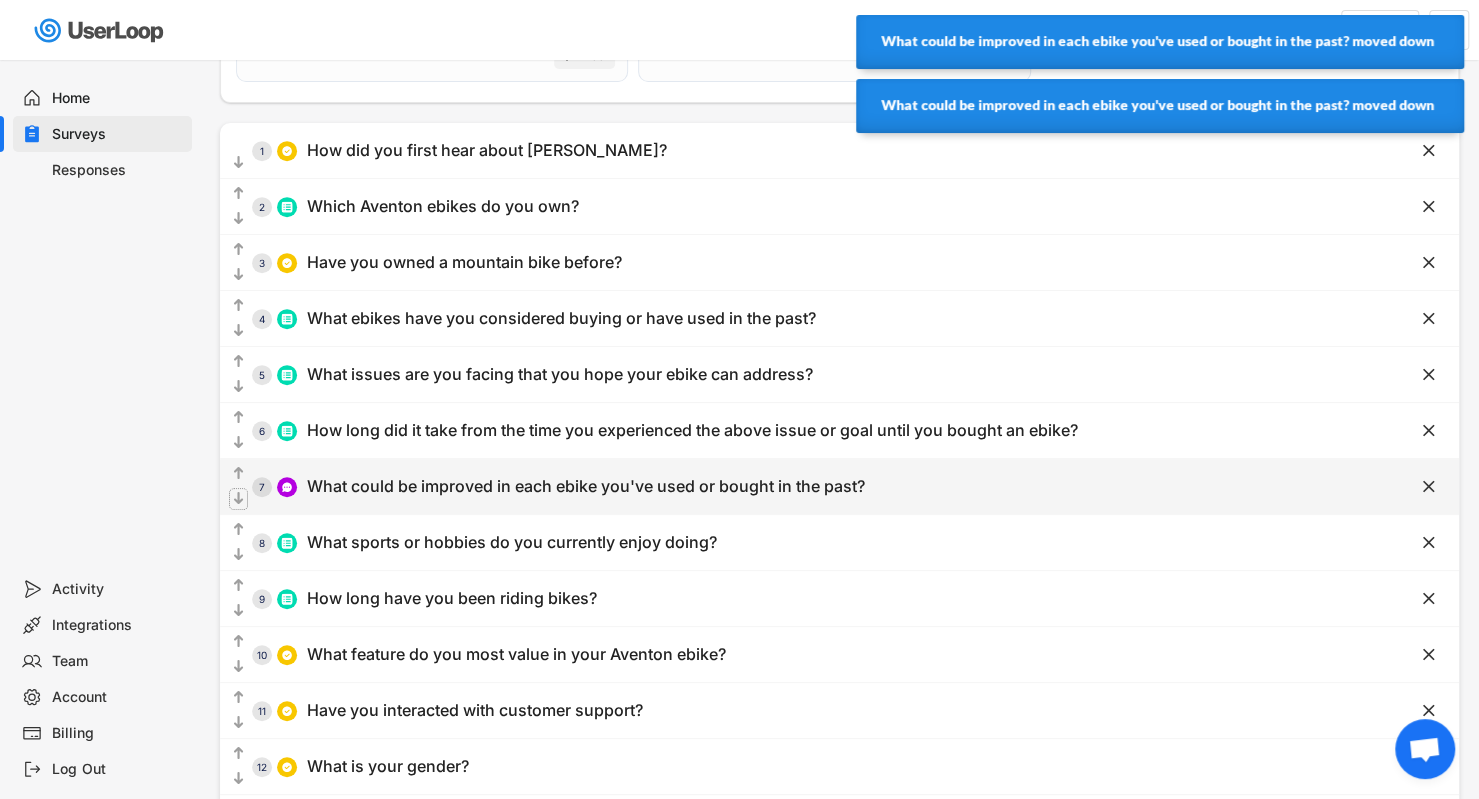 click on "" 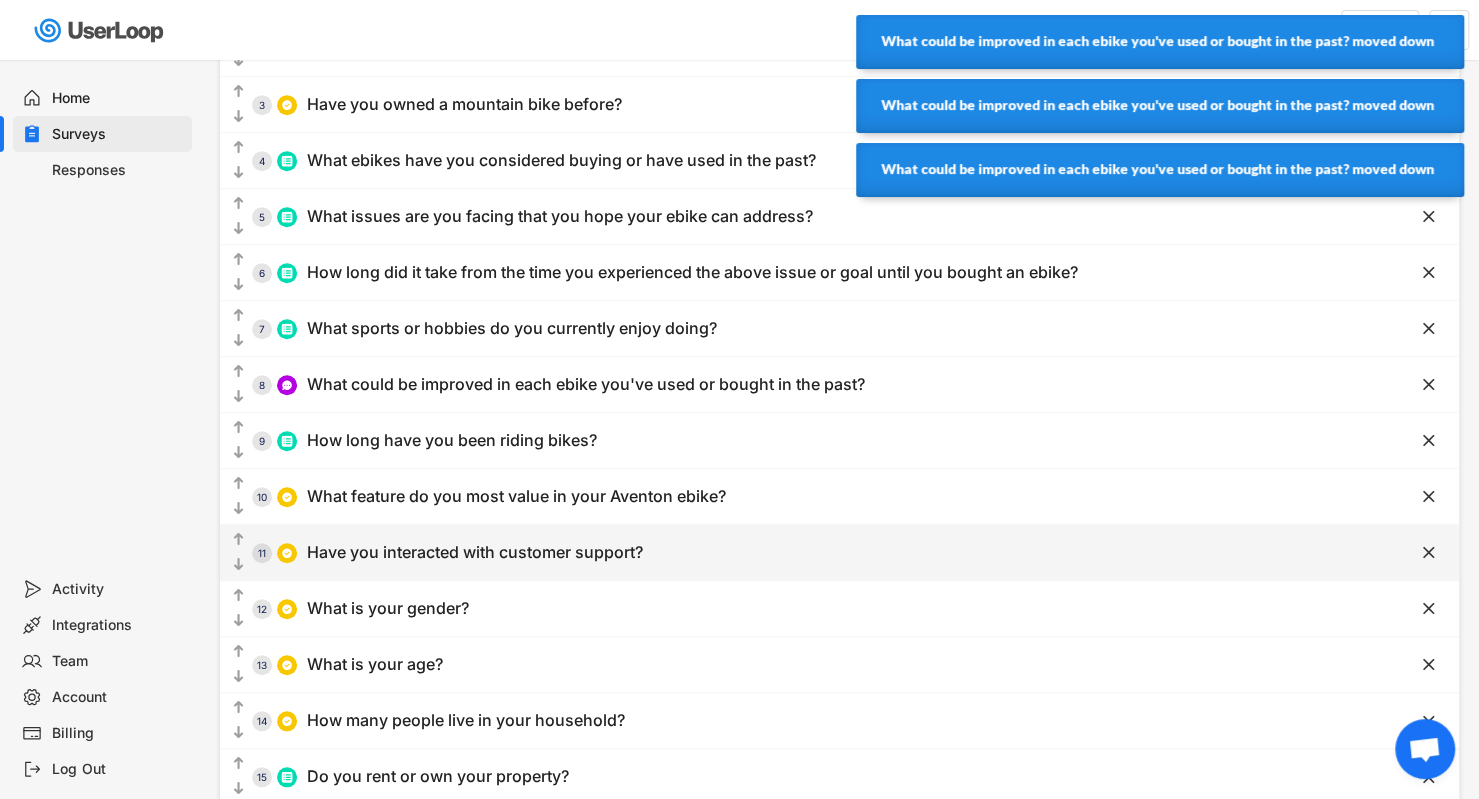 scroll, scrollTop: 634, scrollLeft: 0, axis: vertical 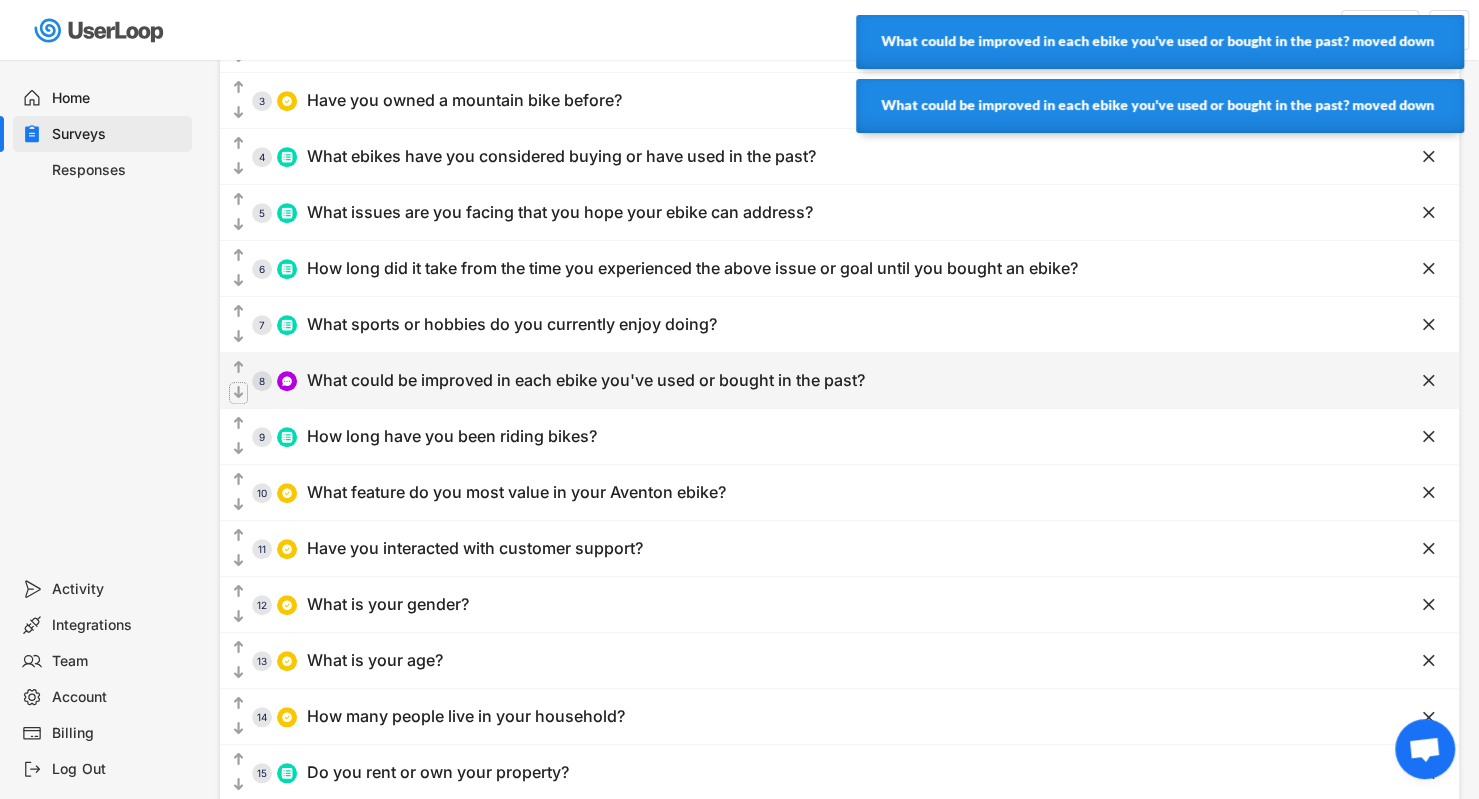 click on "" 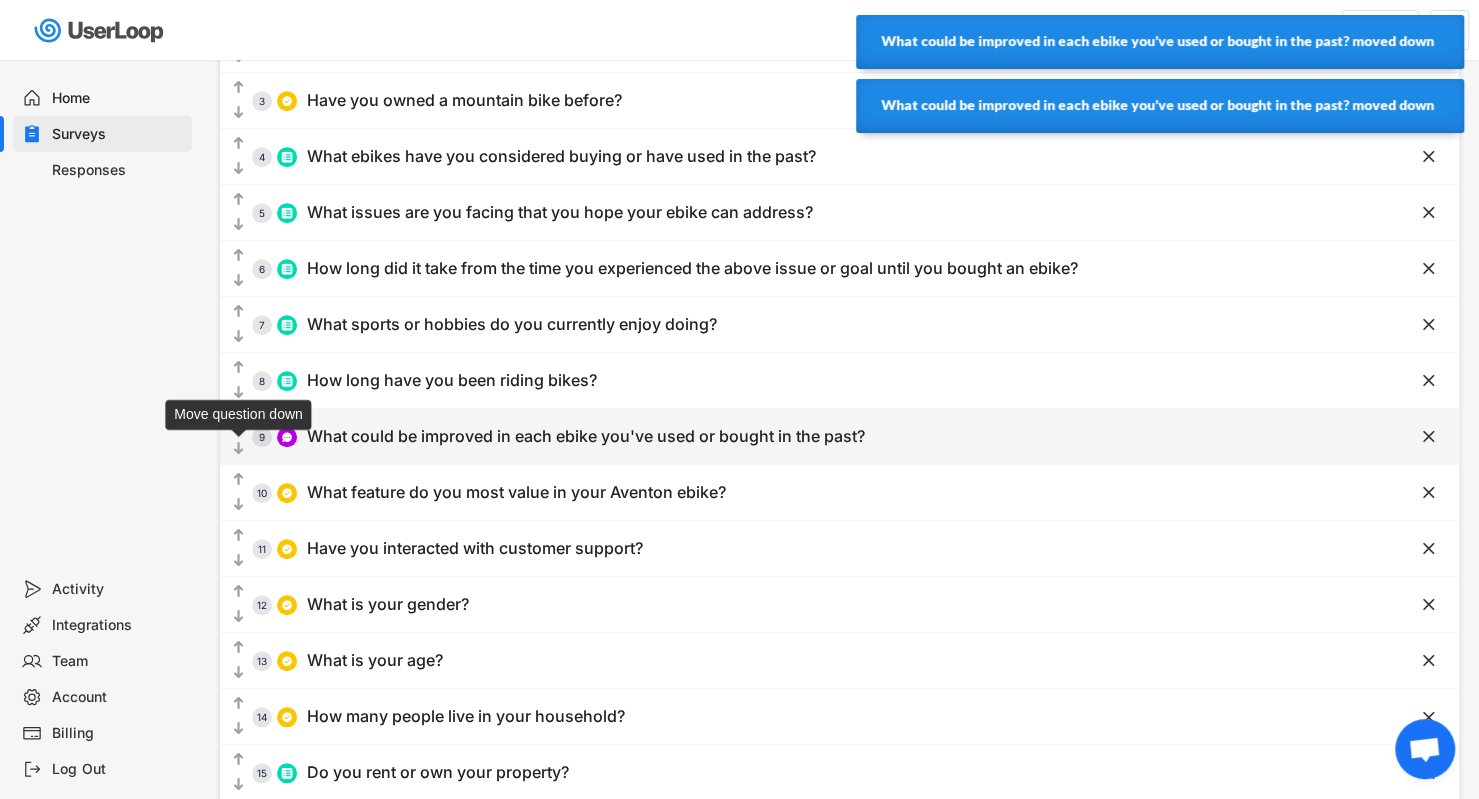 click on "" 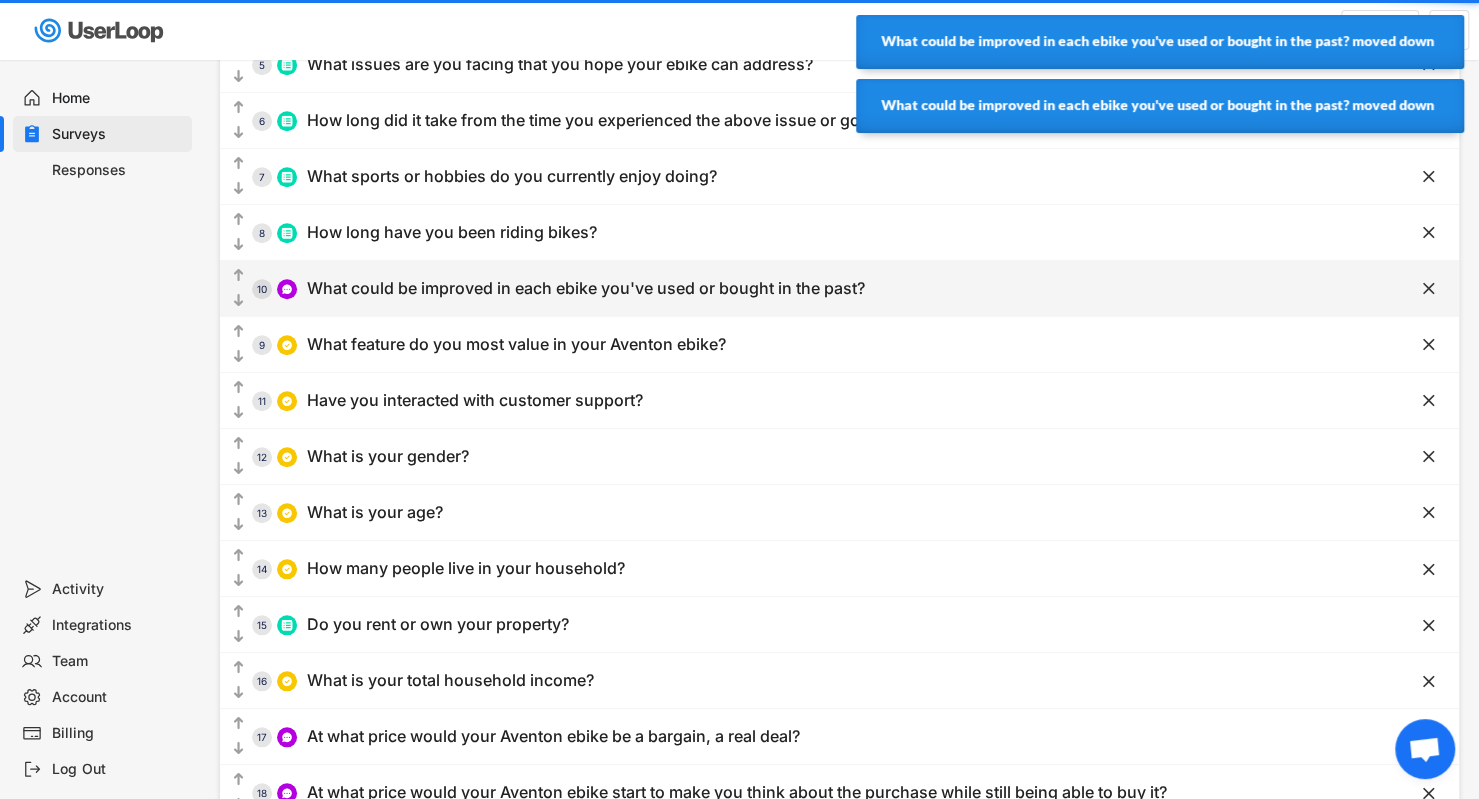scroll, scrollTop: 812, scrollLeft: 0, axis: vertical 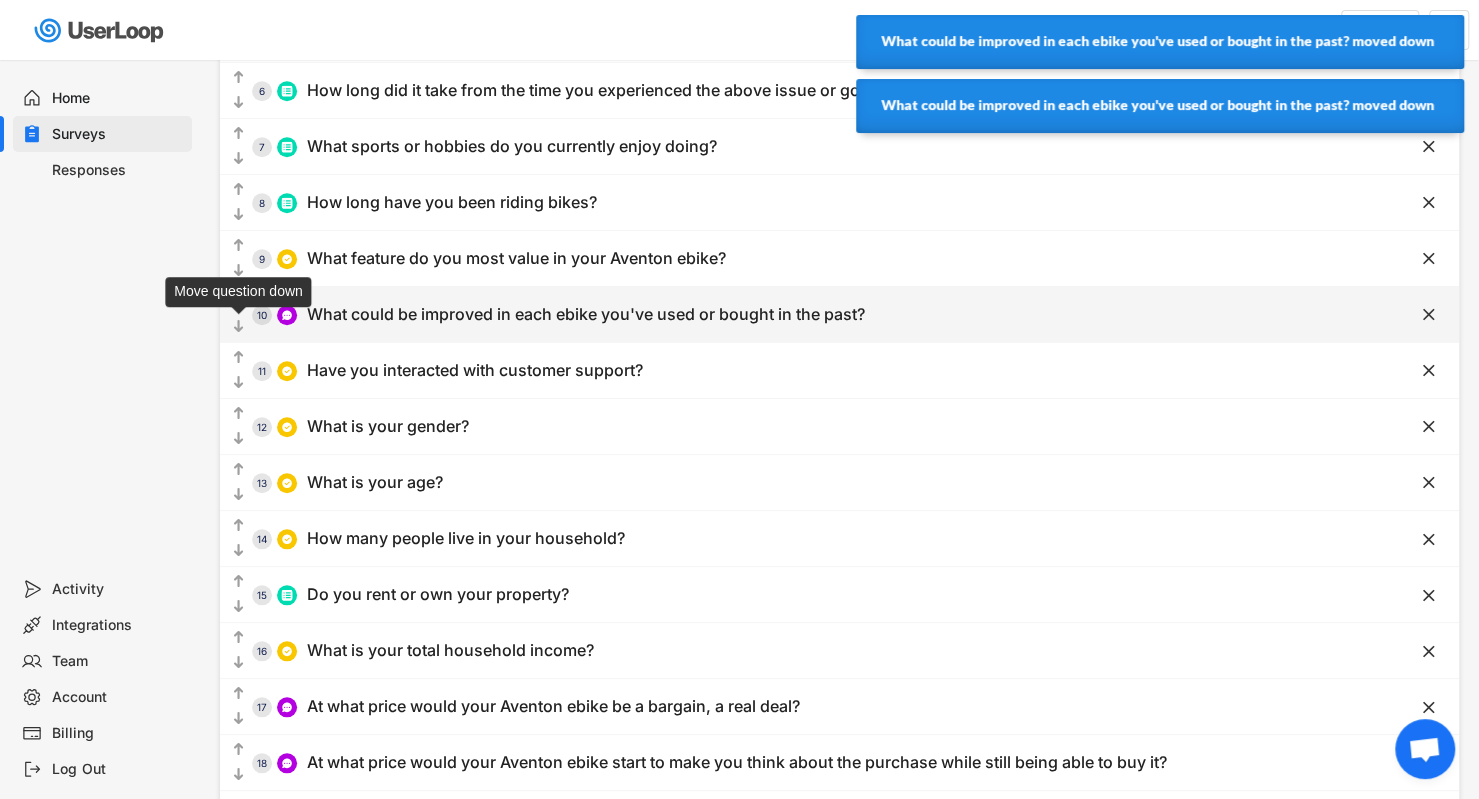 click on "" 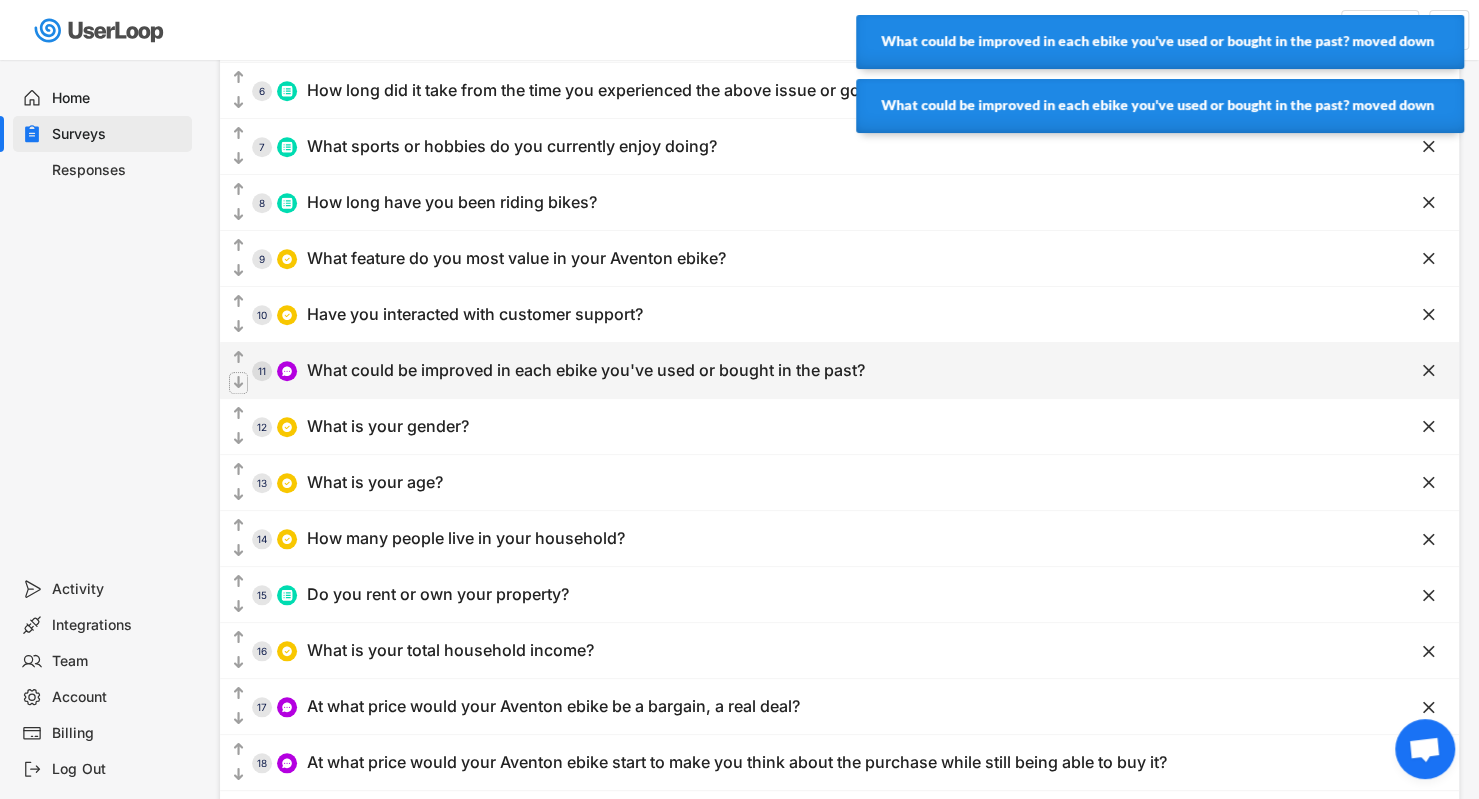 click on "" 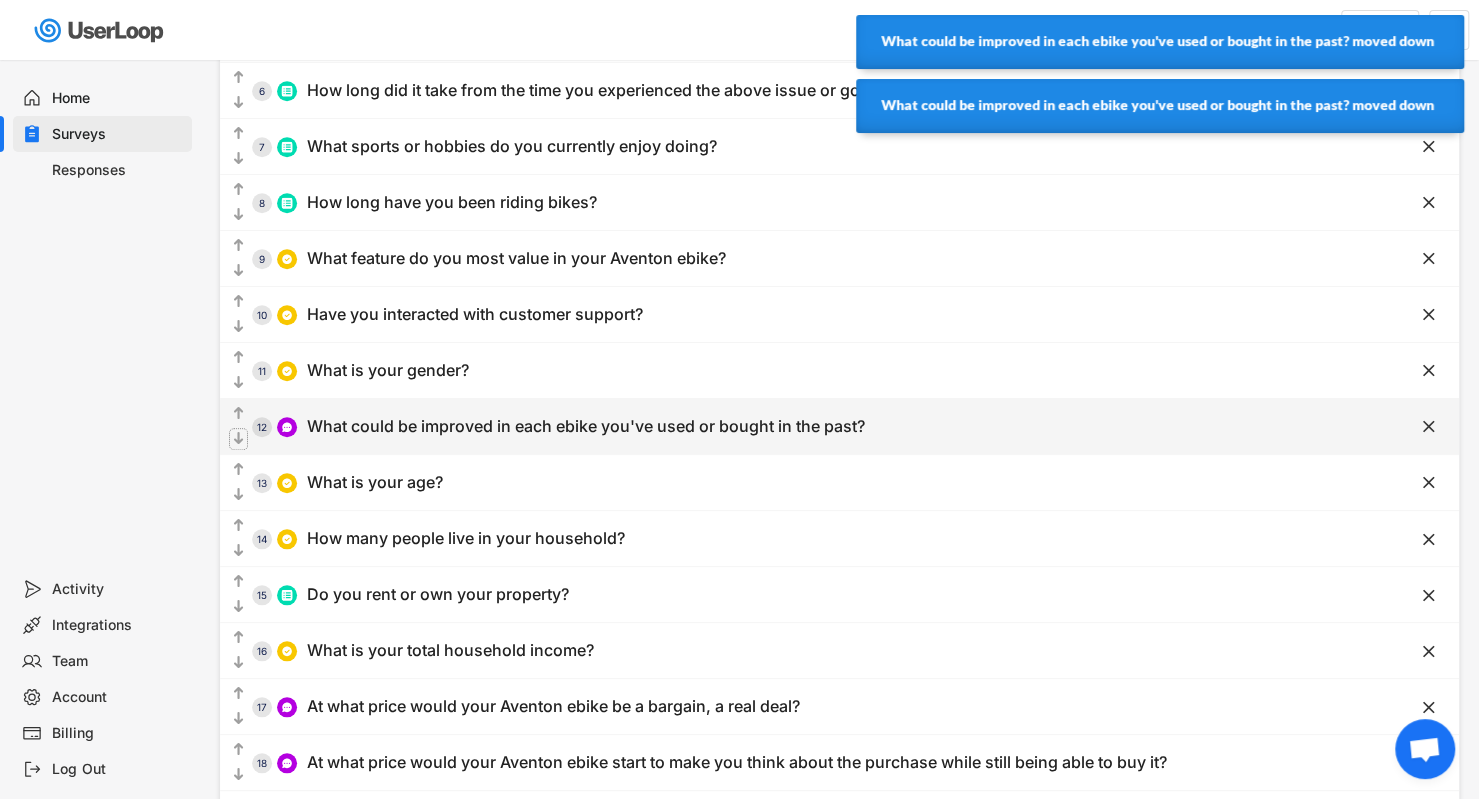 click on "" 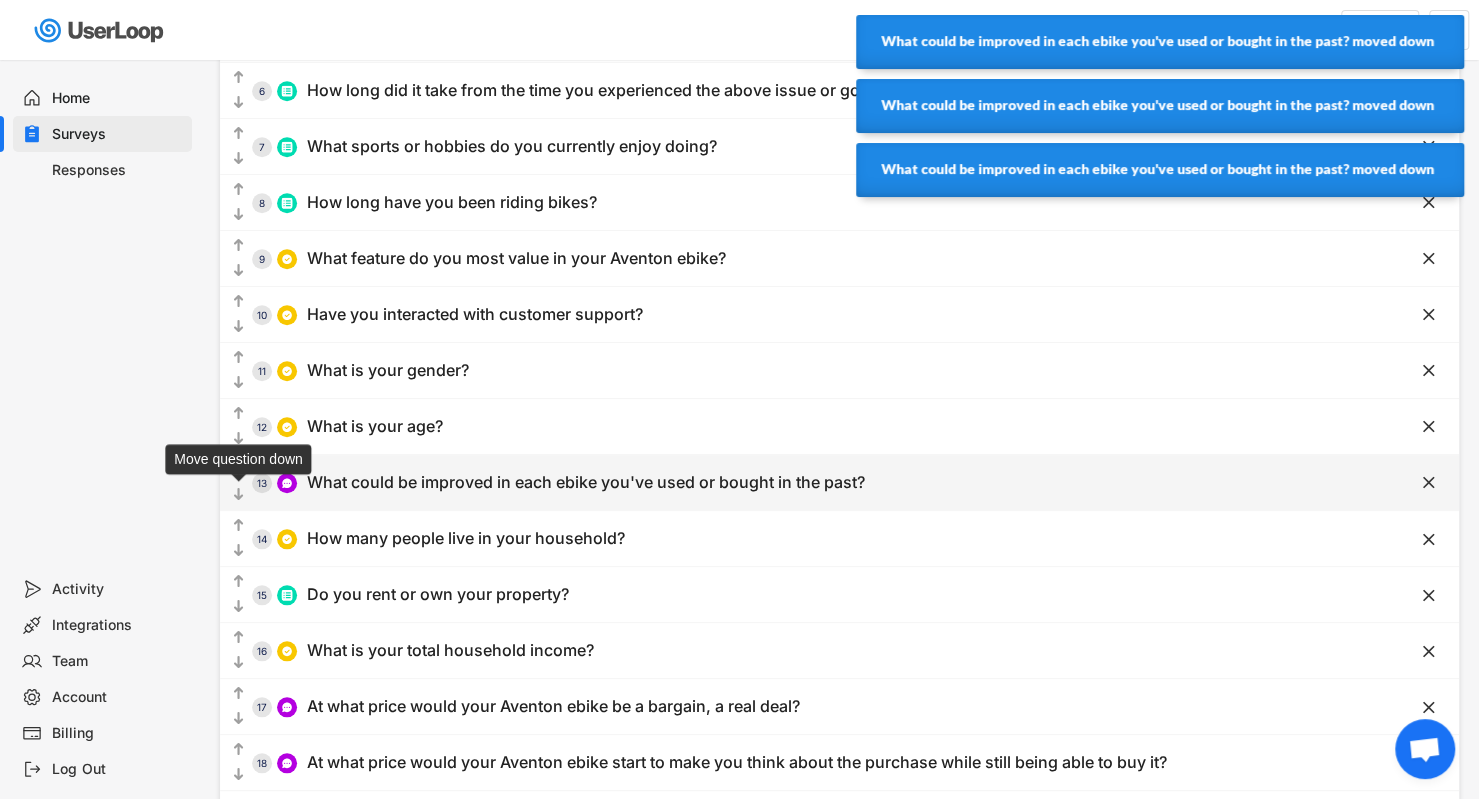 click on "" 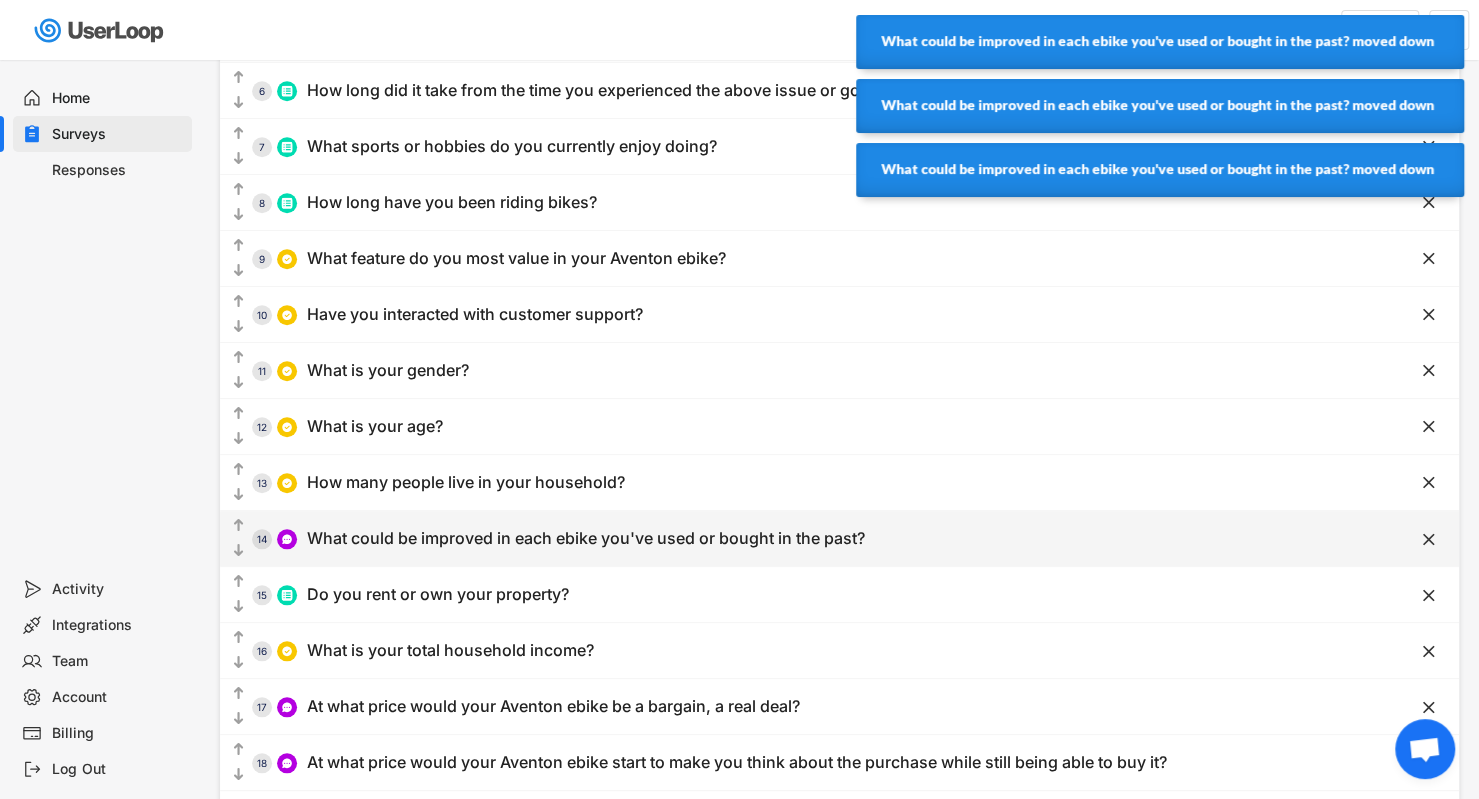 click on "
" at bounding box center [238, 538] 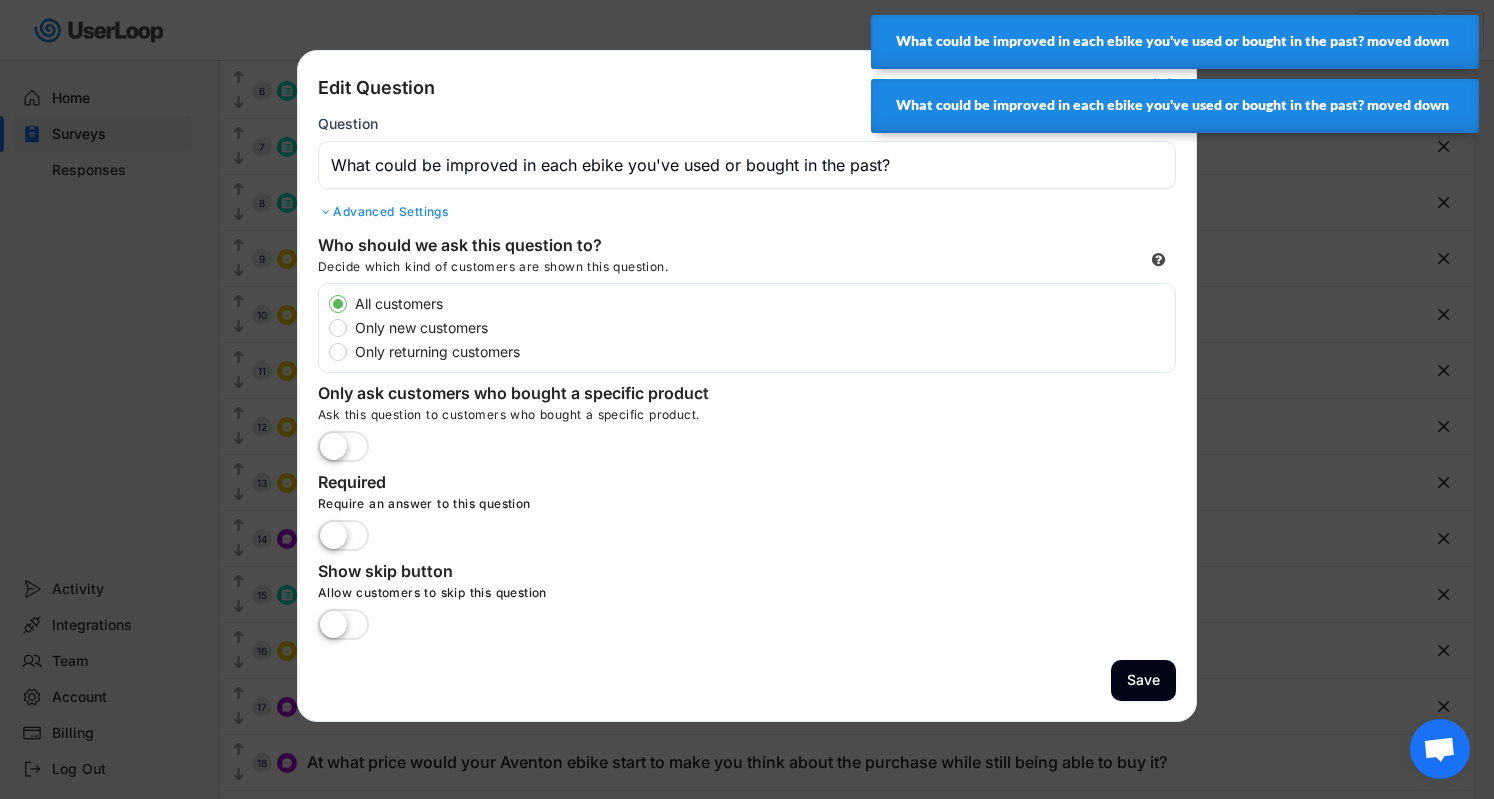 click on "Back Edit Question Parent Answer:
" at bounding box center (747, 88) 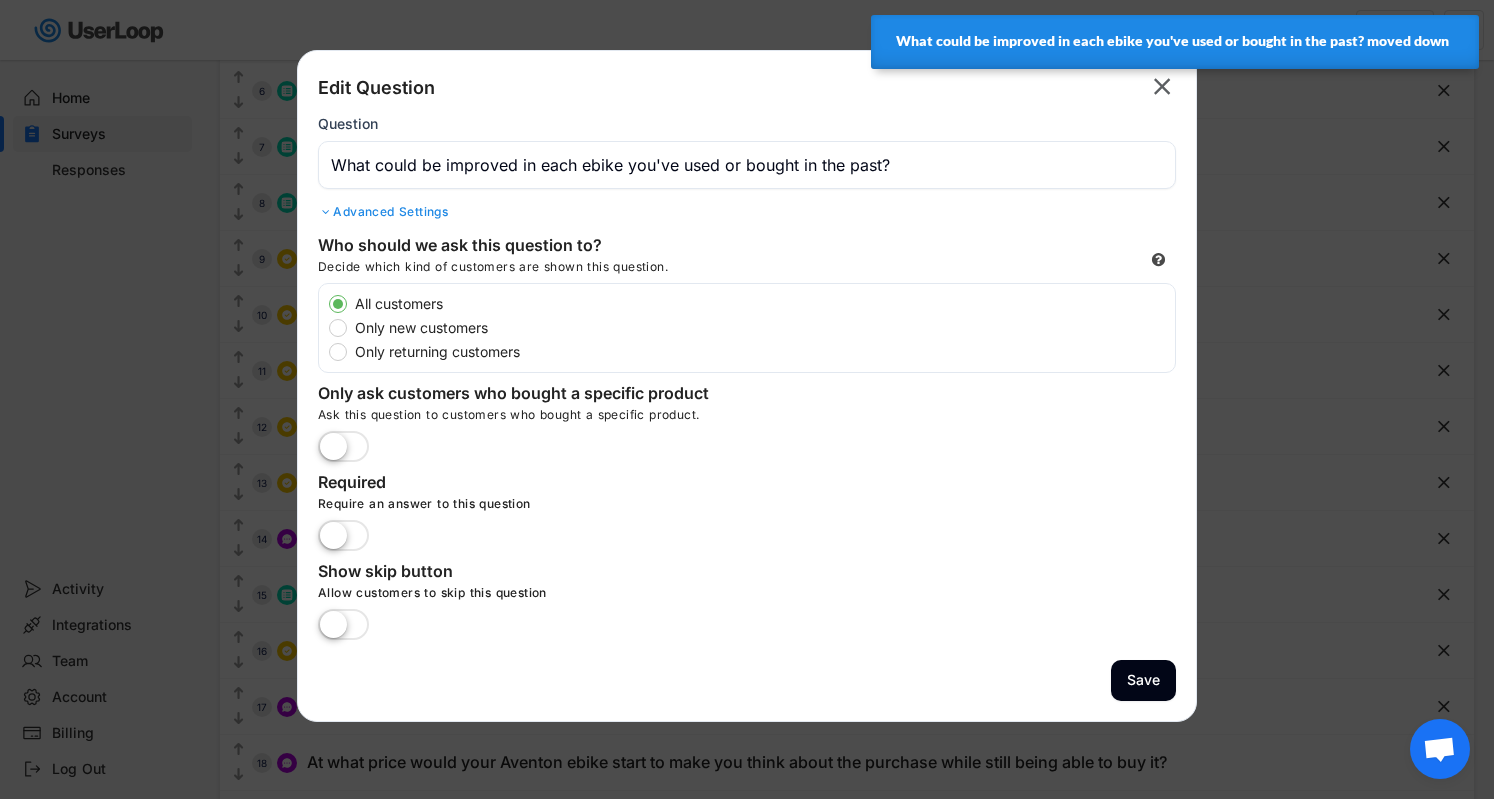 click on "" 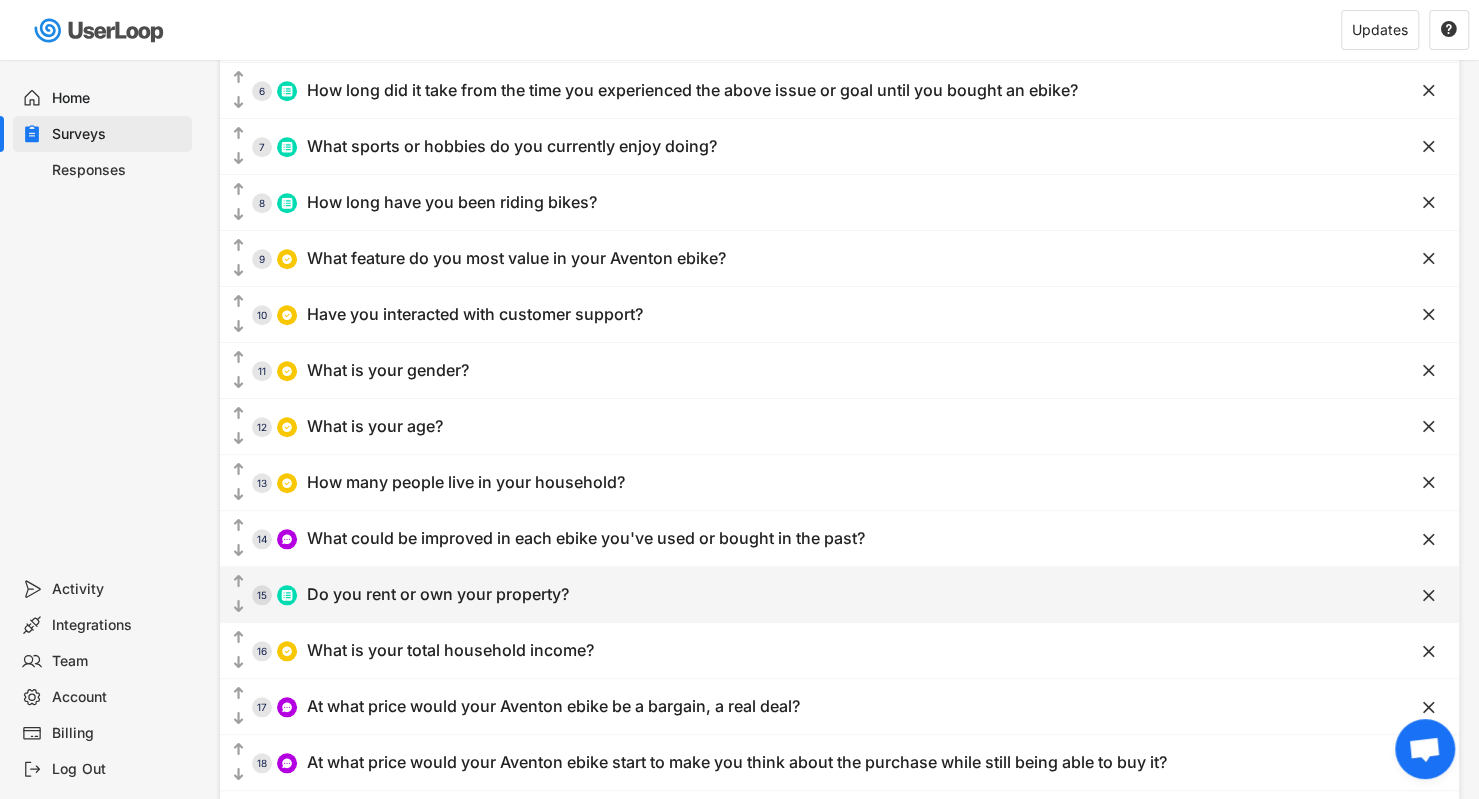 scroll, scrollTop: 930, scrollLeft: 0, axis: vertical 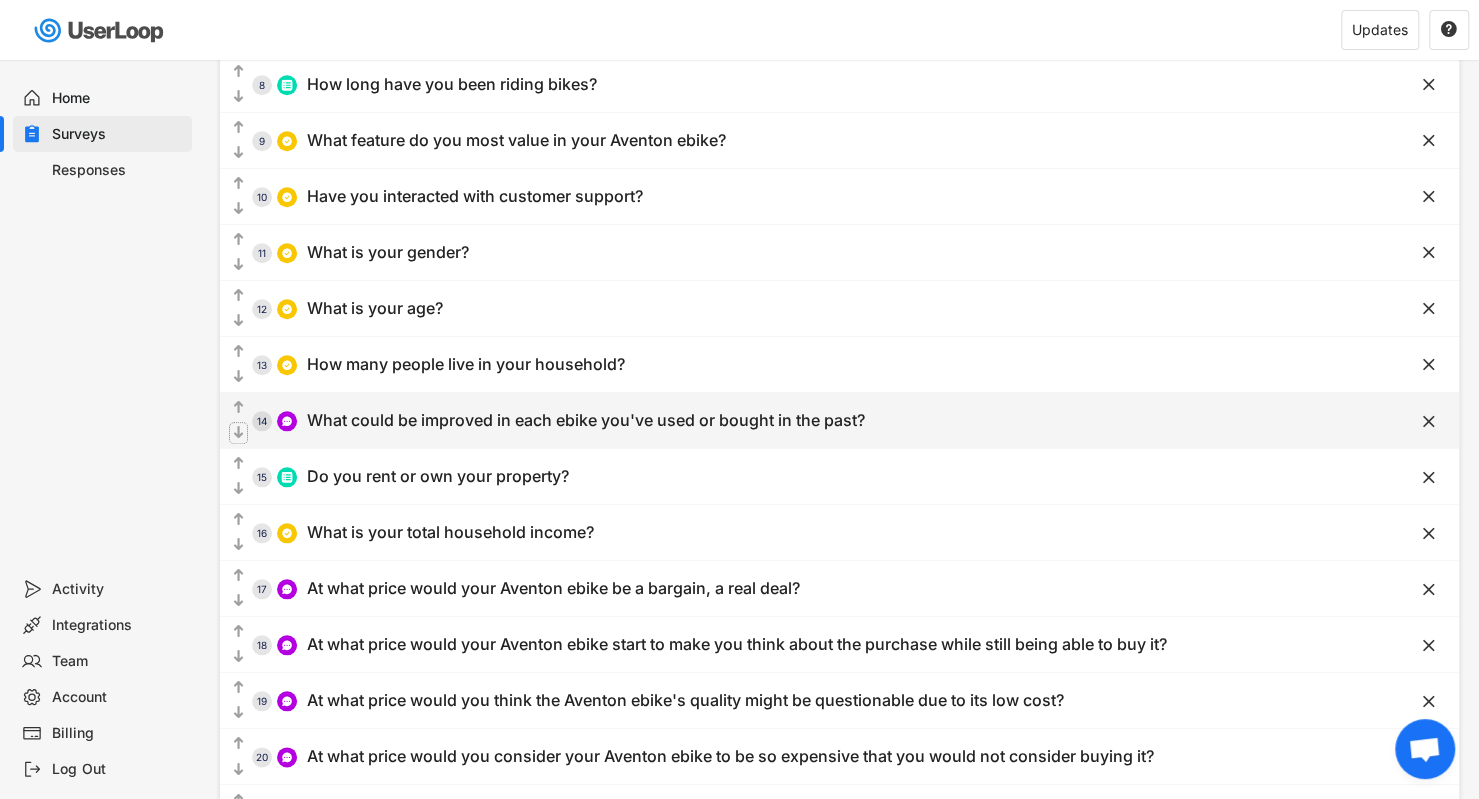 click on "" 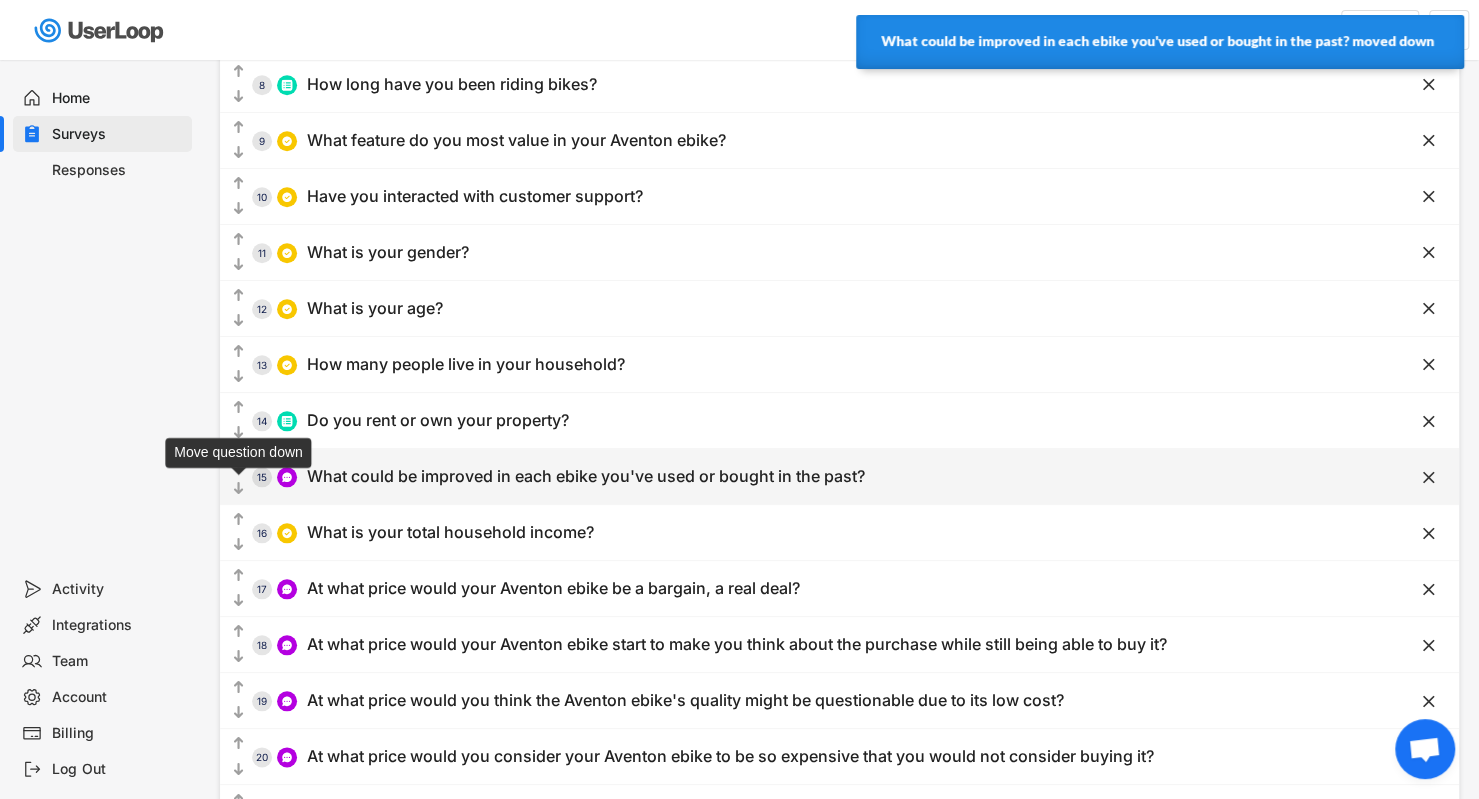 click on "" 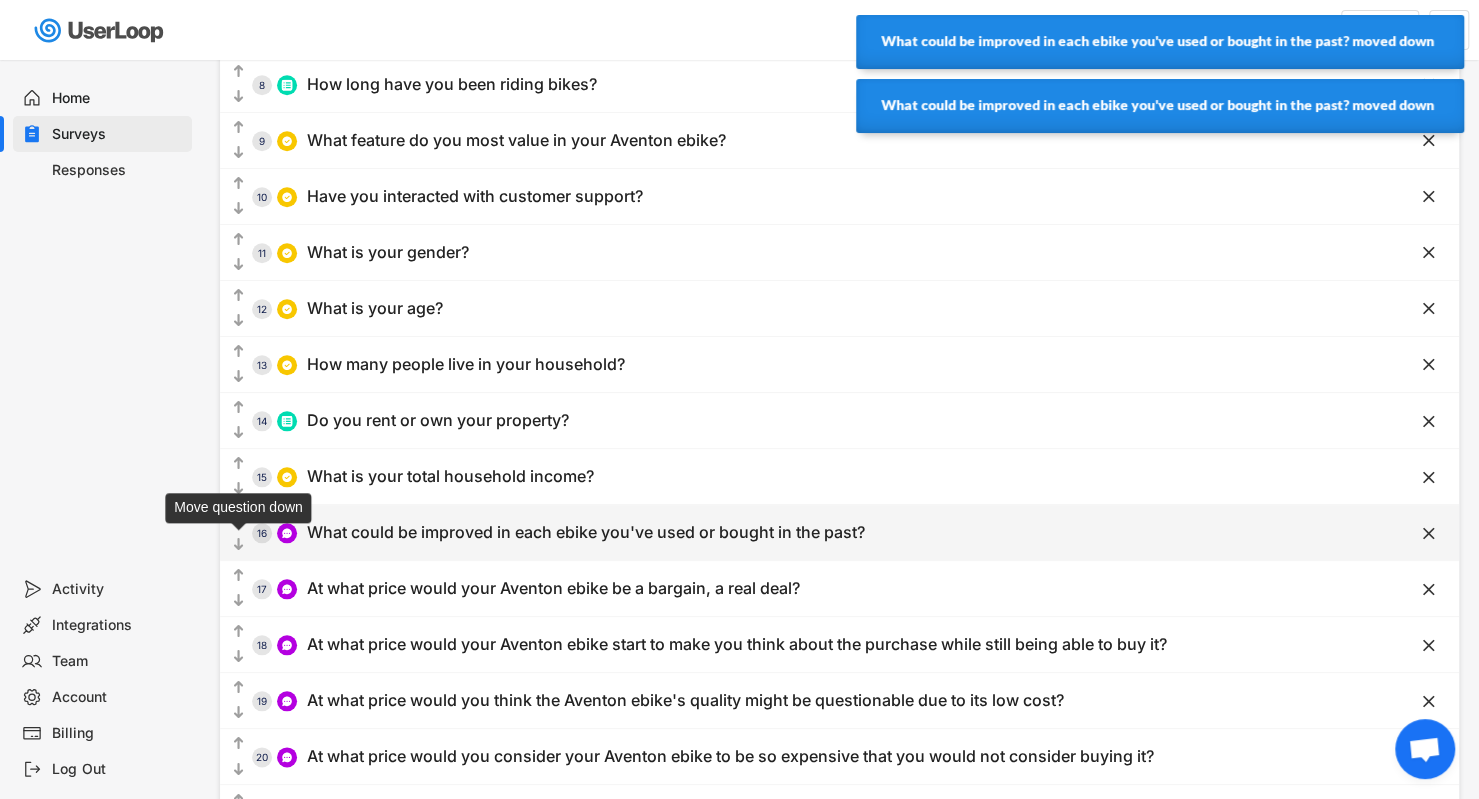 scroll, scrollTop: 1022, scrollLeft: 0, axis: vertical 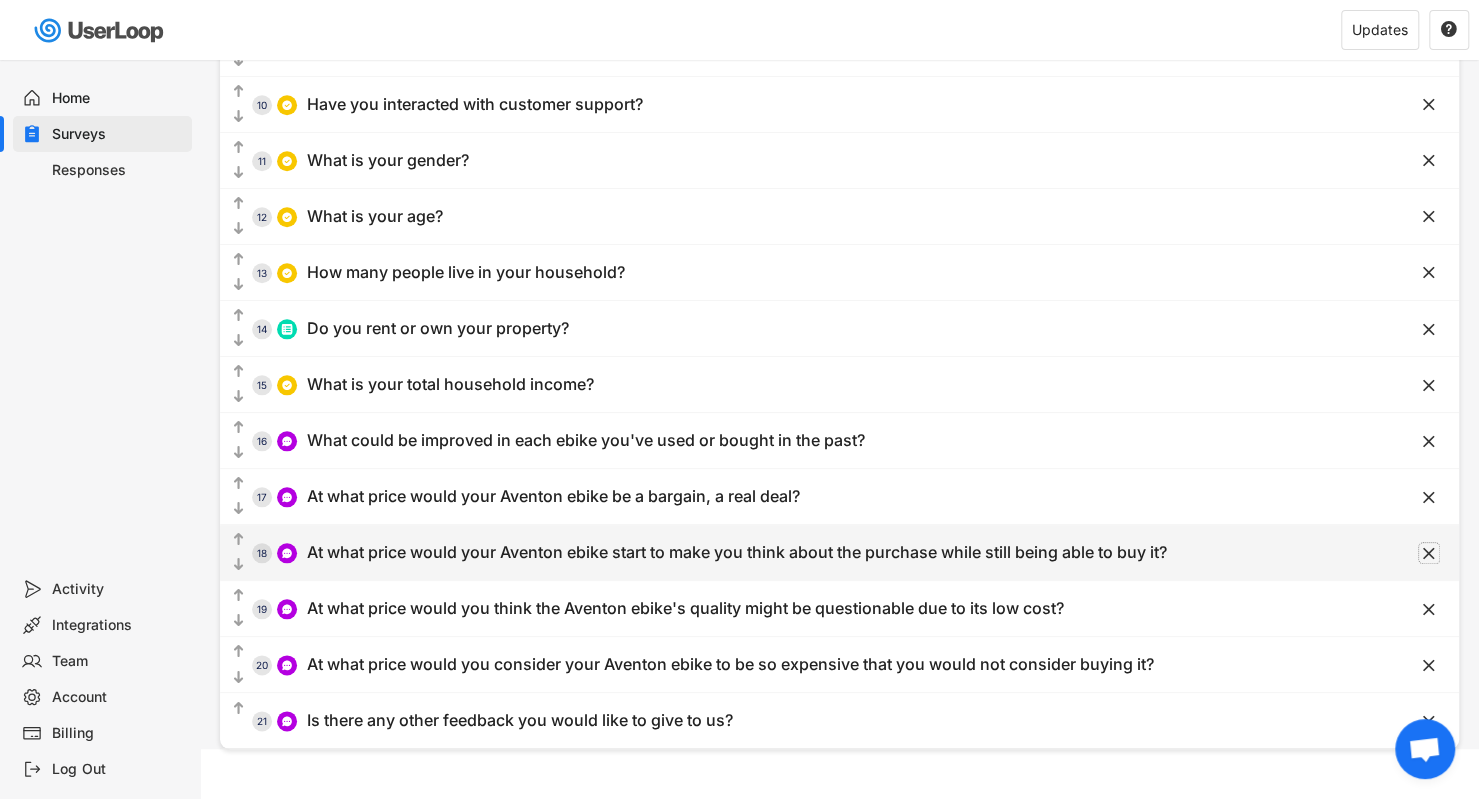 click on "" 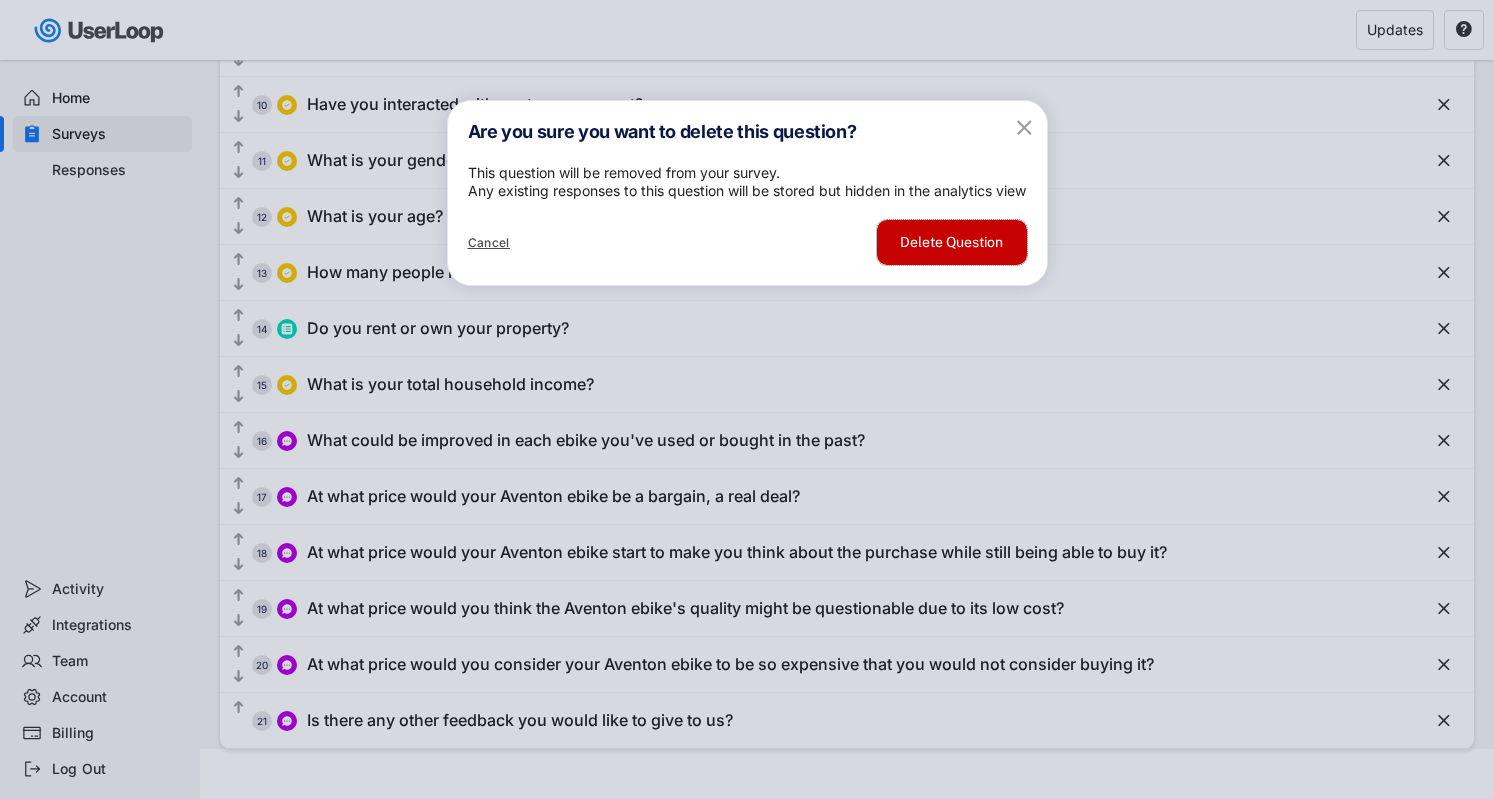 click on "Delete Question" at bounding box center (952, 242) 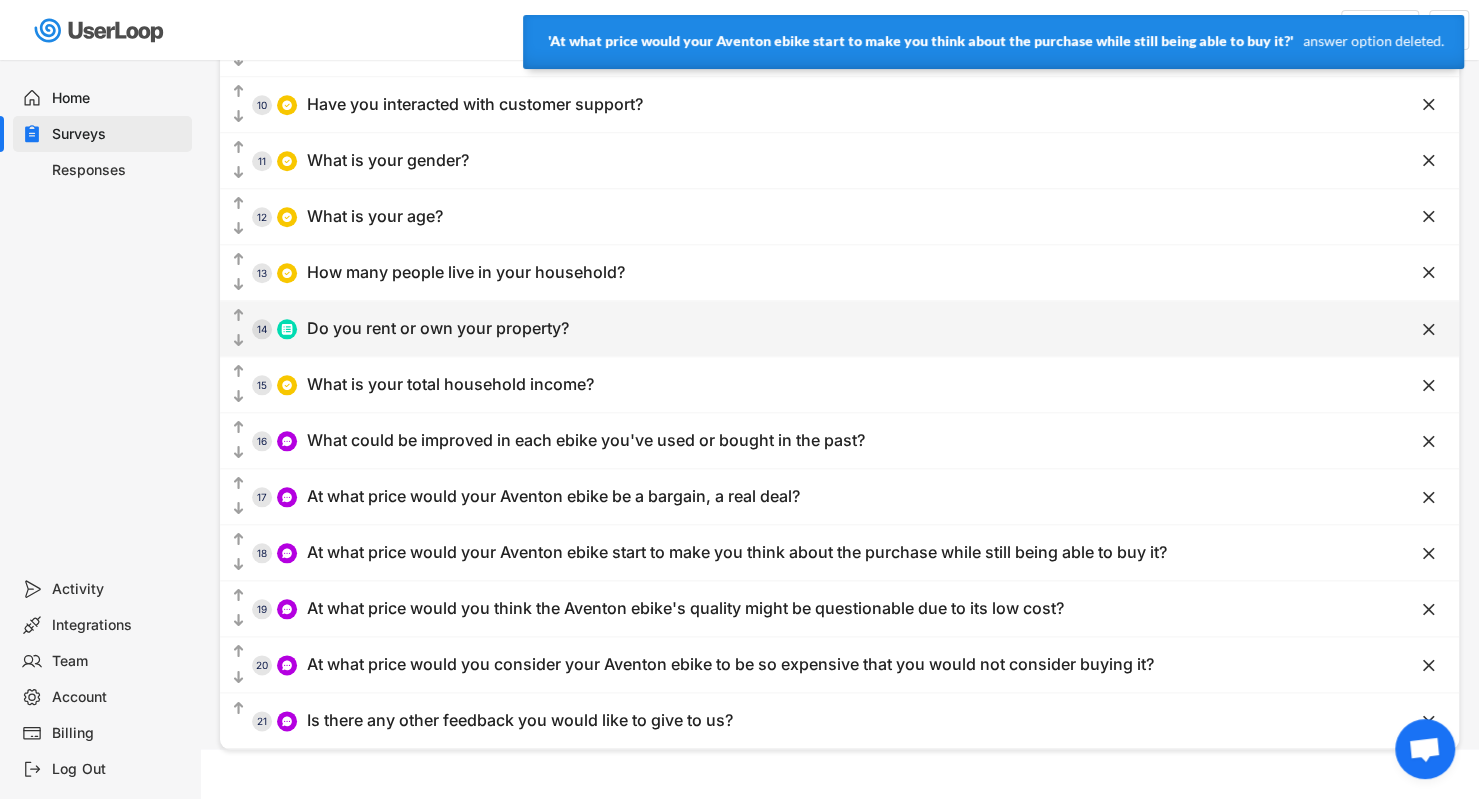 scroll, scrollTop: 967, scrollLeft: 0, axis: vertical 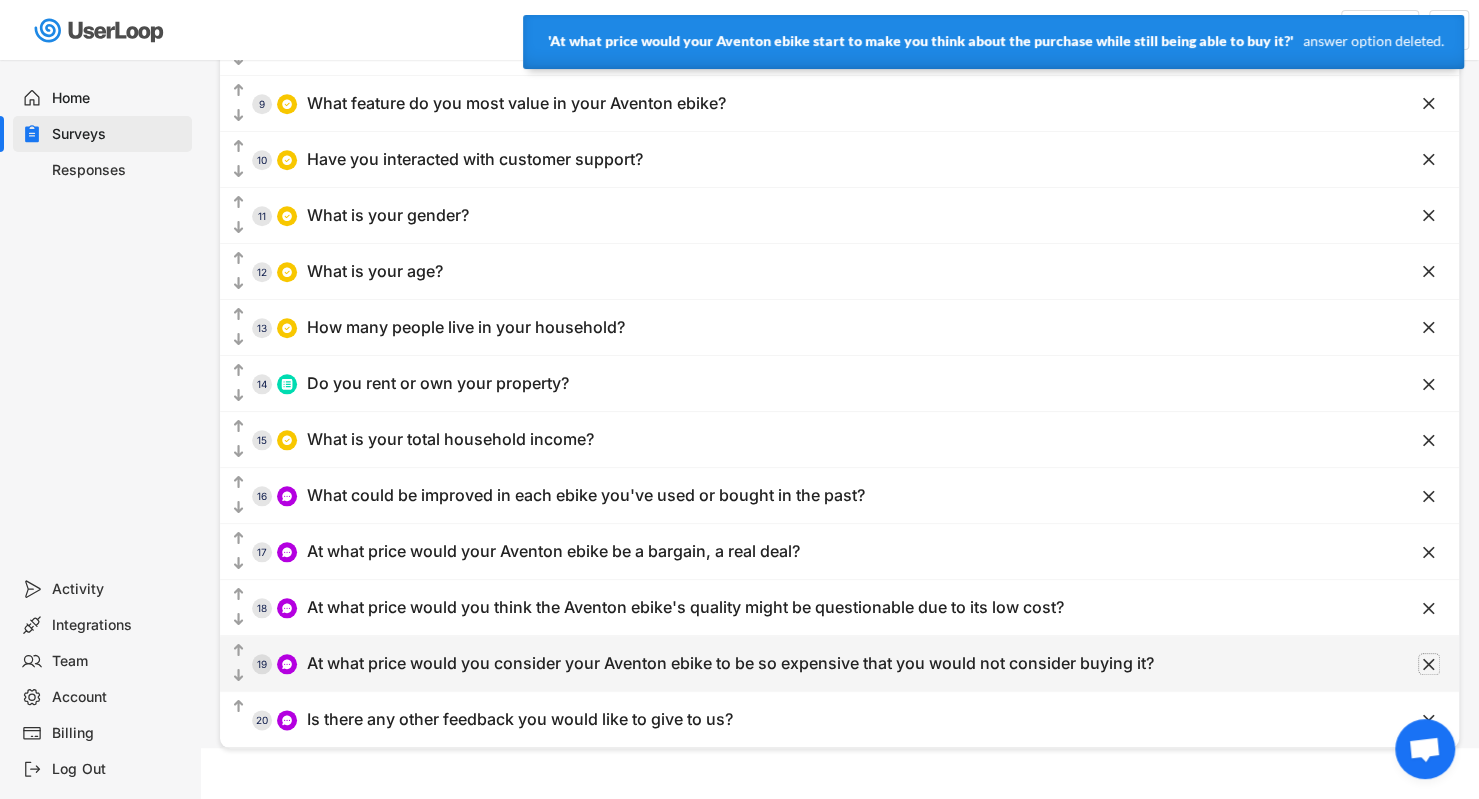 click on "" 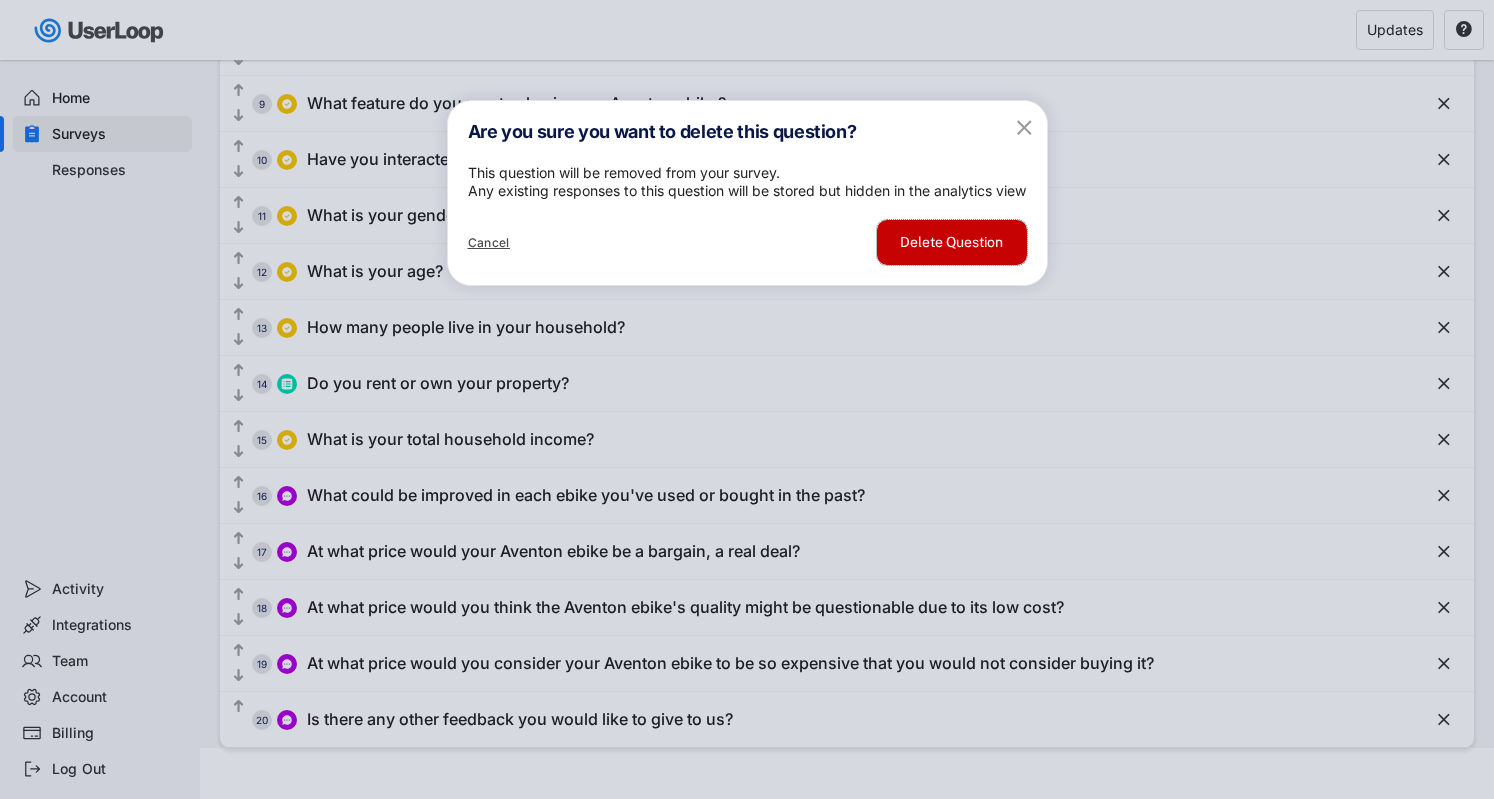 click on "Delete Question" at bounding box center (952, 242) 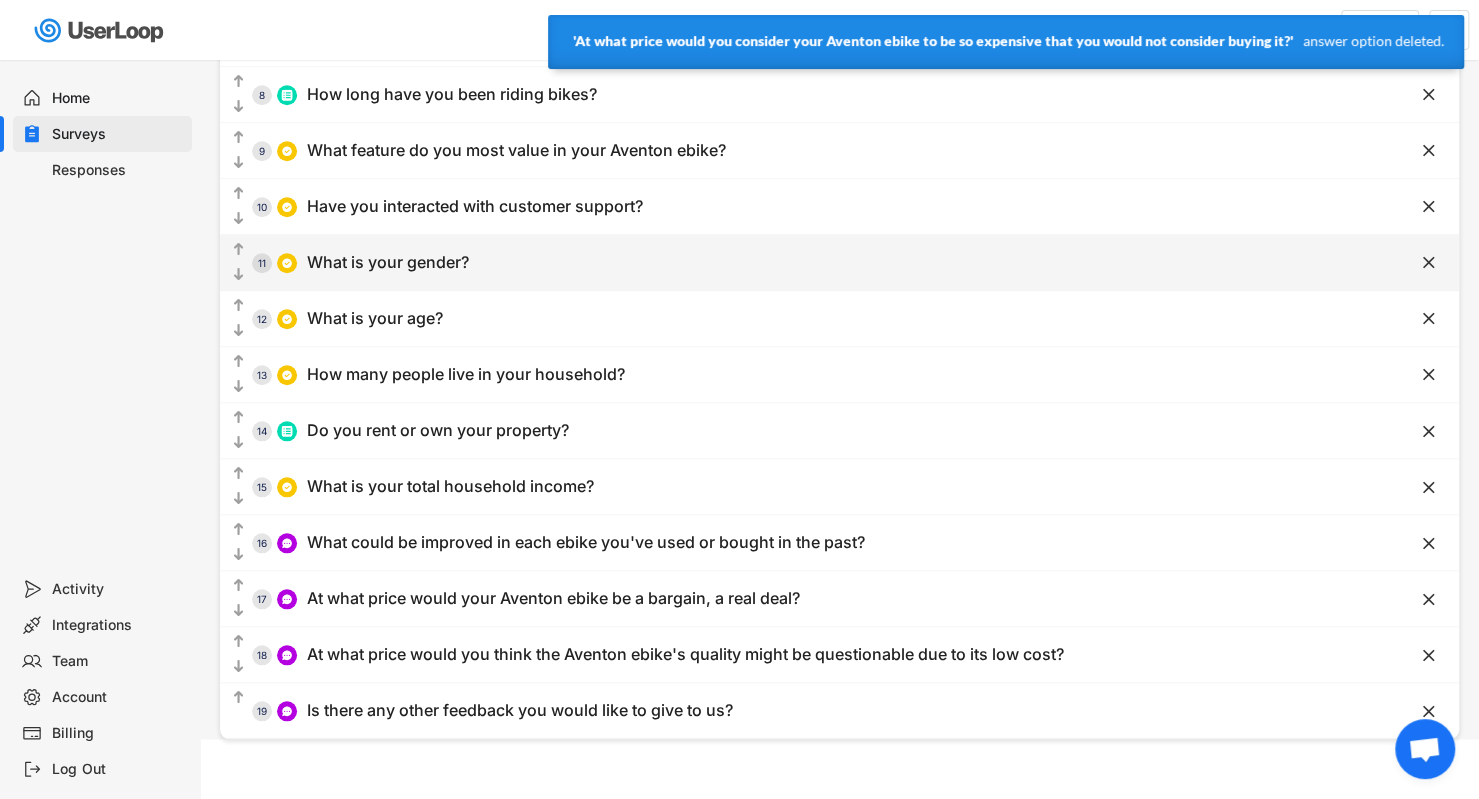 scroll, scrollTop: 911, scrollLeft: 0, axis: vertical 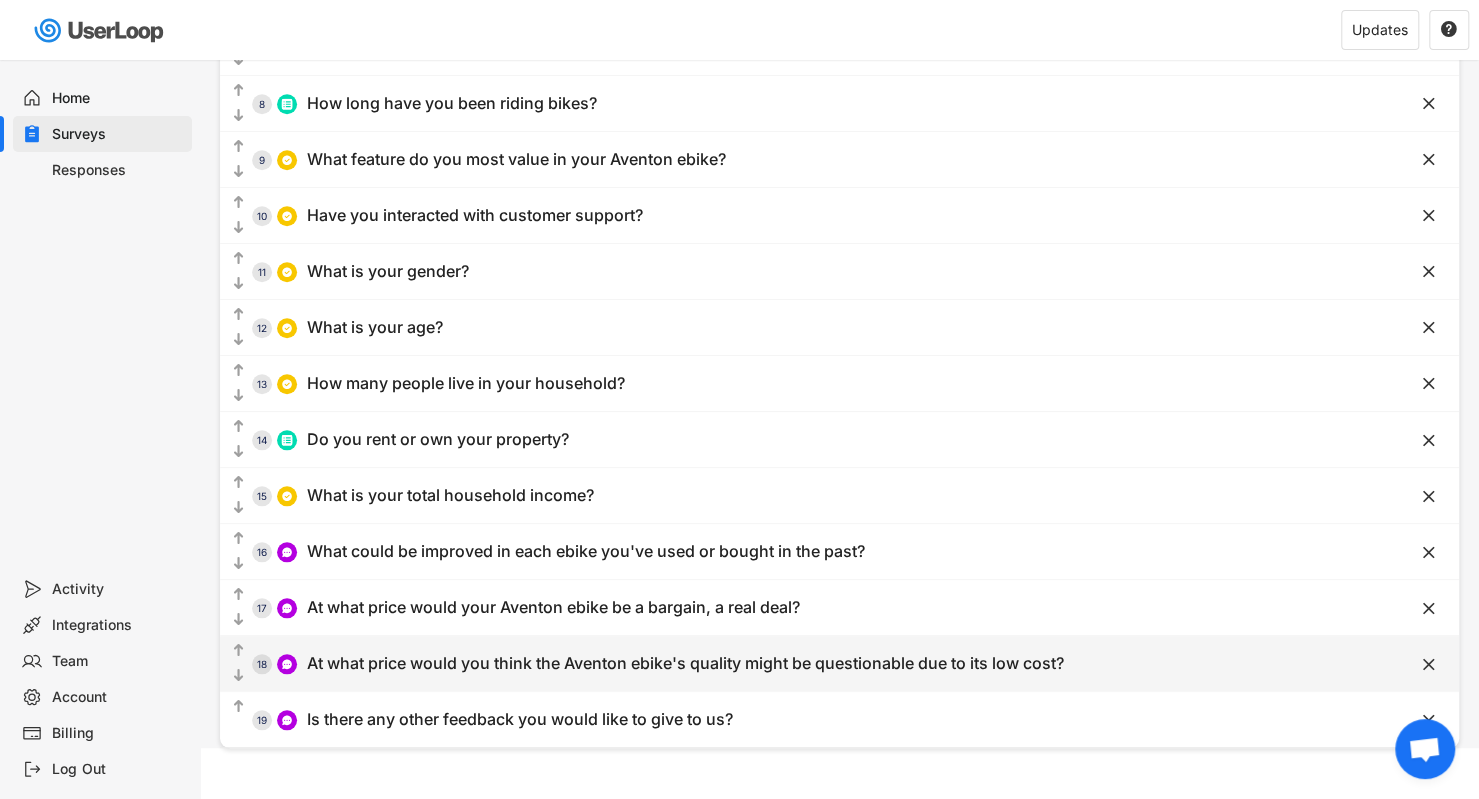 click on "" at bounding box center (1409, 664) 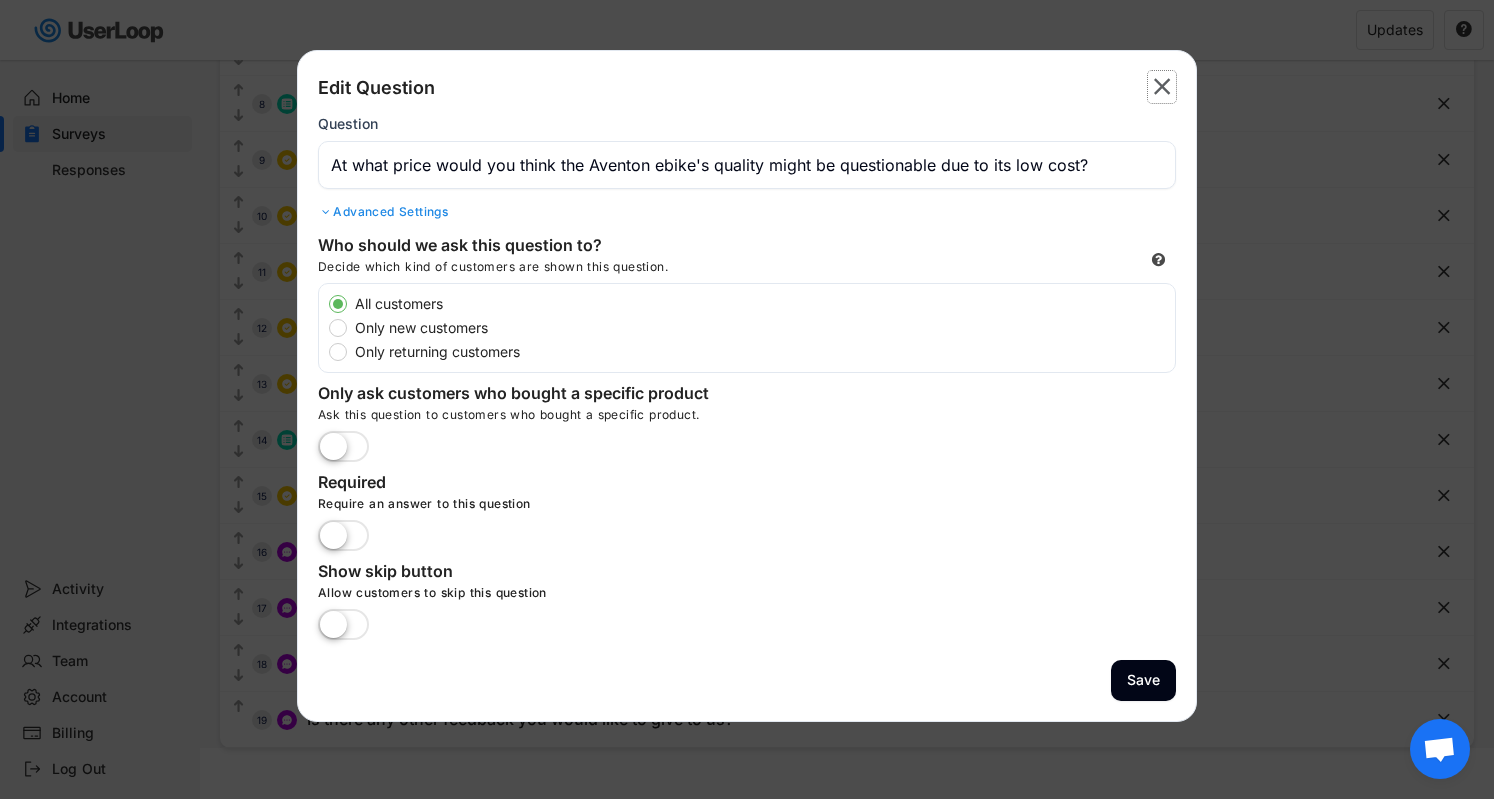 click on "" 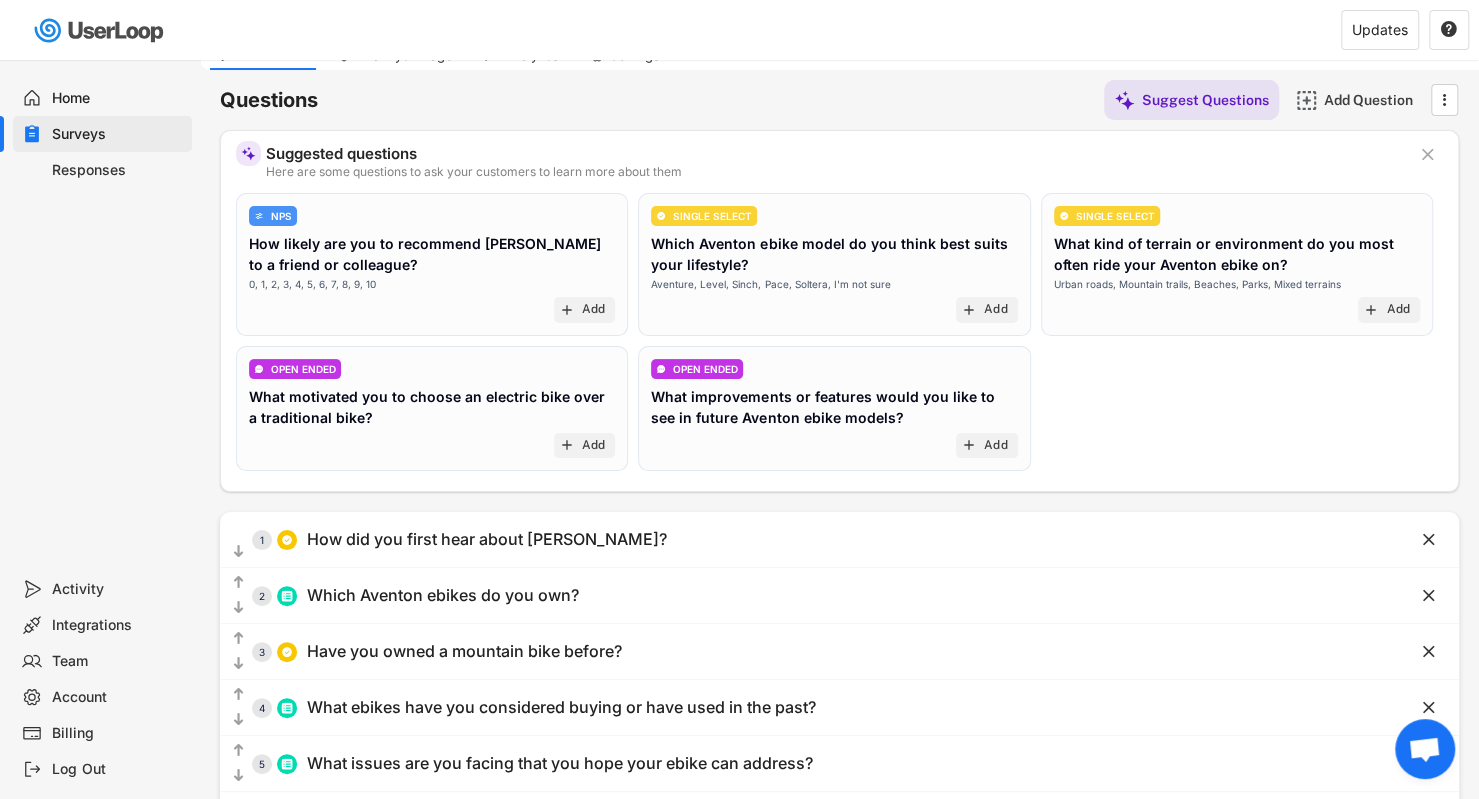 scroll, scrollTop: 0, scrollLeft: 0, axis: both 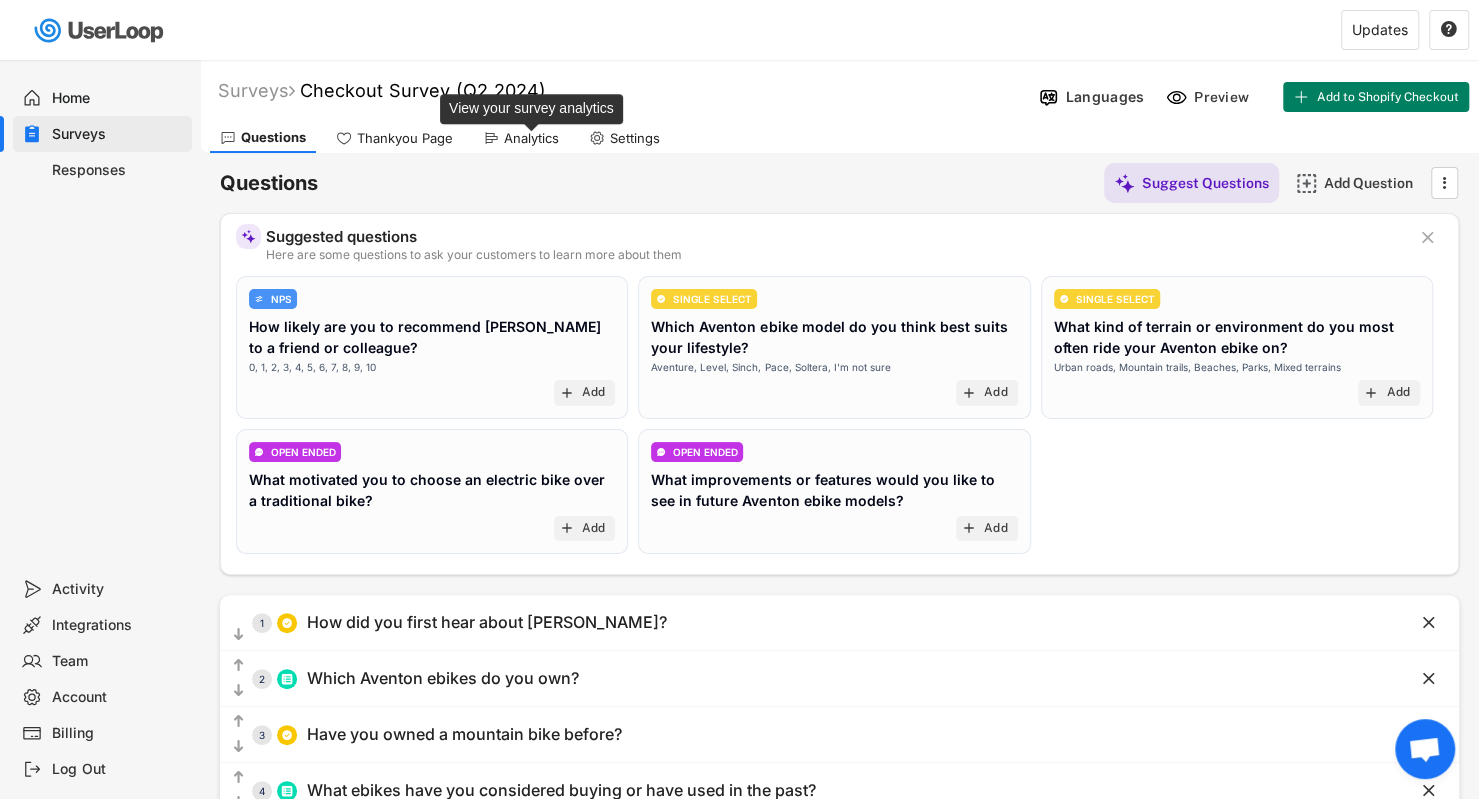 click on "Analytics" at bounding box center [531, 138] 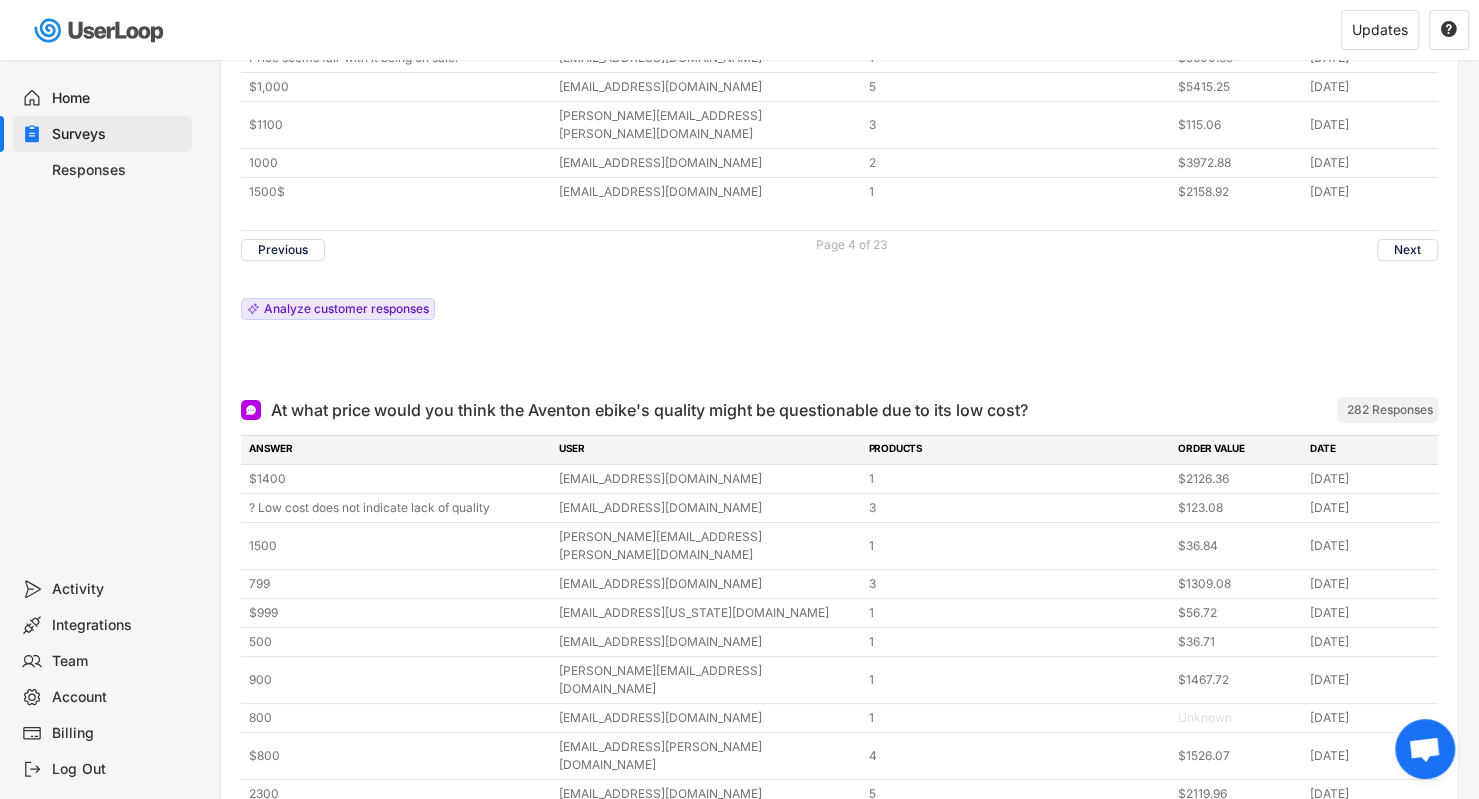 scroll, scrollTop: 8774, scrollLeft: 0, axis: vertical 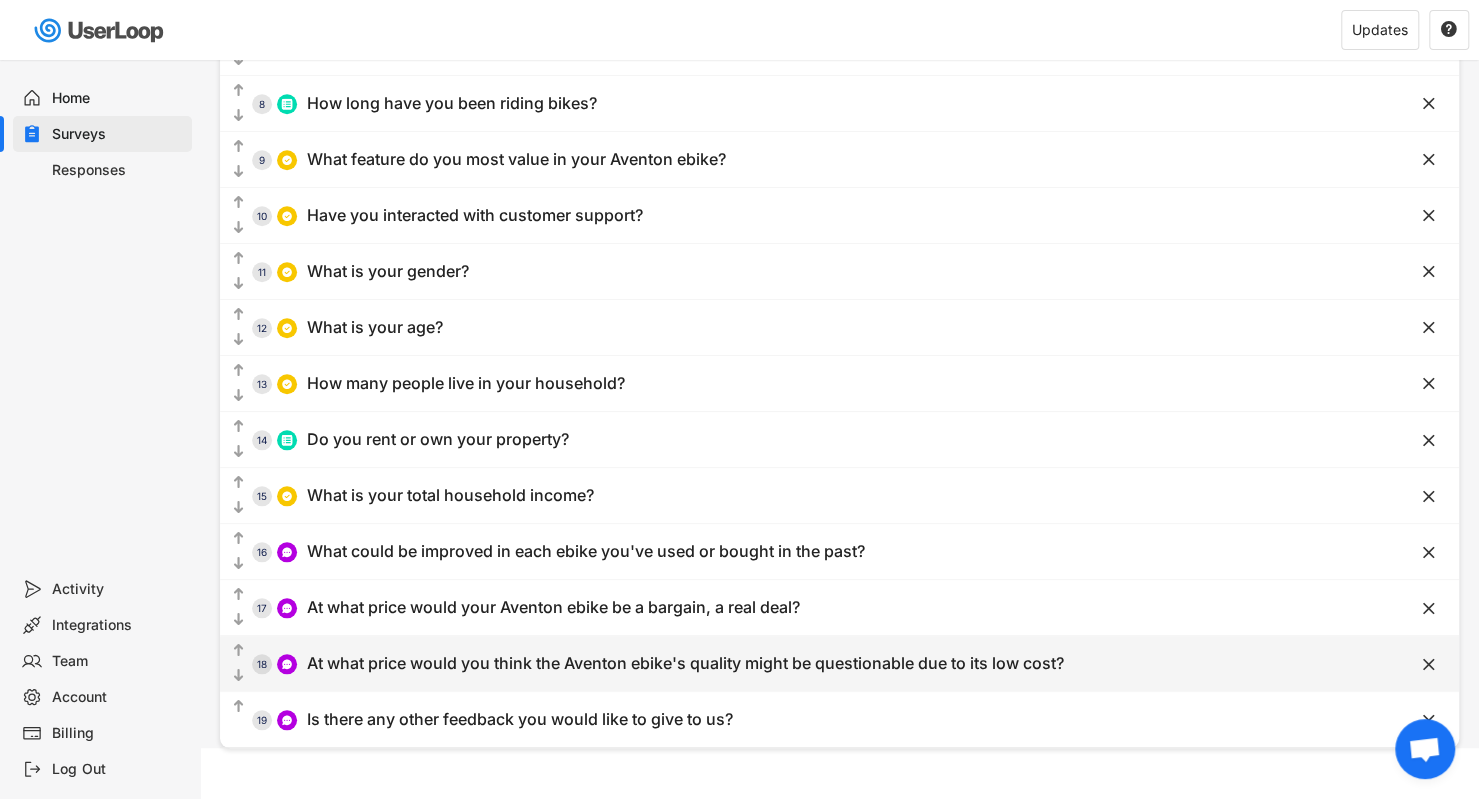 click on "" at bounding box center [1409, 664] 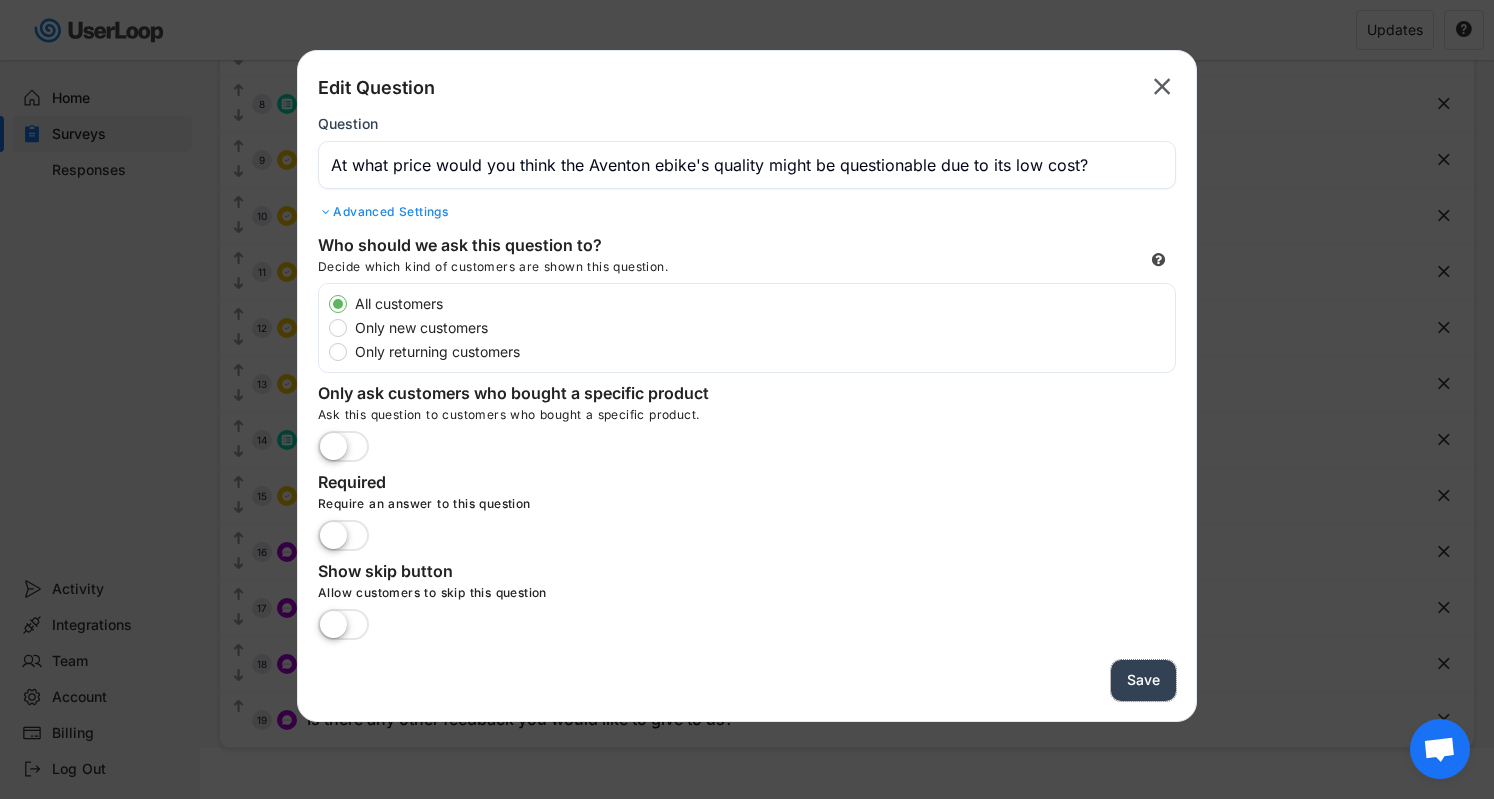 click on "Save" at bounding box center (1143, 680) 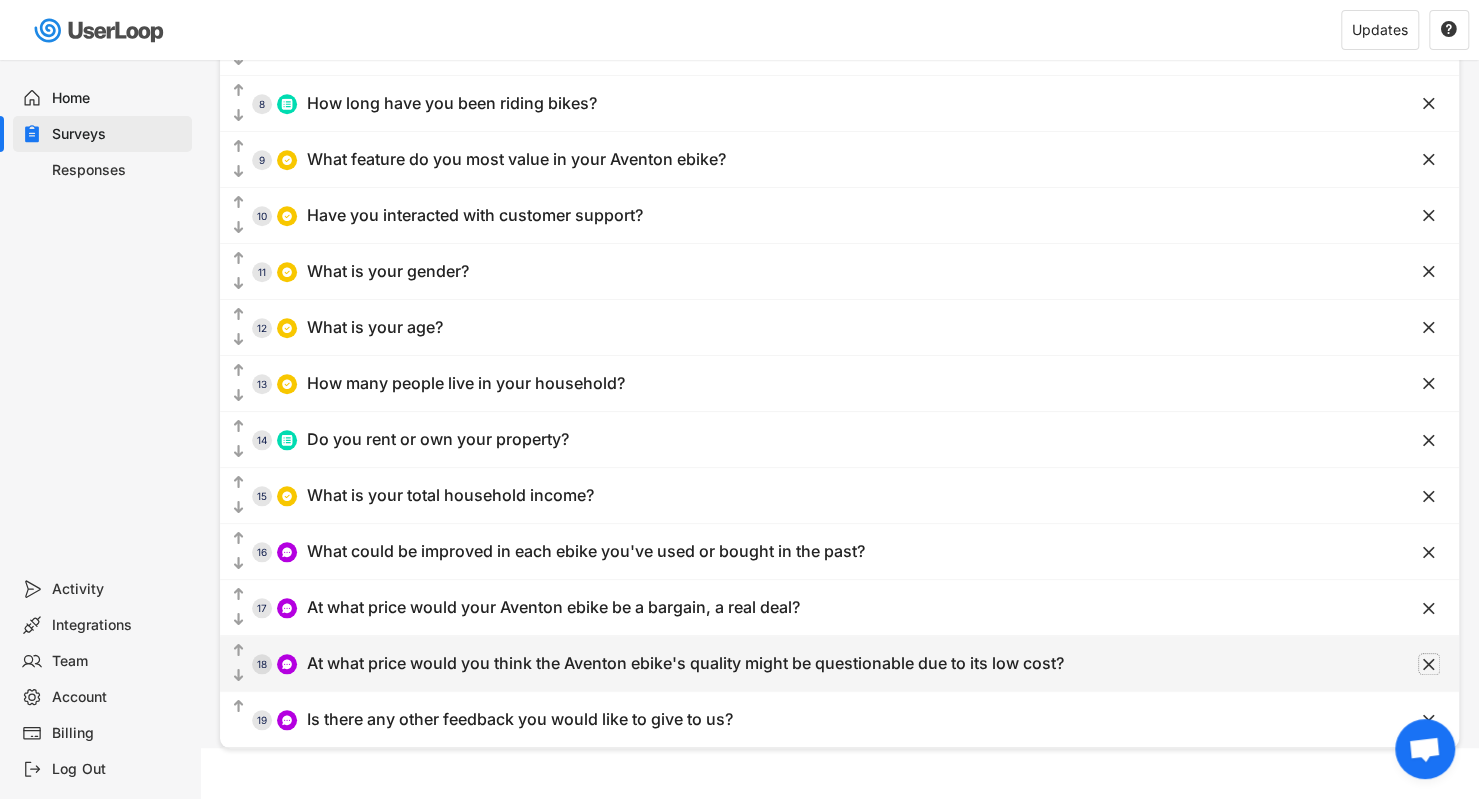 click on "" 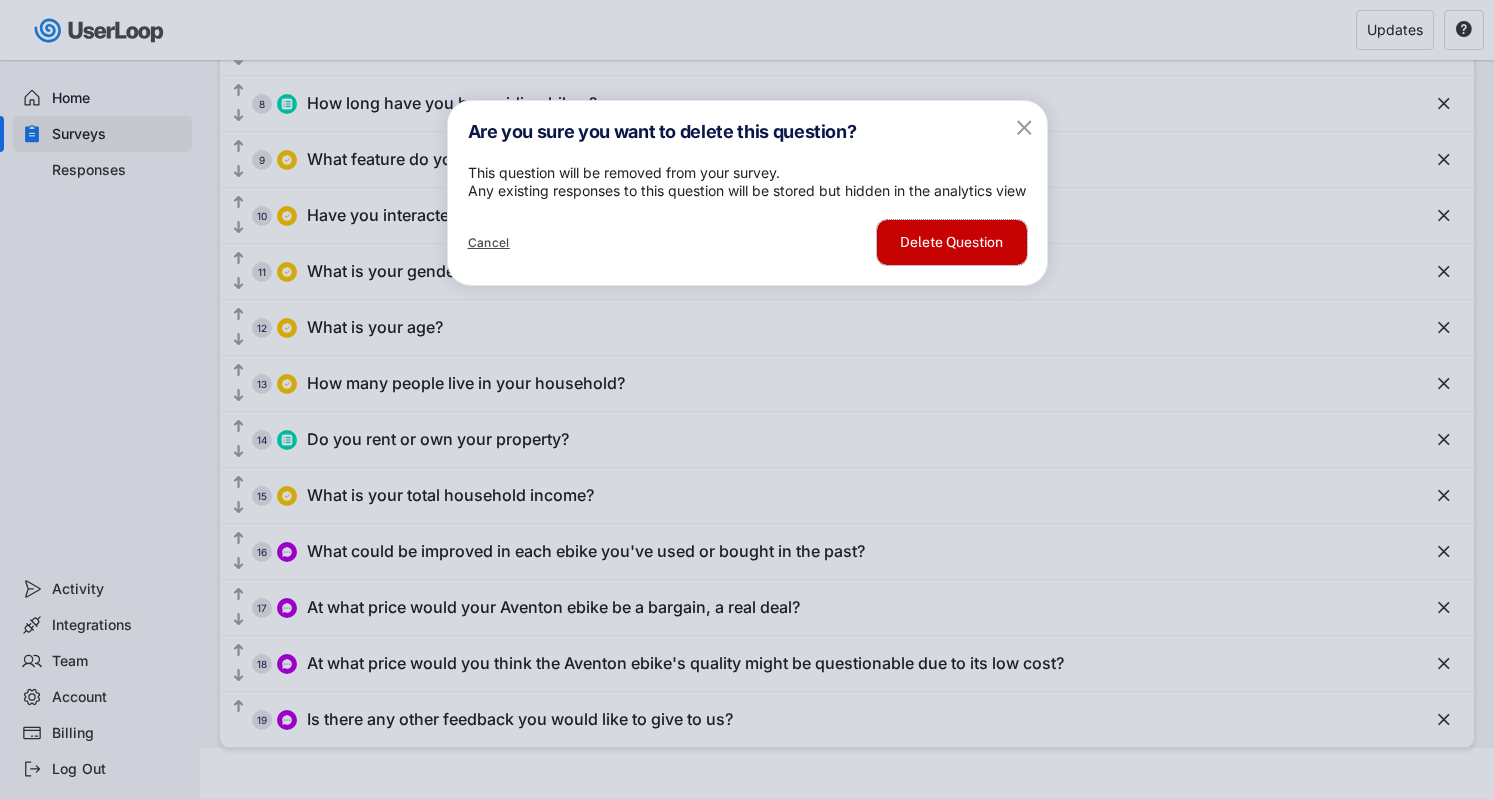 click on "Delete Question" at bounding box center [952, 242] 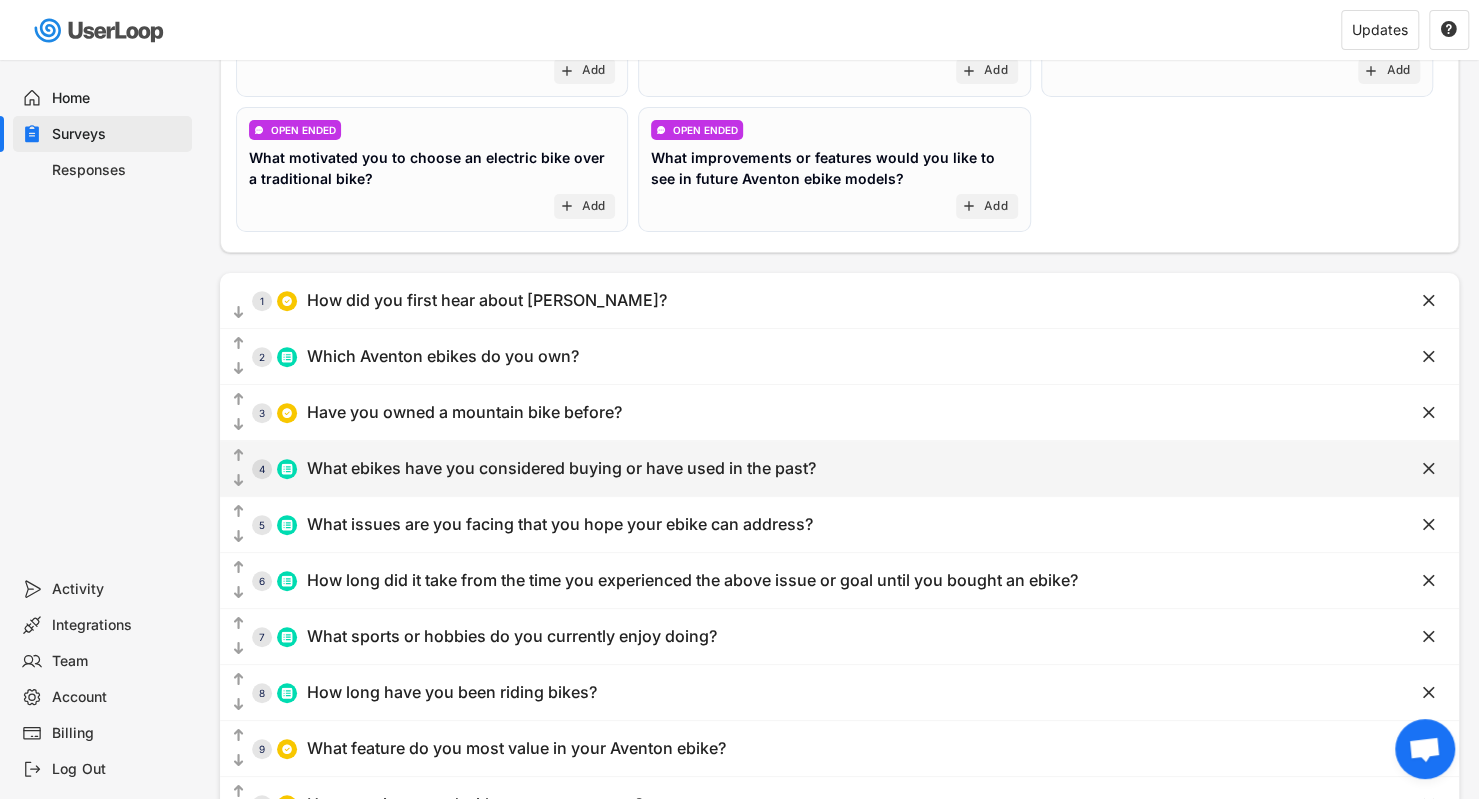 scroll, scrollTop: 856, scrollLeft: 0, axis: vertical 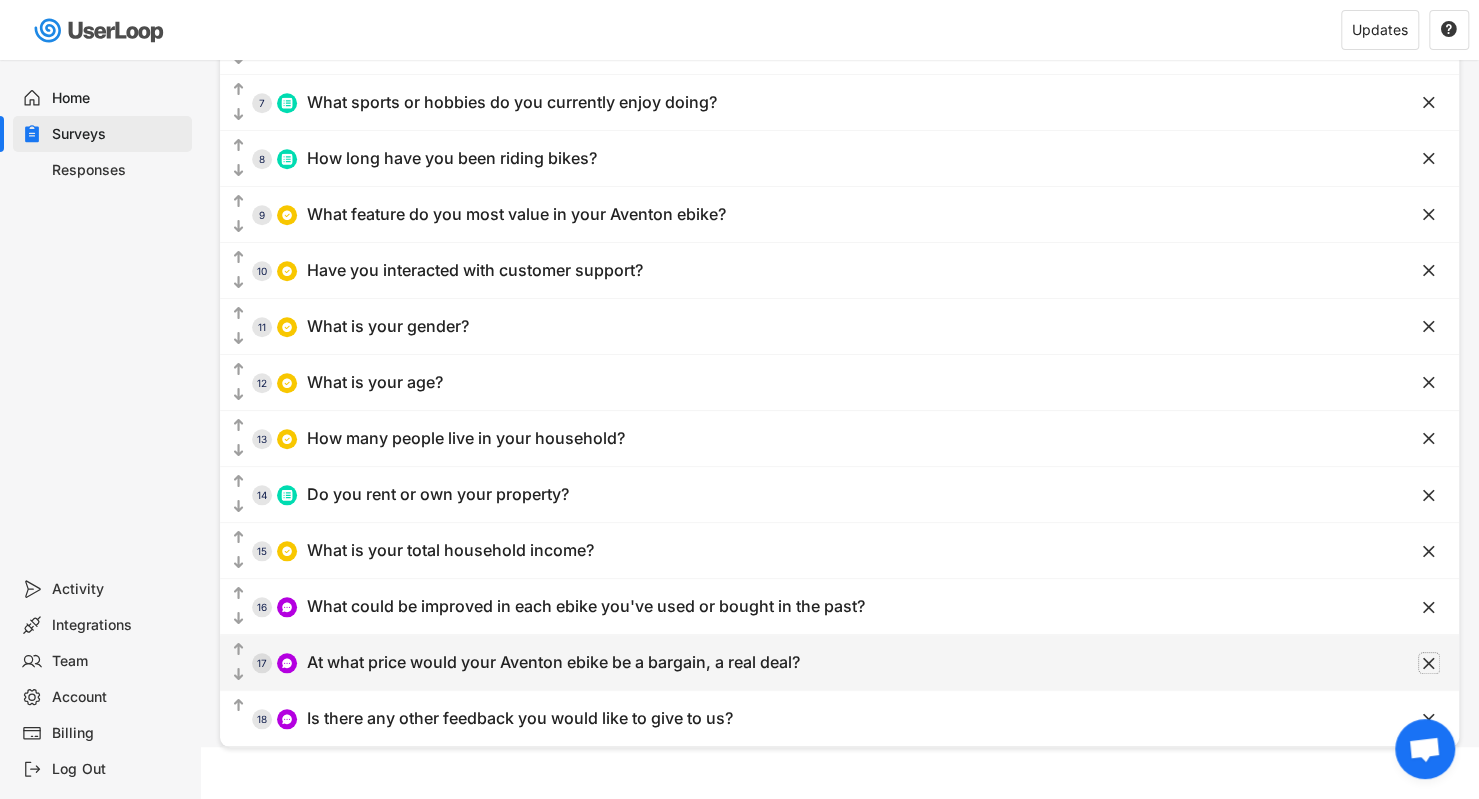 click on "" 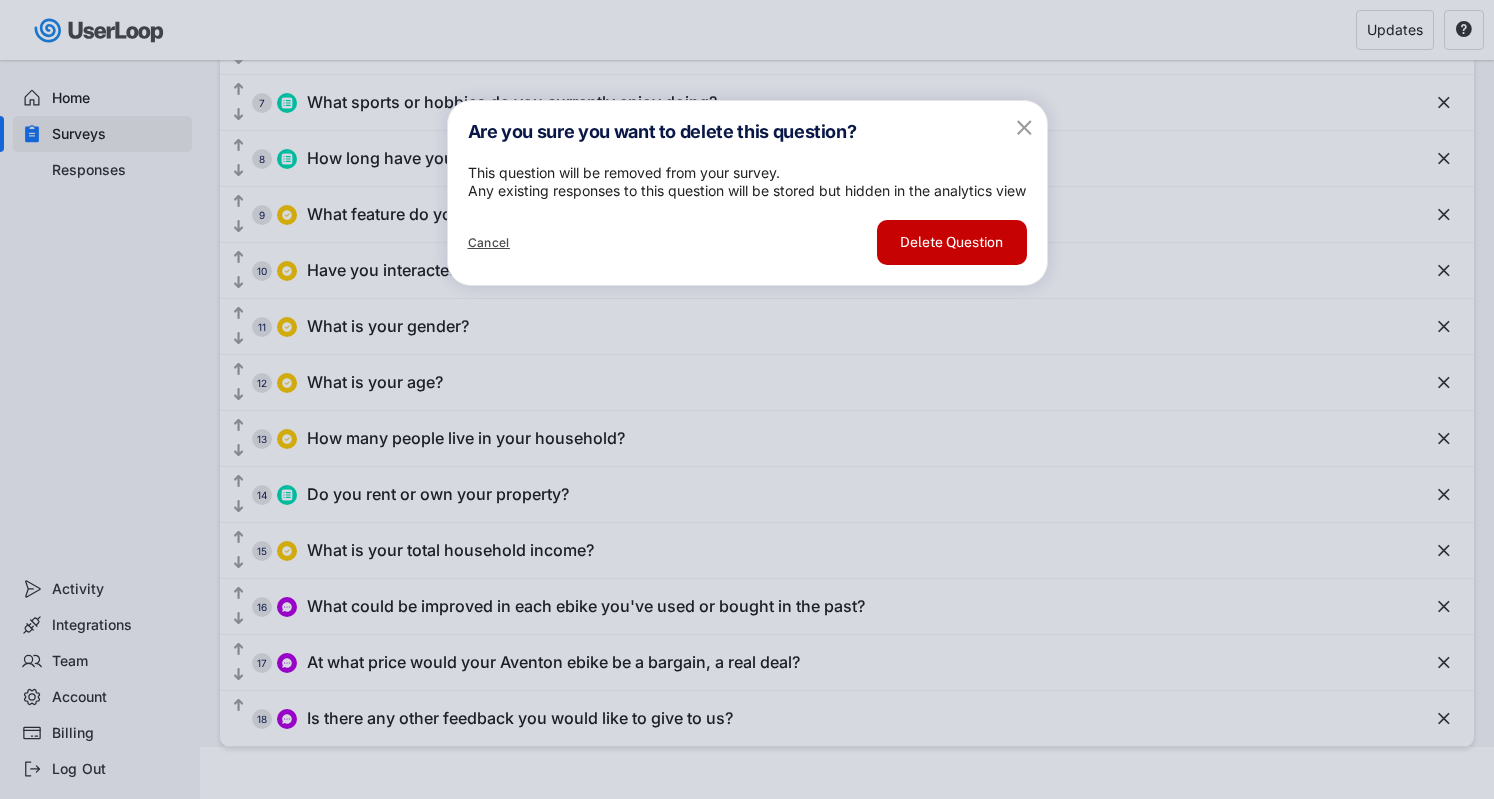 click on "Delete Question" at bounding box center (952, 242) 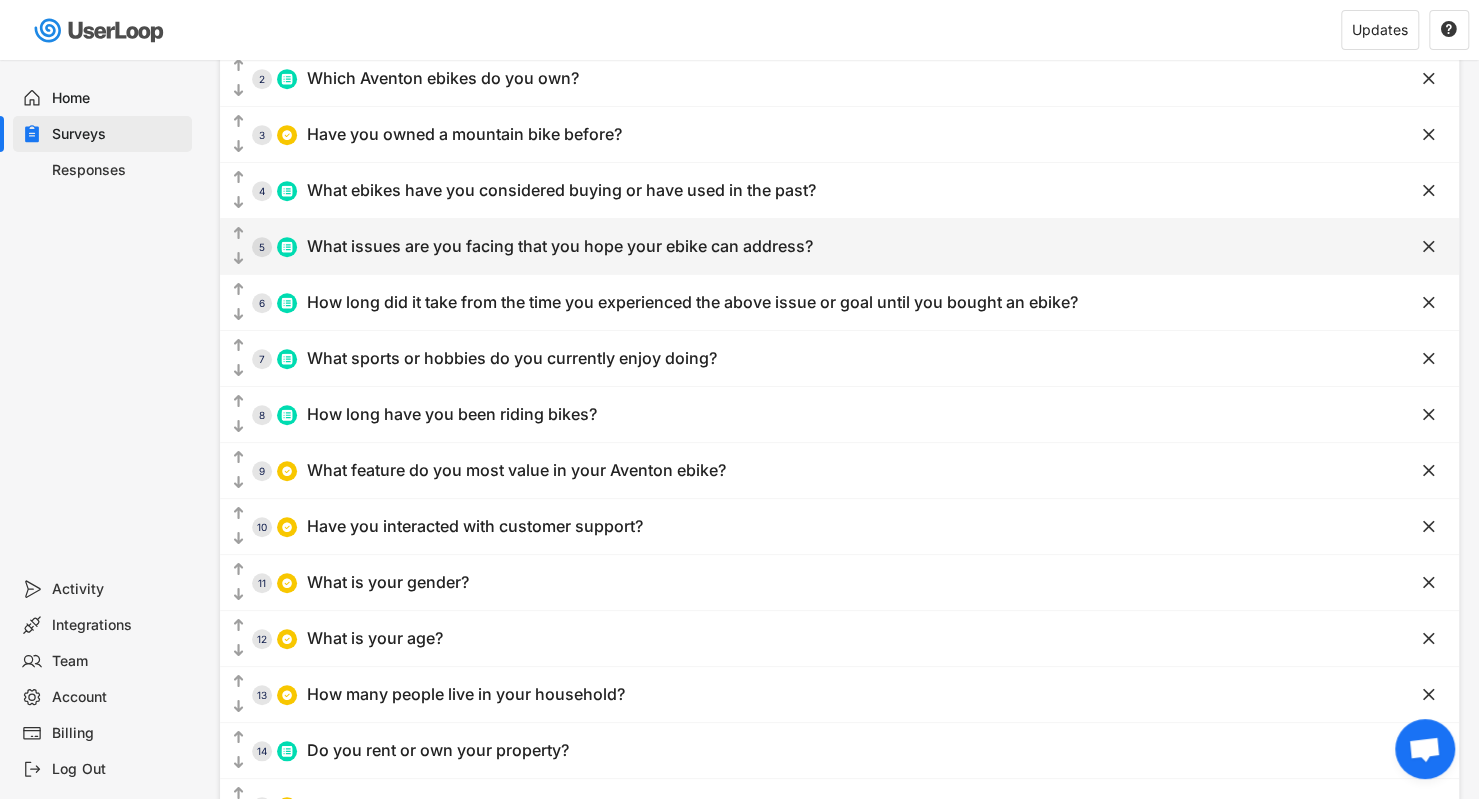 scroll, scrollTop: 602, scrollLeft: 0, axis: vertical 